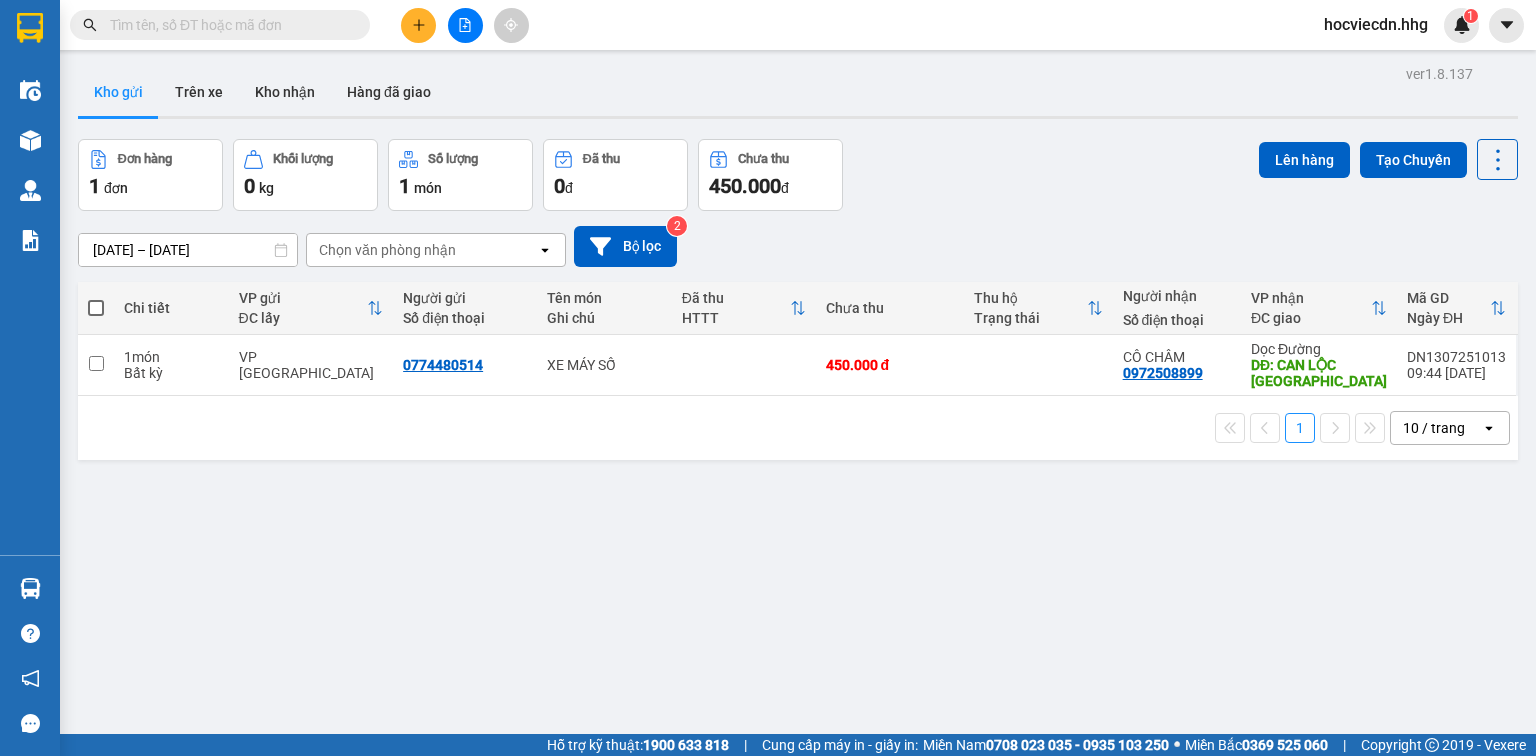 scroll, scrollTop: 0, scrollLeft: 0, axis: both 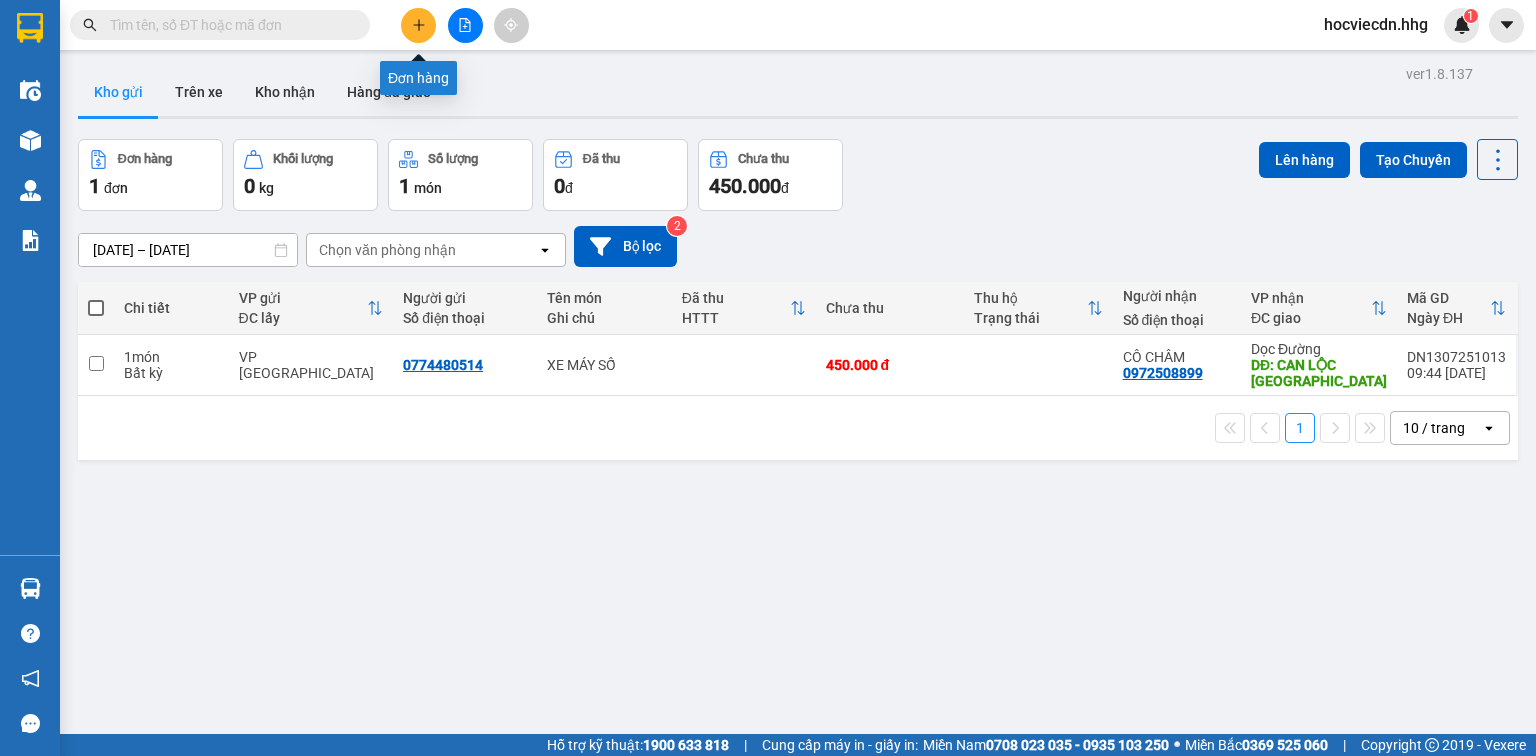 click 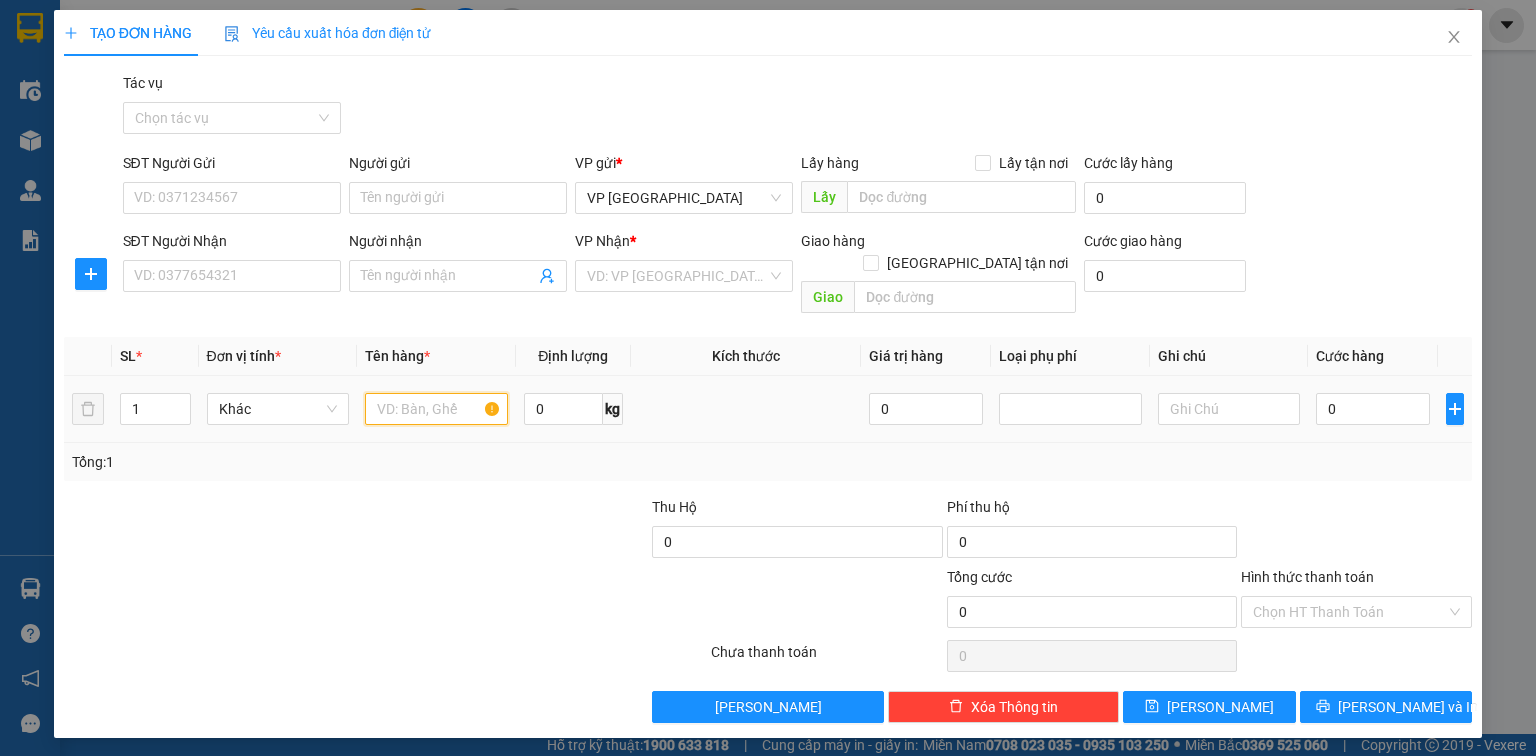 click at bounding box center (436, 409) 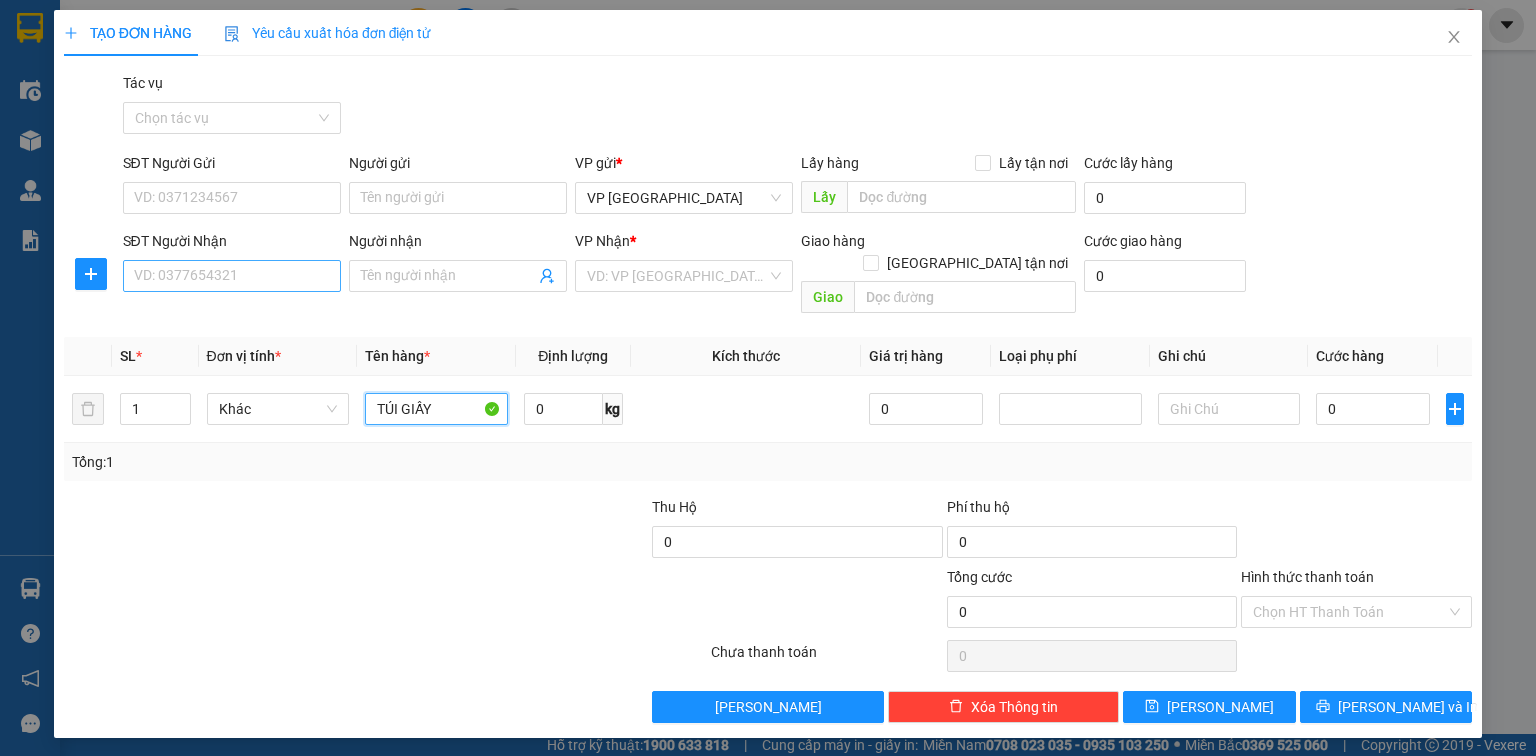 type on "TÚI GIẤY" 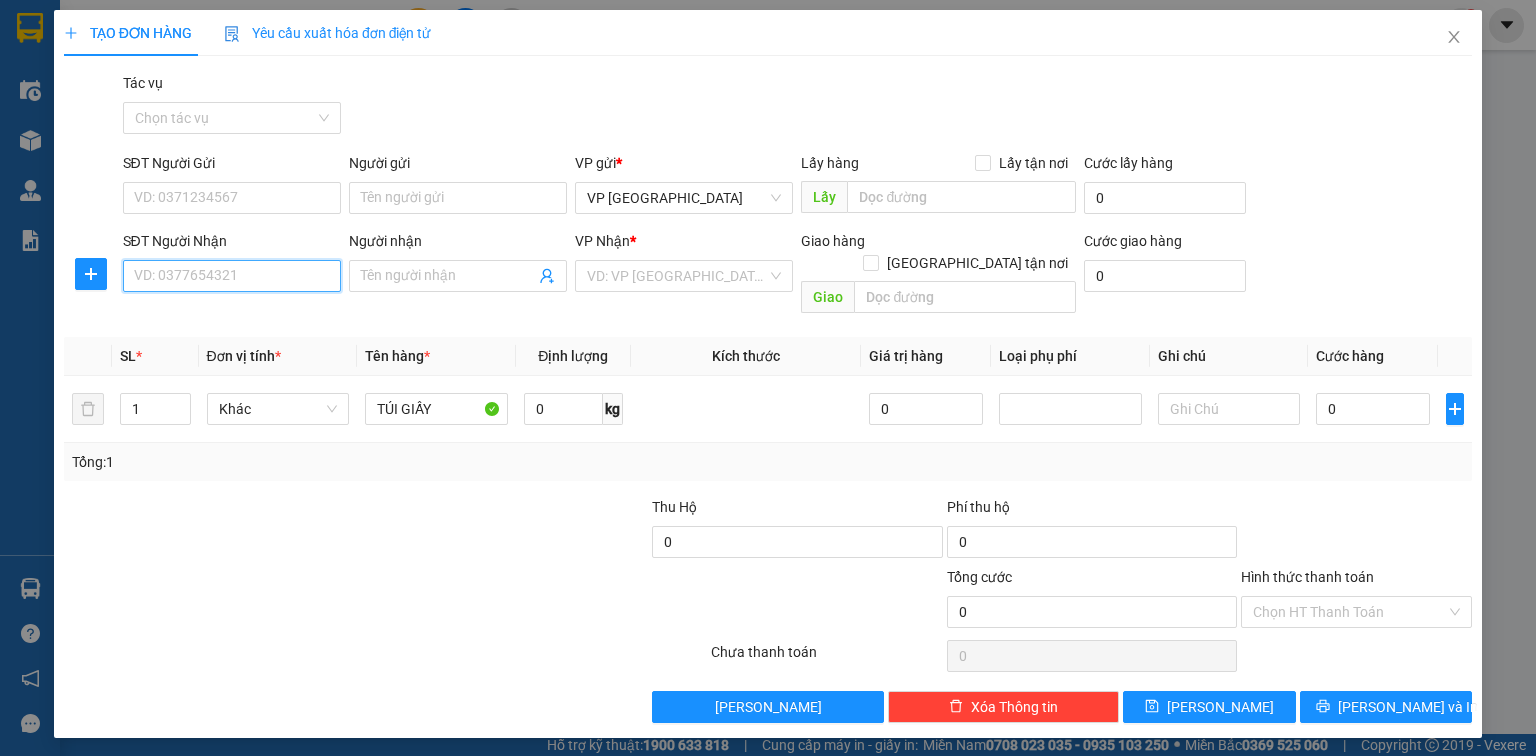 click on "SĐT Người Nhận" at bounding box center [232, 276] 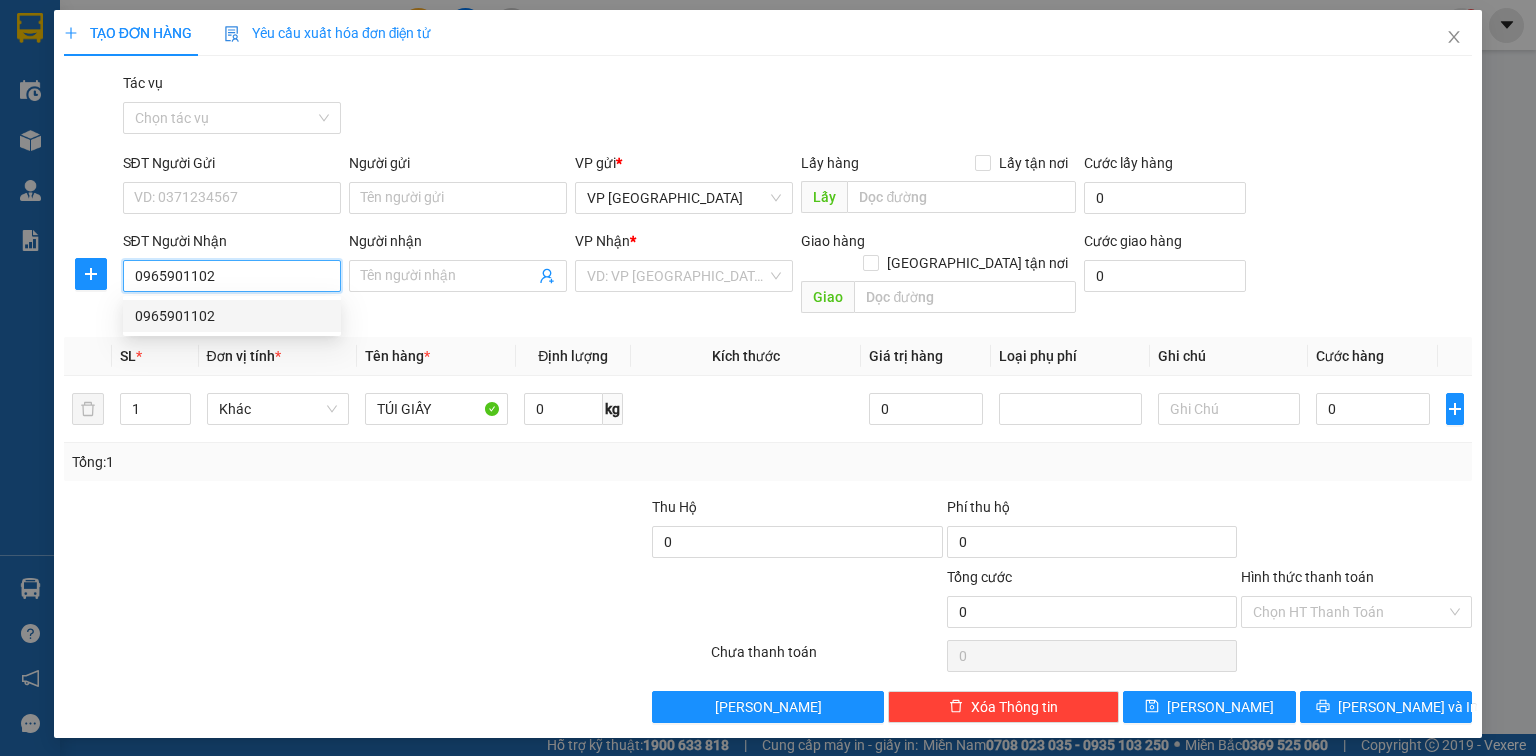click on "0965901102" at bounding box center [232, 316] 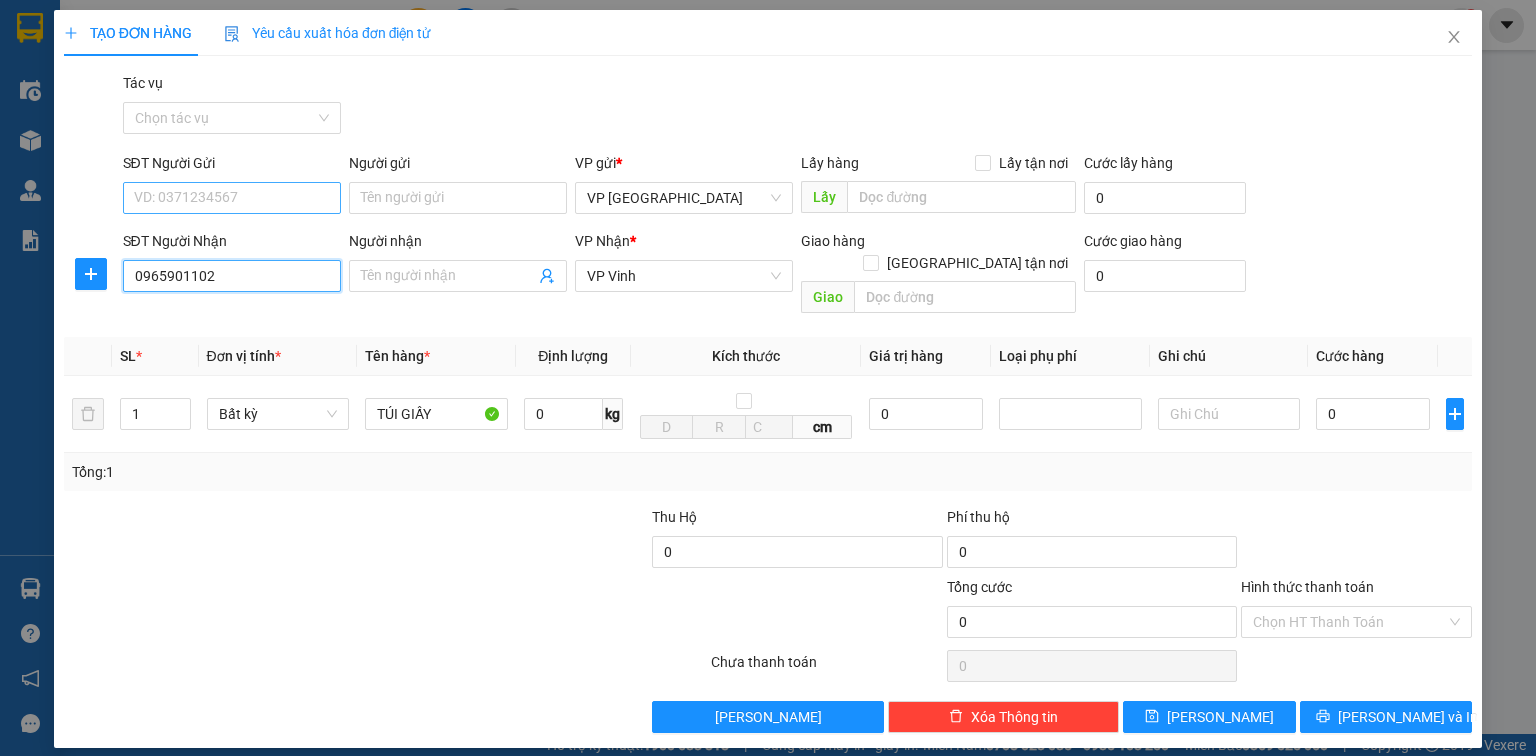 type on "0965901102" 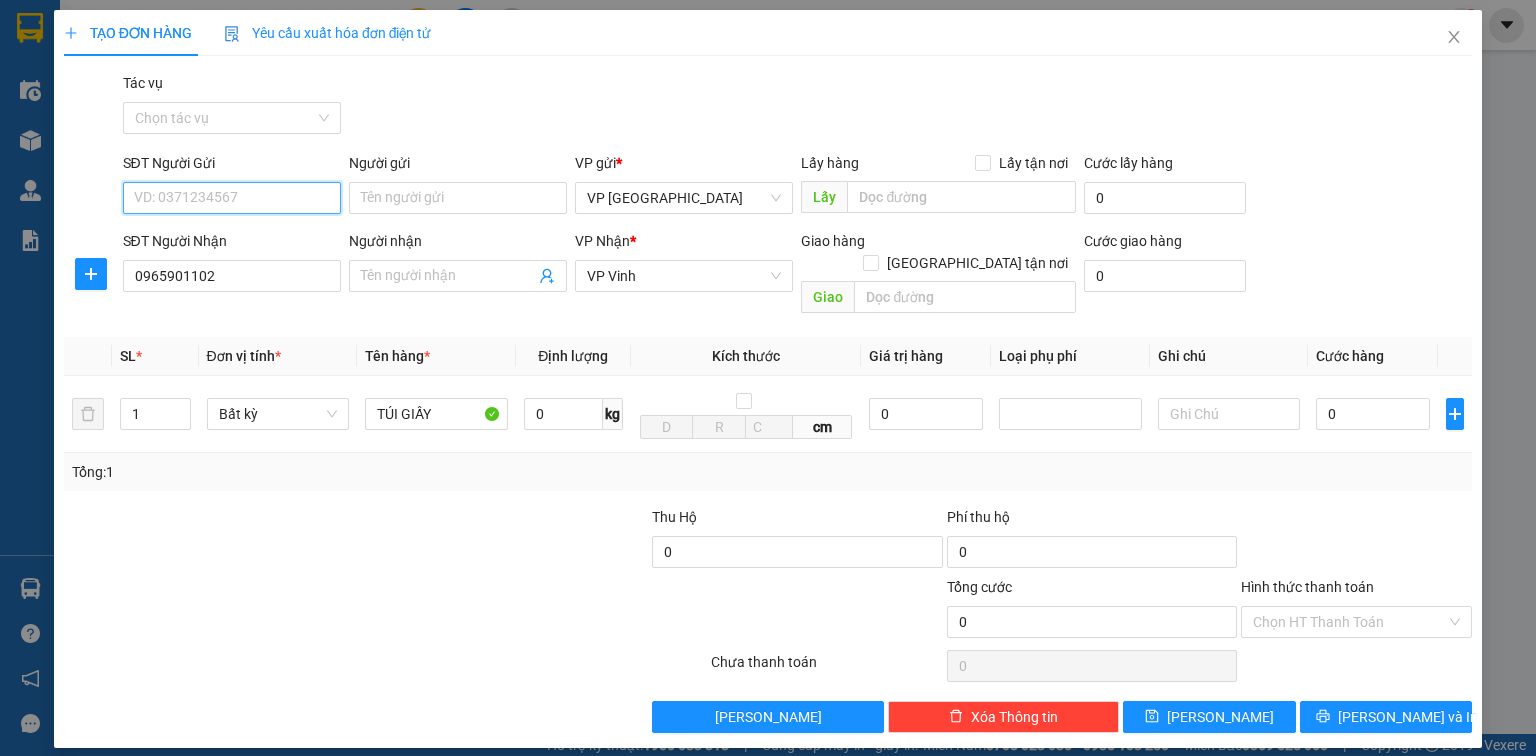 click on "SĐT Người Gửi" at bounding box center [232, 198] 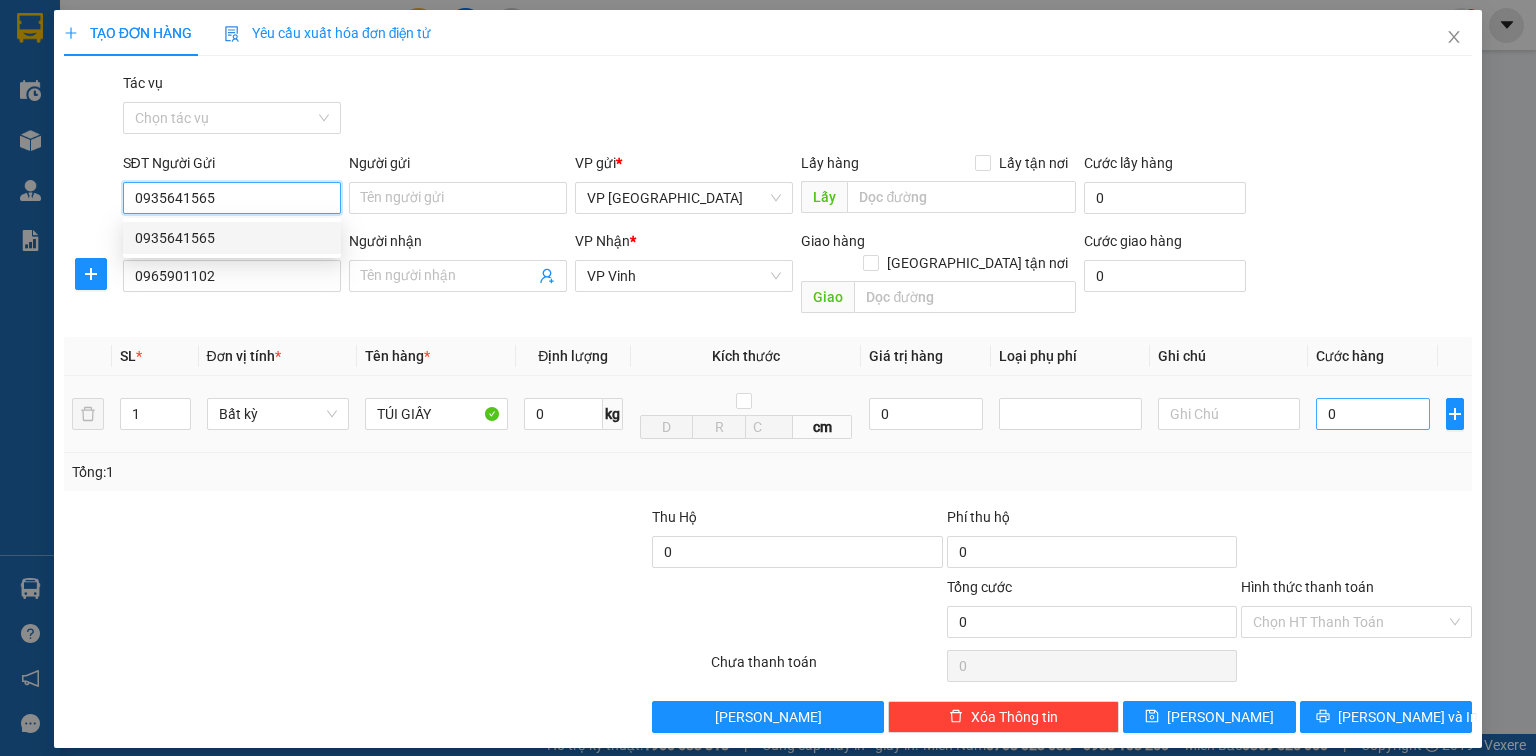 type on "0935641565" 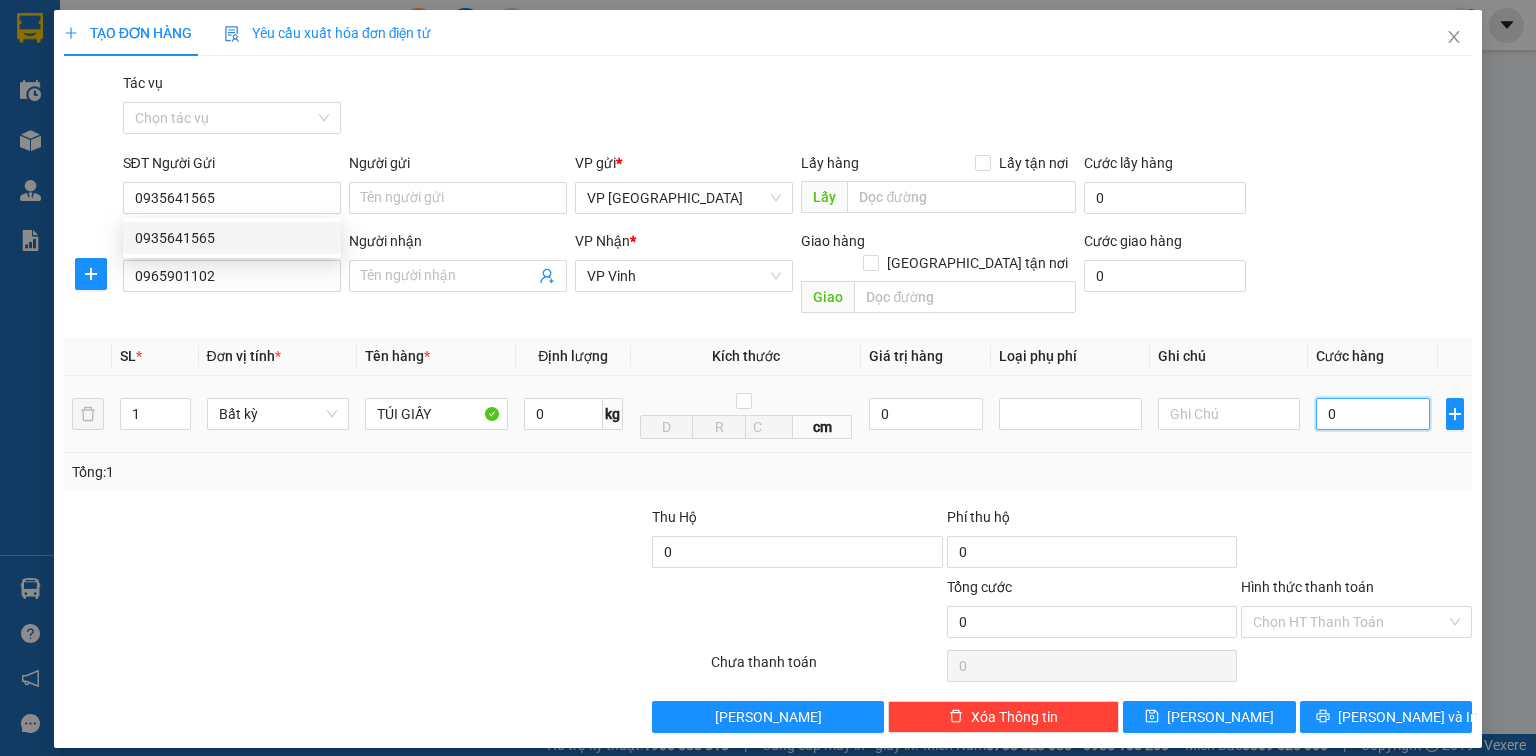 click on "0" at bounding box center (1373, 414) 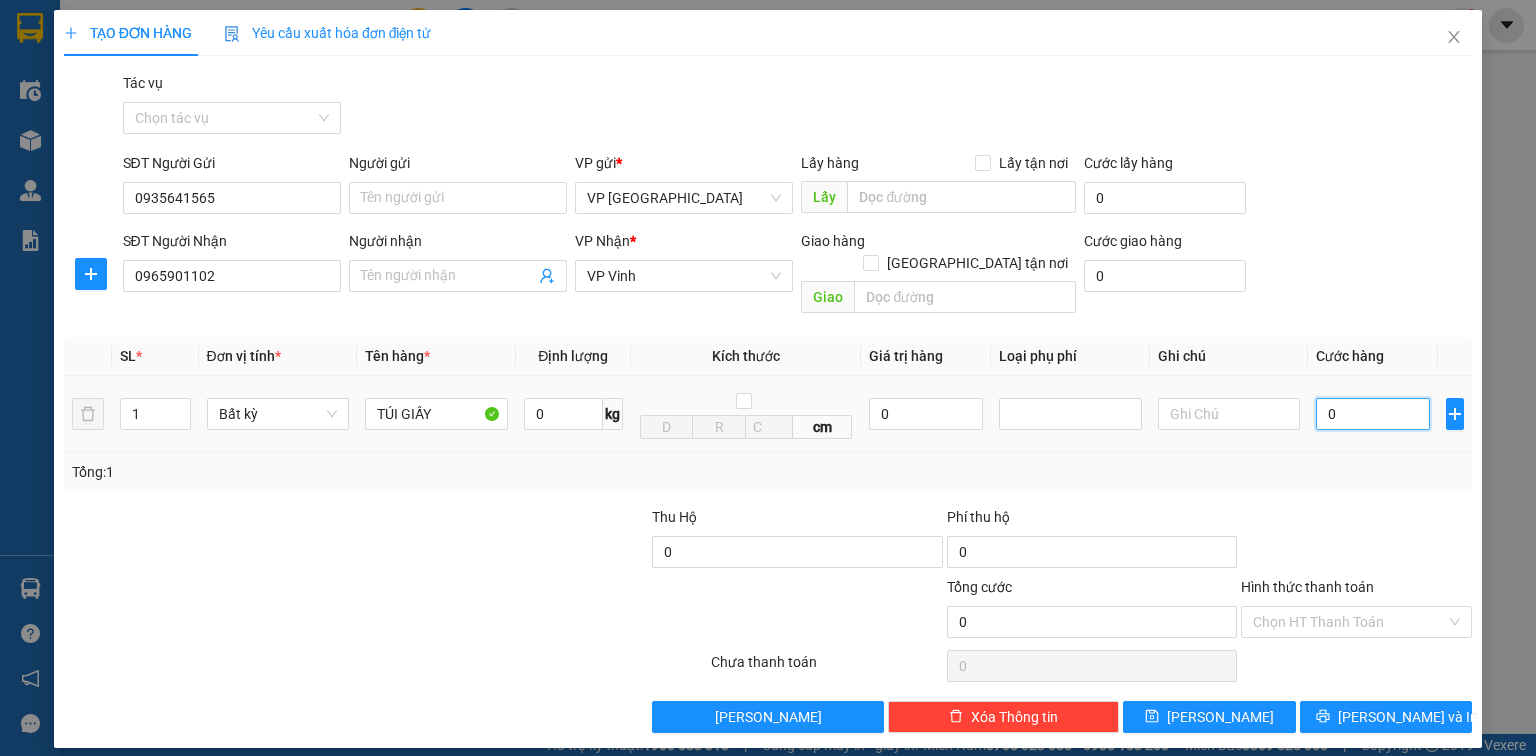 type on "5" 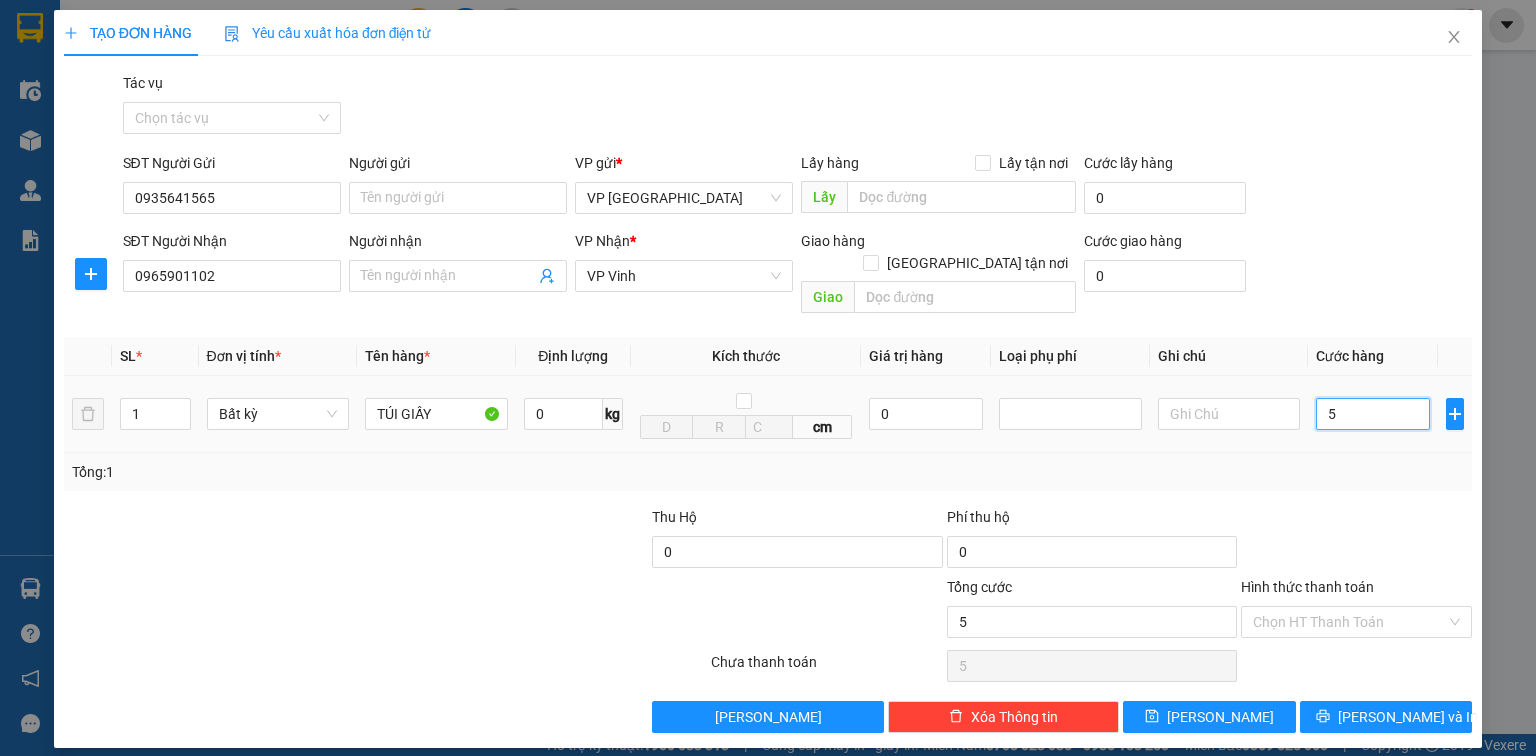 type on "50" 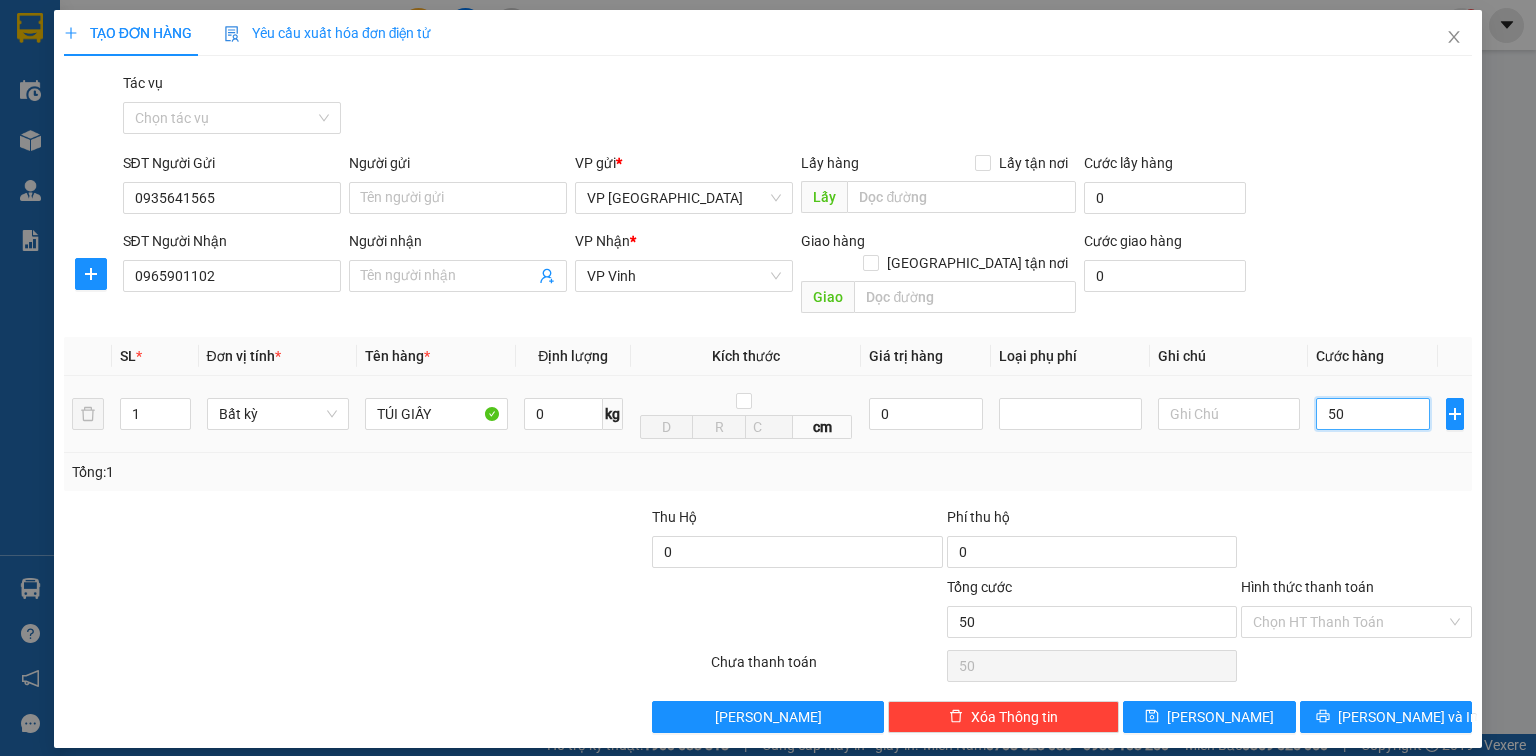 type on "500" 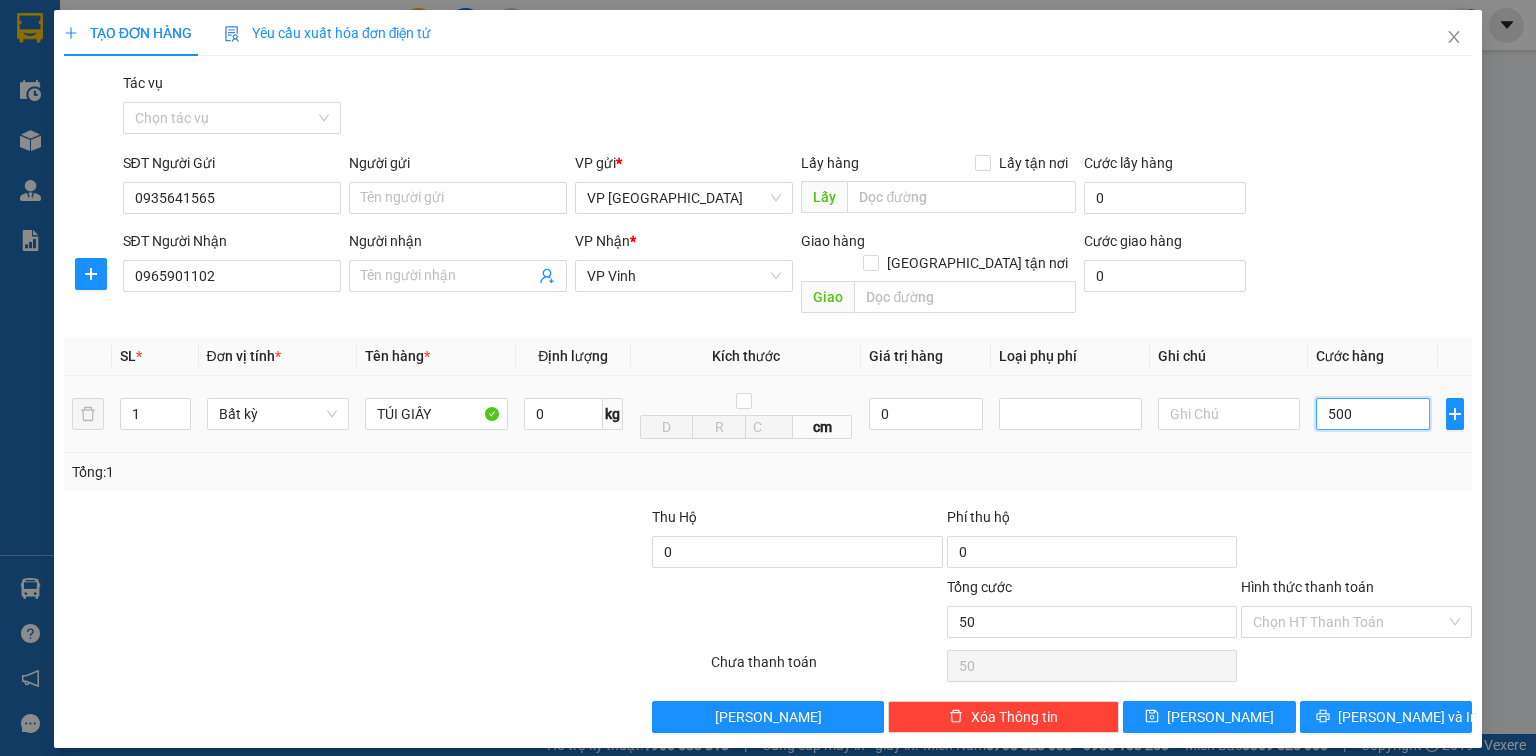 type on "500" 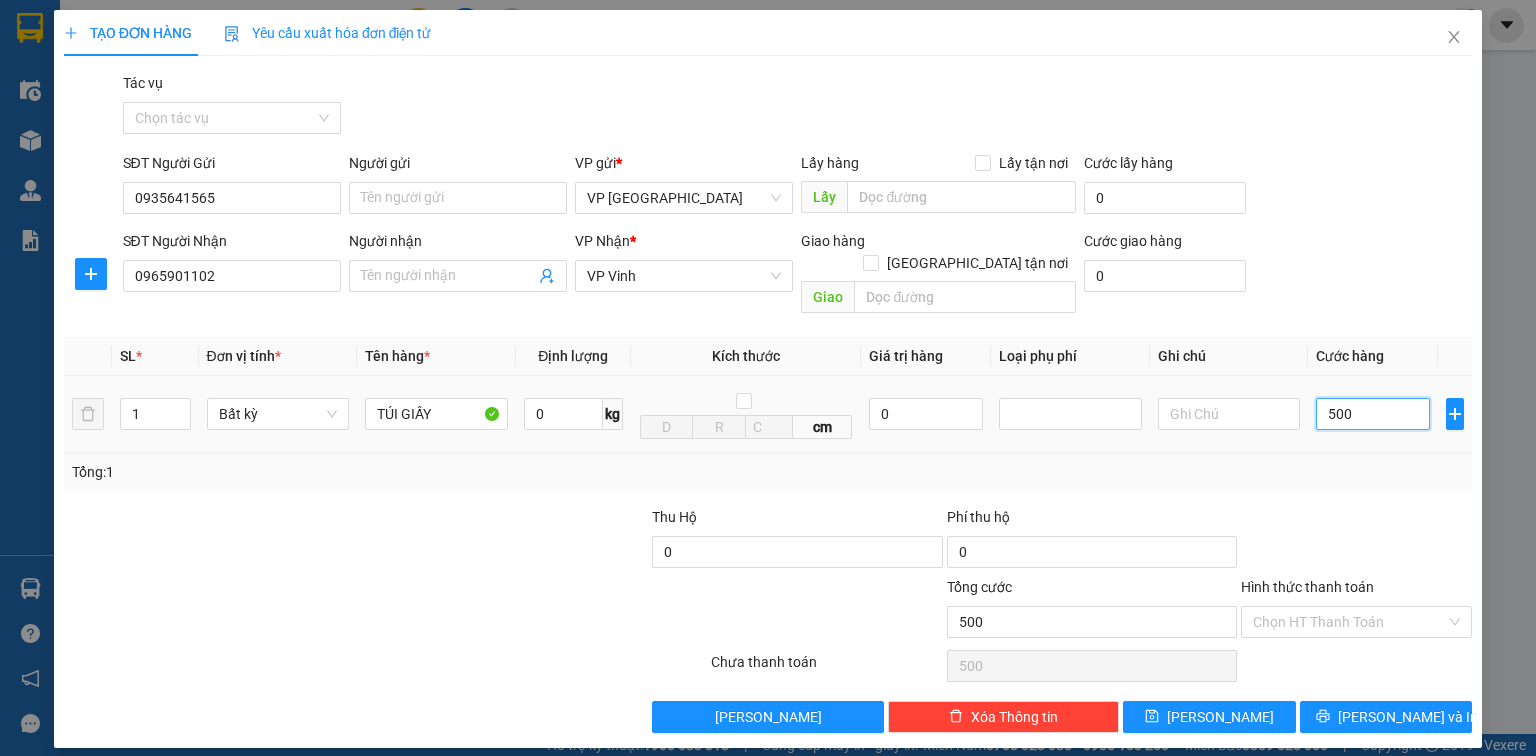 type on "5.000" 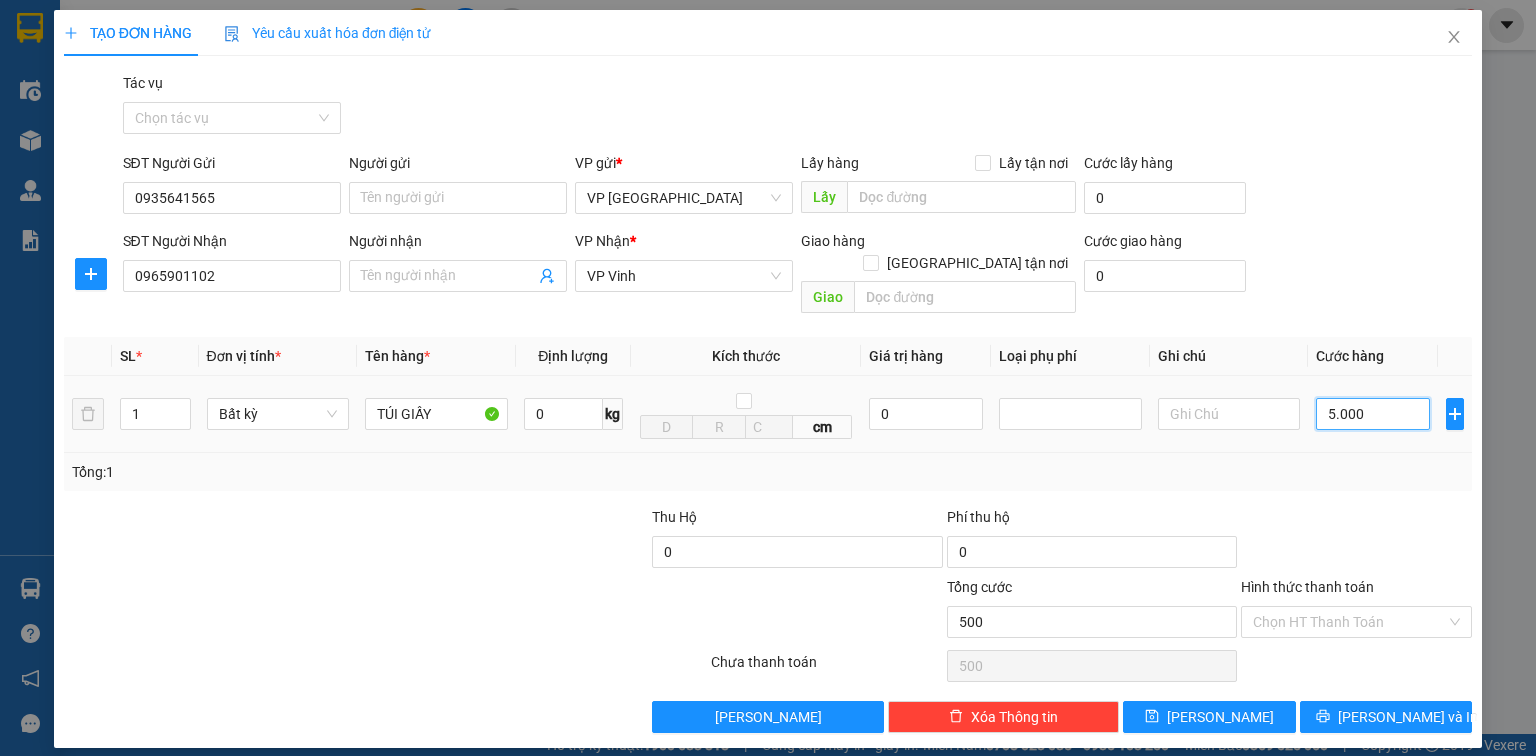 type on "5.000" 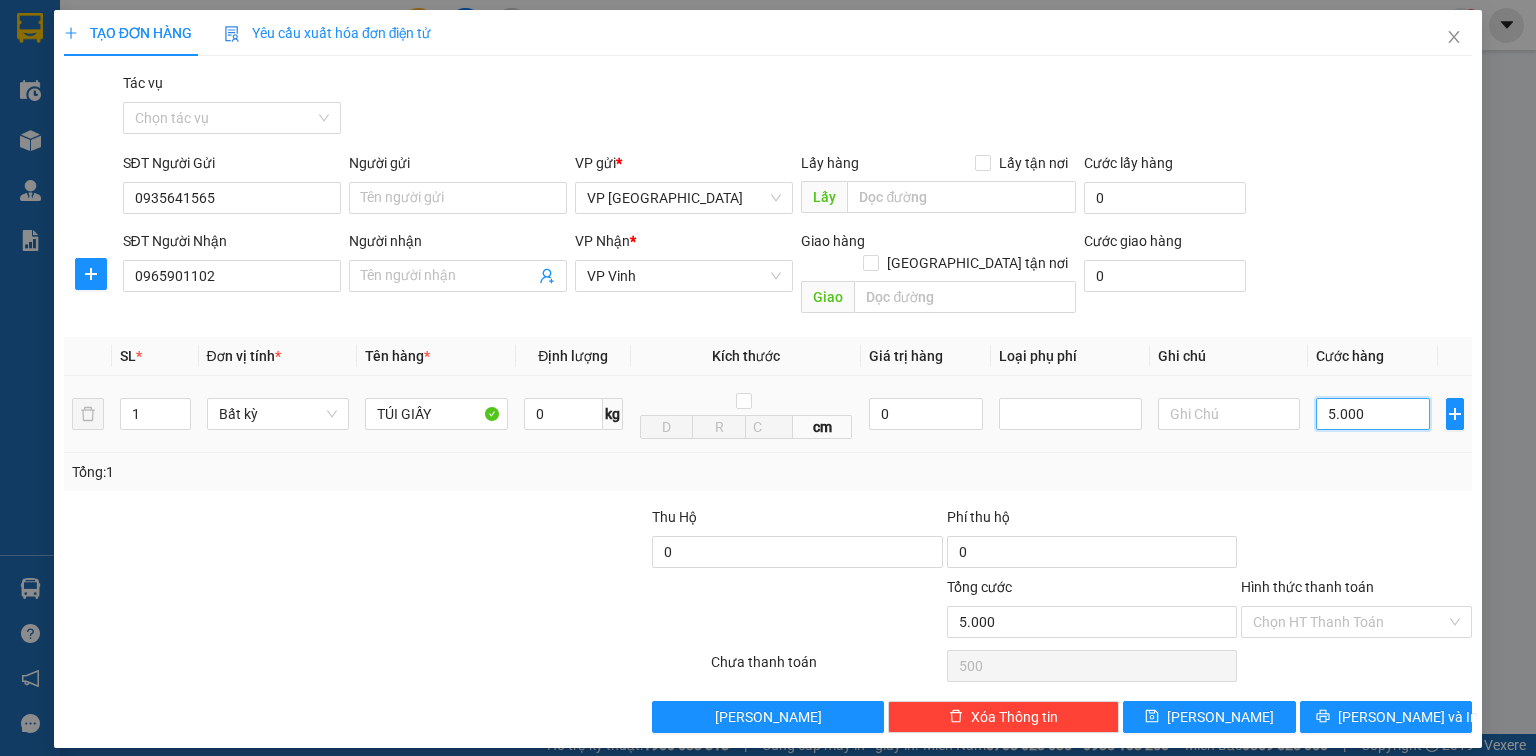 type on "5.000" 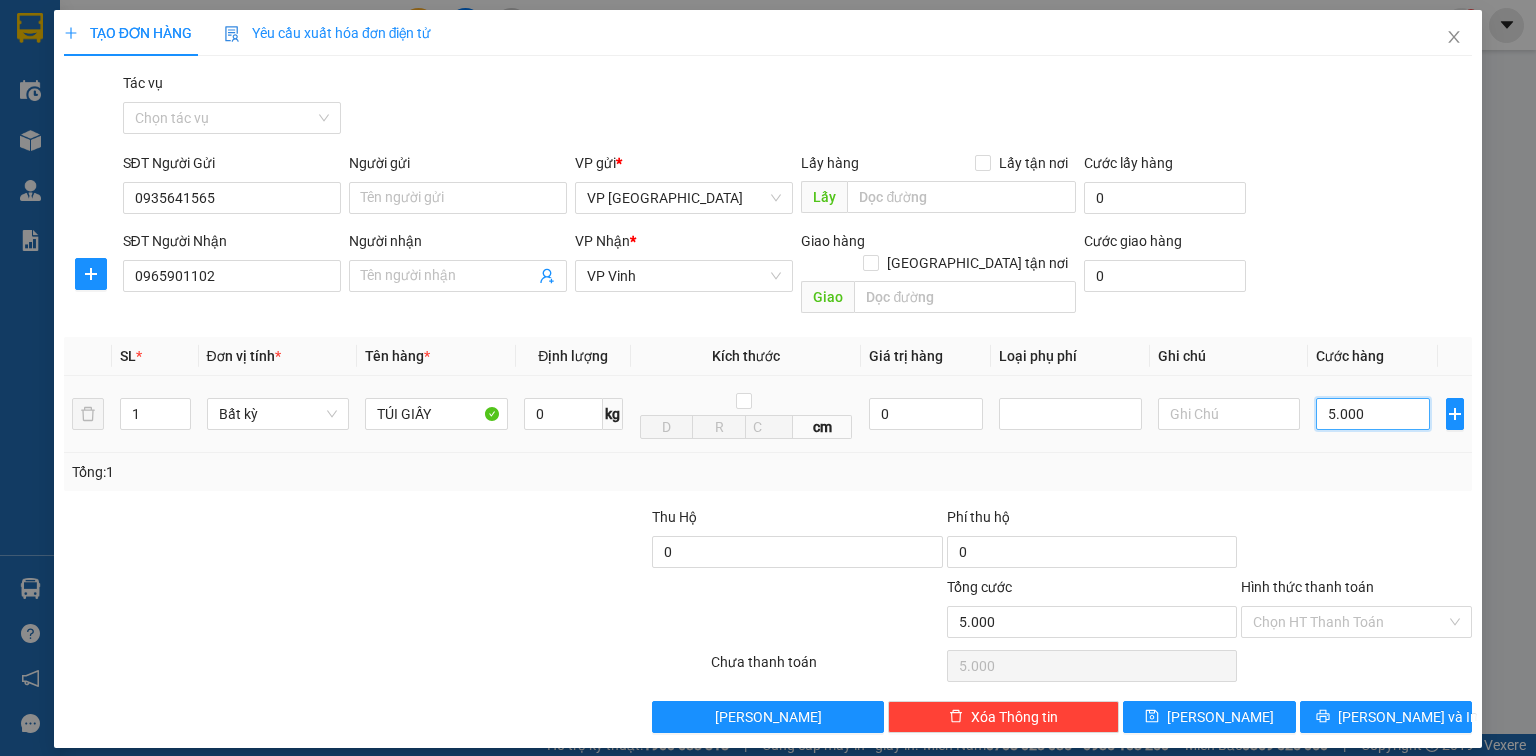 type on "50.000" 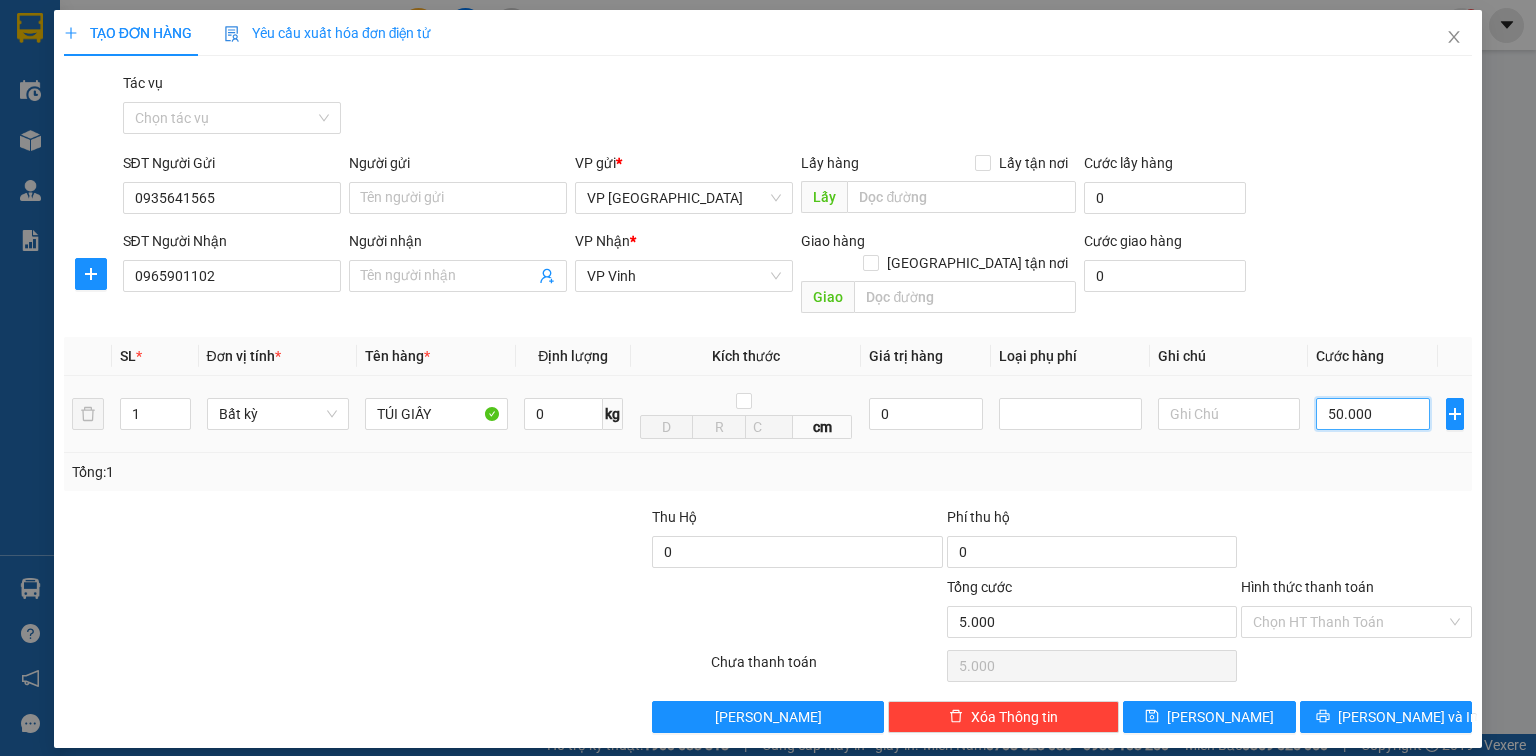 type on "50.000" 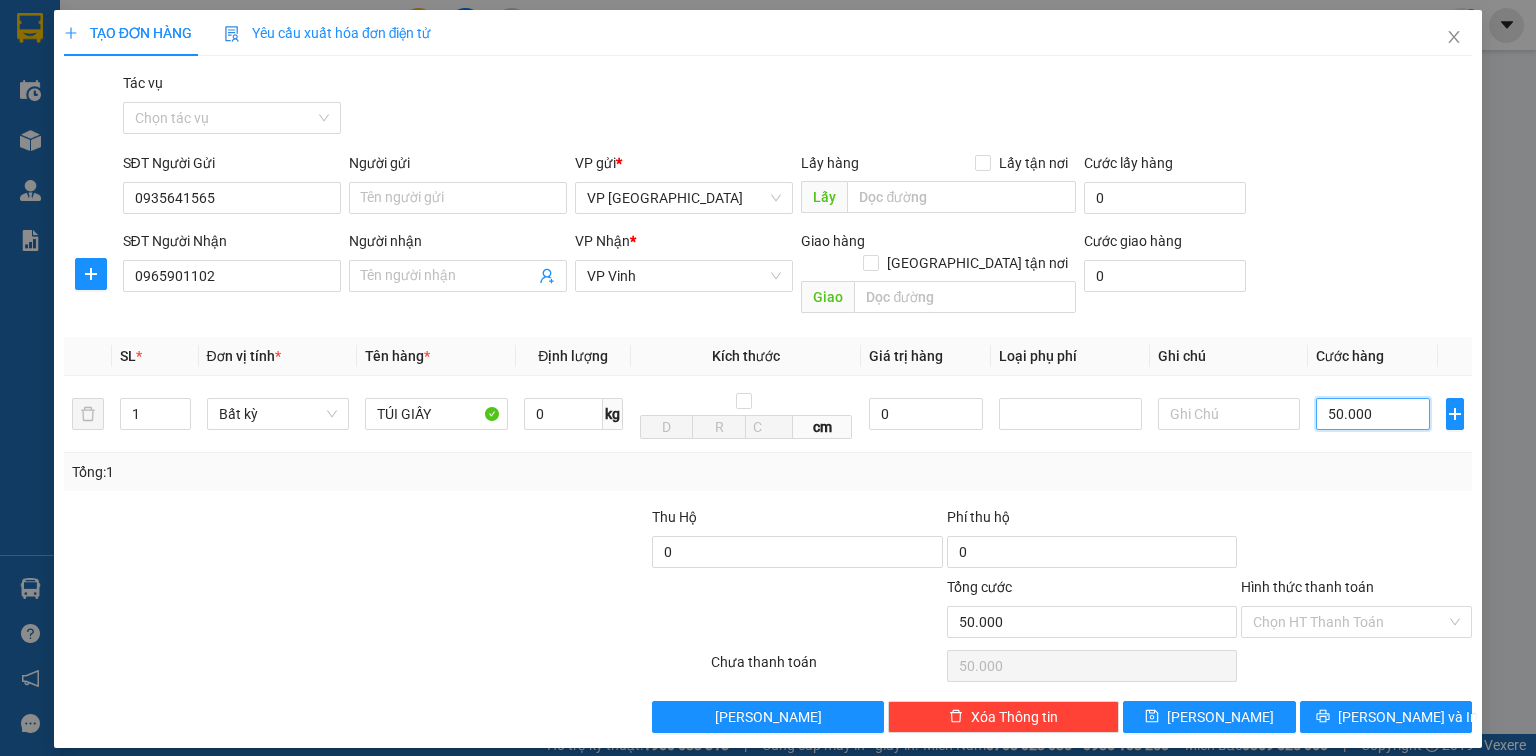 type on "50.000" 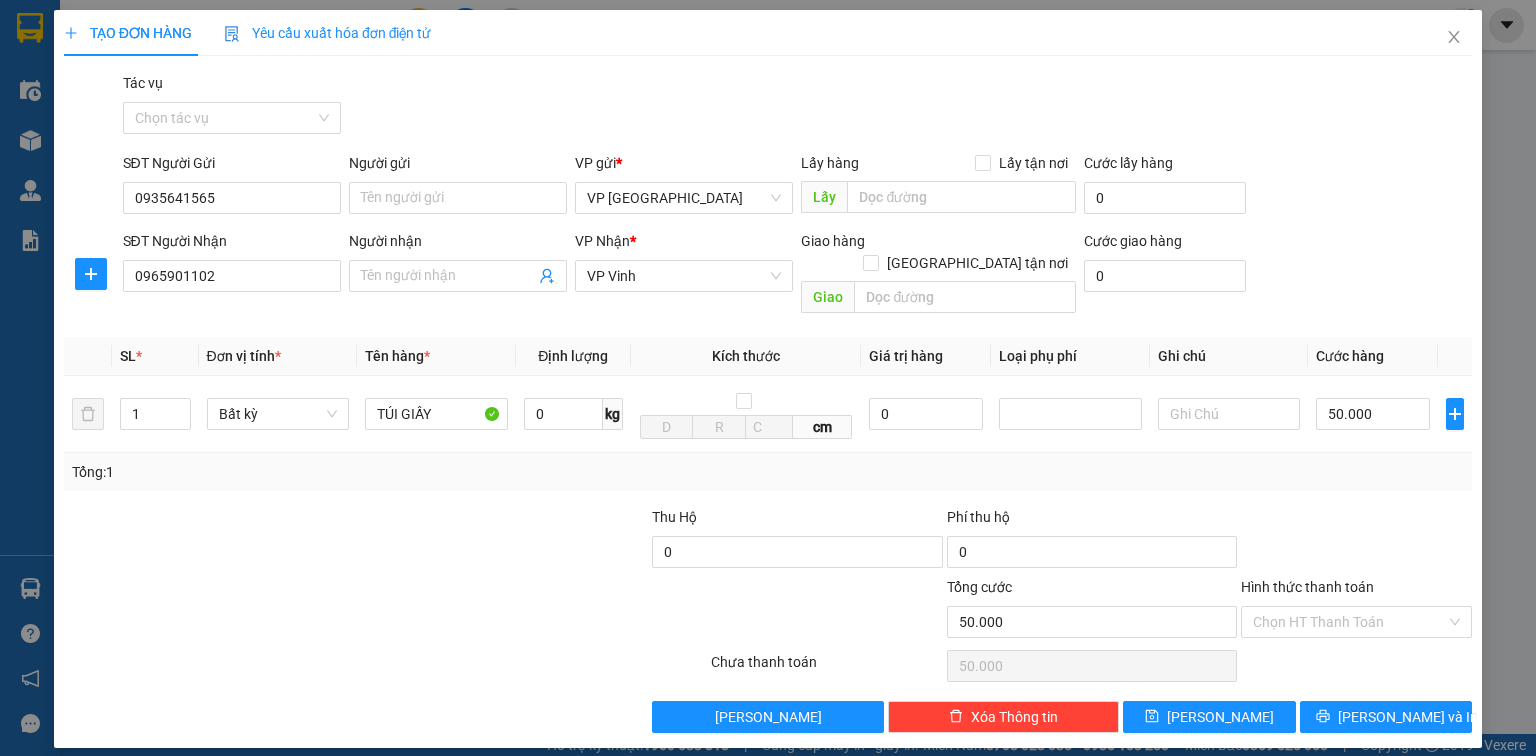 click on "Hình thức thanh toán" at bounding box center (1307, 587) 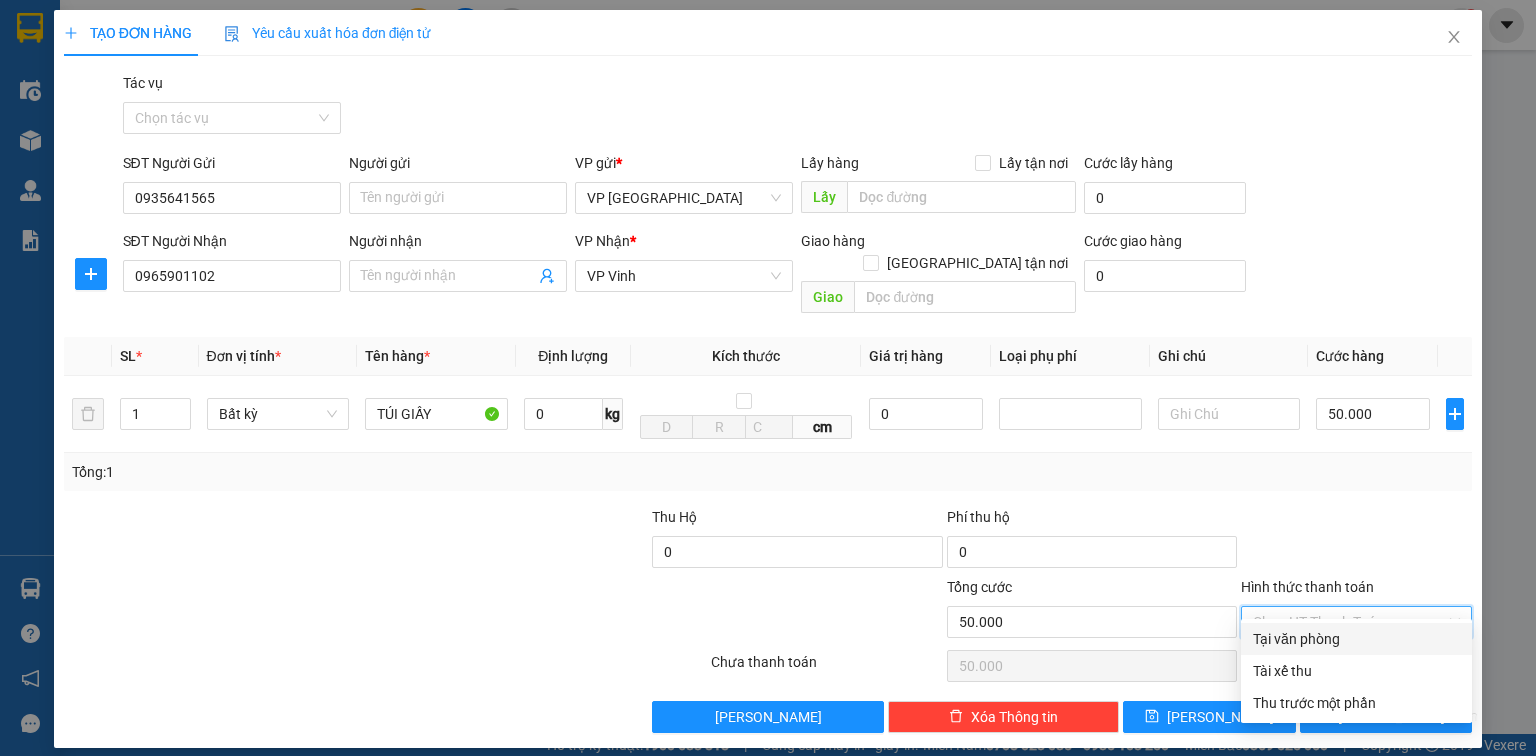 click on "Tại văn phòng" at bounding box center [1356, 639] 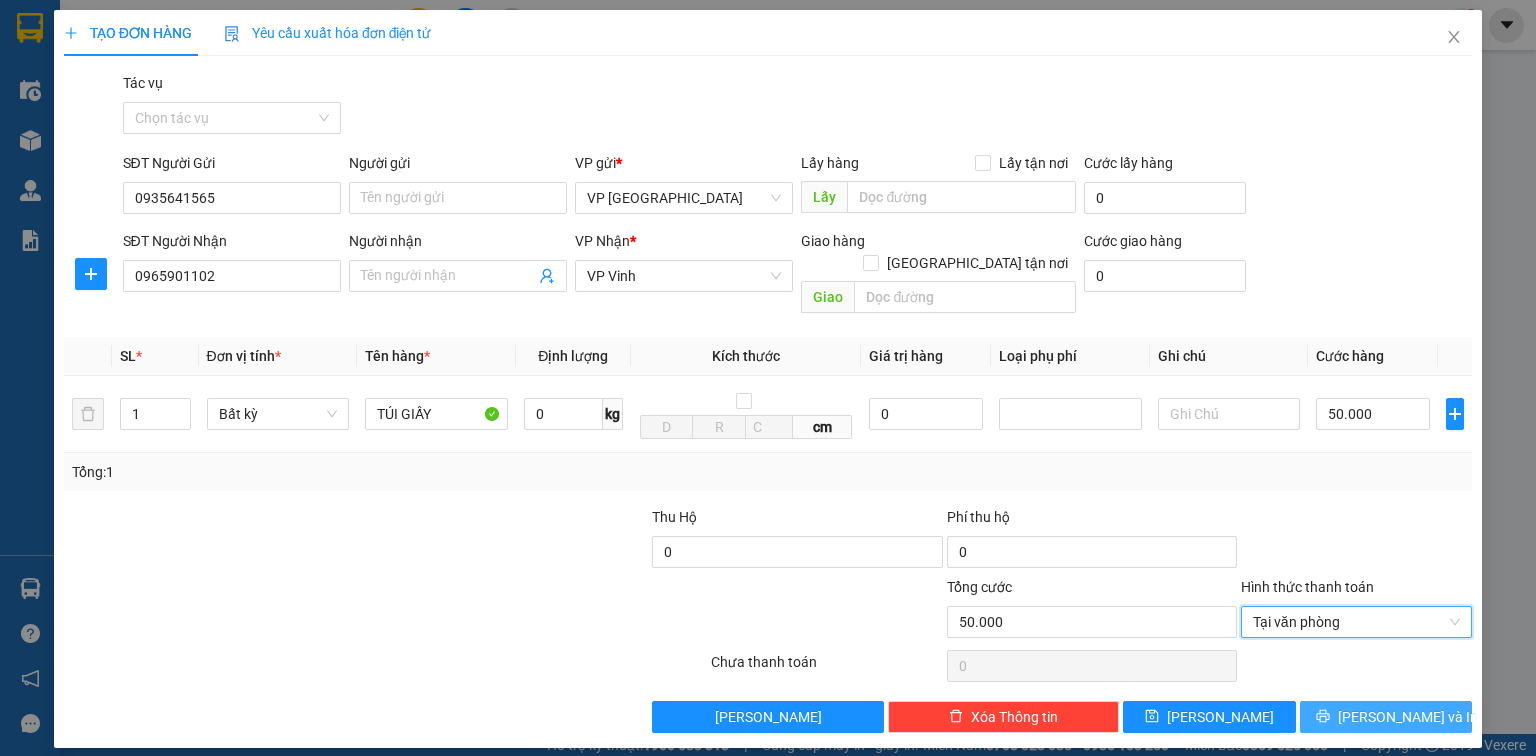 click on "[PERSON_NAME] và In" at bounding box center (1386, 717) 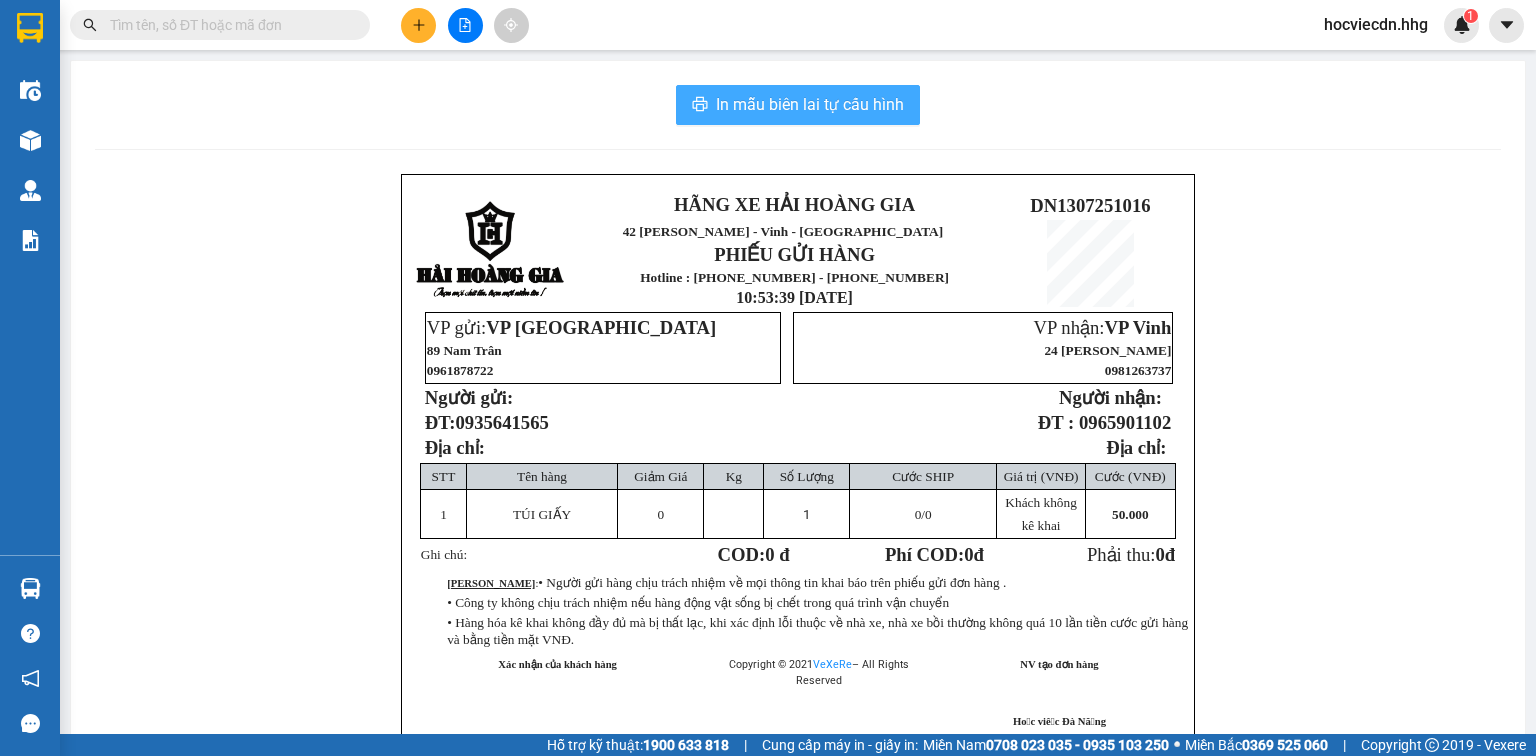 click on "In mẫu biên lai tự cấu hình" at bounding box center (810, 104) 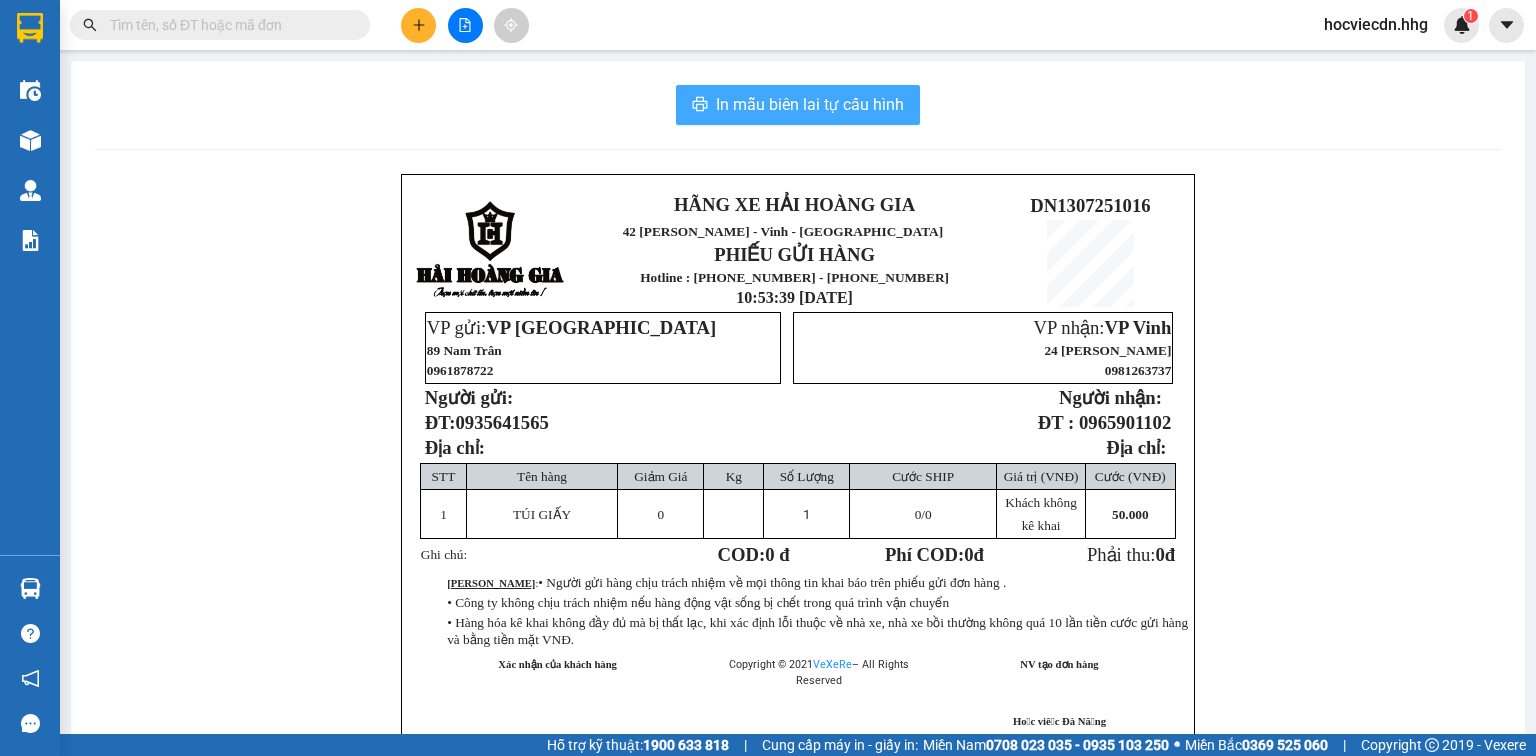 scroll, scrollTop: 0, scrollLeft: 0, axis: both 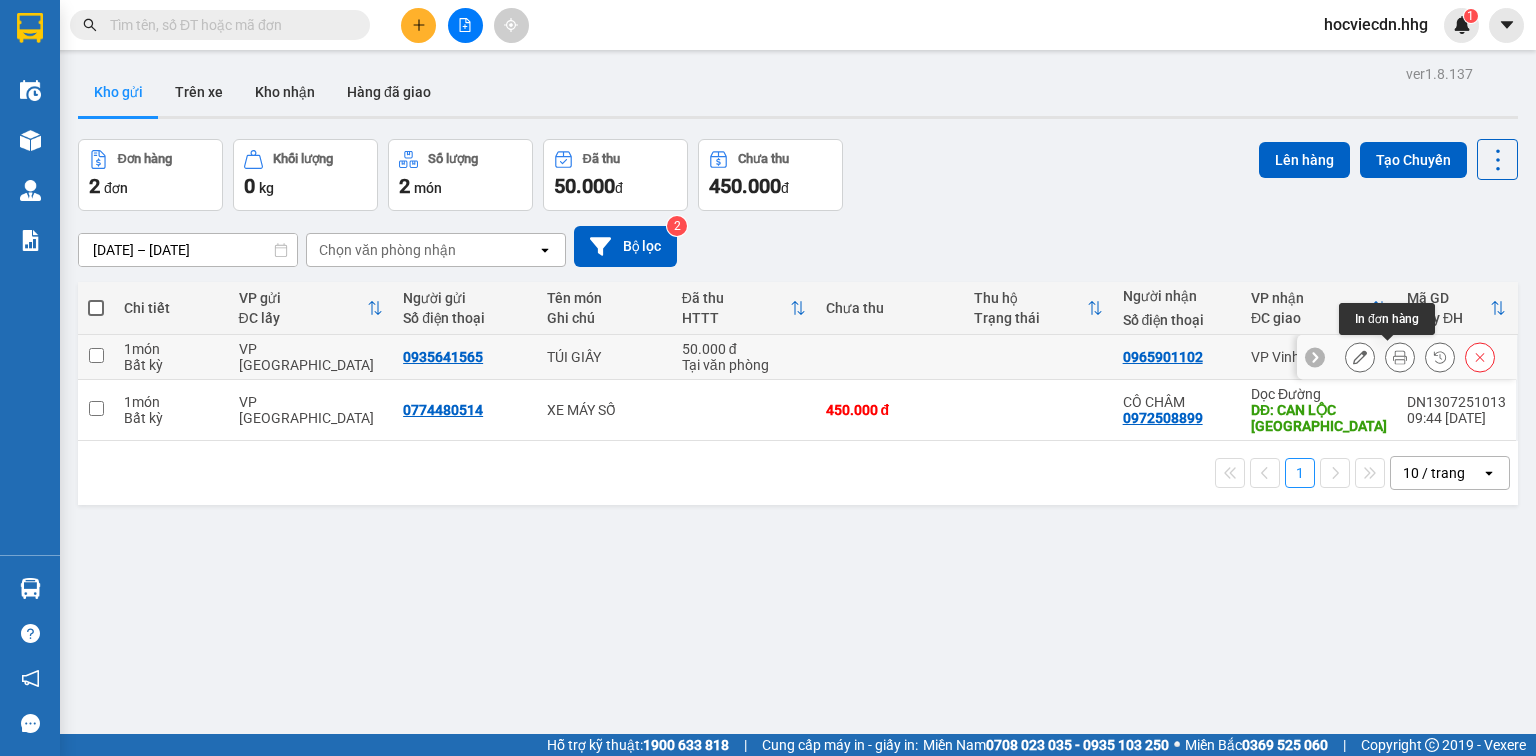 click 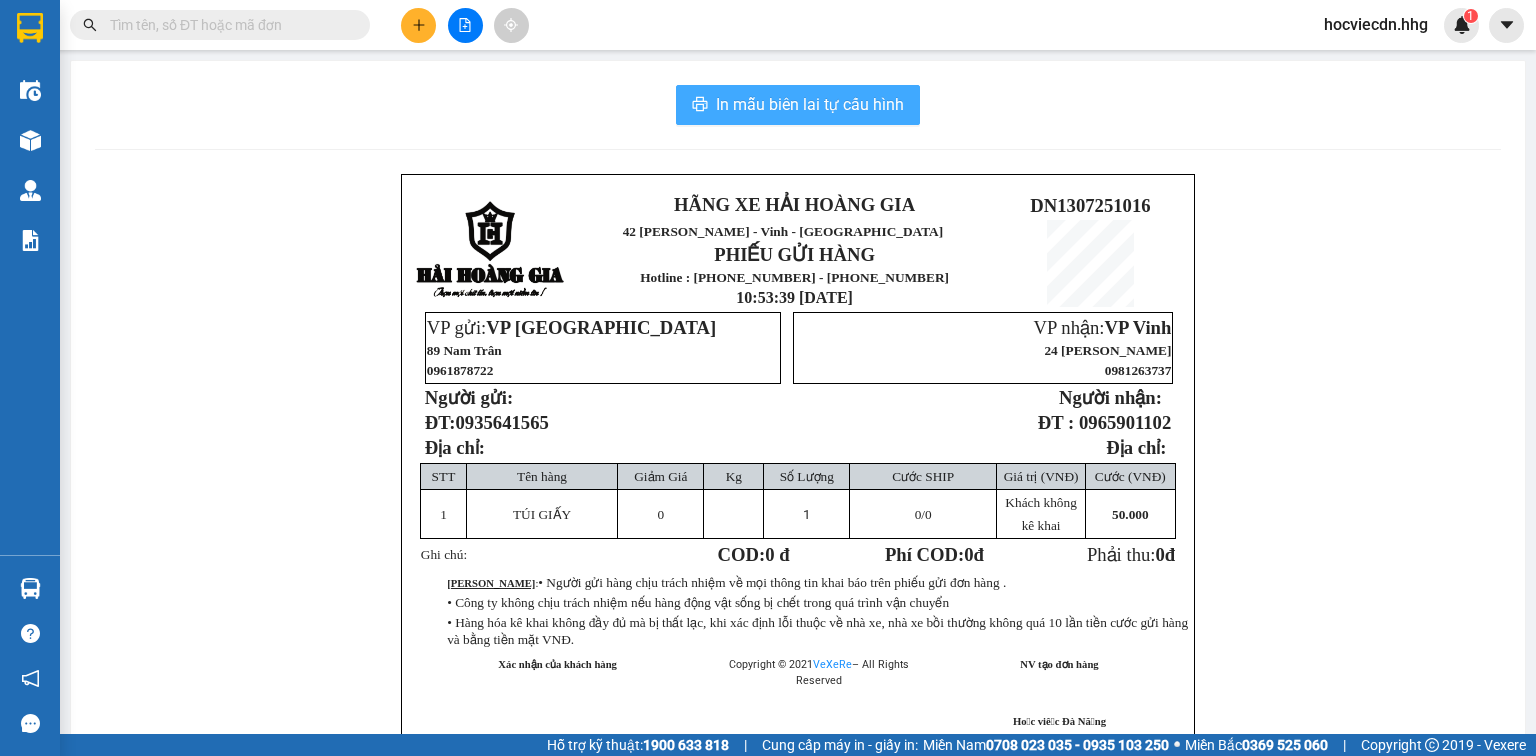 click on "In mẫu biên lai tự cấu hình" at bounding box center (810, 104) 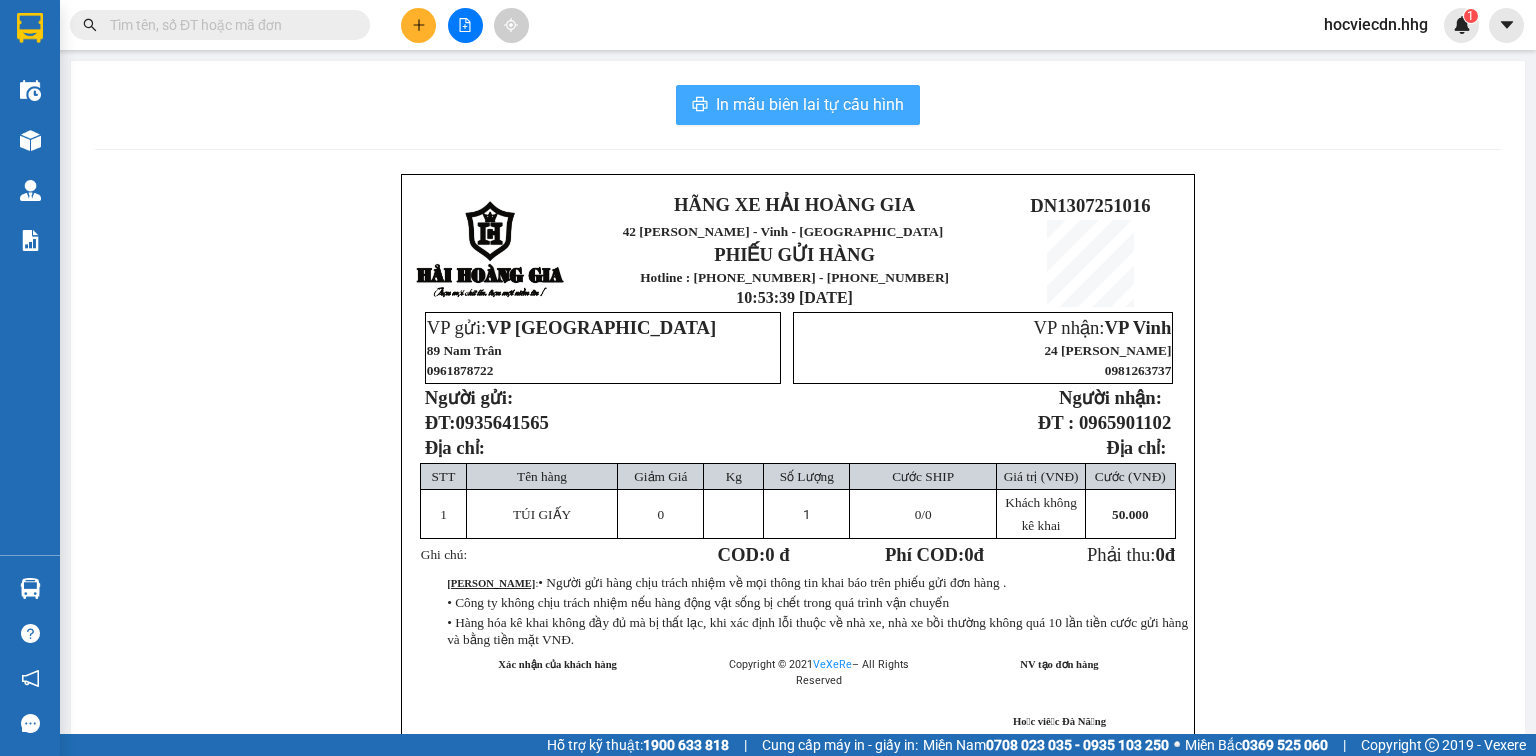 scroll, scrollTop: 0, scrollLeft: 0, axis: both 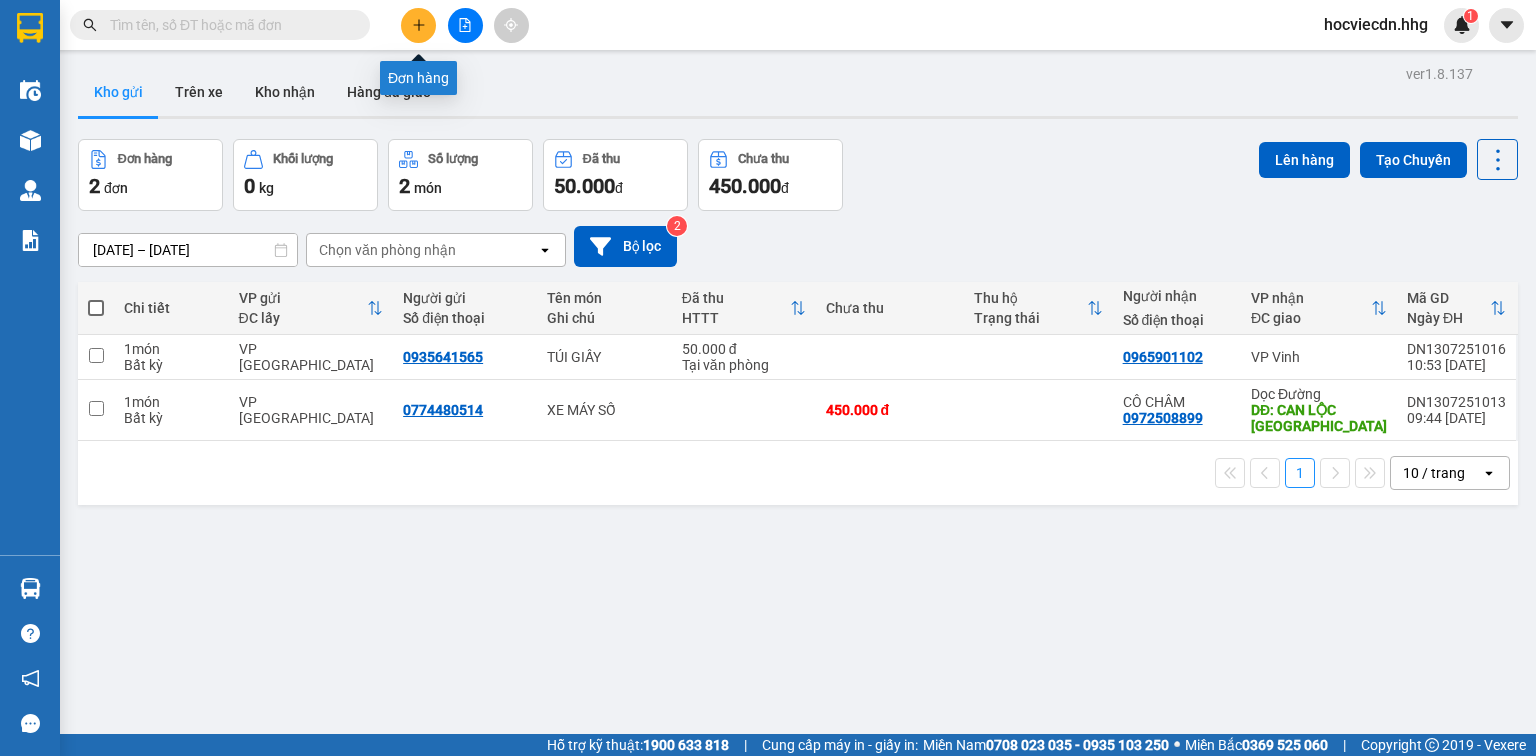 click at bounding box center (418, 25) 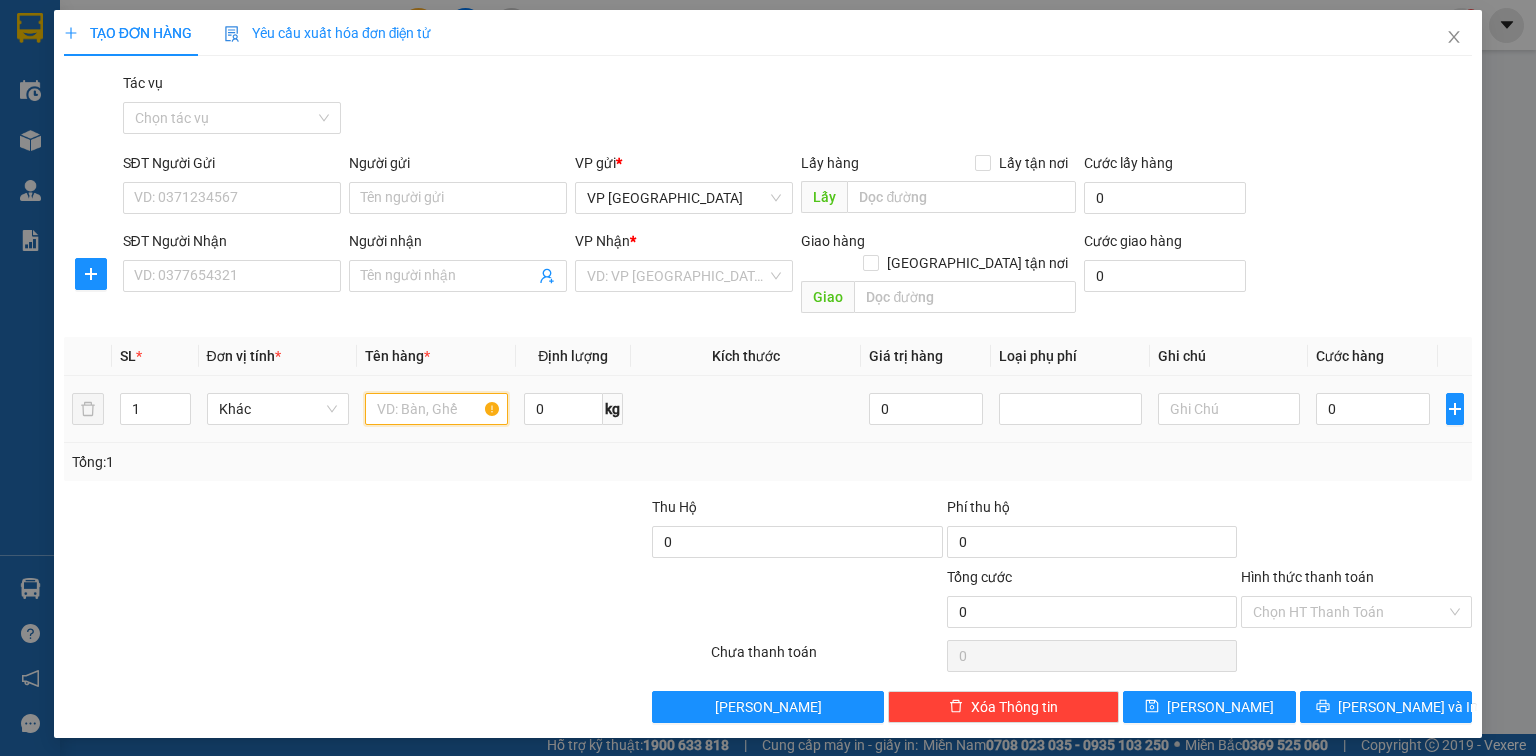 click at bounding box center [436, 409] 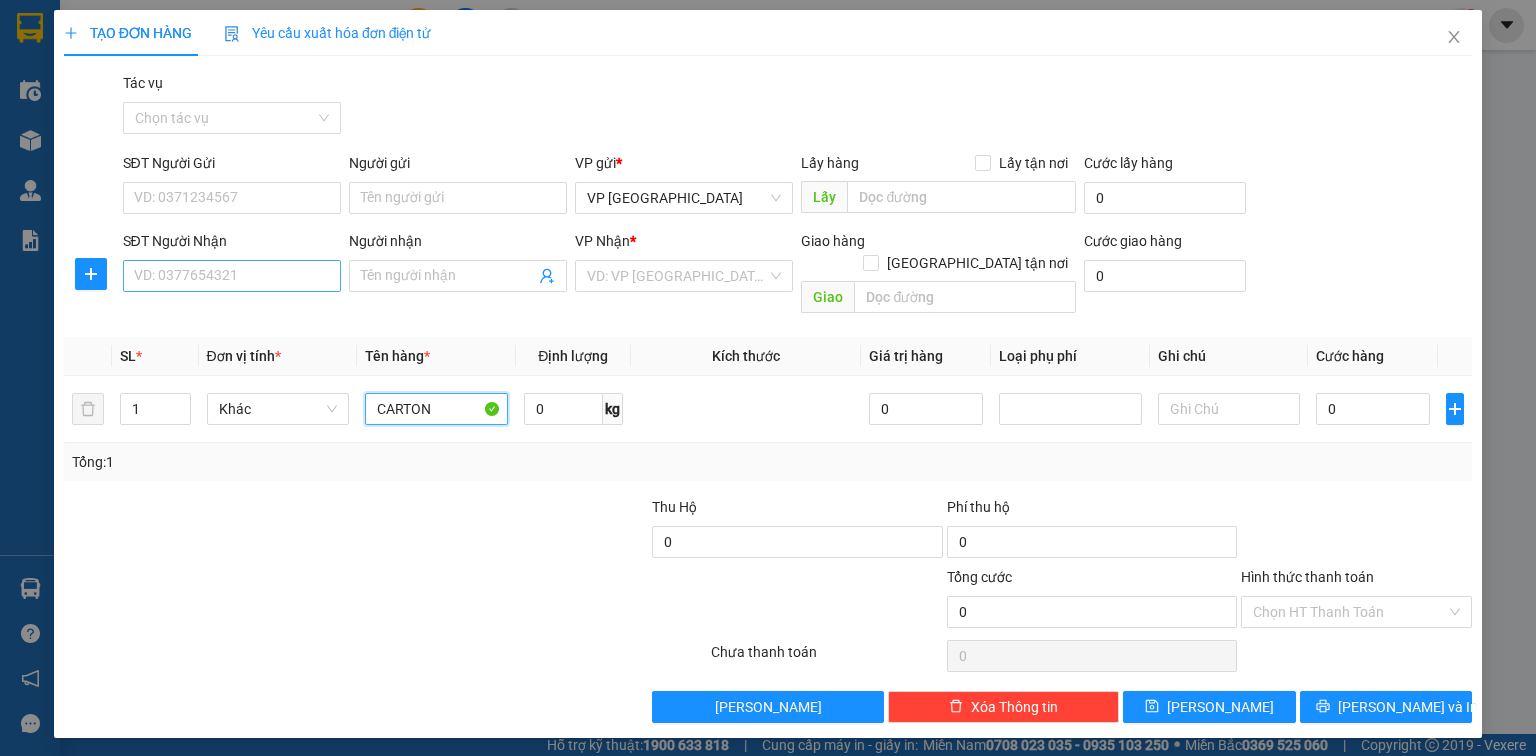 type on "CARTON" 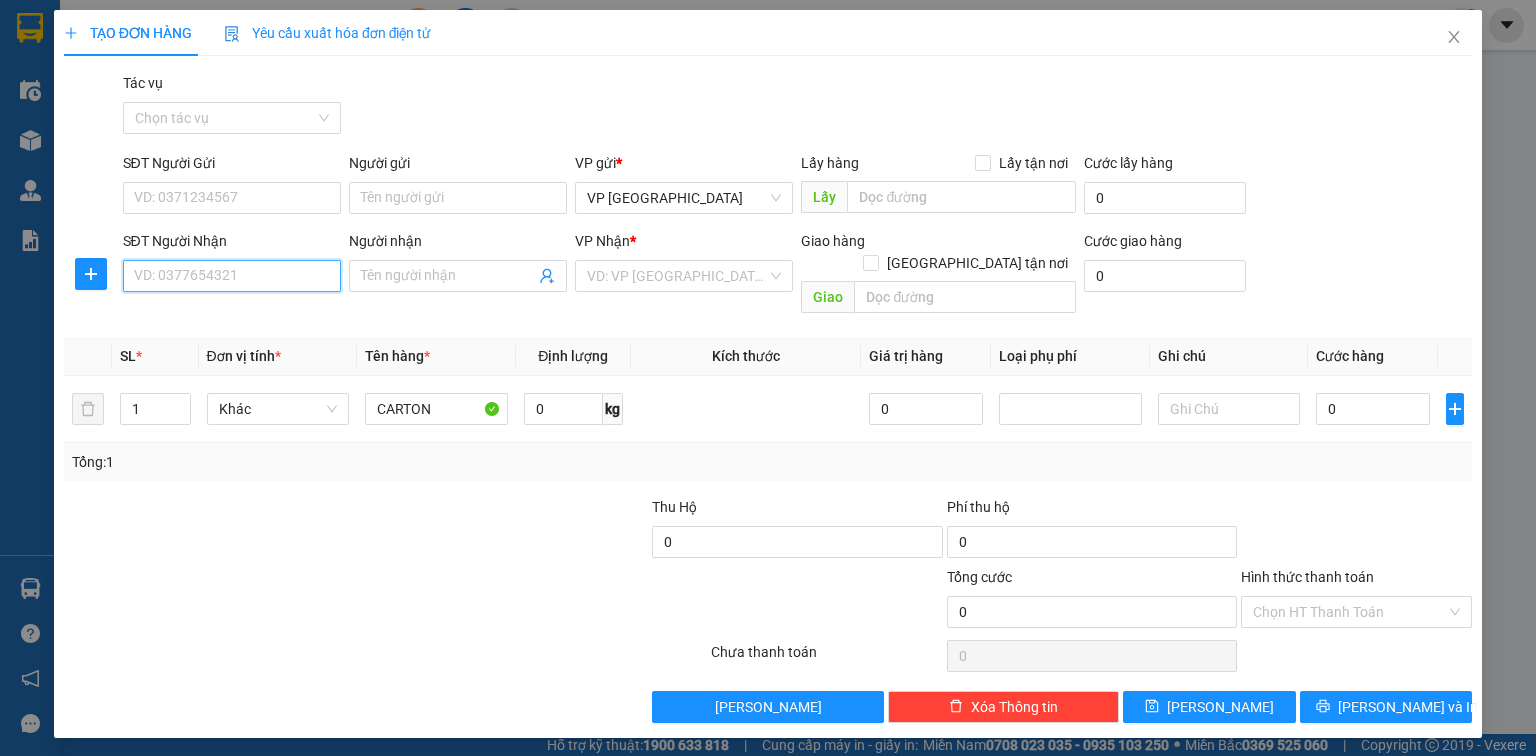 click on "SĐT Người Nhận" at bounding box center (232, 276) 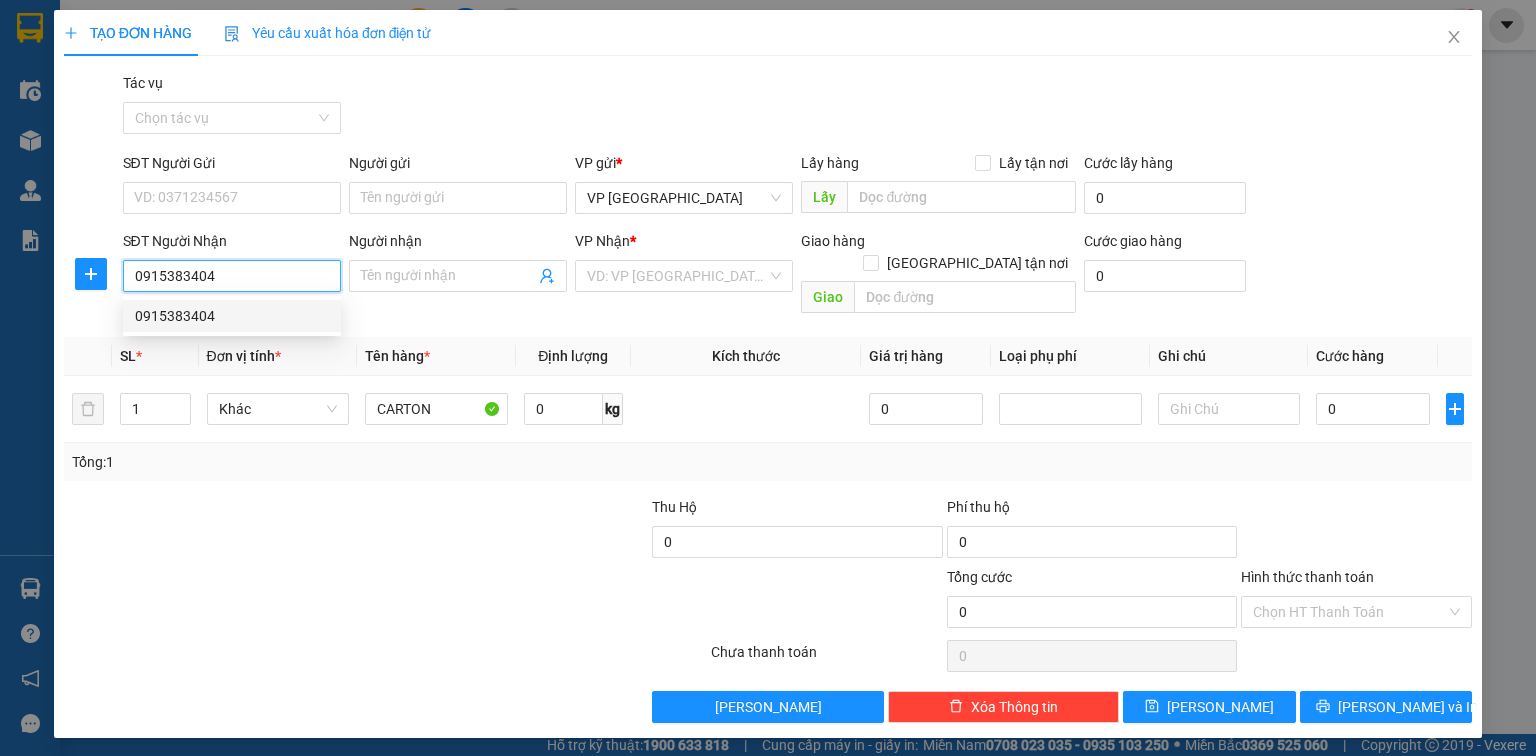 click on "0915383404" at bounding box center [232, 316] 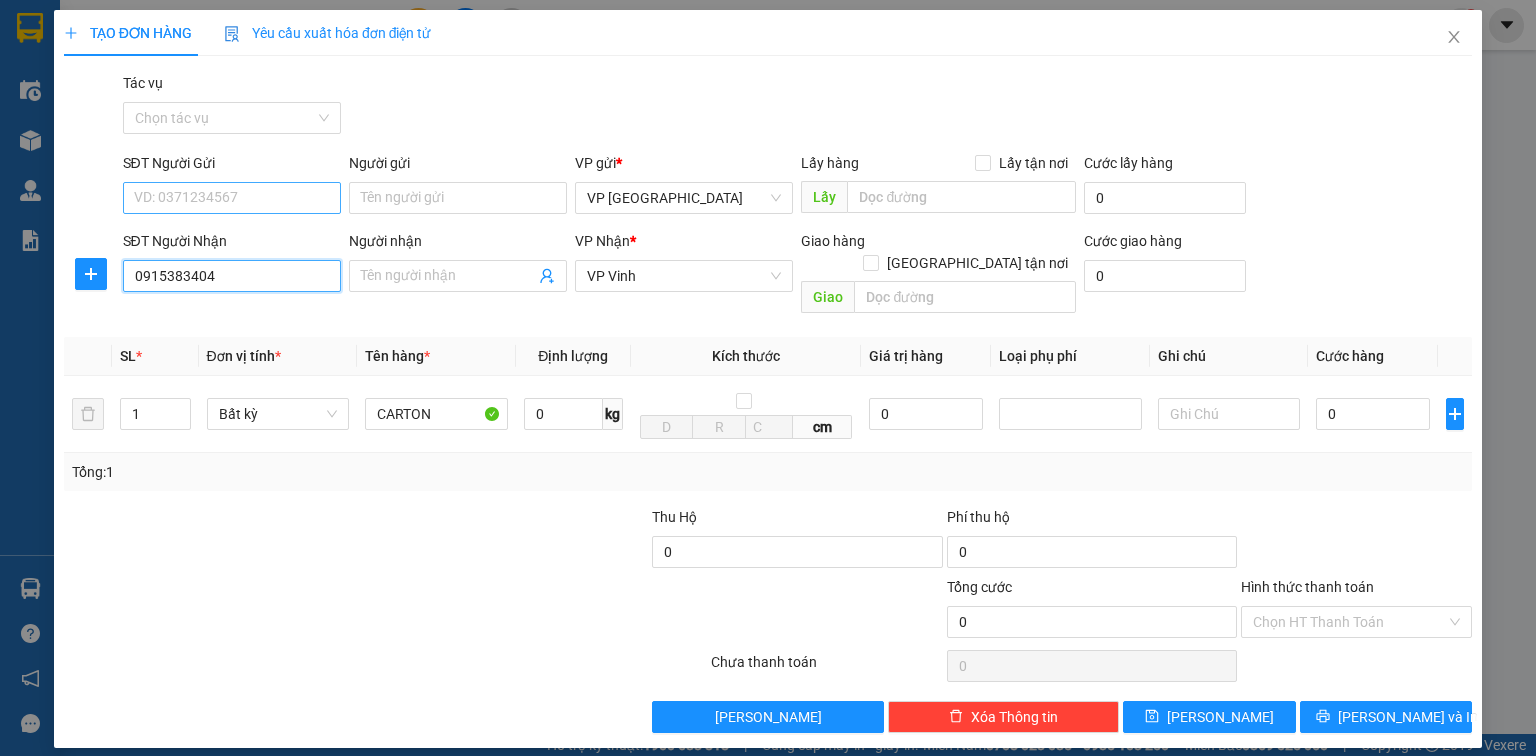 type on "0915383404" 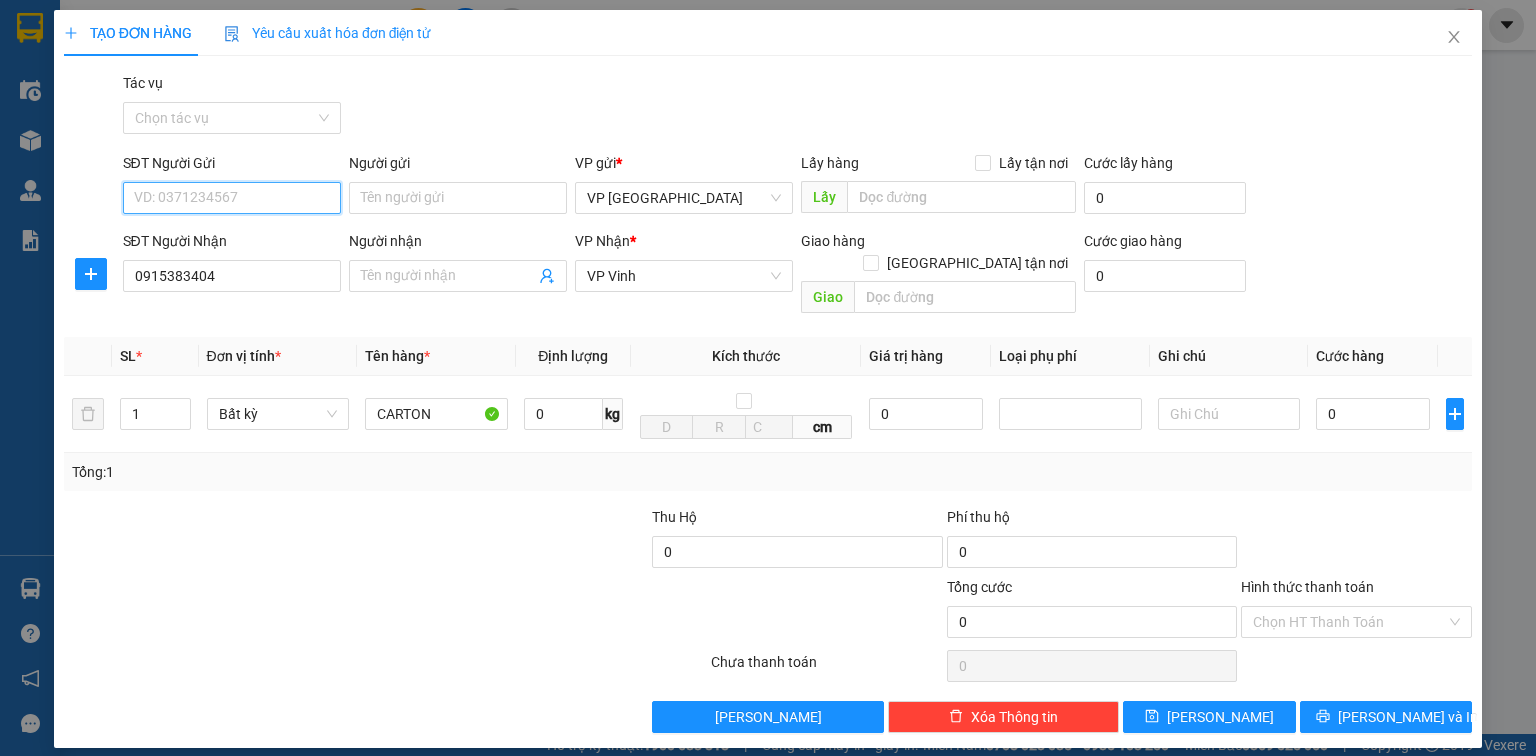 click on "SĐT Người Gửi" at bounding box center (232, 198) 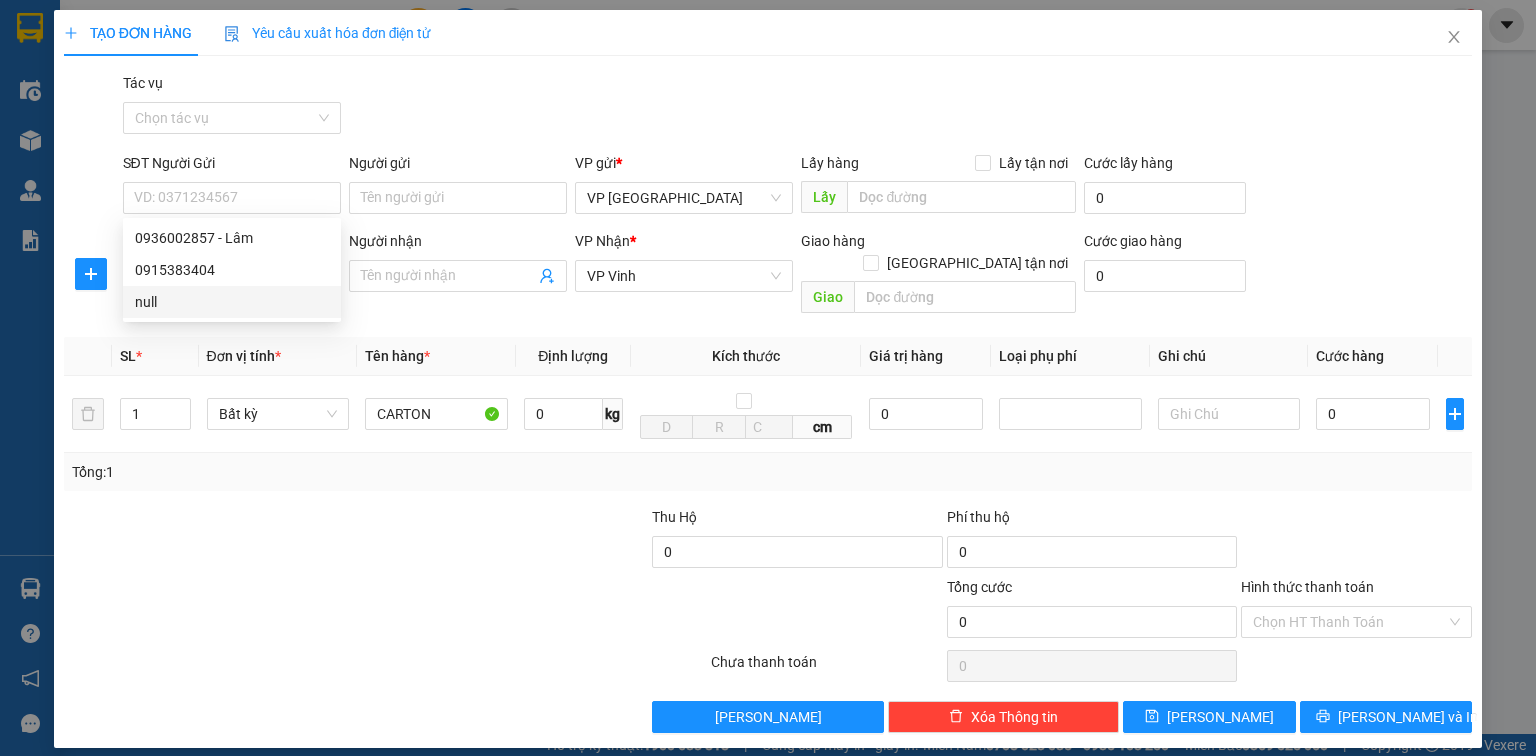 click at bounding box center (209, 541) 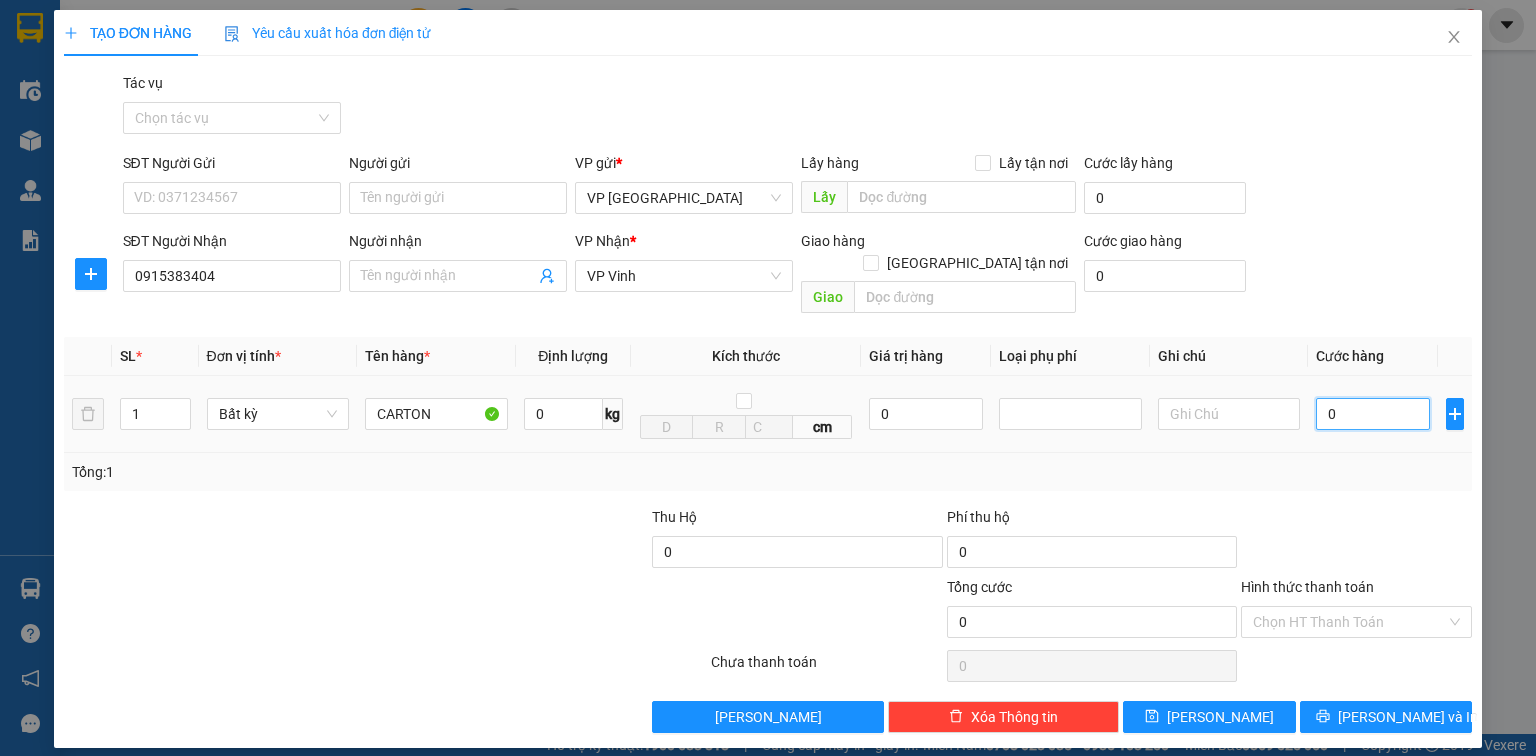 click on "0" at bounding box center [1373, 414] 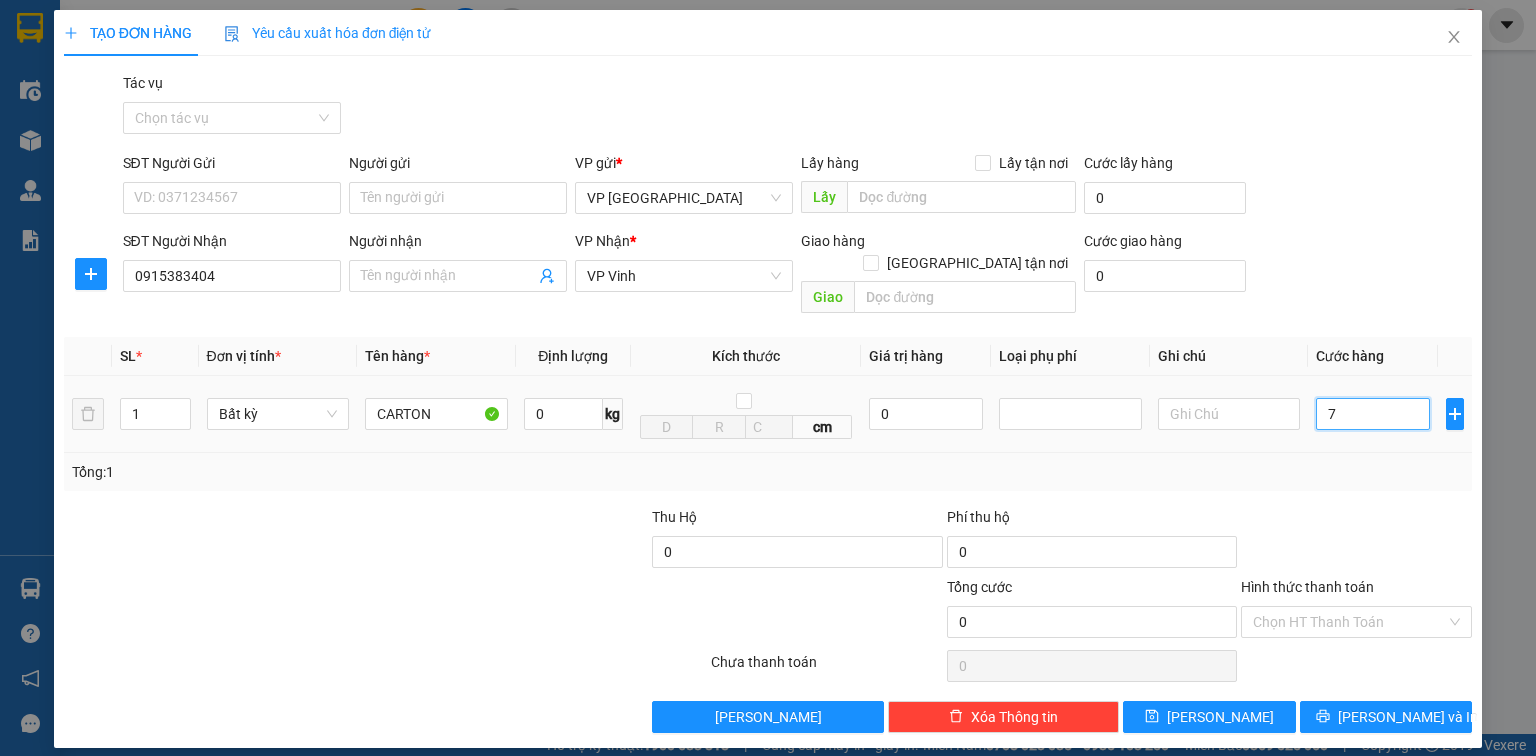 type on "7" 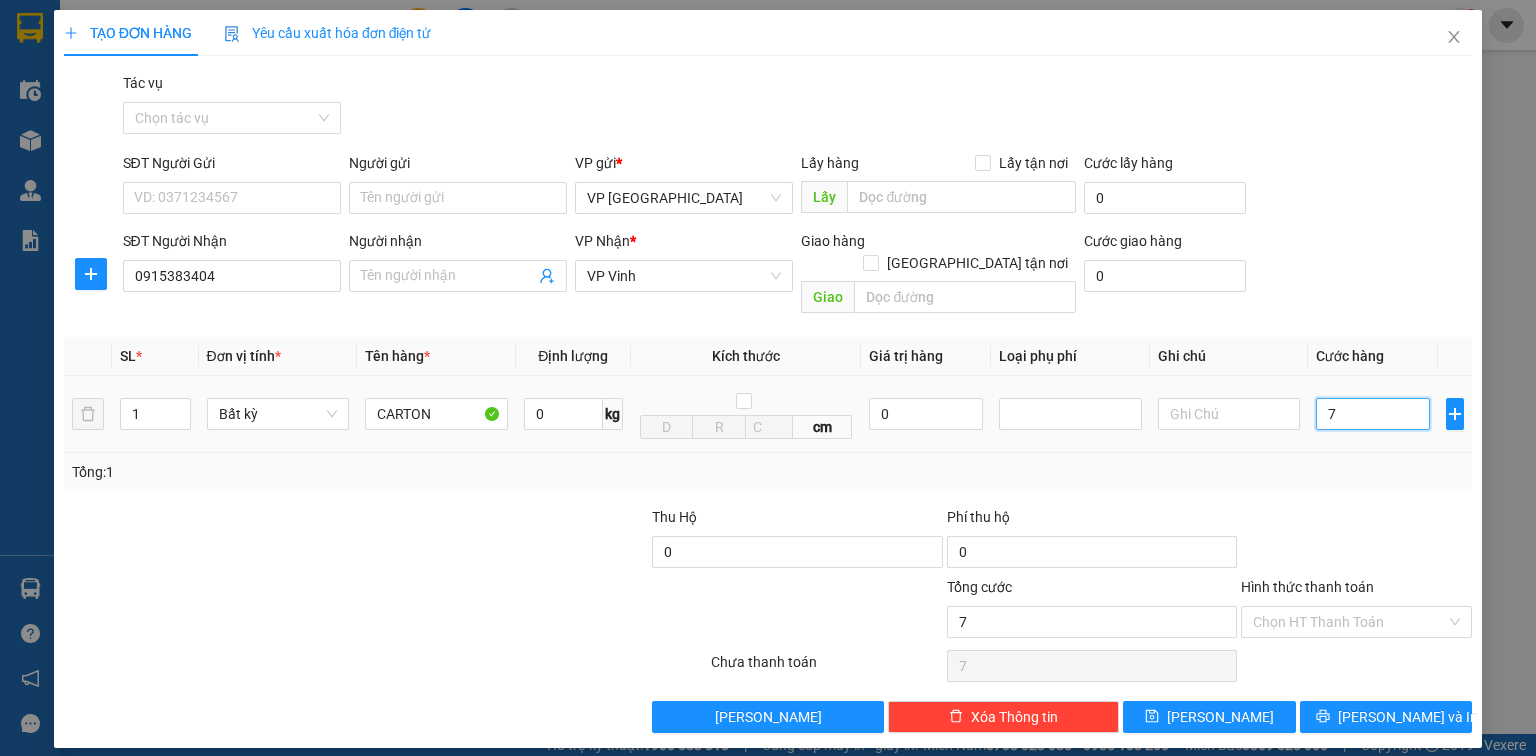 type on "70" 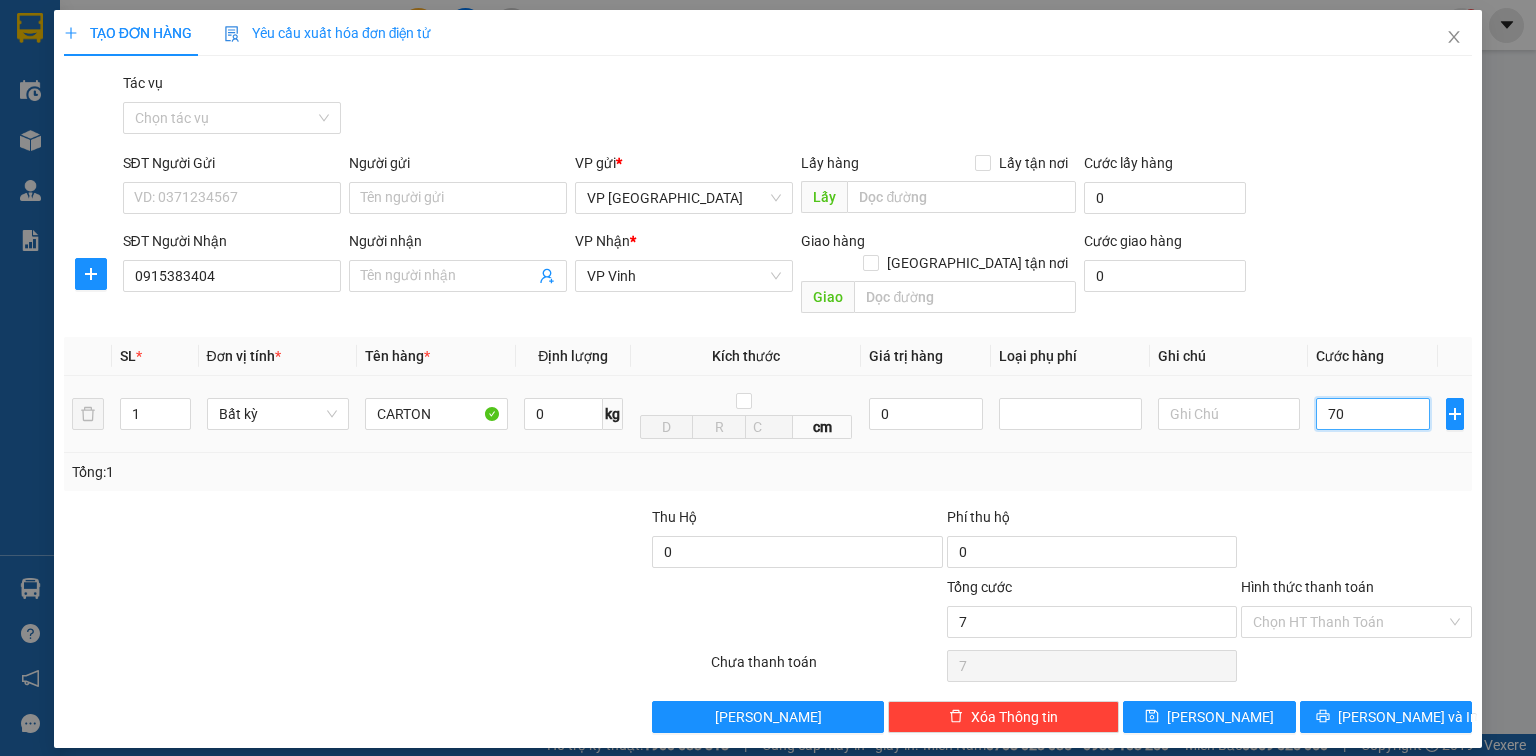 type on "70" 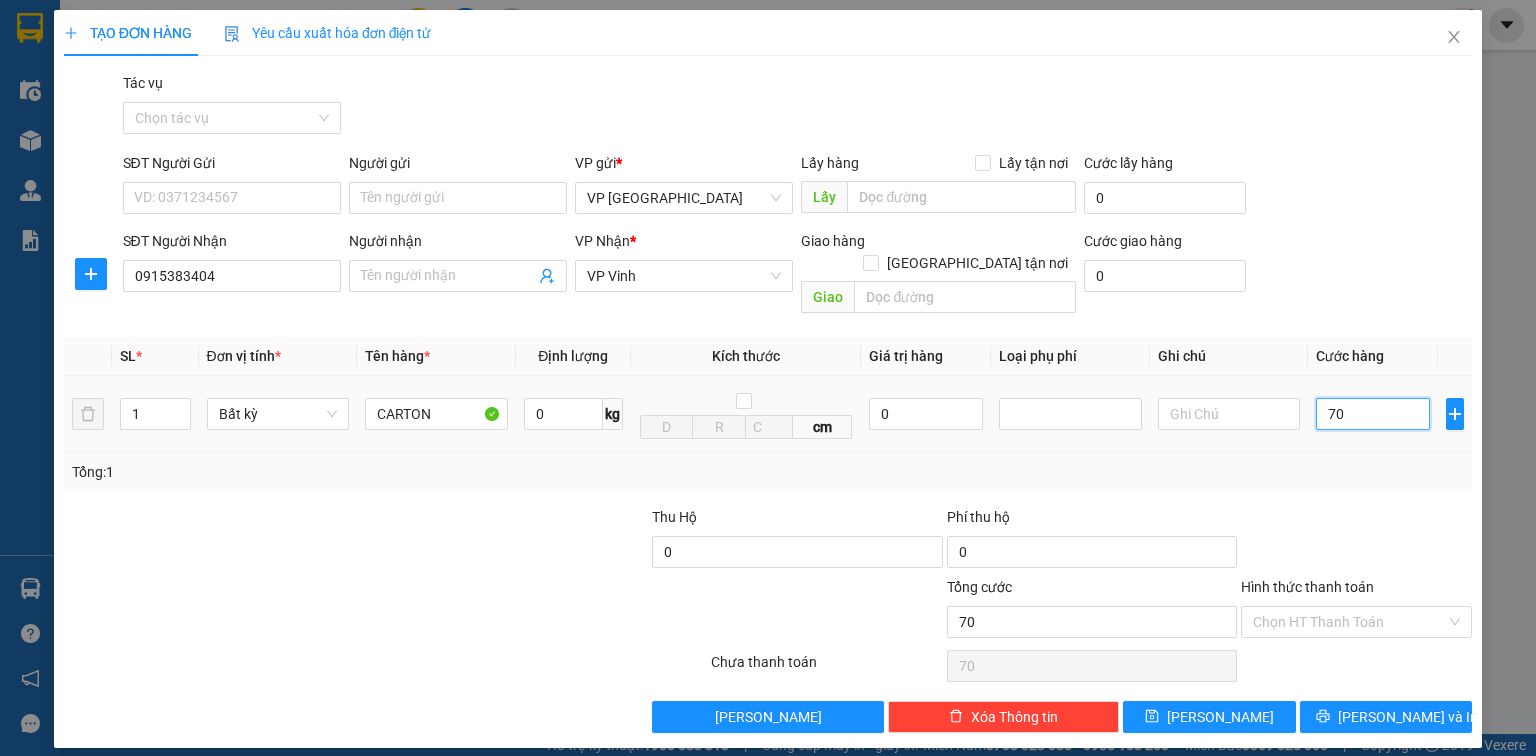 type on "700" 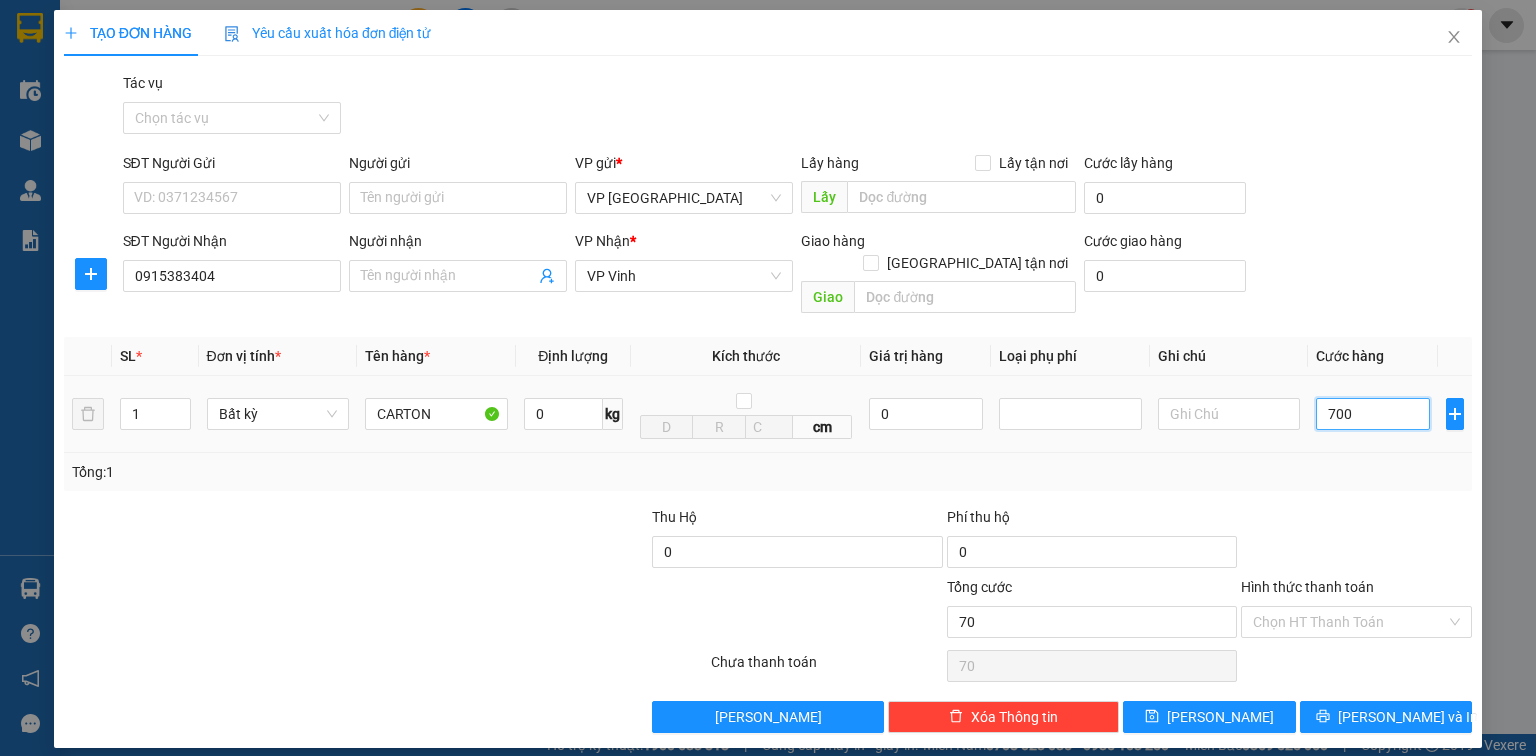 type on "700" 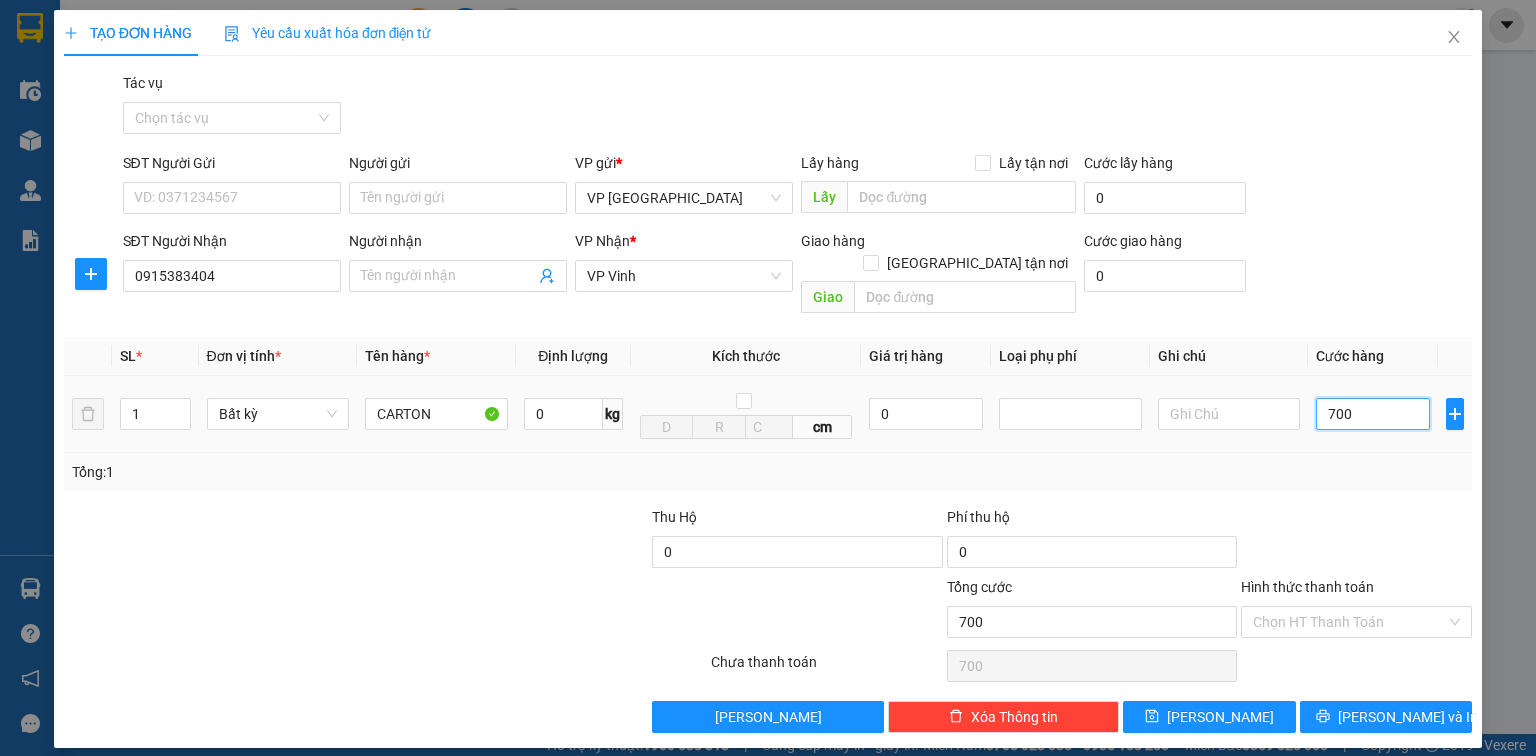 type on "7.000" 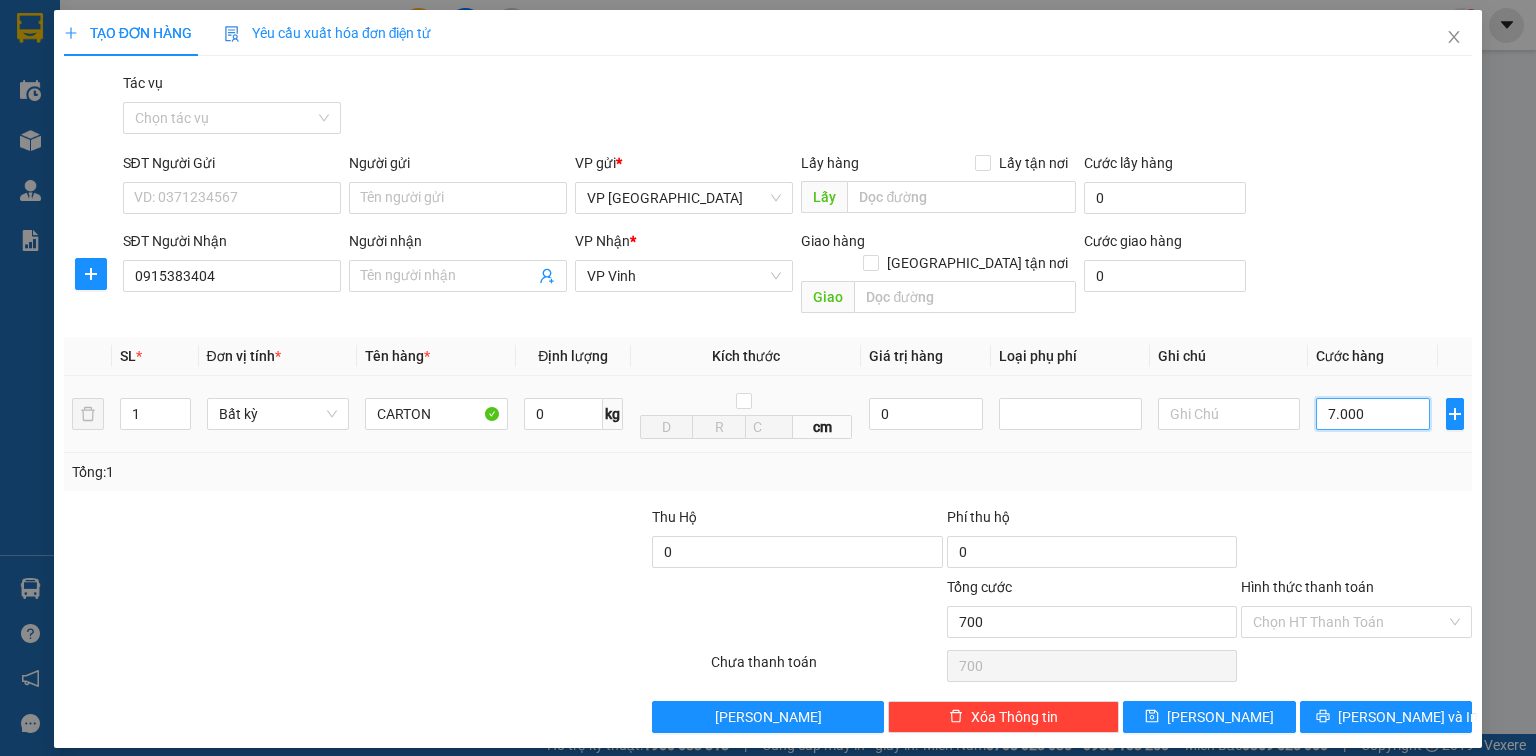 type on "7.000" 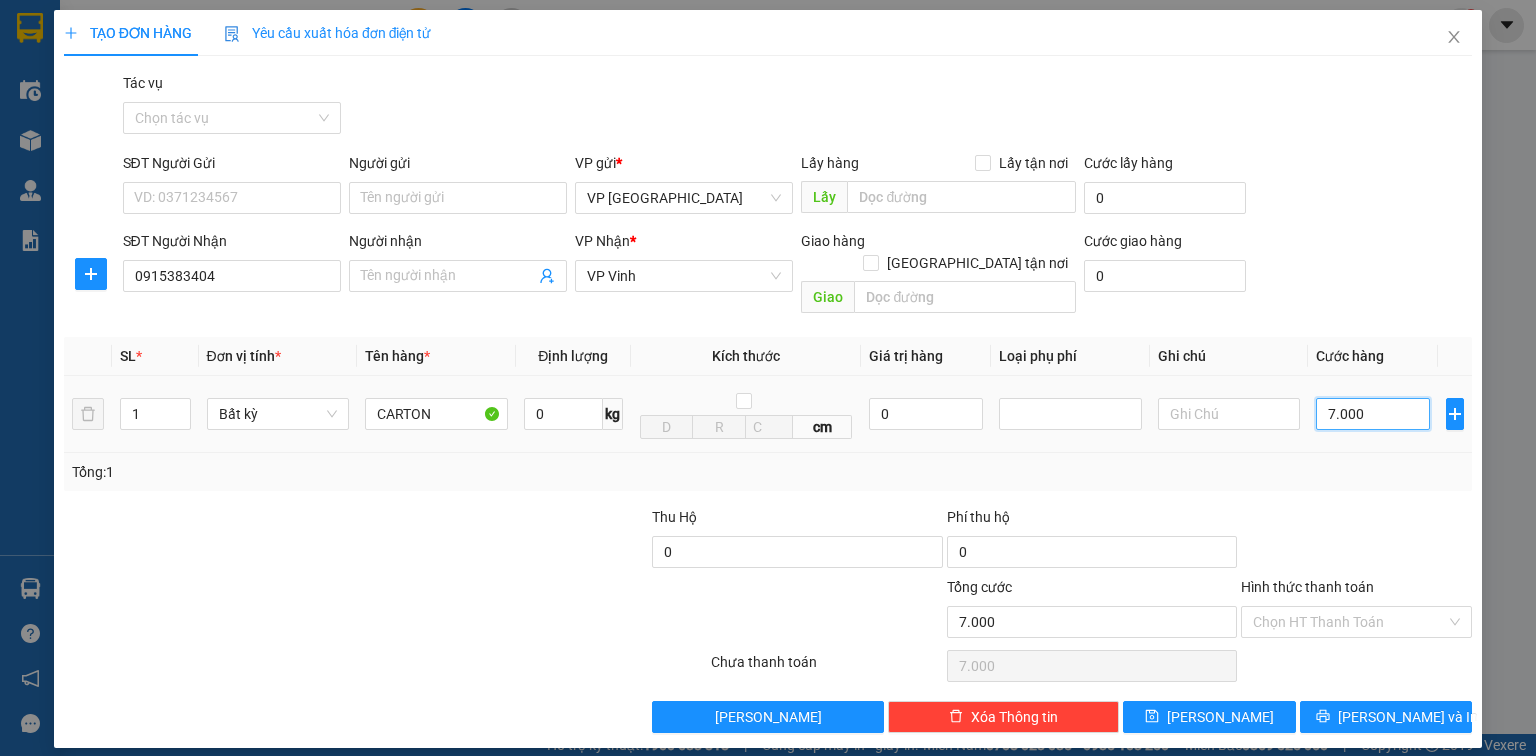 type on "70.000" 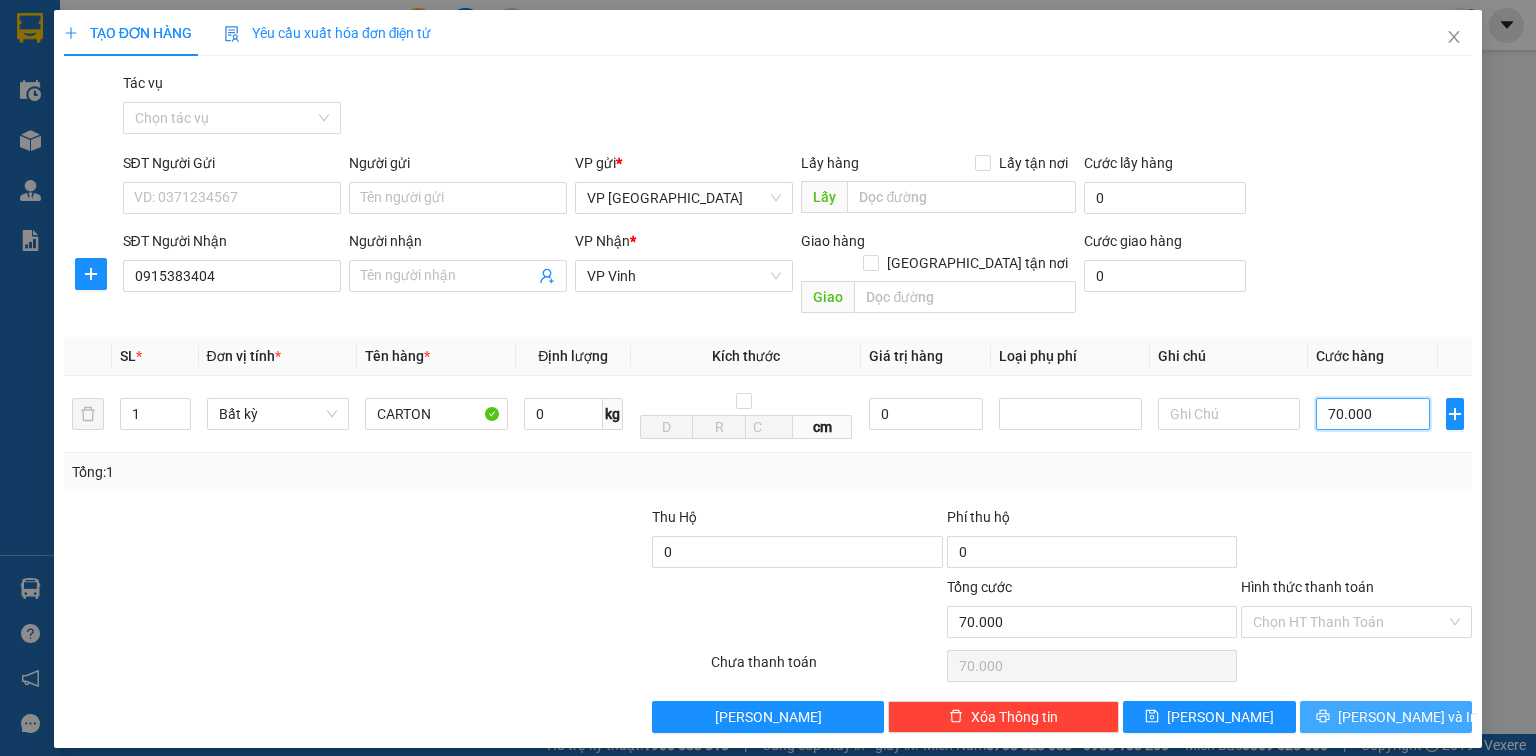 type on "70.000" 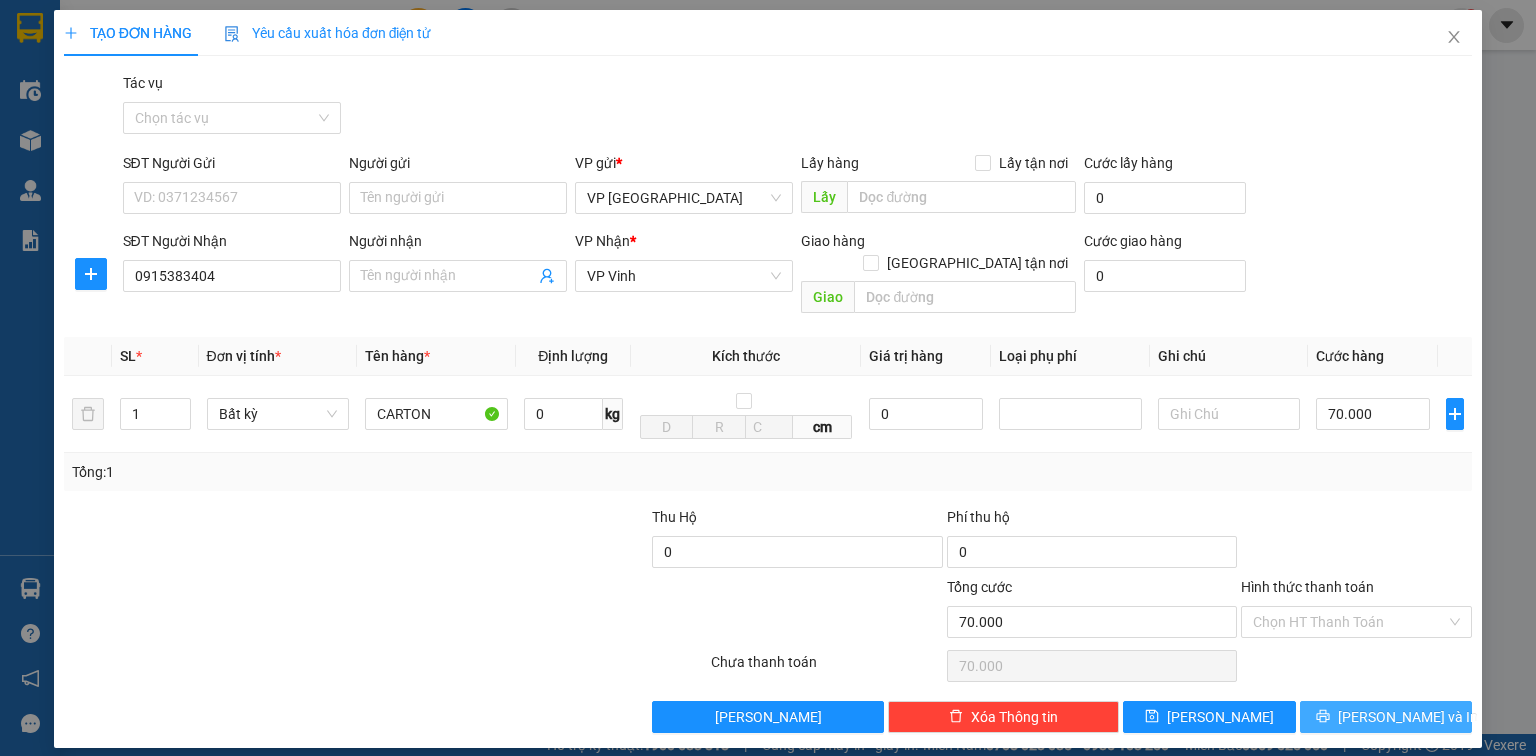 click on "[PERSON_NAME] và In" at bounding box center (1386, 717) 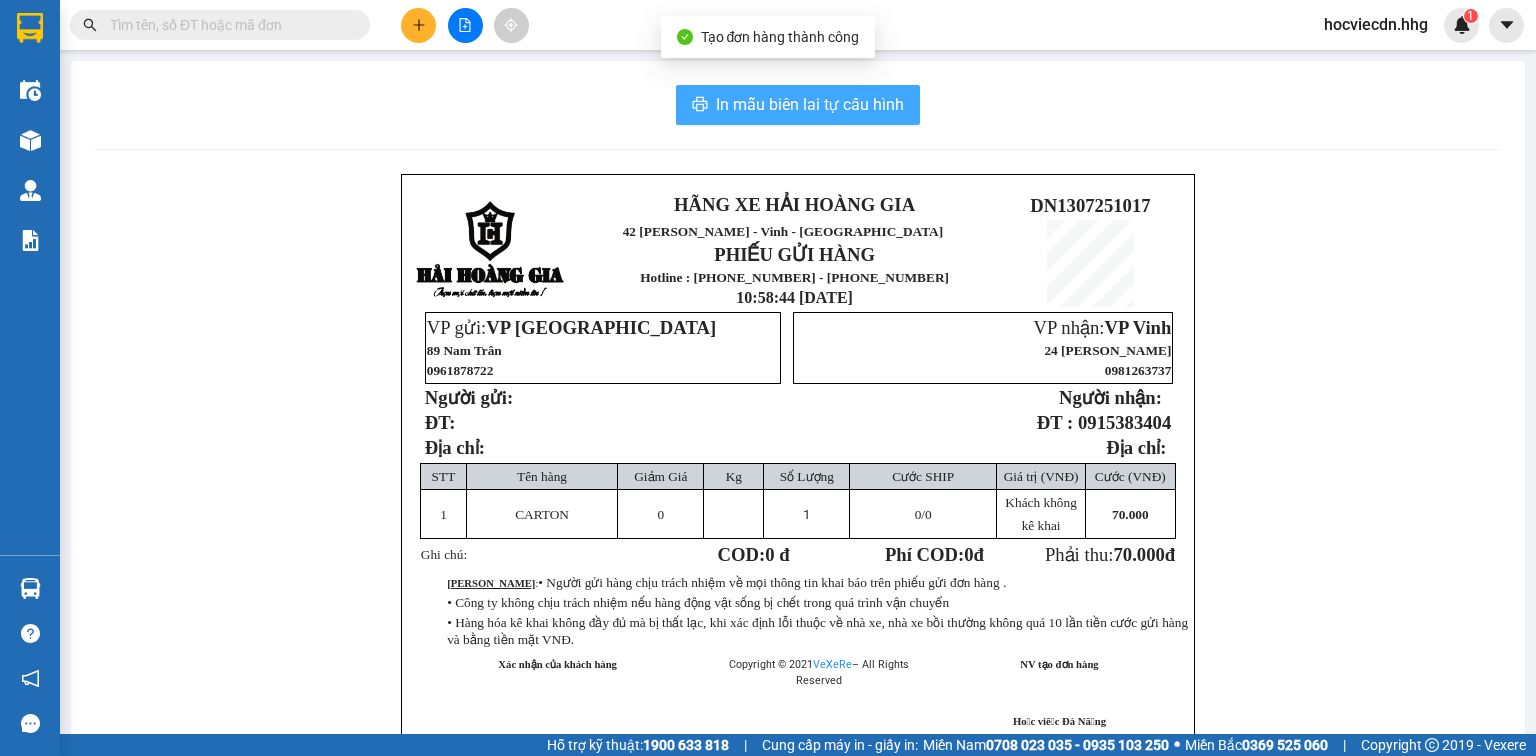 click on "In mẫu biên lai tự cấu hình" at bounding box center (810, 104) 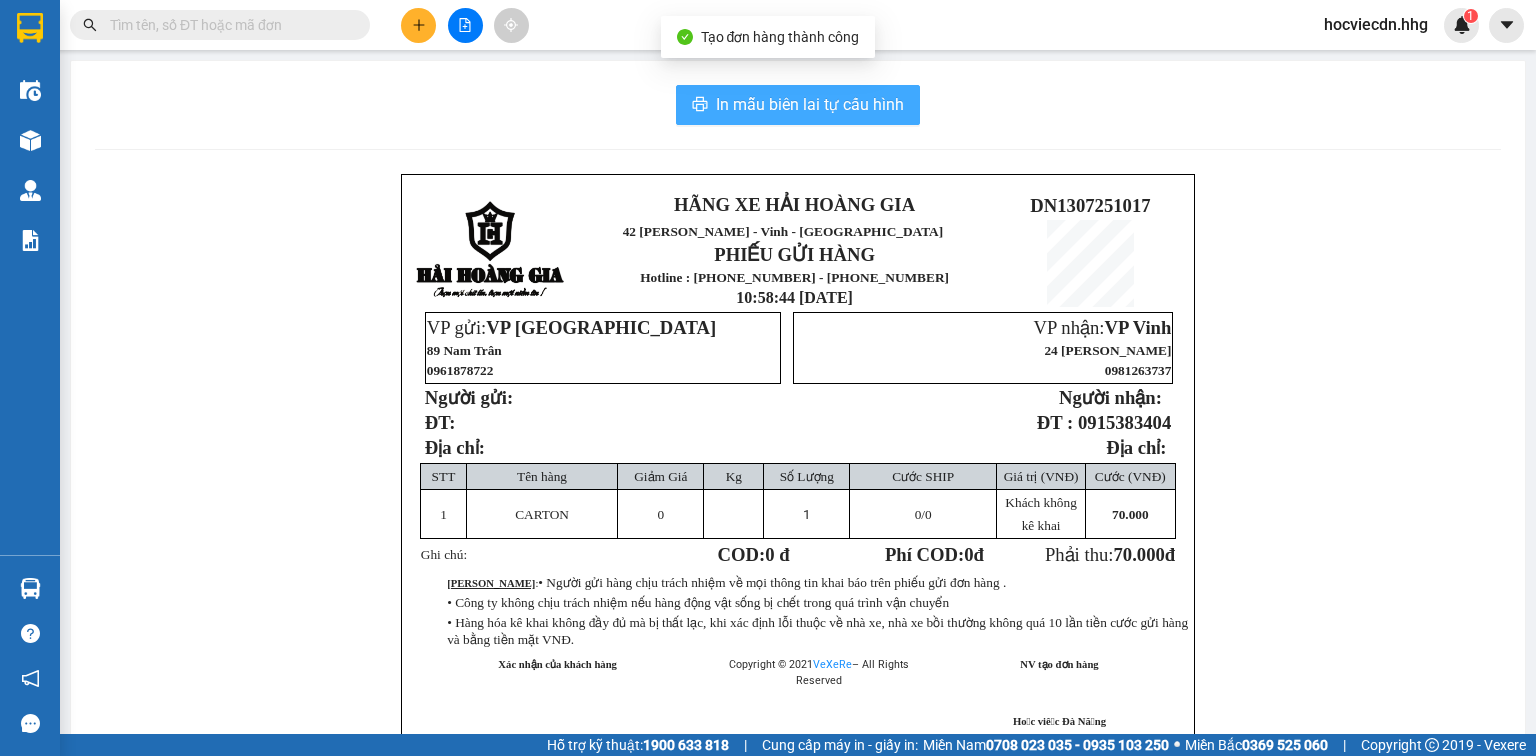 scroll, scrollTop: 0, scrollLeft: 0, axis: both 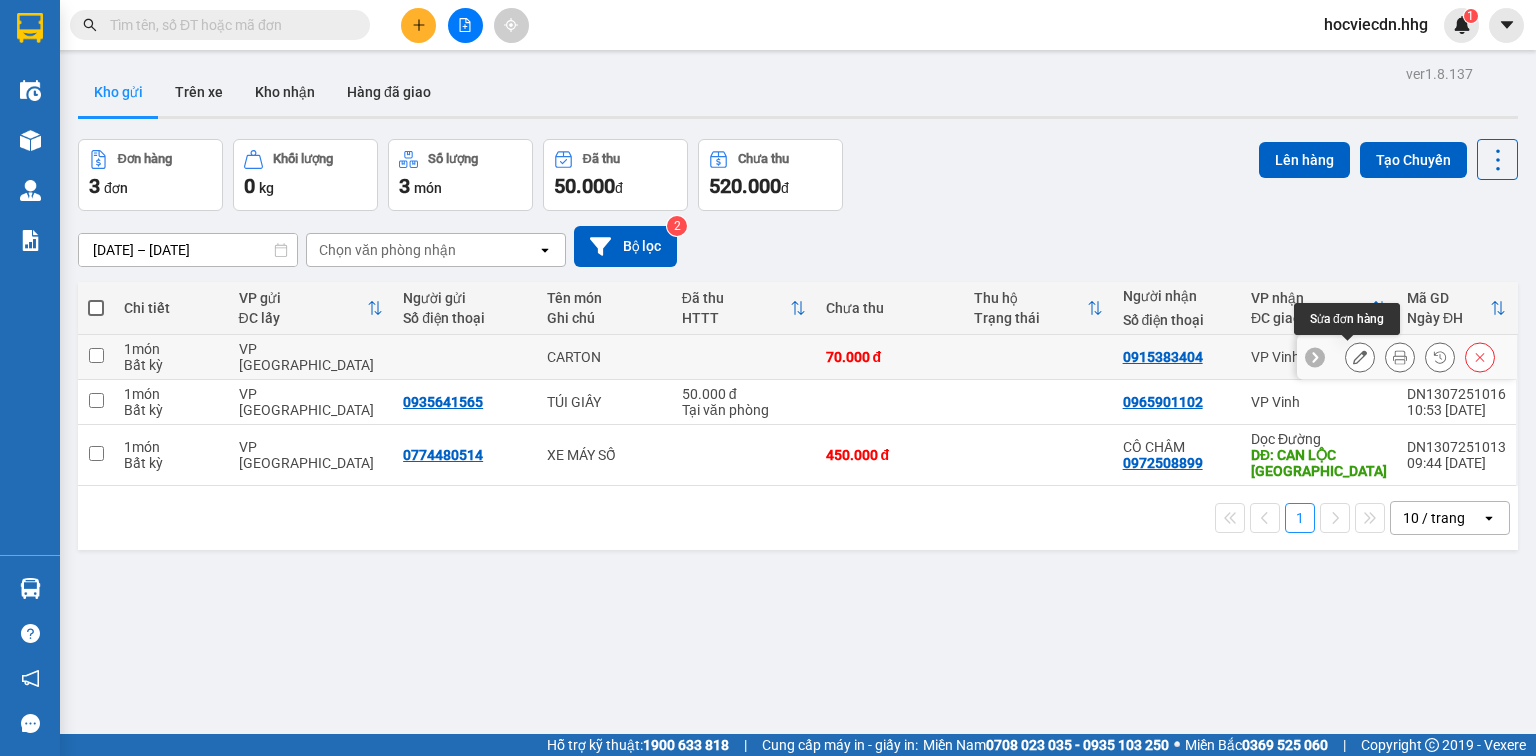 click 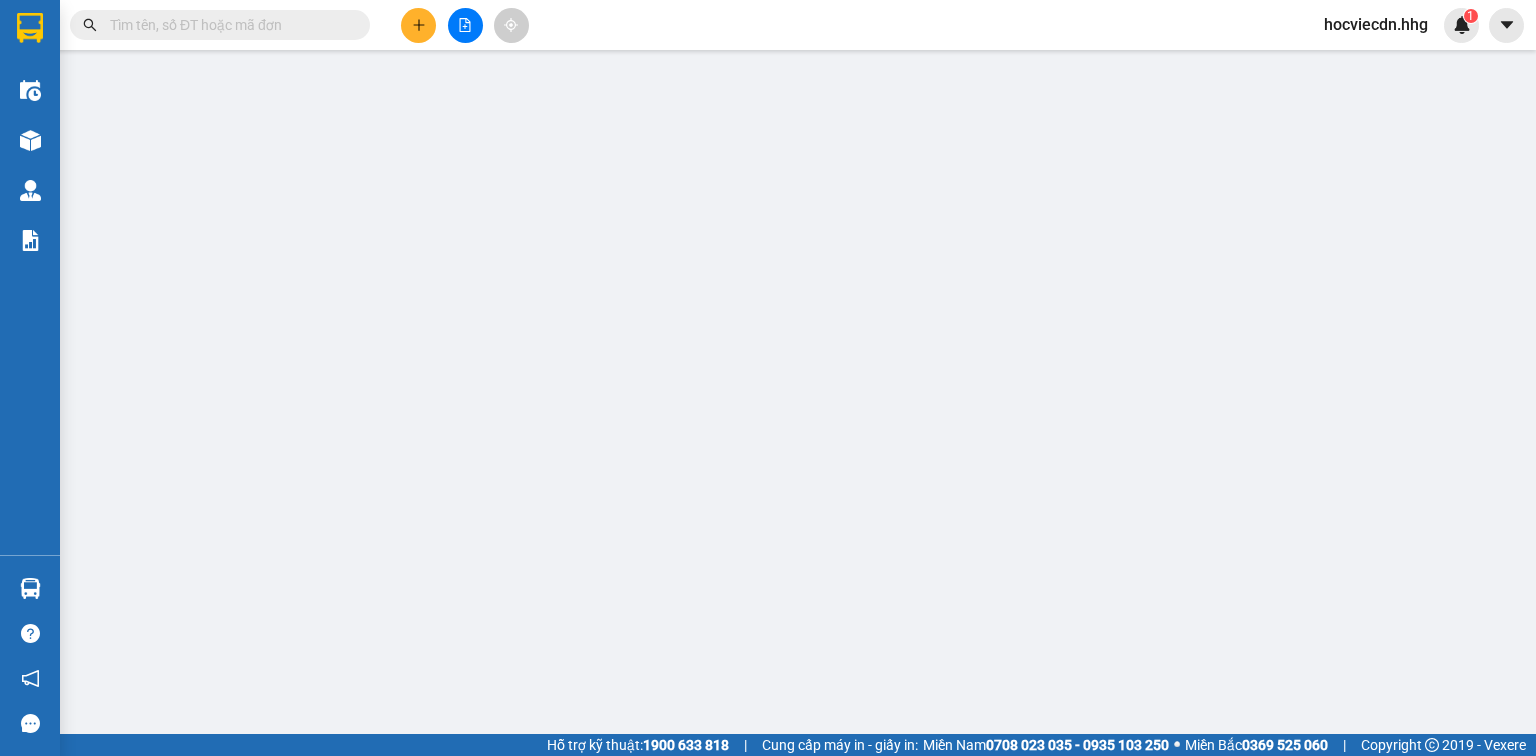 type on "0915383404" 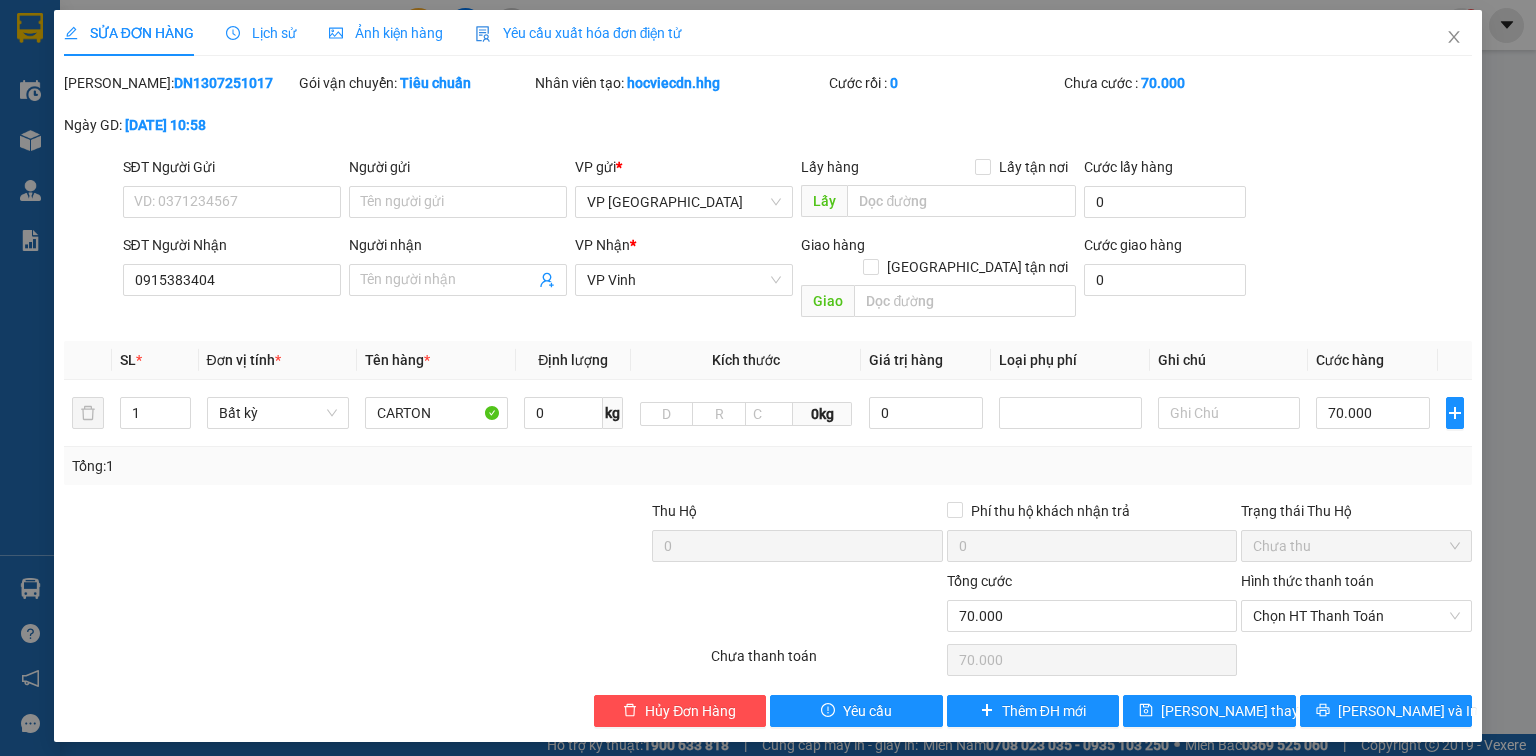 click on "Hình thức thanh toán" at bounding box center (1307, 581) 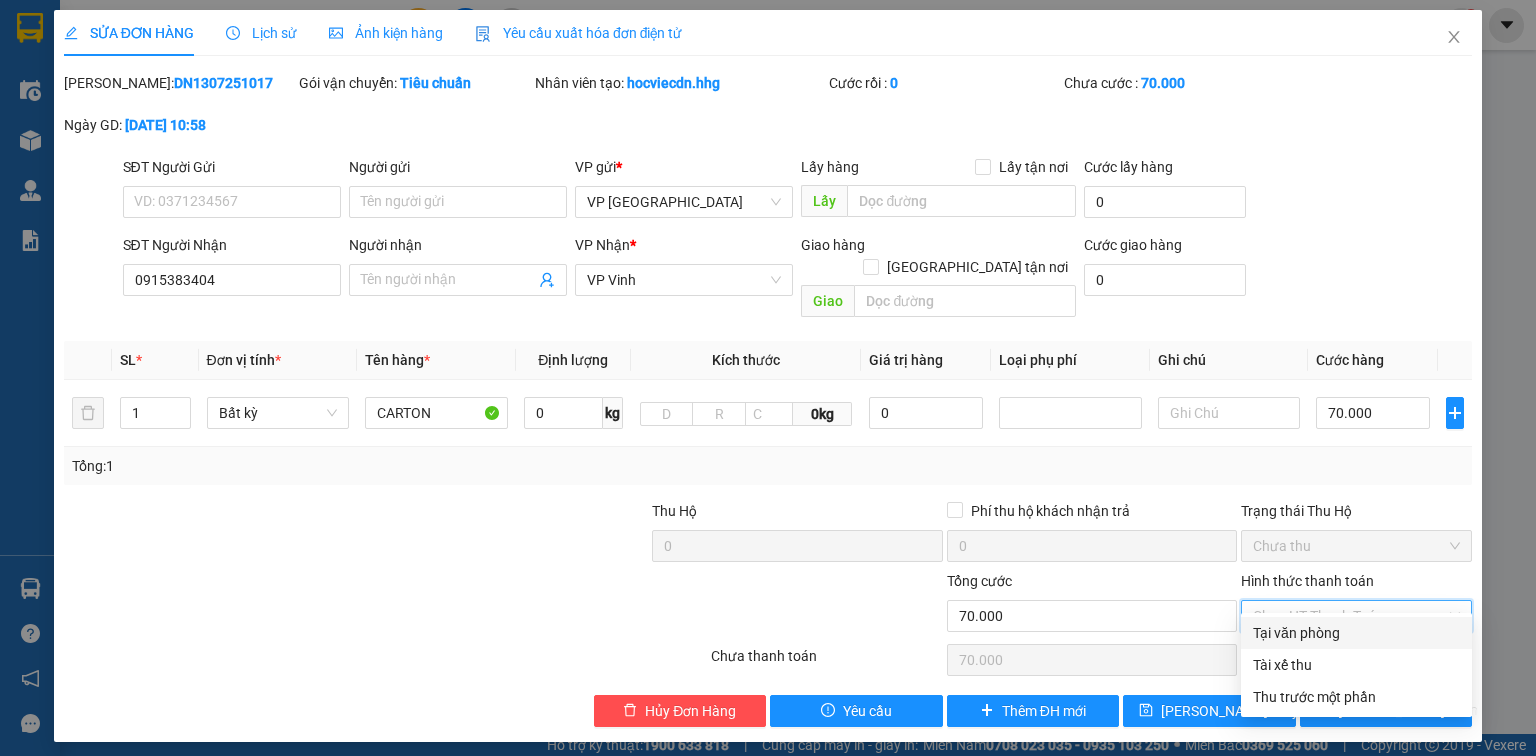 click on "Tại văn phòng" at bounding box center [1356, 633] 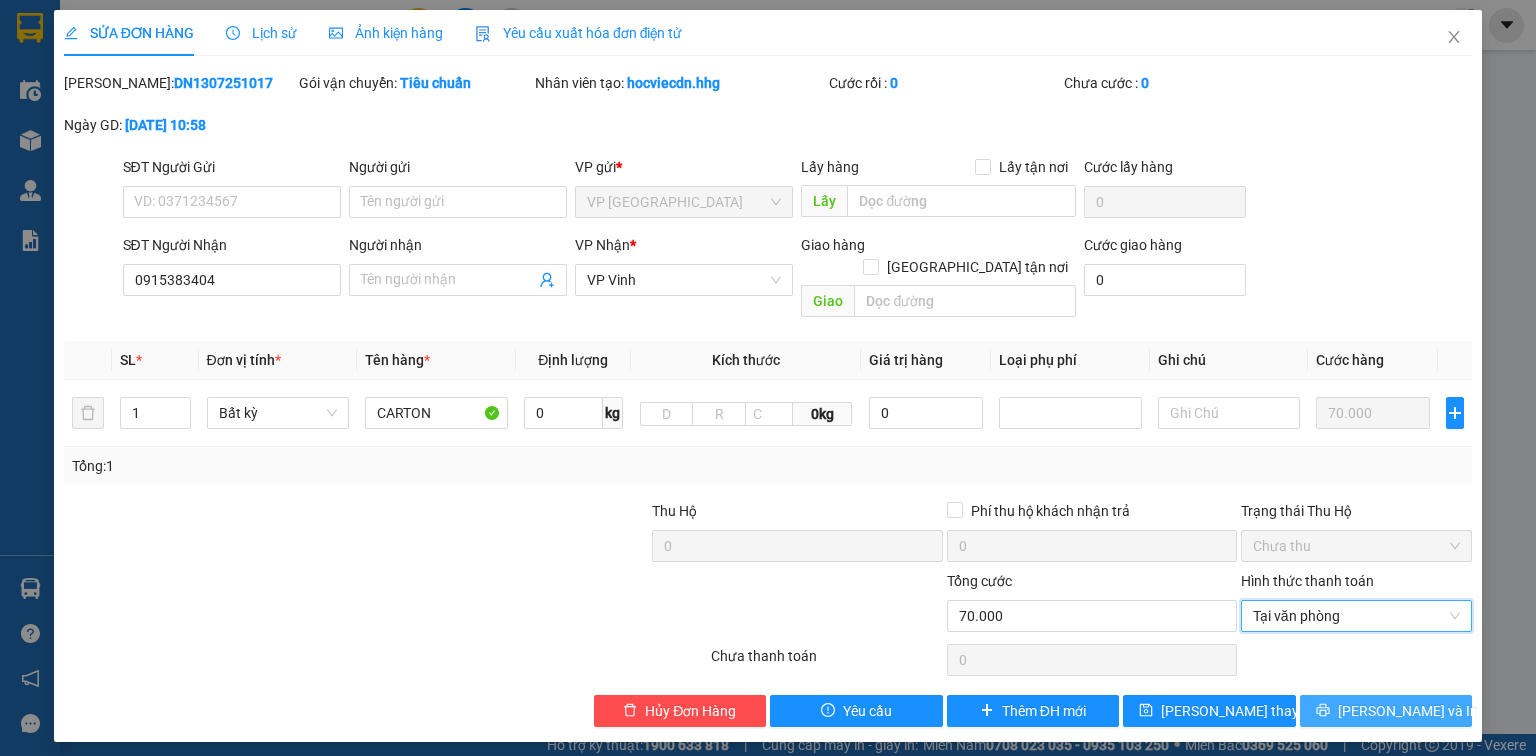click on "[PERSON_NAME] và In" at bounding box center (1386, 711) 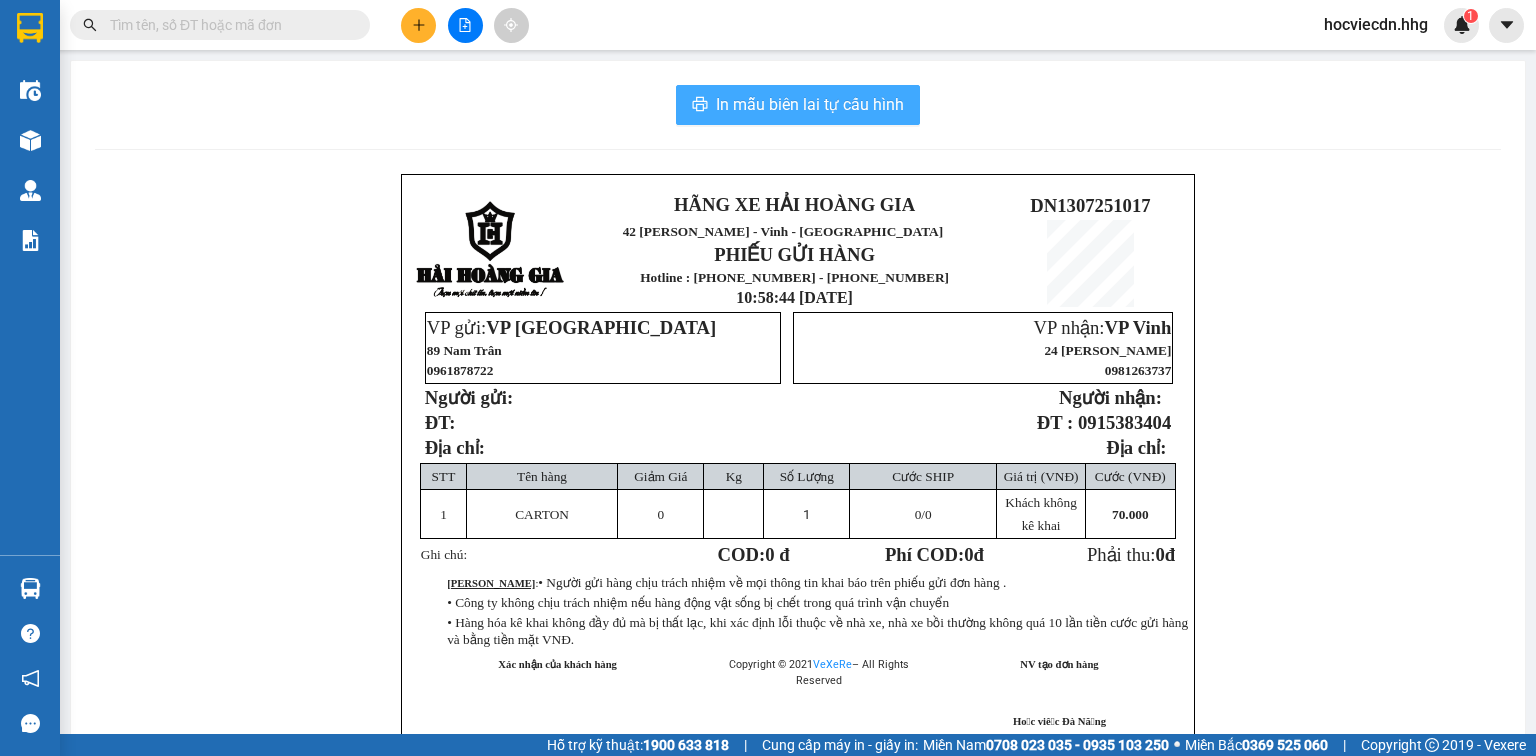 click on "In mẫu biên lai tự cấu hình" at bounding box center (810, 104) 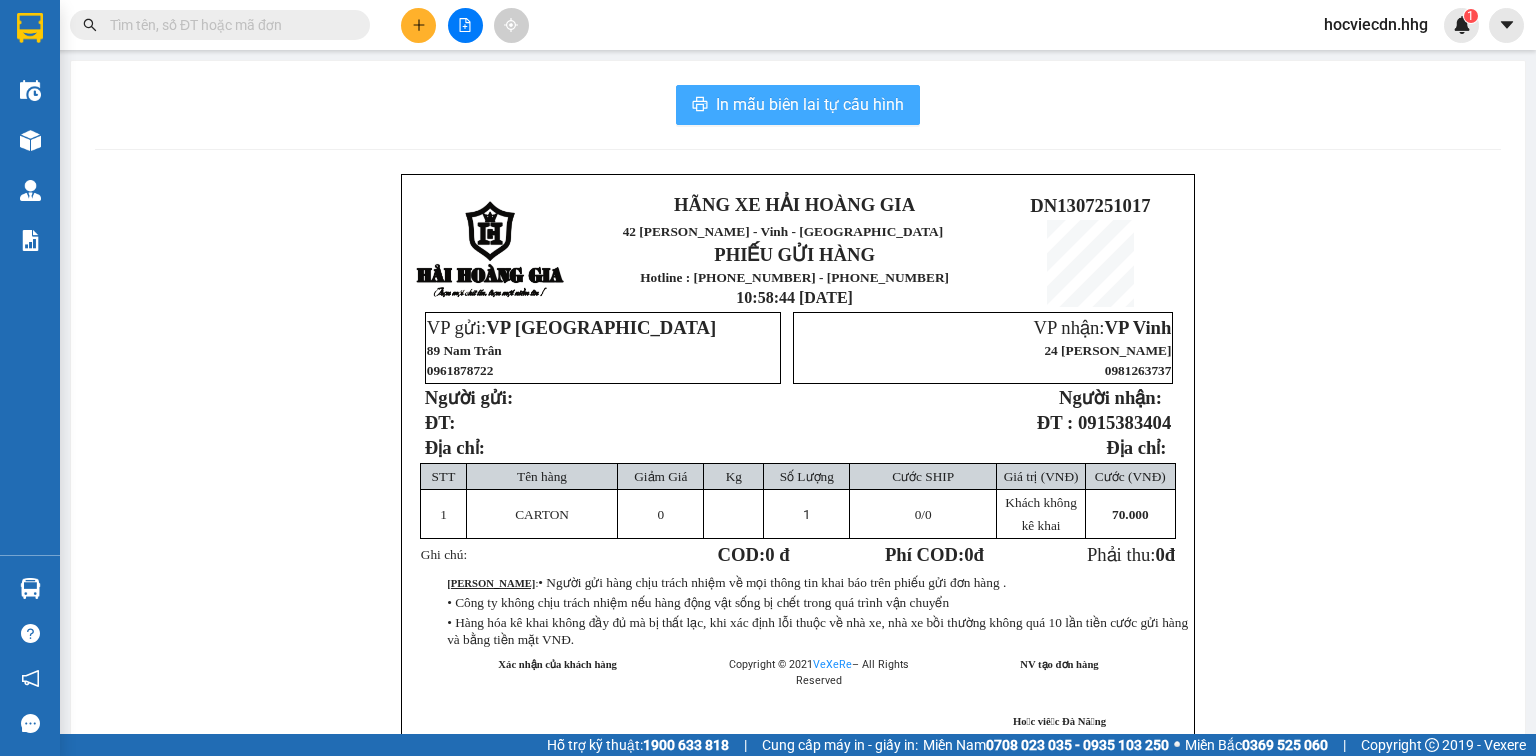 scroll, scrollTop: 0, scrollLeft: 0, axis: both 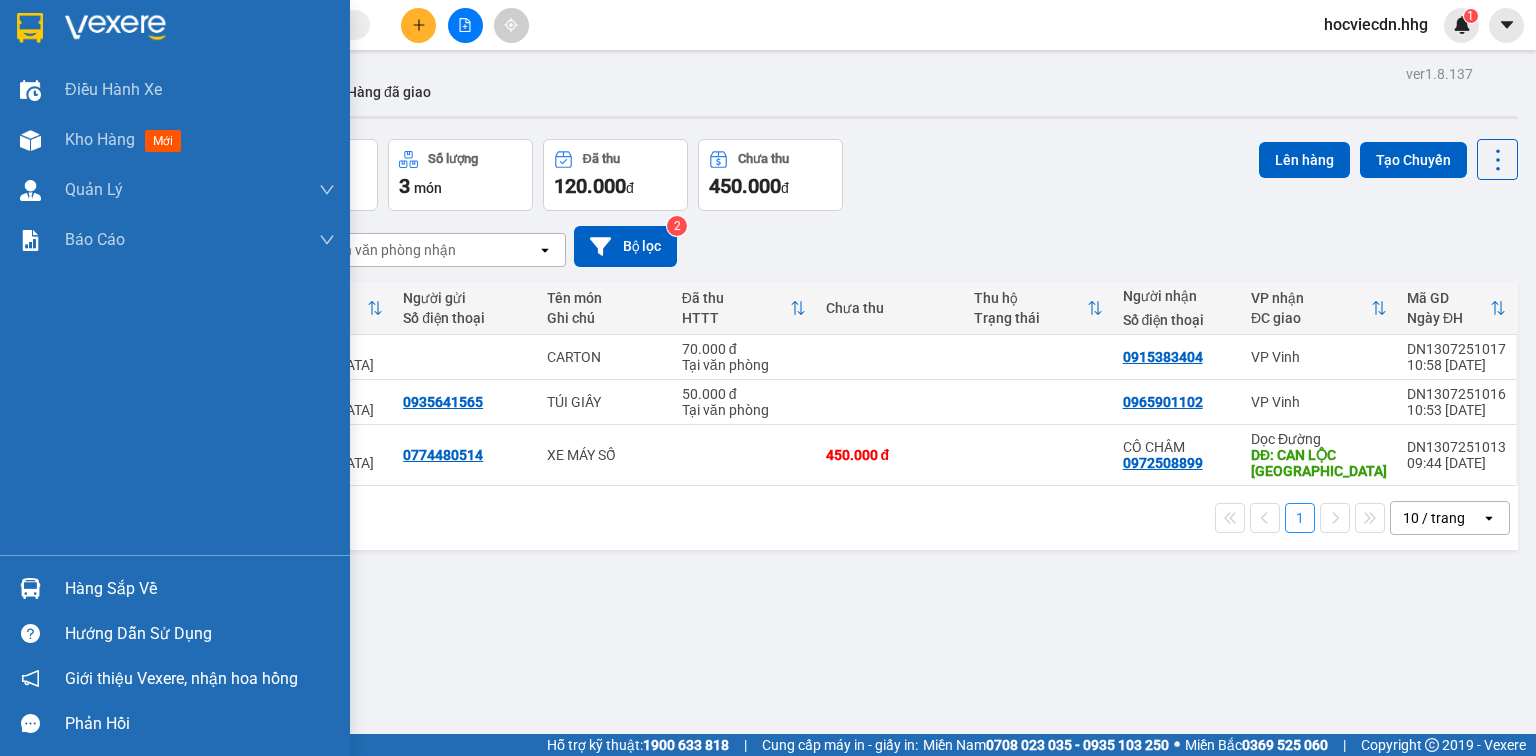 click on "Hàng sắp về" at bounding box center [175, 588] 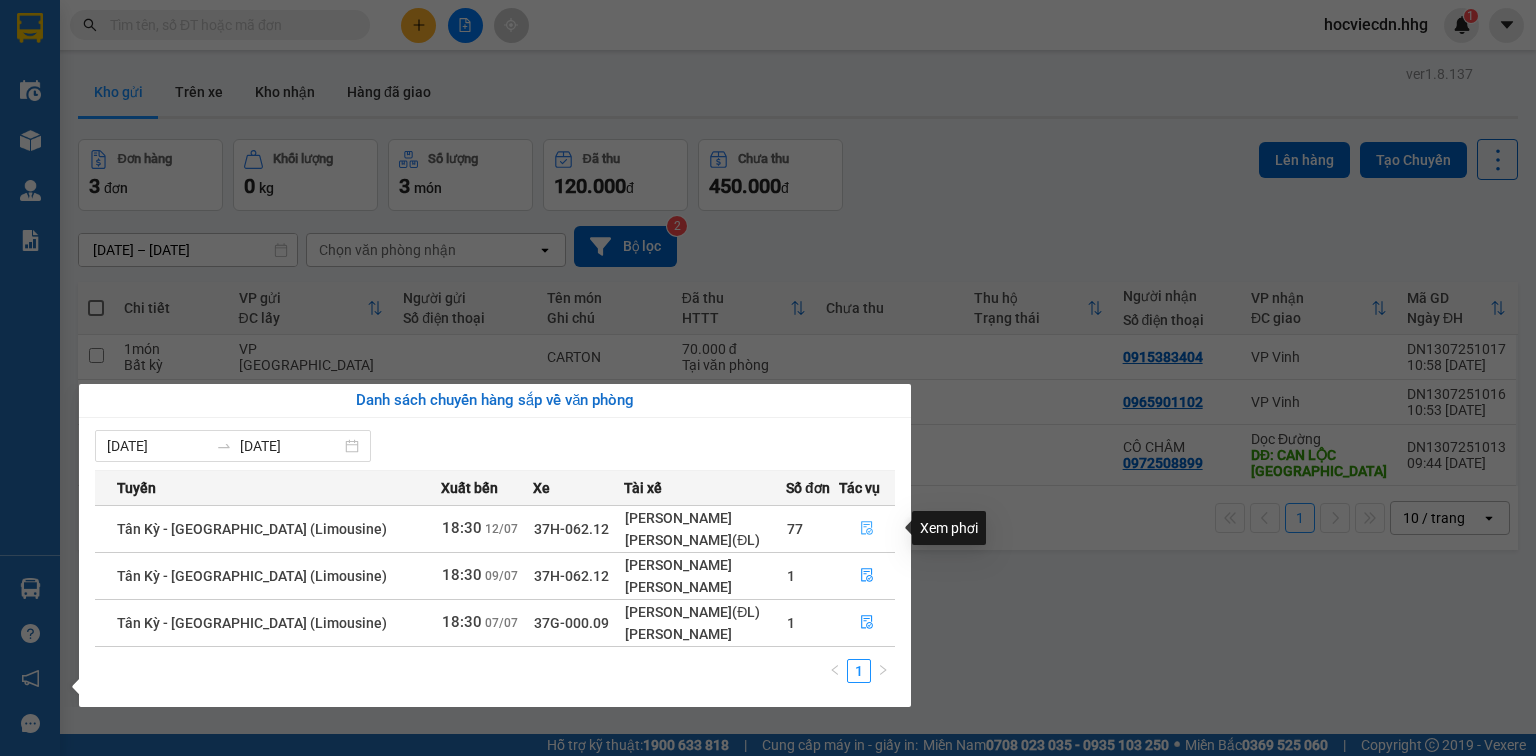 click 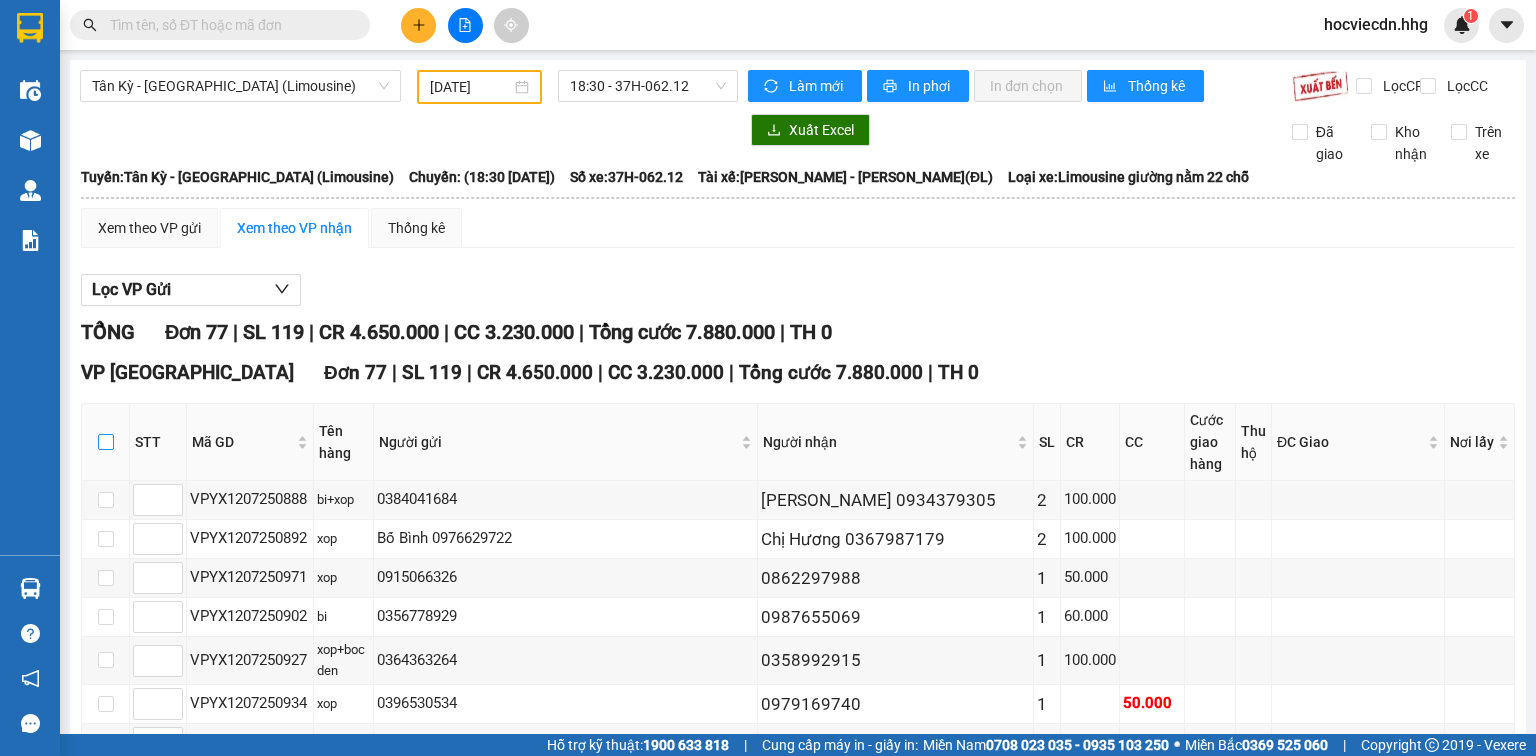 click at bounding box center [106, 442] 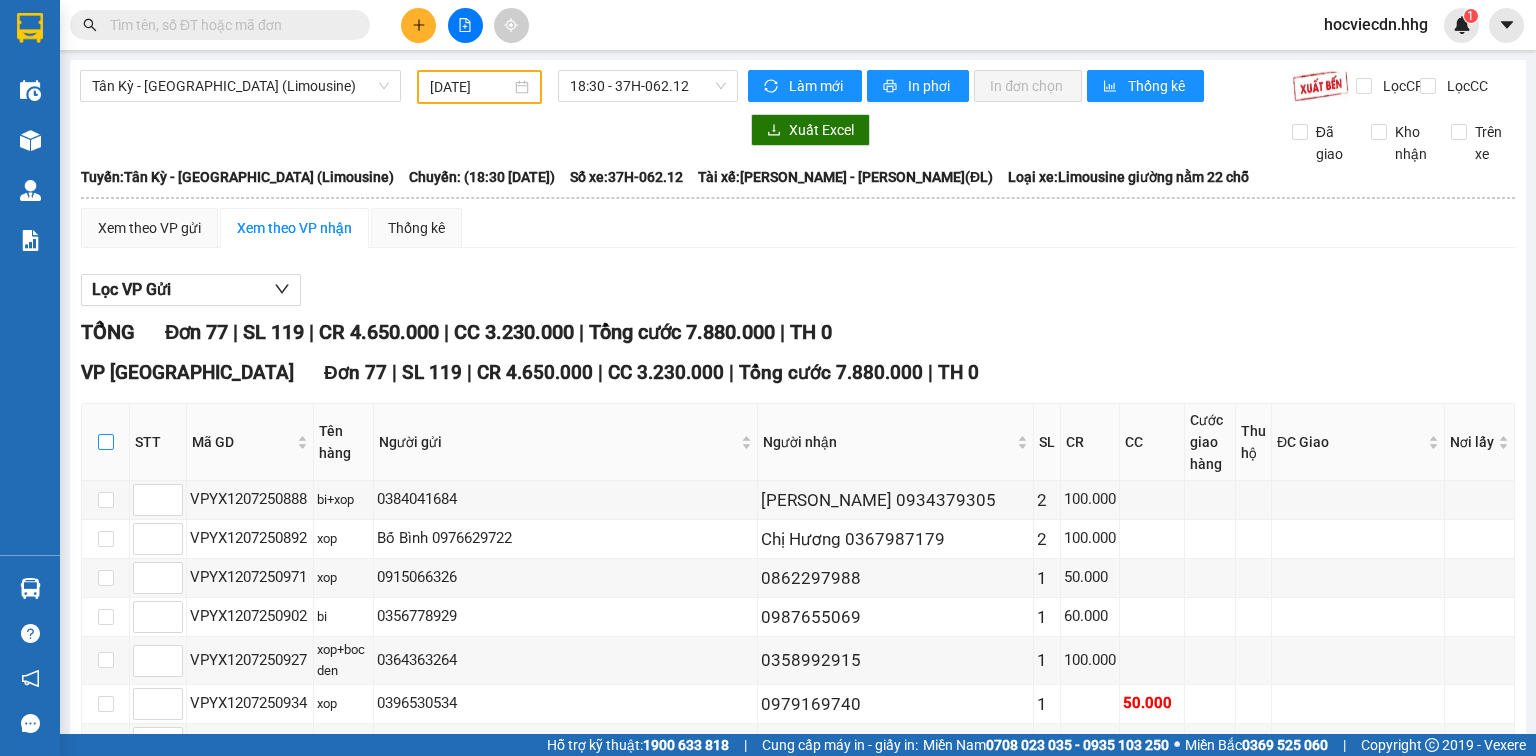 checkbox on "true" 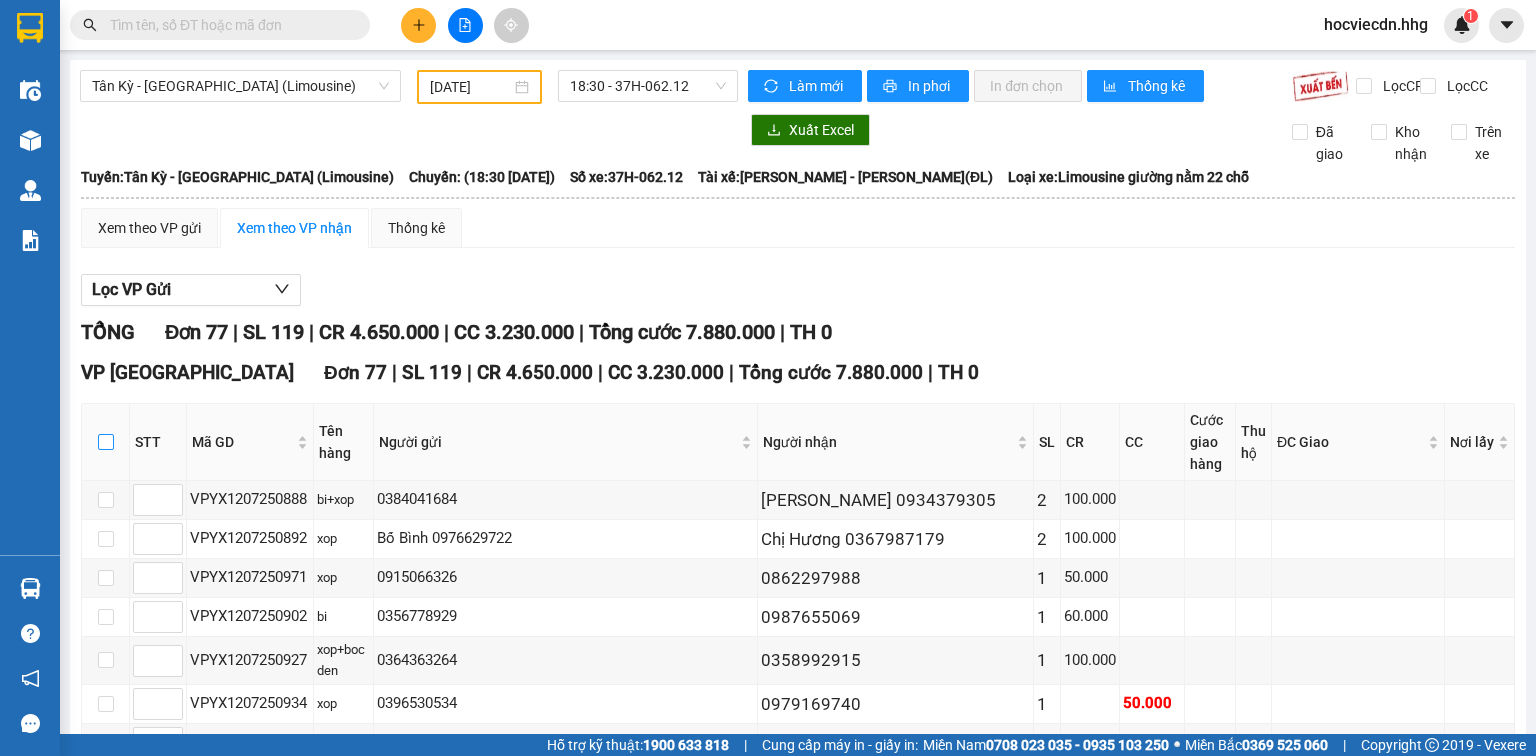 checkbox on "true" 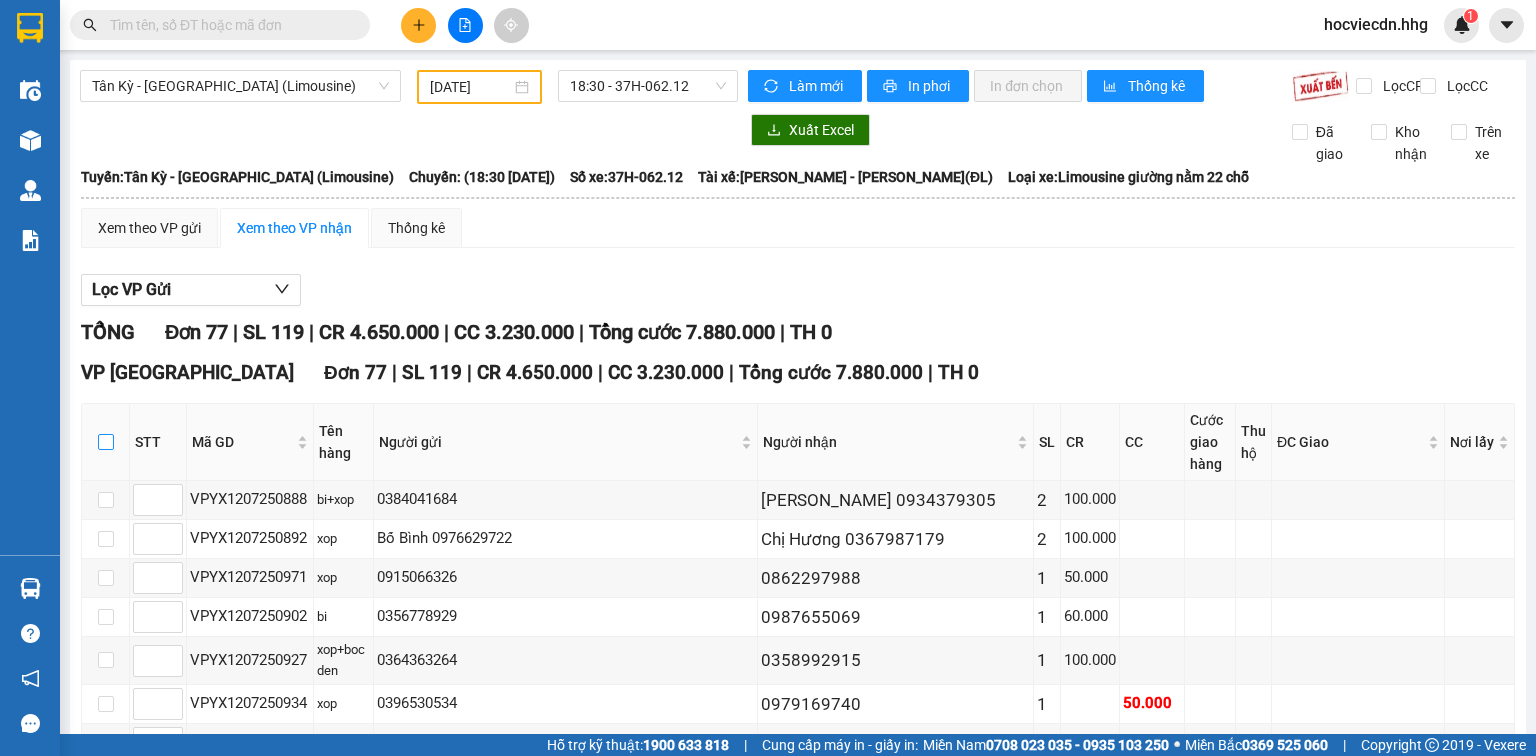 checkbox on "true" 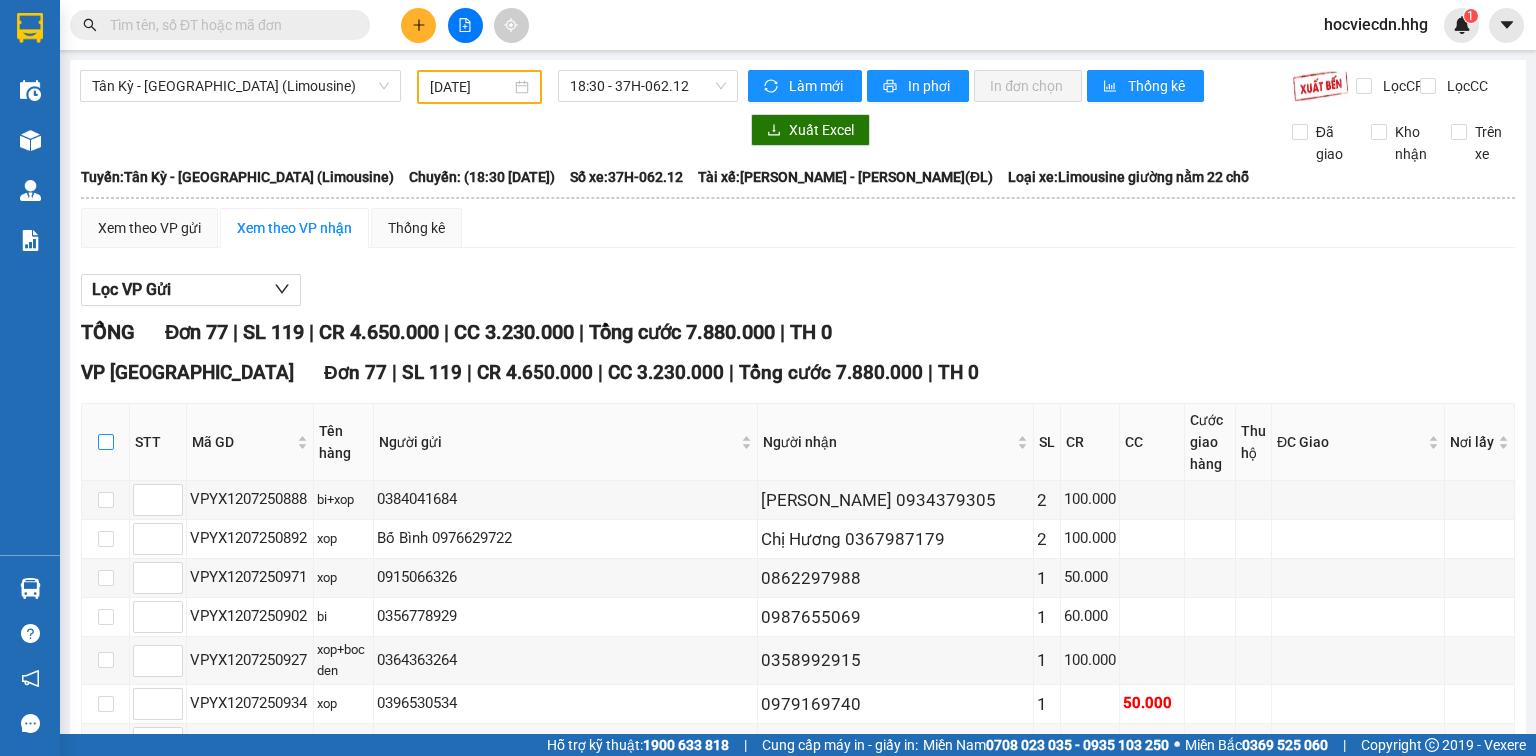 checkbox on "true" 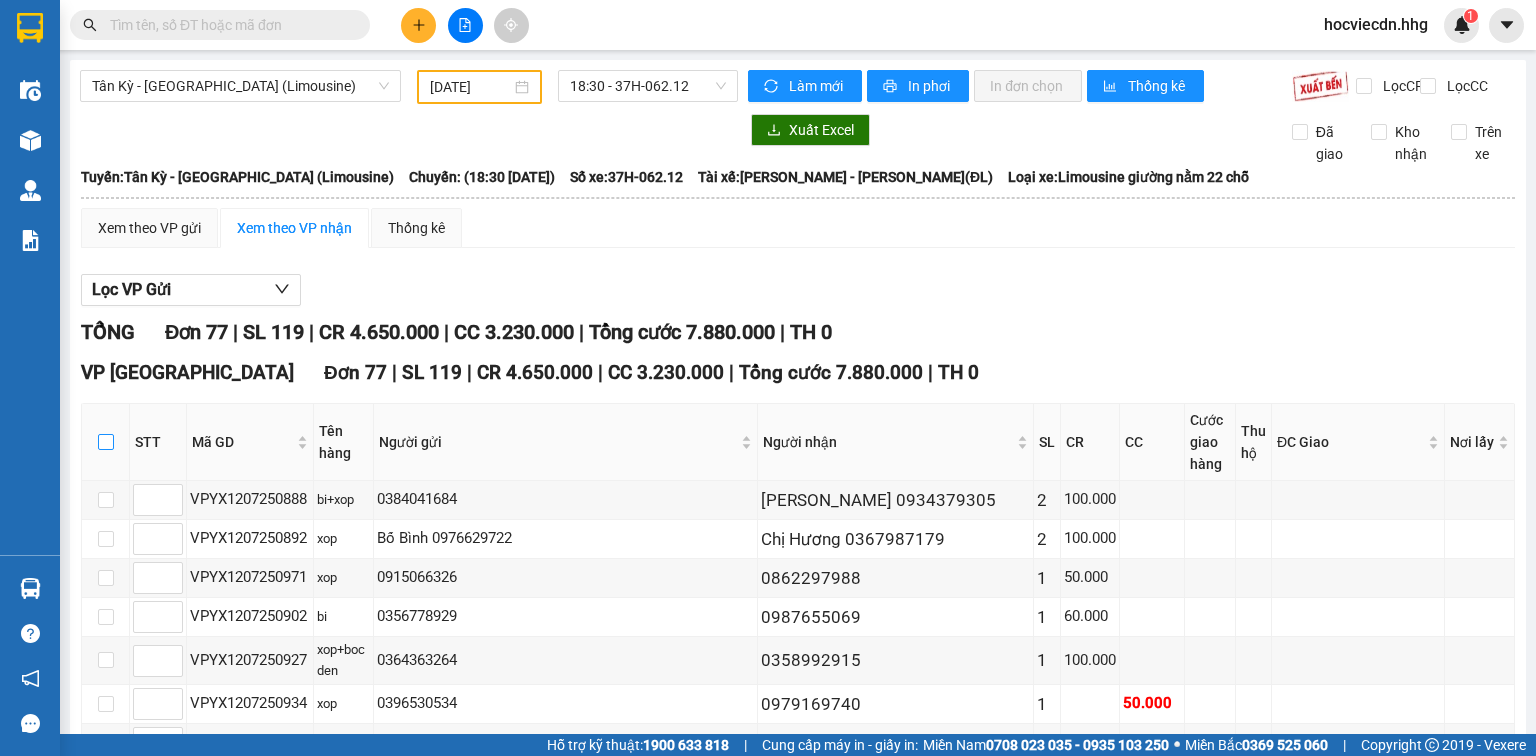 checkbox on "true" 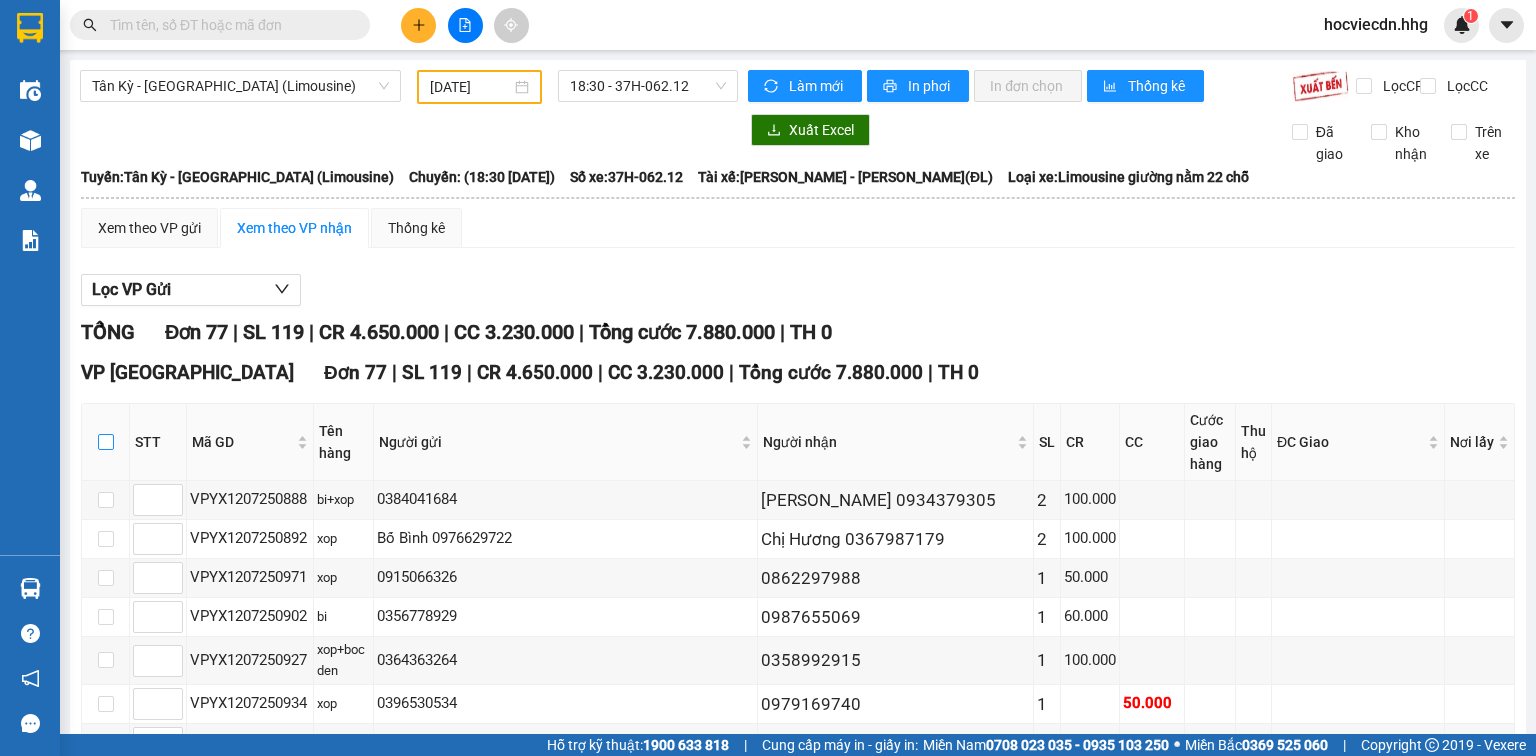 checkbox on "true" 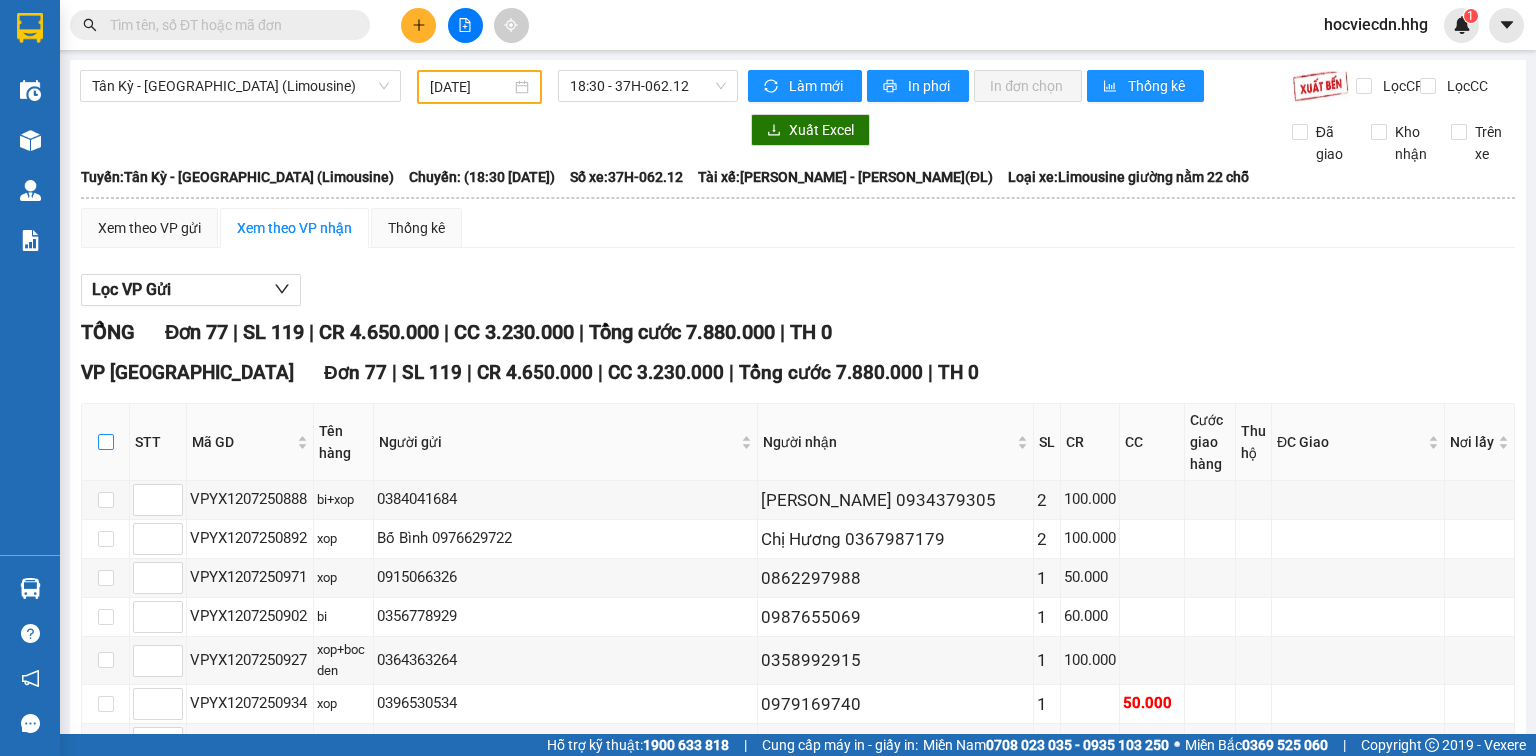 checkbox on "true" 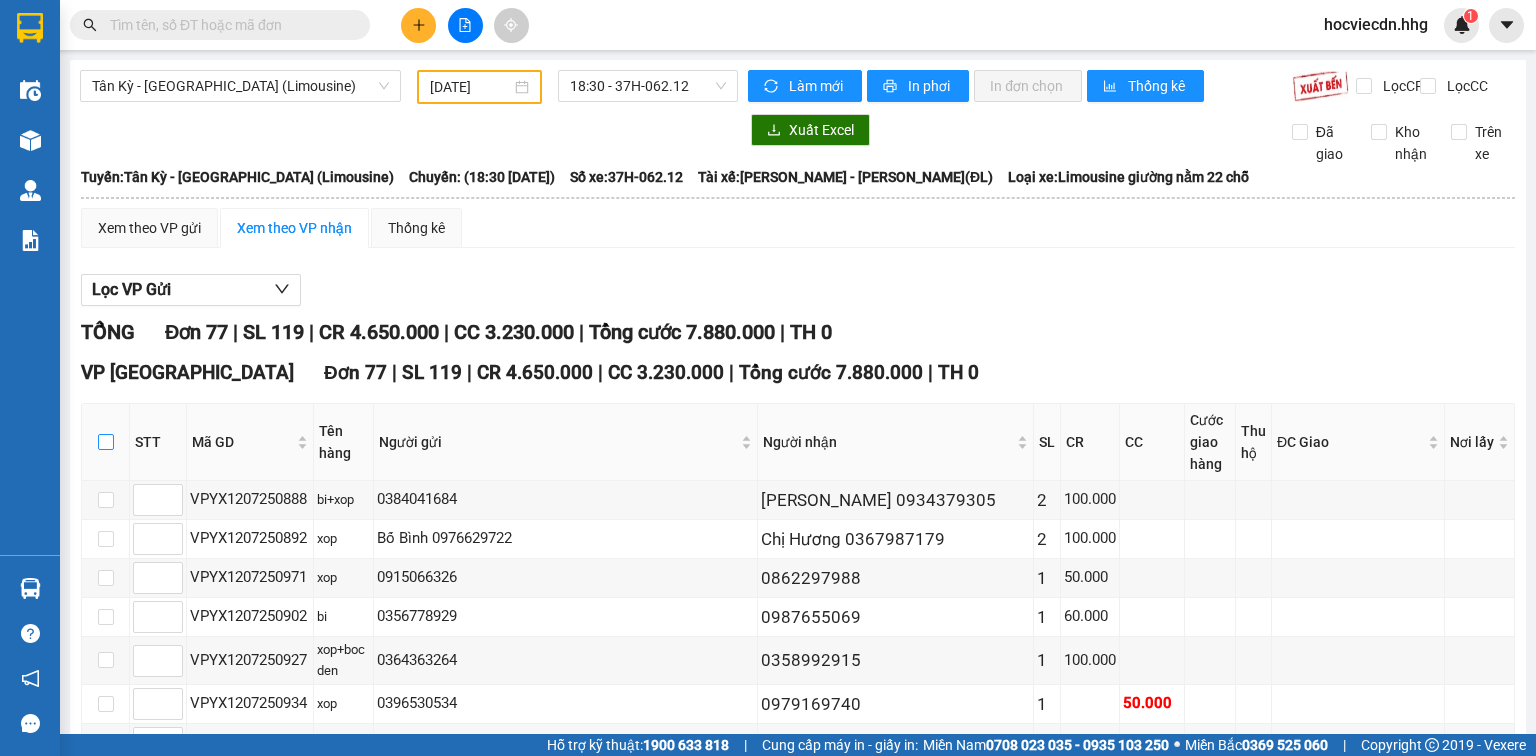 checkbox on "true" 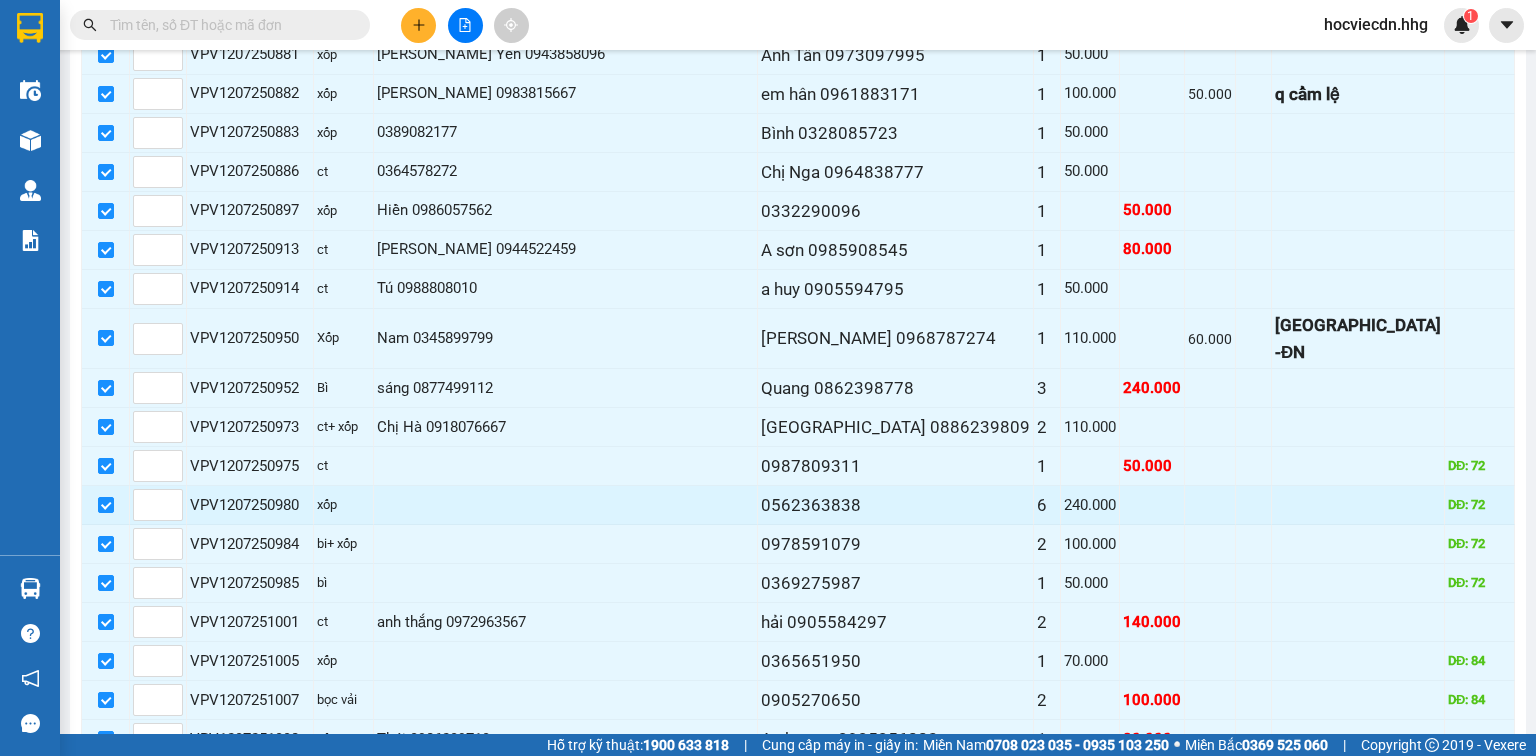 scroll, scrollTop: 2776, scrollLeft: 0, axis: vertical 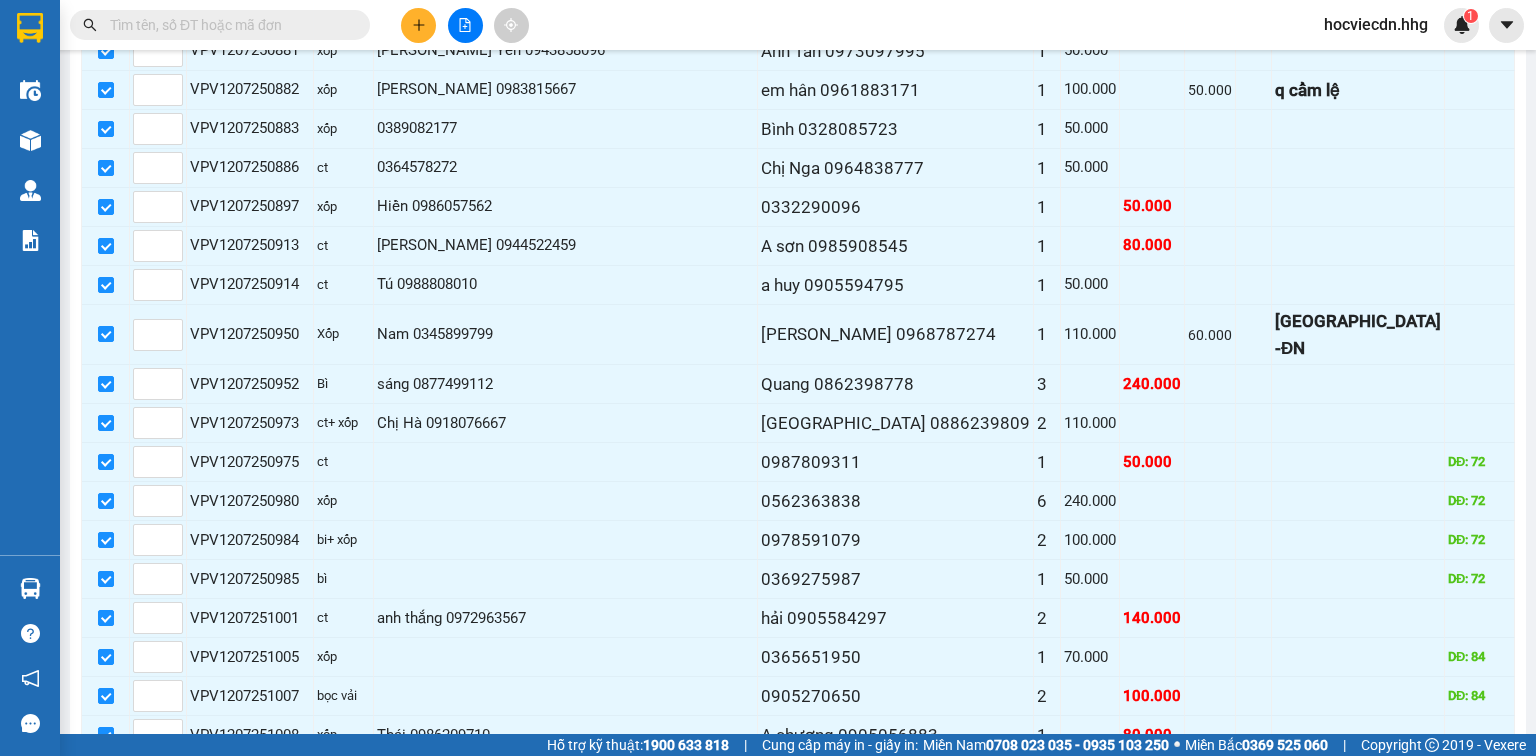 click on "Nhập kho nhận" at bounding box center (166, 825) 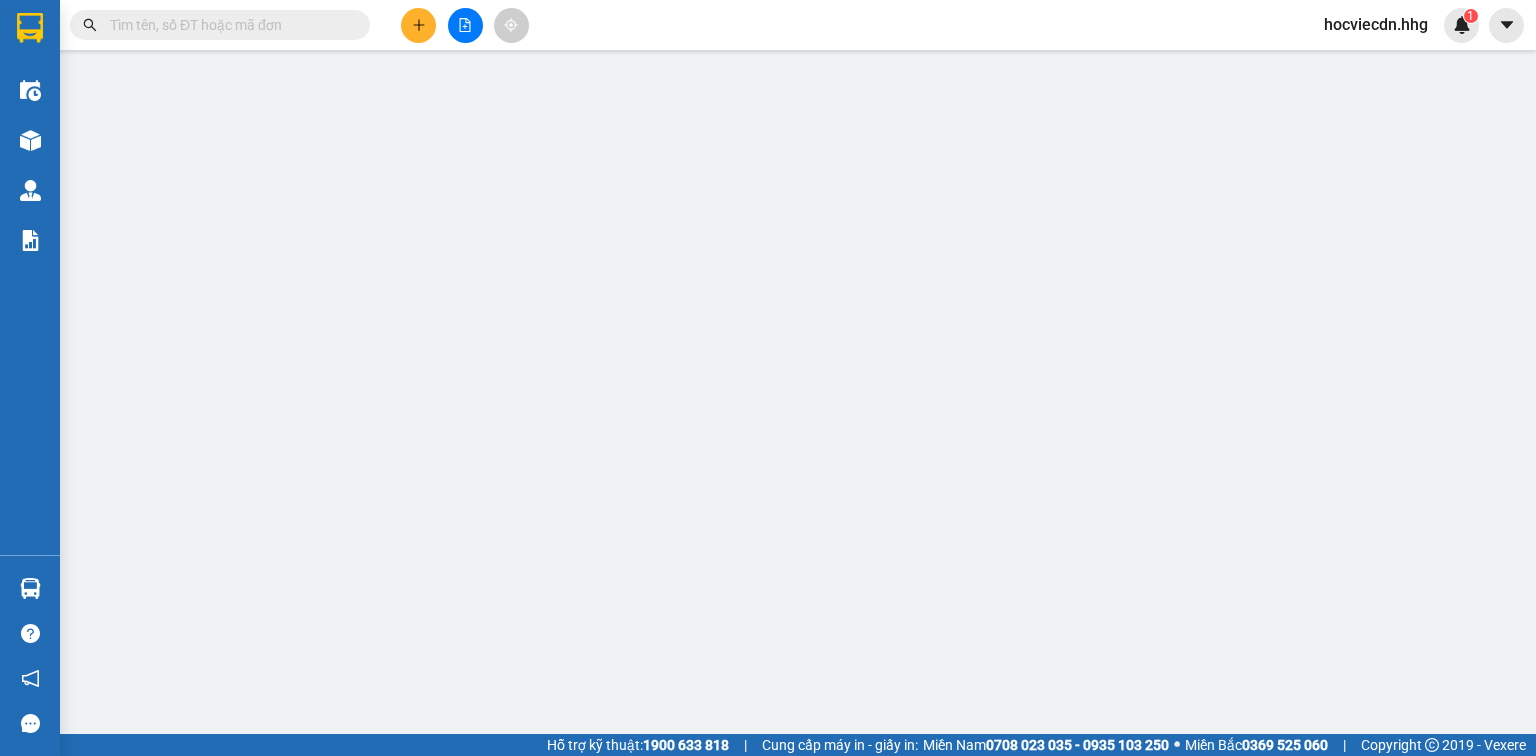 scroll, scrollTop: 0, scrollLeft: 0, axis: both 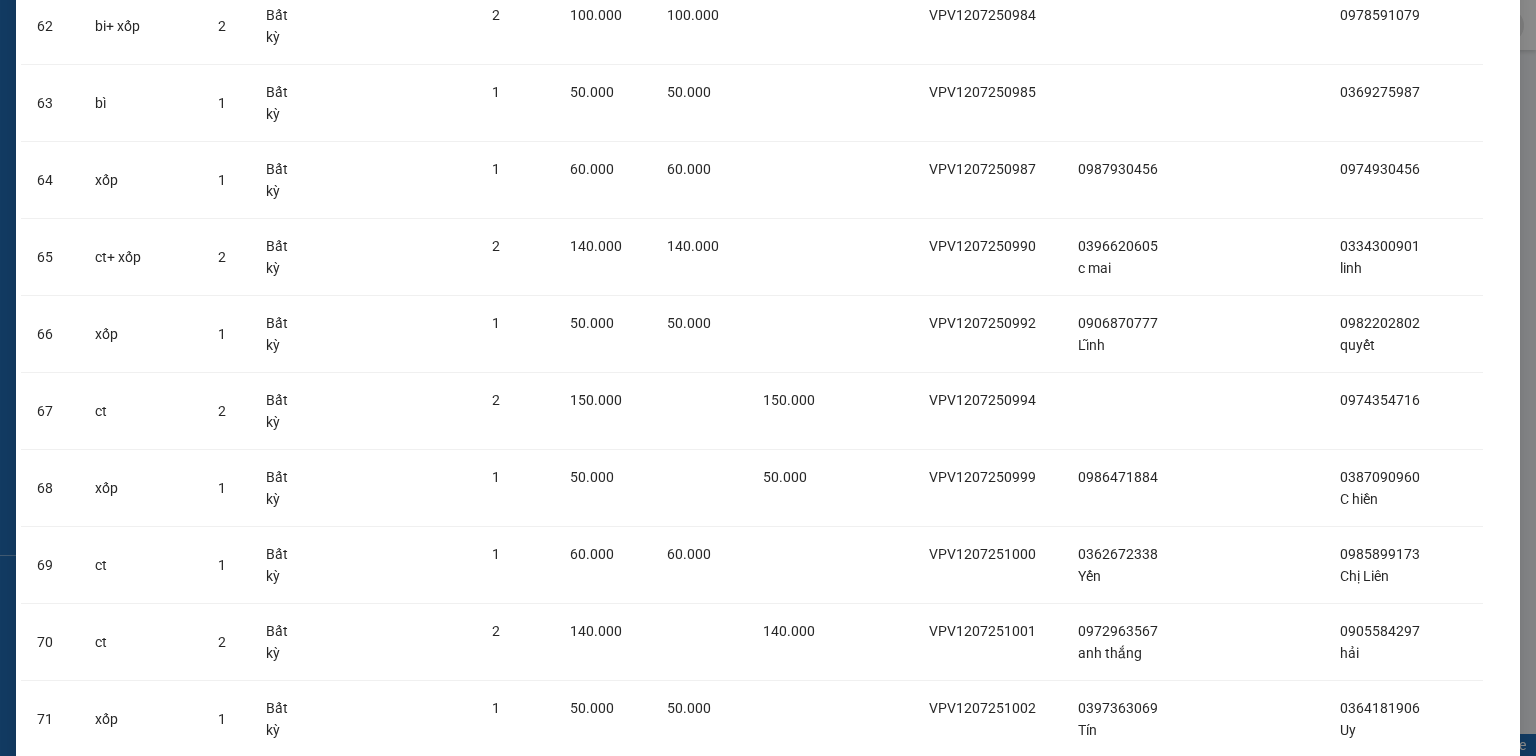 click on "Nhập hàng kho nhận" at bounding box center [841, 1311] 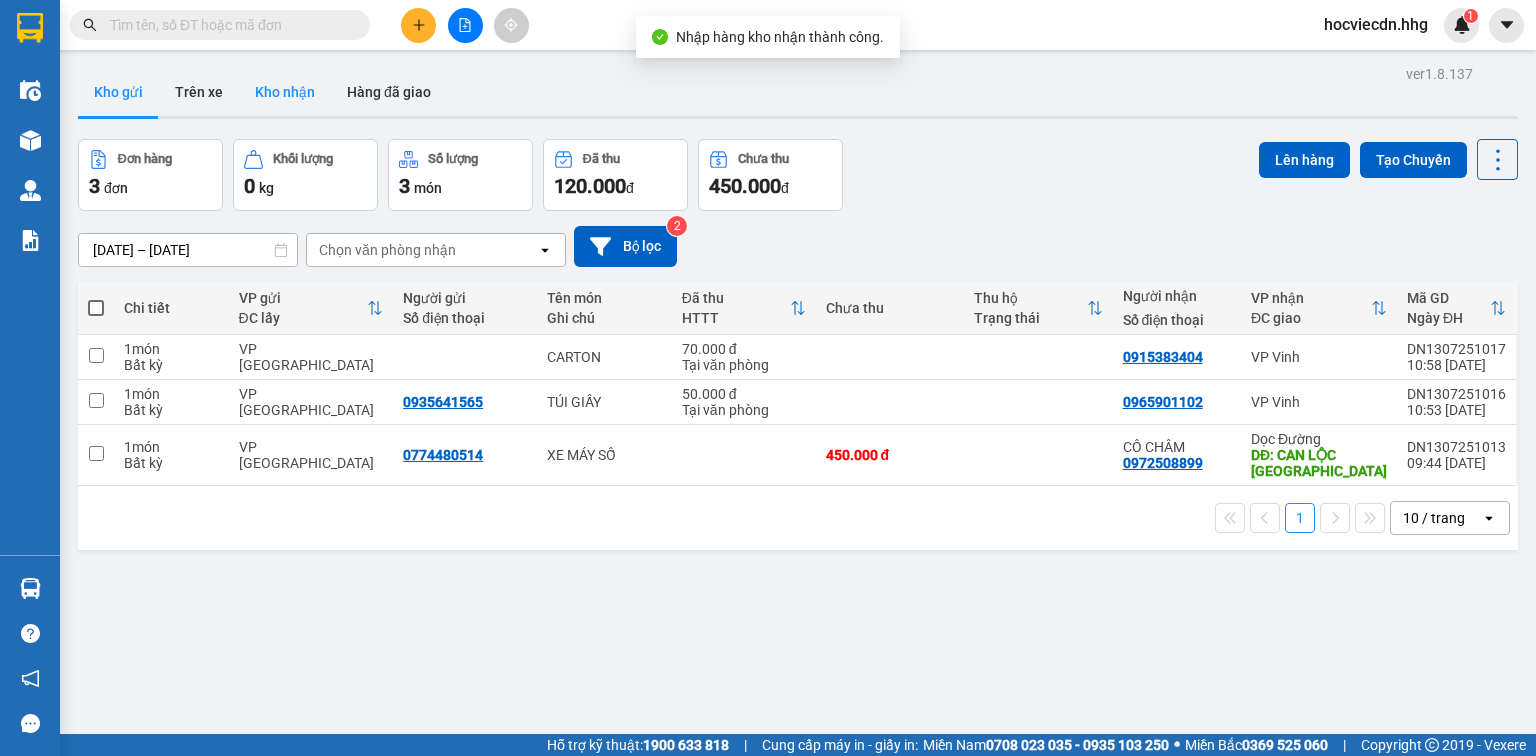 click on "Kho nhận" at bounding box center (285, 92) 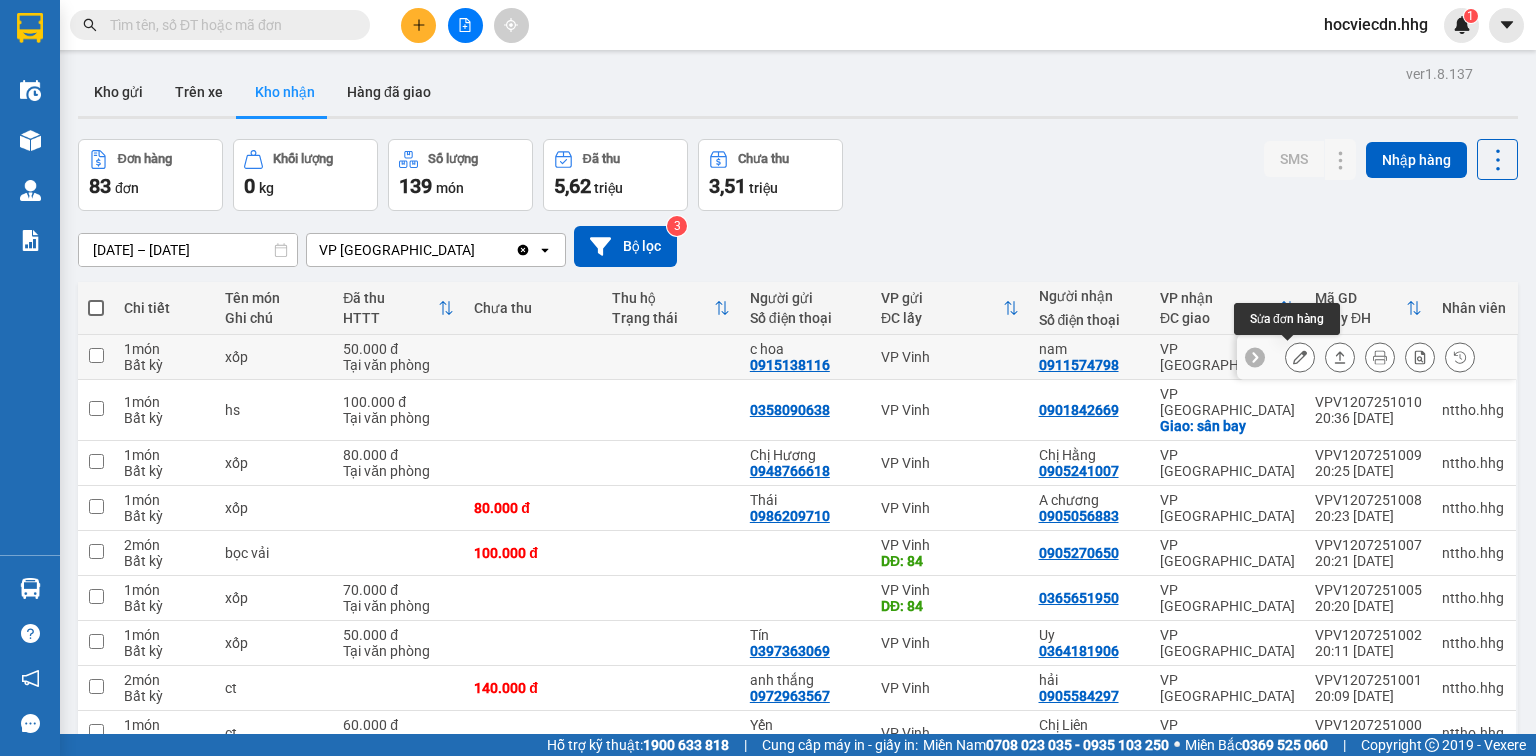click 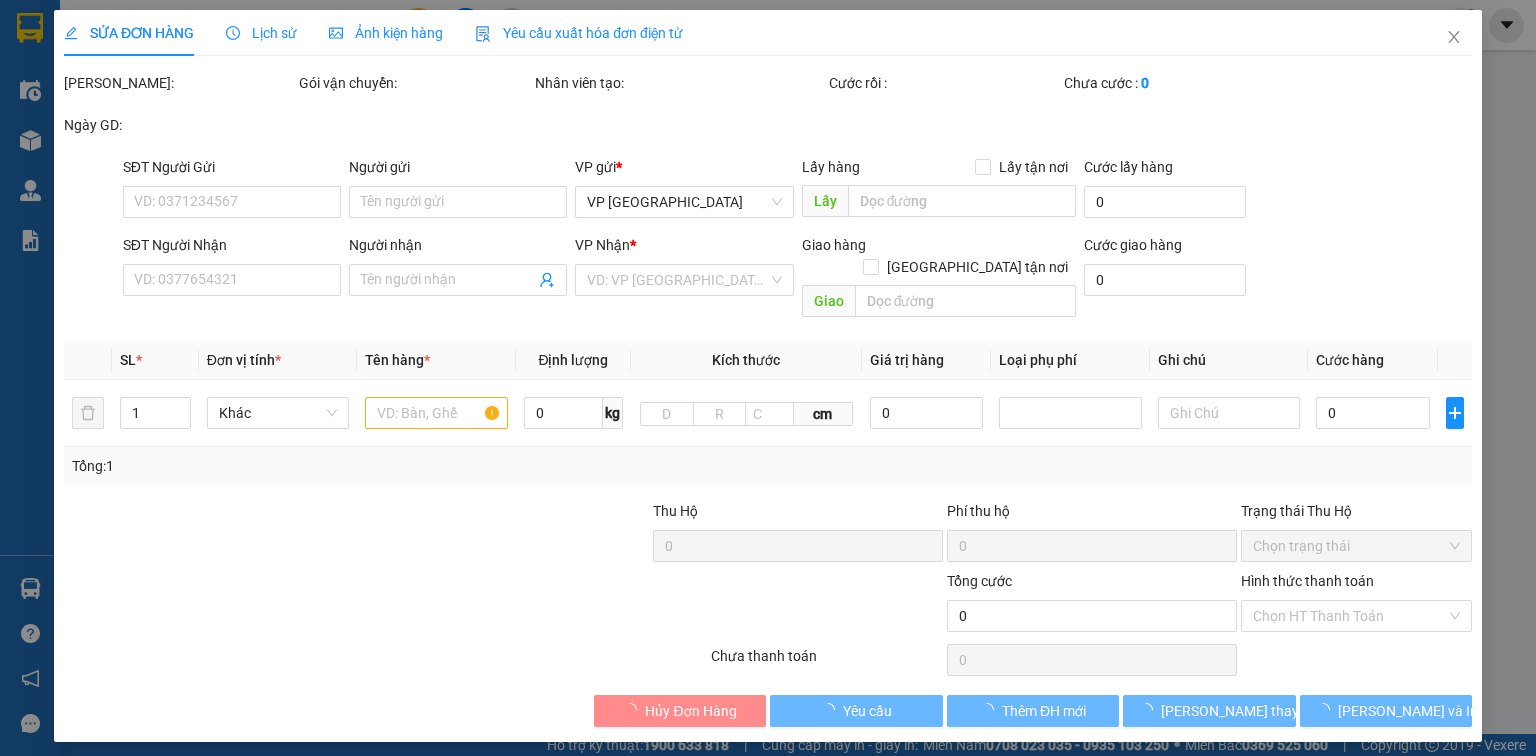 type on "0915138116" 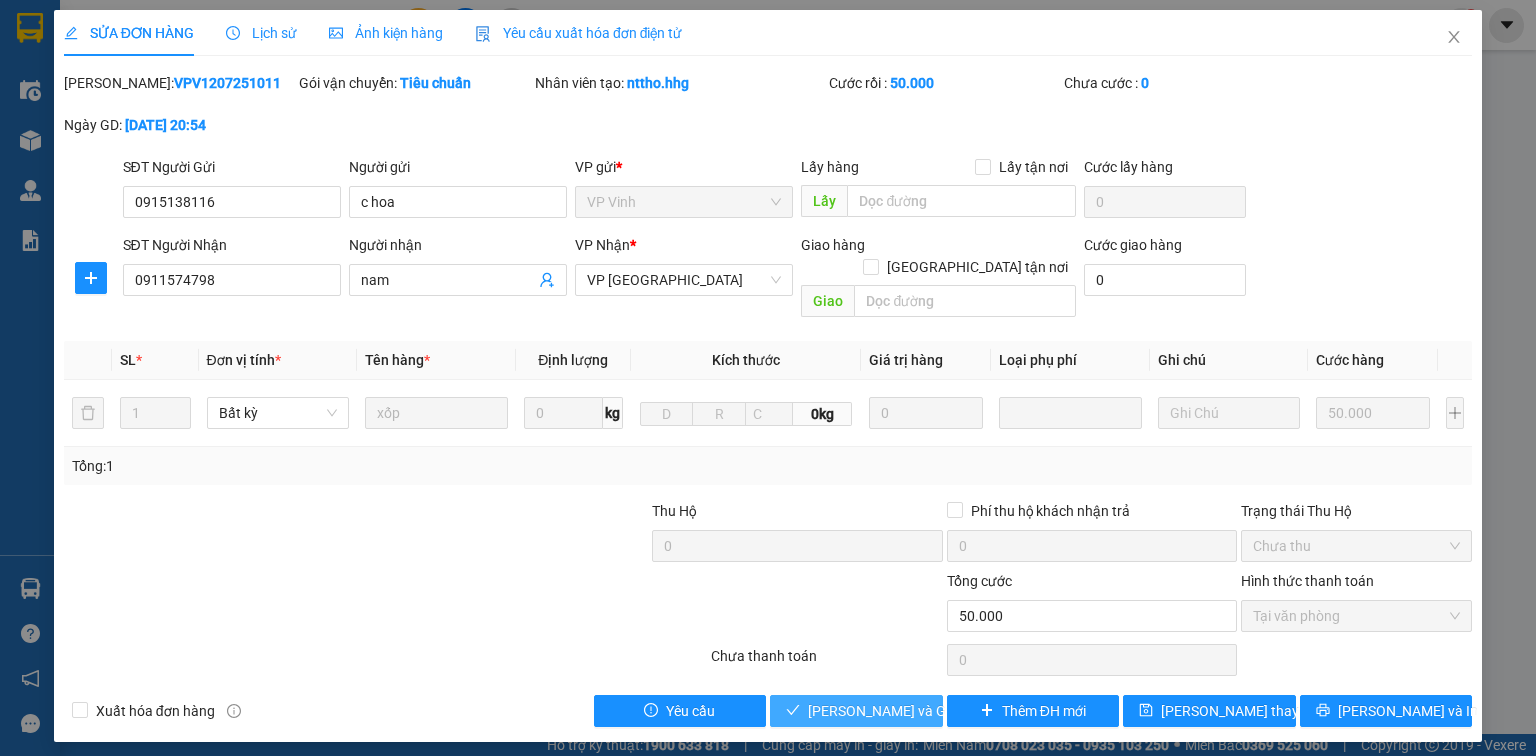 drag, startPoint x: 884, startPoint y: 687, endPoint x: 544, endPoint y: 568, distance: 360.22354 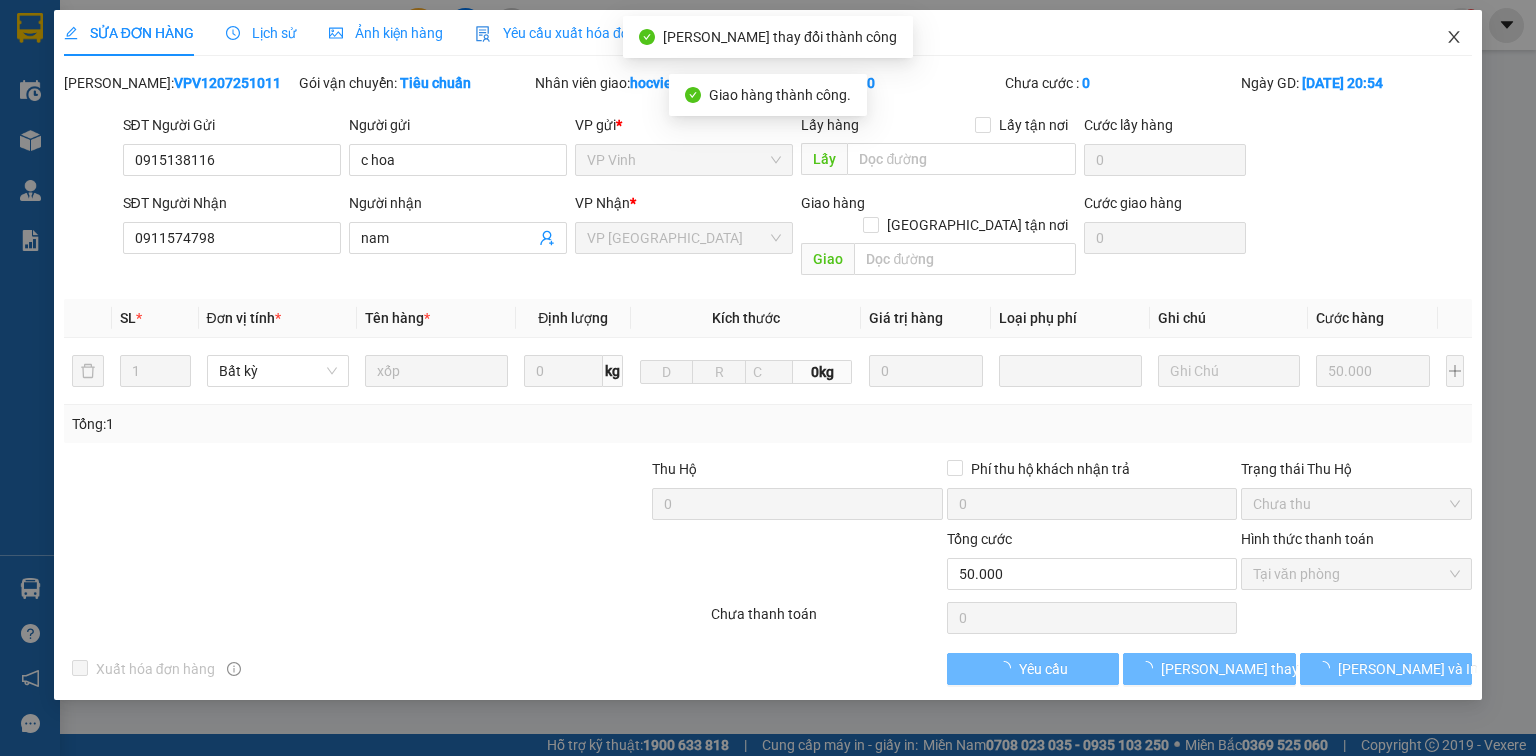 click 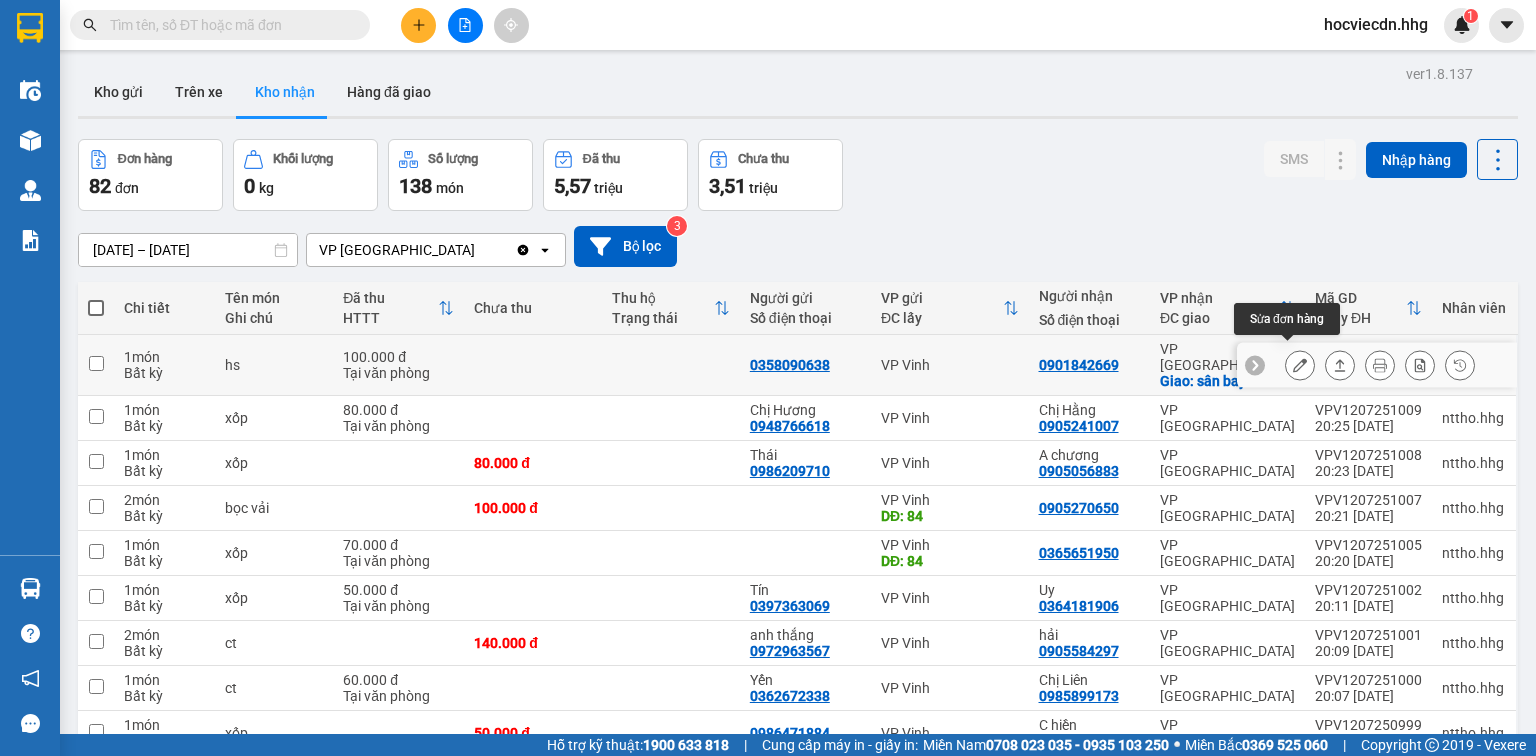 click 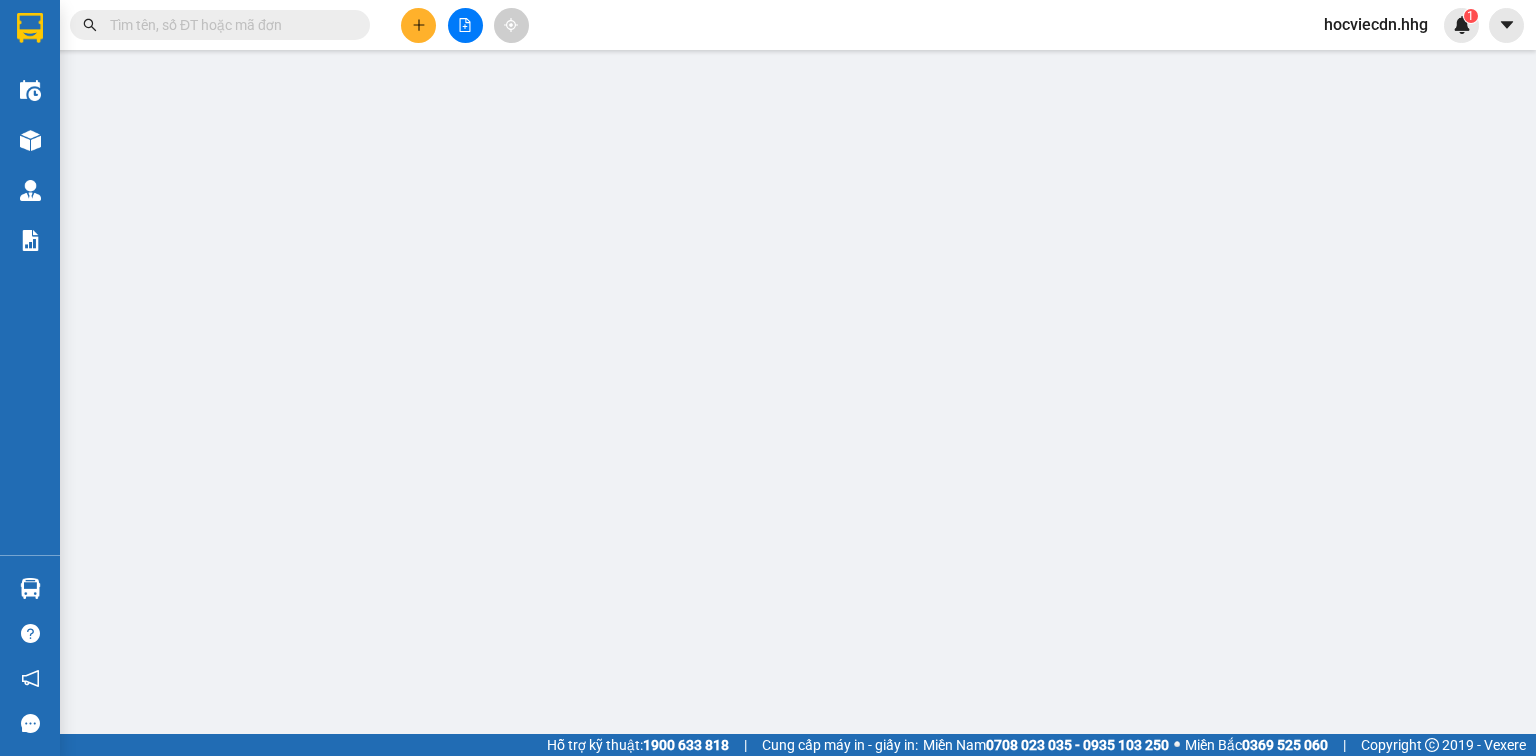 type on "0358090638" 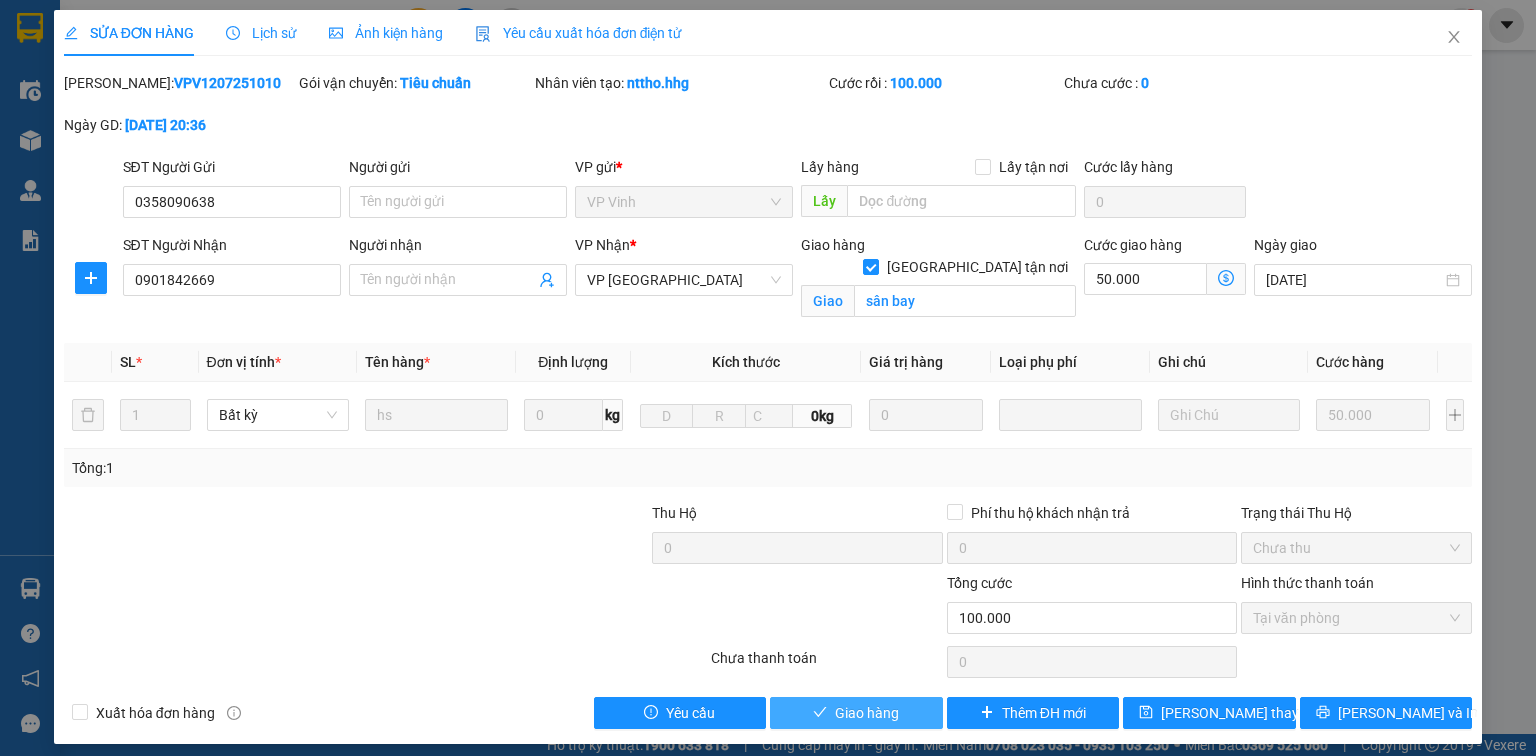 drag, startPoint x: 903, startPoint y: 711, endPoint x: 566, endPoint y: 632, distance: 346.1358 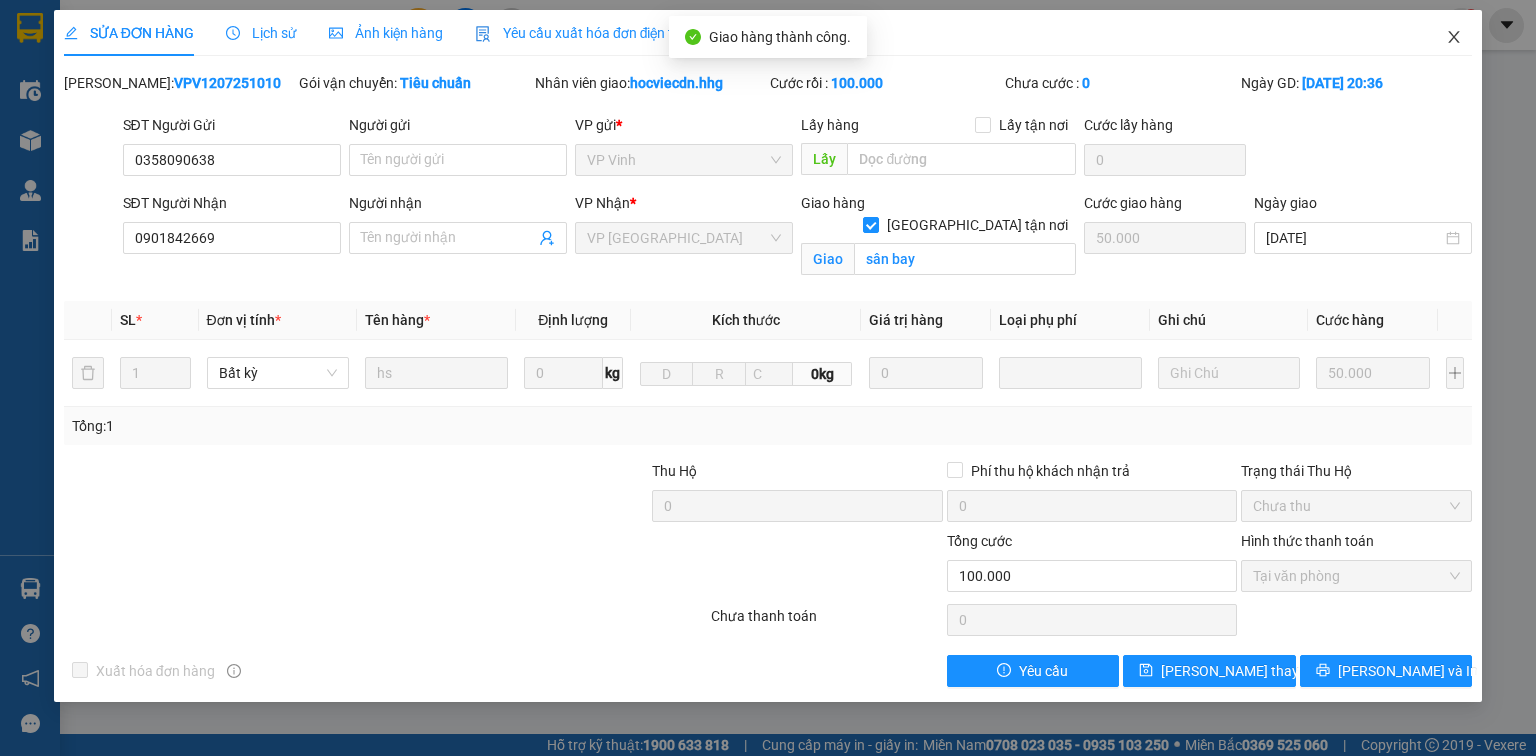 click 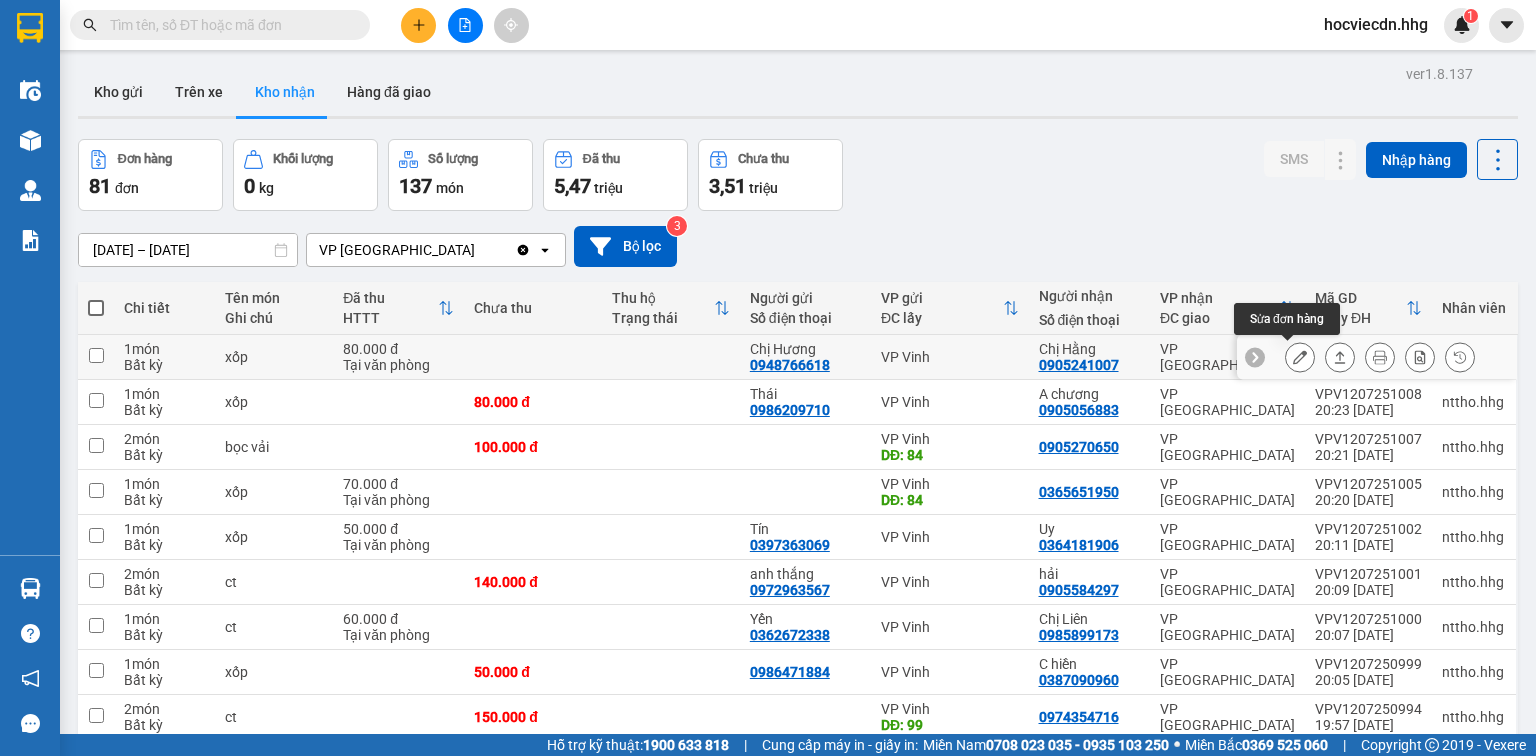 click 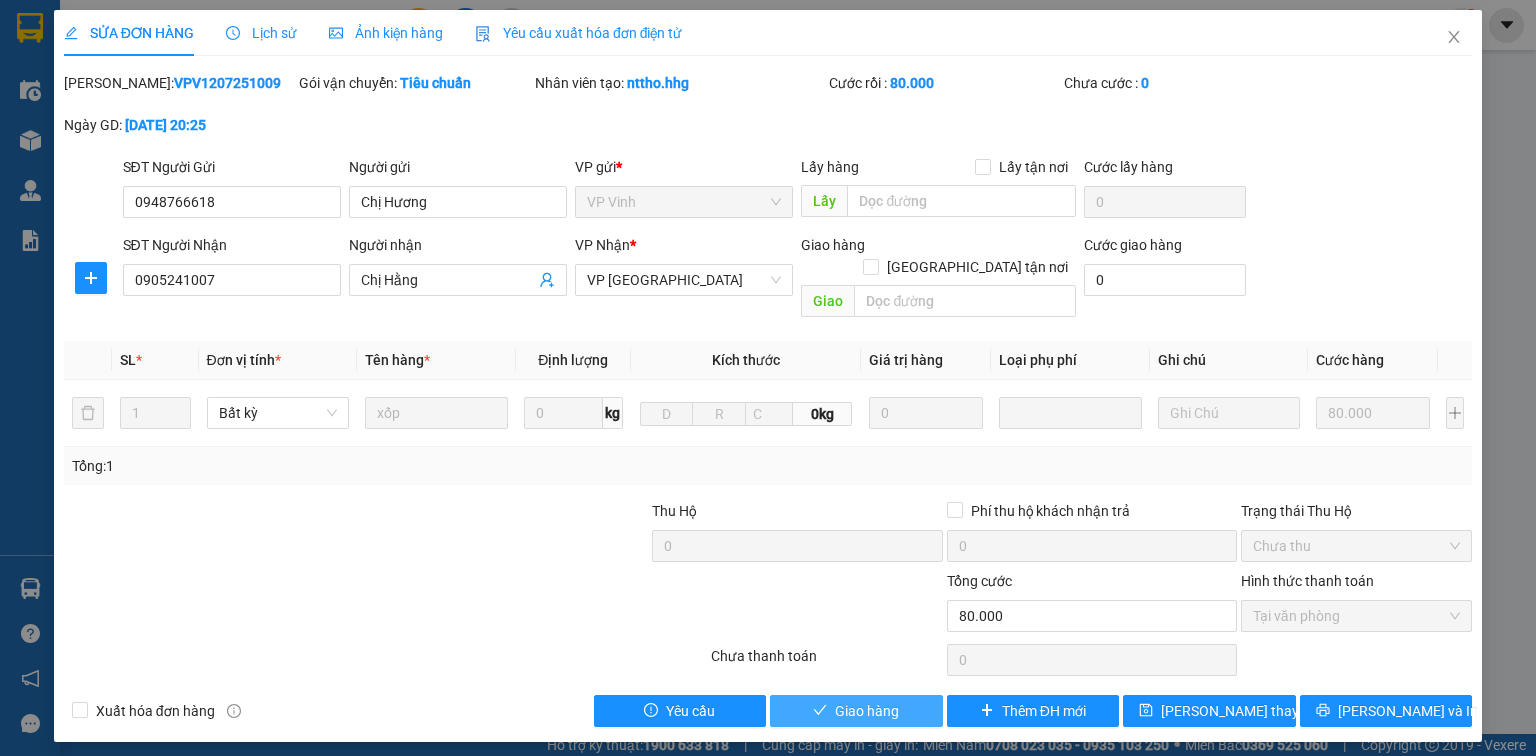 drag, startPoint x: 892, startPoint y: 690, endPoint x: 864, endPoint y: 685, distance: 28.442924 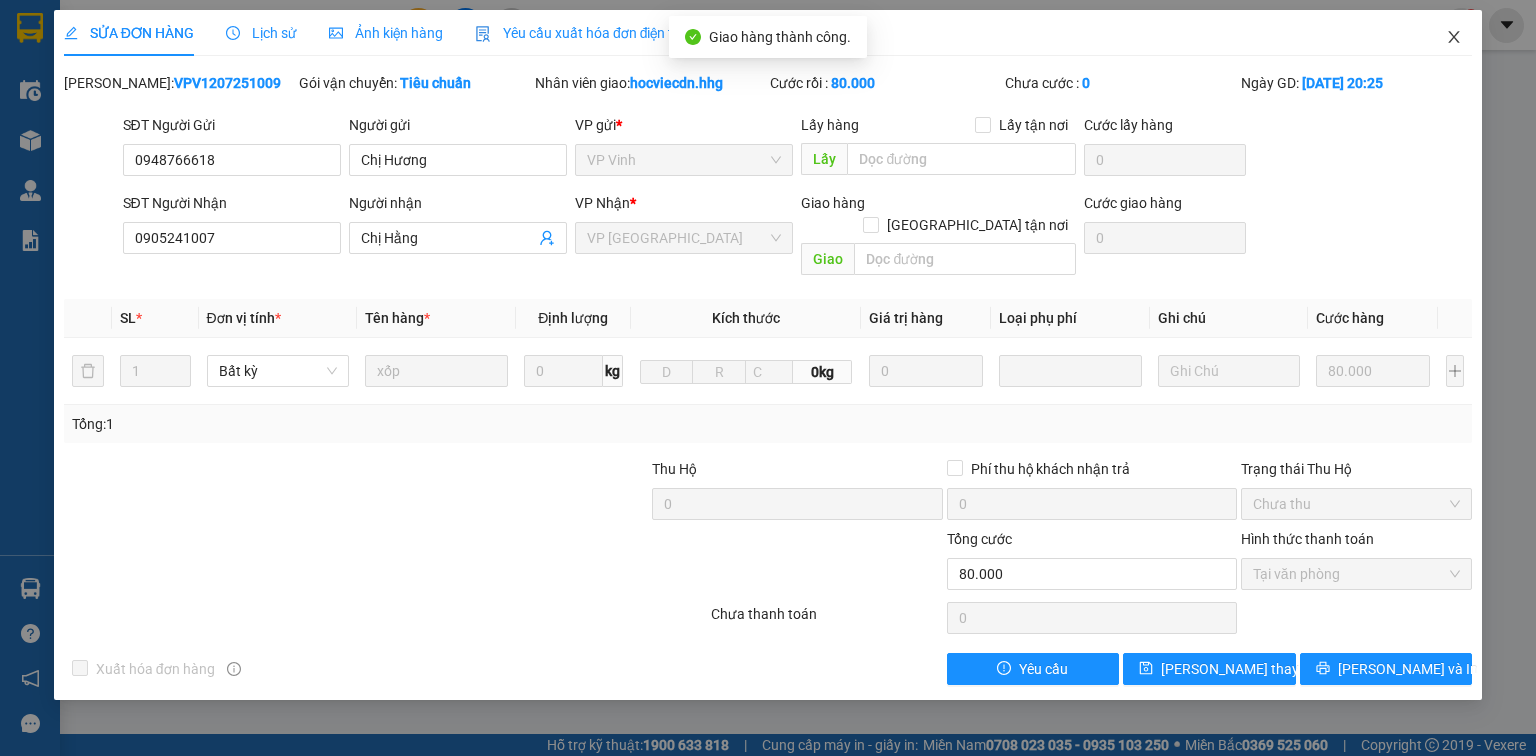 click 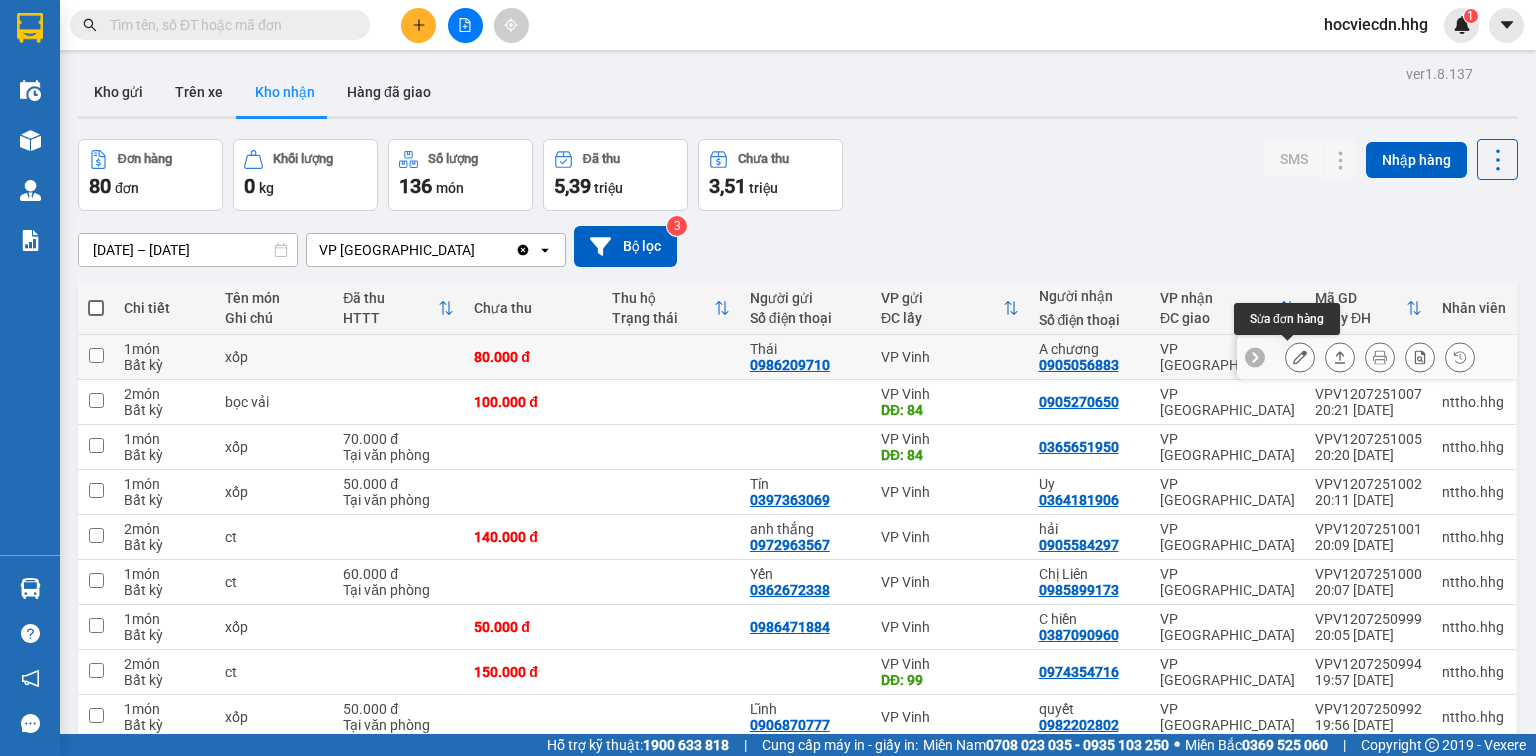 click at bounding box center (1300, 357) 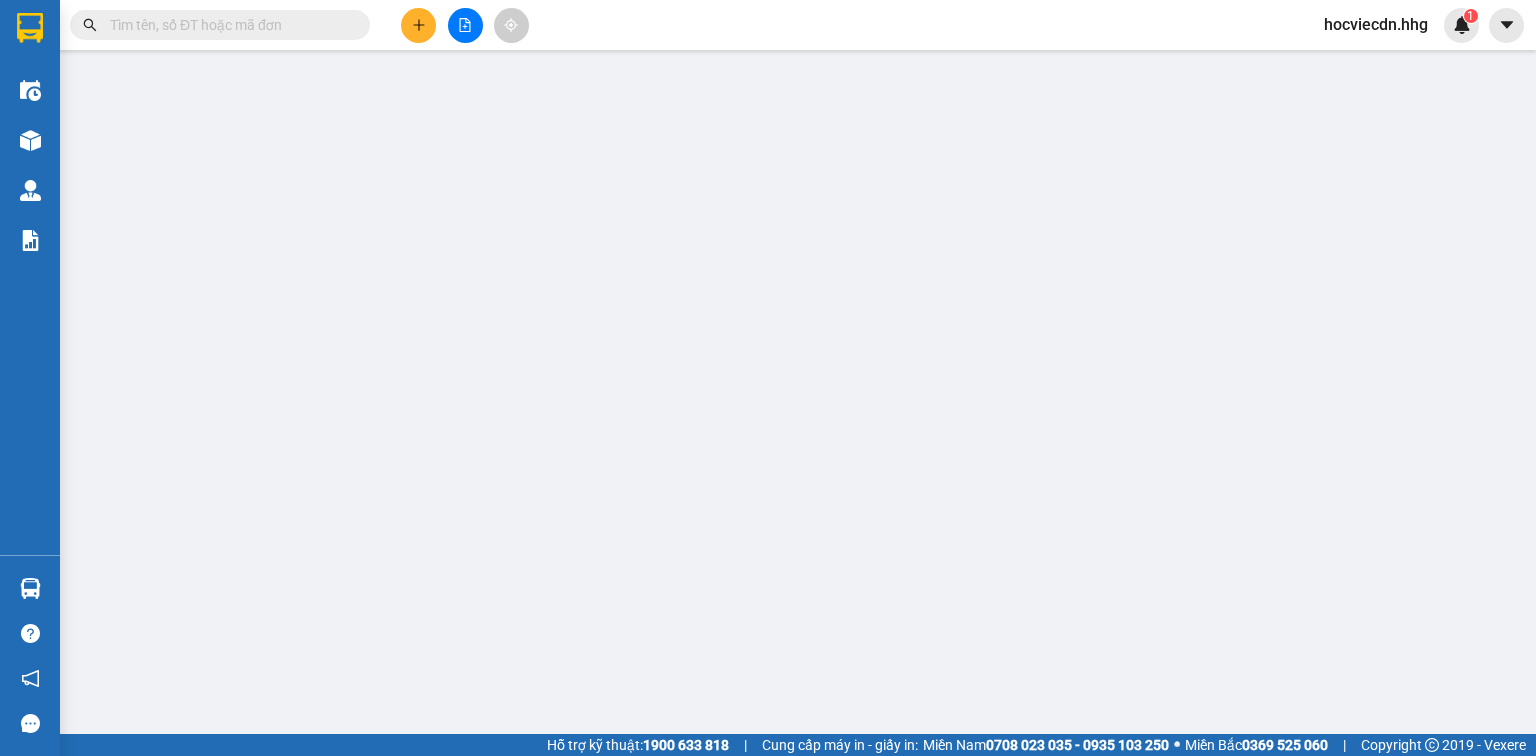 type on "0986209710" 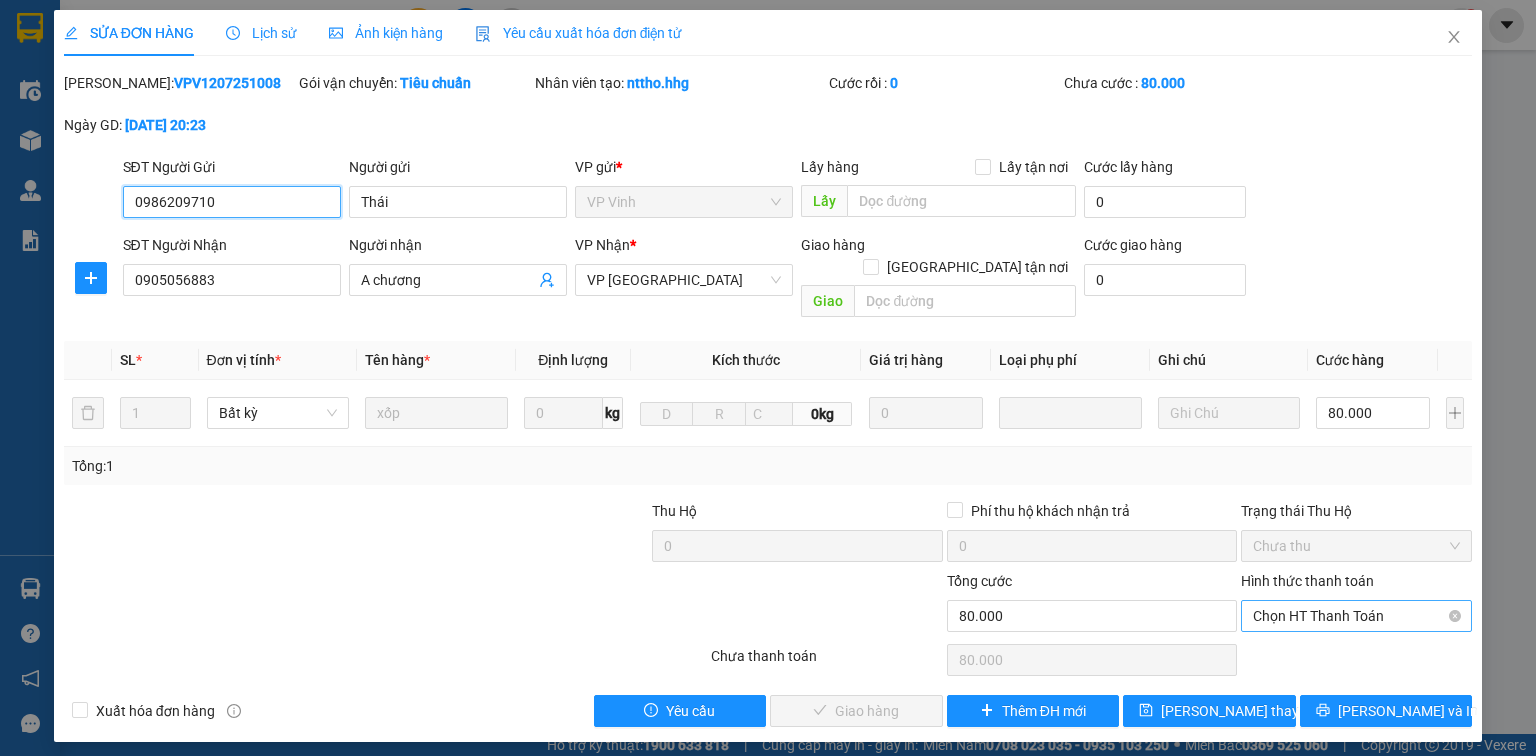 click on "Chọn HT Thanh Toán" at bounding box center (1356, 616) 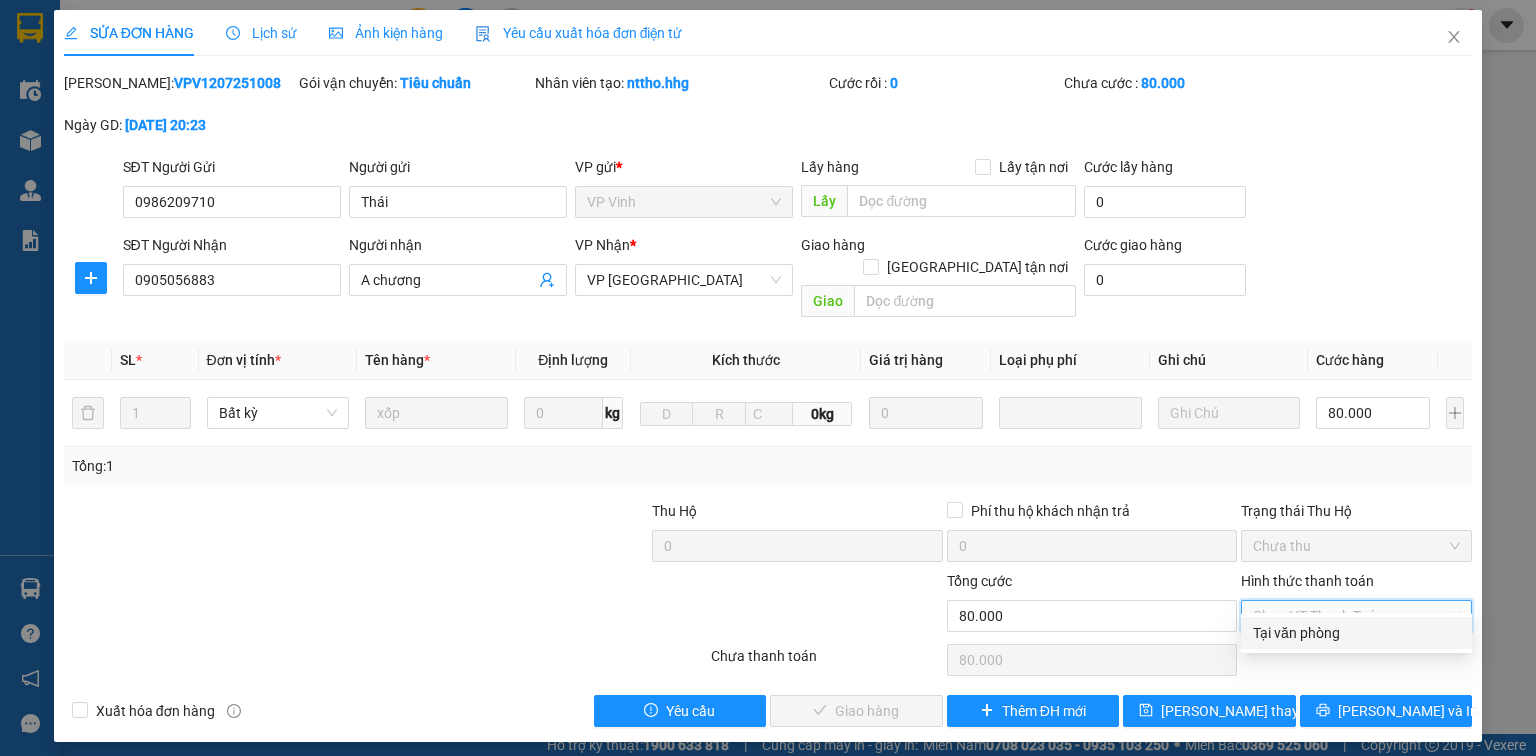 click on "Tại văn phòng" at bounding box center [1356, 633] 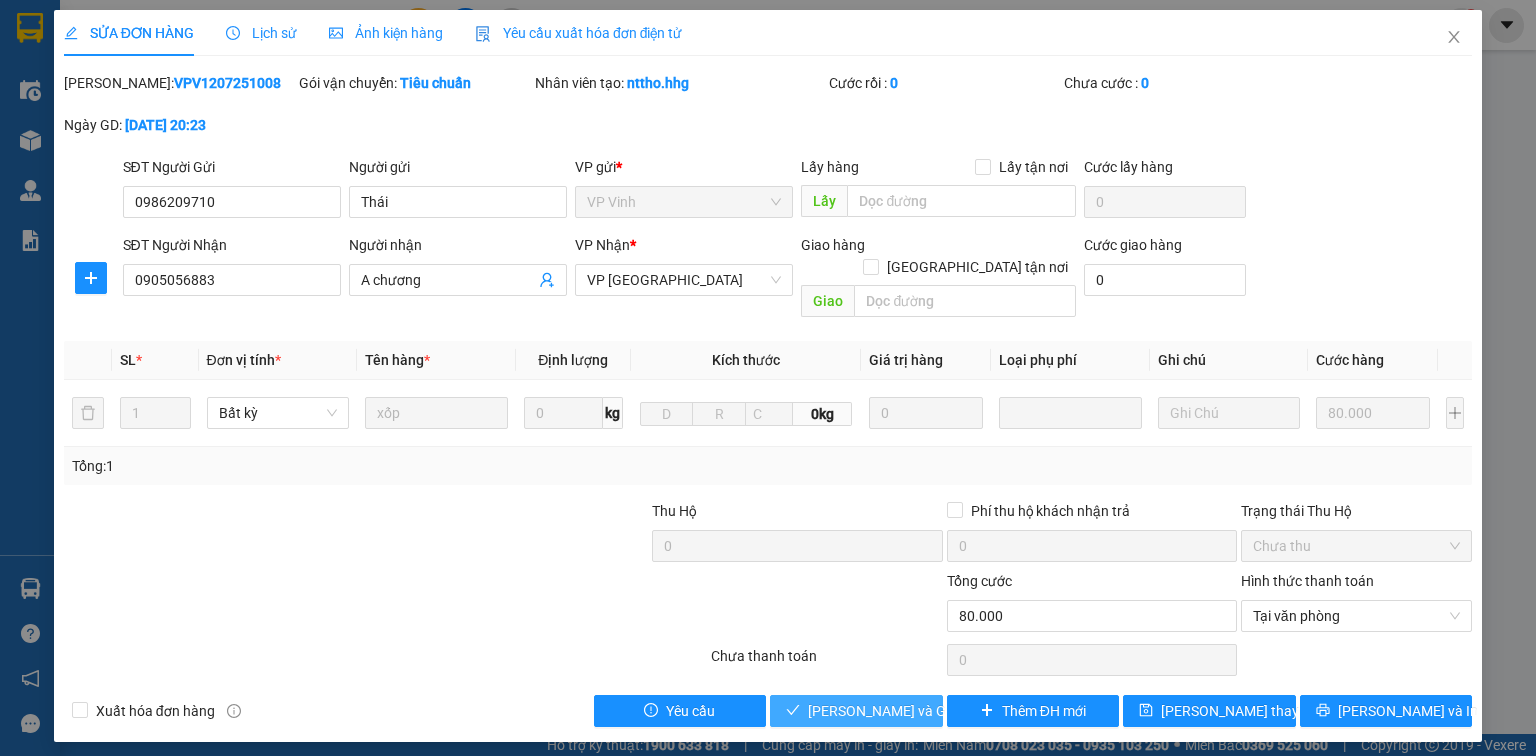 drag, startPoint x: 917, startPoint y: 688, endPoint x: 378, endPoint y: 579, distance: 549.9109 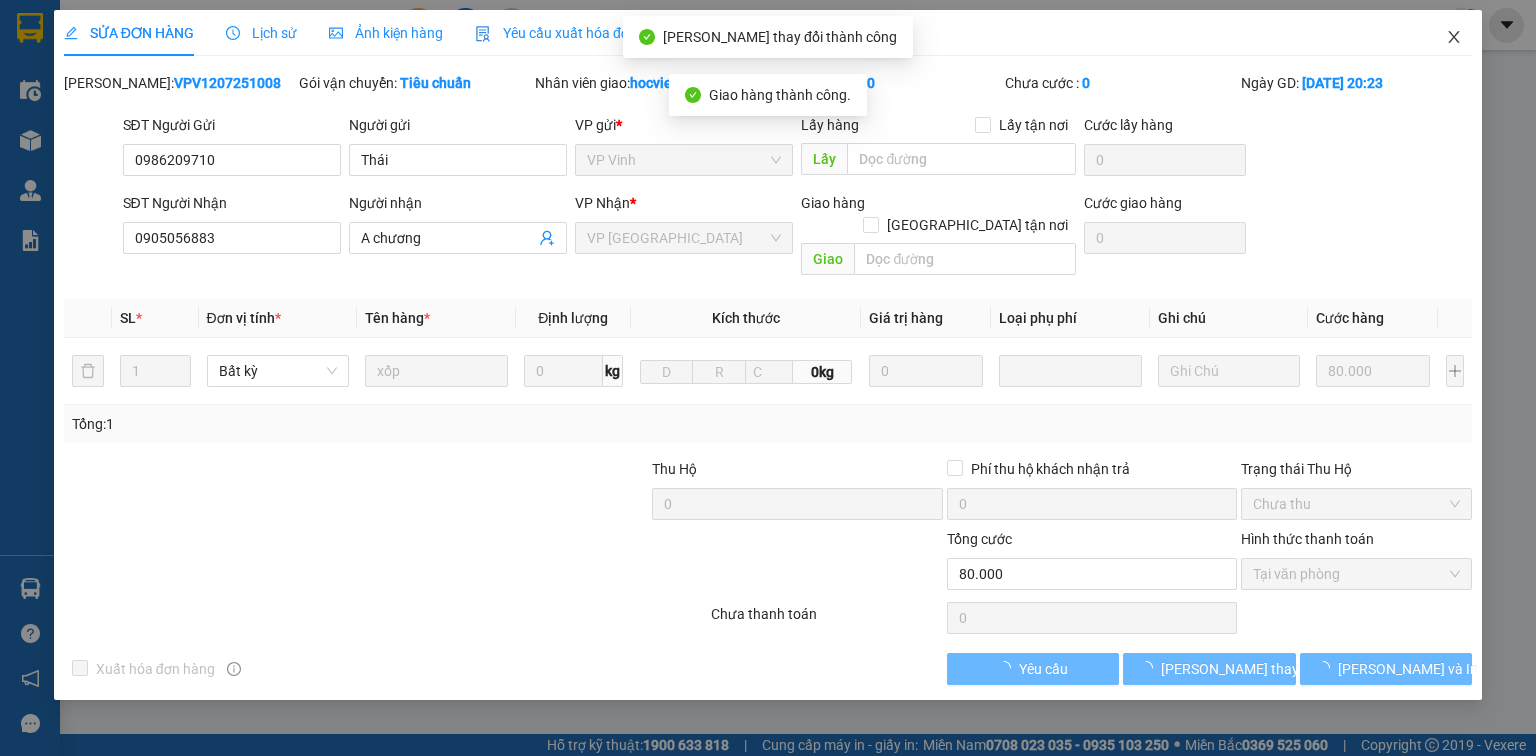 click 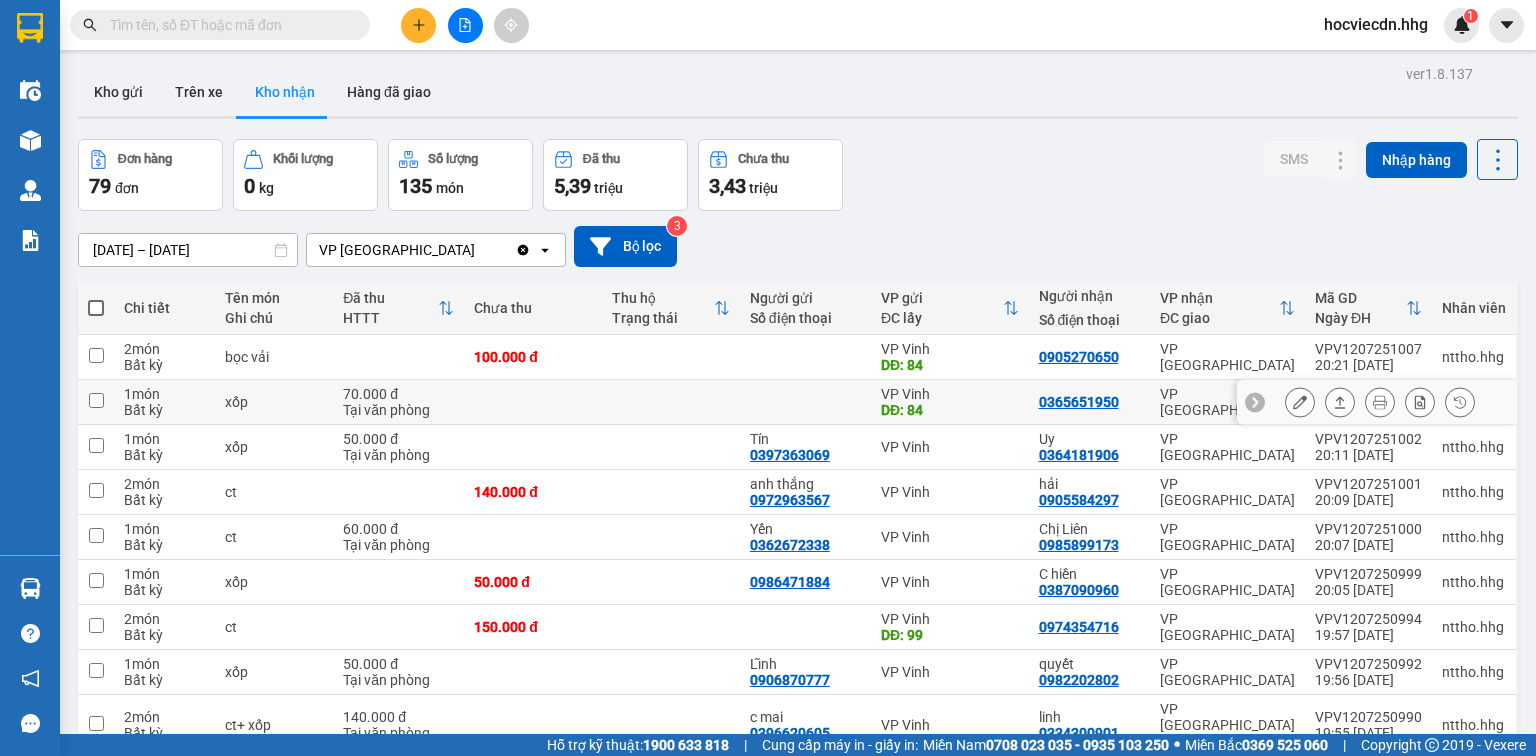 click 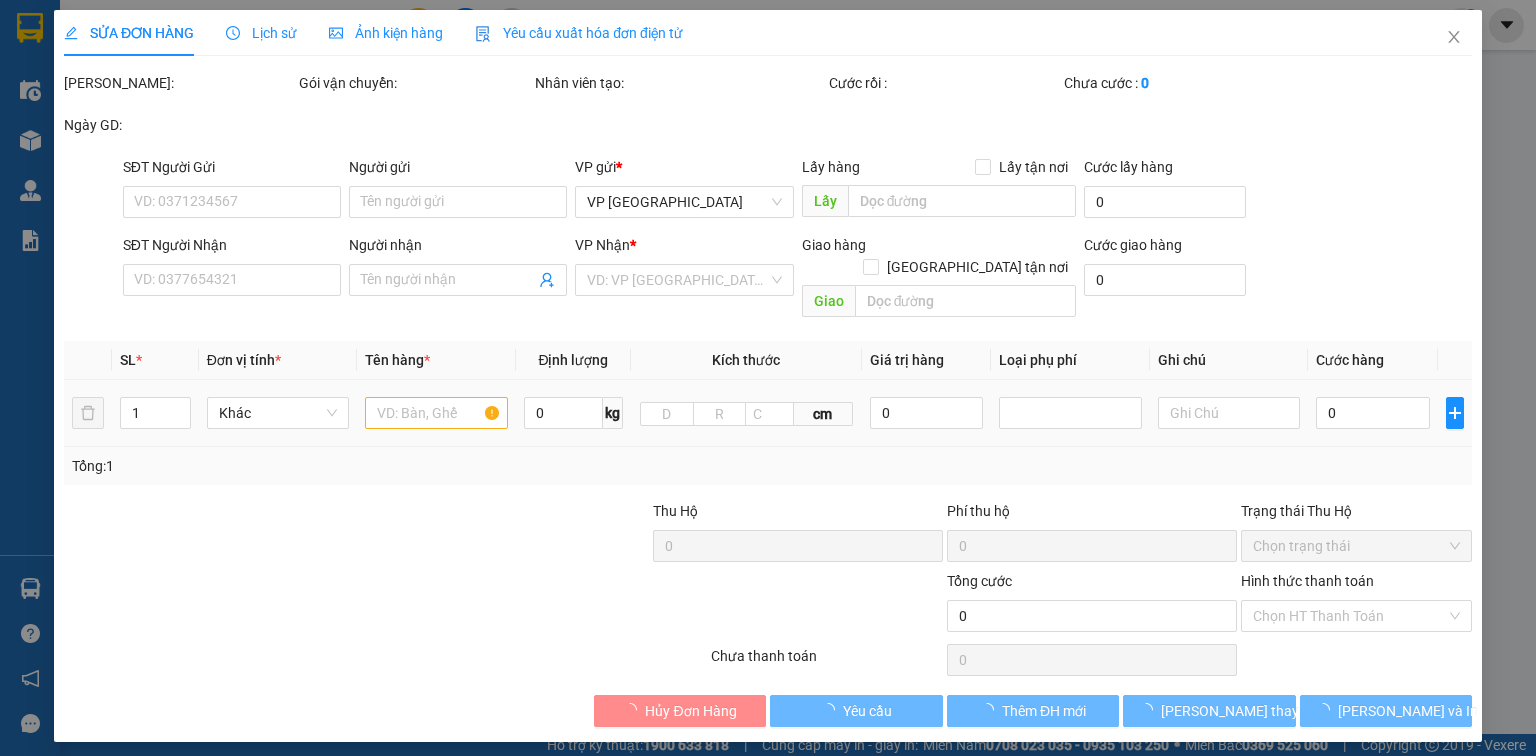 type on "84" 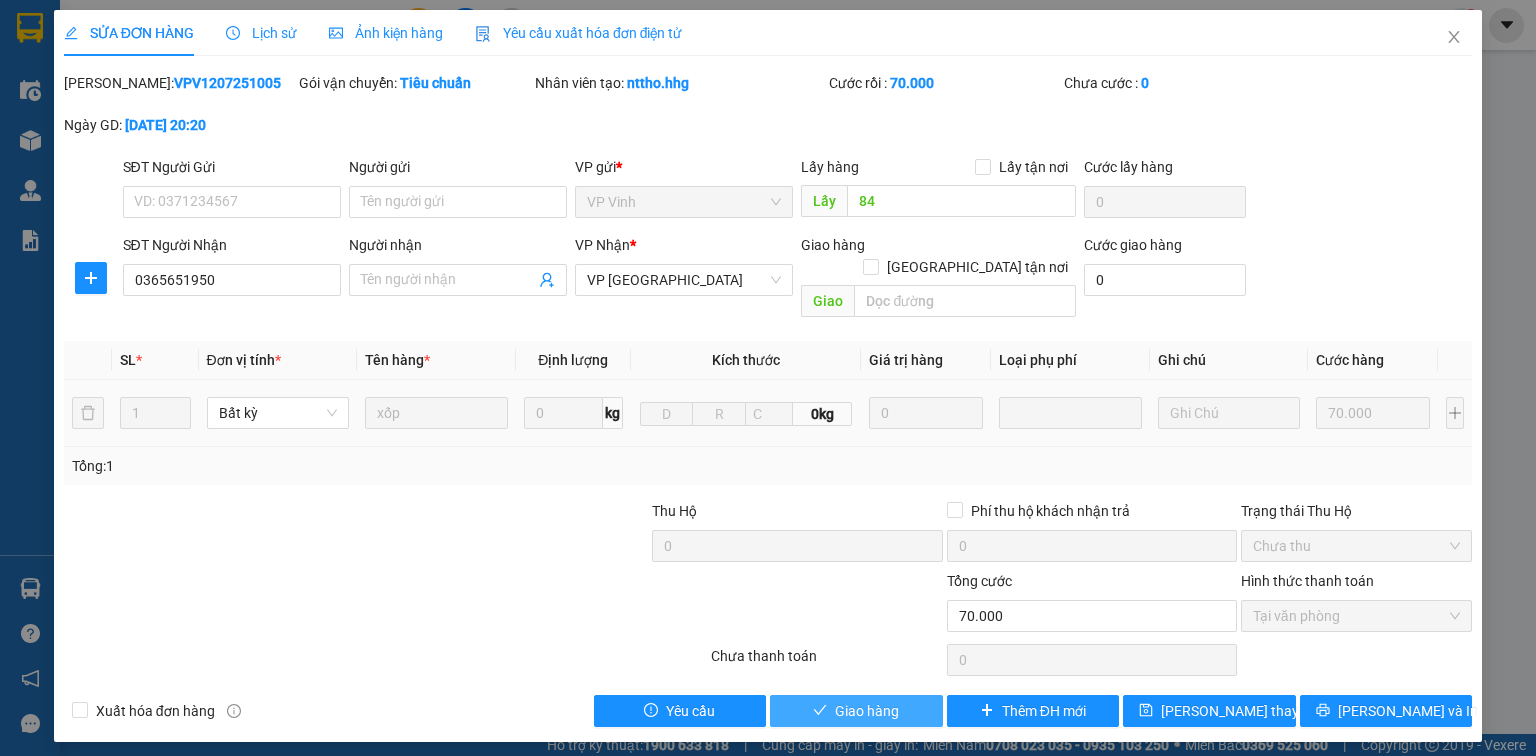 drag, startPoint x: 904, startPoint y: 691, endPoint x: 584, endPoint y: 622, distance: 327.35455 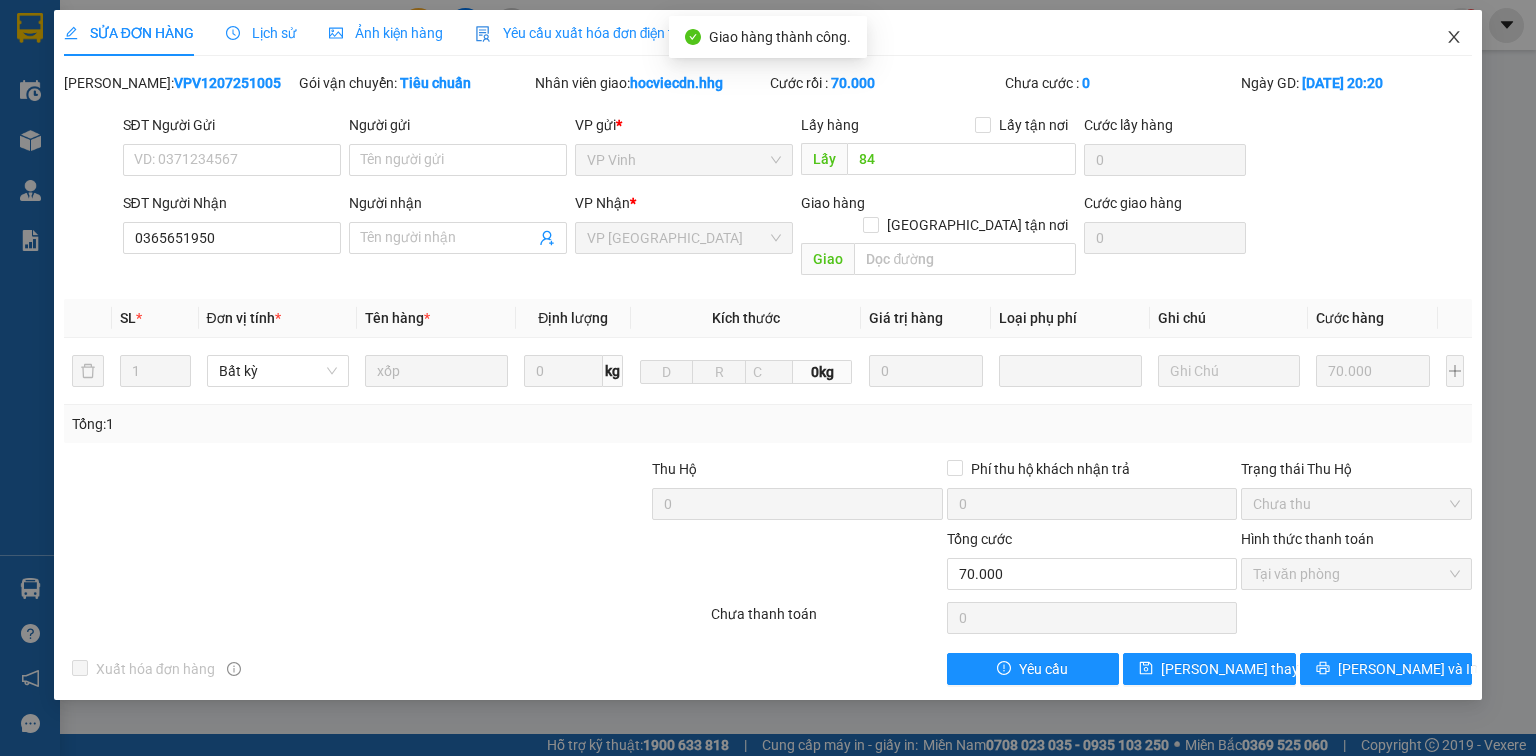 click 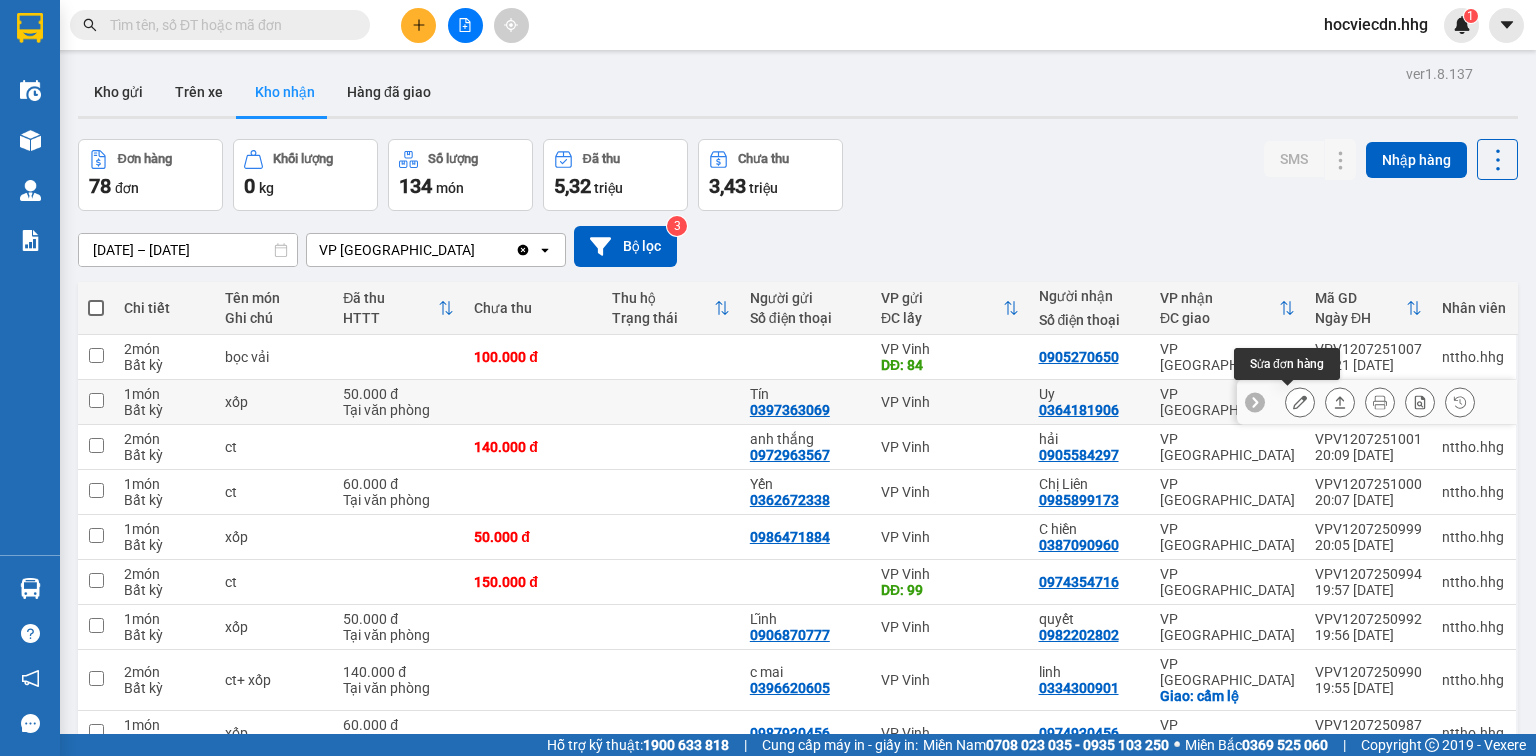 click at bounding box center (1300, 402) 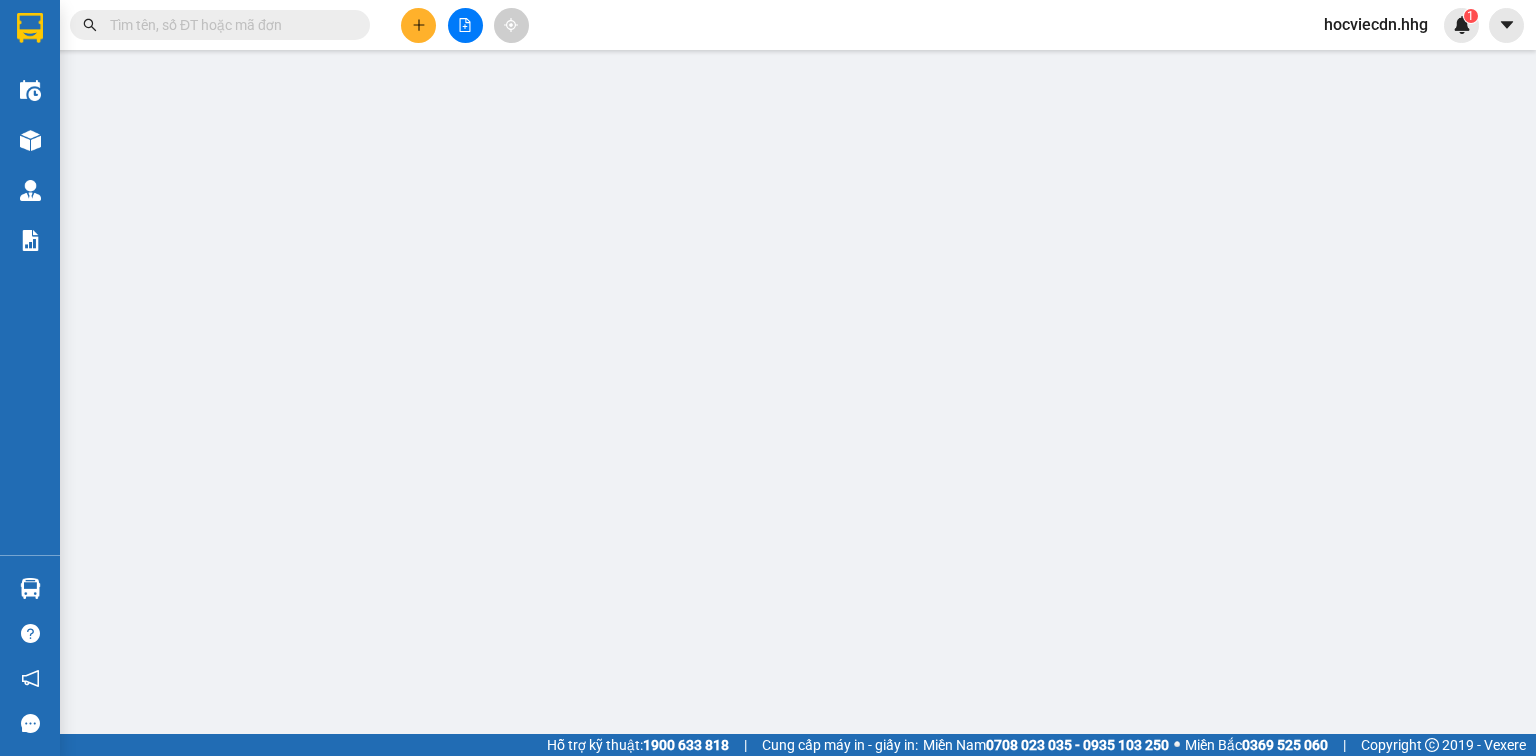 type on "0397363069" 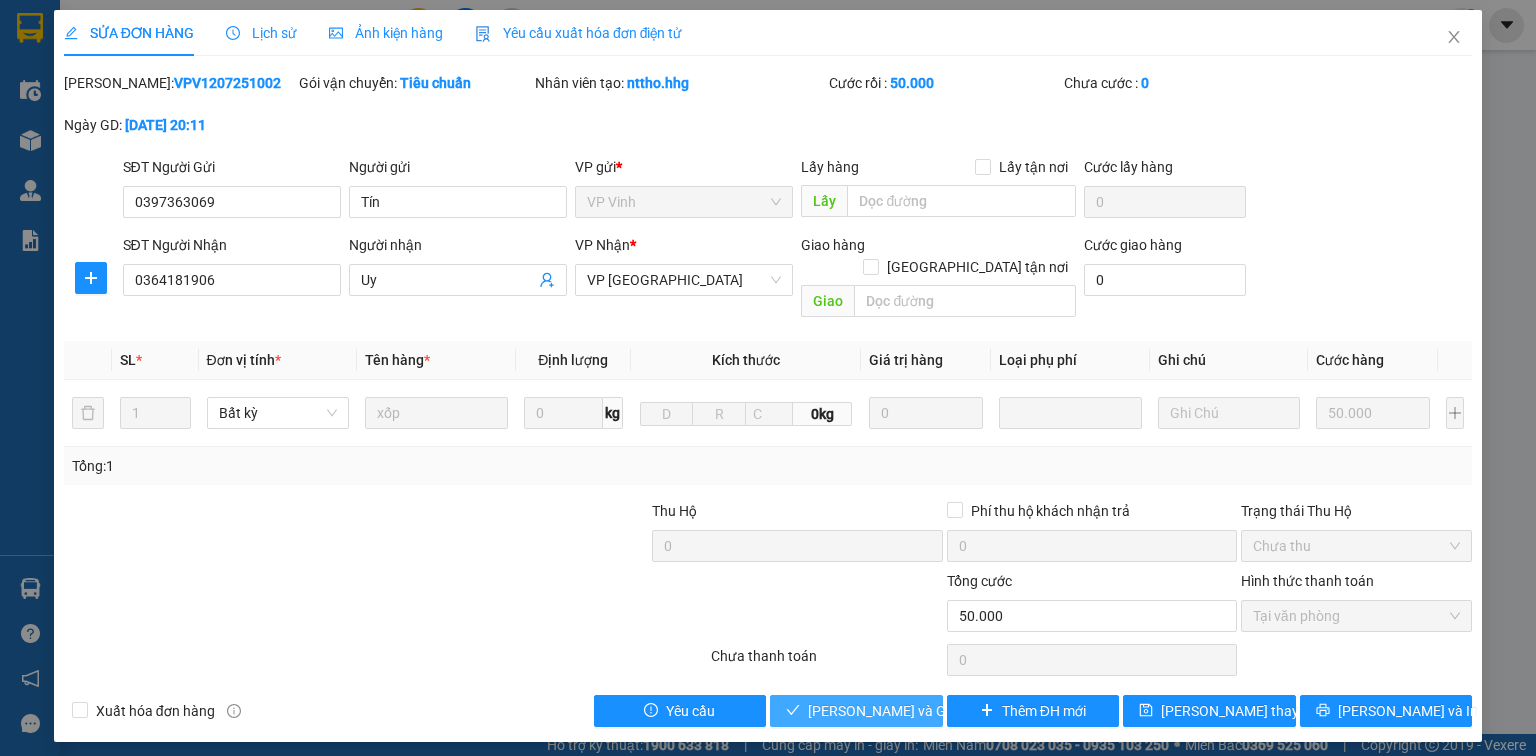 drag, startPoint x: 884, startPoint y: 684, endPoint x: 515, endPoint y: 631, distance: 372.7868 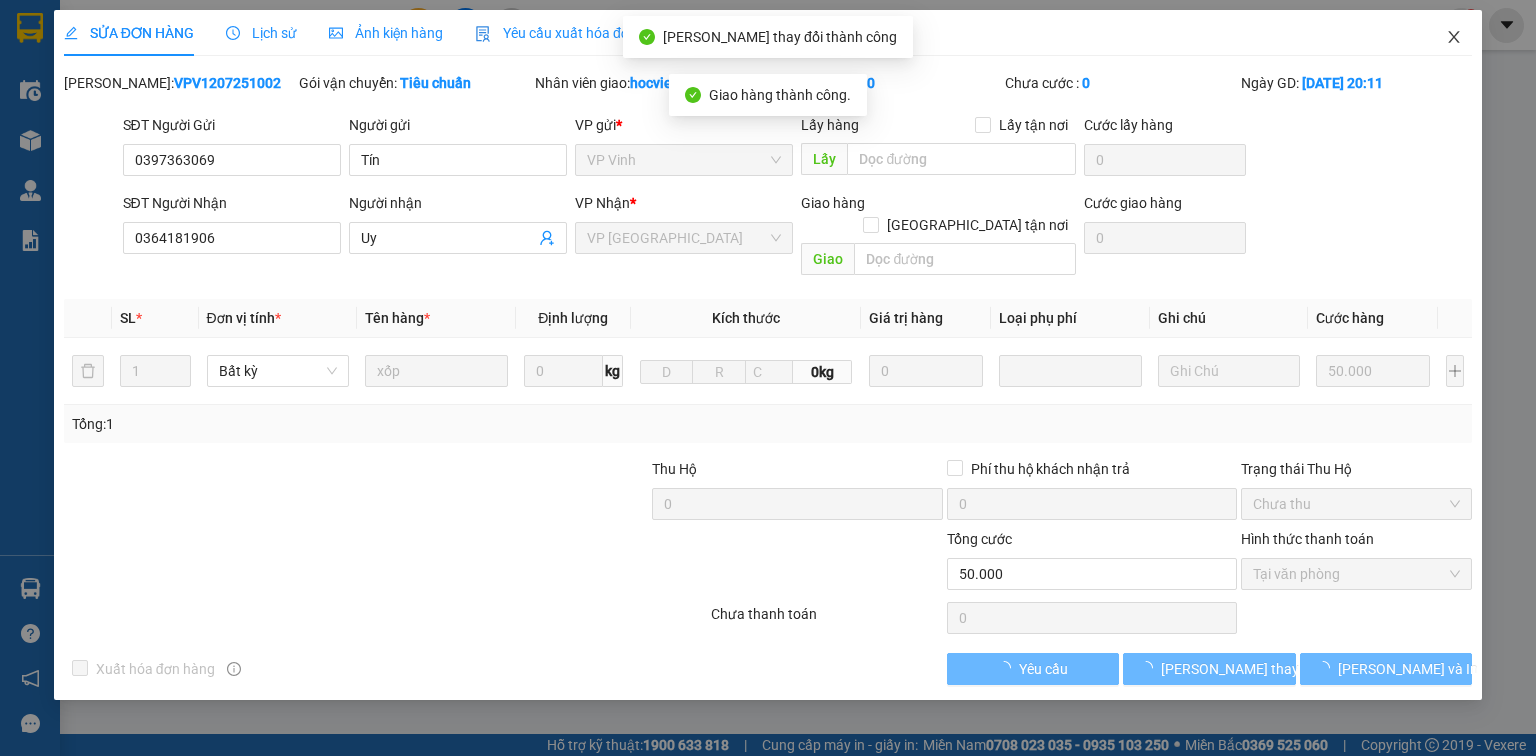 click 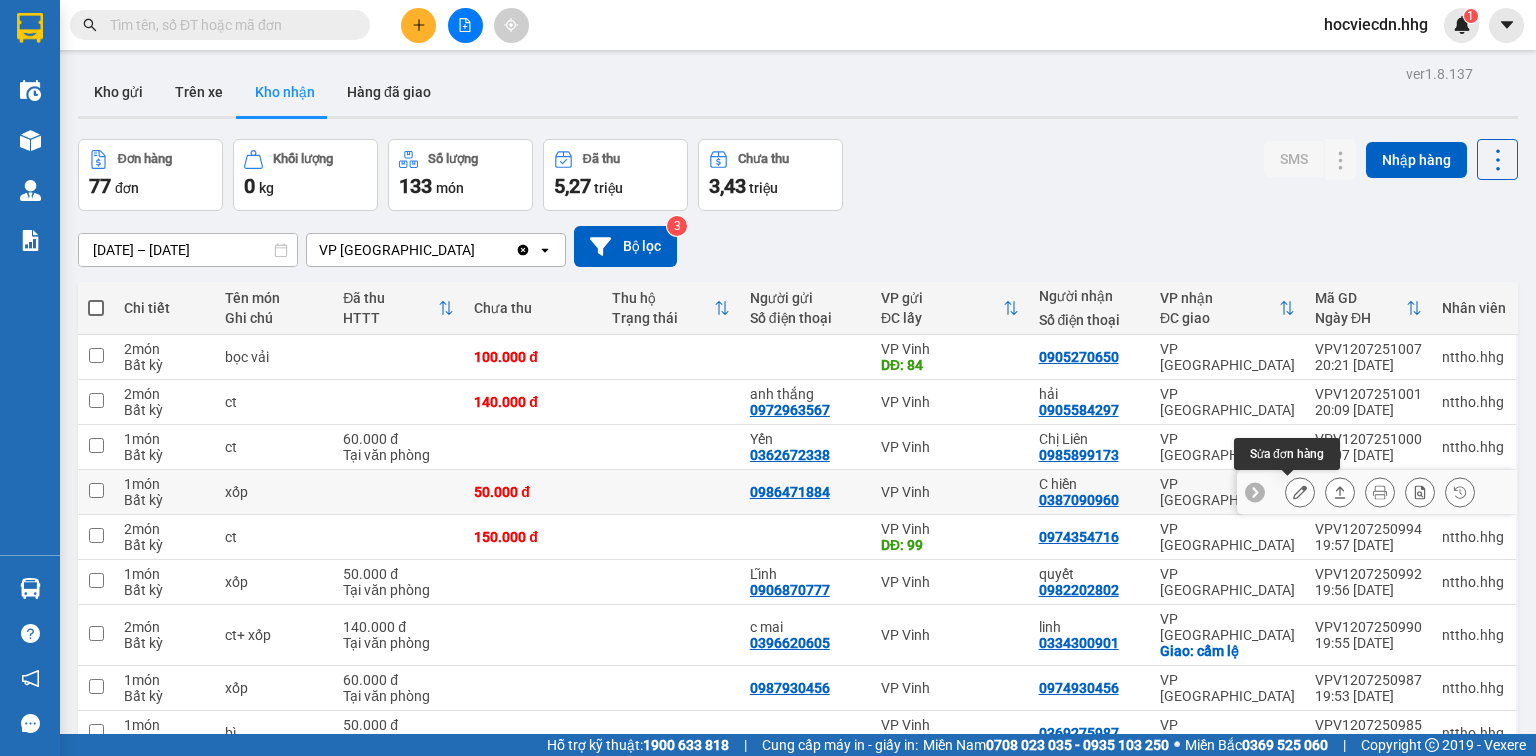 click 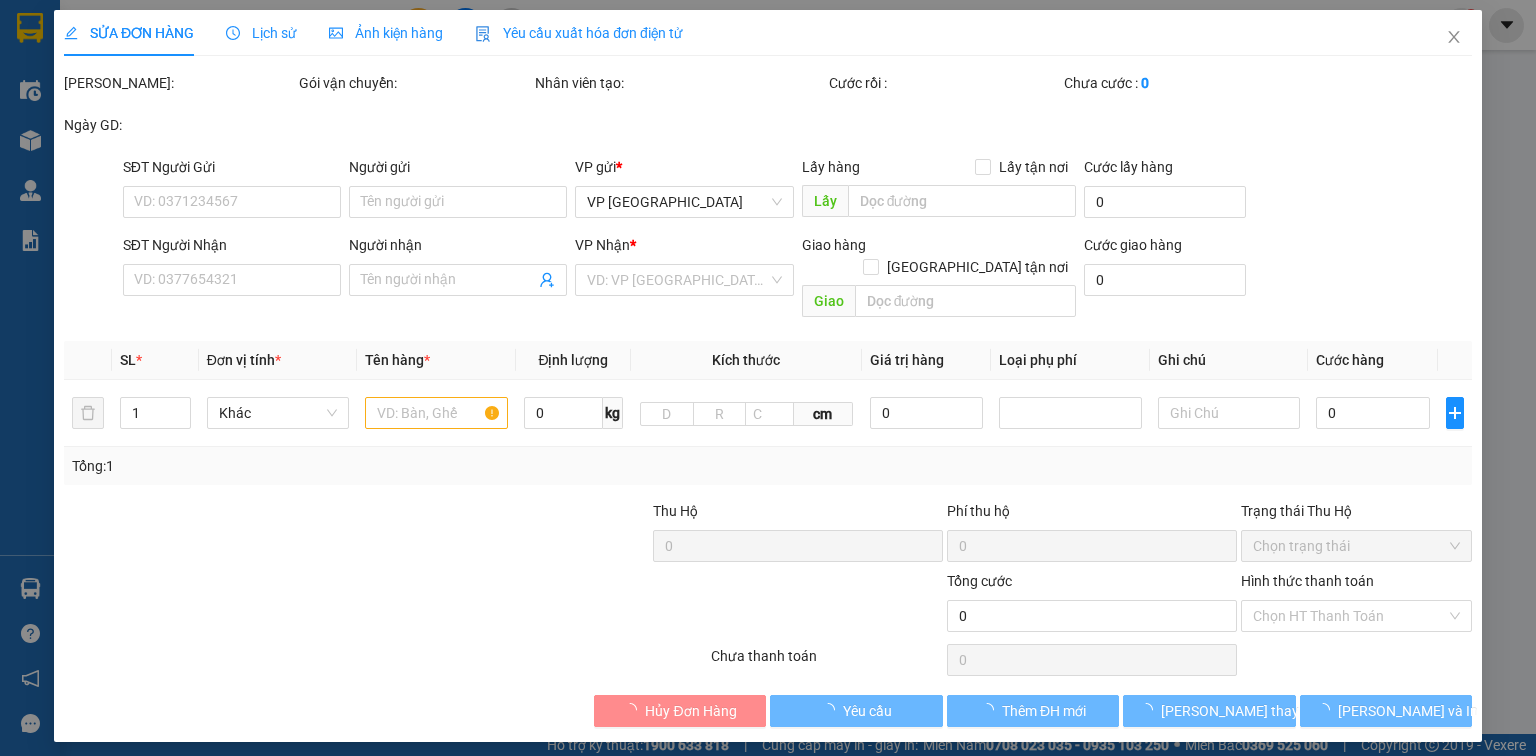 type on "0986471884" 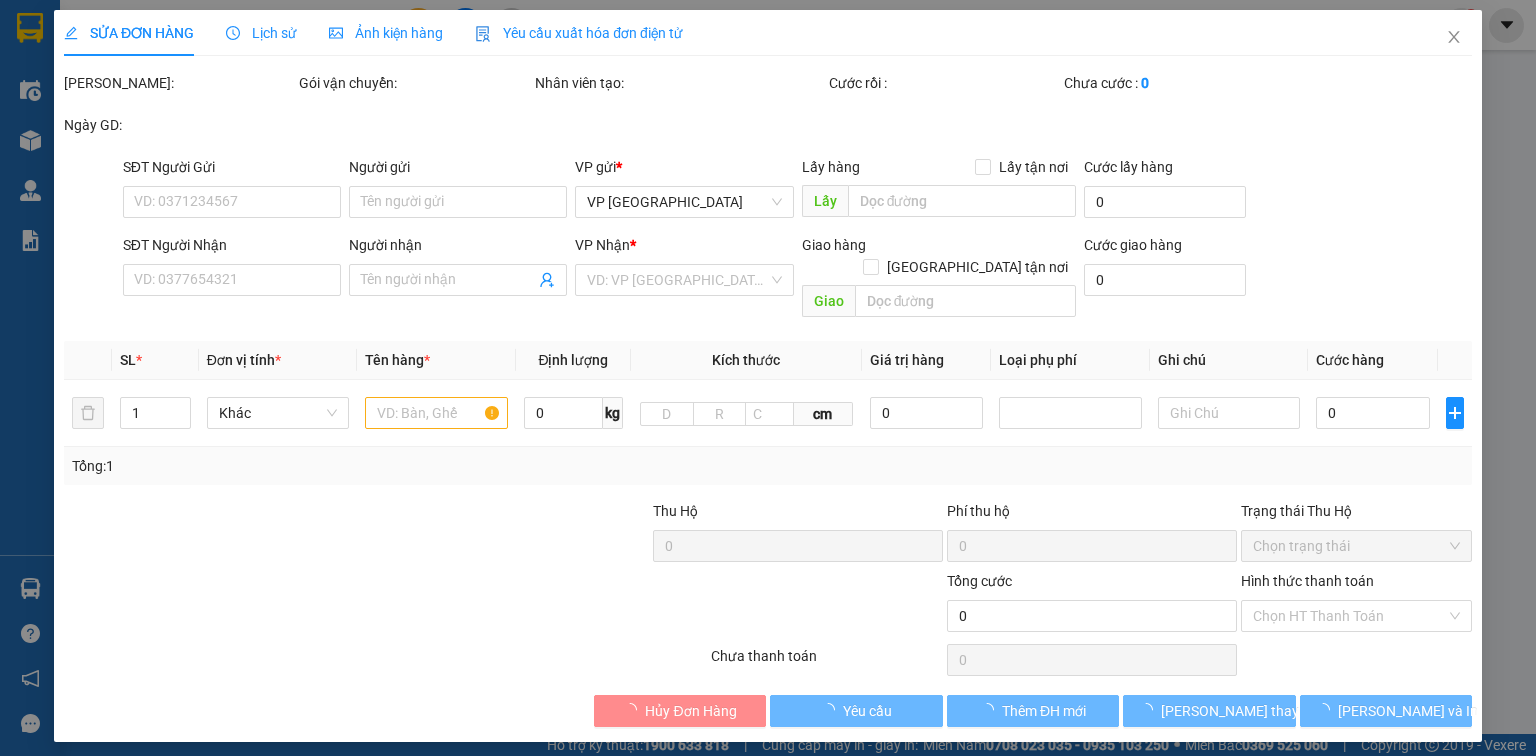 type on "0387090960" 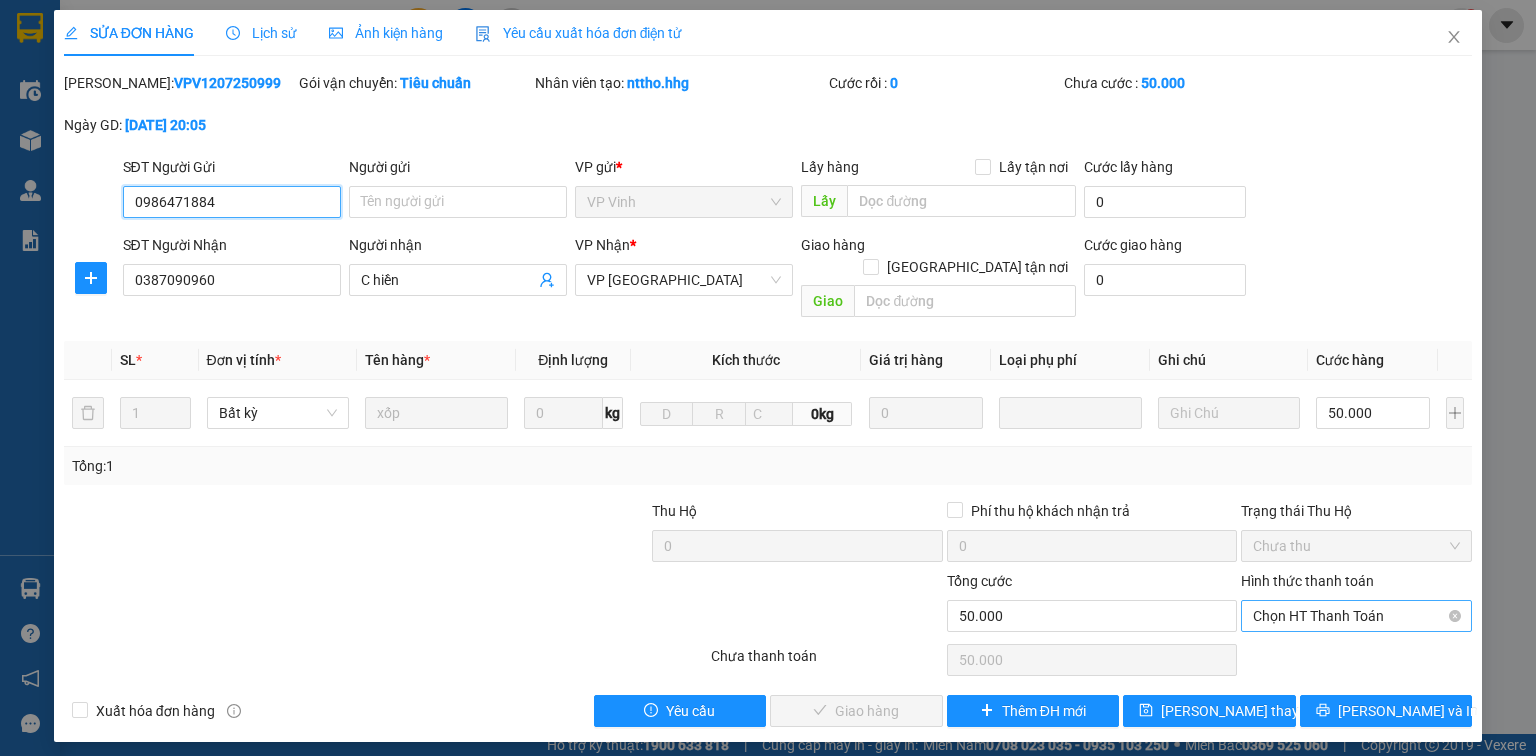 click on "Chọn HT Thanh Toán" at bounding box center [1356, 616] 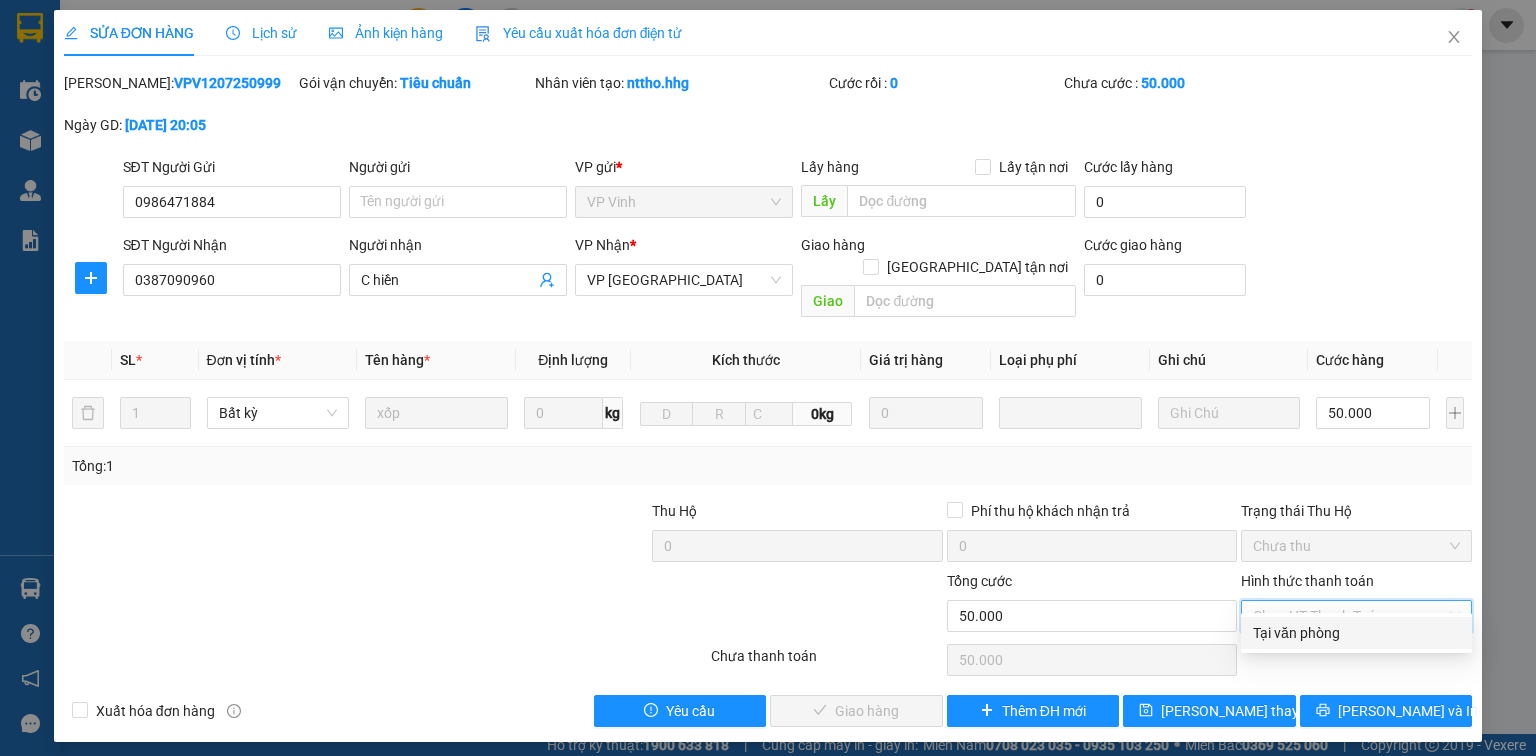 click on "Tại văn phòng" at bounding box center (1356, 633) 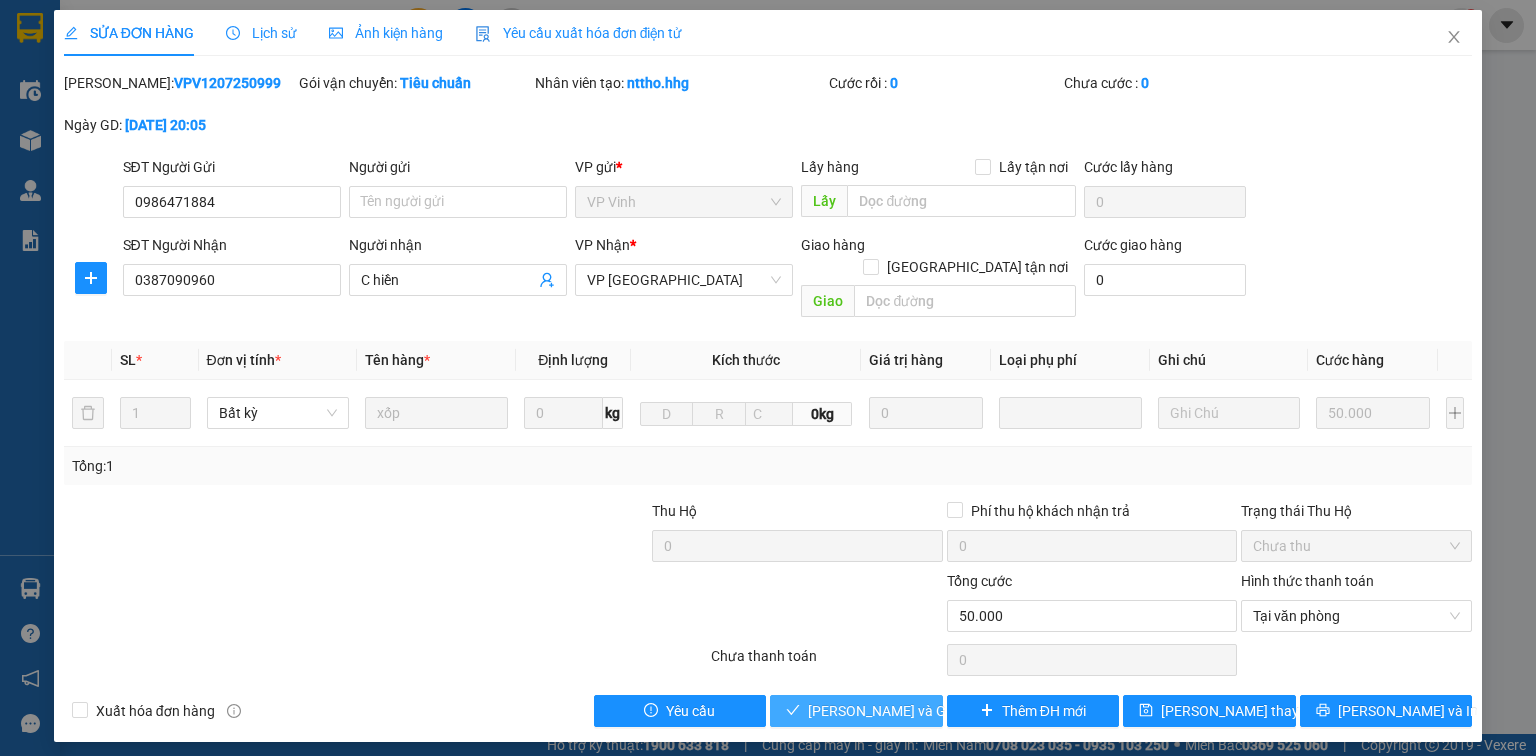 drag, startPoint x: 888, startPoint y: 690, endPoint x: 221, endPoint y: 520, distance: 688.3233 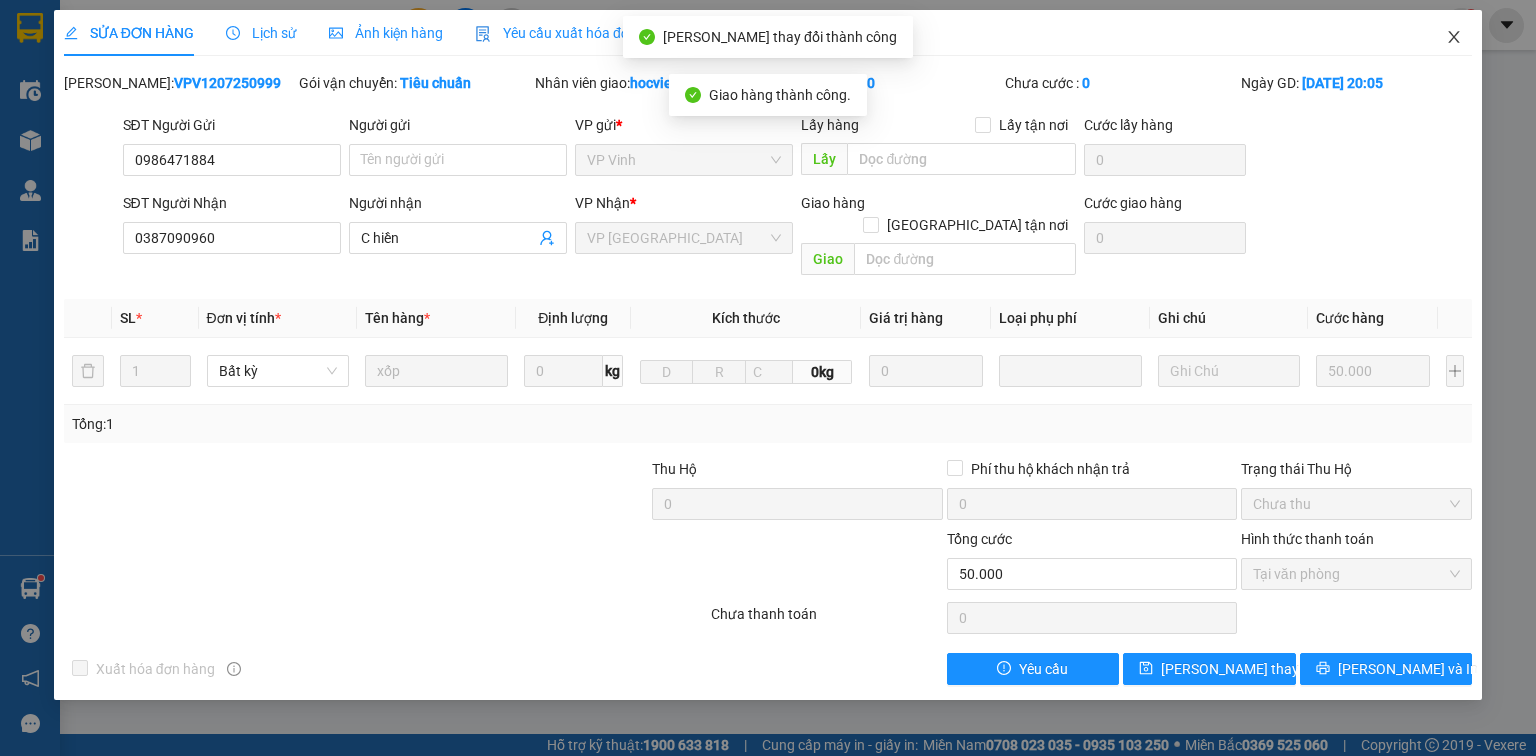 click 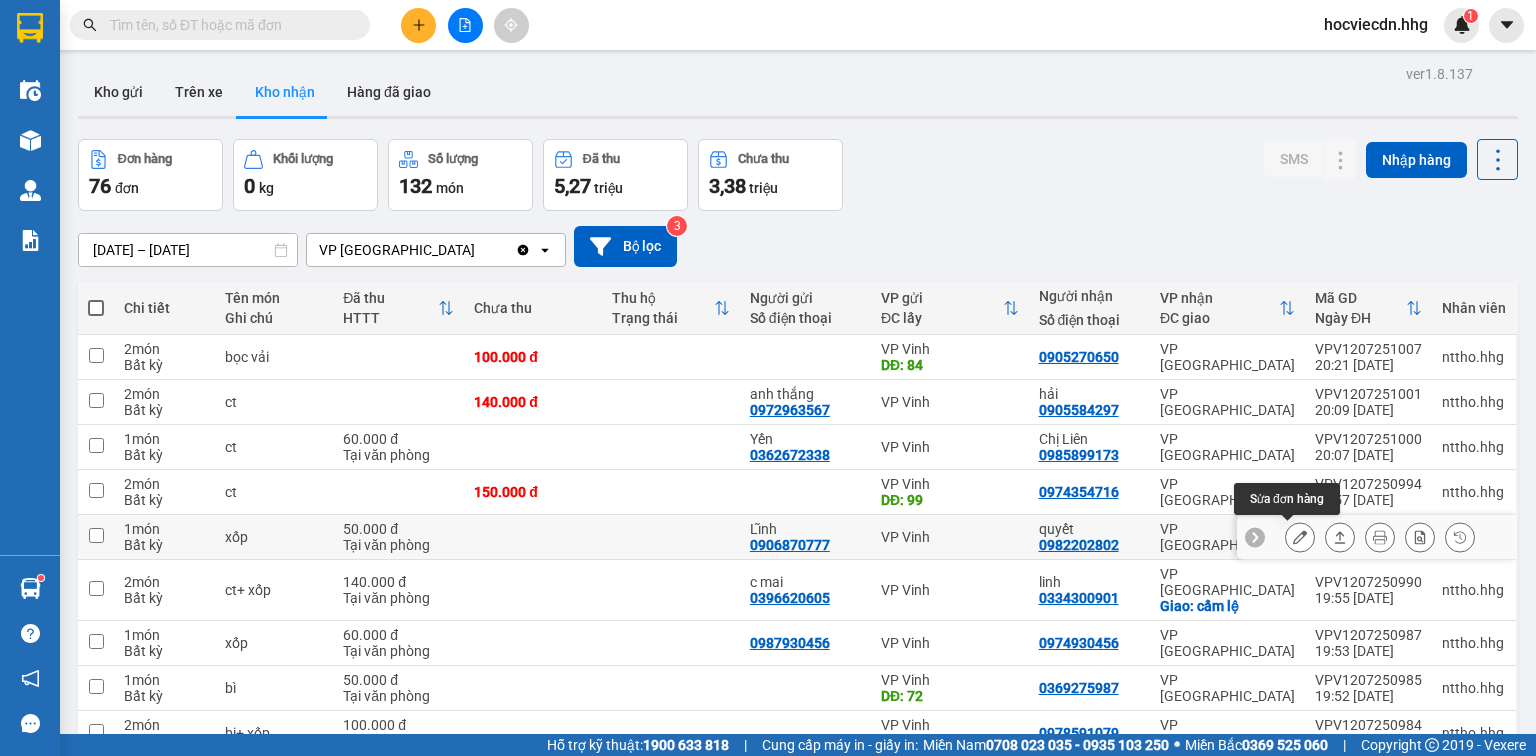 click 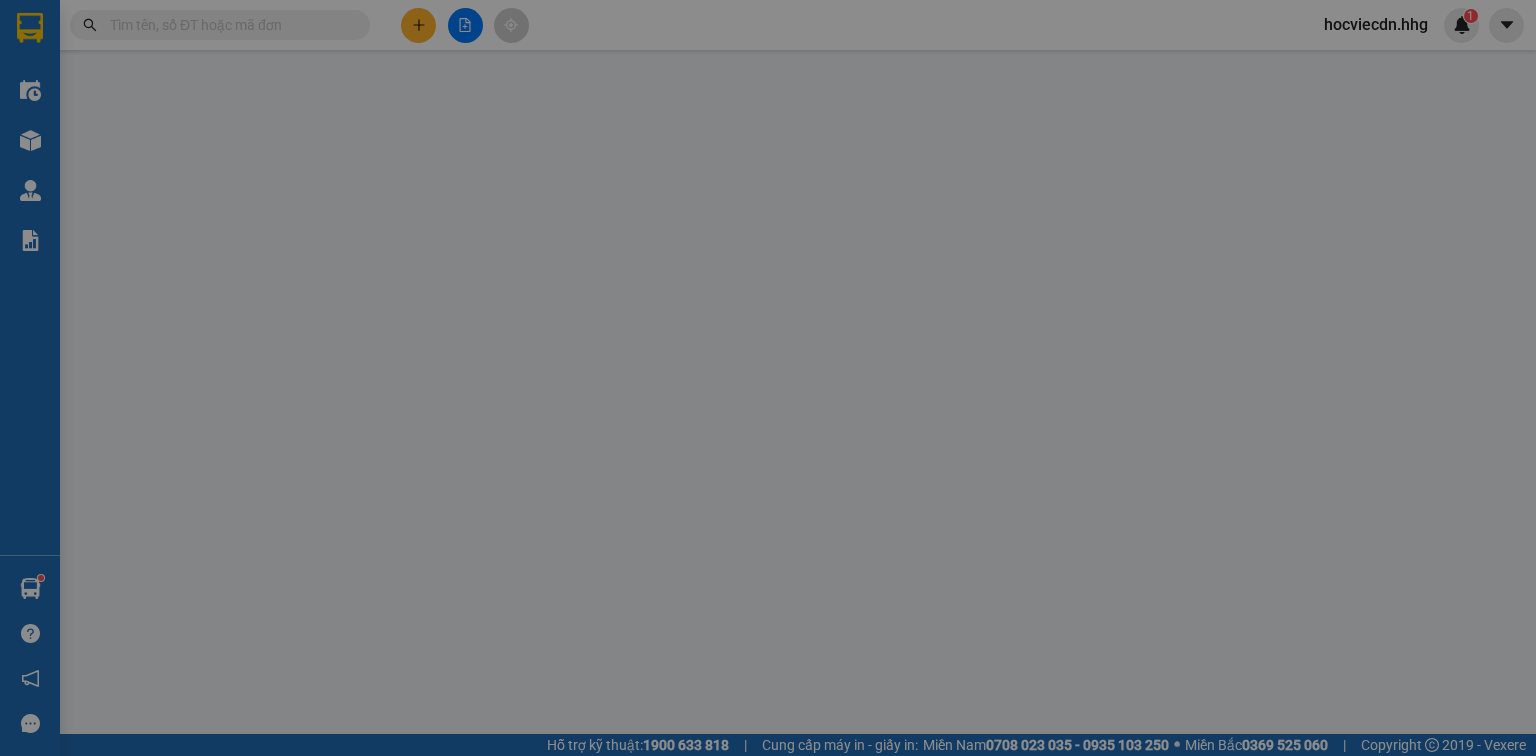 type on "0906870777" 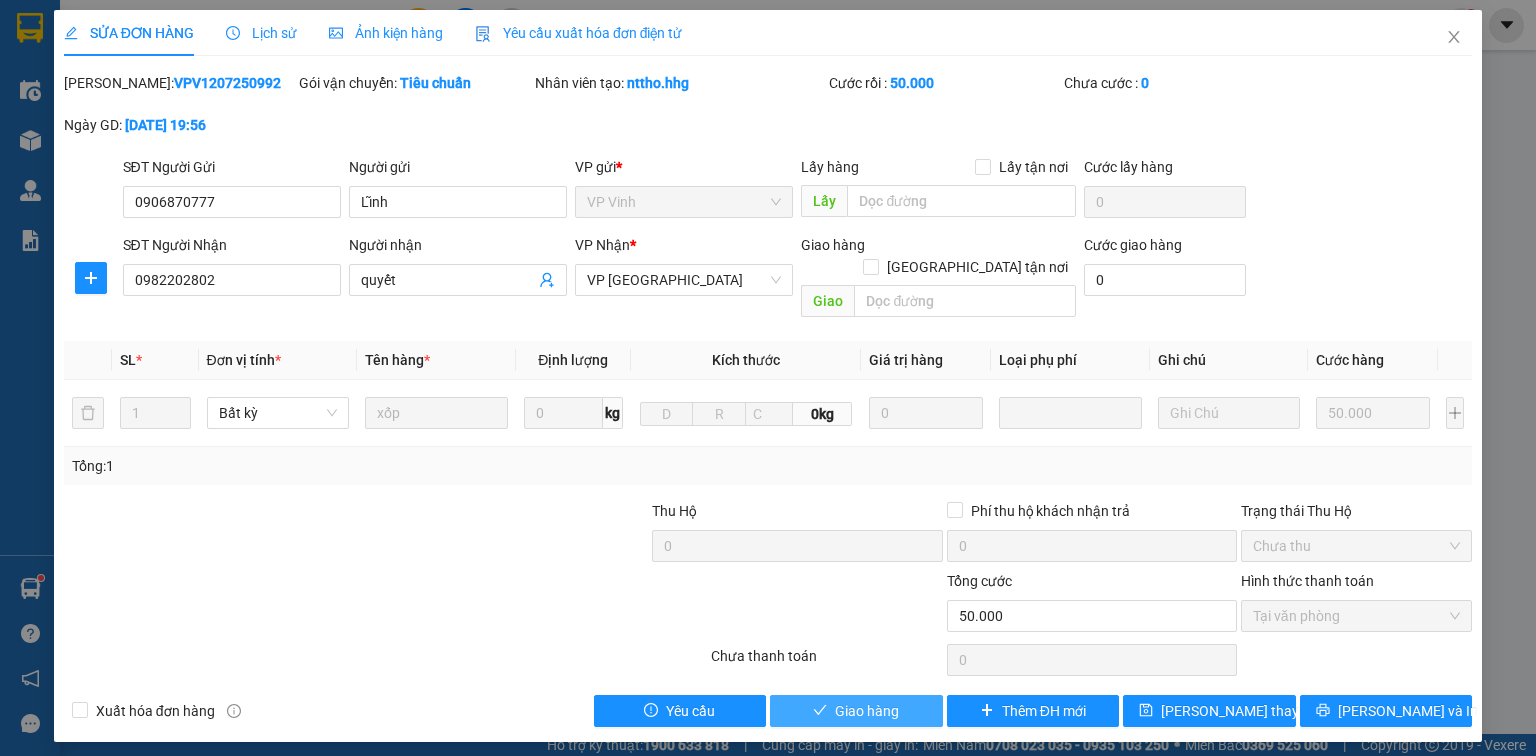 click on "Giao hàng" at bounding box center [856, 711] 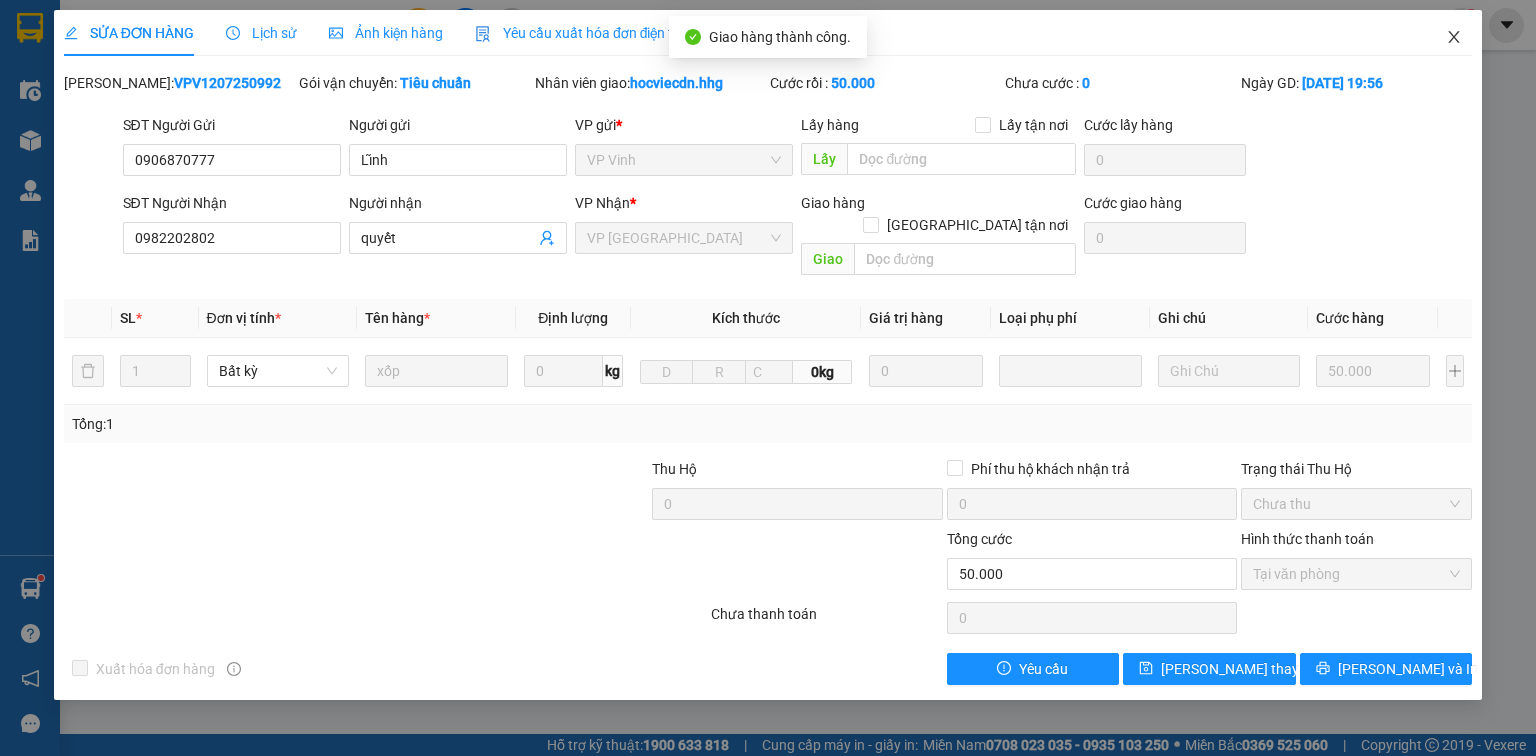 click 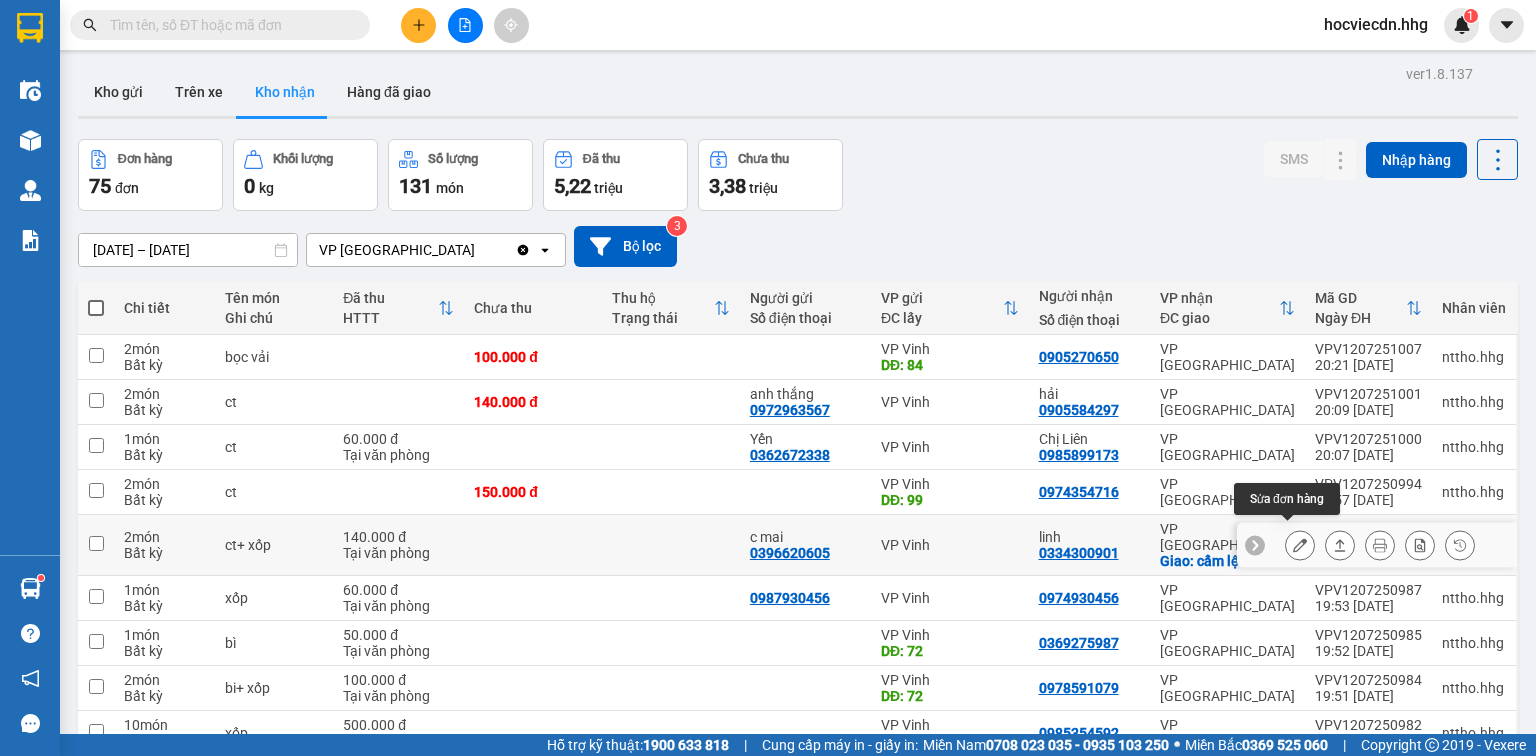 click 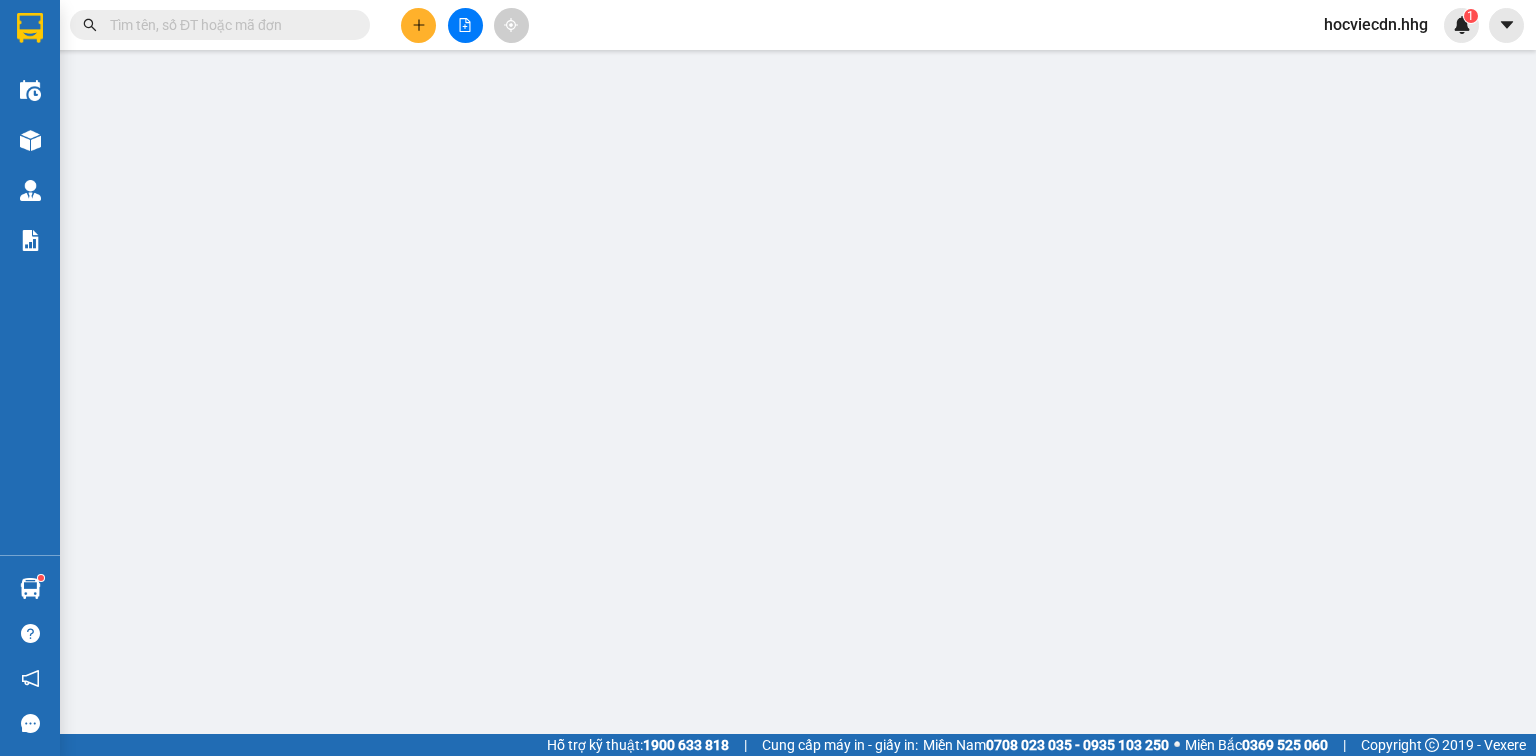 type on "0396620605" 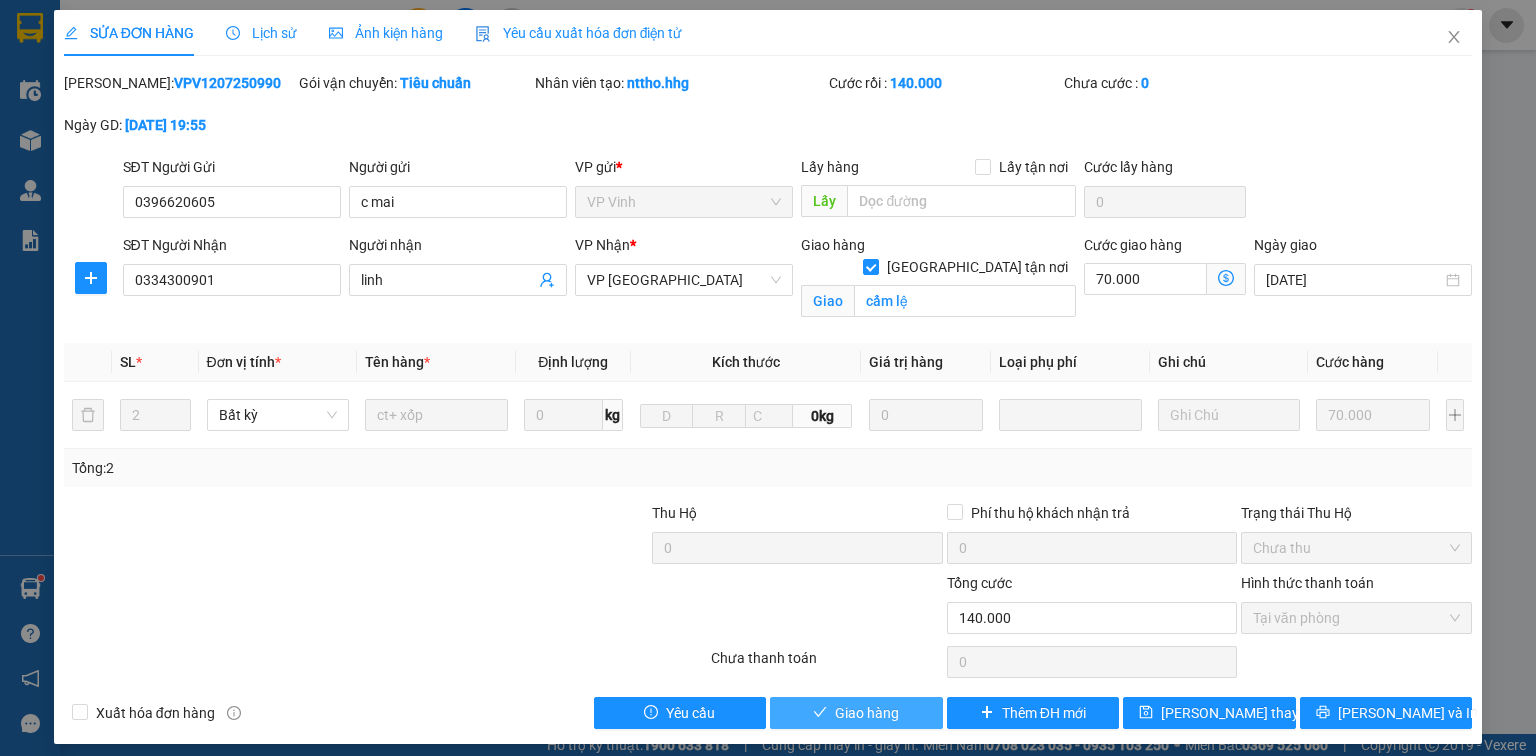 drag, startPoint x: 904, startPoint y: 709, endPoint x: 824, endPoint y: 708, distance: 80.00625 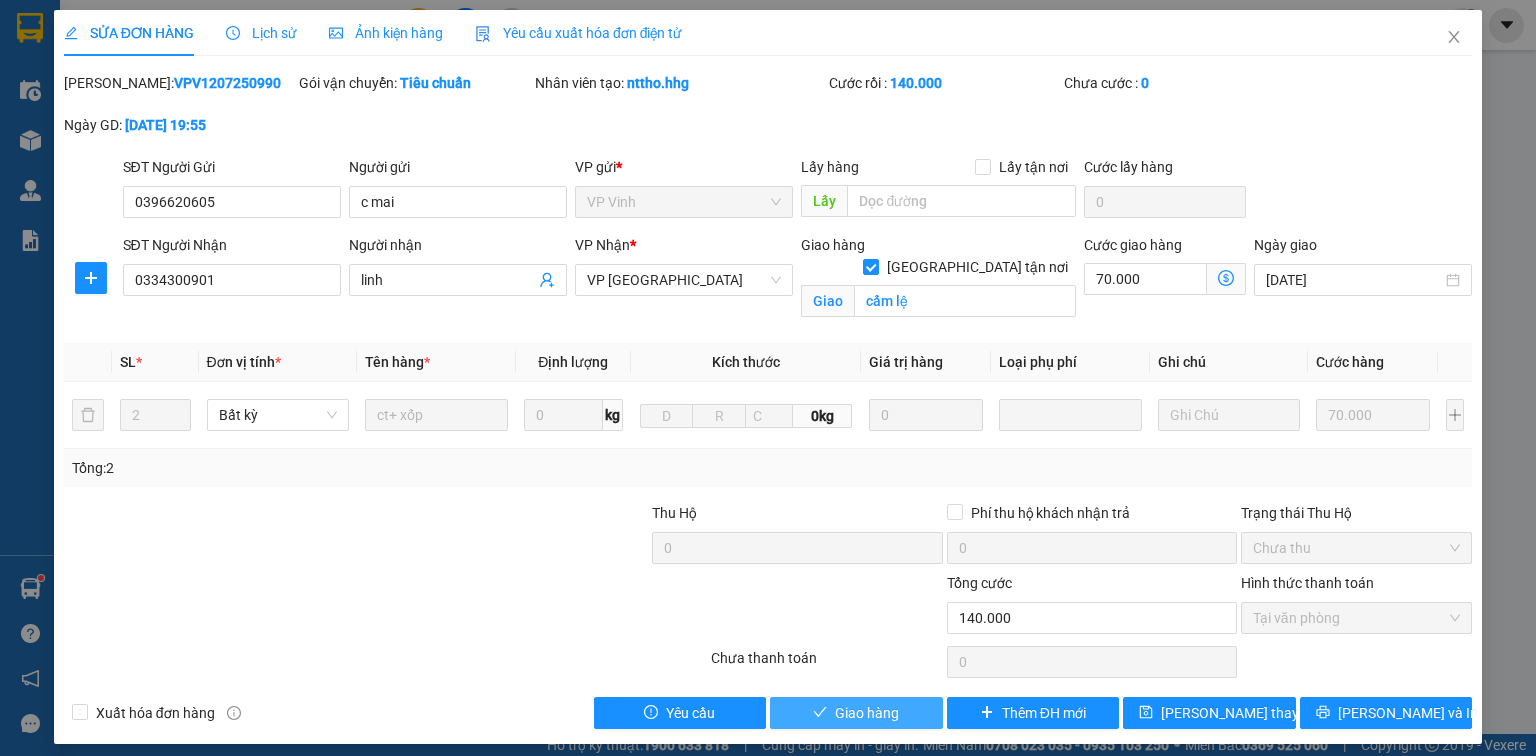 click on "Giao hàng" at bounding box center (856, 713) 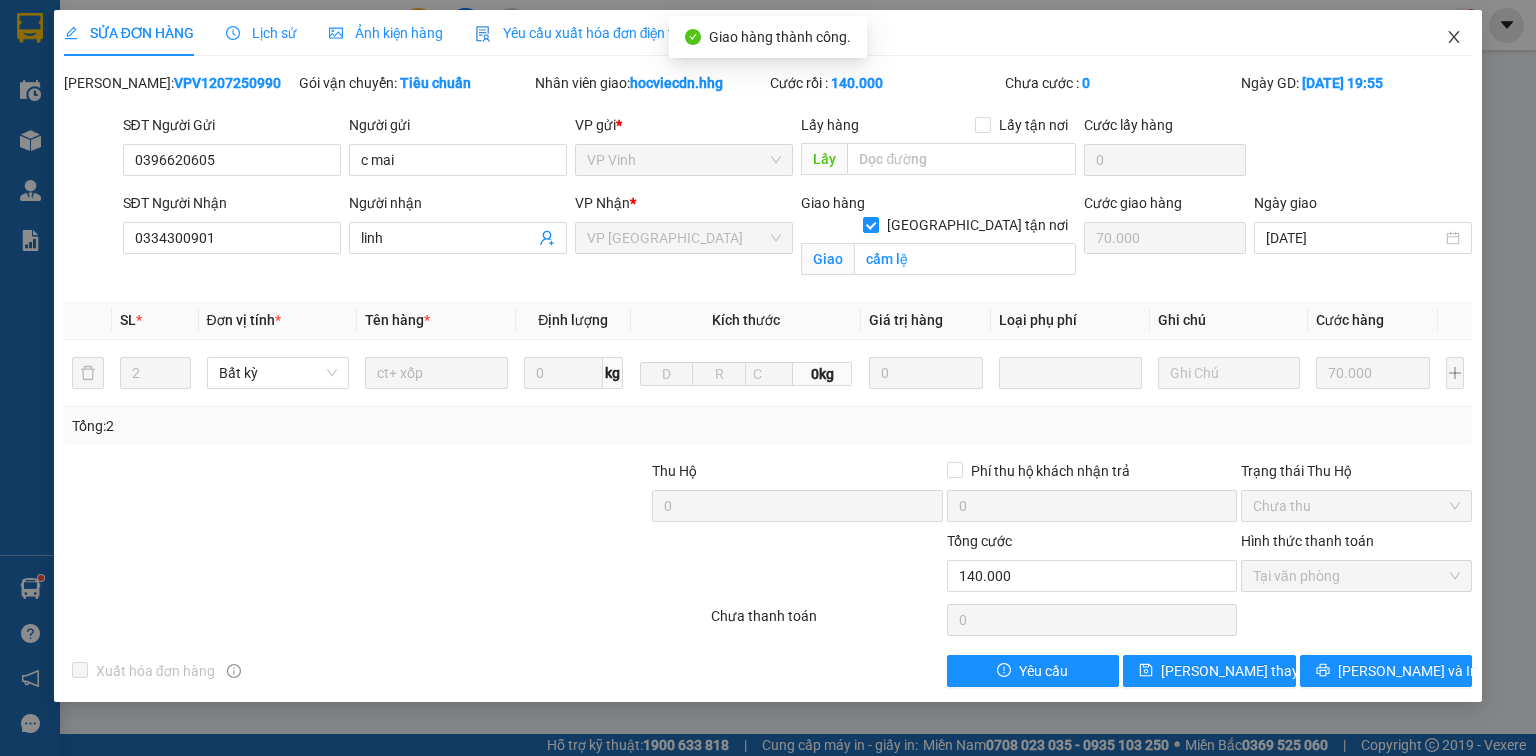 click 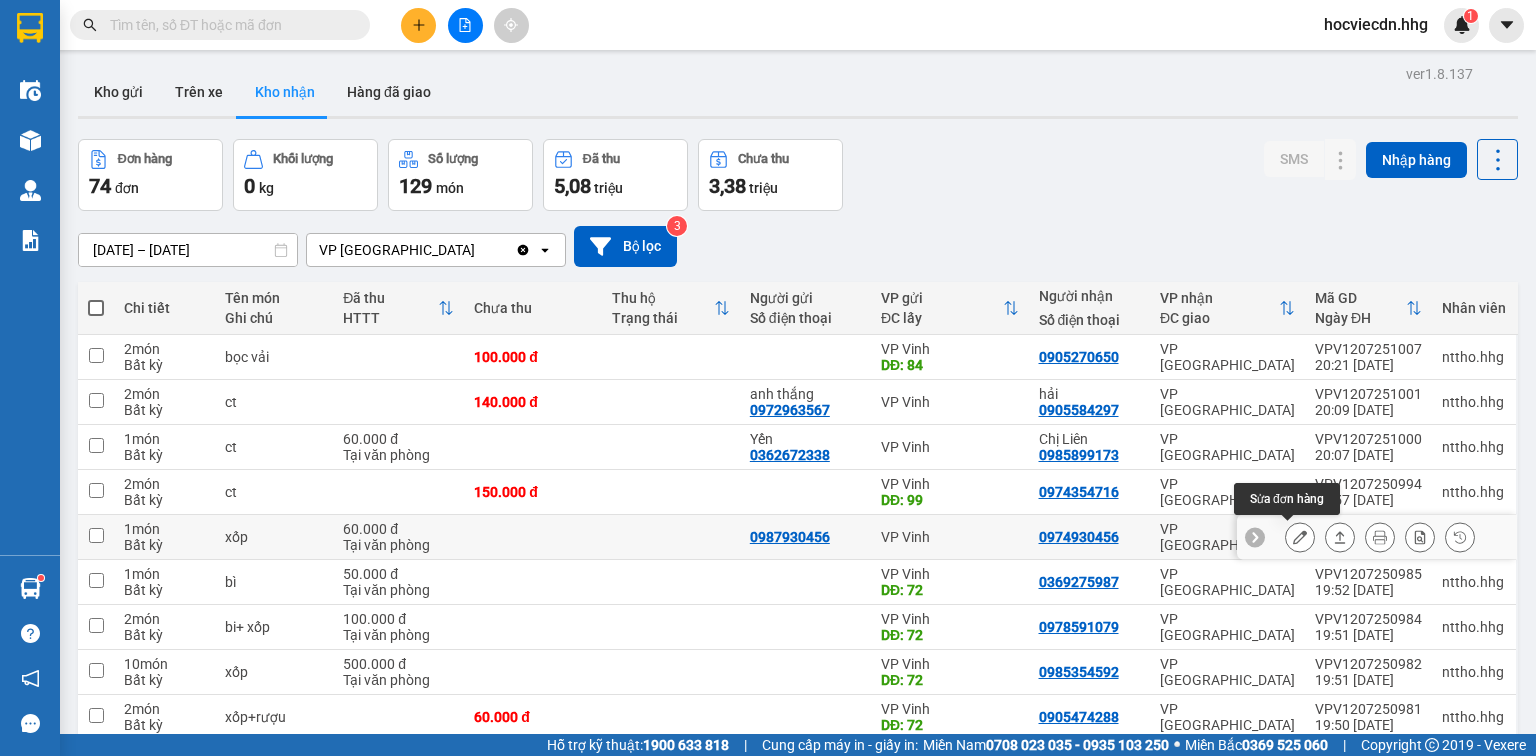 click 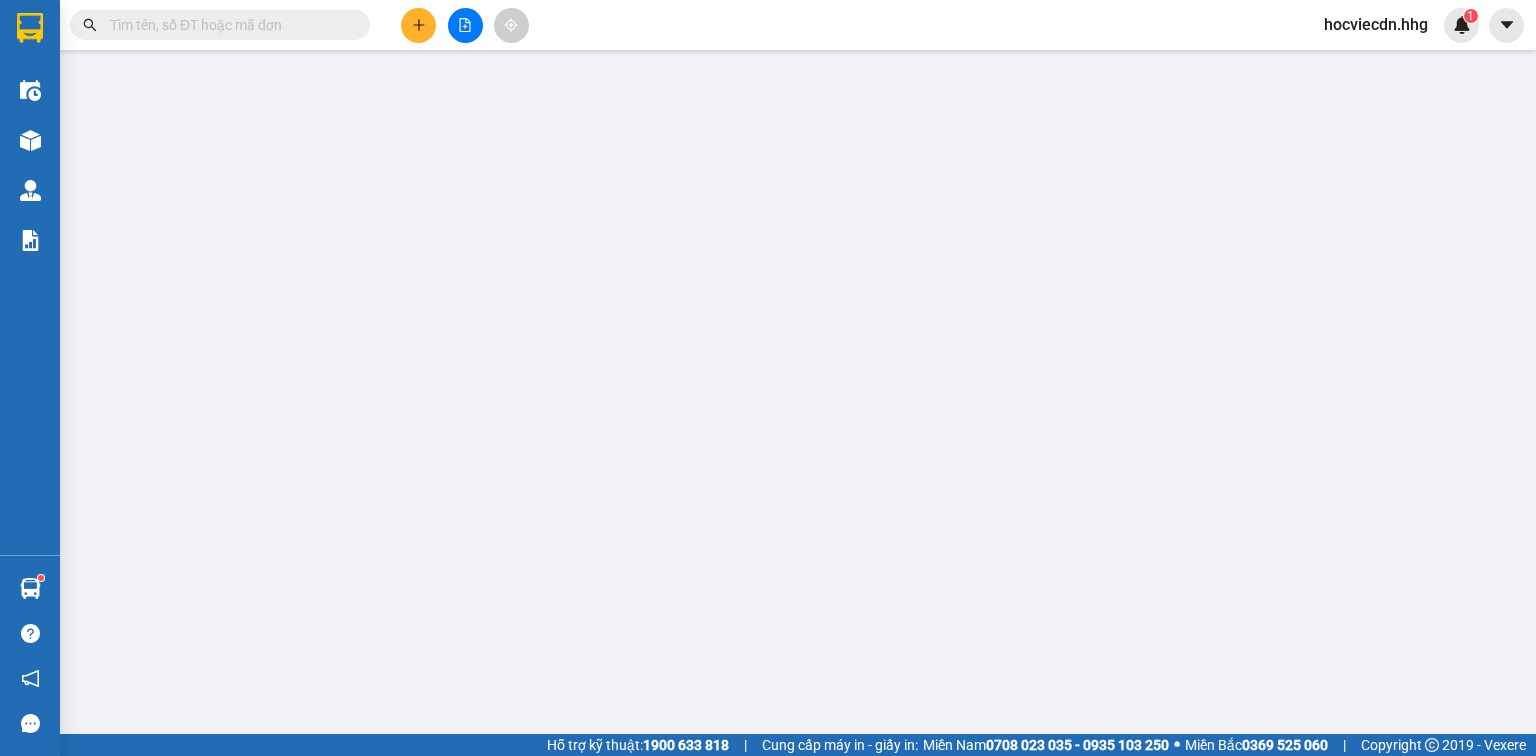 type on "0987930456" 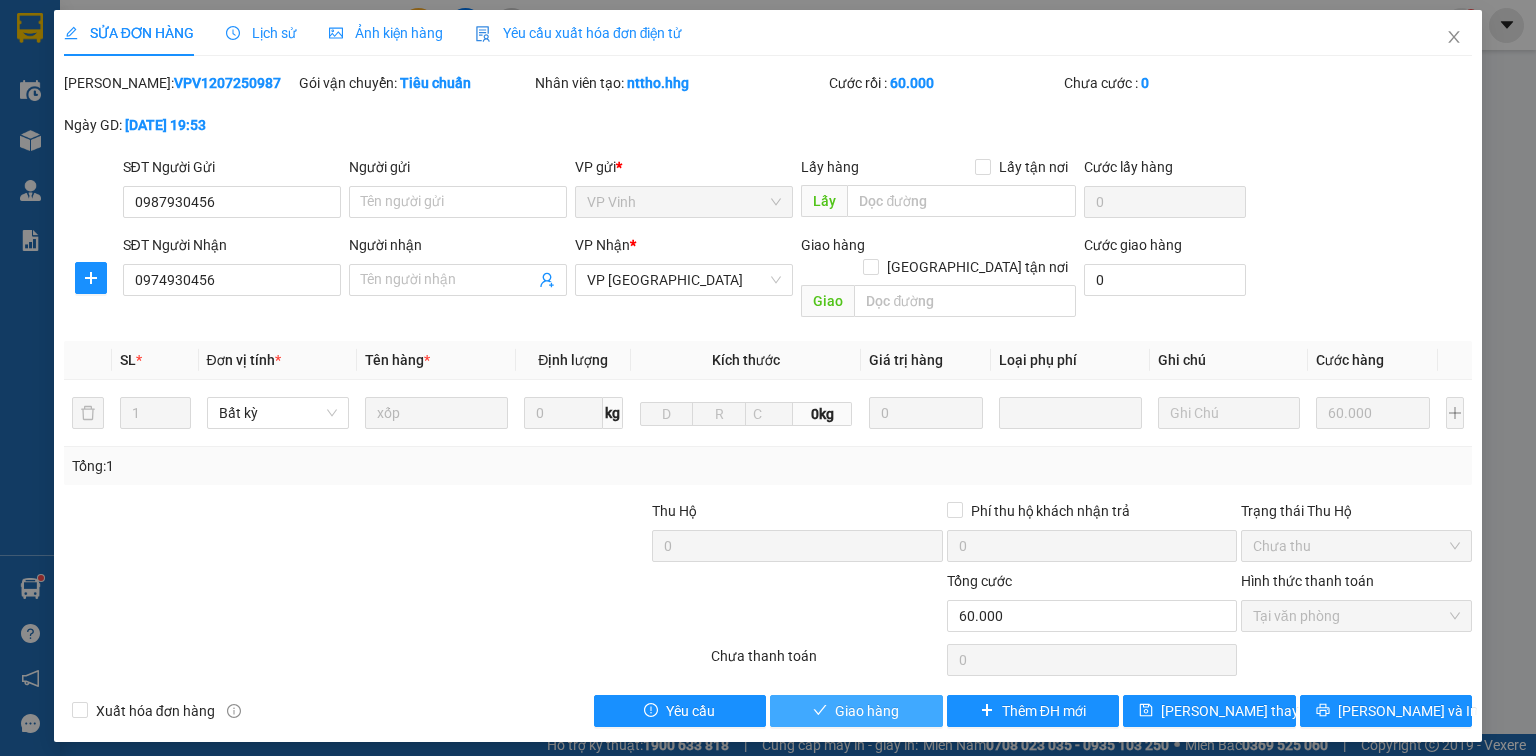 drag, startPoint x: 897, startPoint y: 685, endPoint x: 868, endPoint y: 678, distance: 29.832869 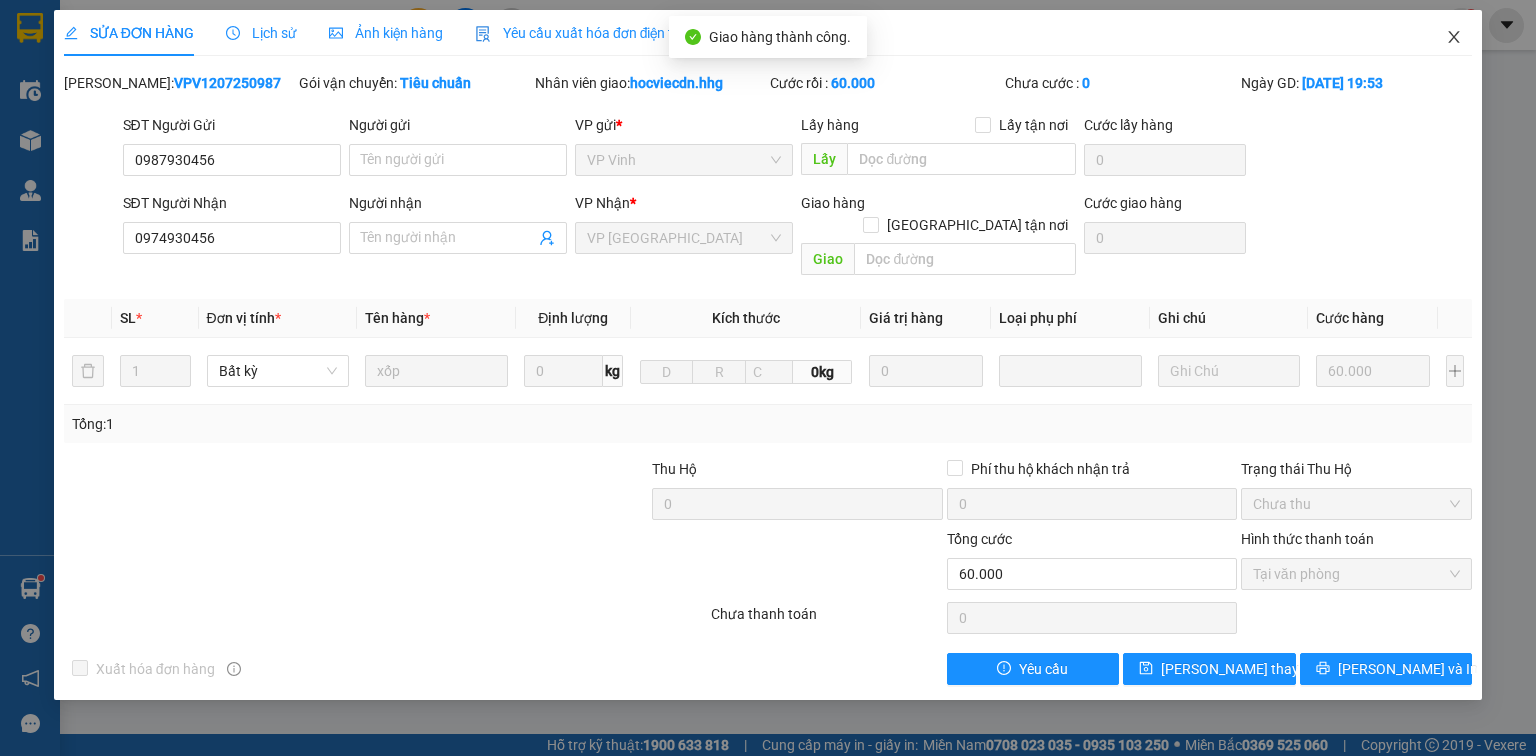 click 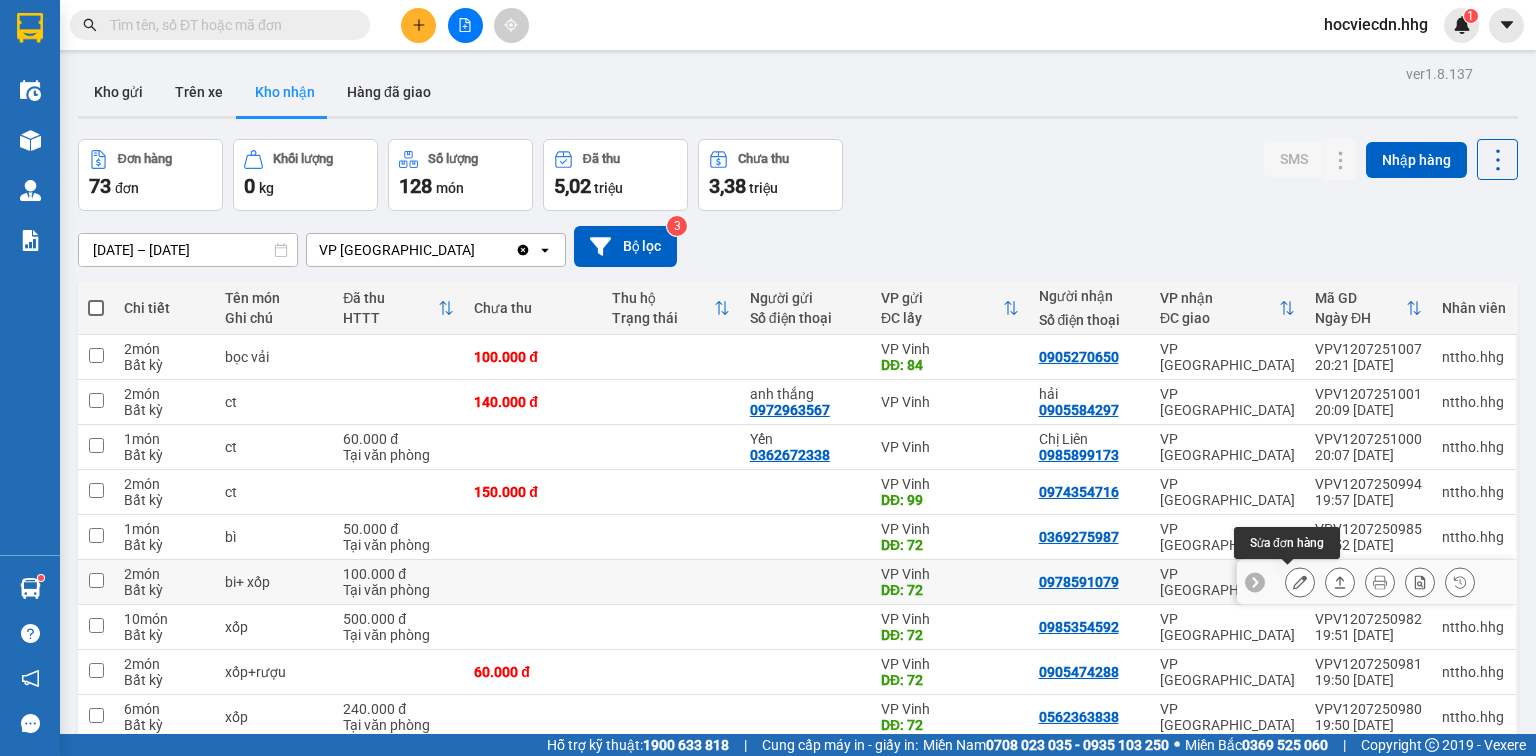 click 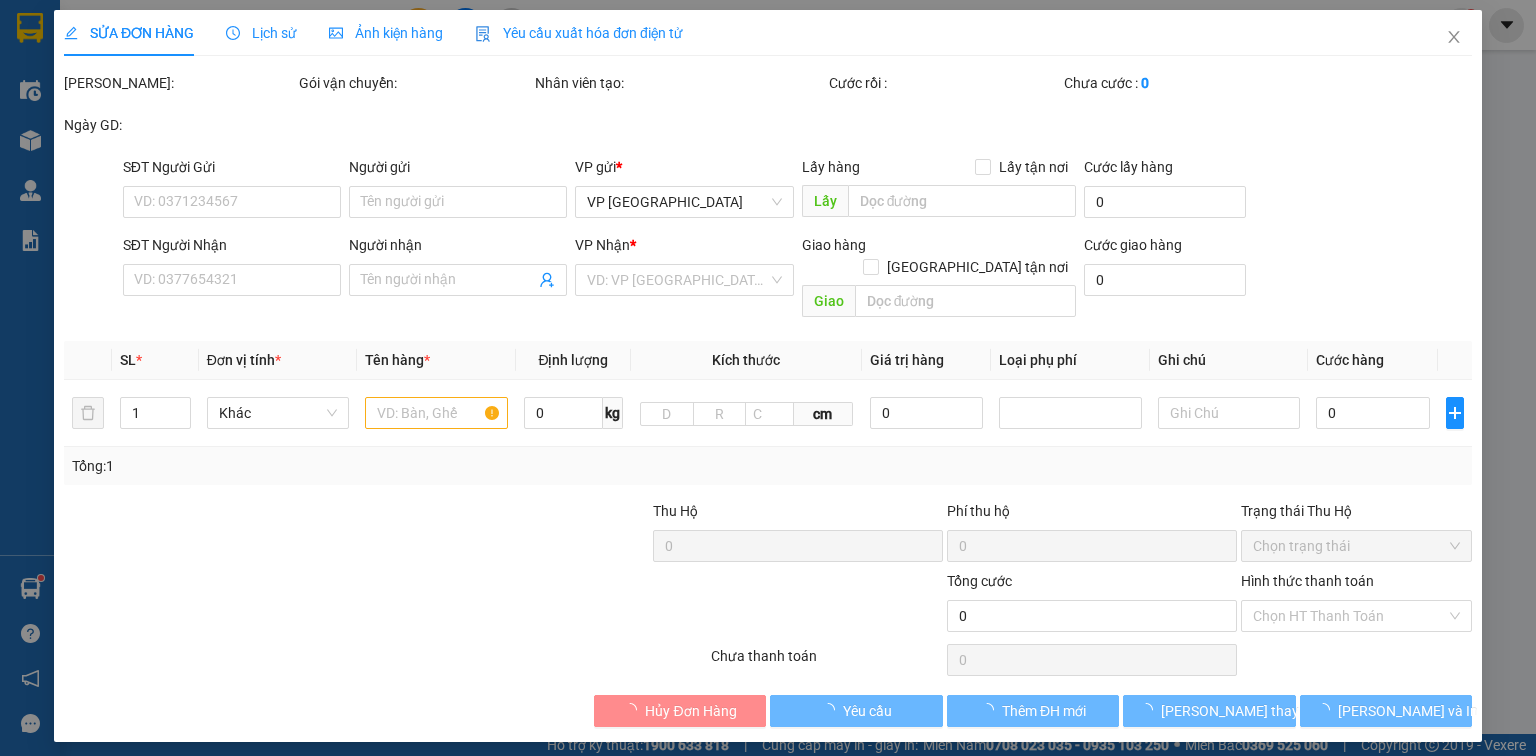 type on "72" 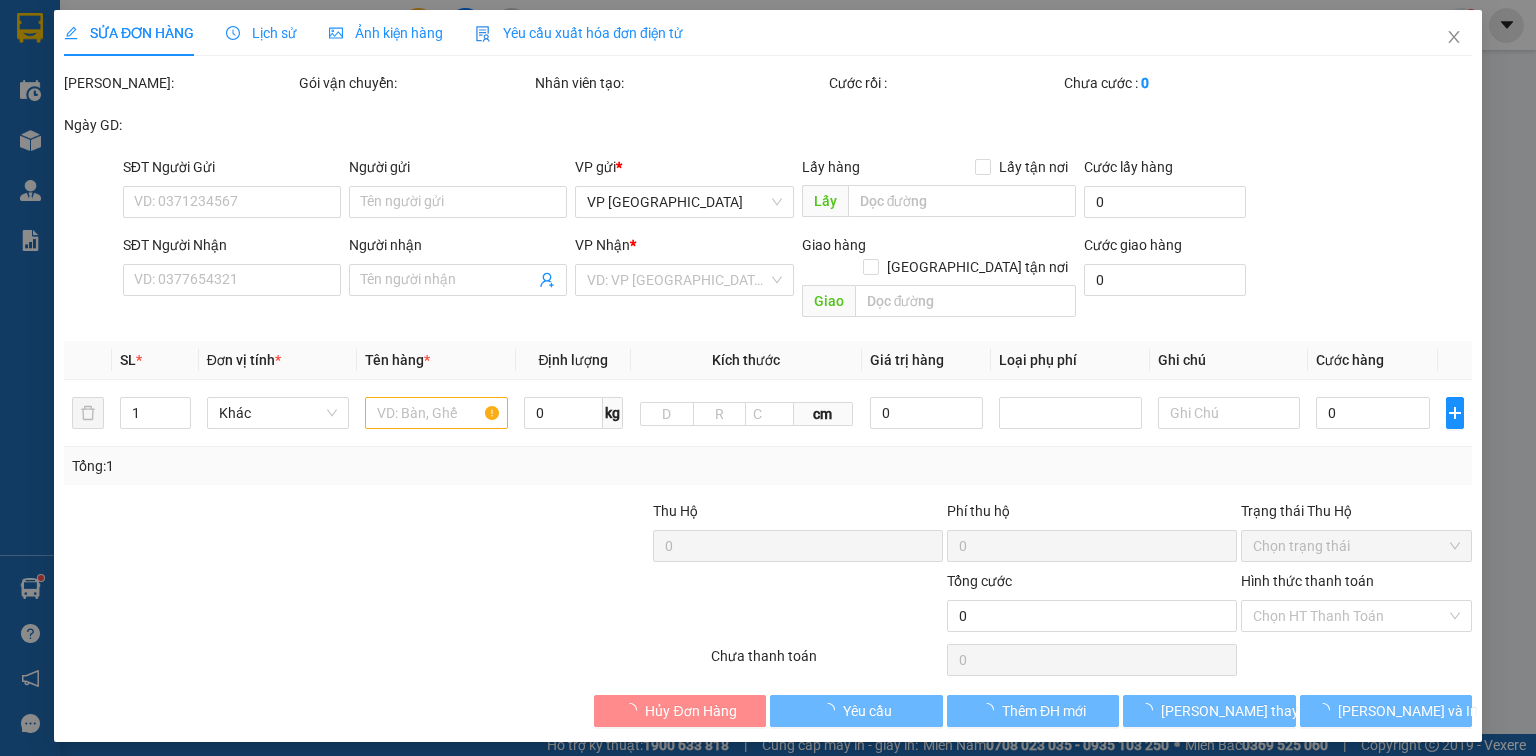 type on "0978591079" 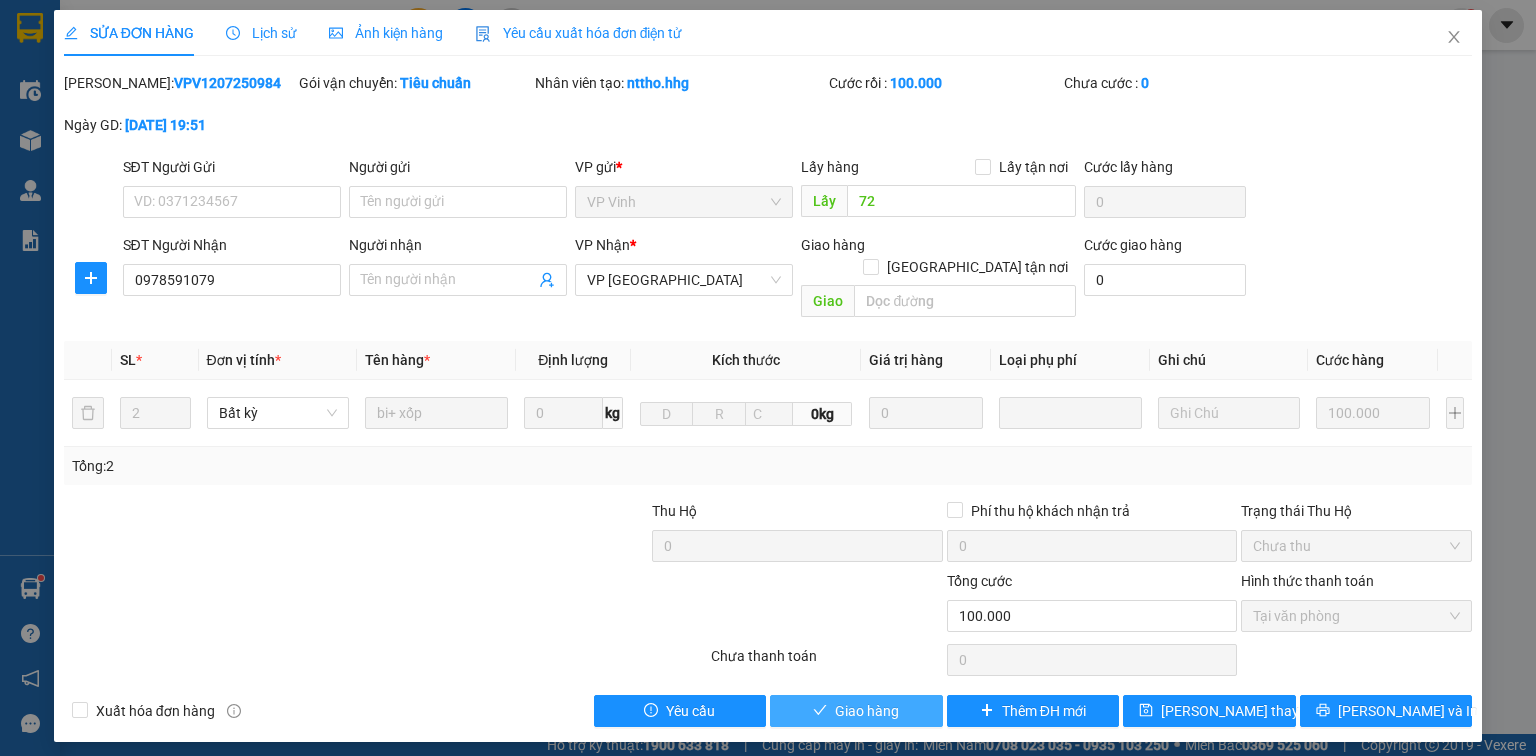 drag, startPoint x: 907, startPoint y: 688, endPoint x: 880, endPoint y: 684, distance: 27.294687 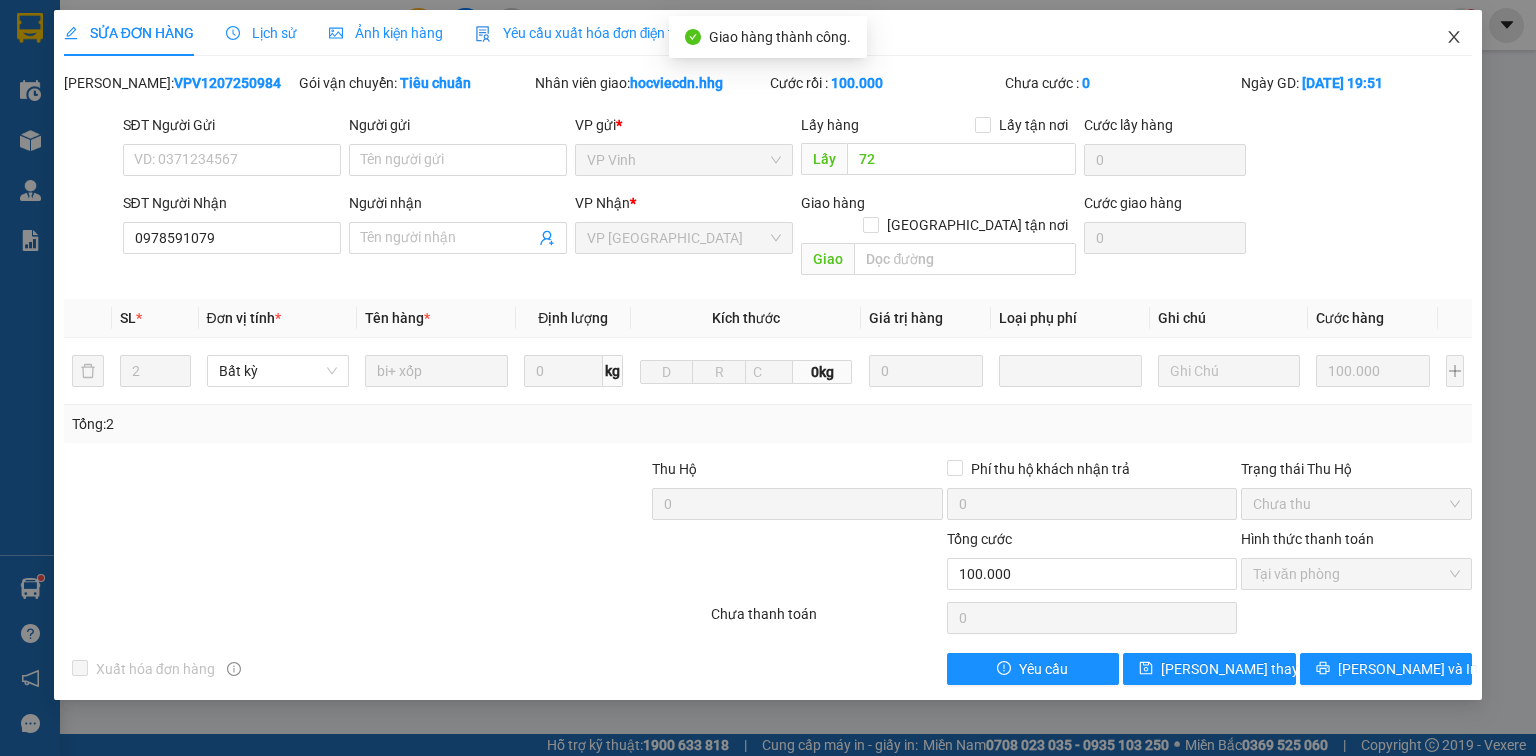 click 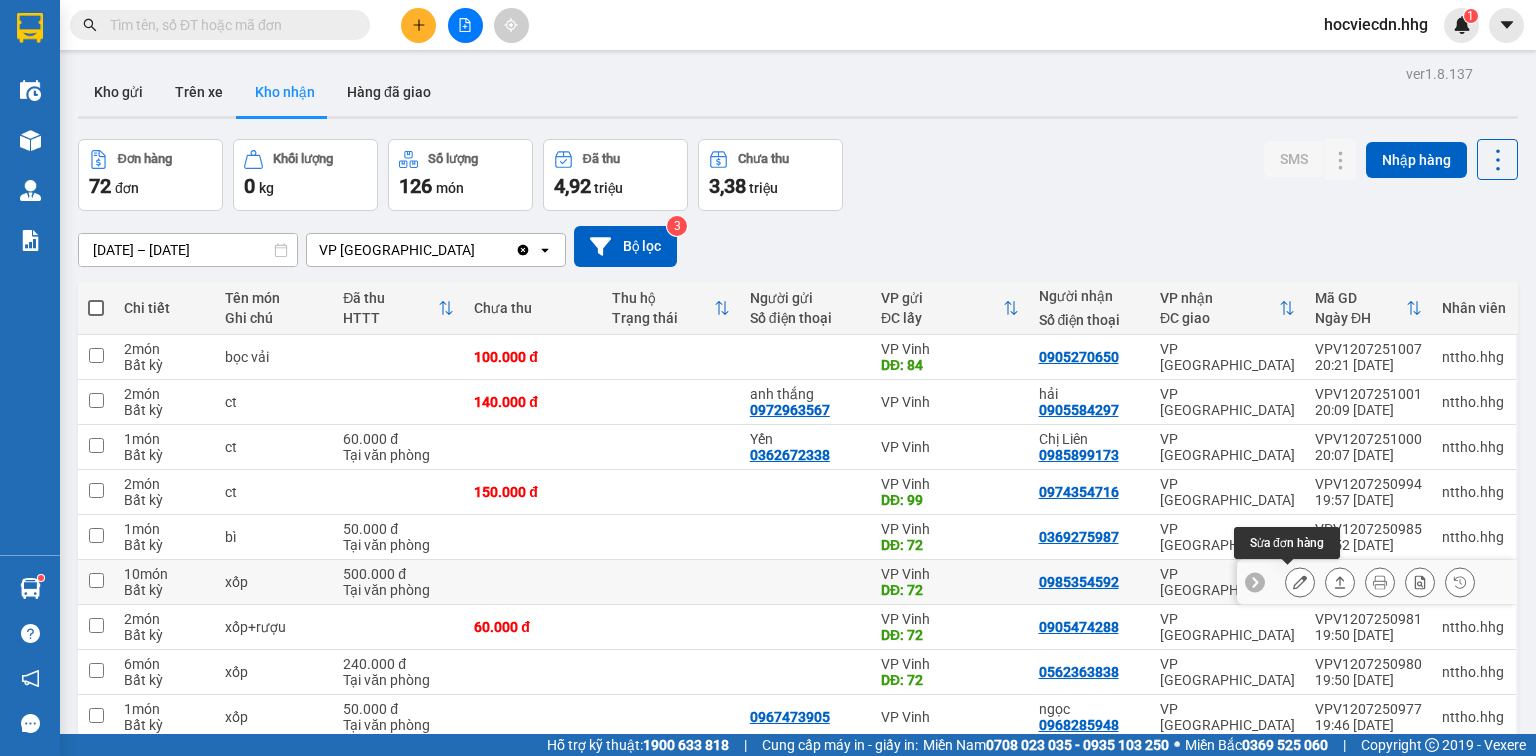 click at bounding box center [1300, 582] 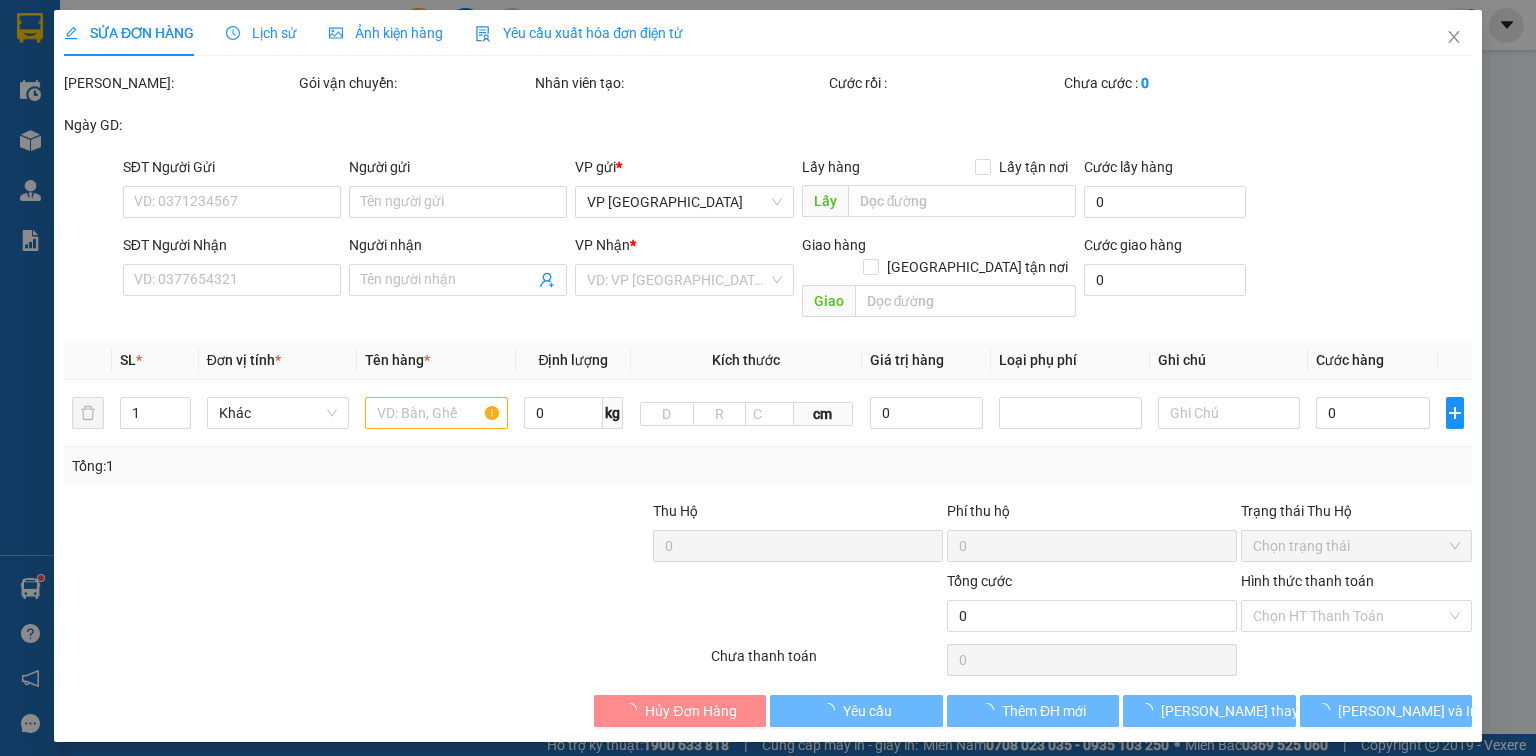 type on "72" 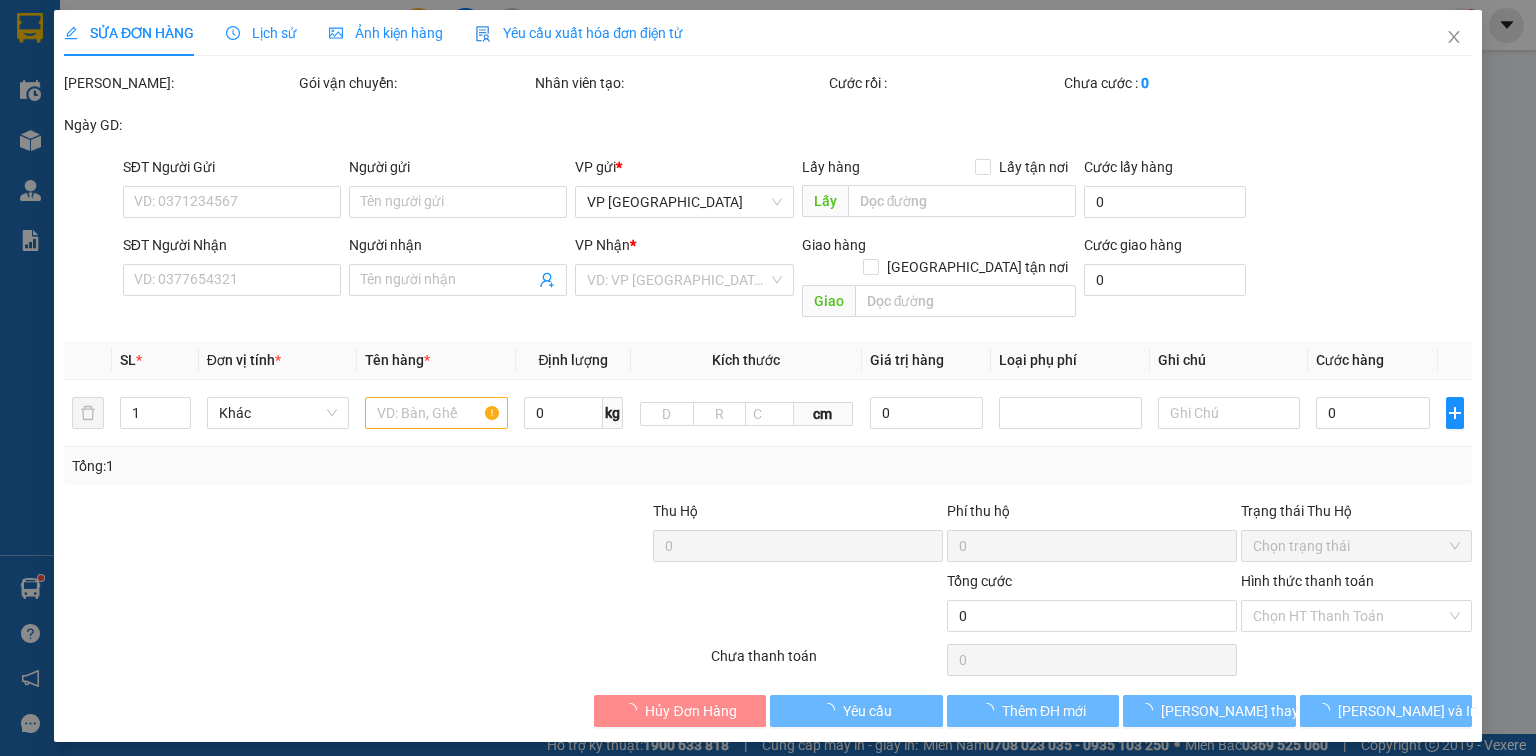 type on "0985354592" 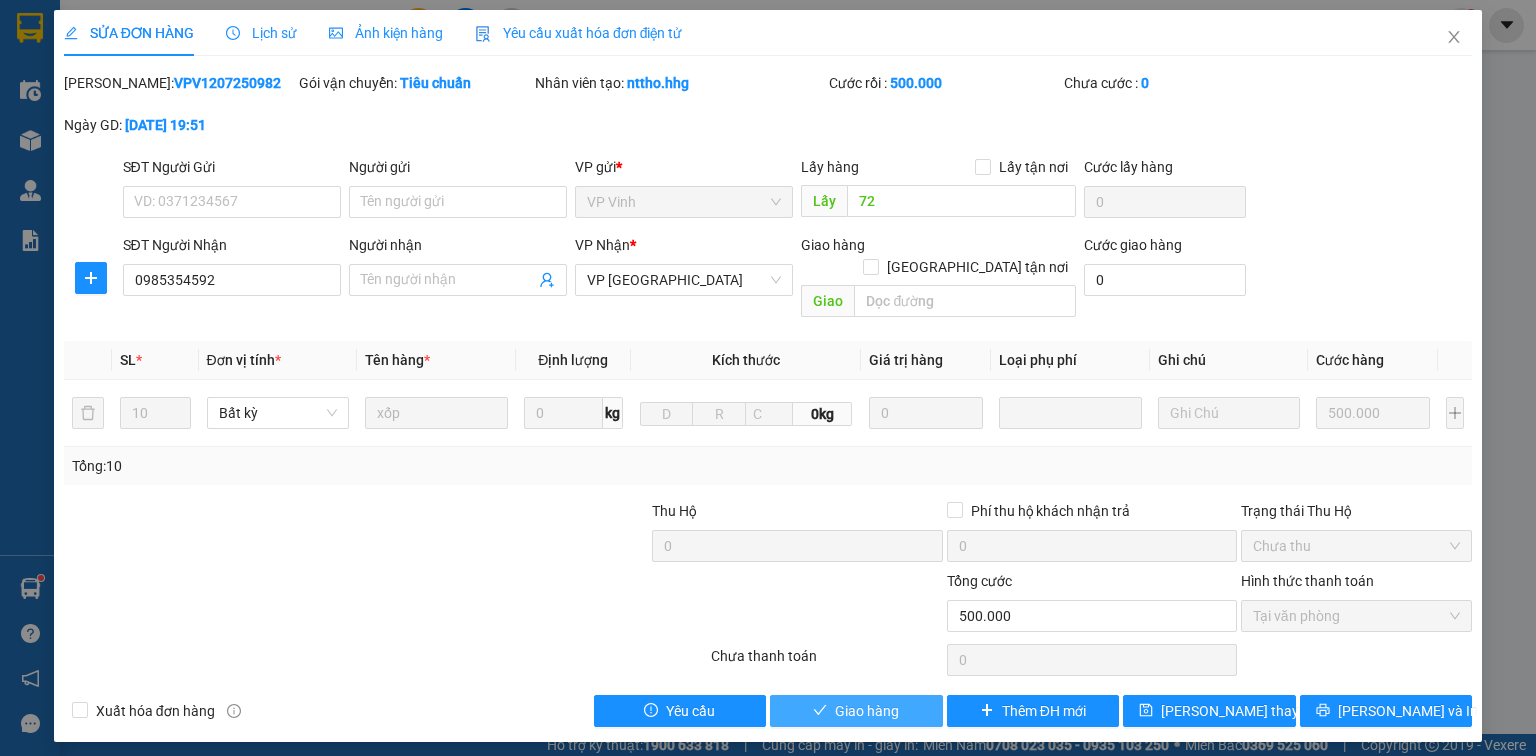 drag, startPoint x: 904, startPoint y: 688, endPoint x: 456, endPoint y: 591, distance: 458.38086 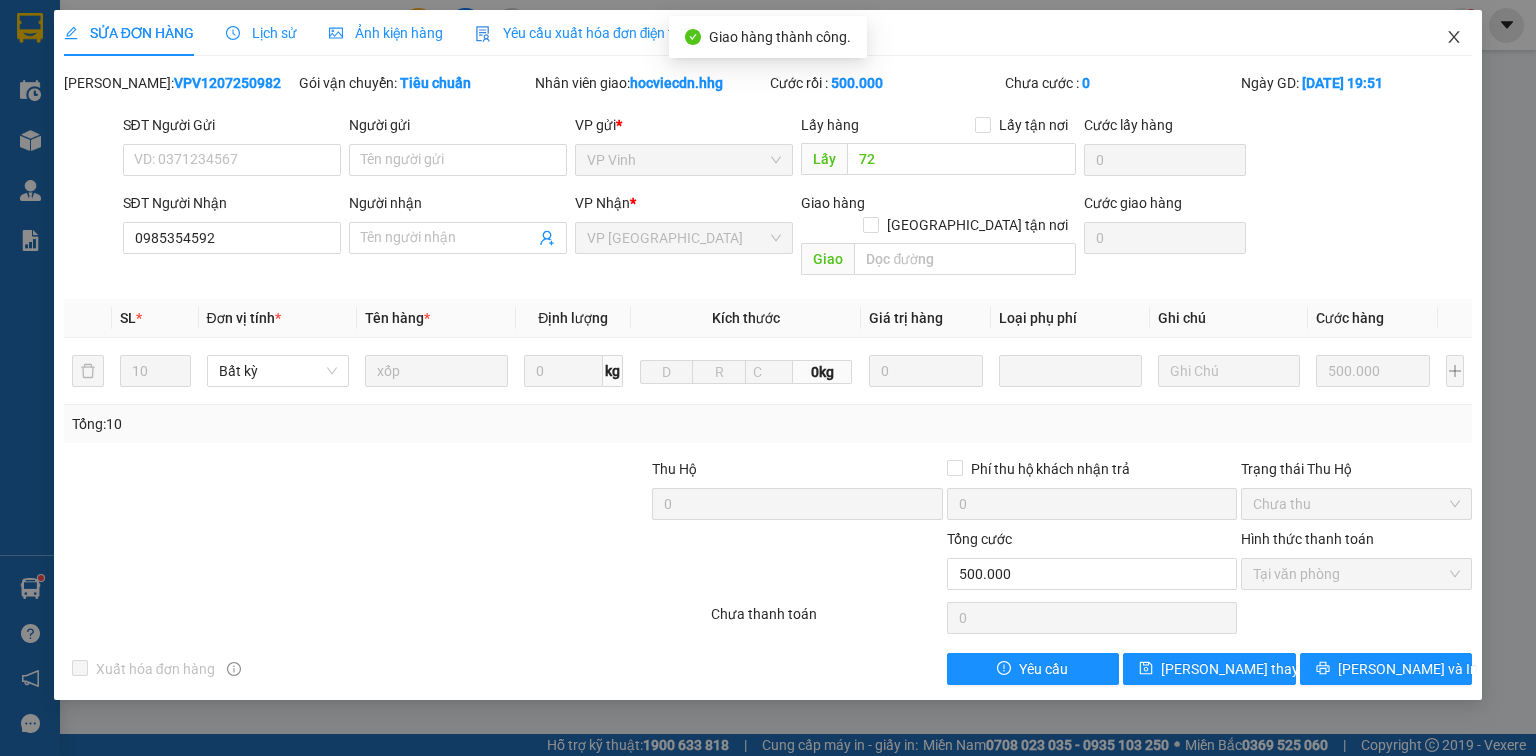 click 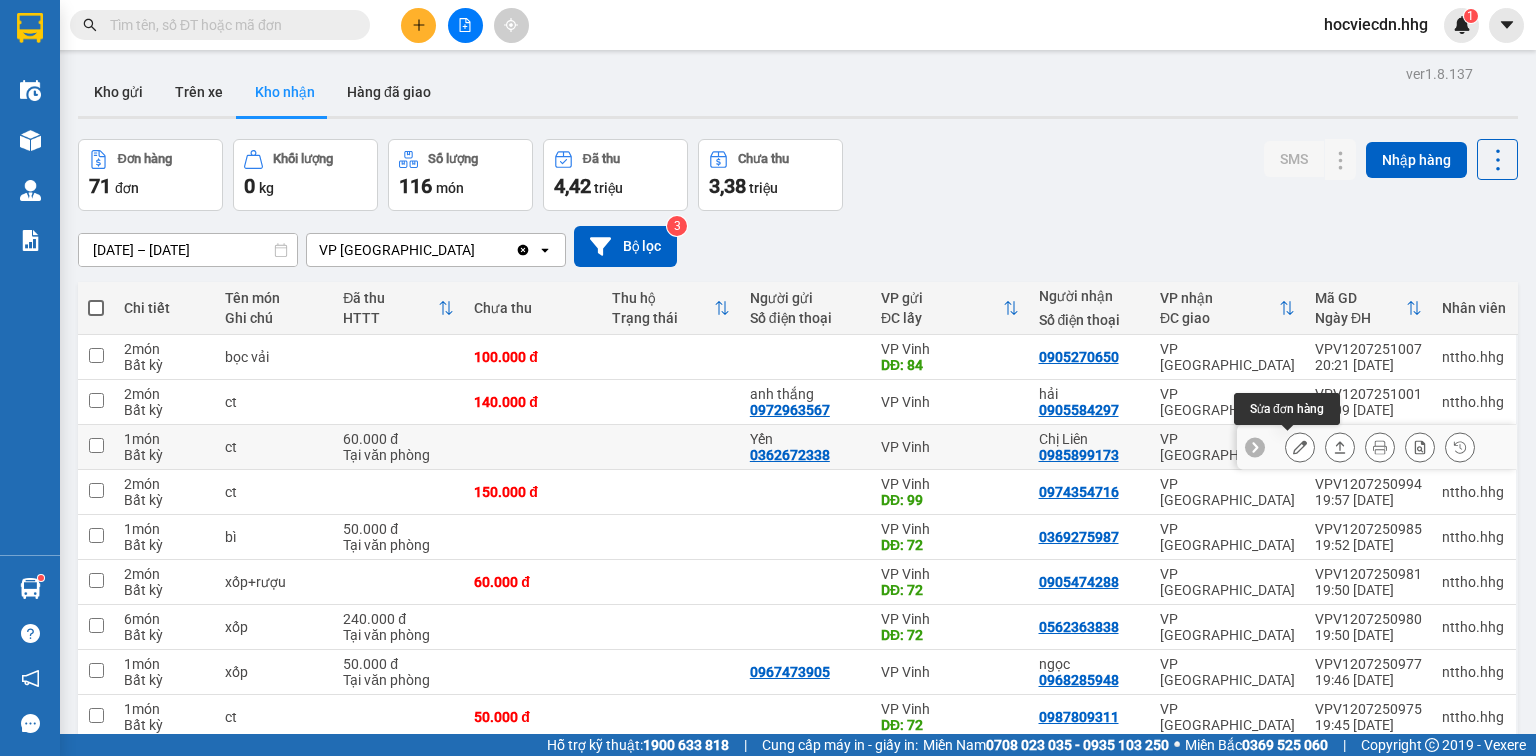 click 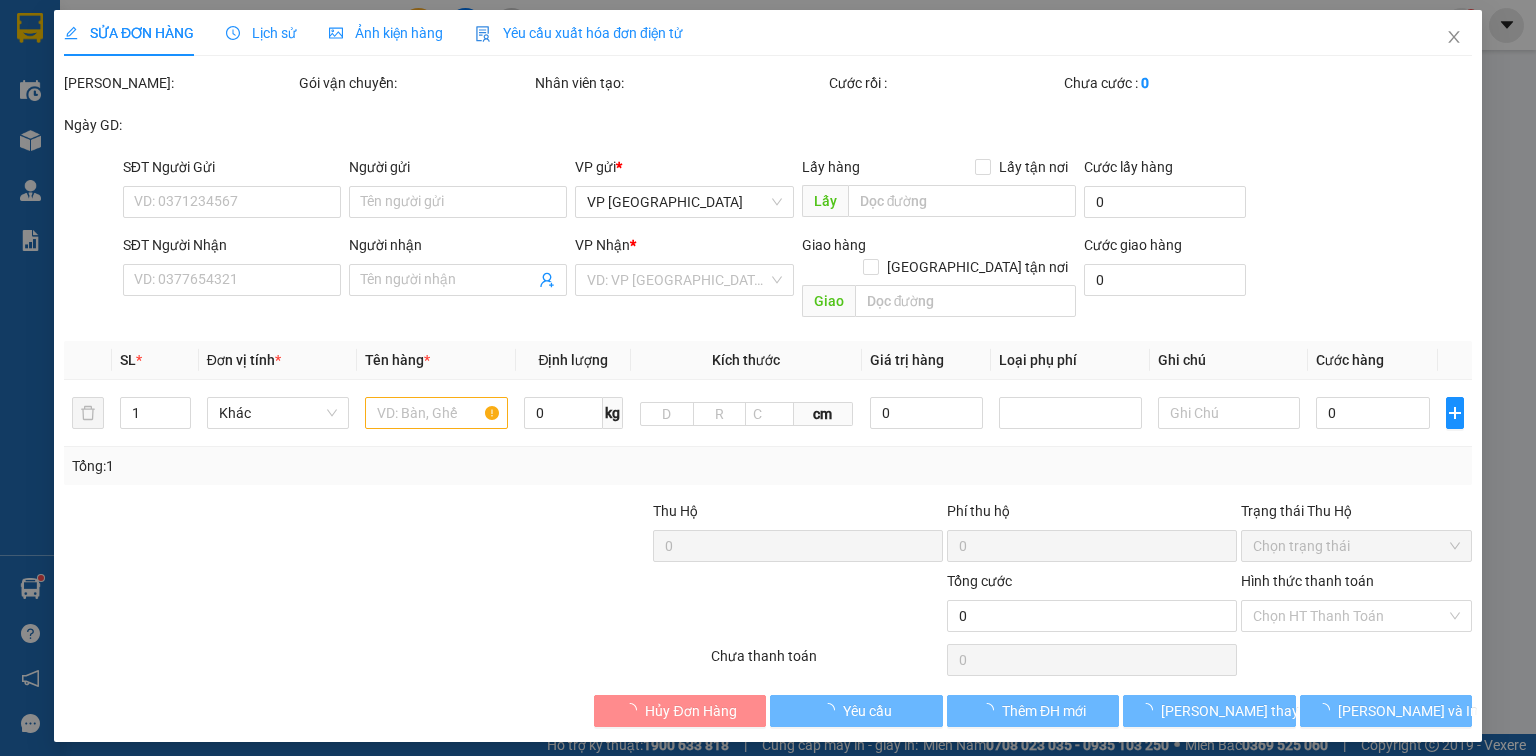 type on "0362672338" 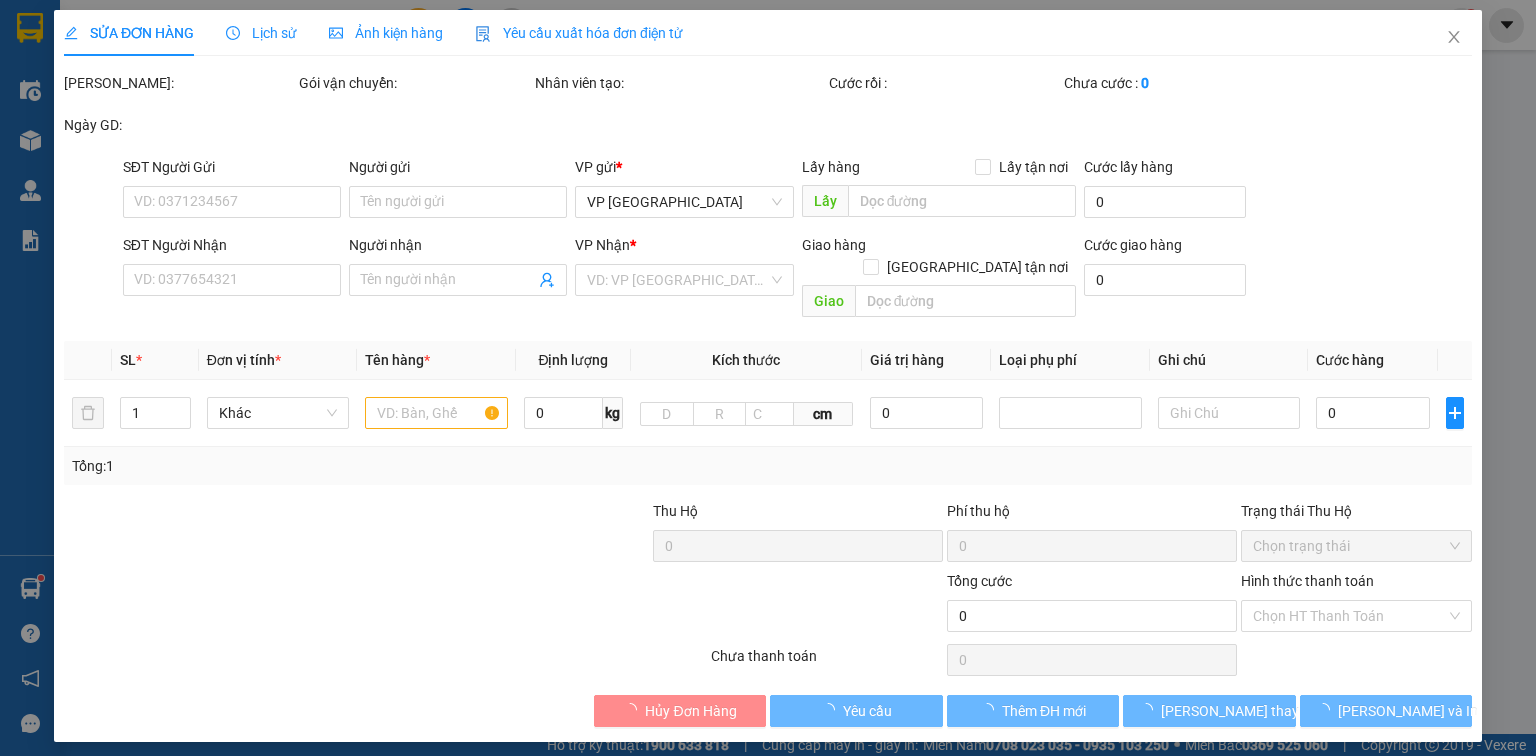 type on "Yến" 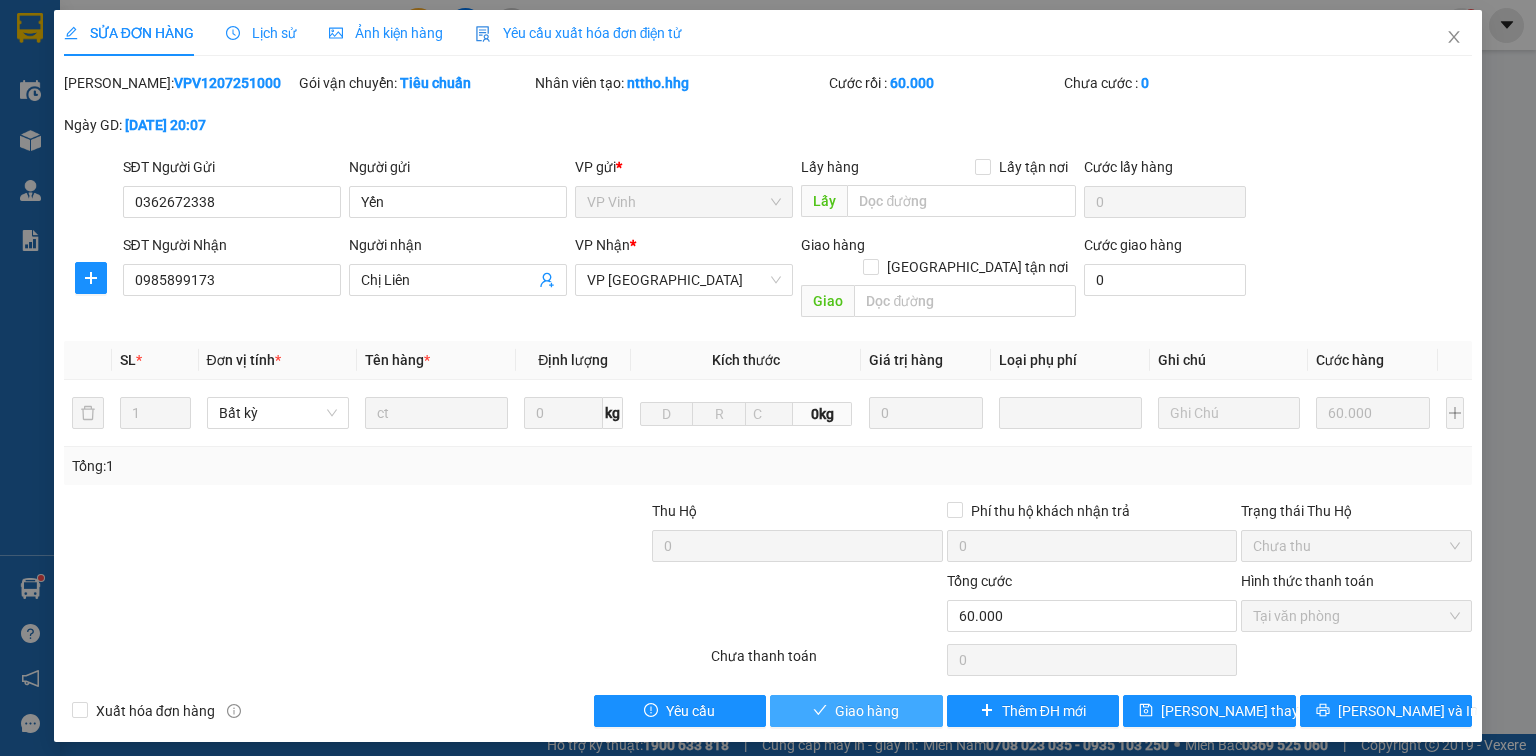 click on "Giao hàng" at bounding box center [867, 711] 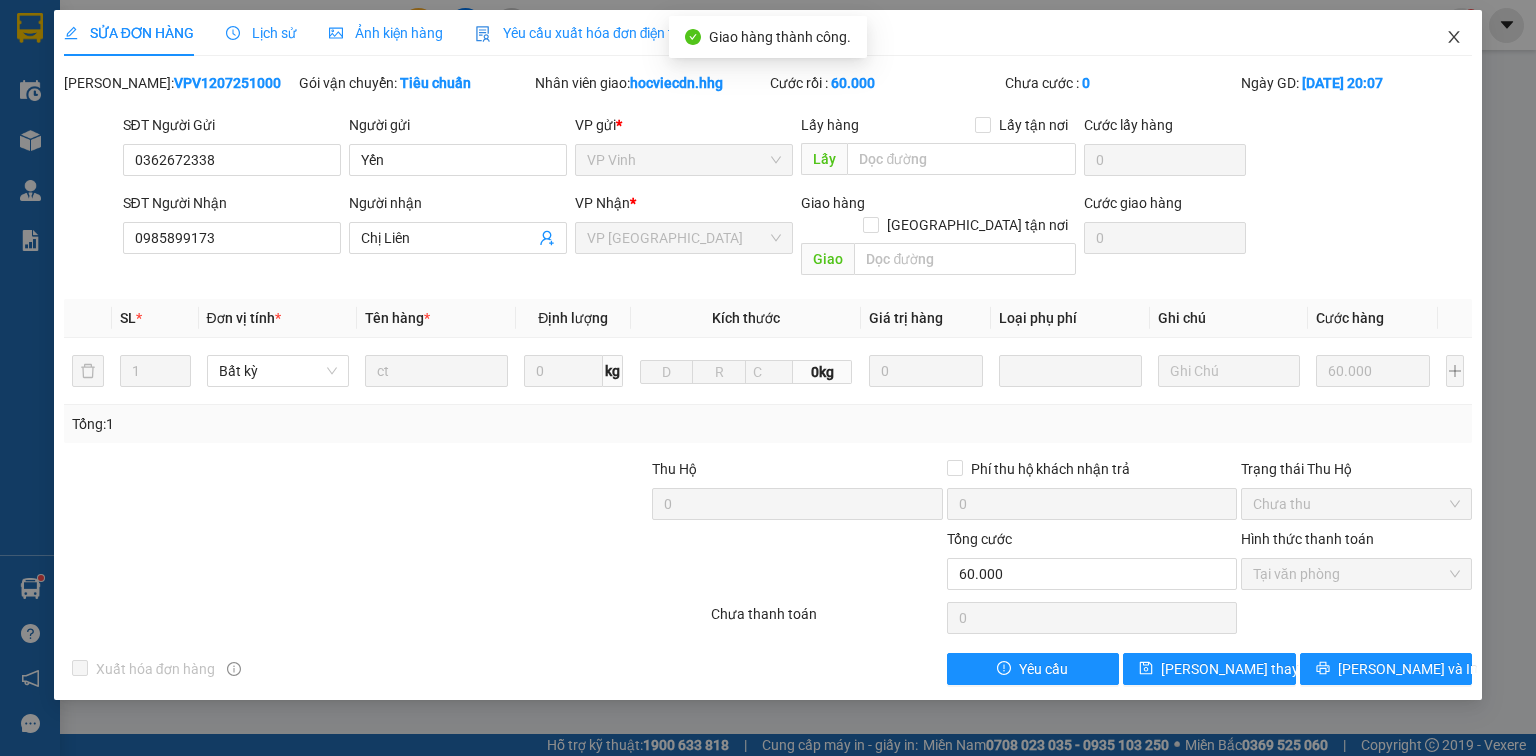 click 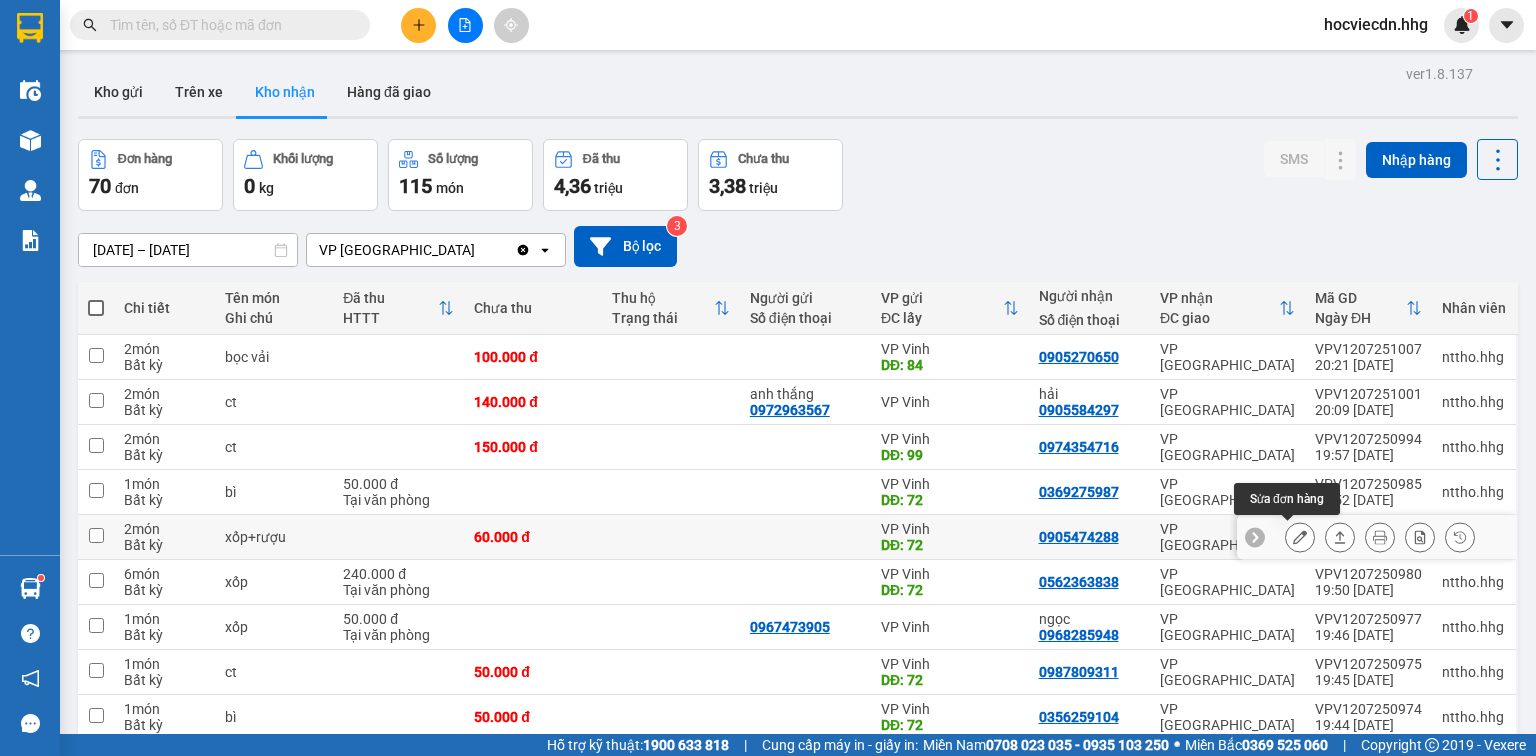click 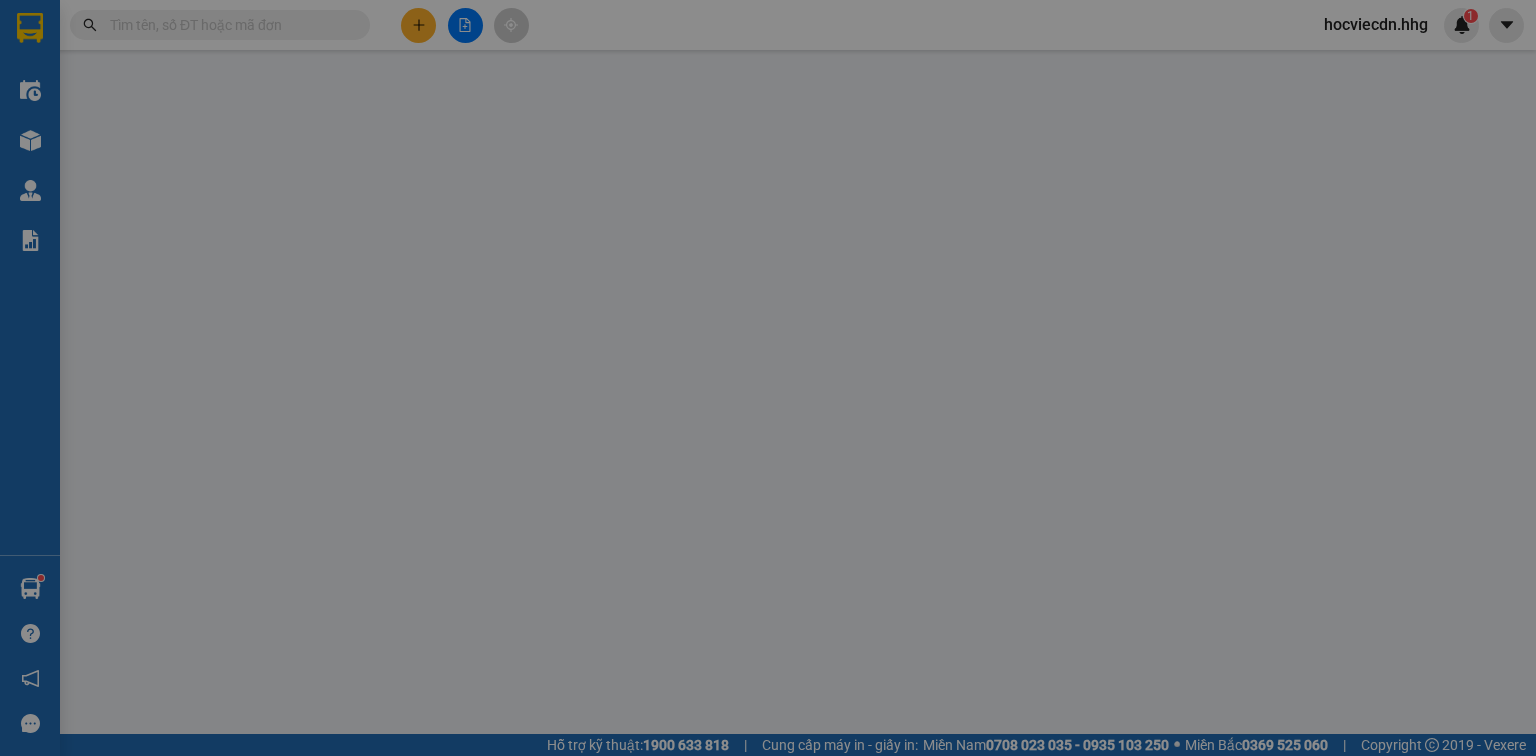 type on "72" 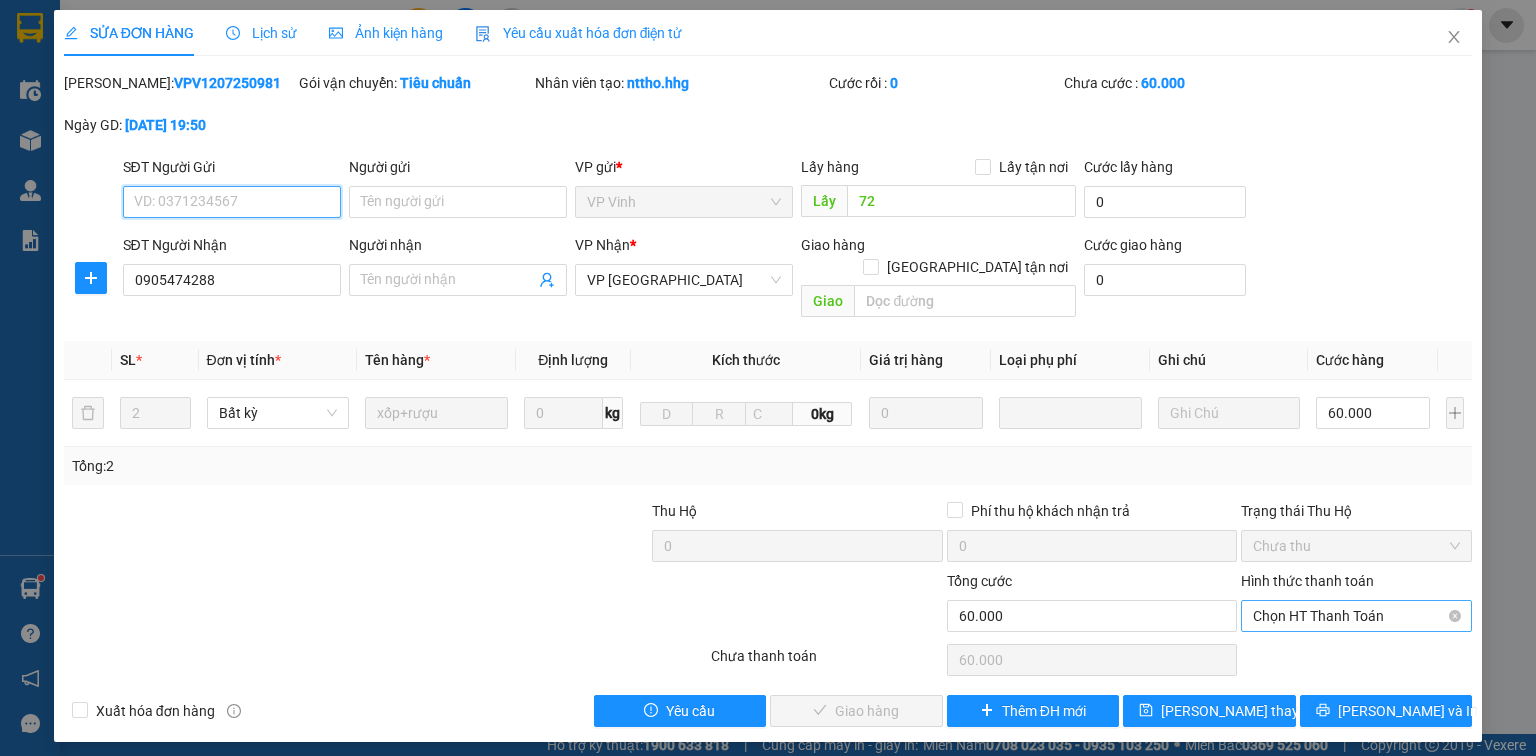 drag, startPoint x: 1315, startPoint y: 590, endPoint x: 1312, endPoint y: 604, distance: 14.3178215 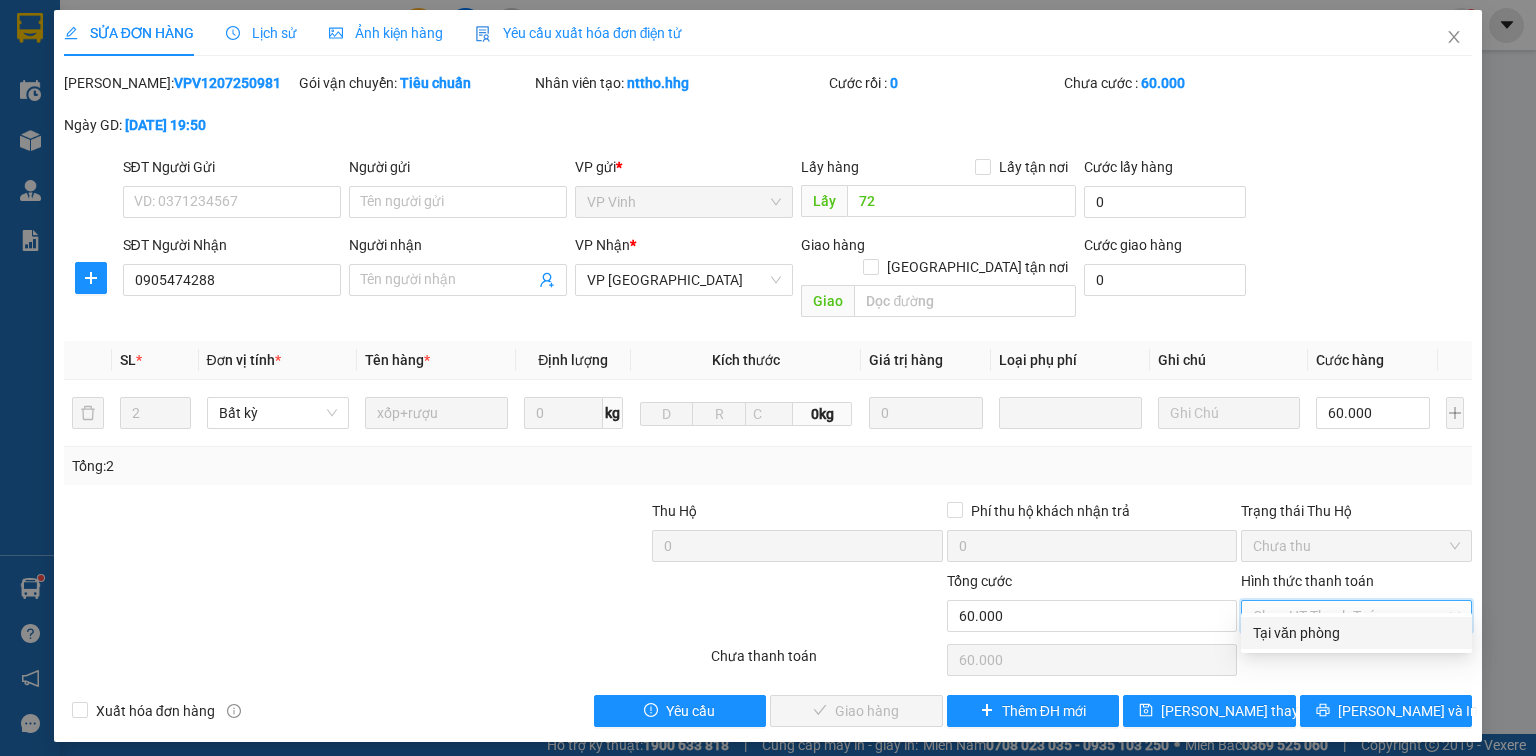 drag, startPoint x: 1282, startPoint y: 634, endPoint x: 1184, endPoint y: 640, distance: 98.1835 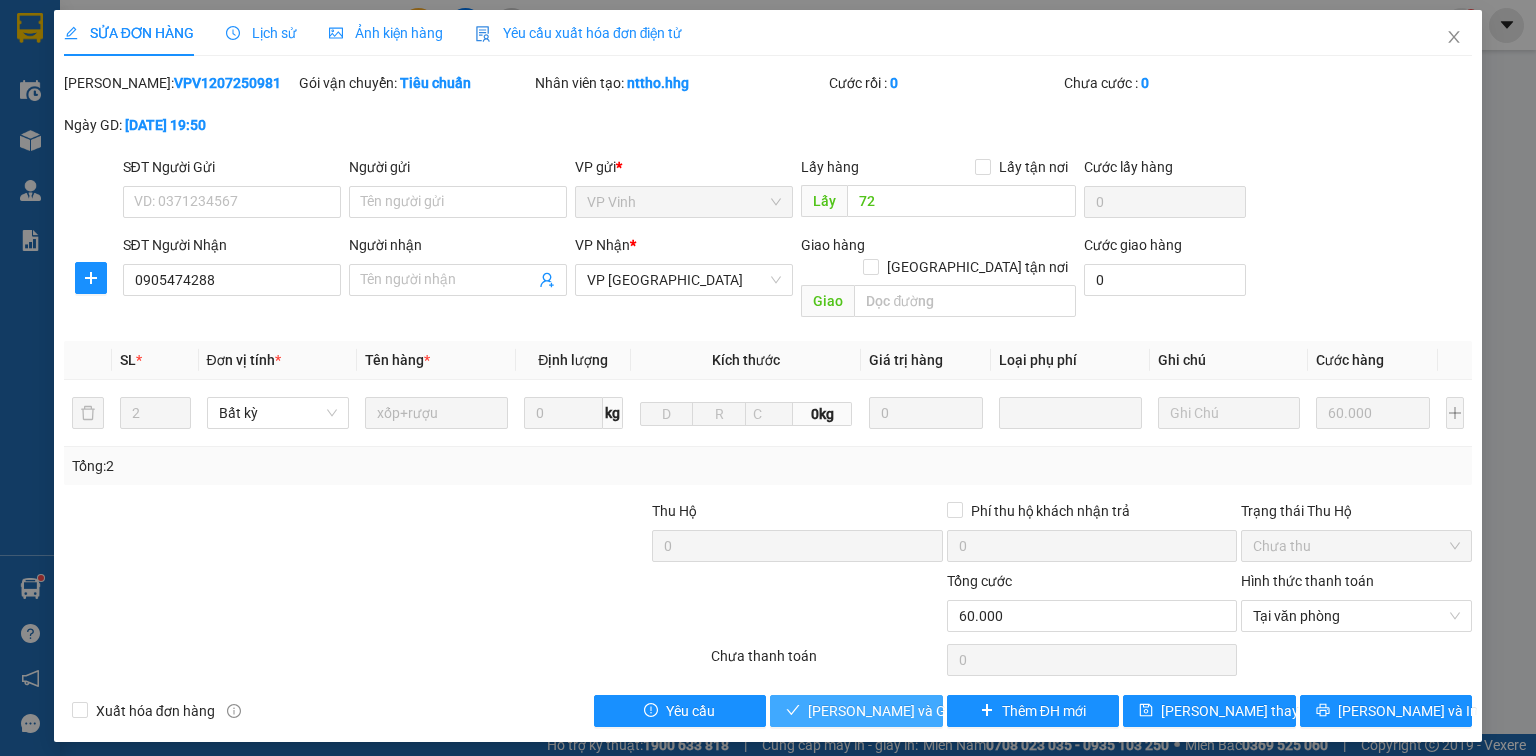 click on "[PERSON_NAME] và Giao hàng" at bounding box center [904, 711] 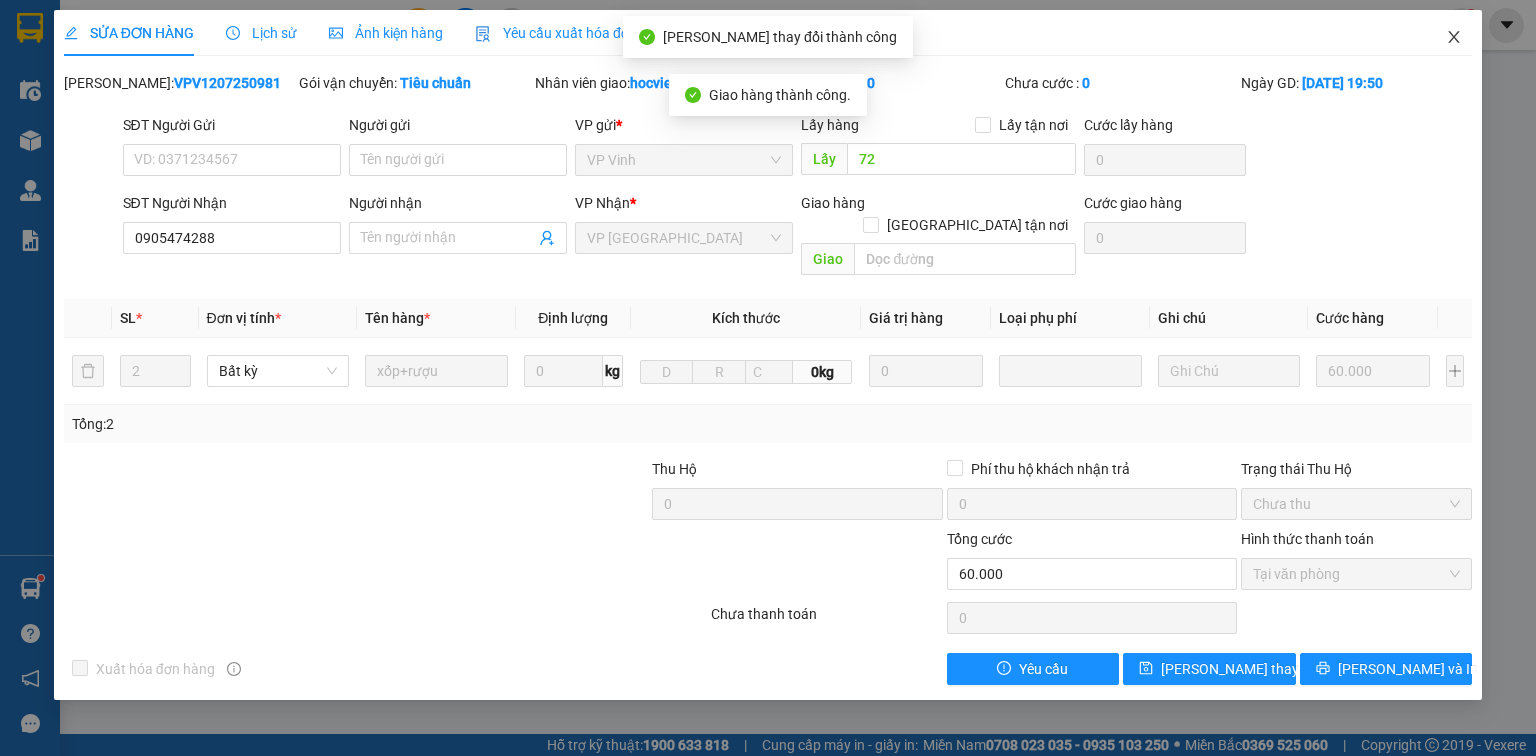 click 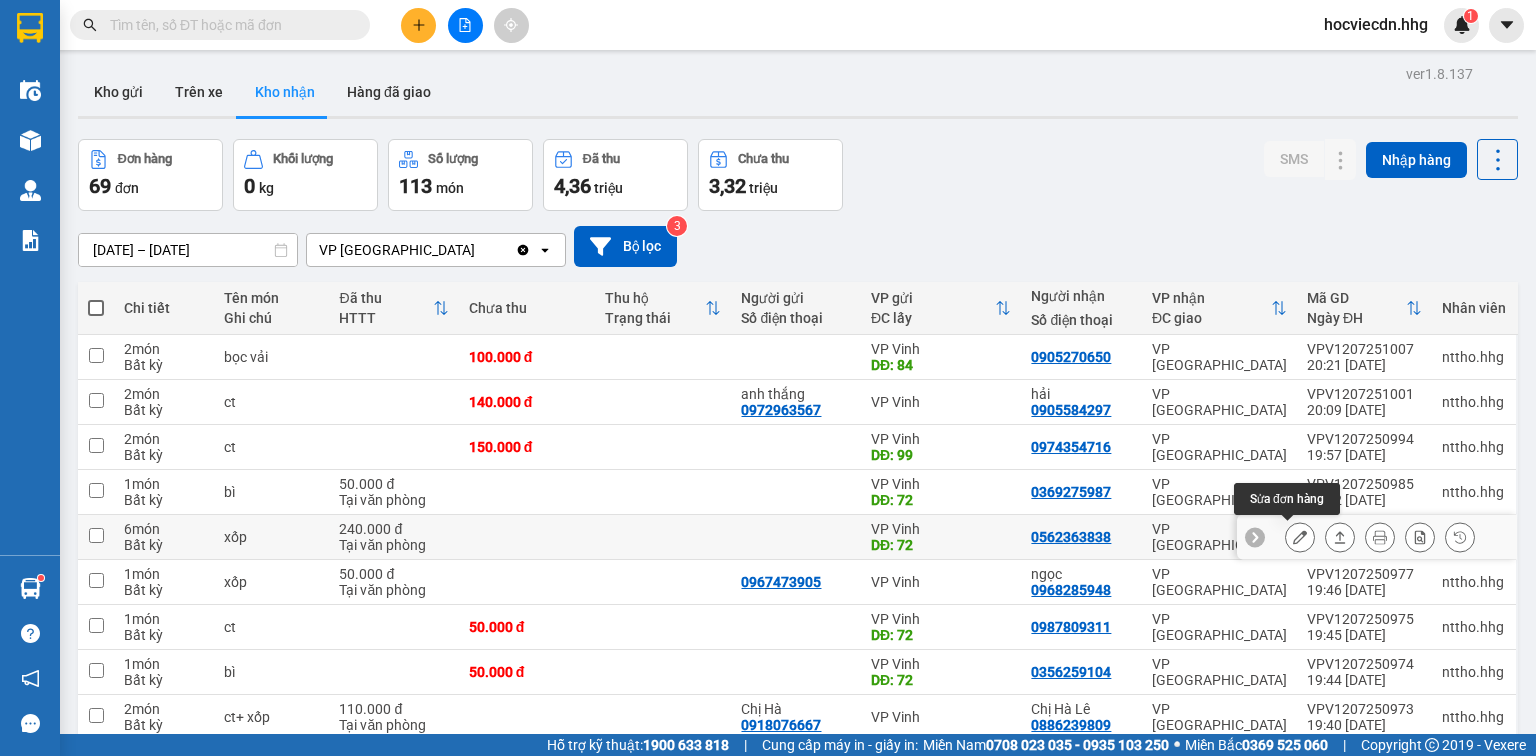click 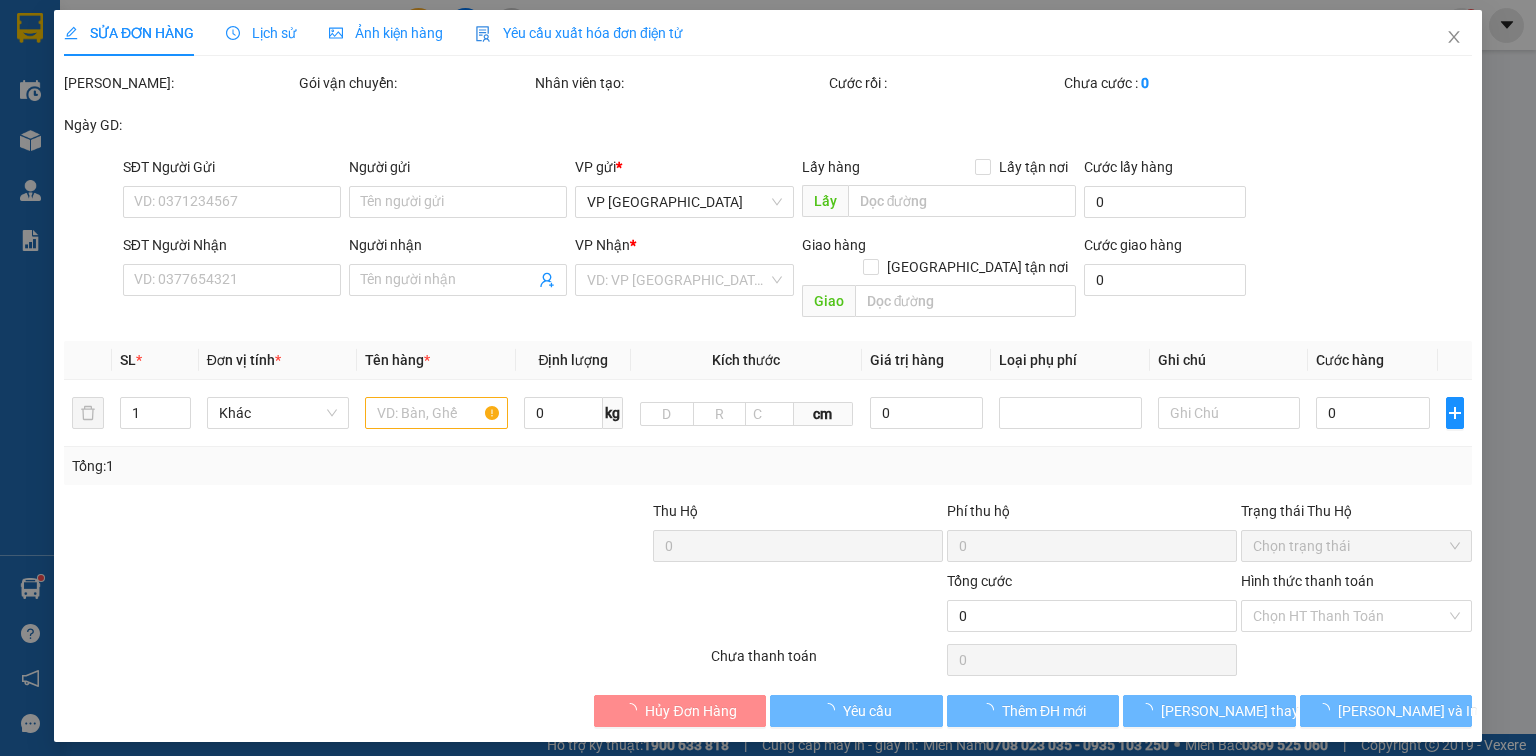 type on "72" 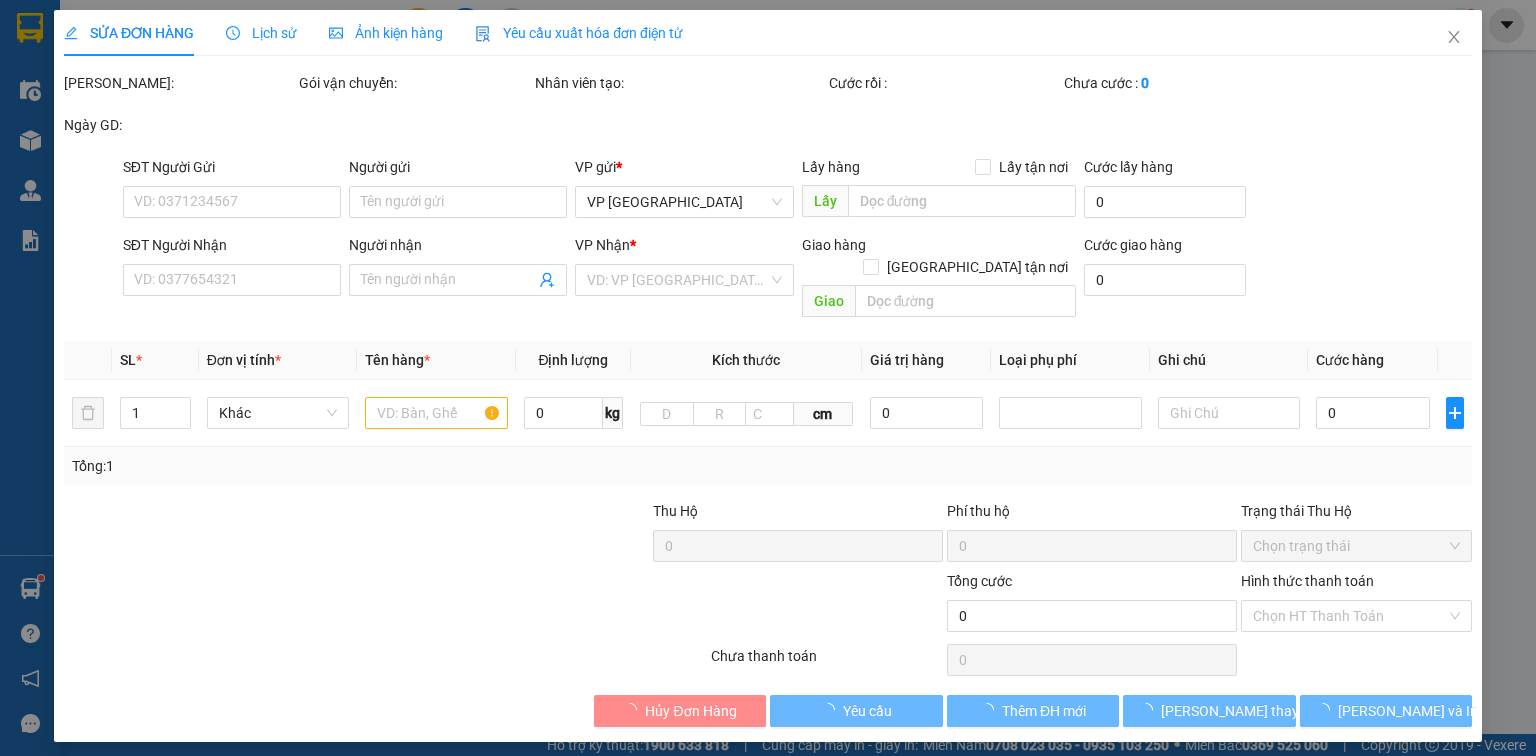 type on "0562363838" 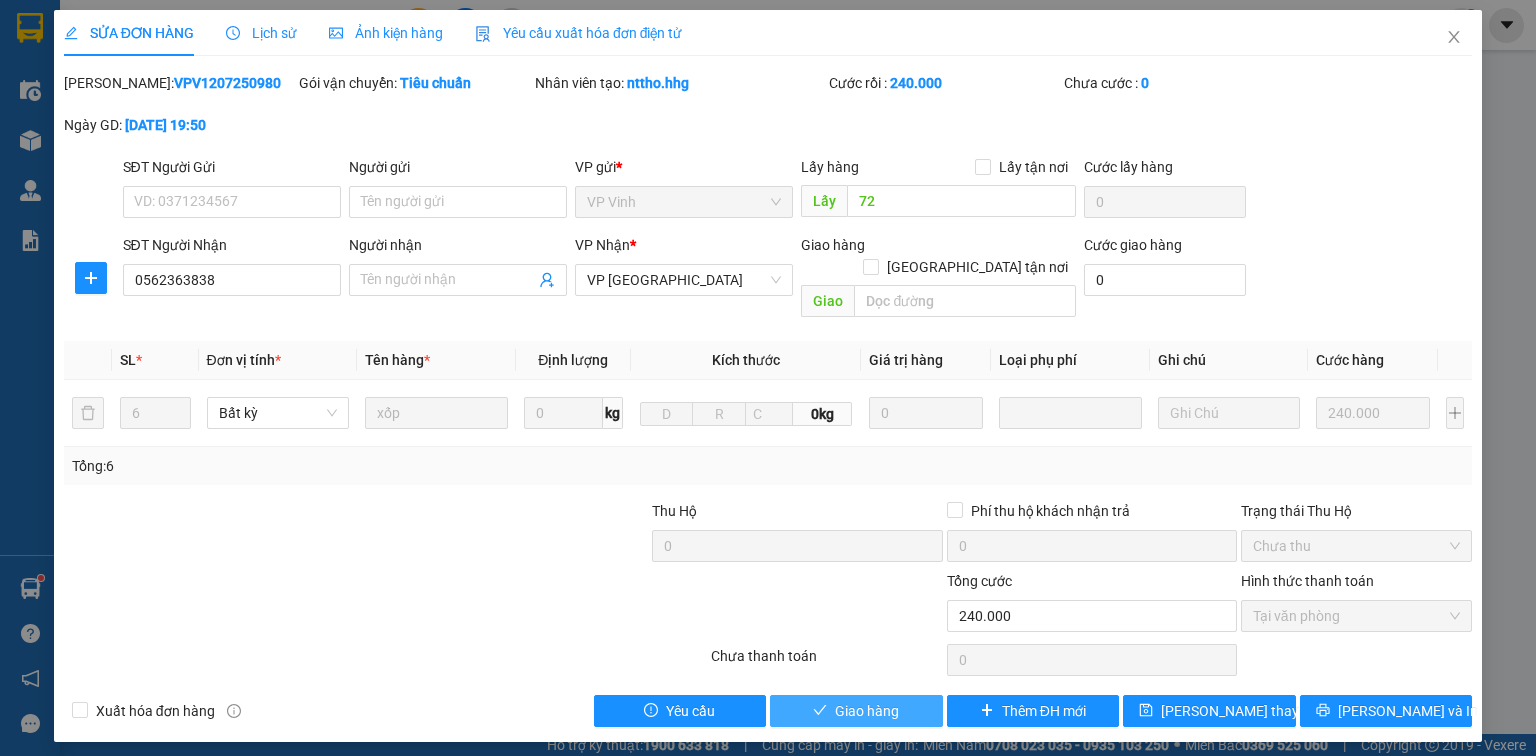 drag, startPoint x: 920, startPoint y: 684, endPoint x: 565, endPoint y: 628, distance: 359.38977 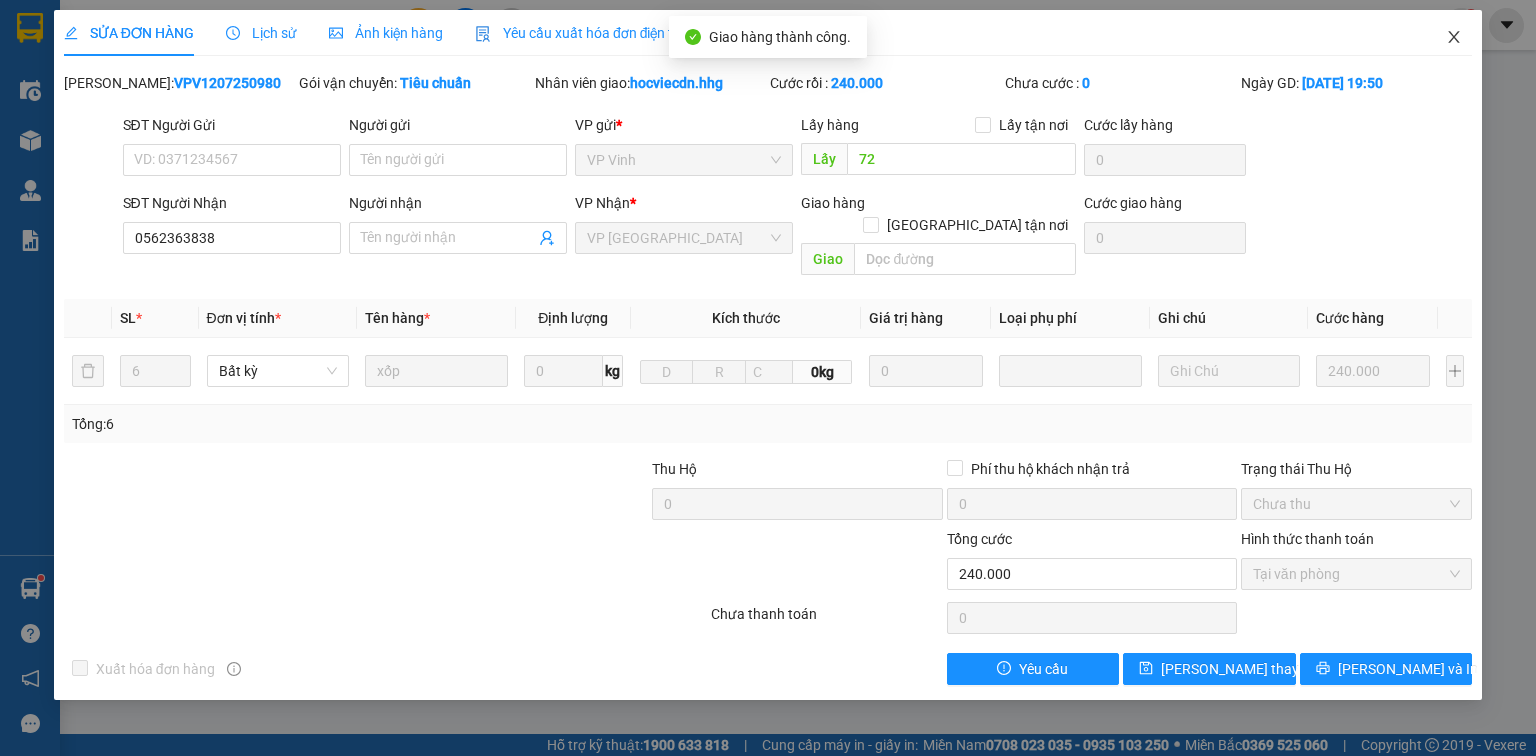 click 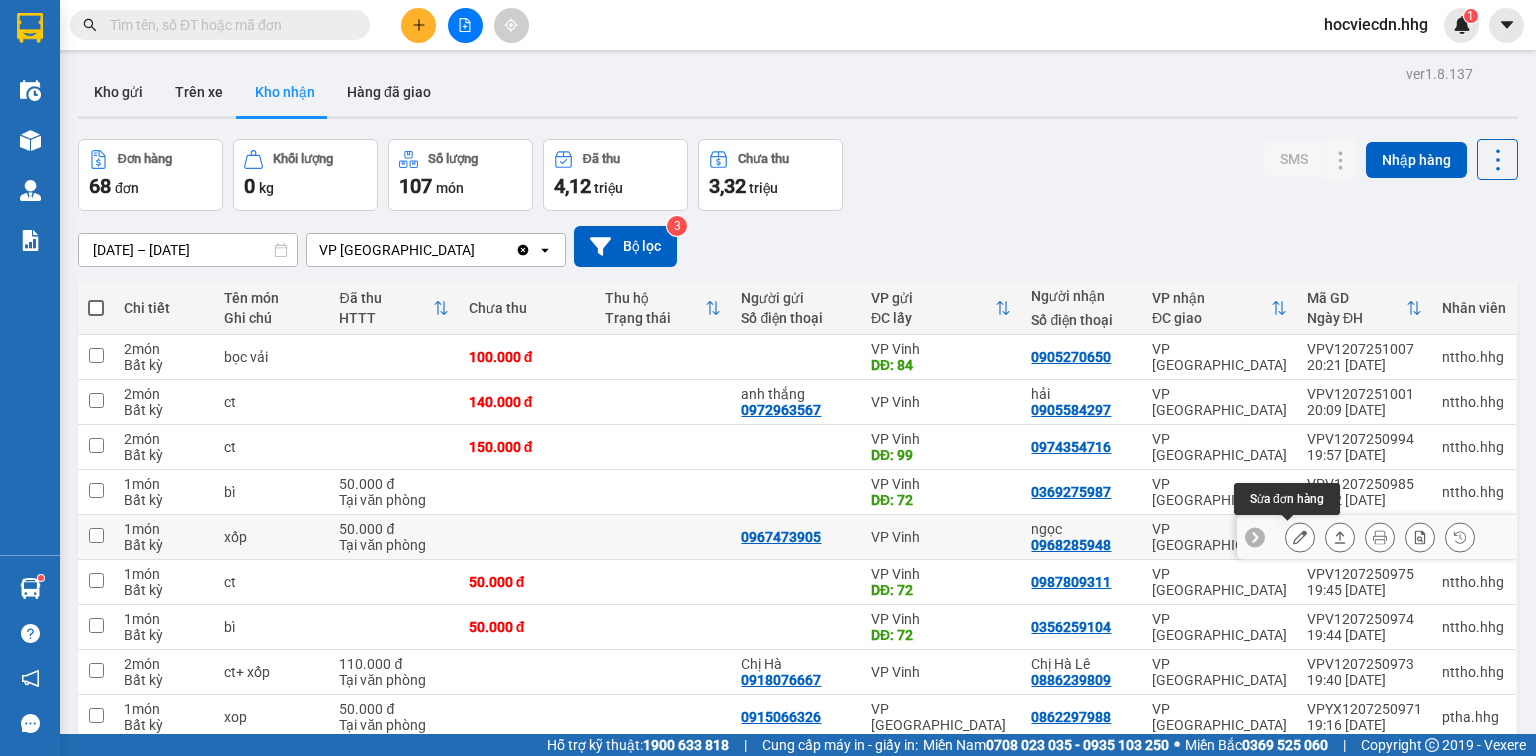 click 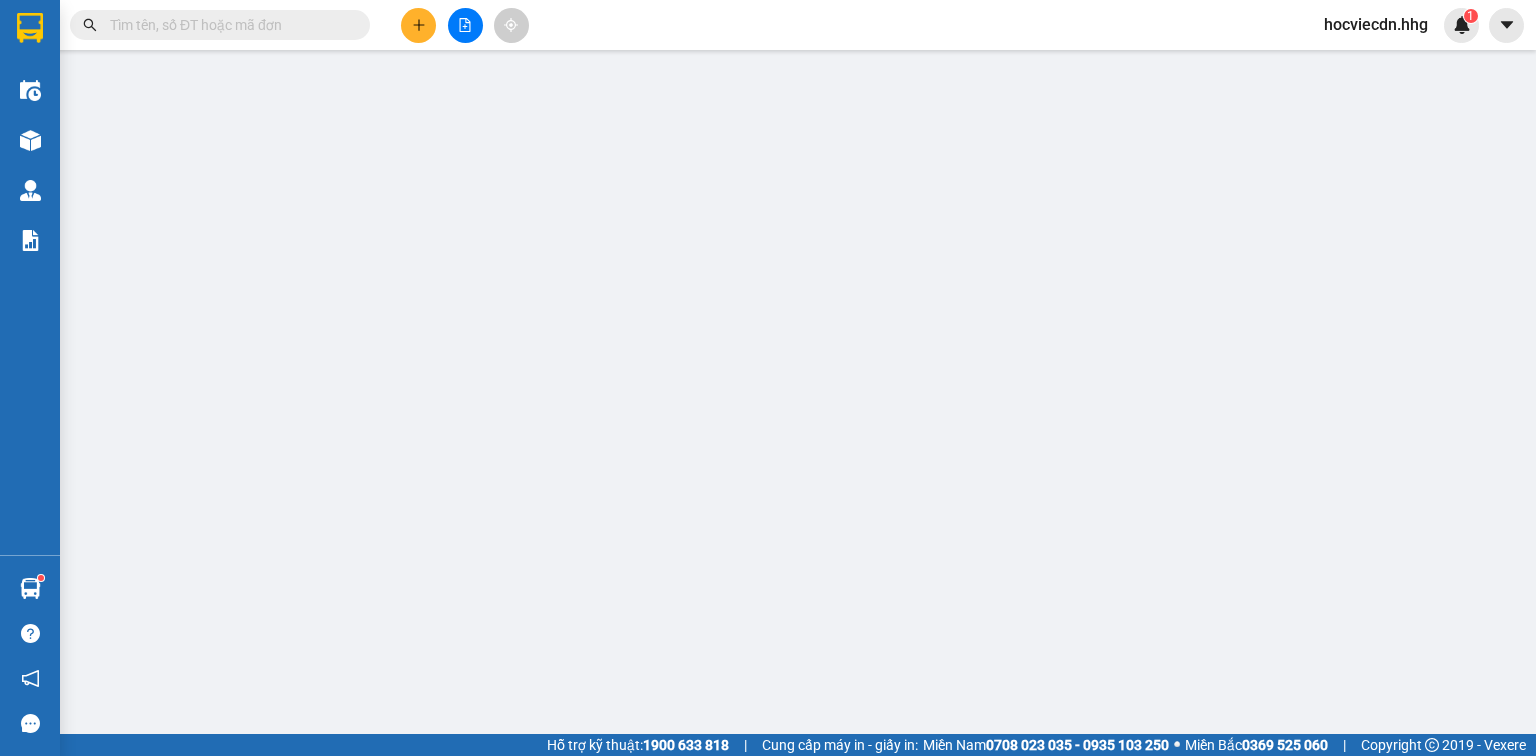 type on "0967473905" 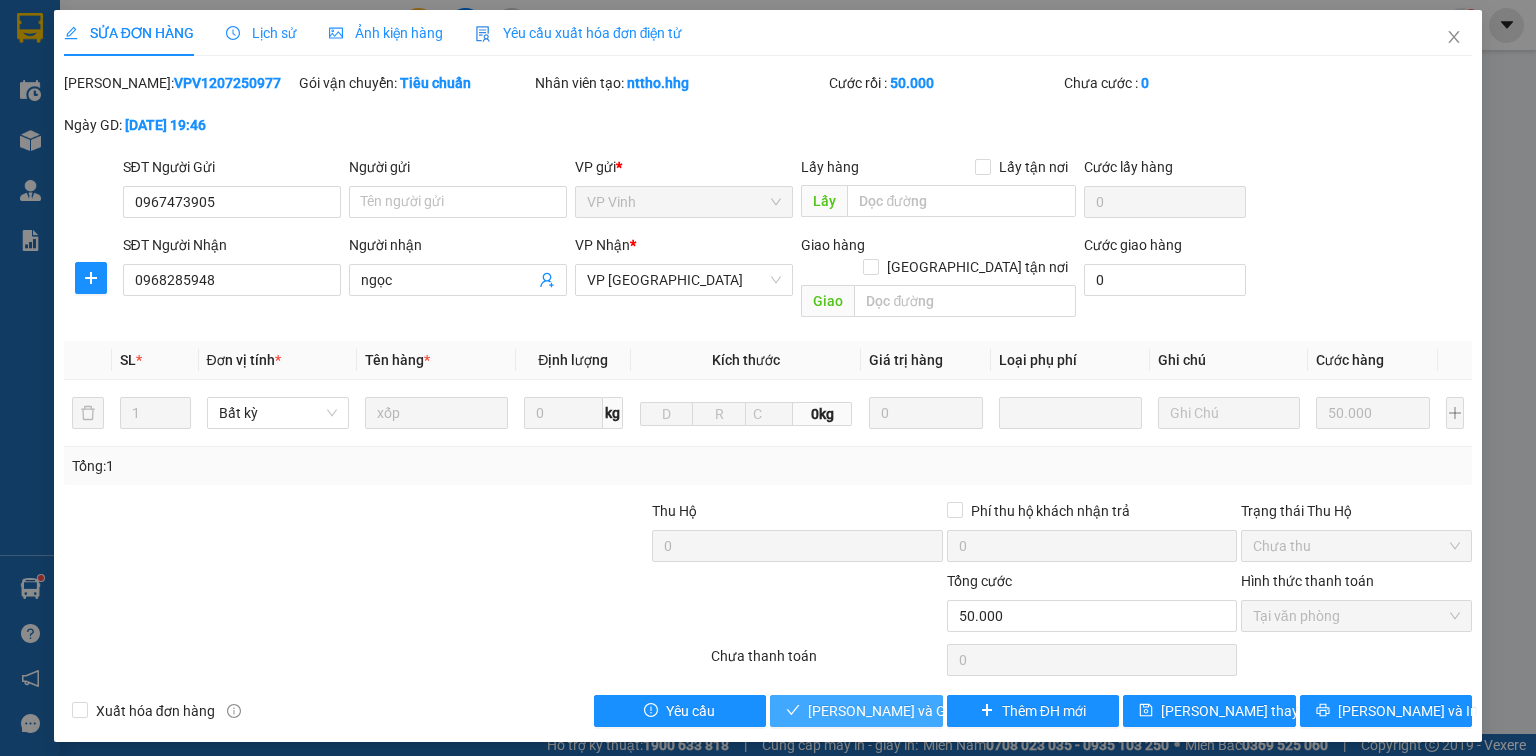 drag, startPoint x: 892, startPoint y: 688, endPoint x: 574, endPoint y: 651, distance: 320.1453 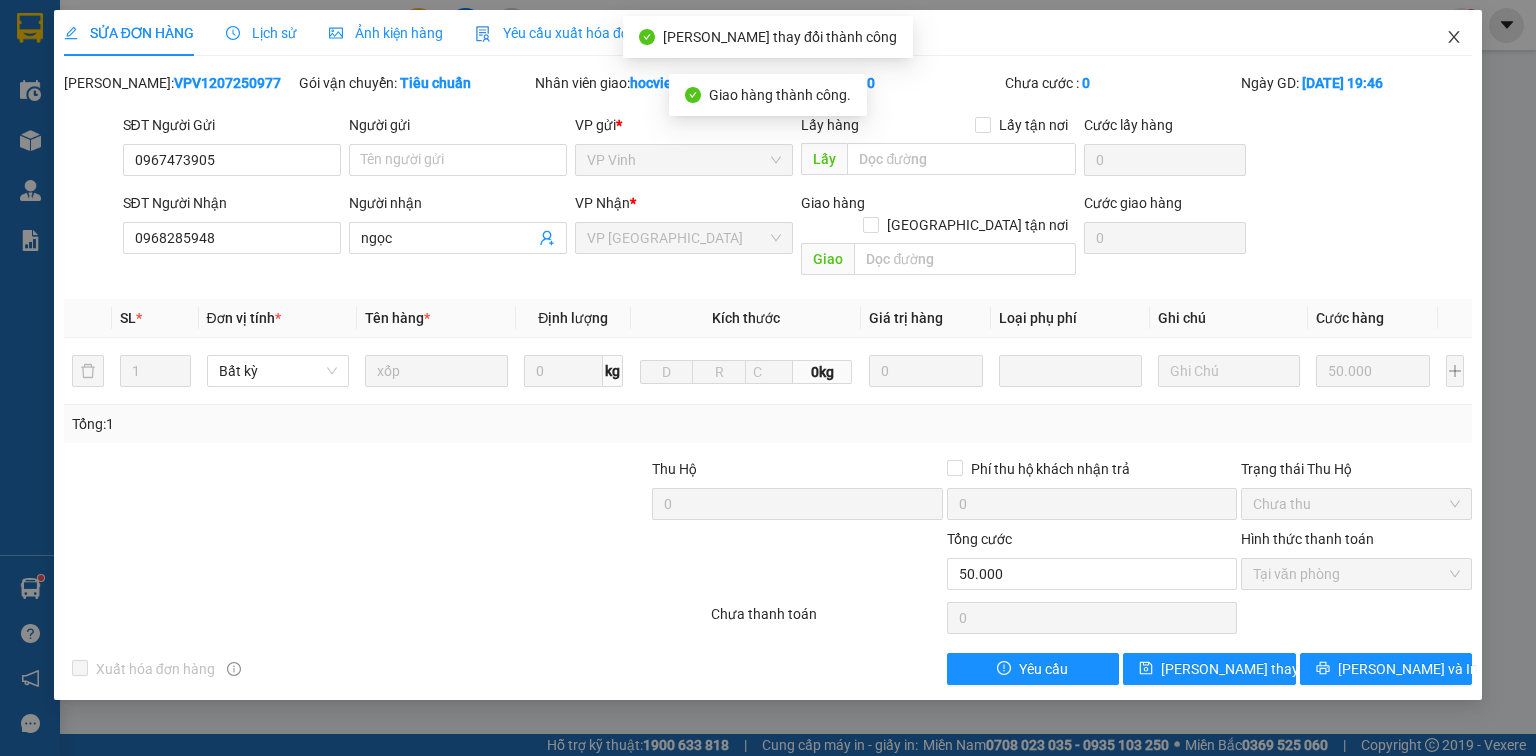 click 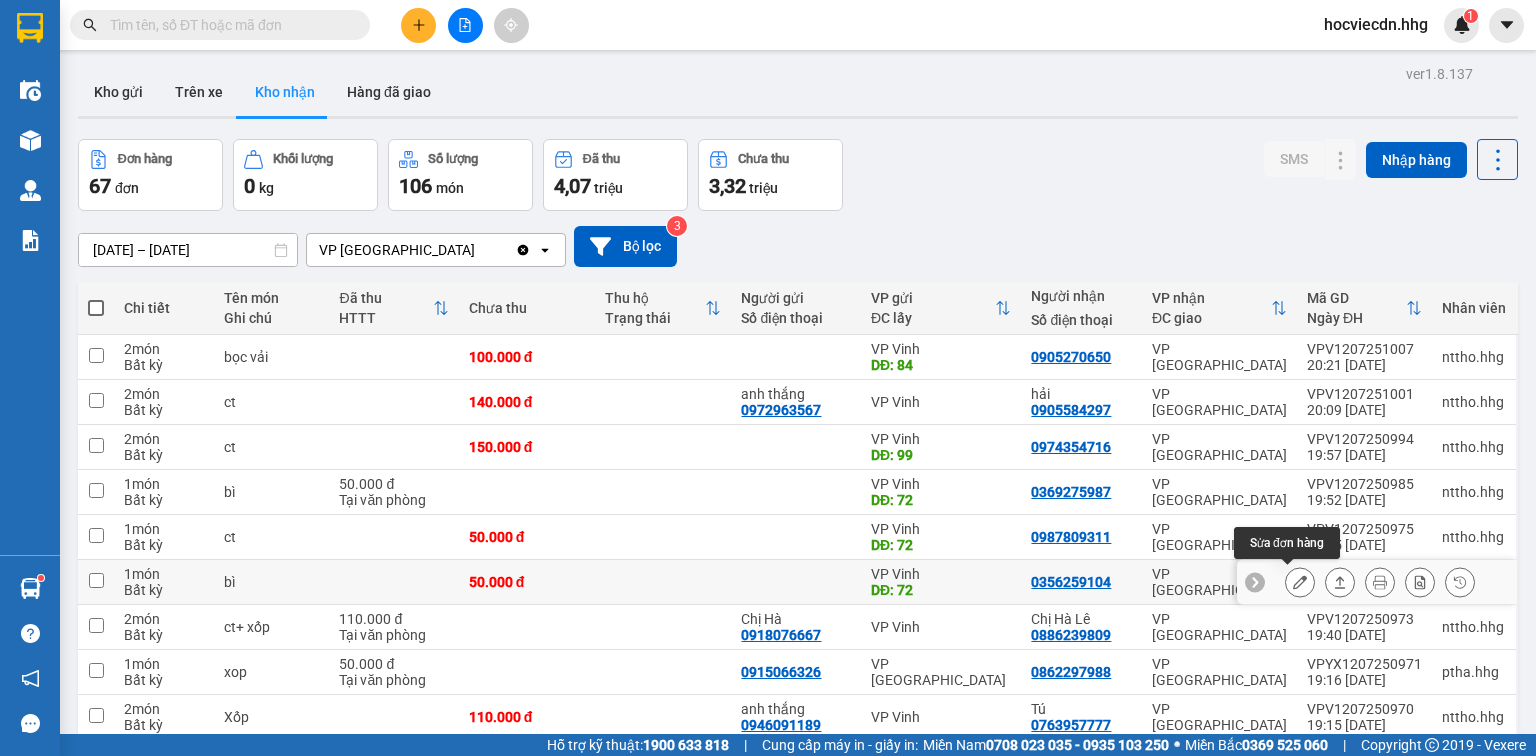 click 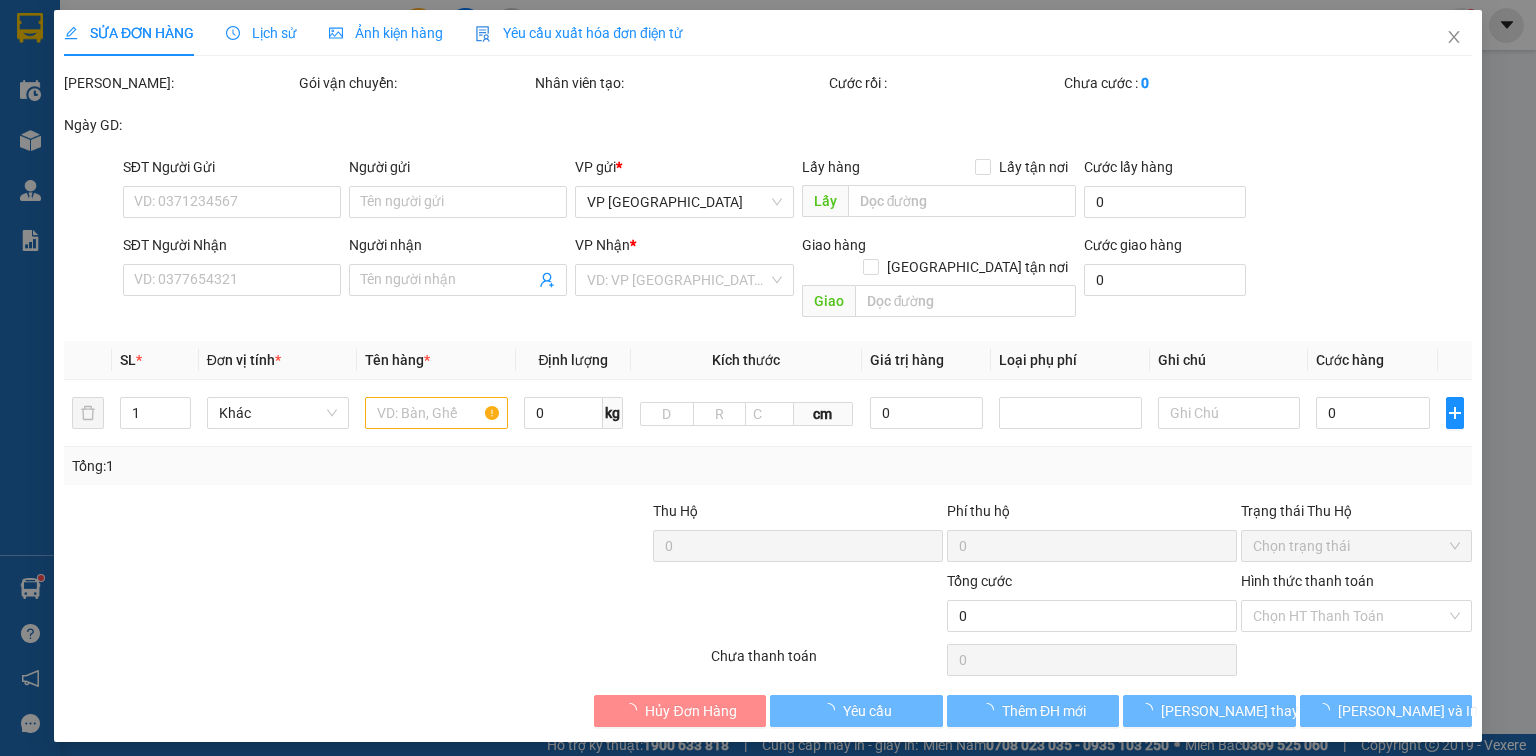 type on "72" 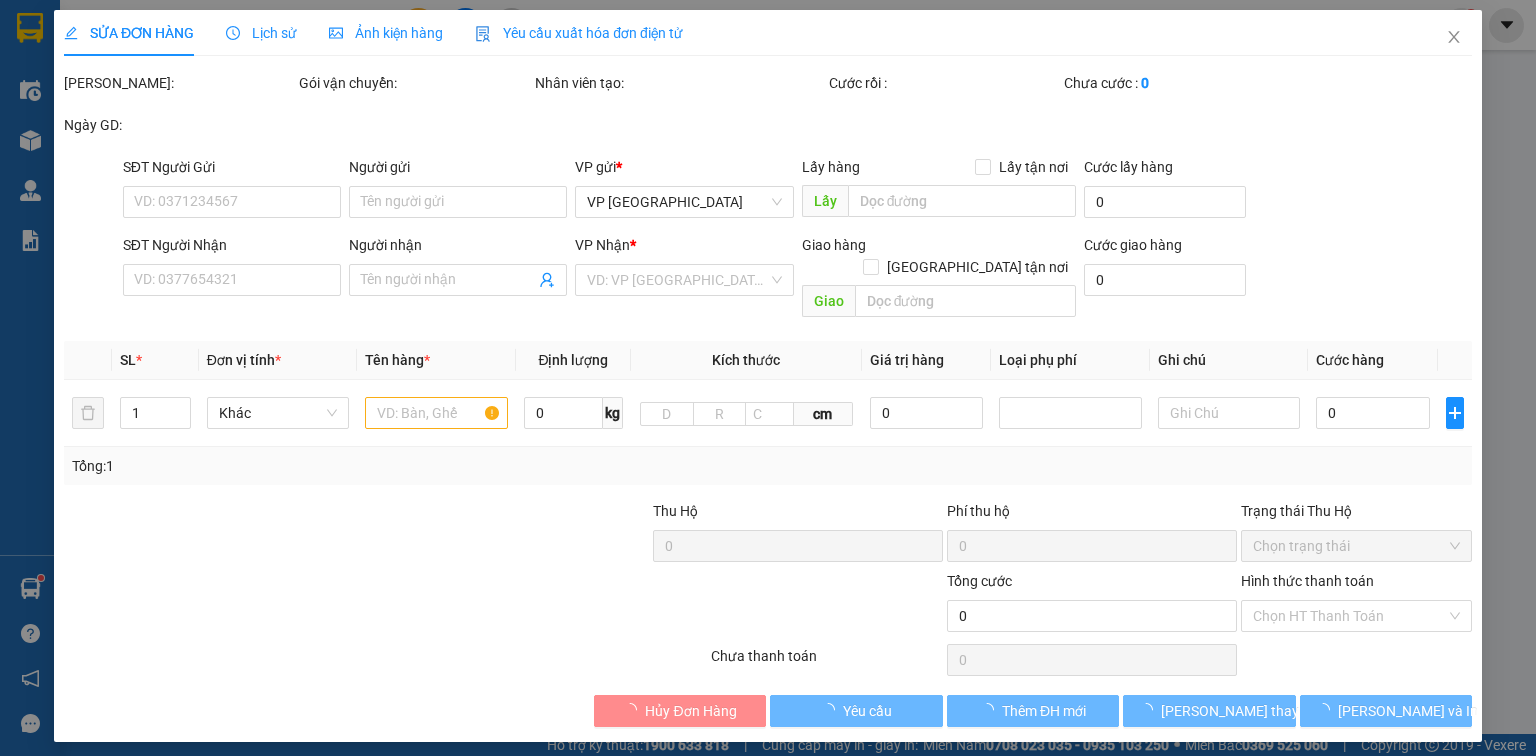 type on "0356259104" 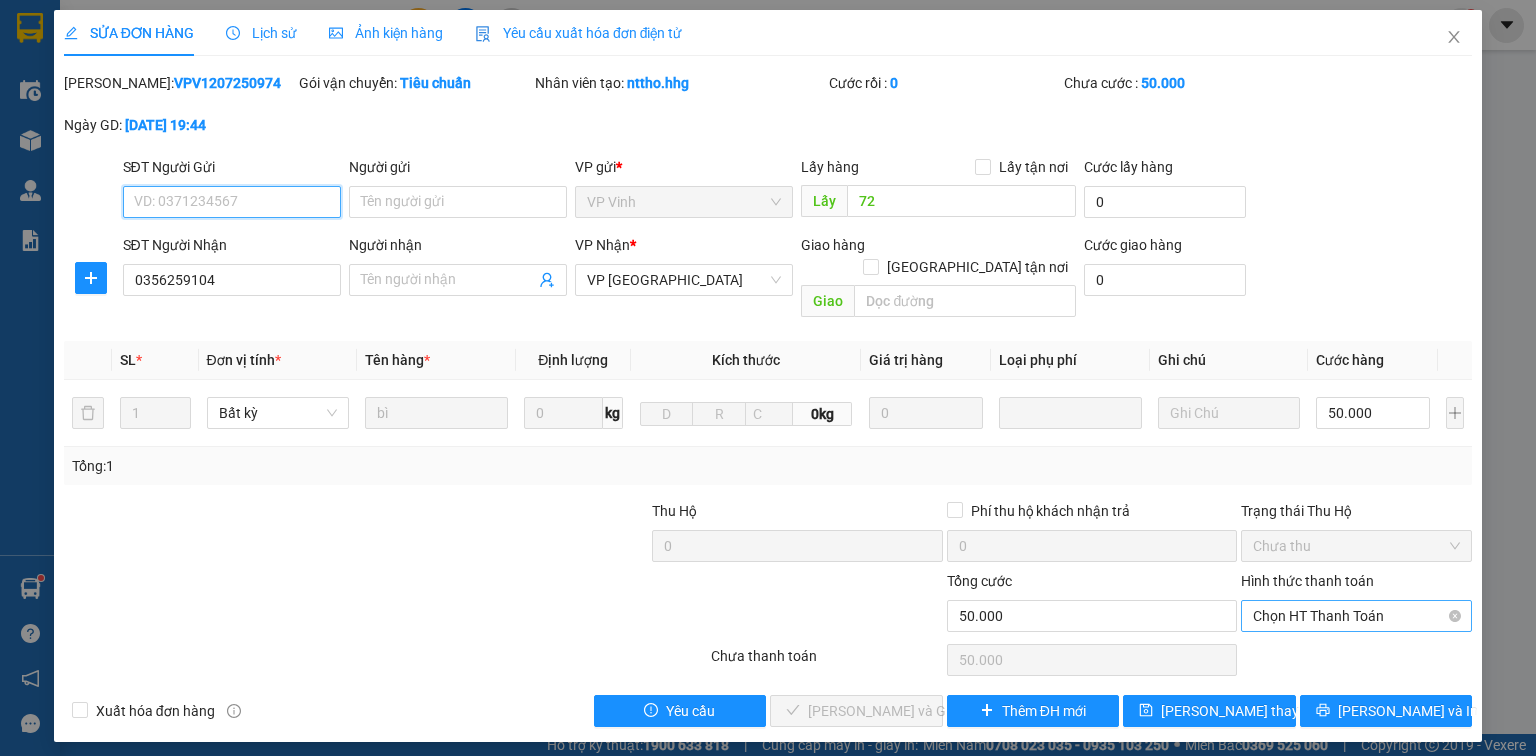 click on "Chọn HT Thanh Toán" at bounding box center (1356, 616) 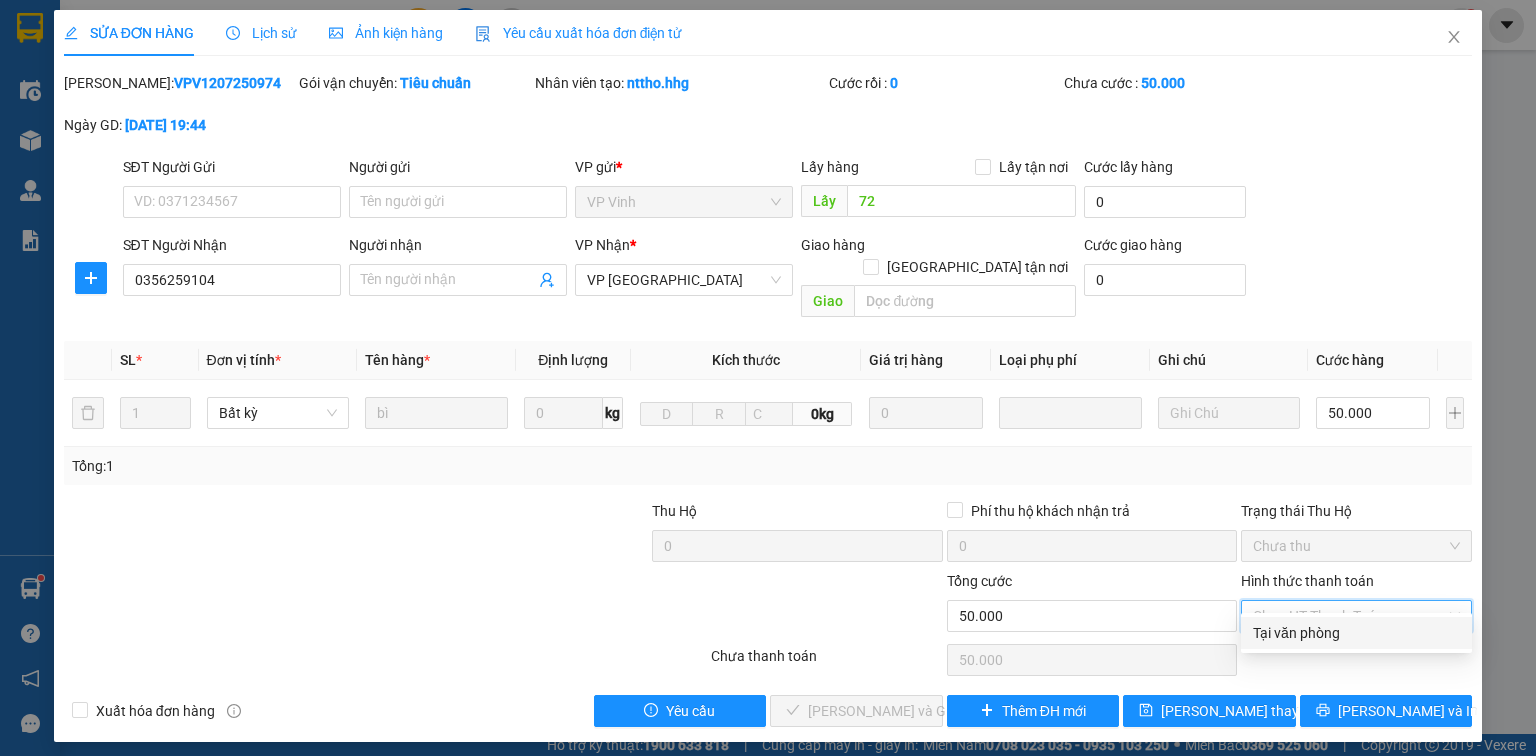 click on "Tại văn phòng" at bounding box center (1356, 633) 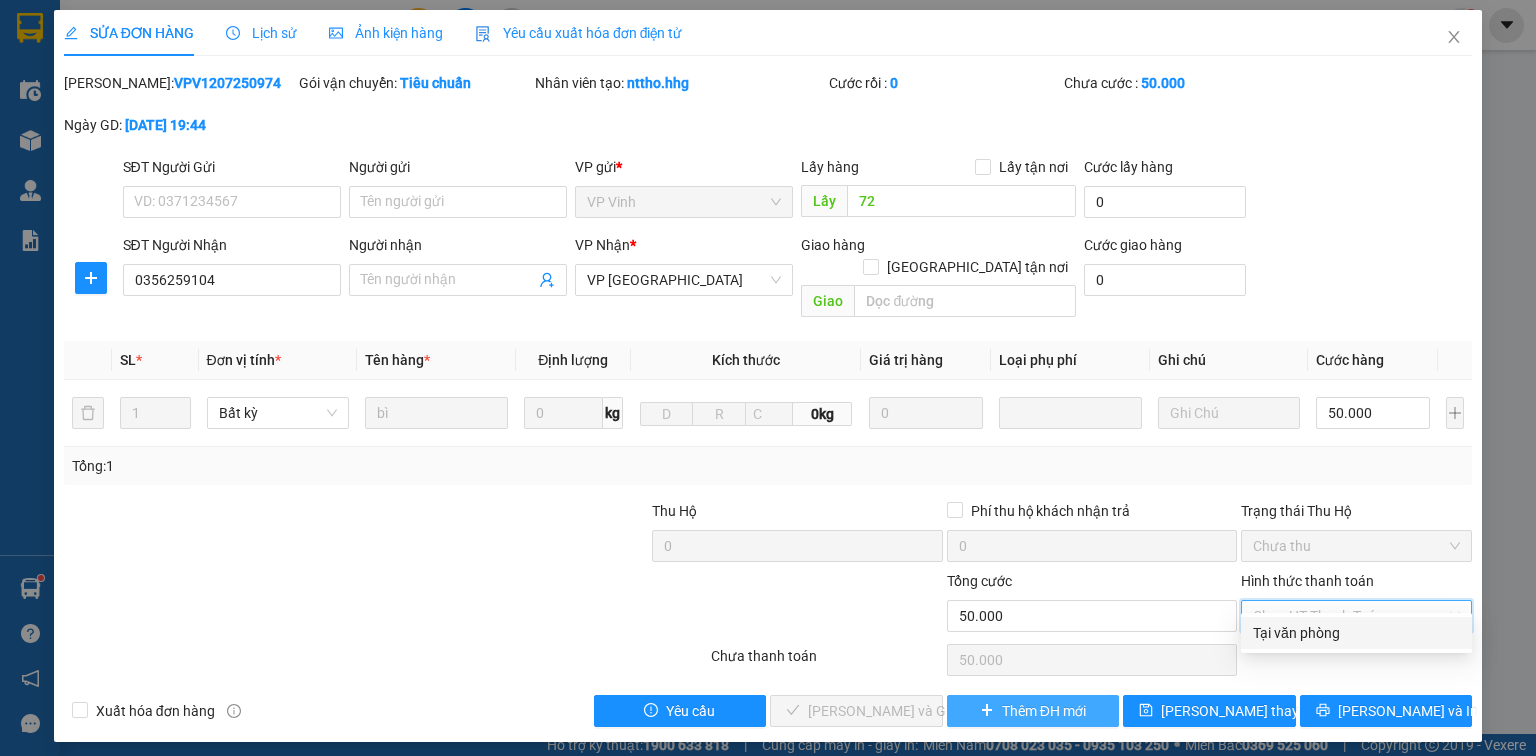 type on "0" 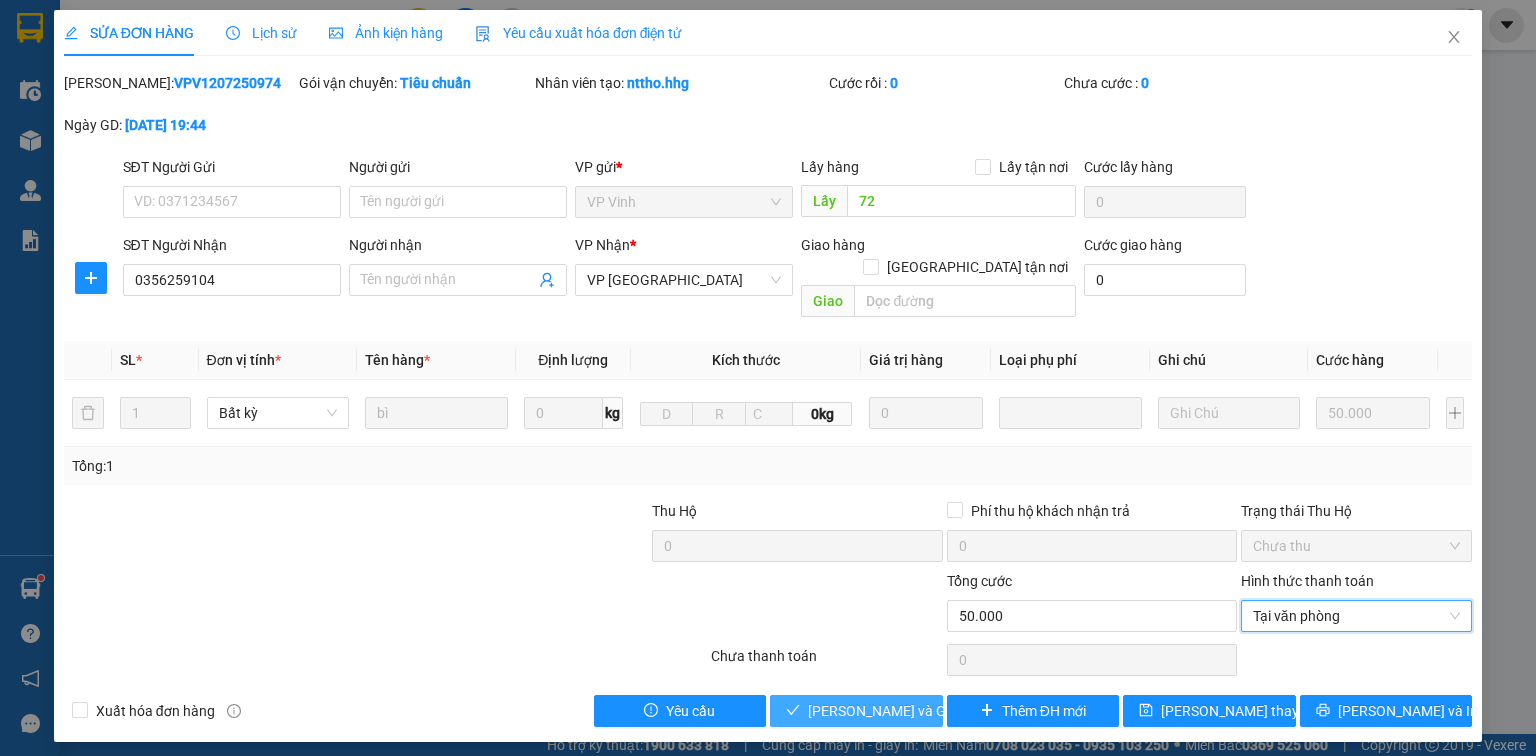 drag, startPoint x: 908, startPoint y: 686, endPoint x: 821, endPoint y: 662, distance: 90.24966 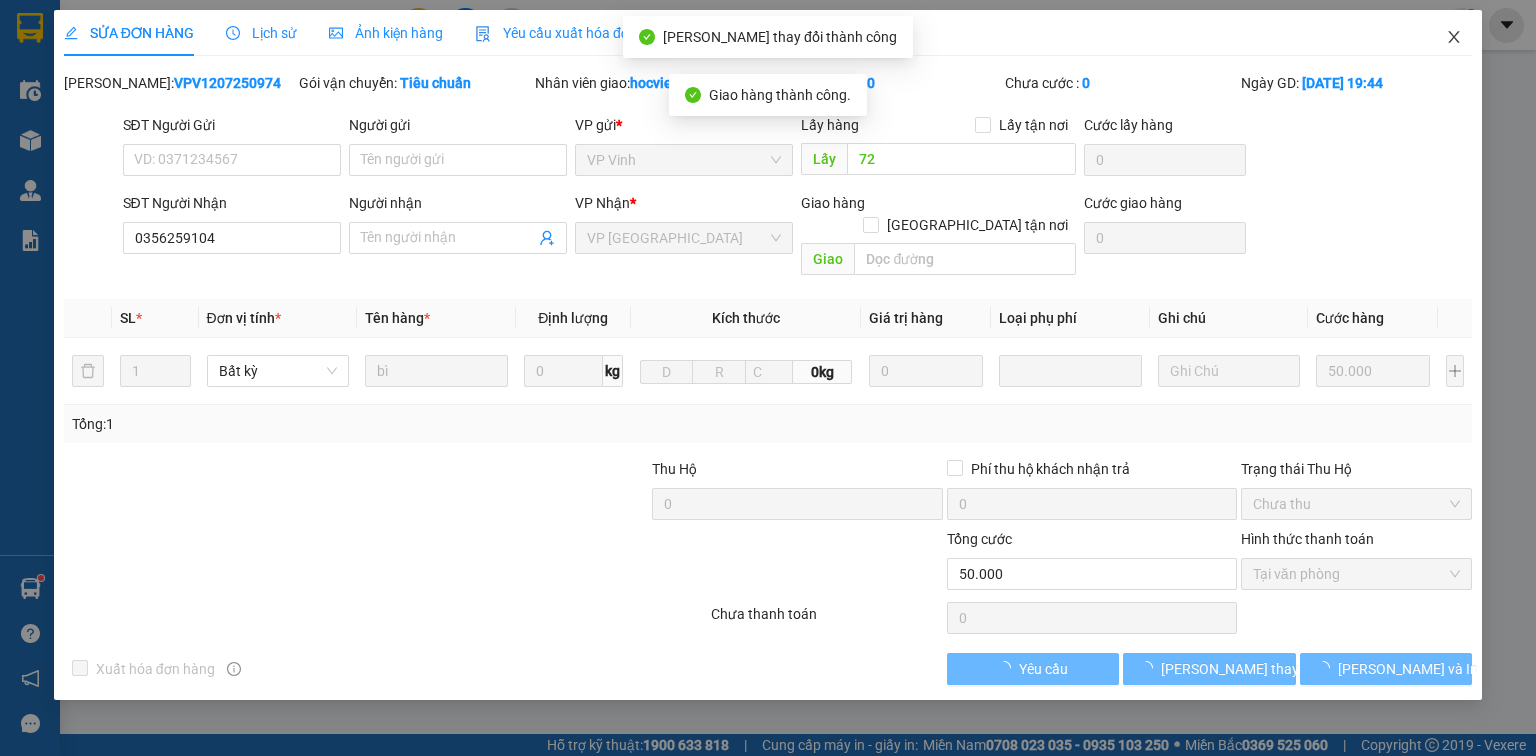 click 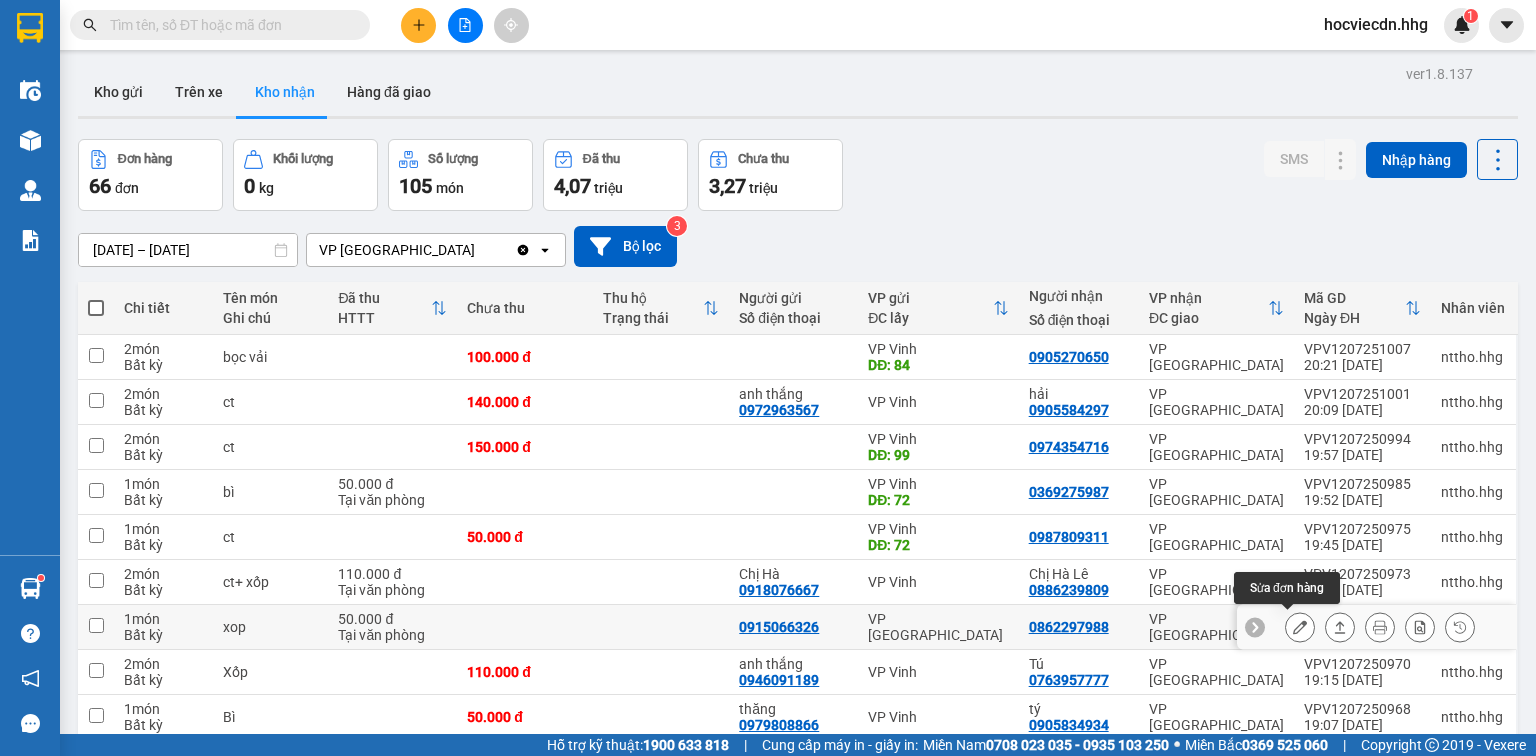 click 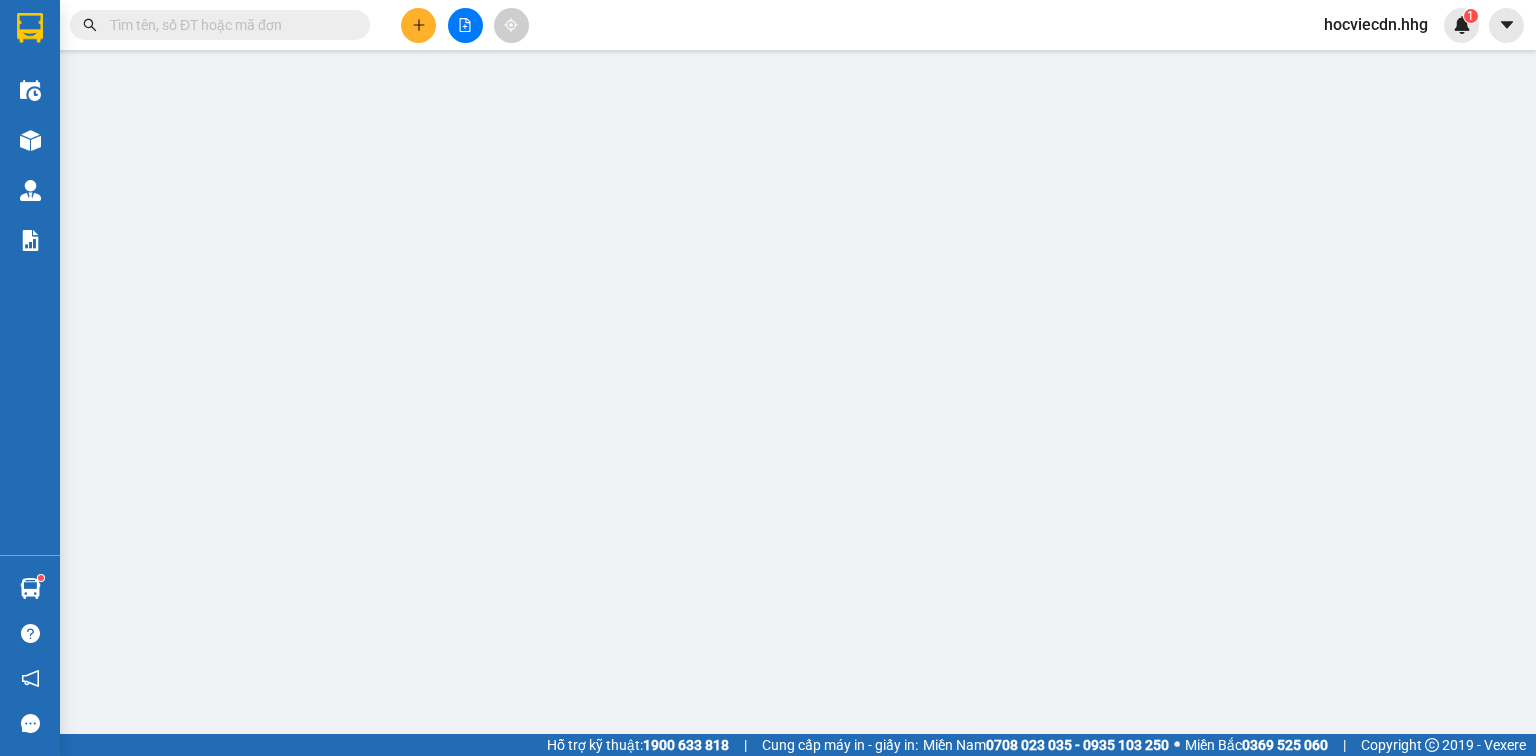 type on "0915066326" 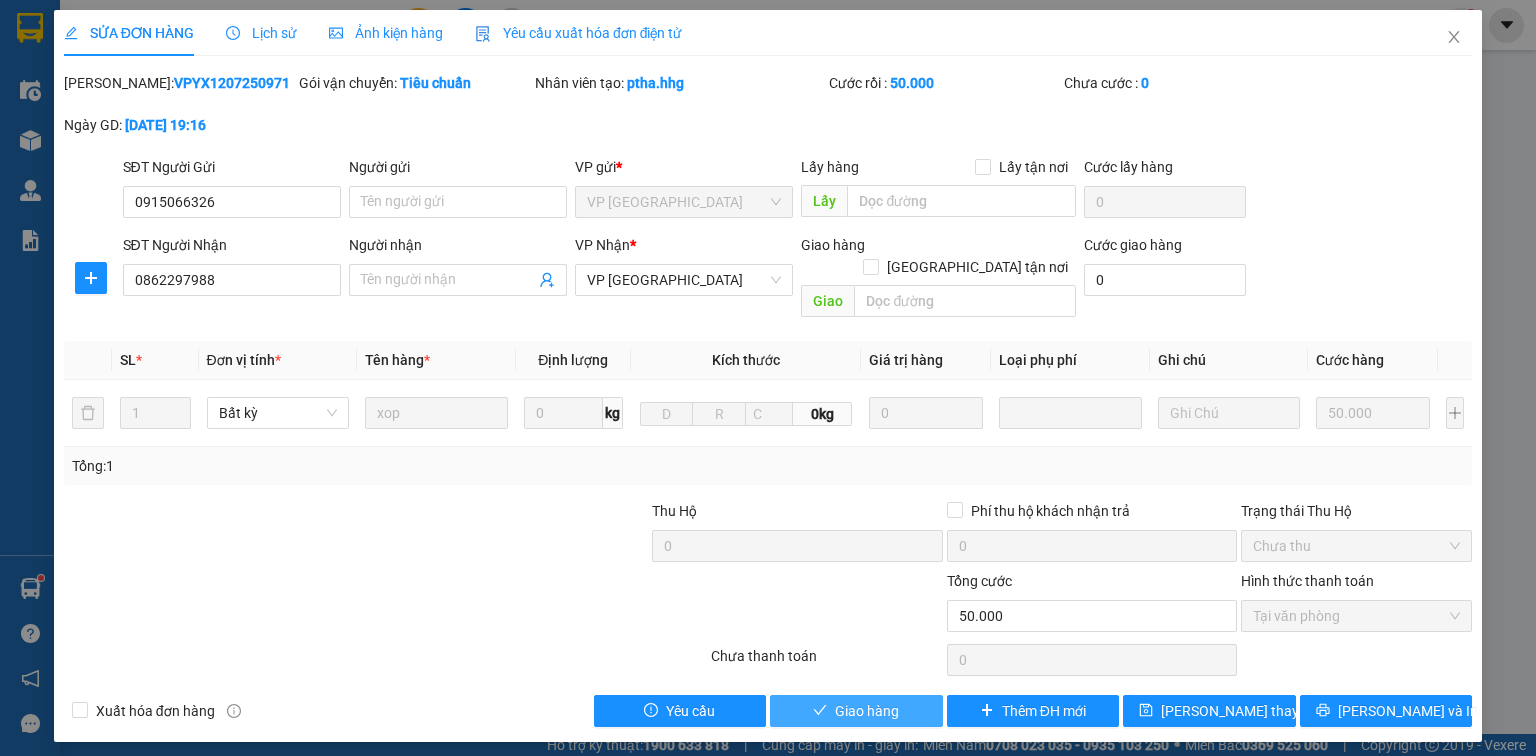 click on "Giao hàng" at bounding box center [856, 711] 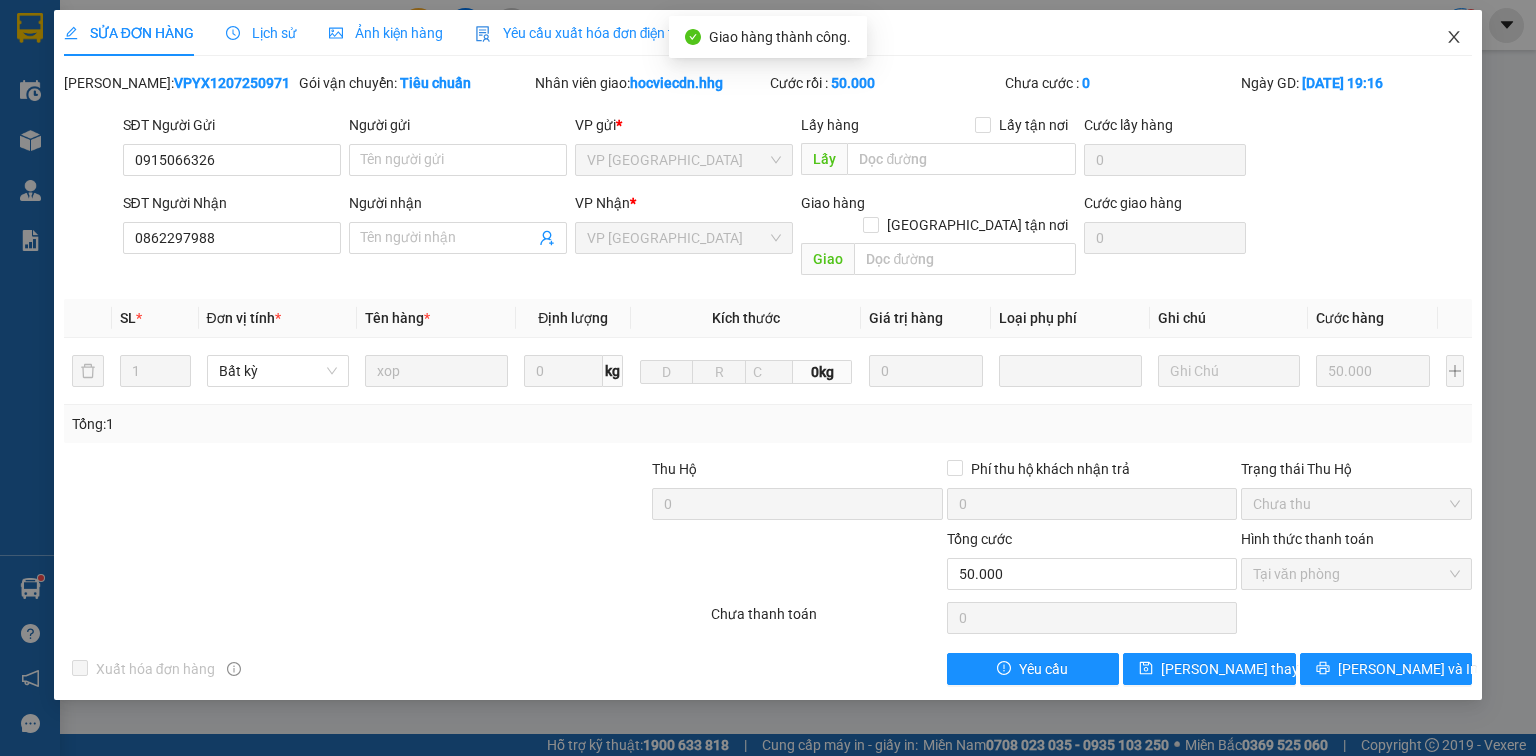 click 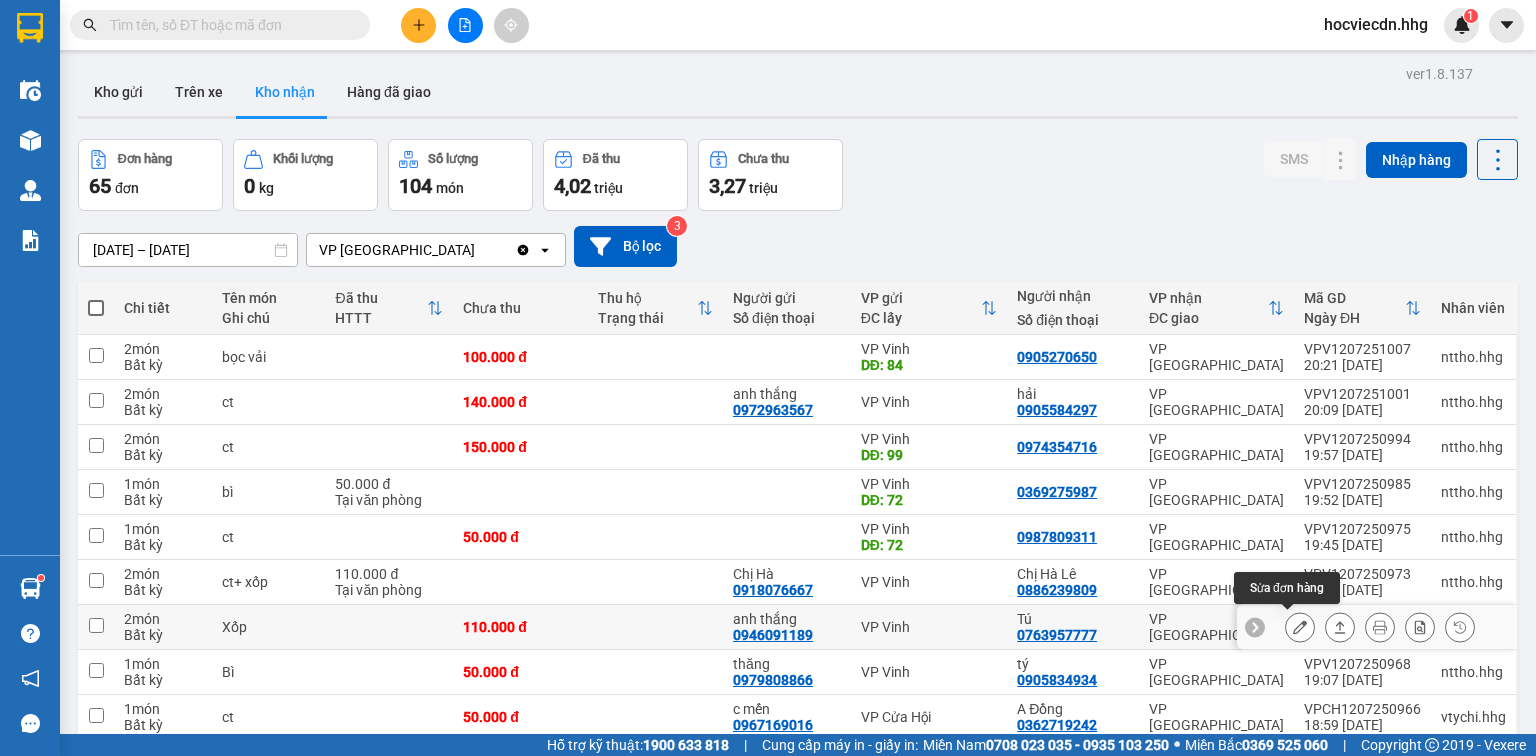 click 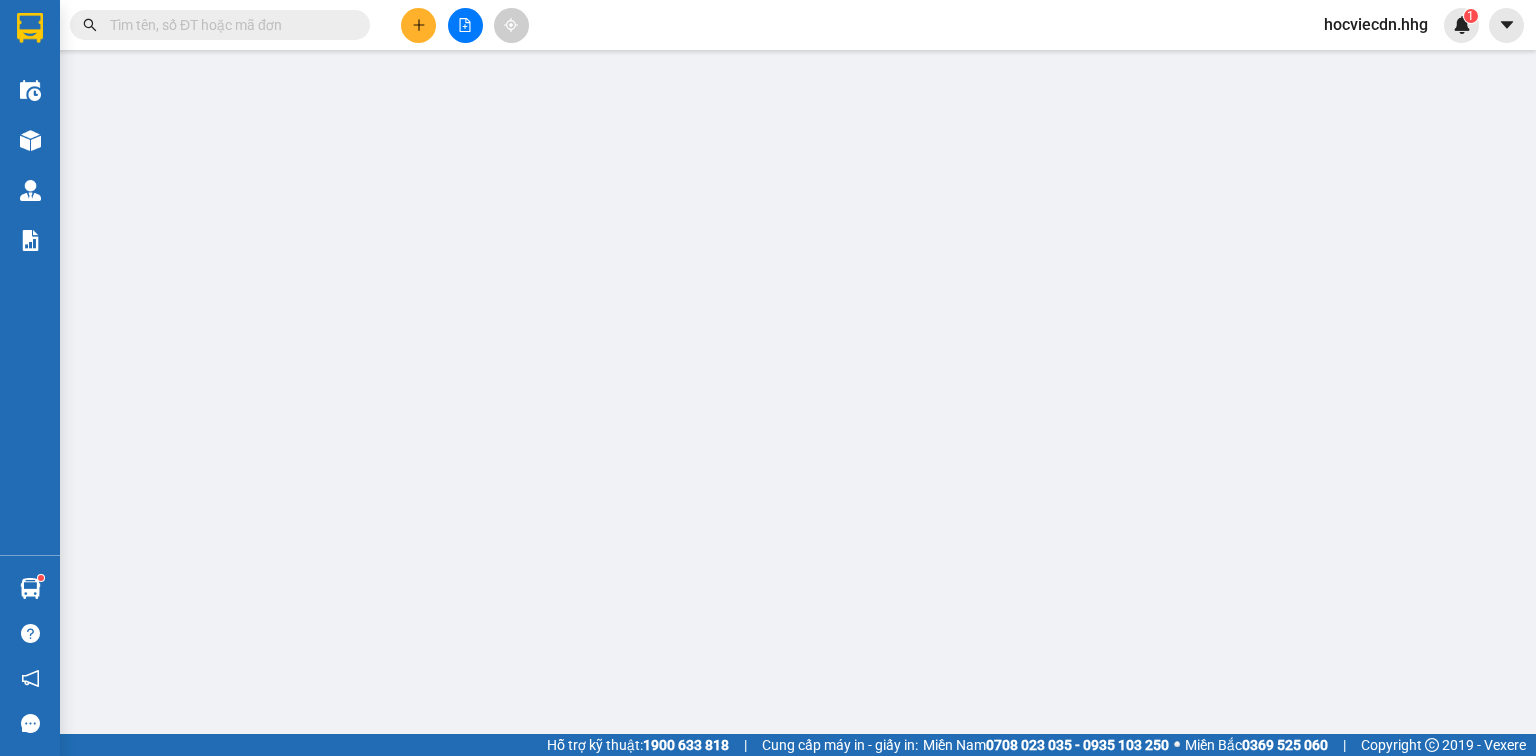 type on "0946091189" 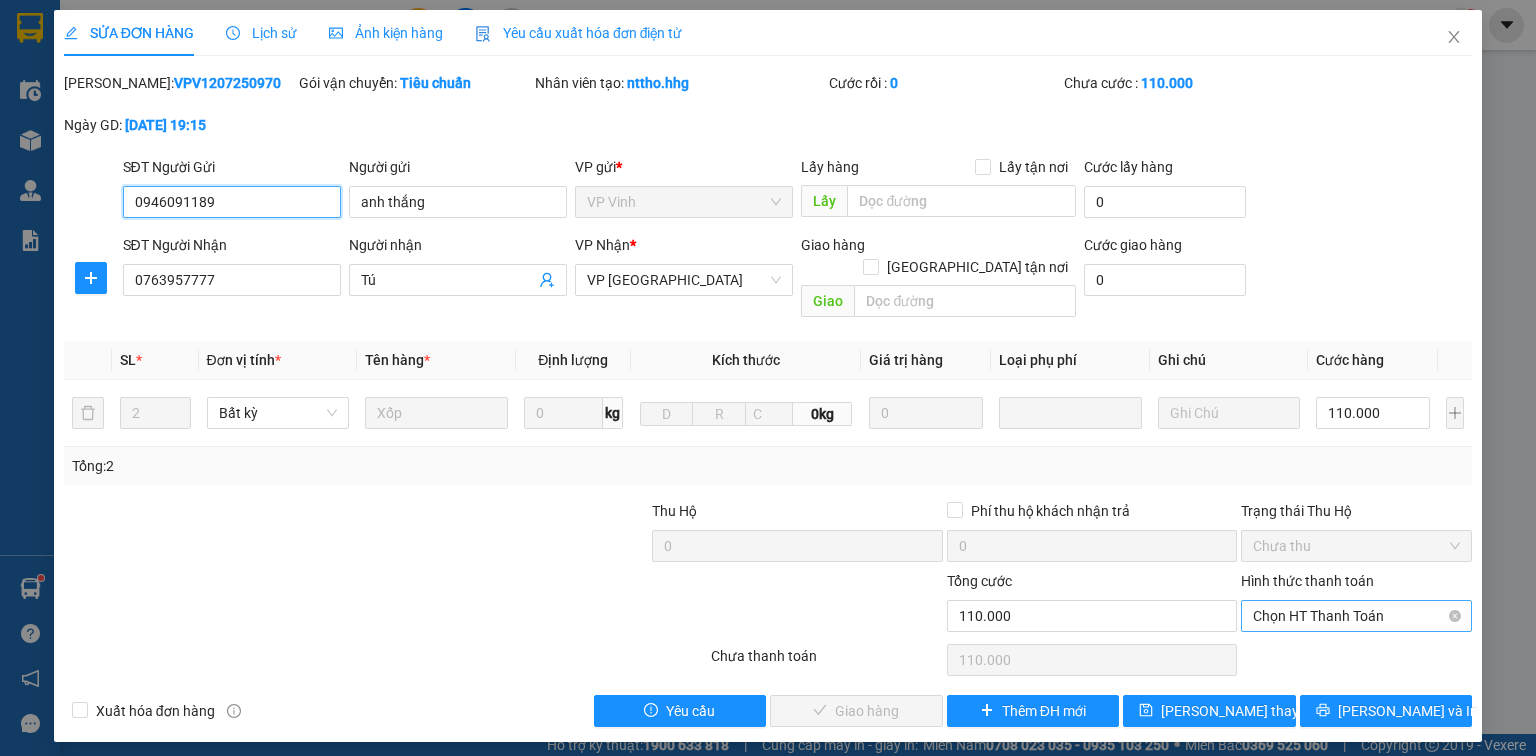 click on "Chọn HT Thanh Toán" at bounding box center (1356, 616) 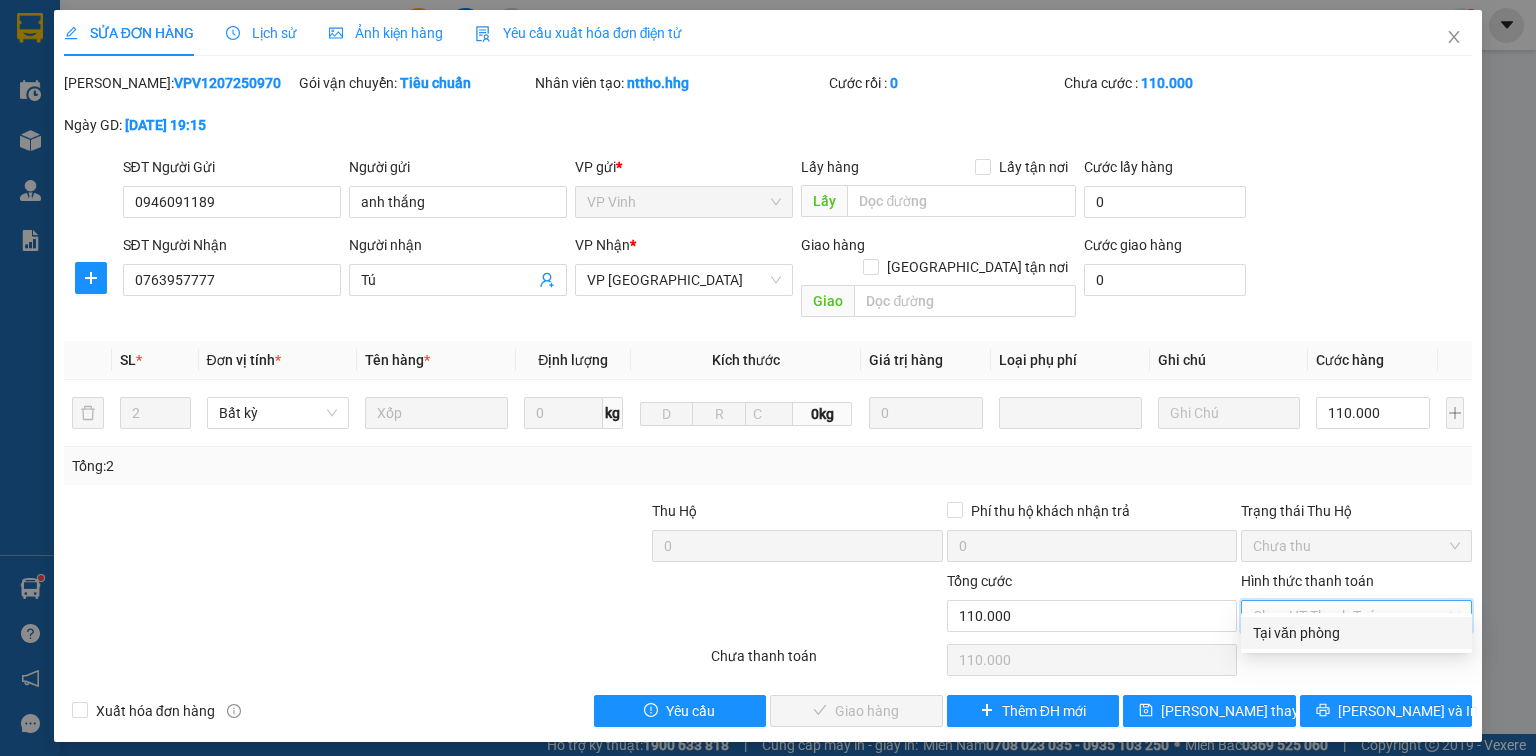 click on "Tại văn phòng" at bounding box center [1356, 633] 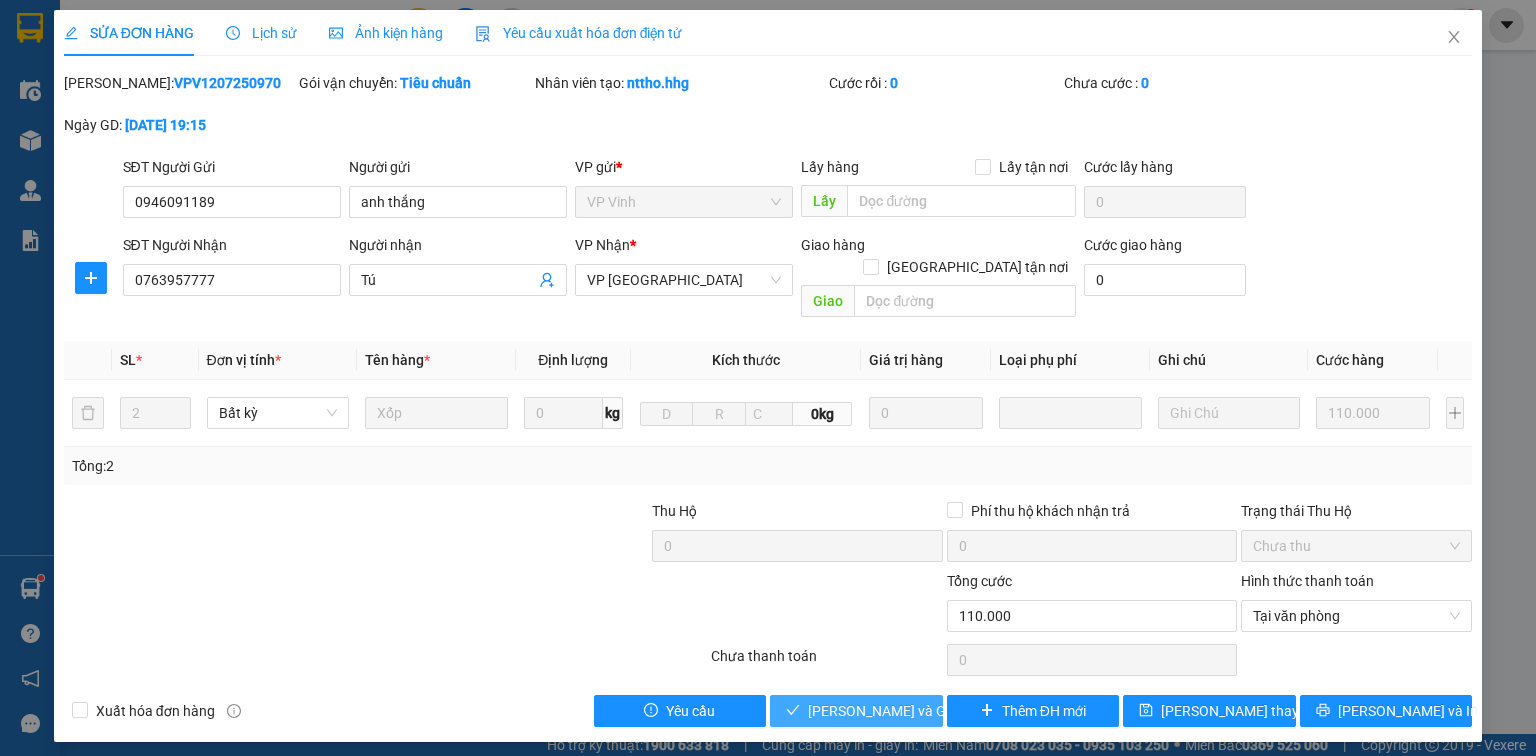 click on "[PERSON_NAME] và Giao hàng" at bounding box center (904, 711) 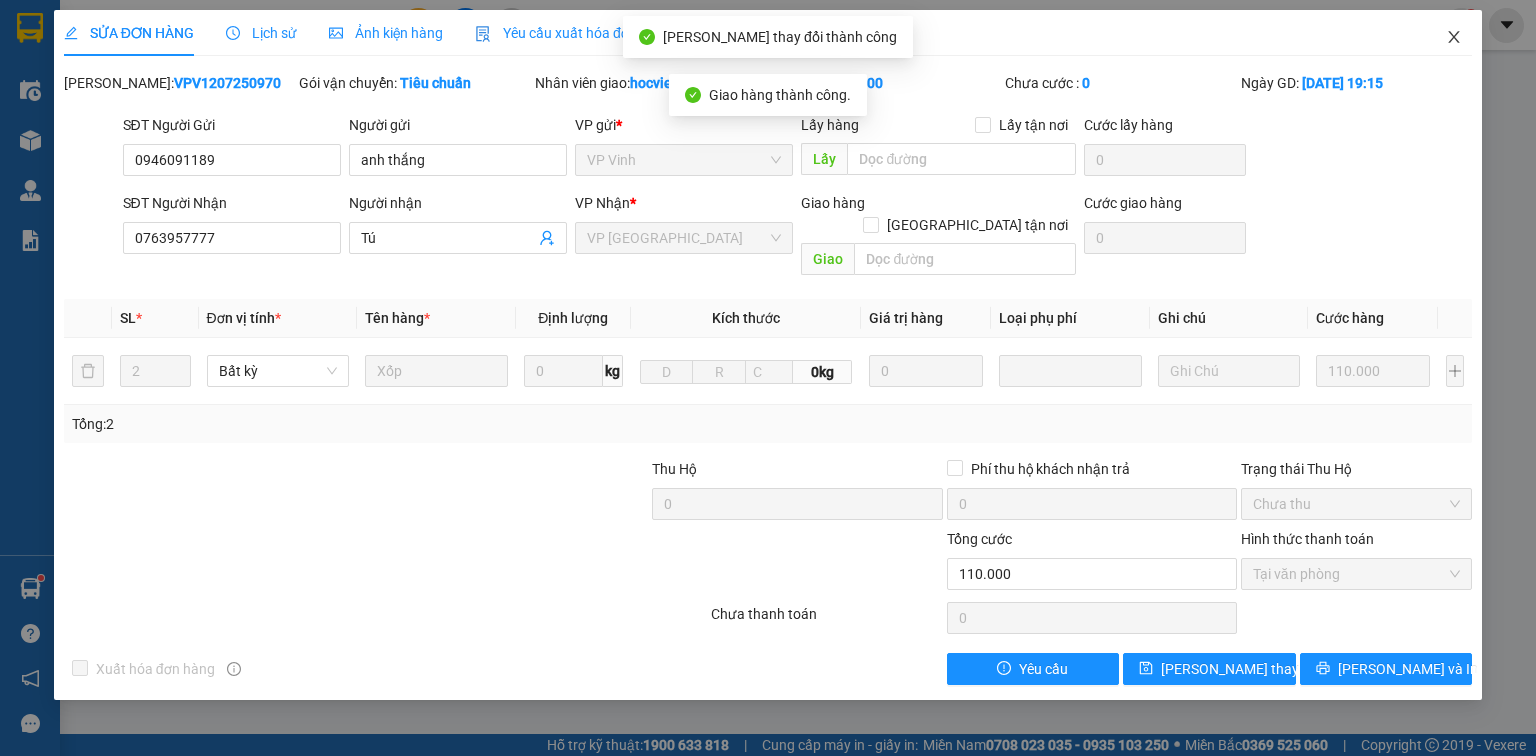 click 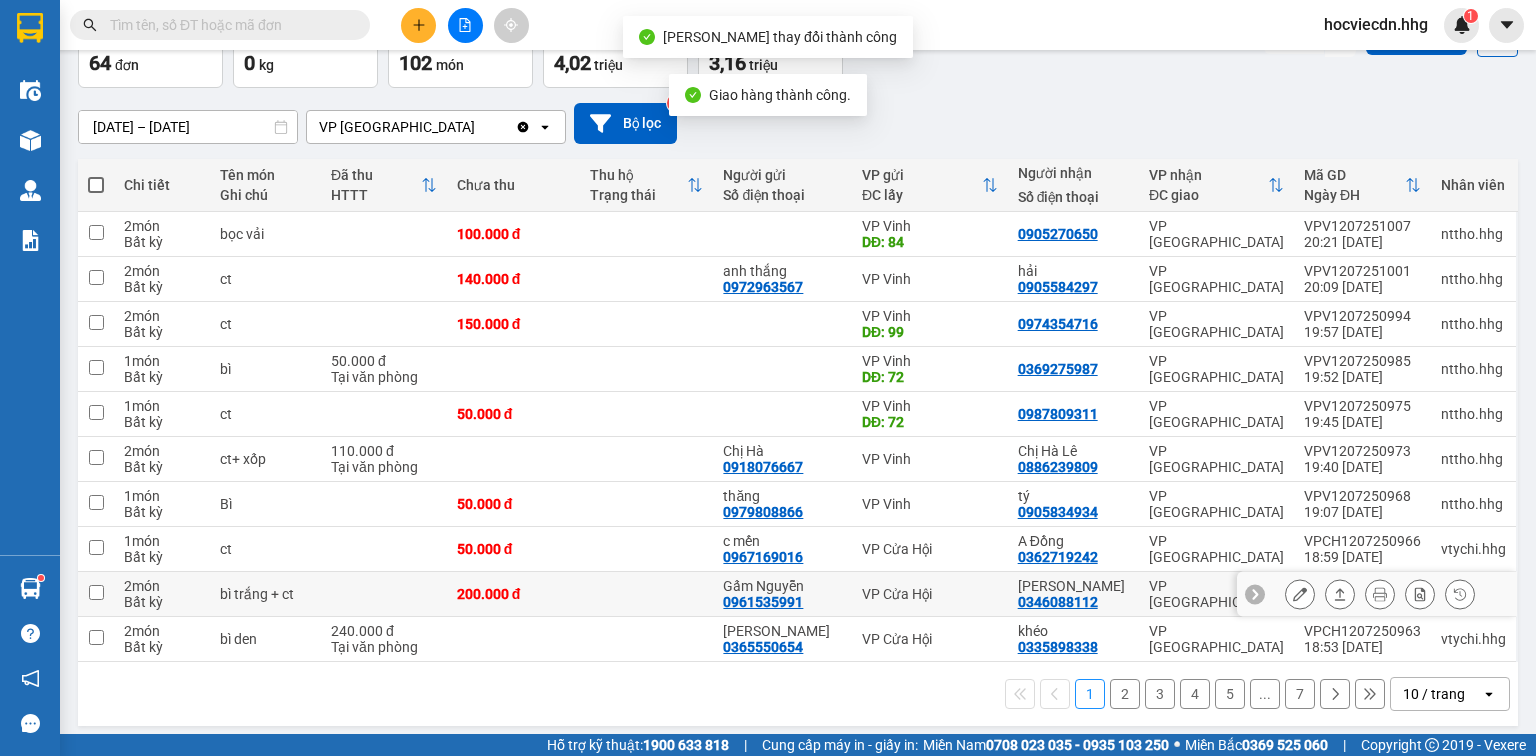 scroll, scrollTop: 129, scrollLeft: 0, axis: vertical 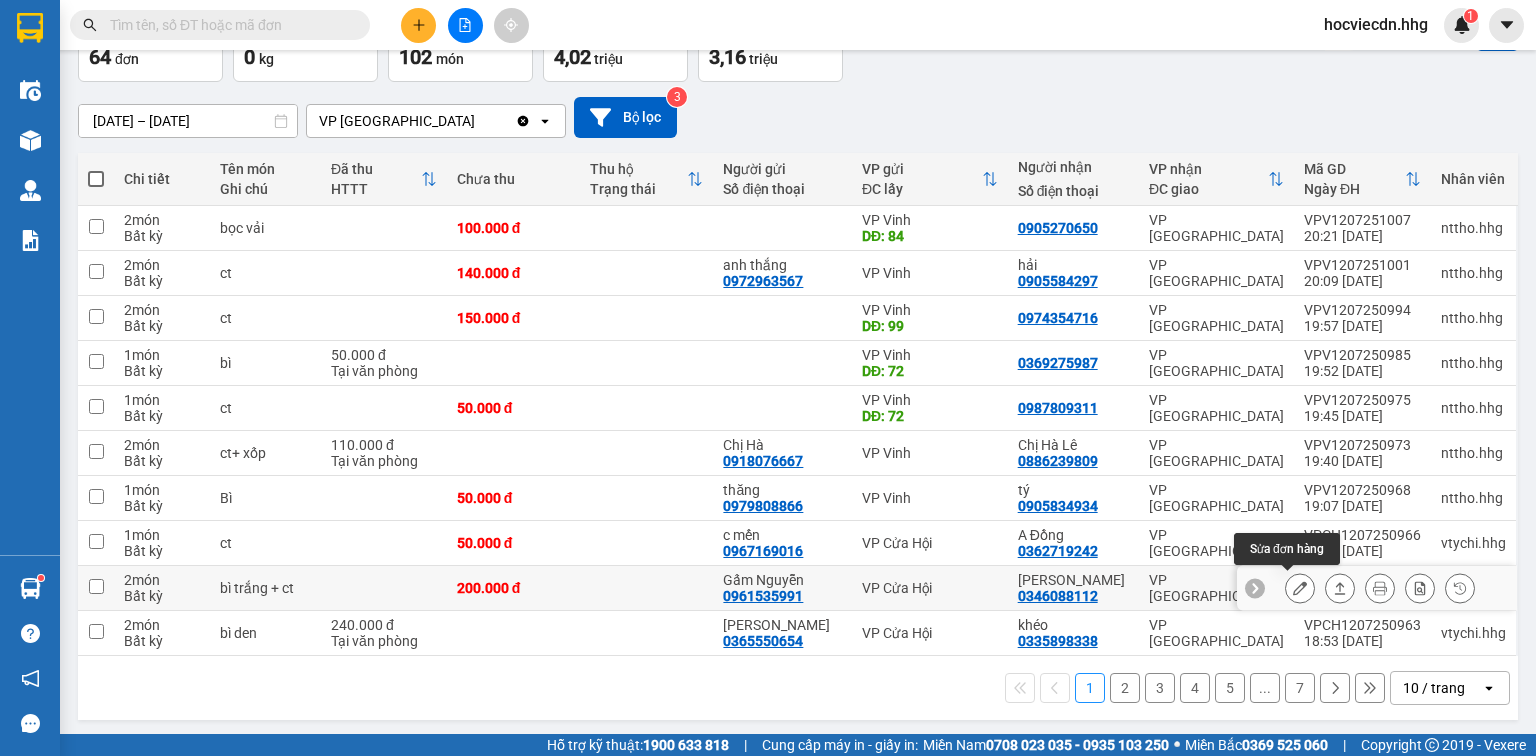 click 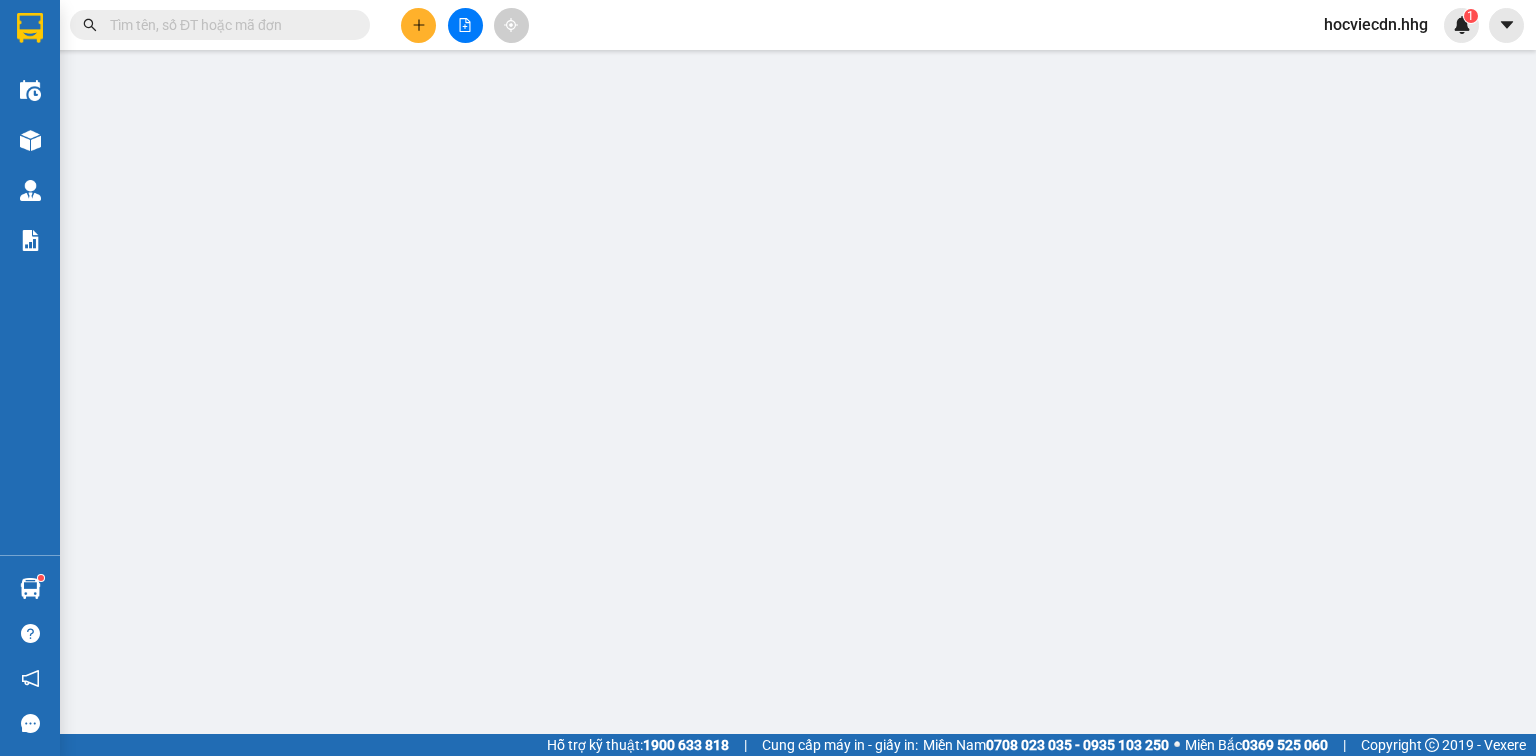 type on "0961535991" 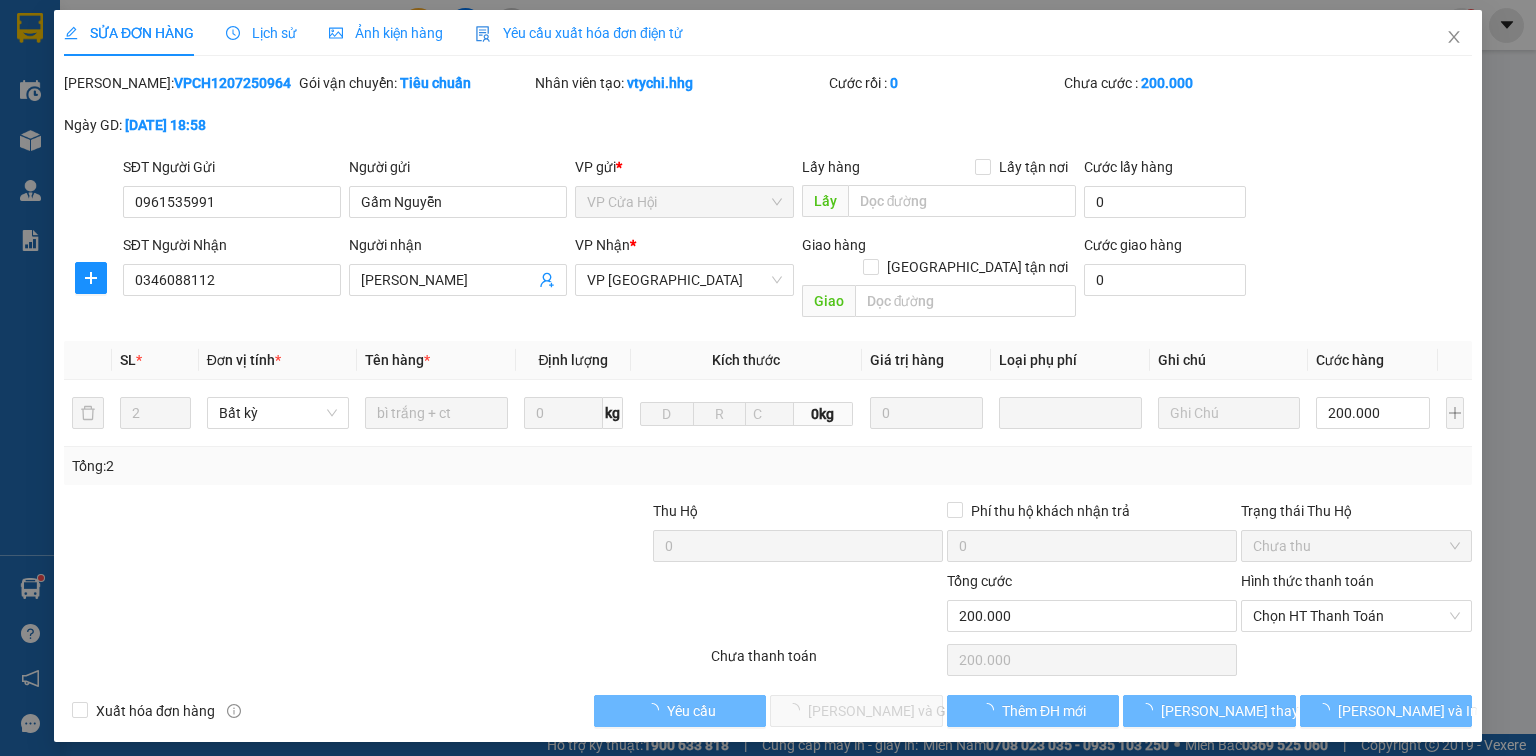 scroll, scrollTop: 0, scrollLeft: 0, axis: both 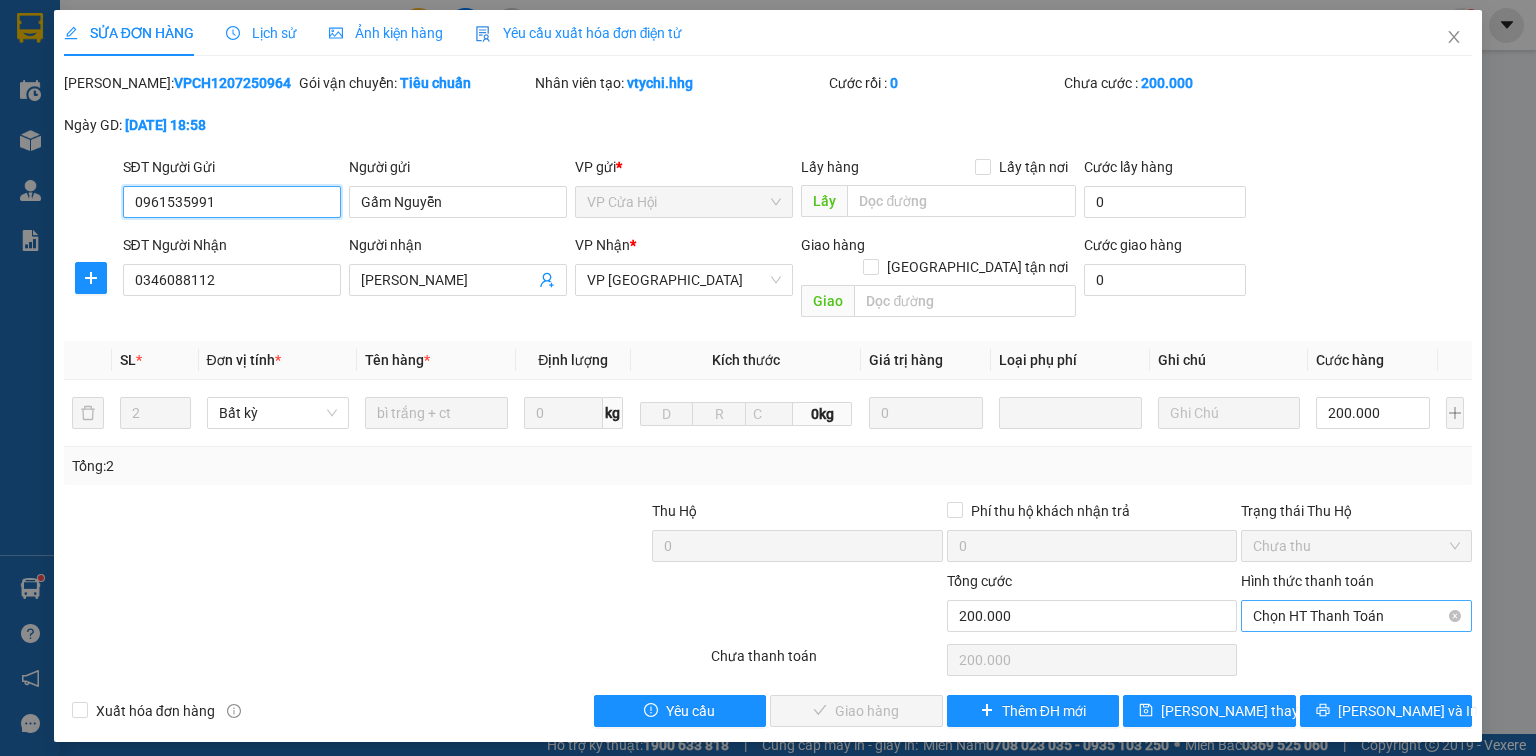 click on "Chọn HT Thanh Toán" at bounding box center [1356, 616] 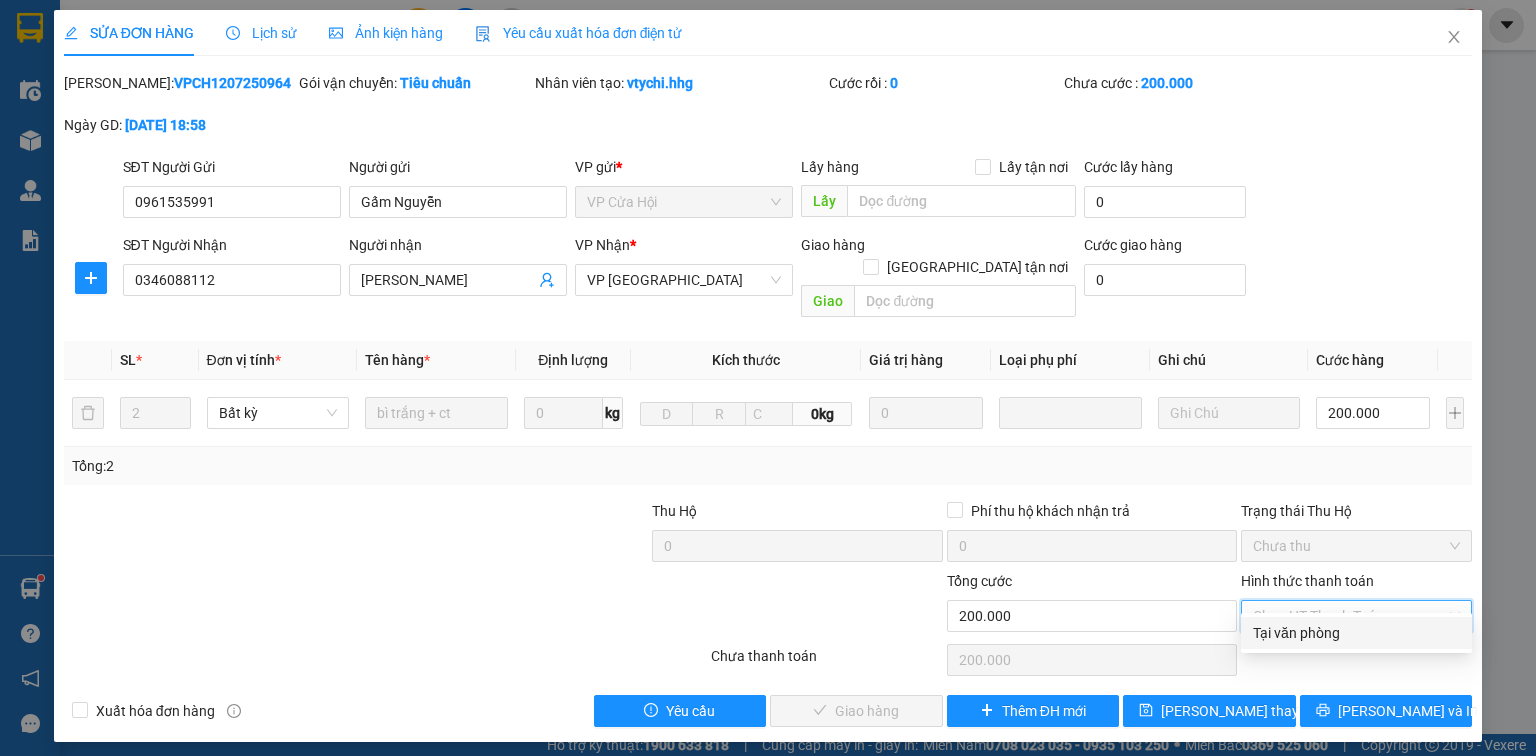 click on "Tại văn phòng" at bounding box center [1356, 633] 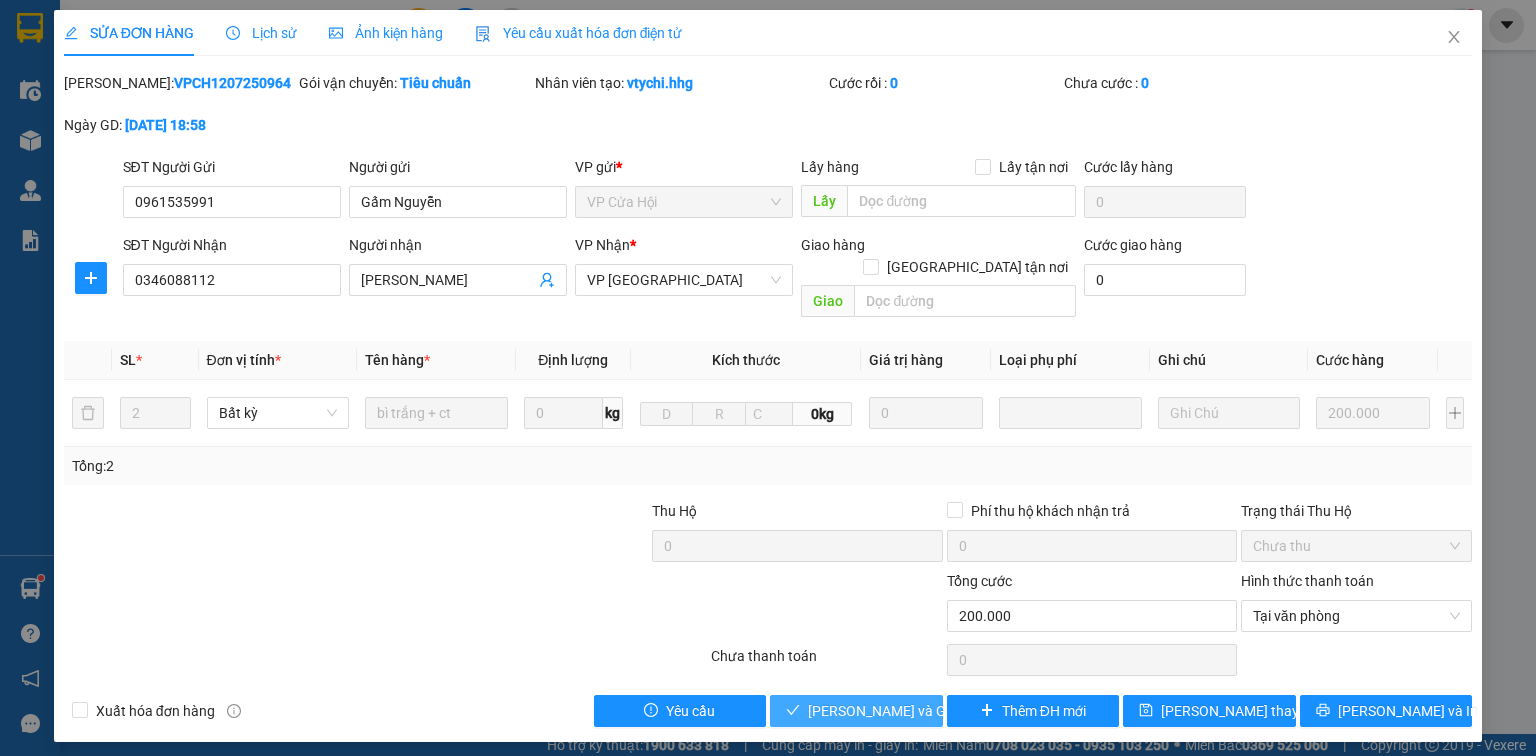 drag, startPoint x: 904, startPoint y: 692, endPoint x: 385, endPoint y: 625, distance: 523.3068 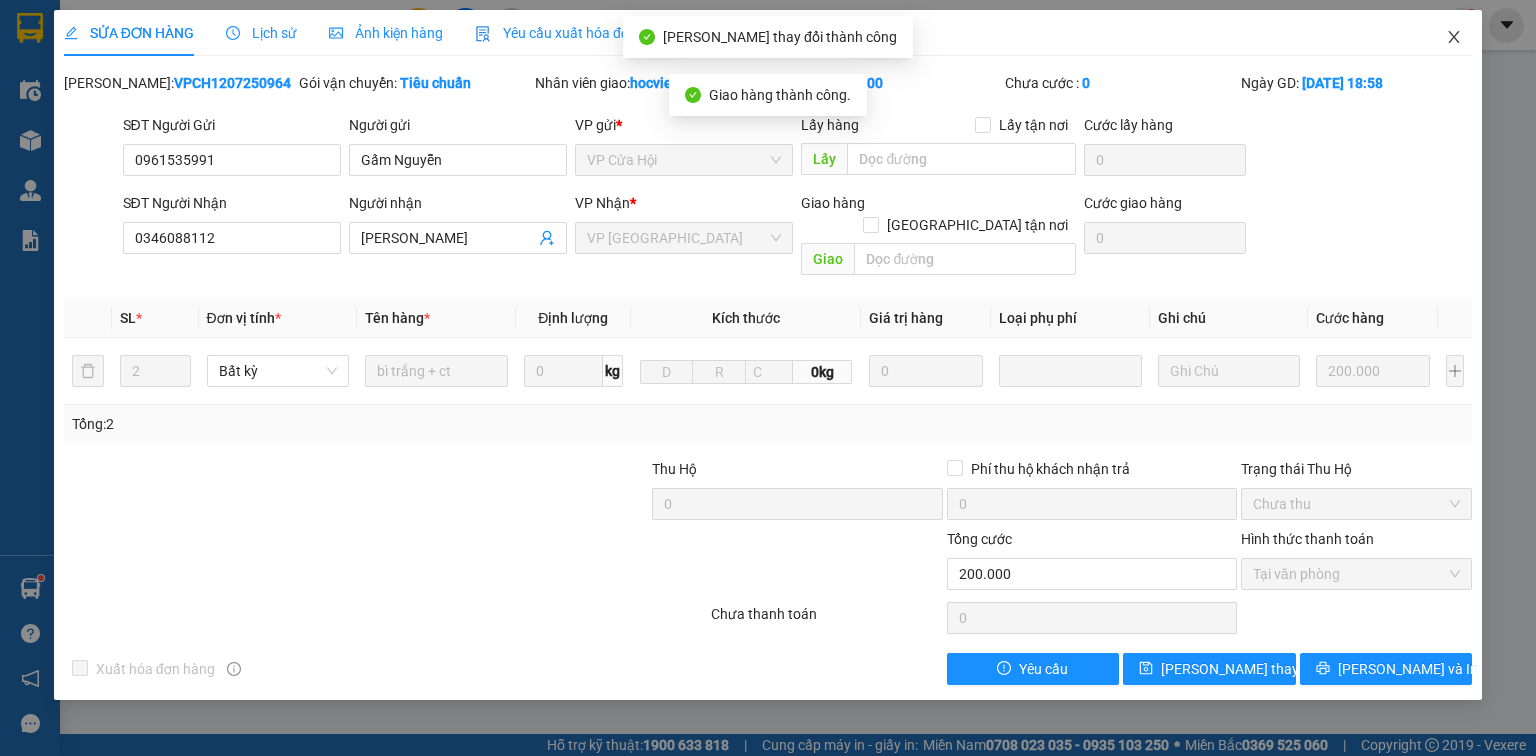click 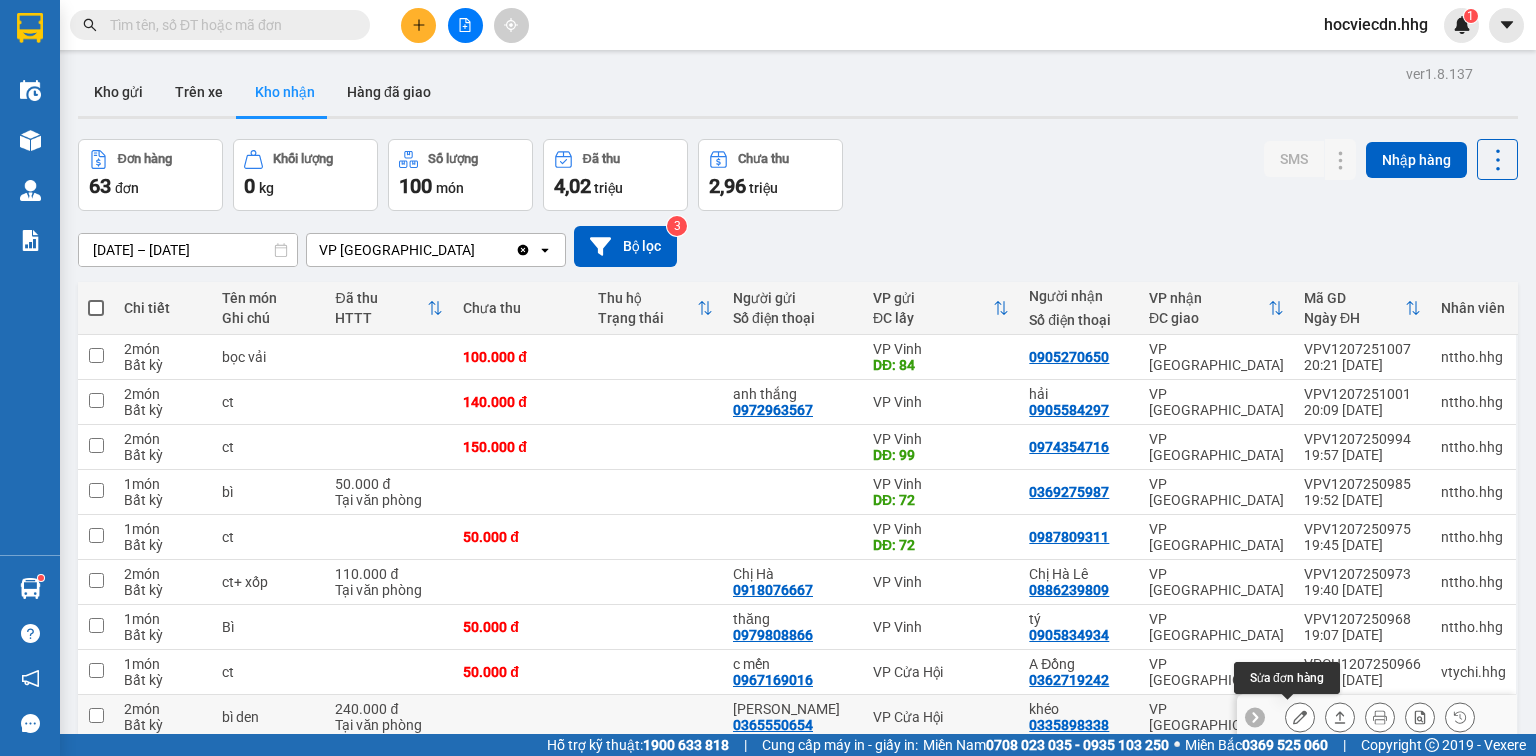 click 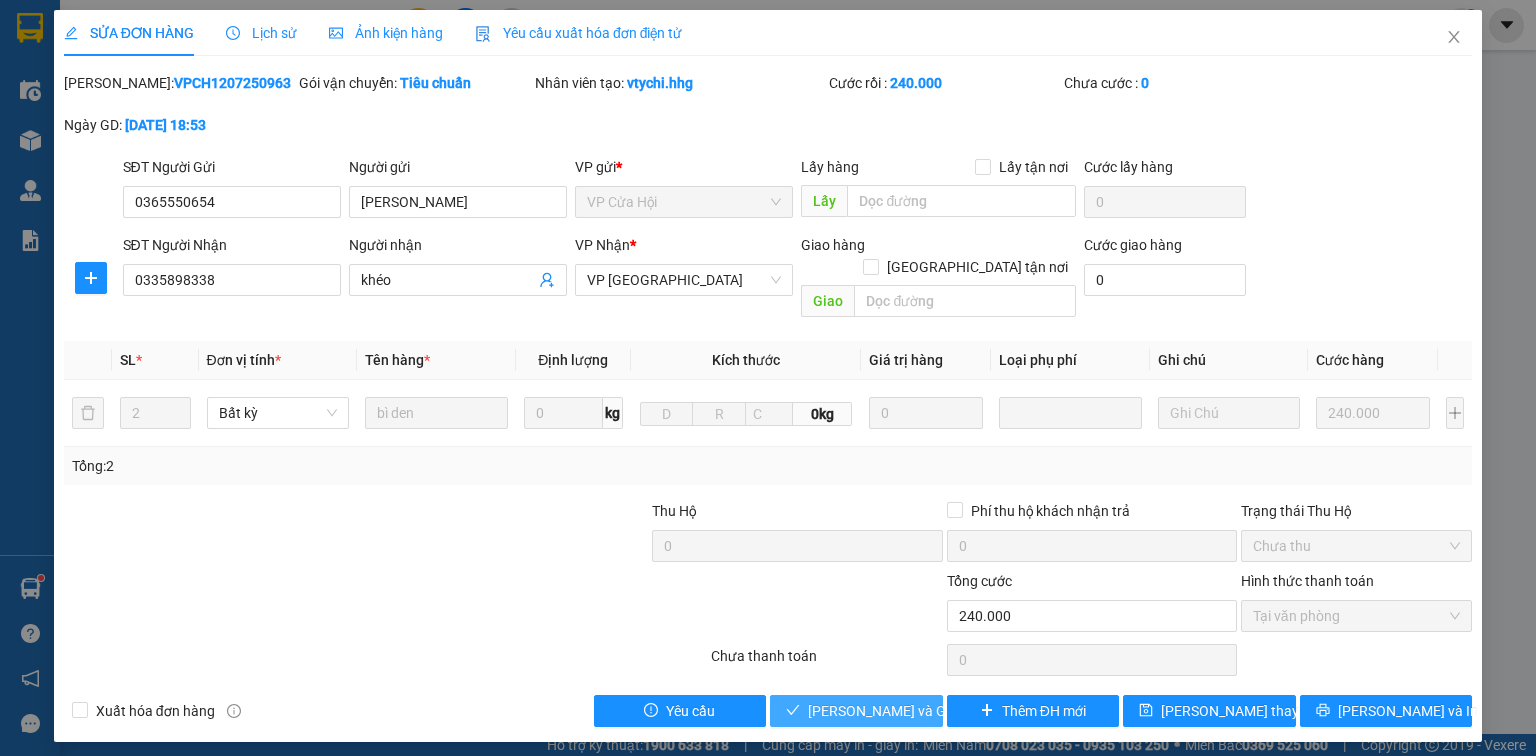 drag, startPoint x: 896, startPoint y: 692, endPoint x: 242, endPoint y: 625, distance: 657.423 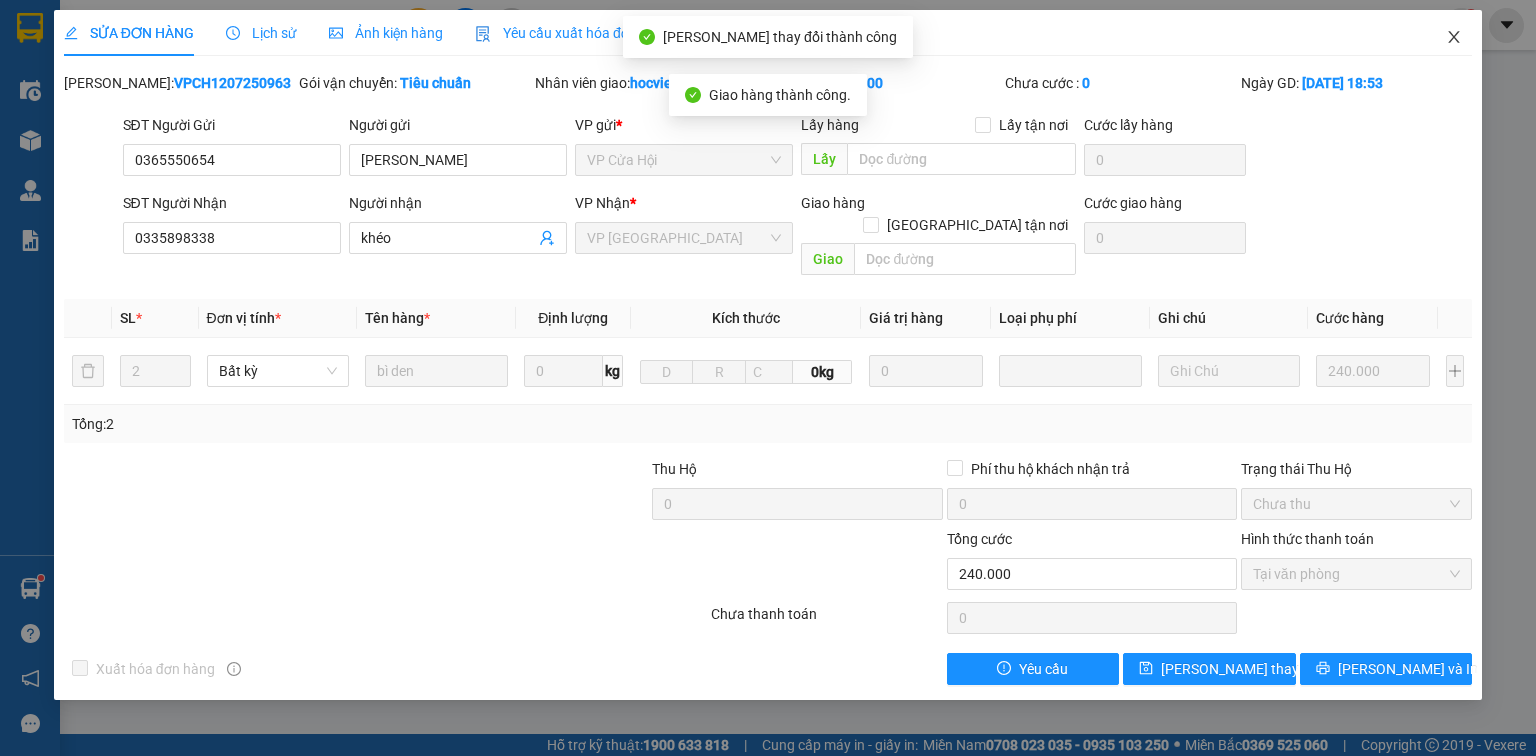 click 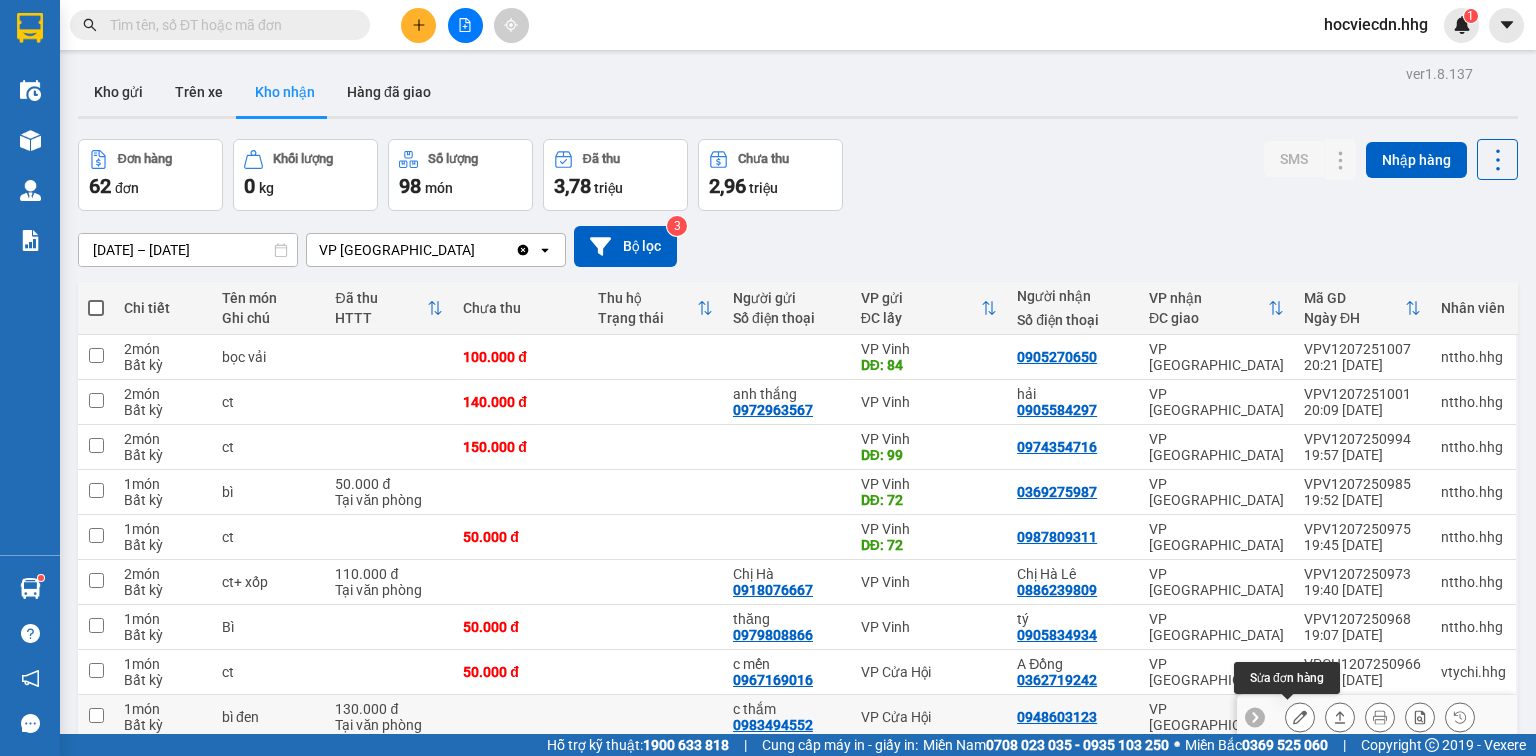 click 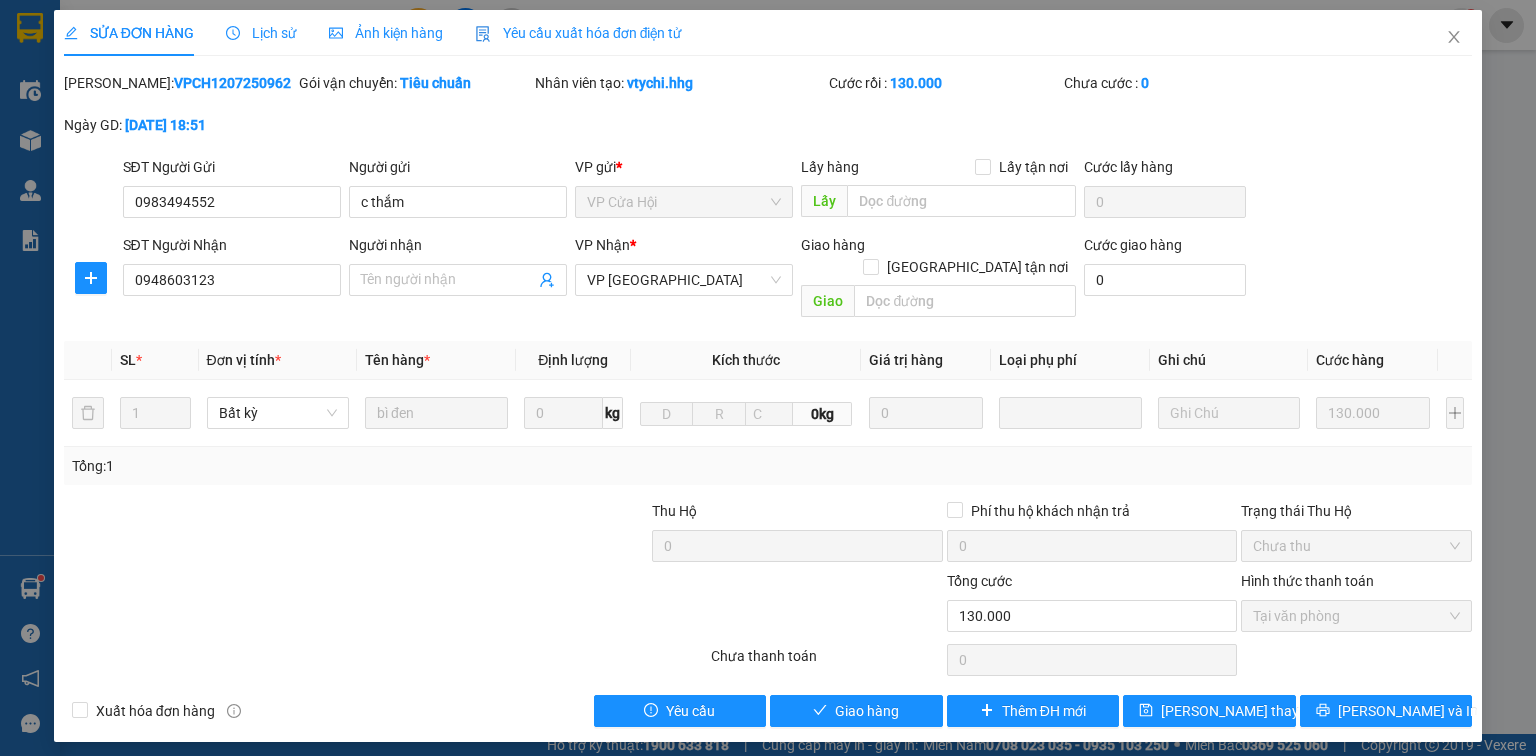 click on "Hình thức thanh toán" at bounding box center (1307, 581) 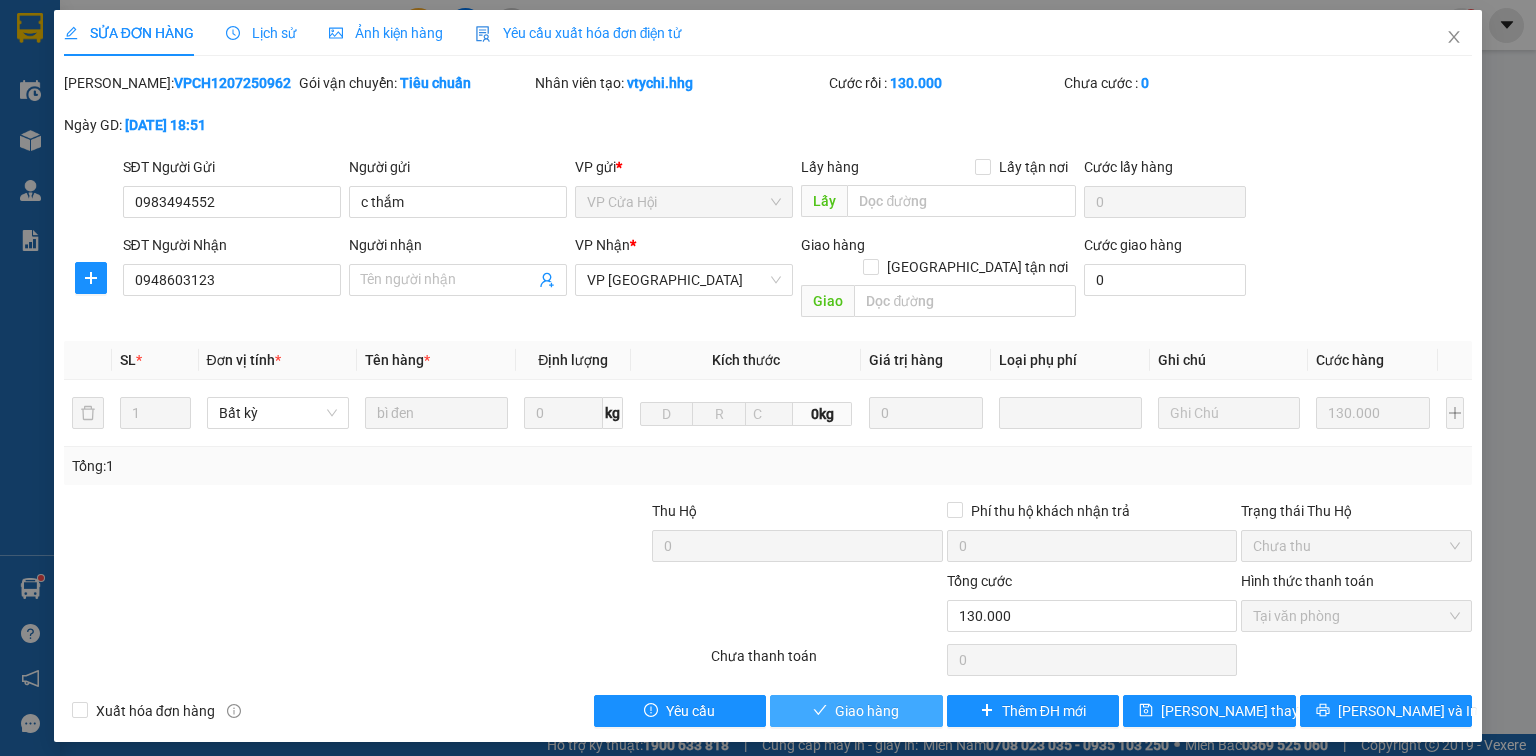 drag, startPoint x: 895, startPoint y: 695, endPoint x: 531, endPoint y: 604, distance: 375.2026 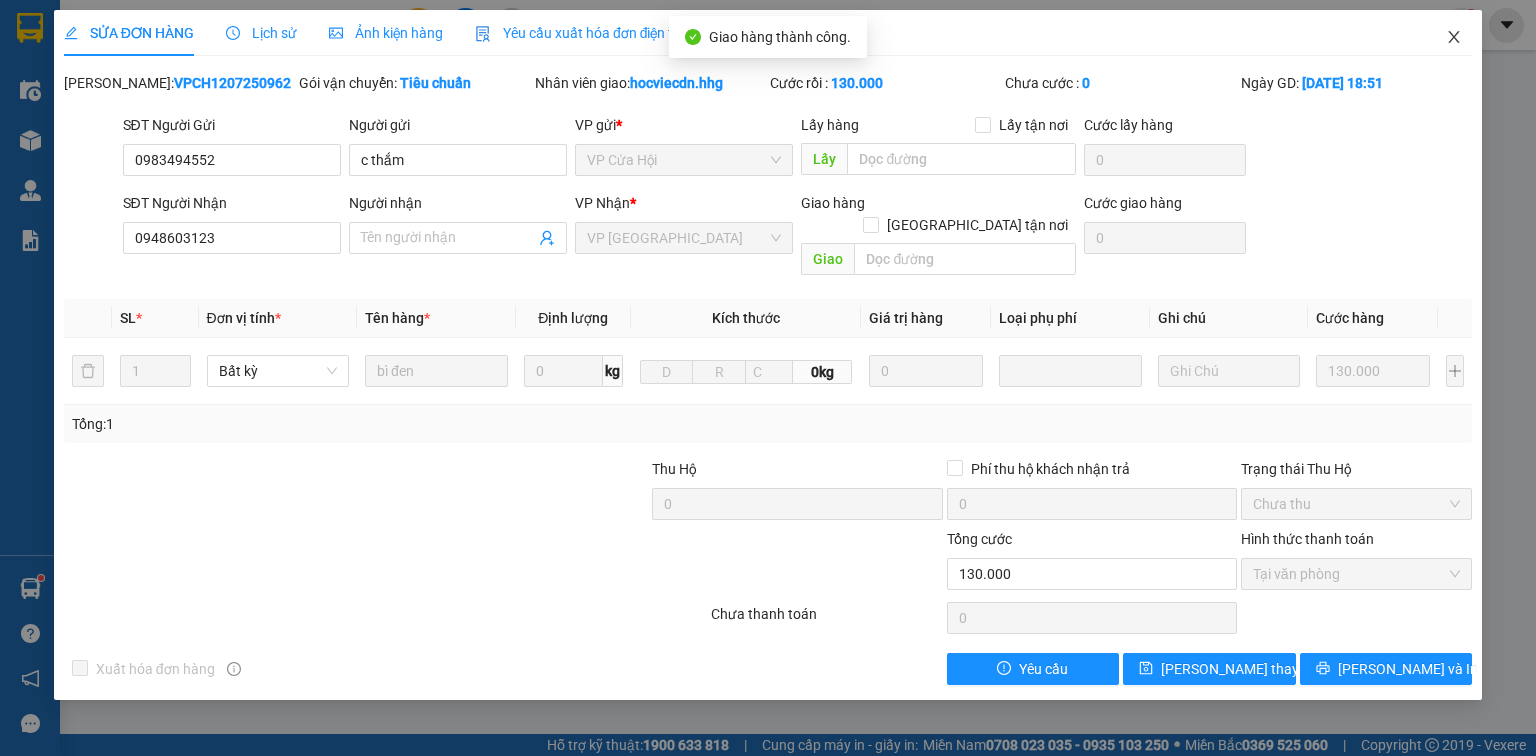 click 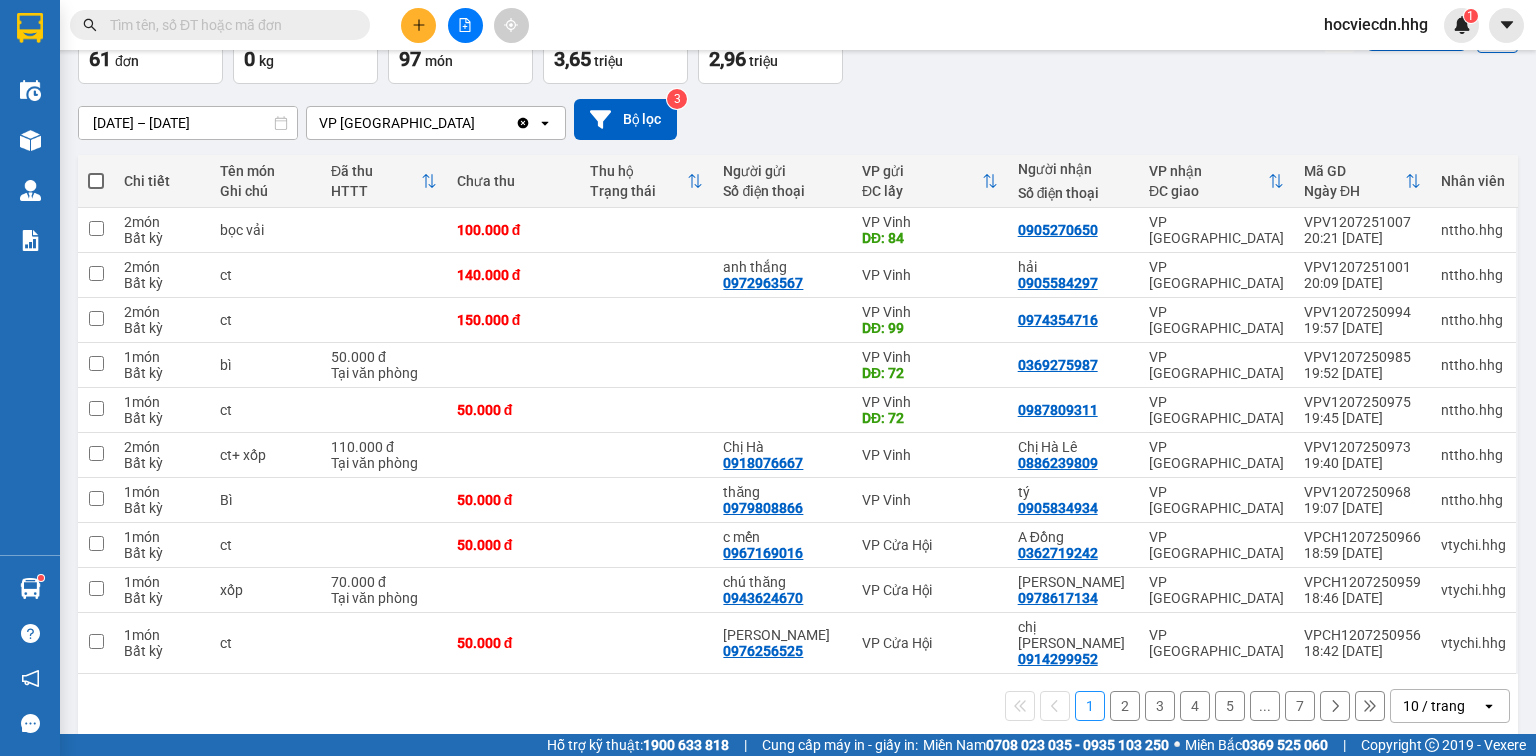 scroll, scrollTop: 129, scrollLeft: 0, axis: vertical 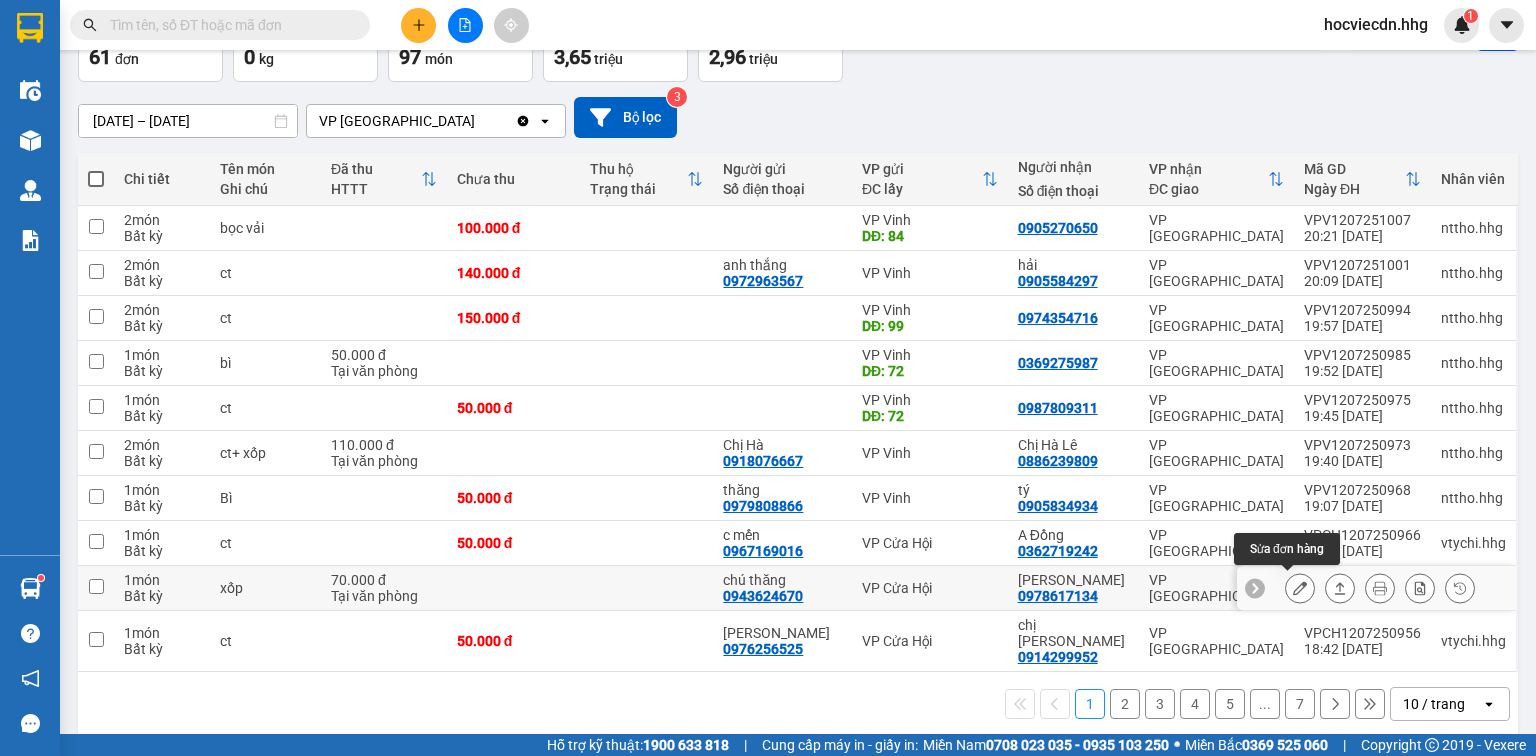 click at bounding box center (1300, 588) 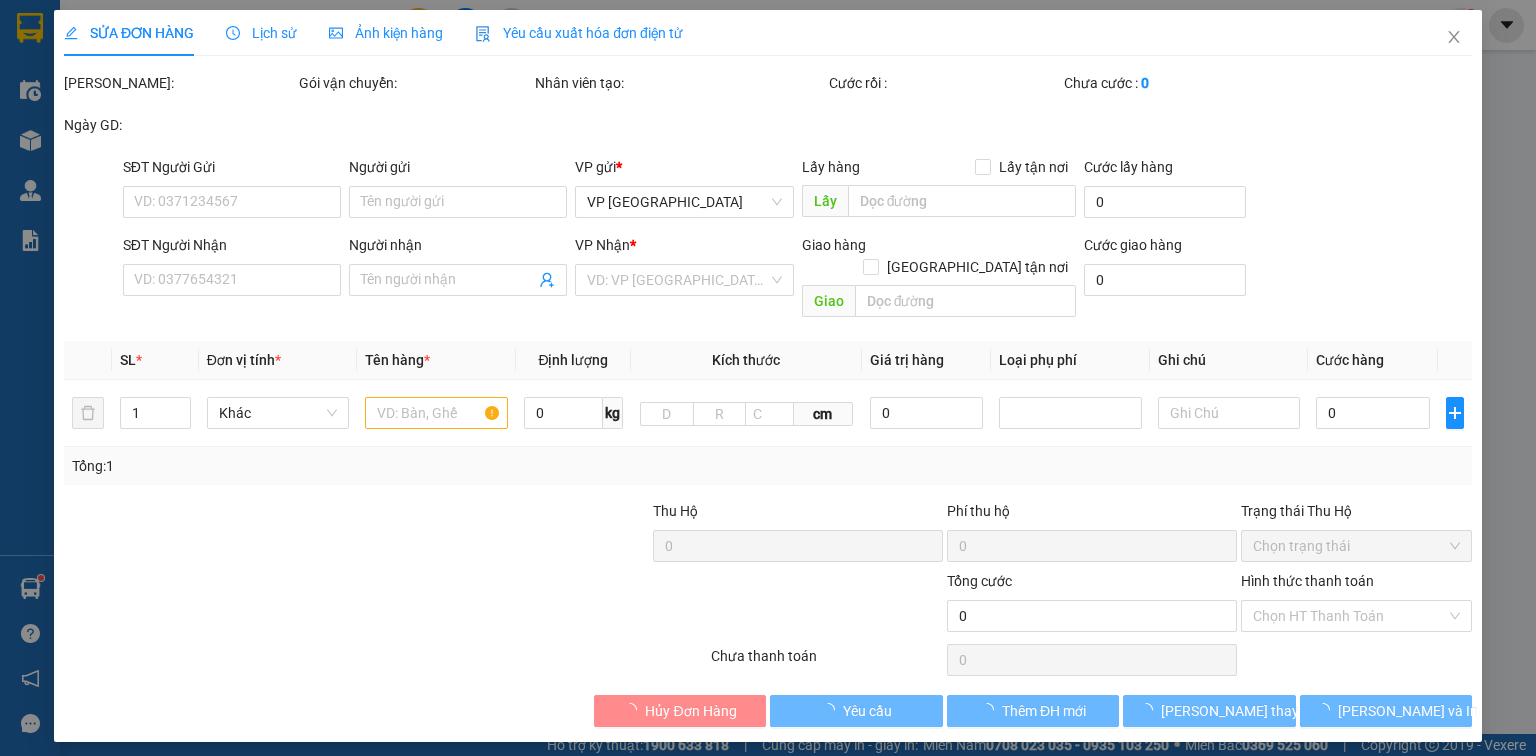 scroll, scrollTop: 0, scrollLeft: 0, axis: both 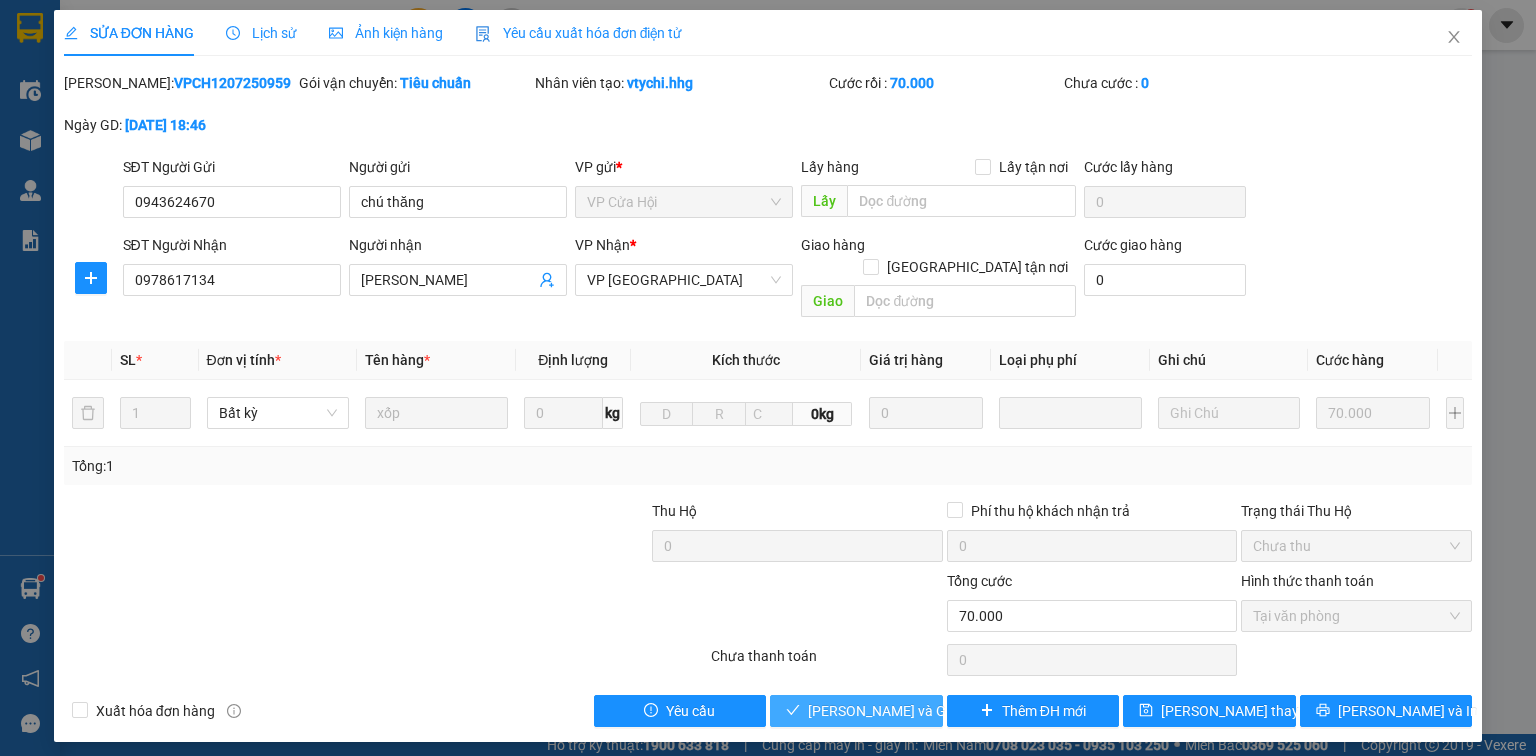 click on "[PERSON_NAME] và Giao hàng" at bounding box center (904, 711) 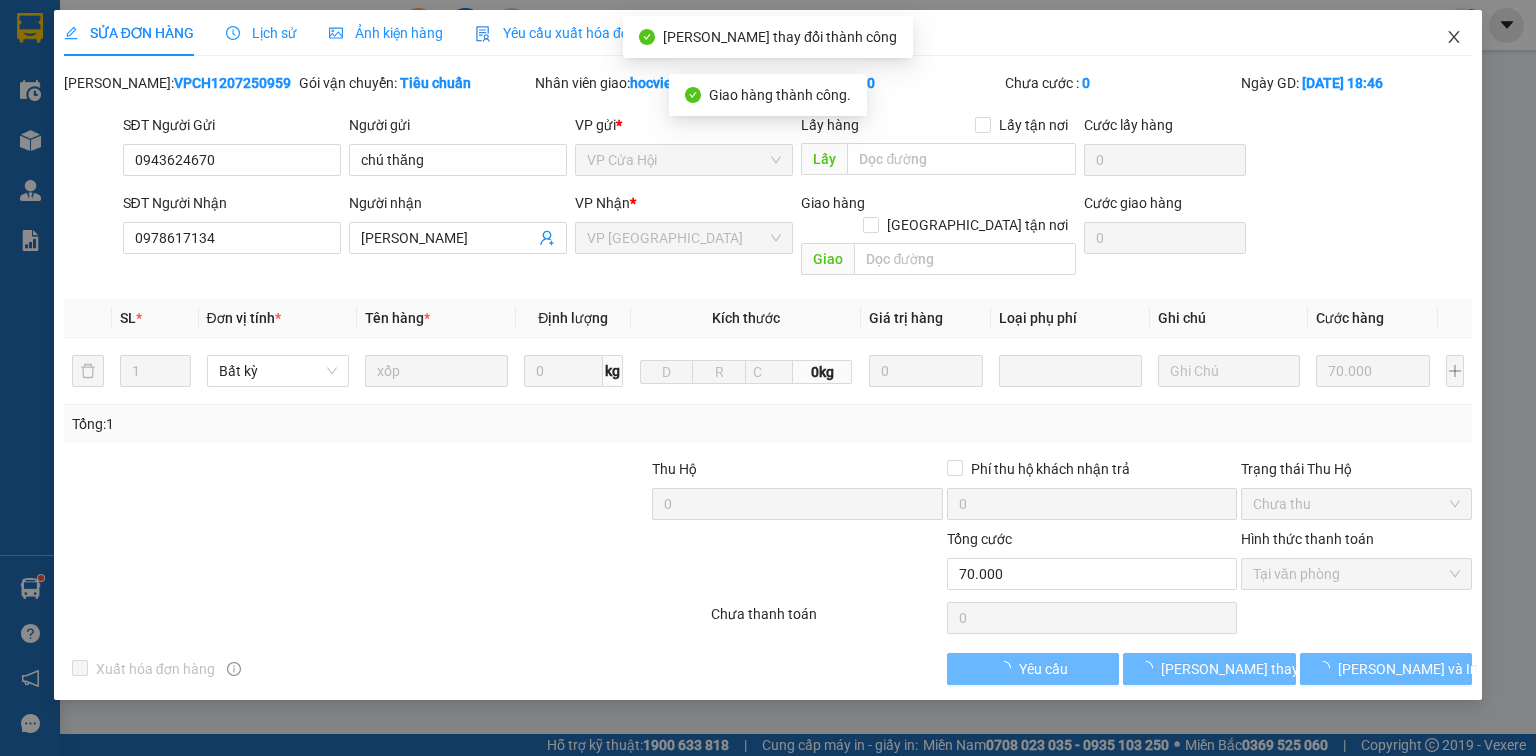 click 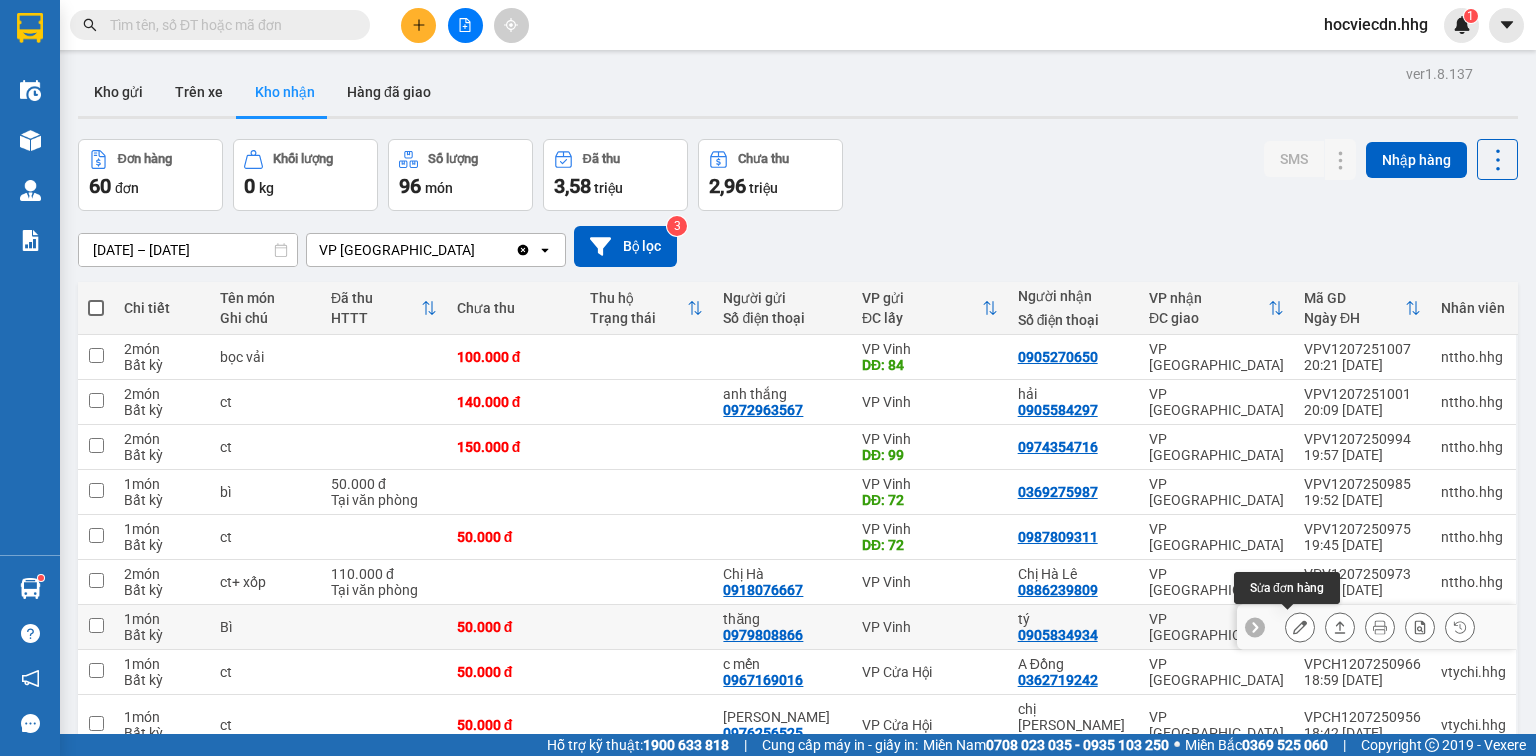 click 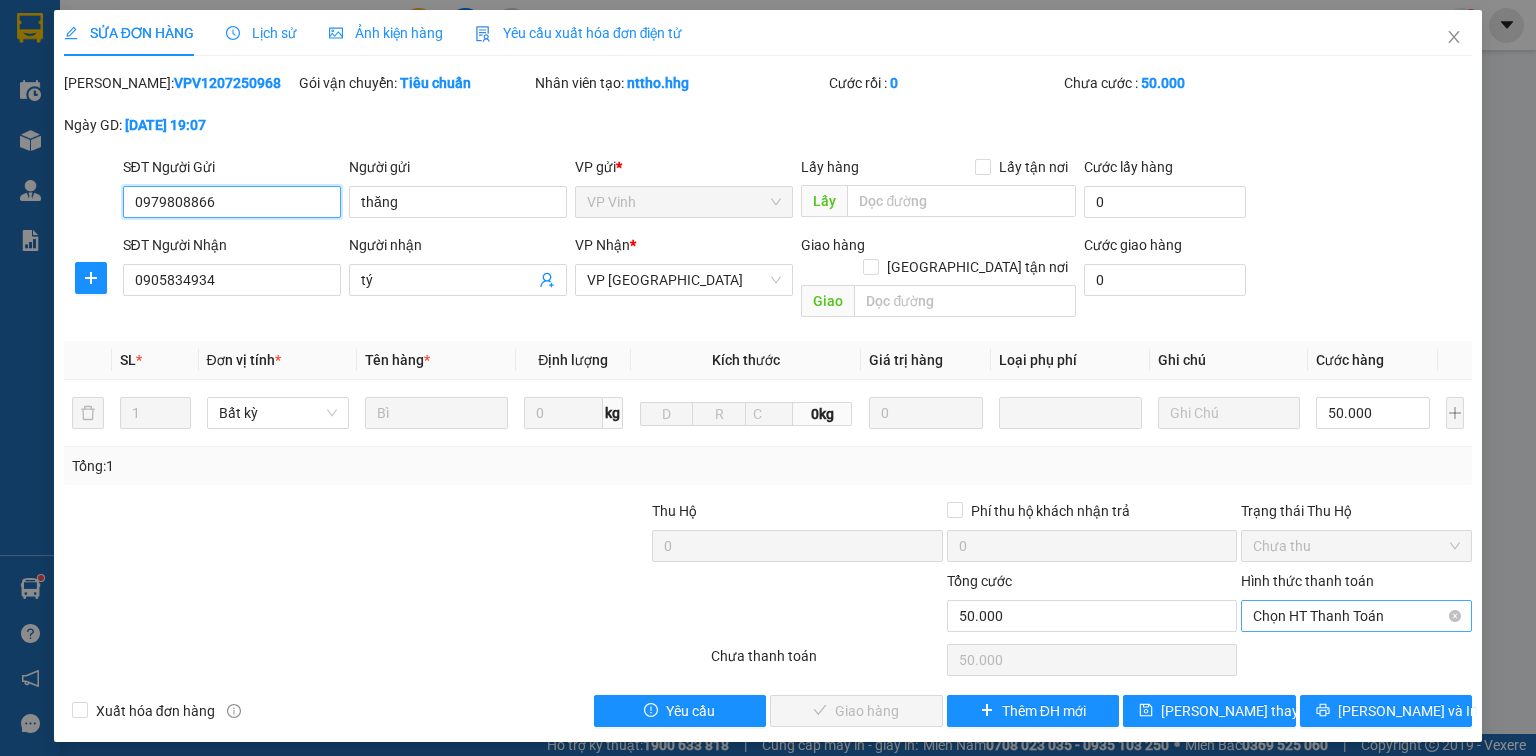 click on "Chọn HT Thanh Toán" at bounding box center [1356, 616] 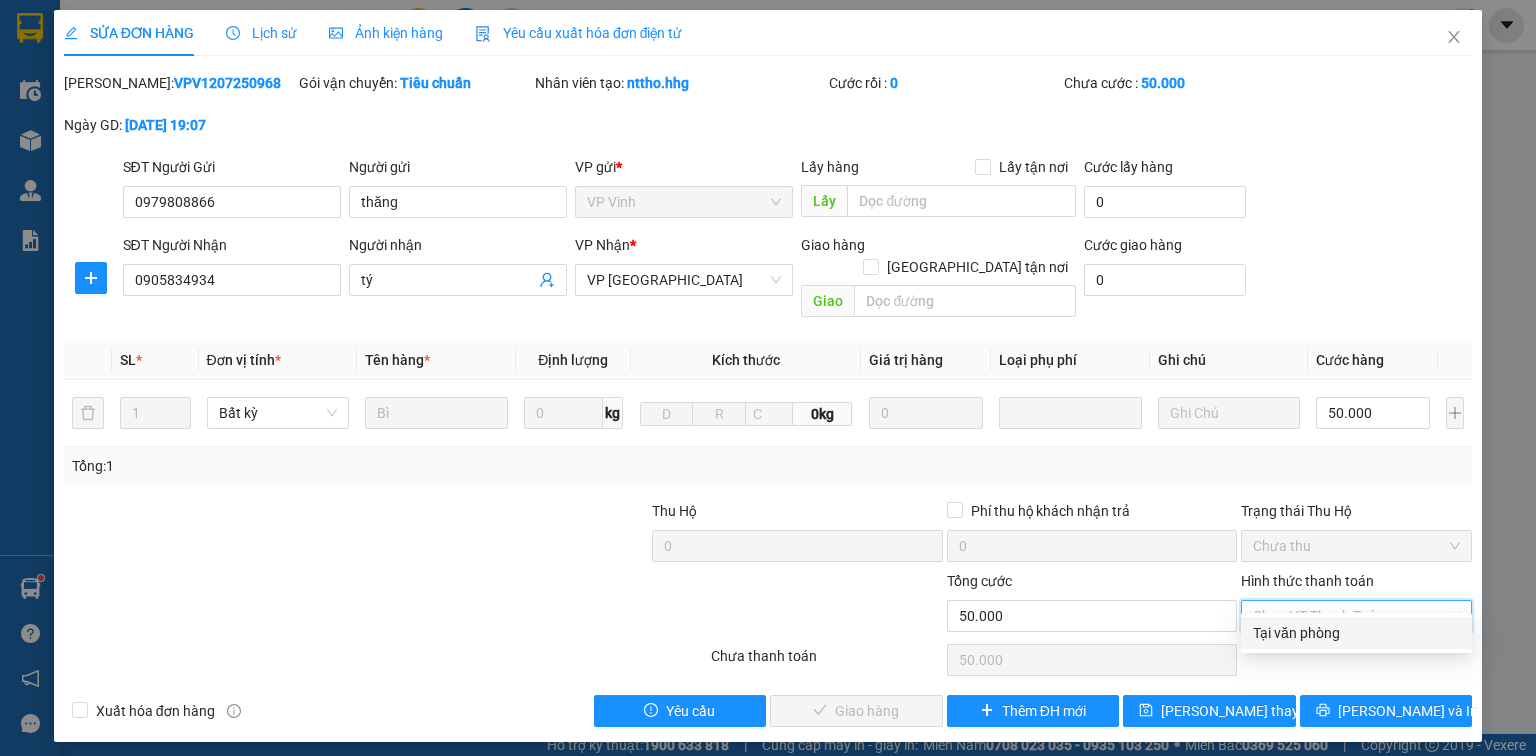 click on "Tại văn phòng" at bounding box center (1356, 633) 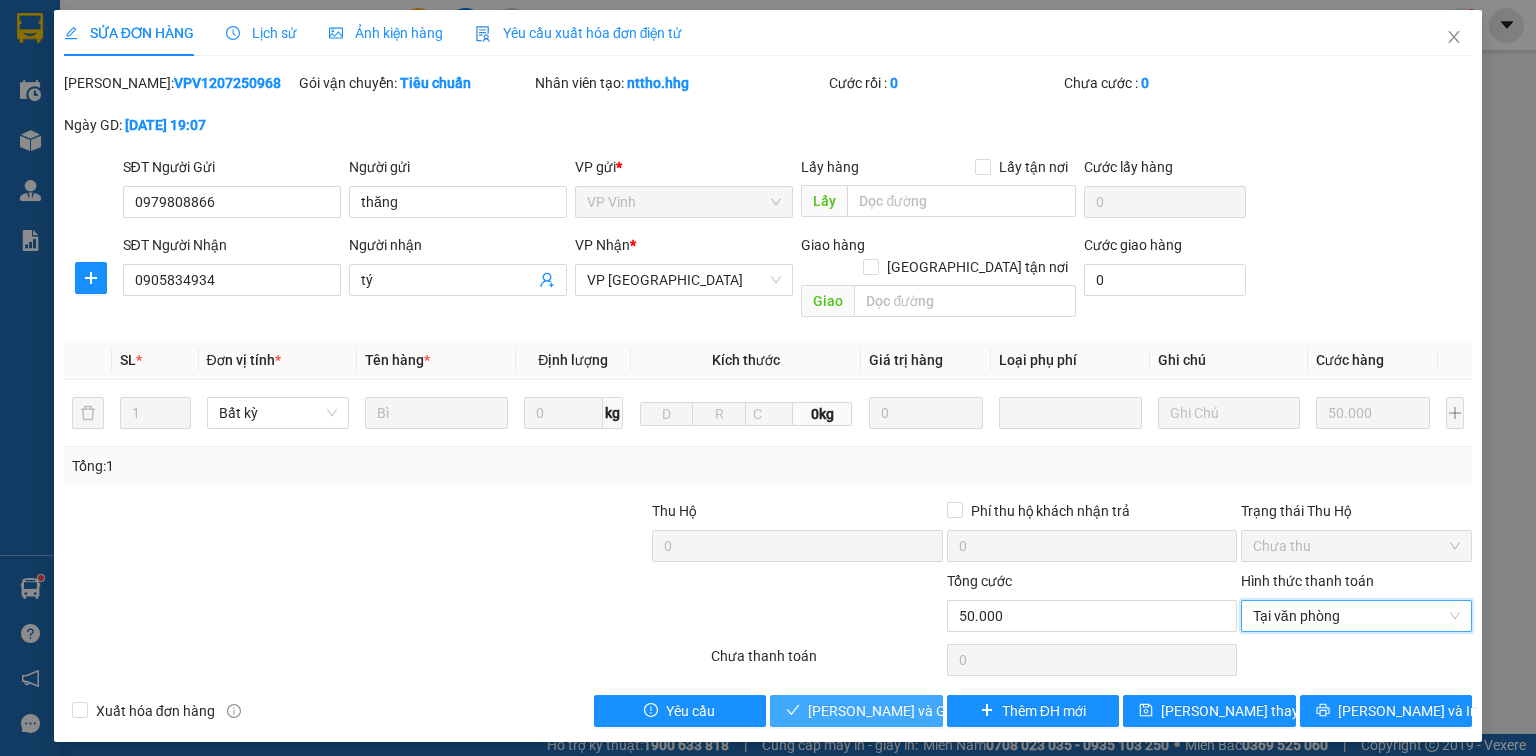 click on "[PERSON_NAME] và Giao hàng" at bounding box center (904, 711) 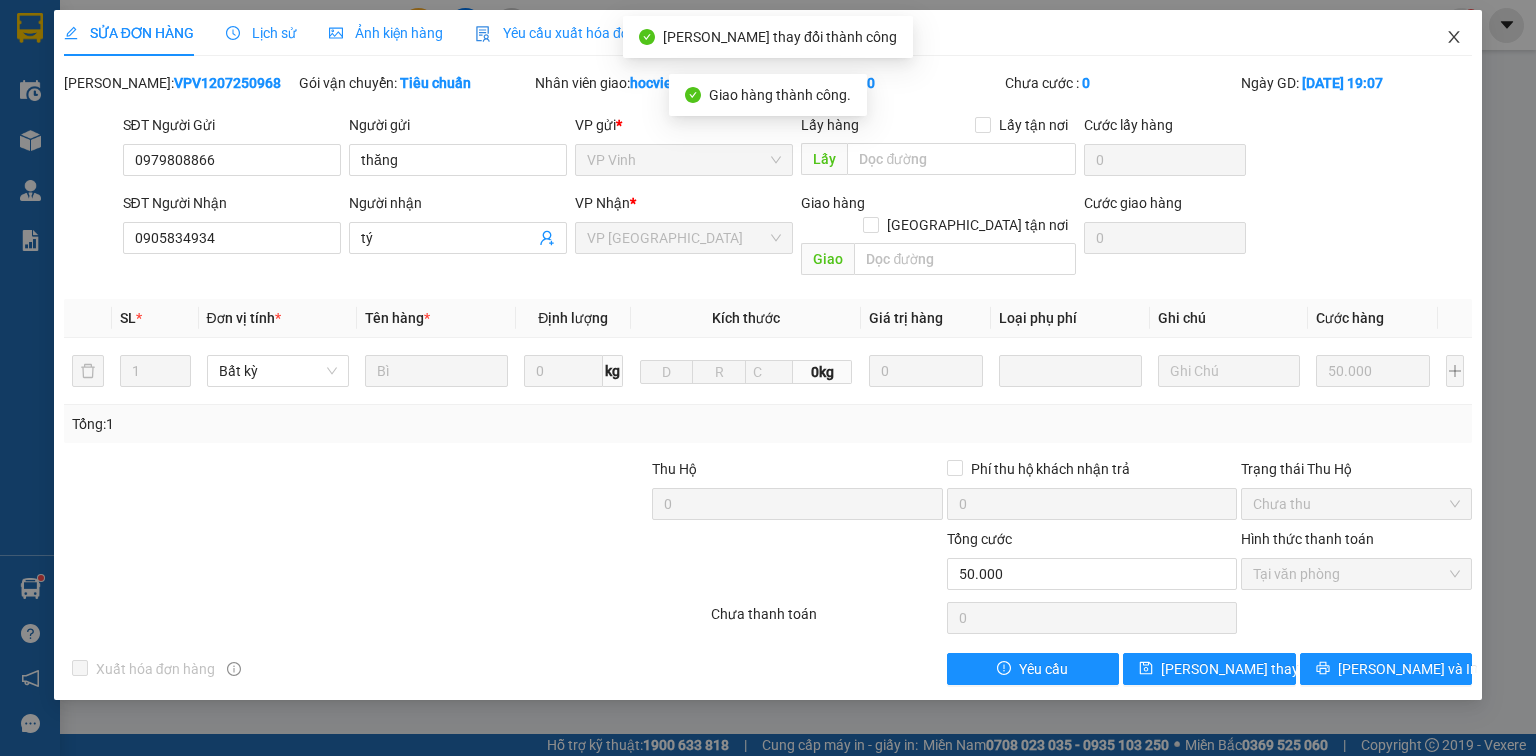click 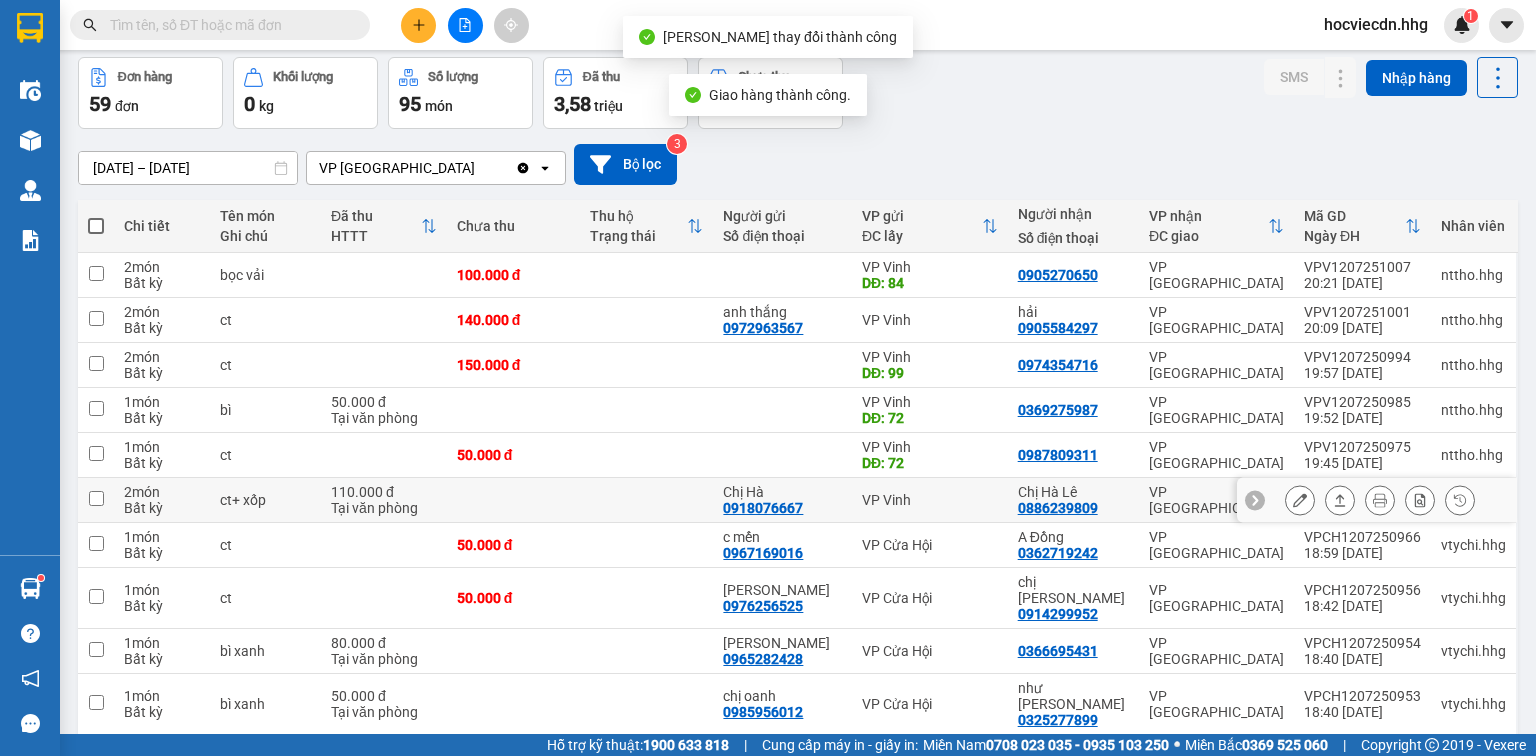 scroll, scrollTop: 129, scrollLeft: 0, axis: vertical 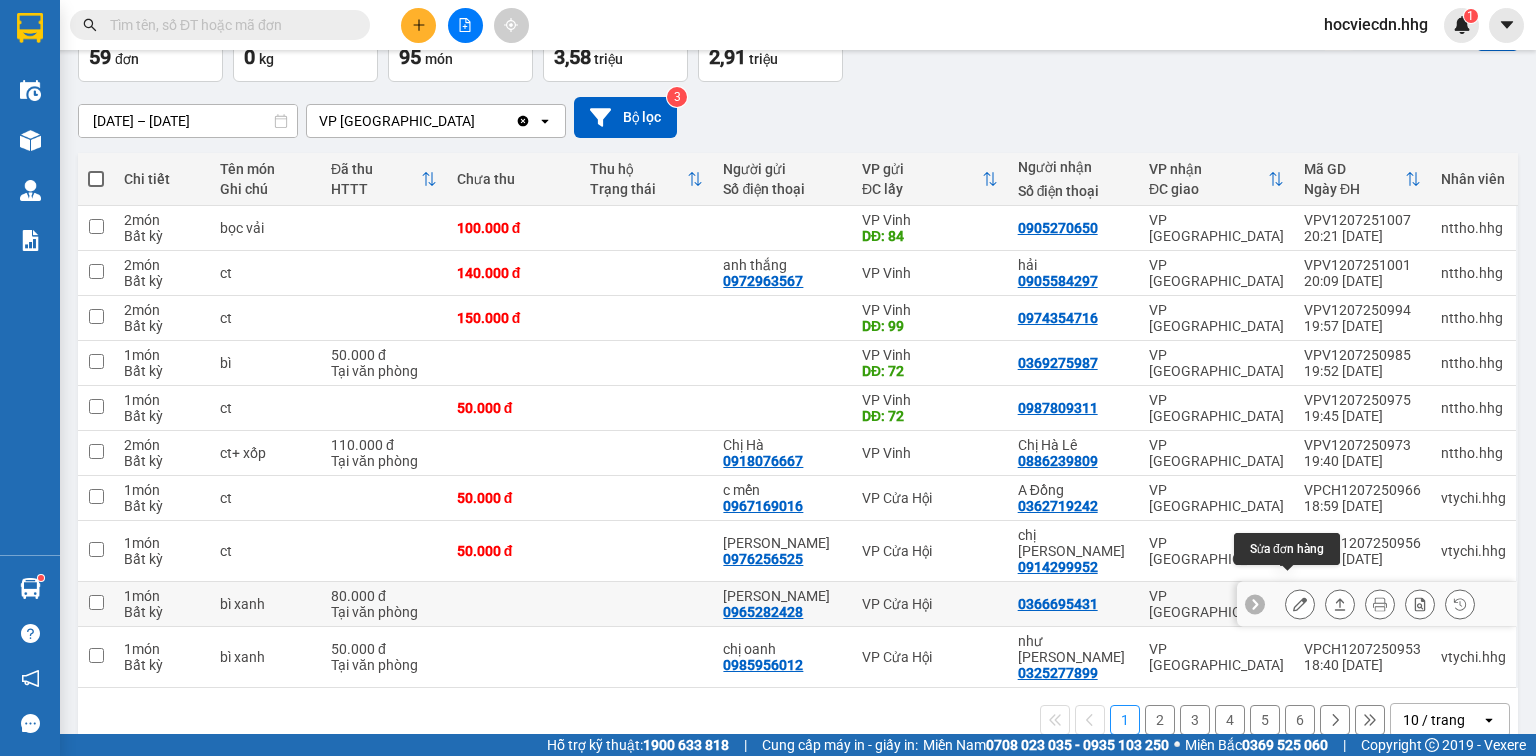 click 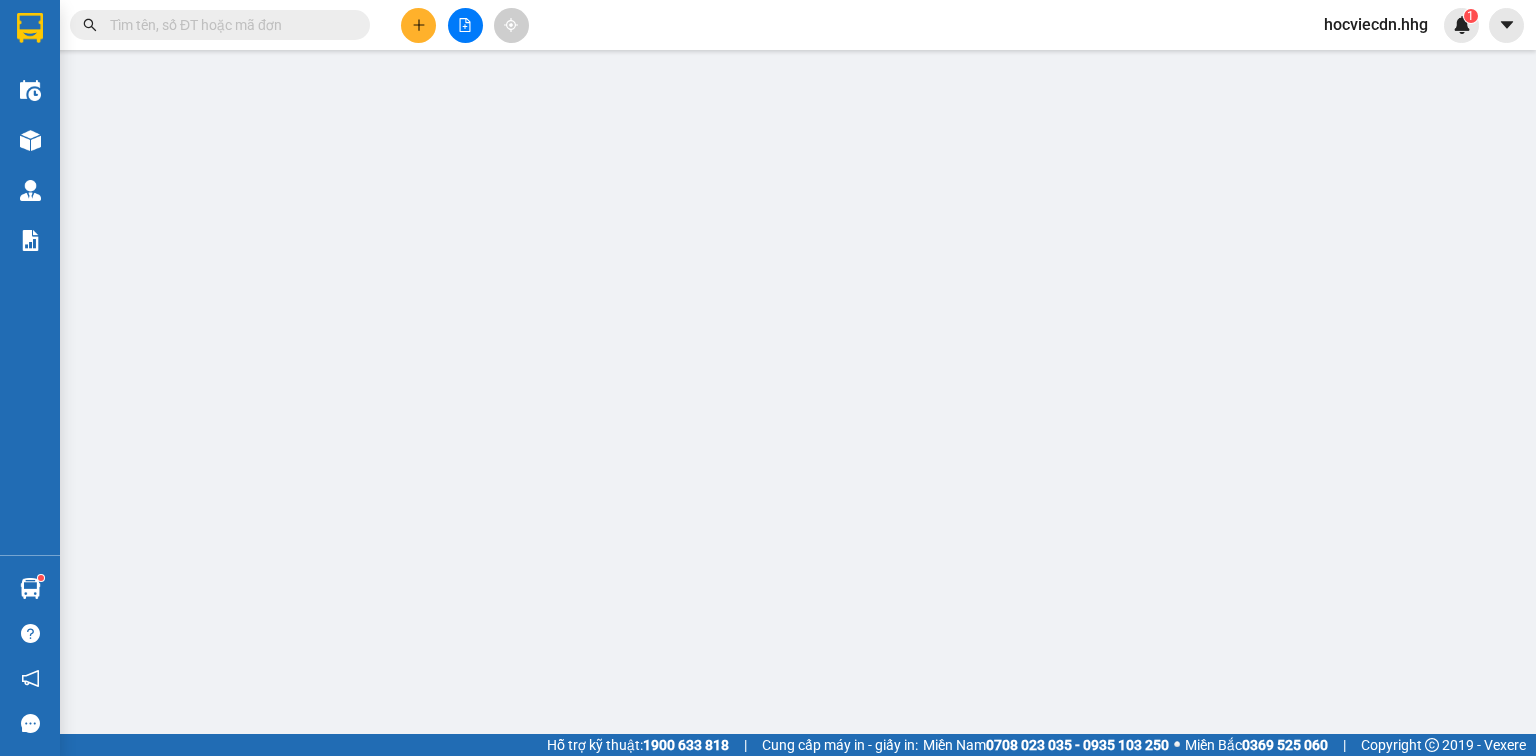 scroll, scrollTop: 0, scrollLeft: 0, axis: both 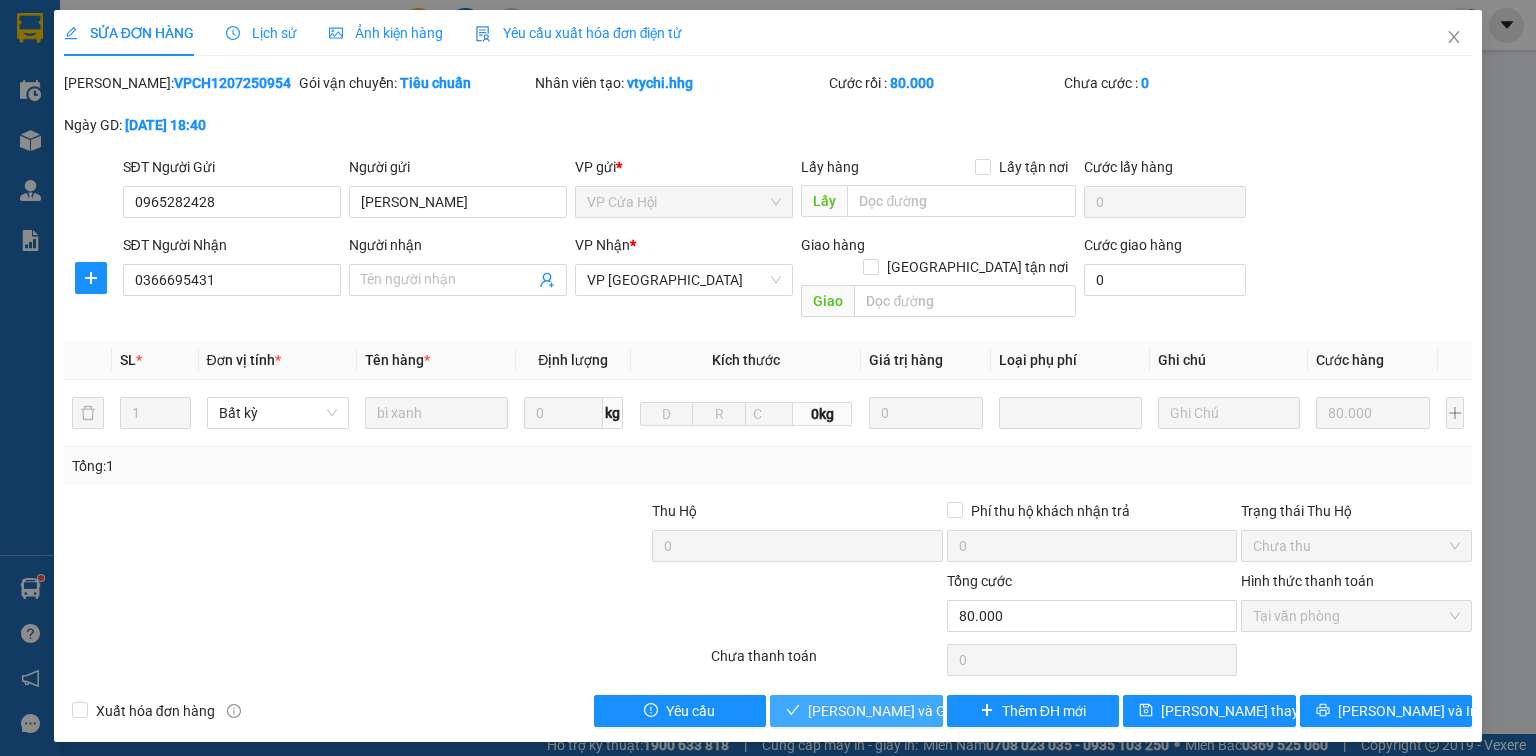 drag, startPoint x: 919, startPoint y: 684, endPoint x: 846, endPoint y: 648, distance: 81.394104 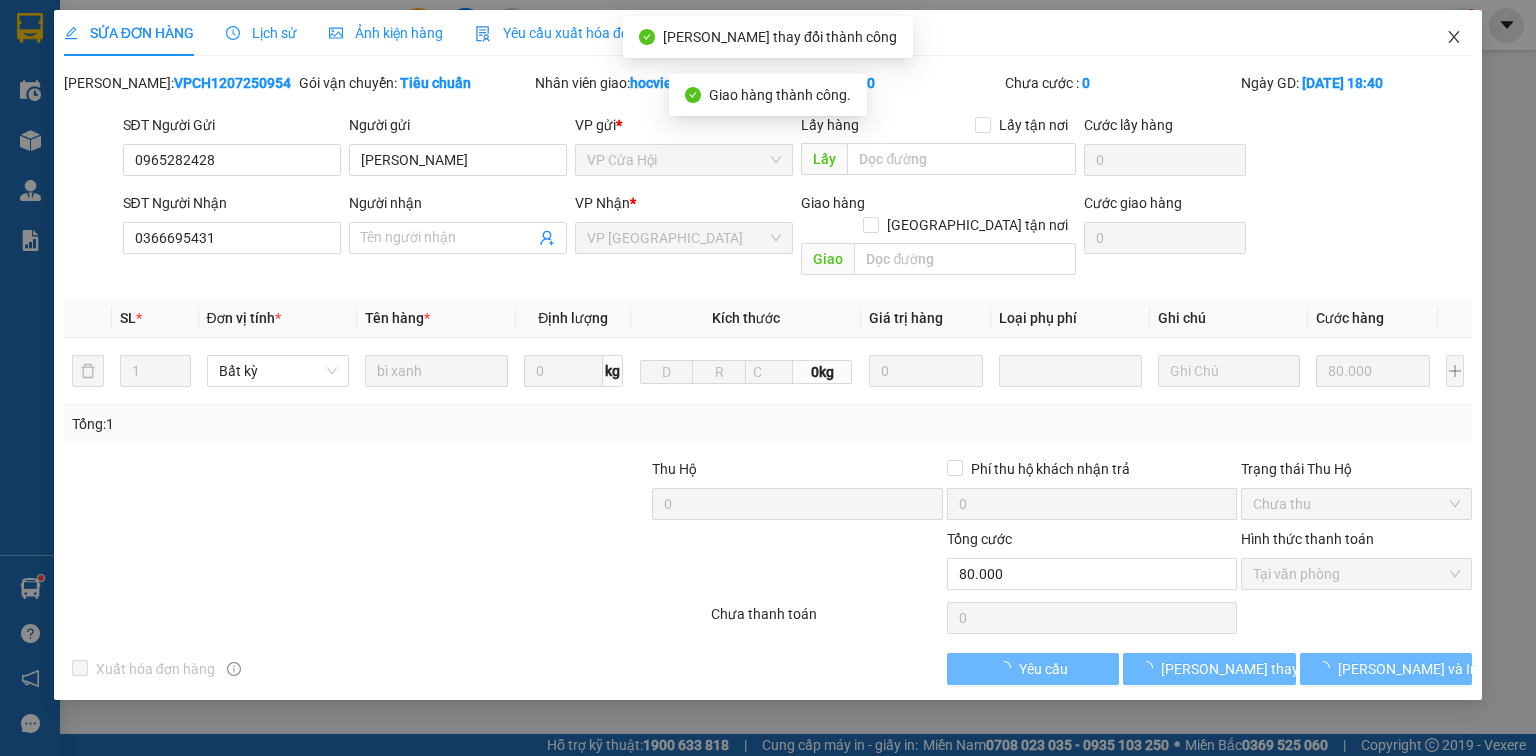 click 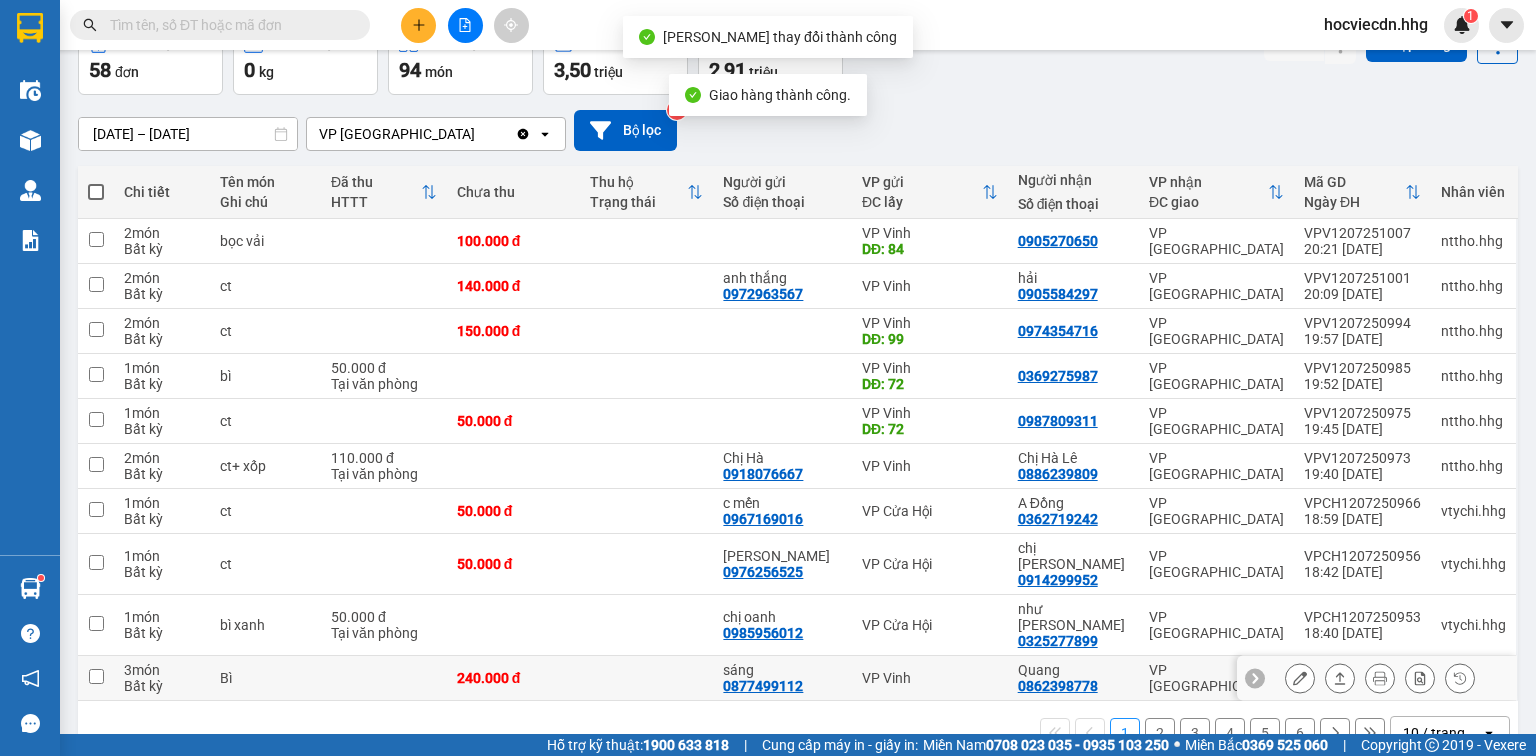 scroll, scrollTop: 129, scrollLeft: 0, axis: vertical 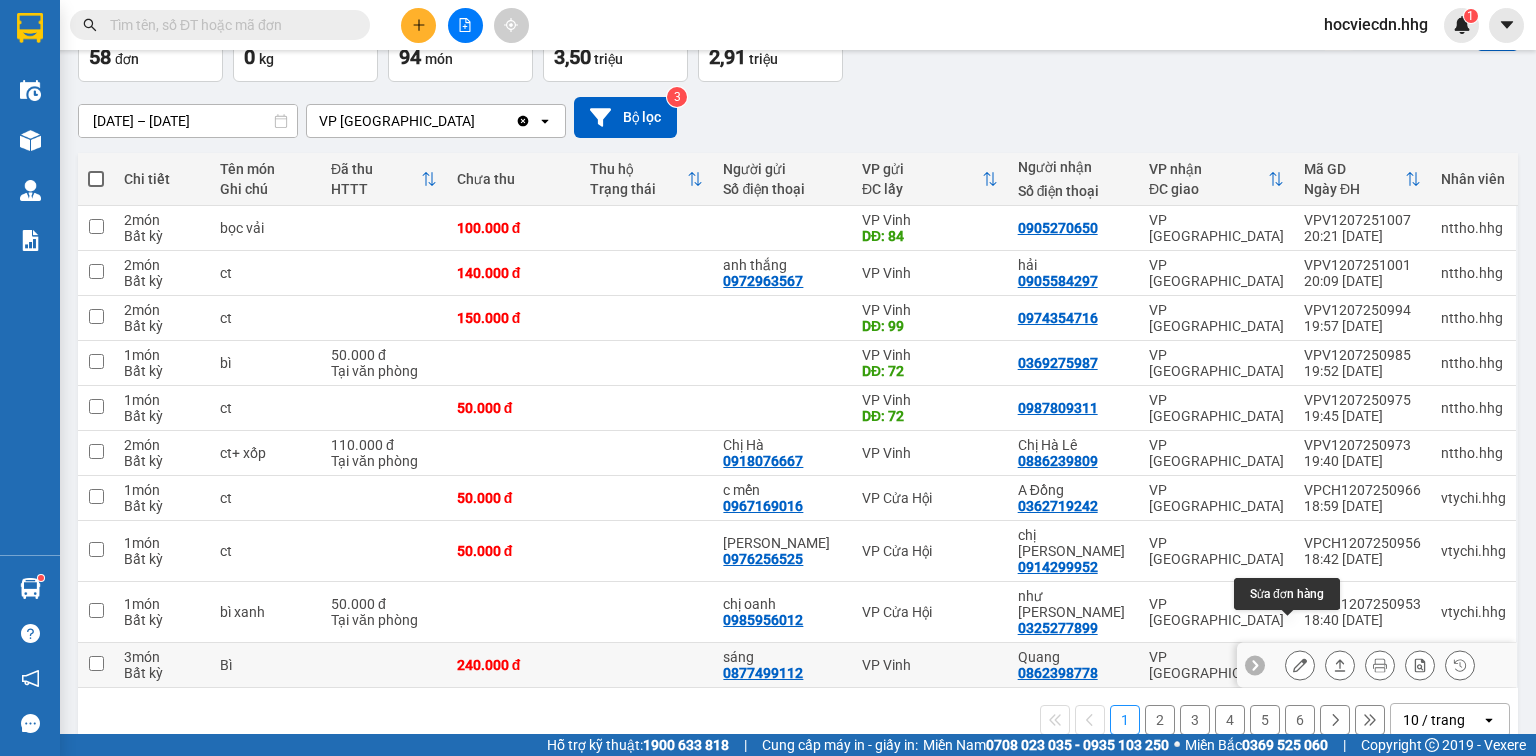 click 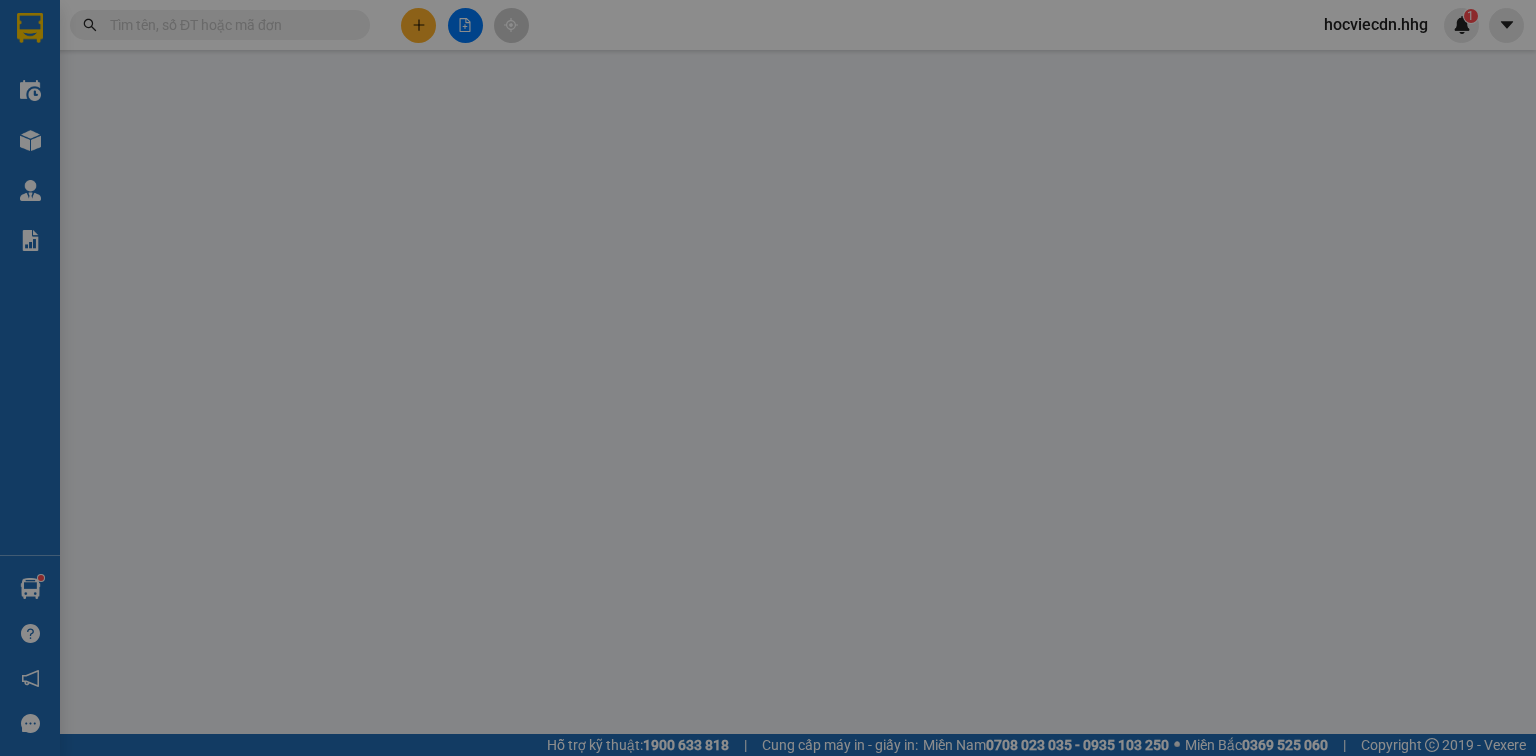 scroll, scrollTop: 0, scrollLeft: 0, axis: both 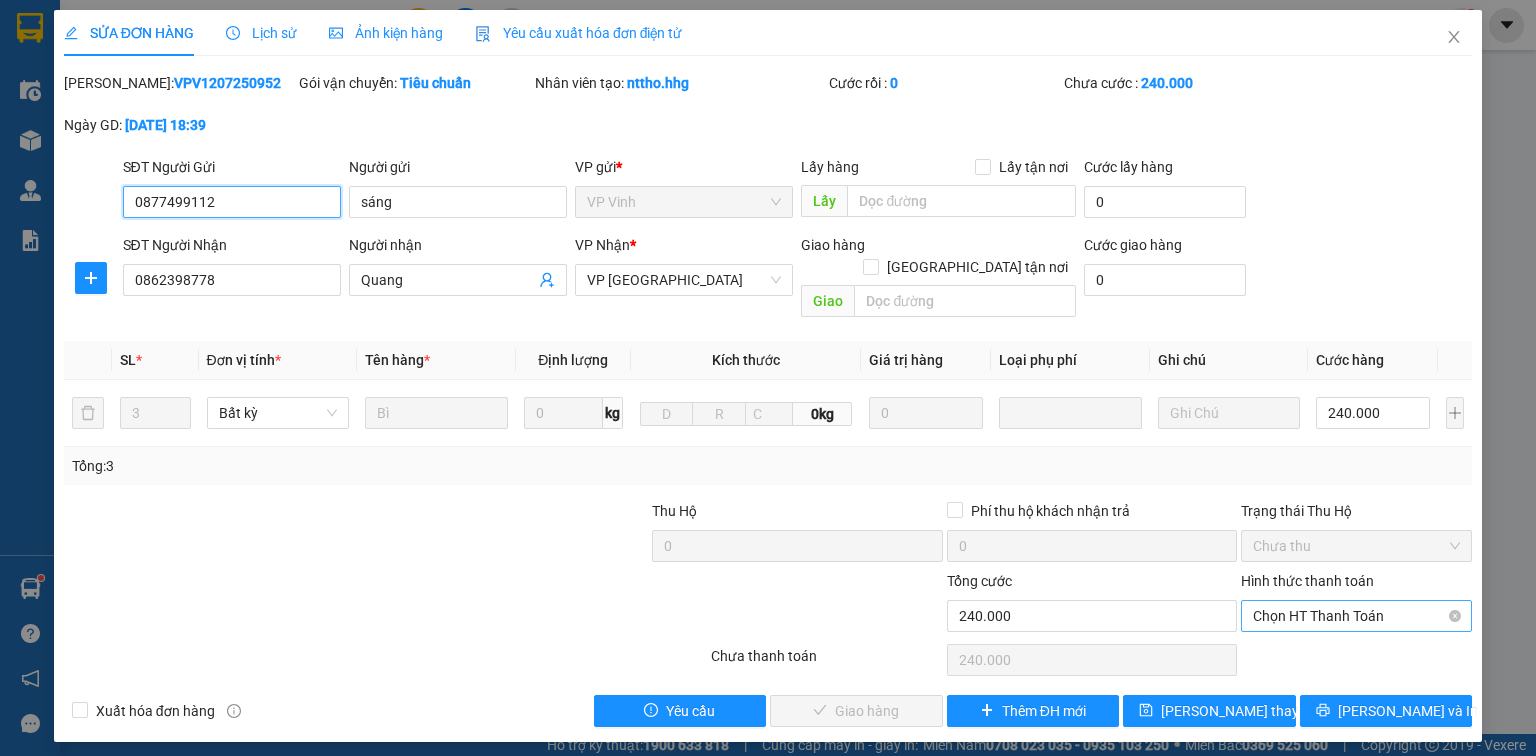 click on "Chọn HT Thanh Toán" at bounding box center [1356, 616] 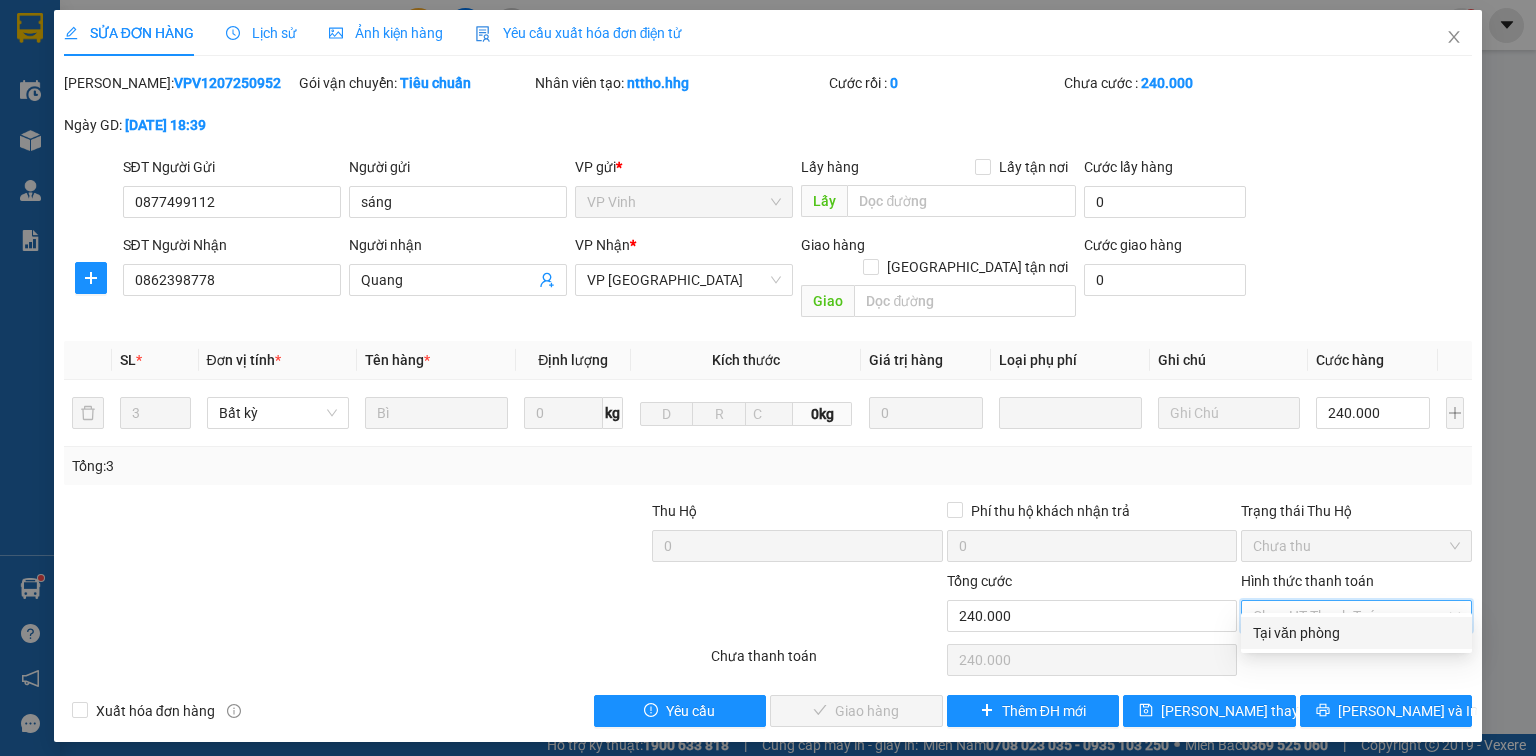 click on "Tại văn phòng" at bounding box center [1356, 633] 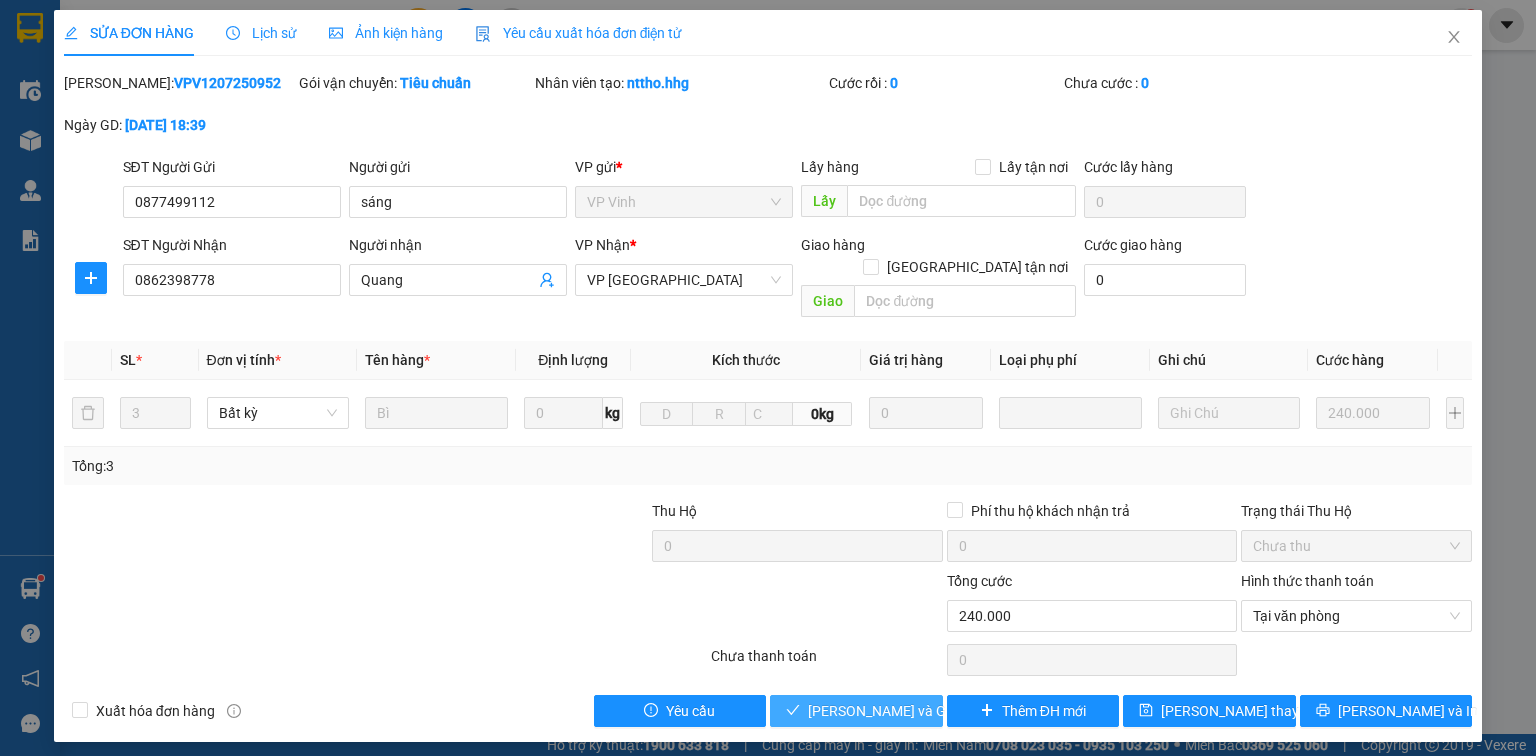 click on "[PERSON_NAME] và Giao hàng" at bounding box center (904, 711) 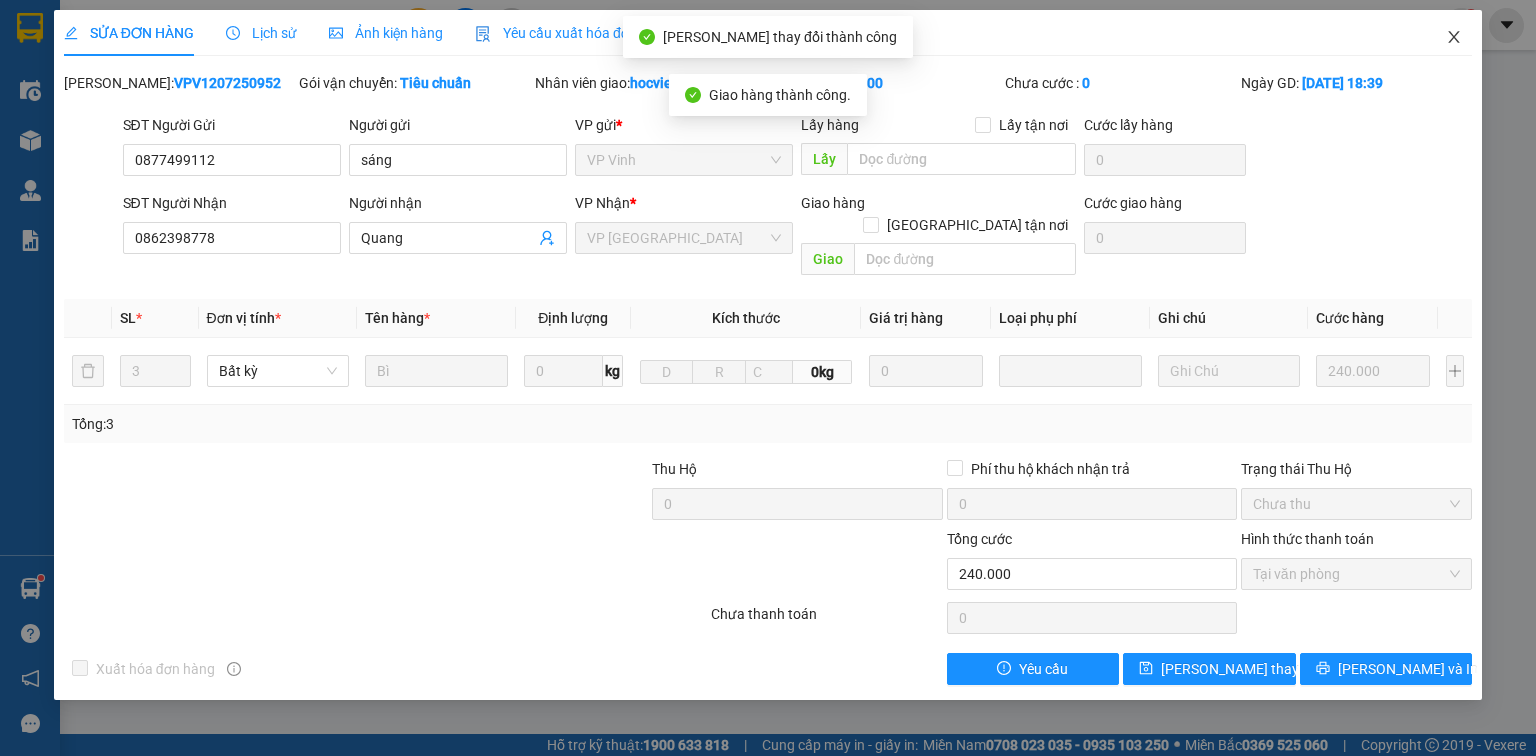 click 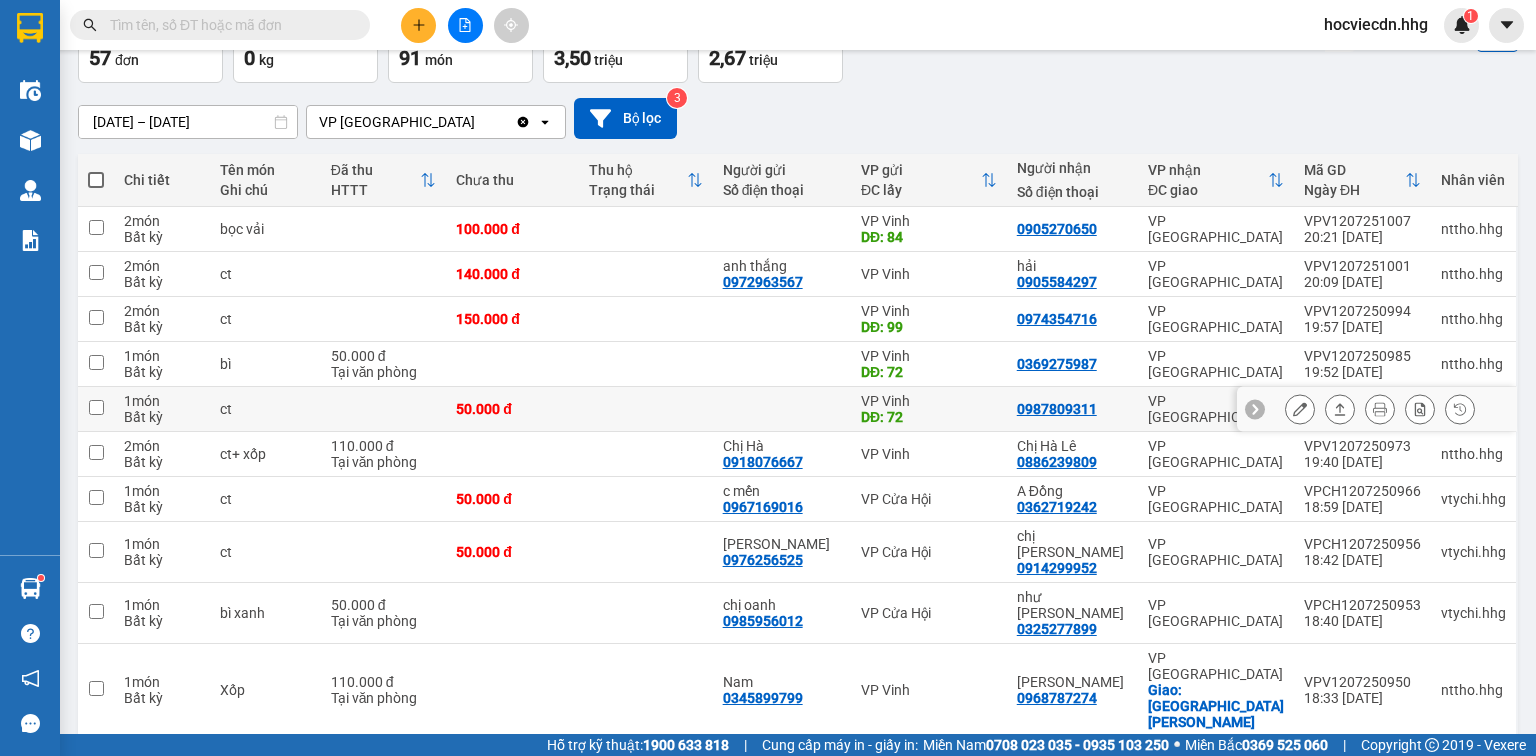 scroll, scrollTop: 129, scrollLeft: 0, axis: vertical 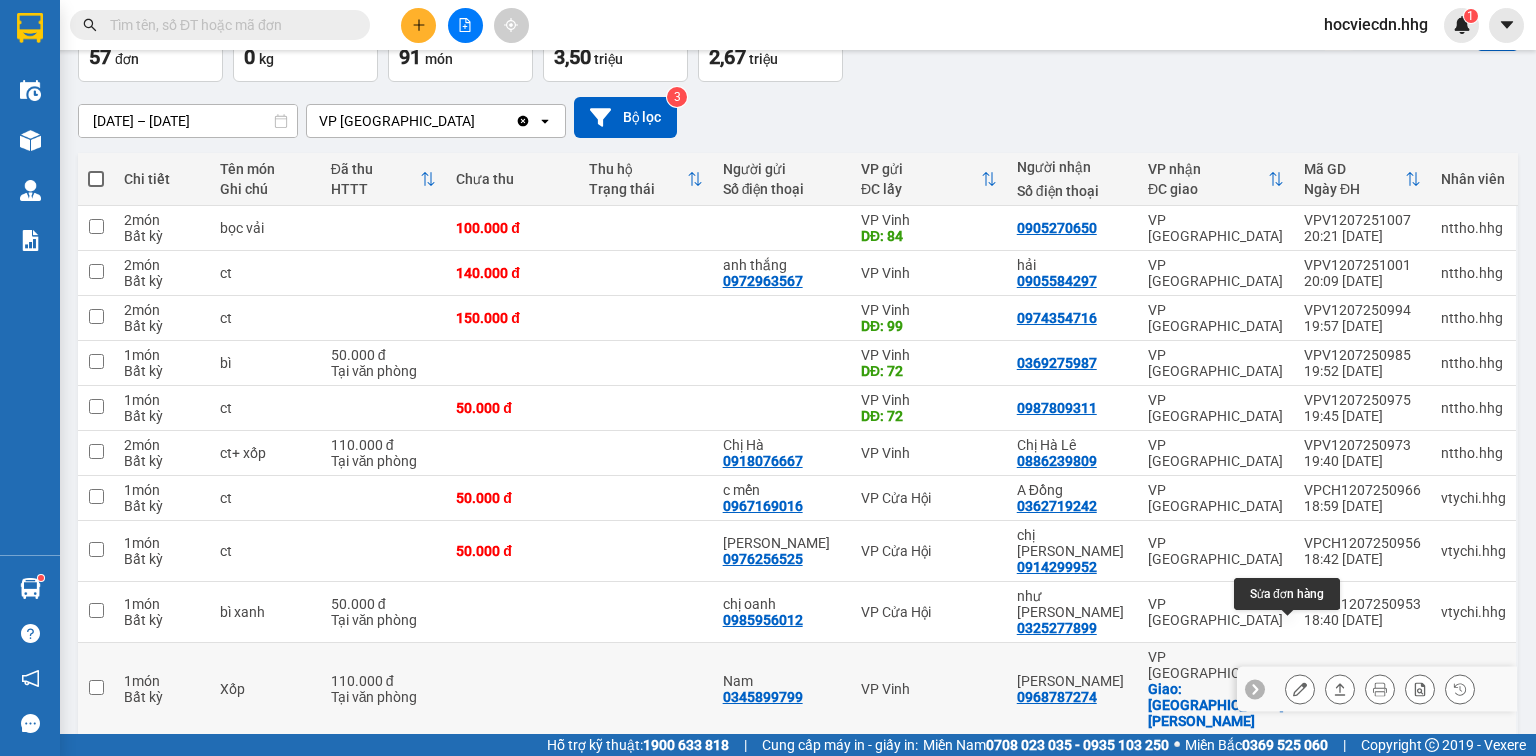 click 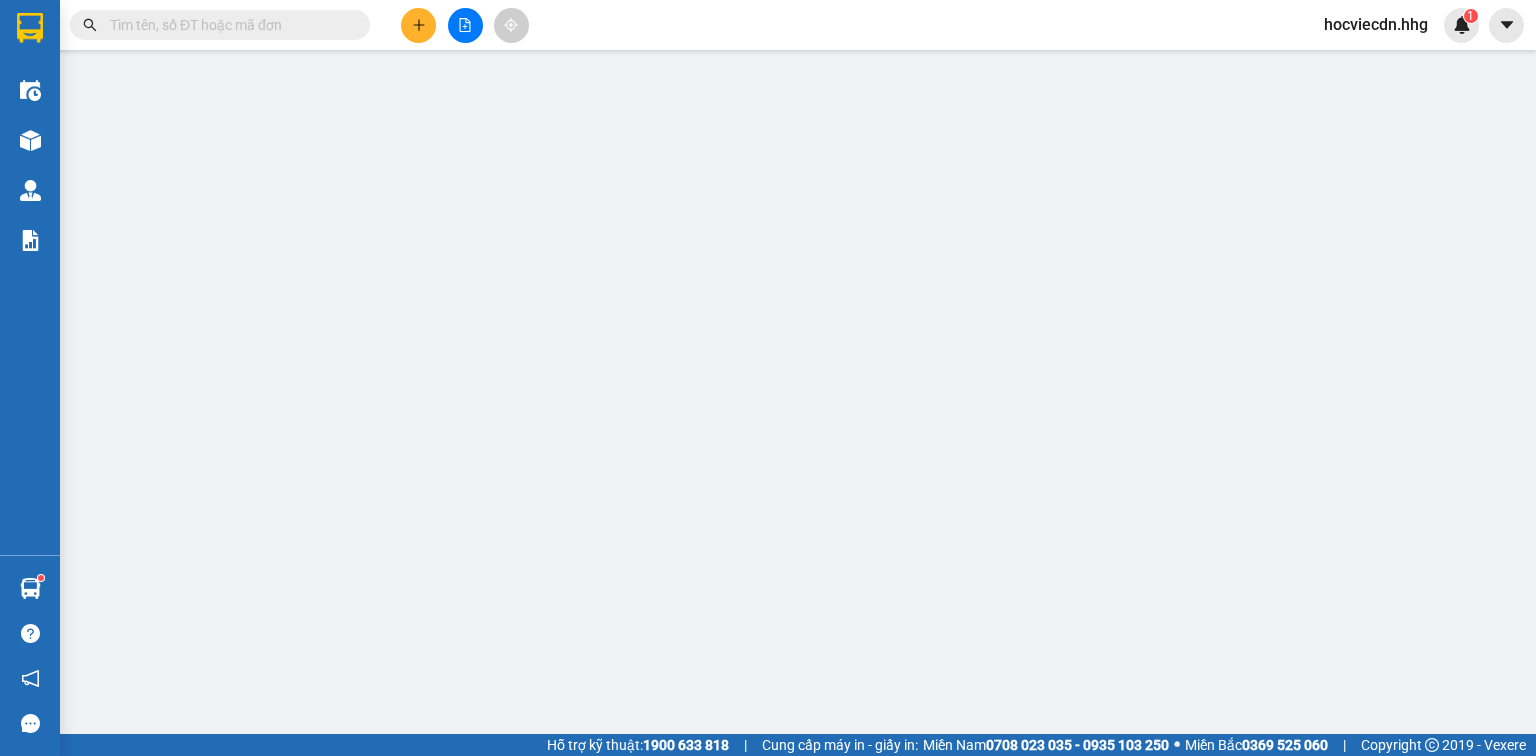 scroll, scrollTop: 0, scrollLeft: 0, axis: both 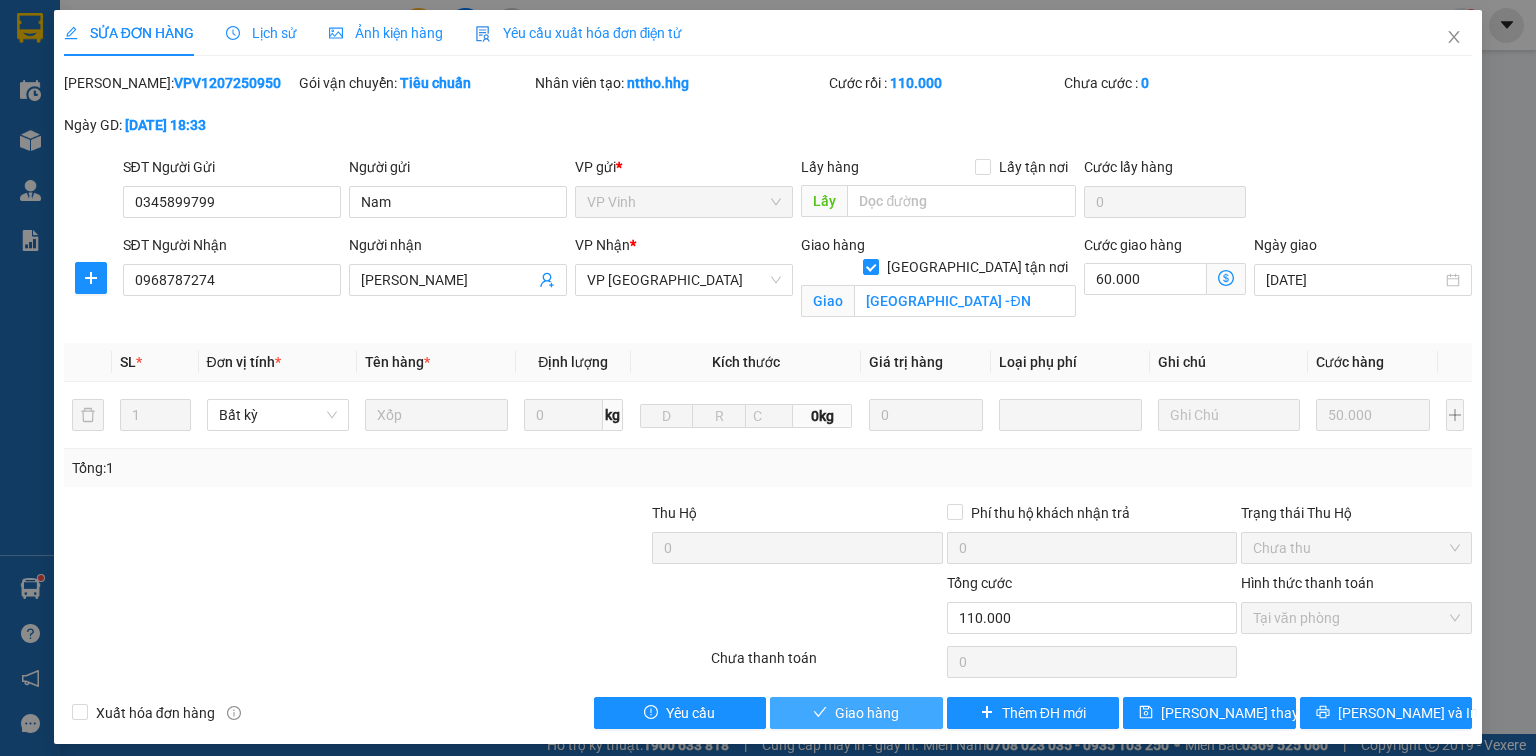 drag, startPoint x: 908, startPoint y: 713, endPoint x: 831, endPoint y: 694, distance: 79.30952 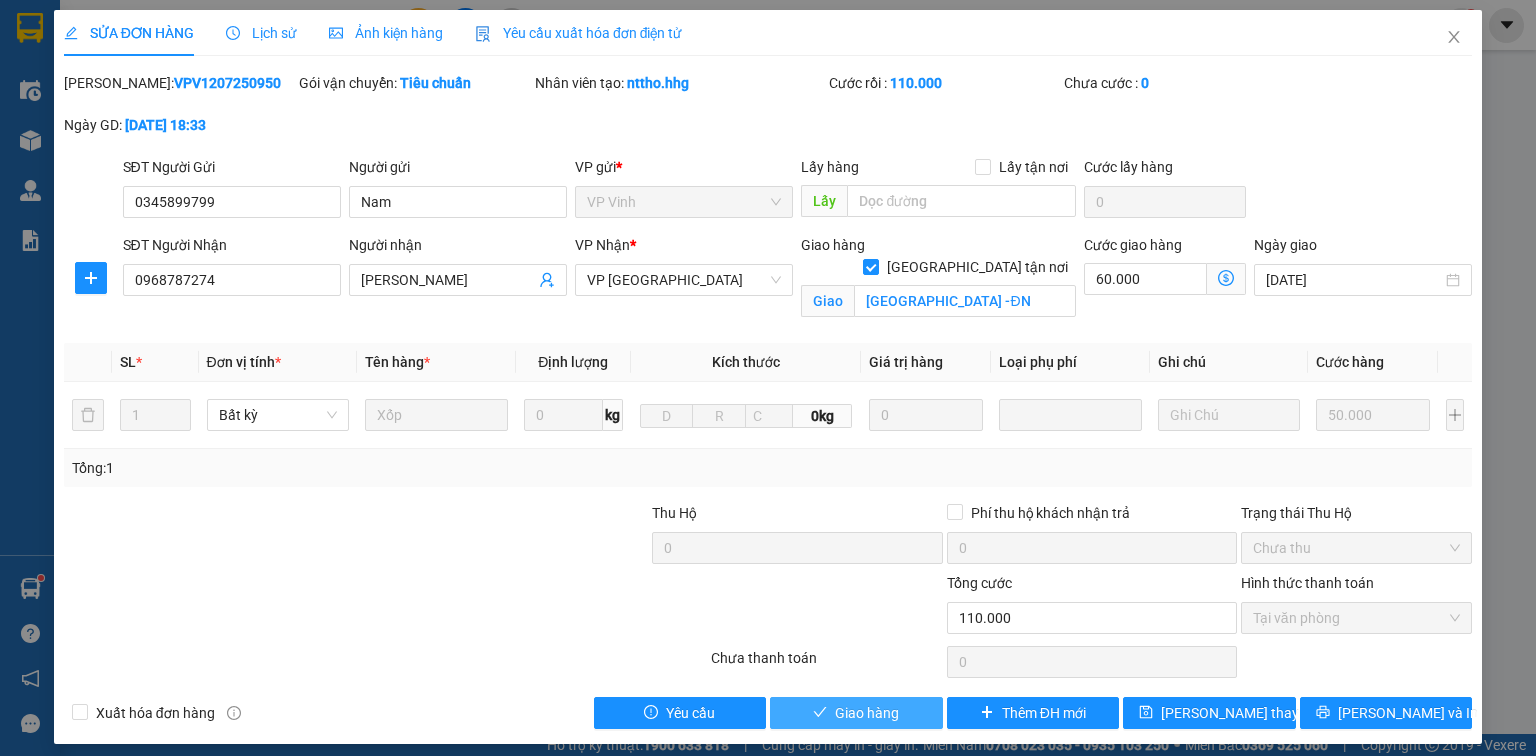 click on "Giao hàng" at bounding box center [856, 713] 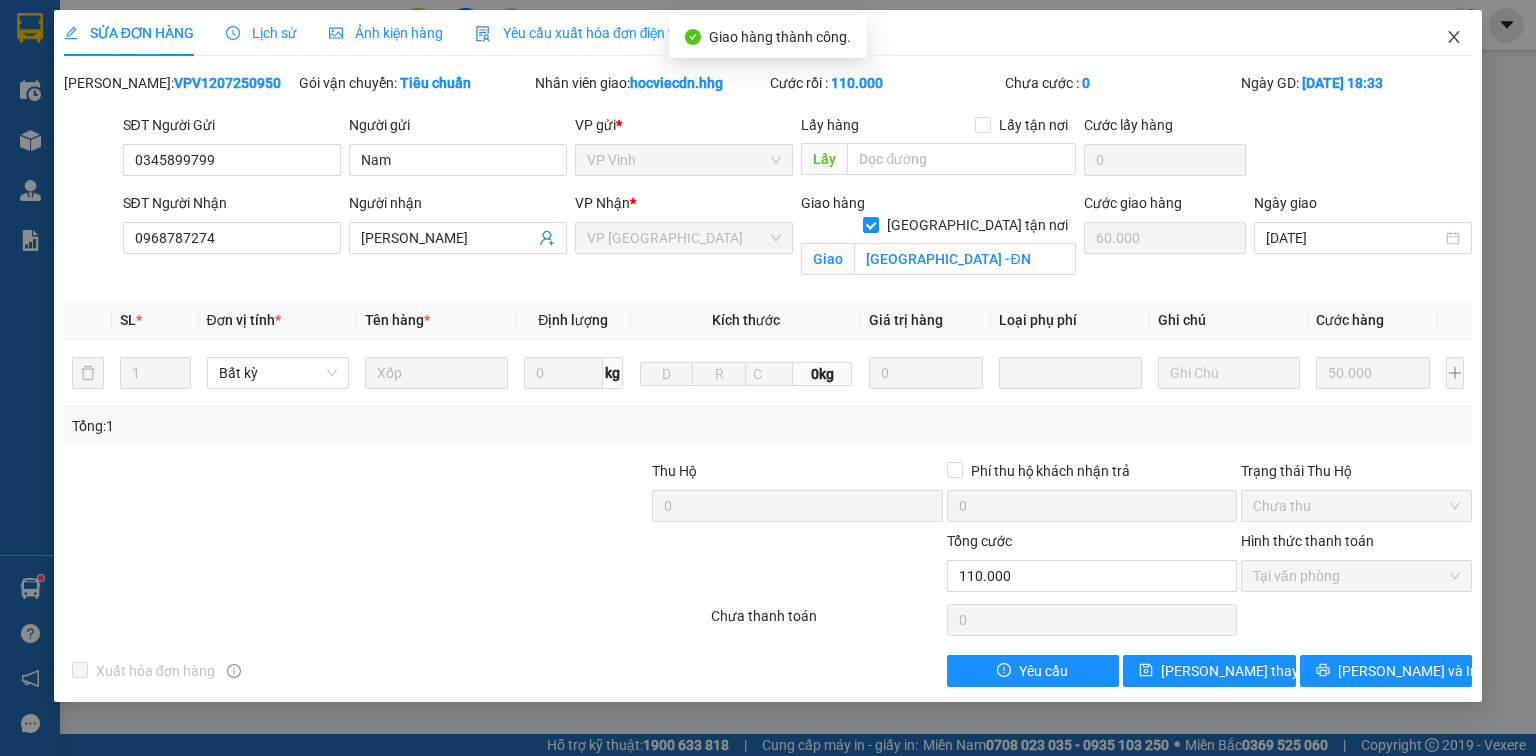 click 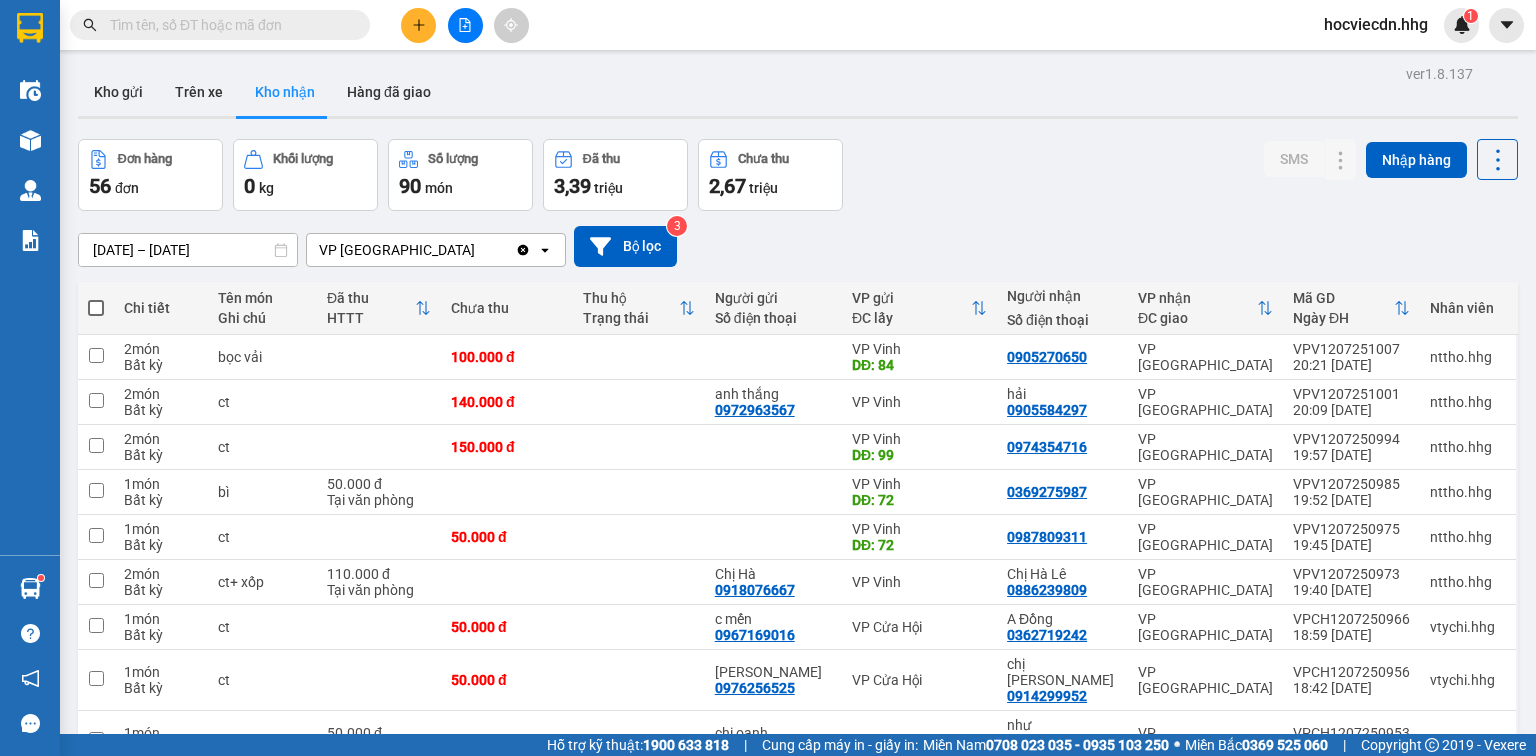 scroll, scrollTop: 0, scrollLeft: 0, axis: both 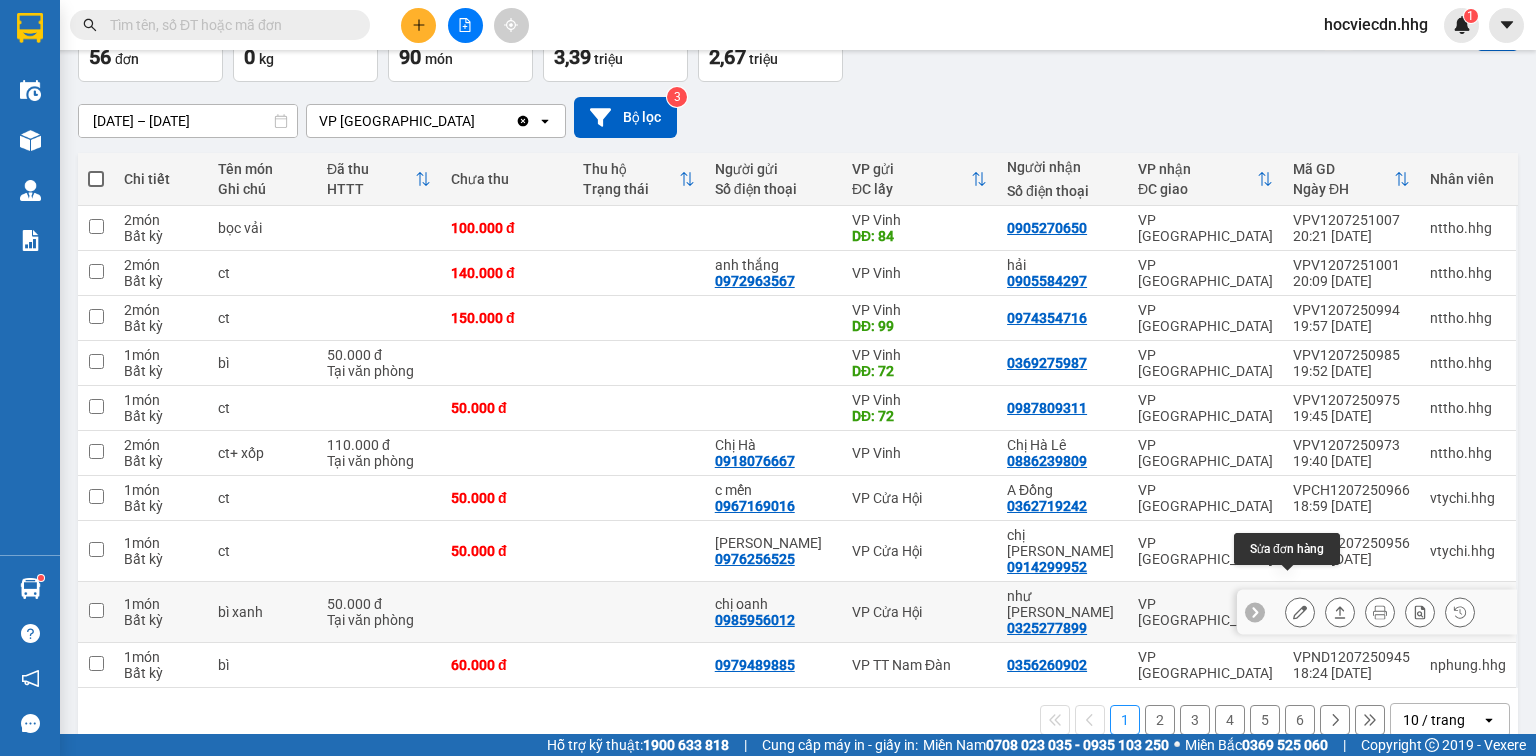 click 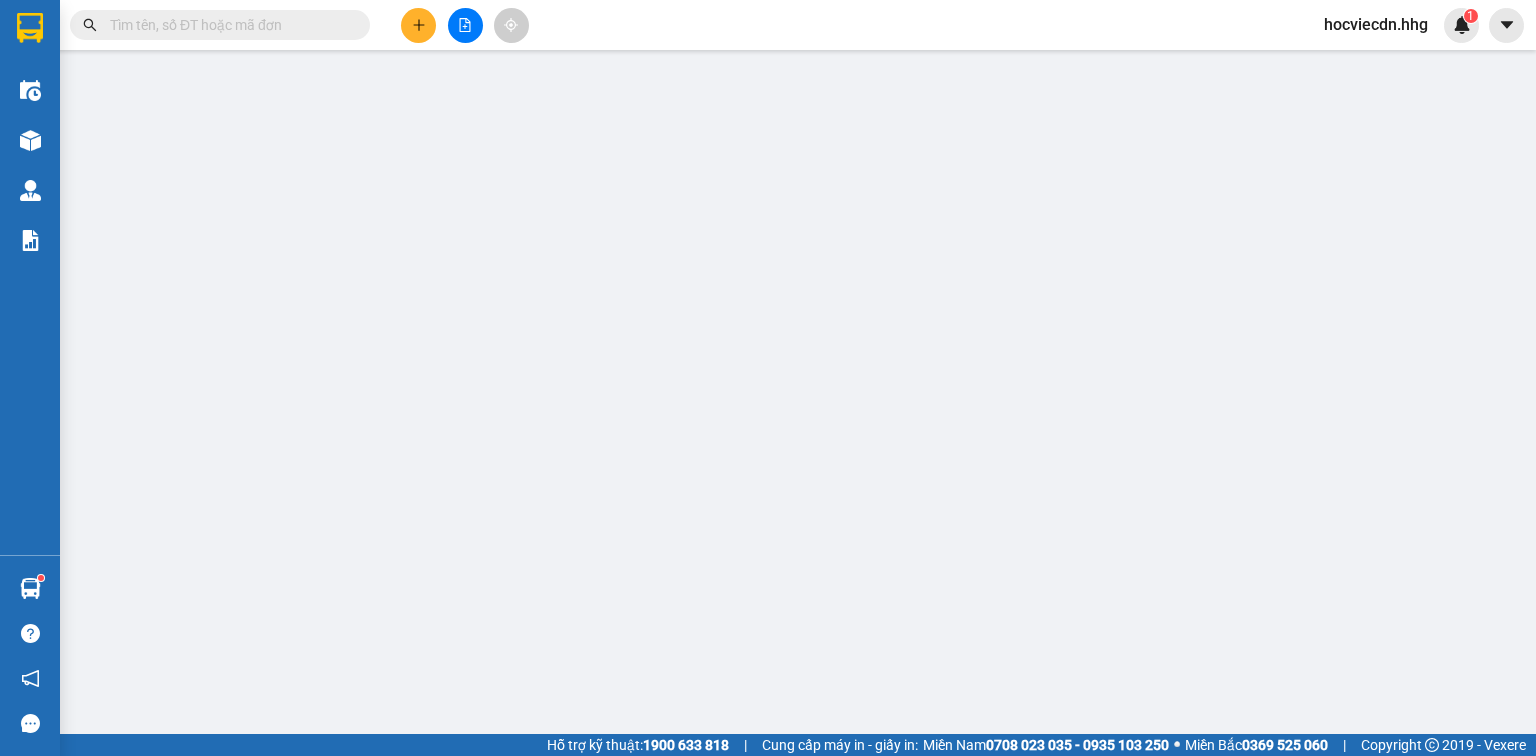 scroll, scrollTop: 0, scrollLeft: 0, axis: both 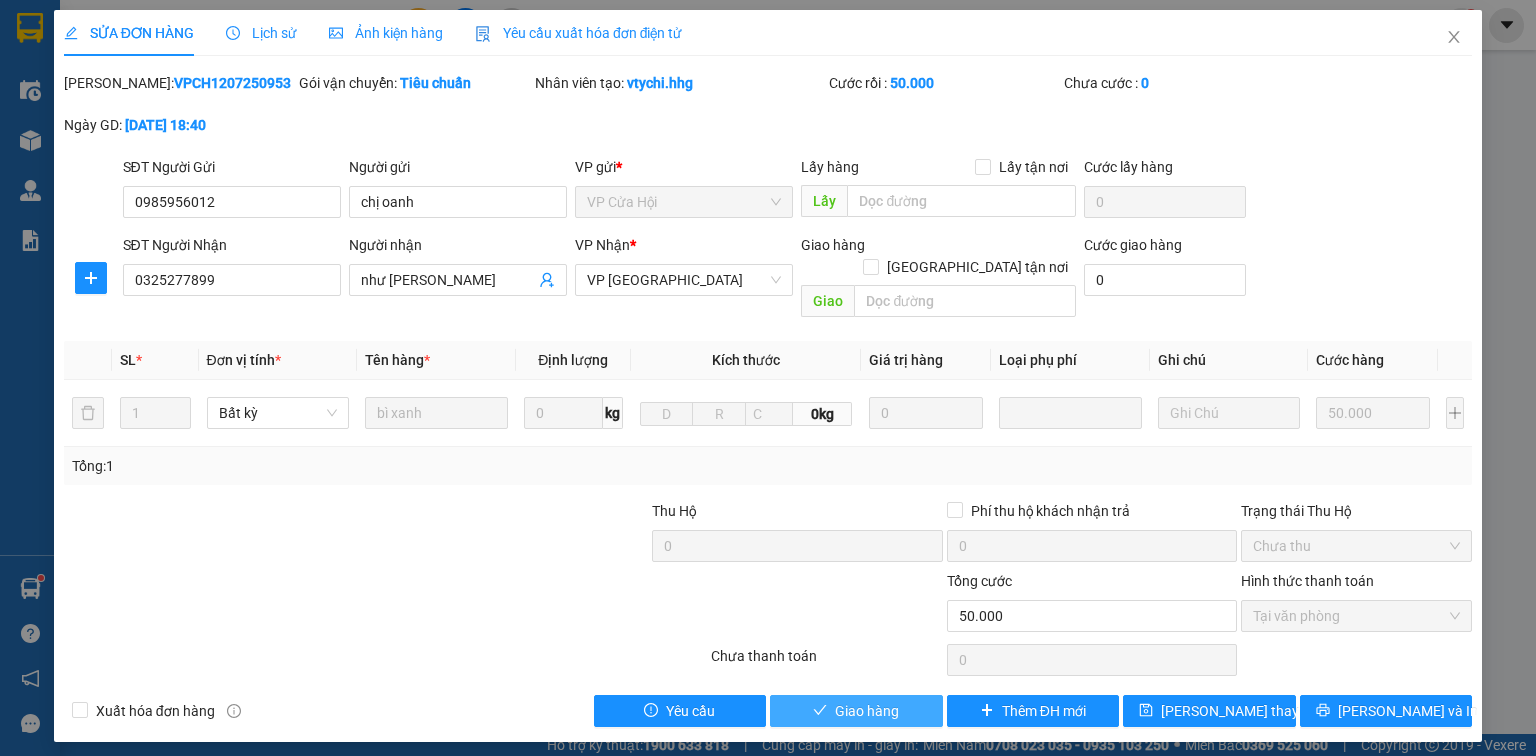 drag, startPoint x: 913, startPoint y: 692, endPoint x: 761, endPoint y: 626, distance: 165.71059 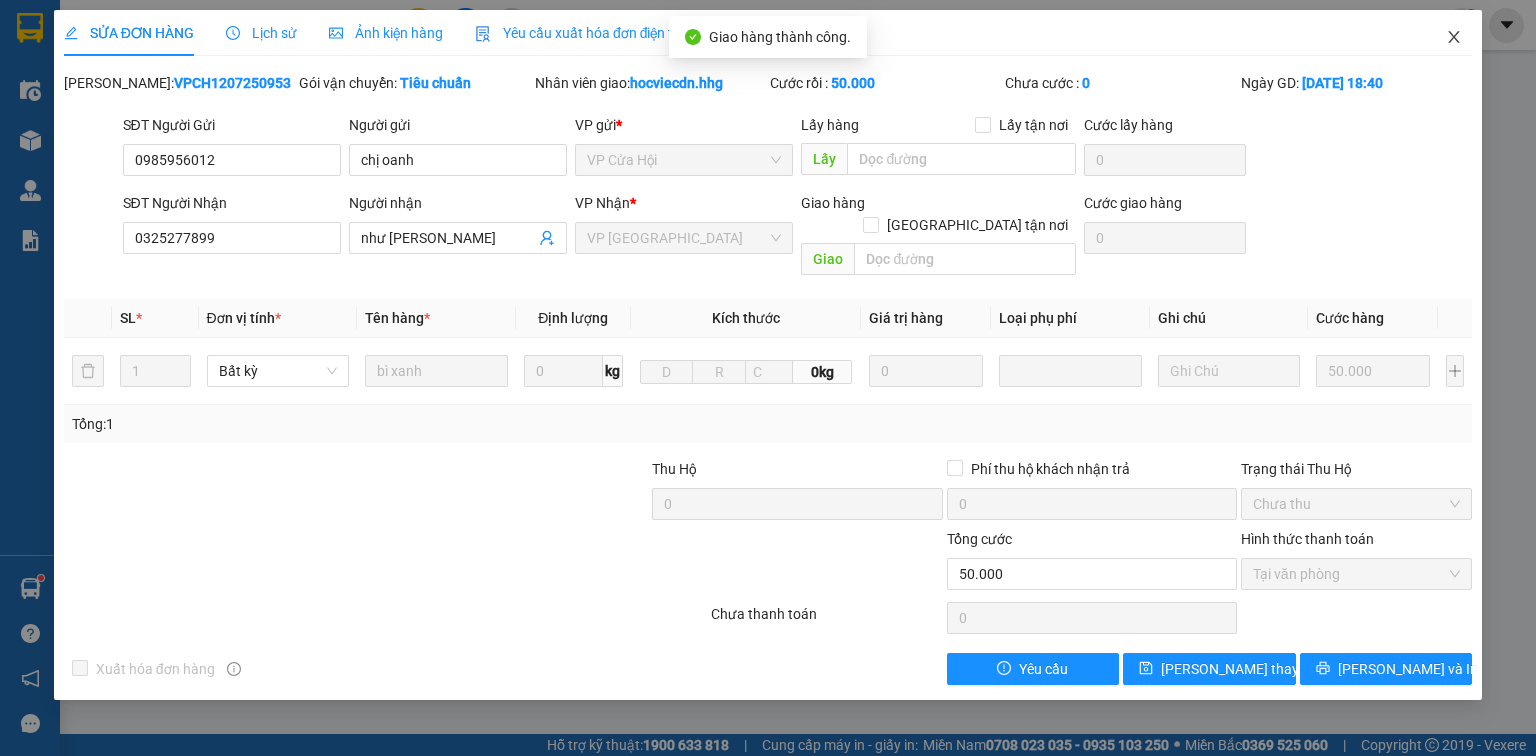 click 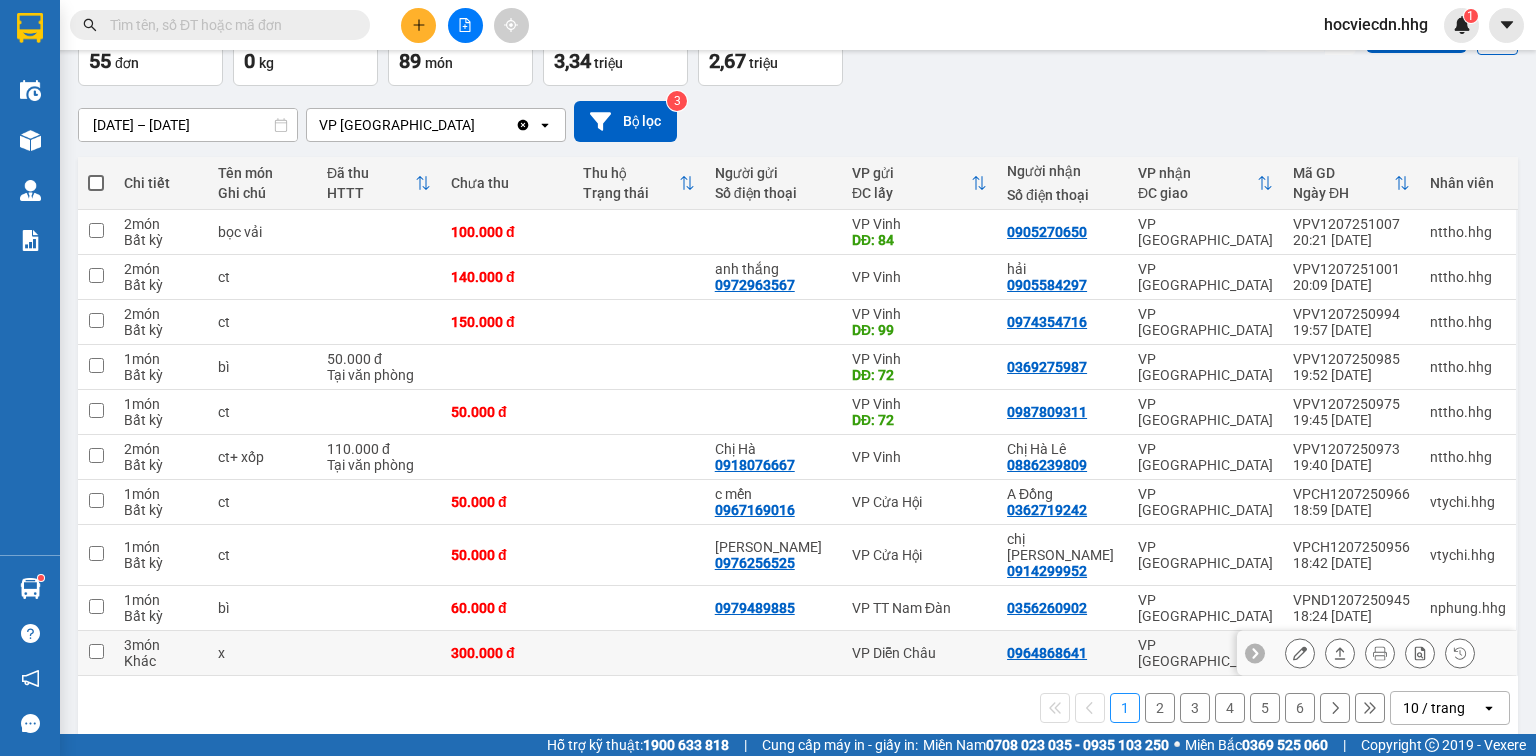 scroll, scrollTop: 129, scrollLeft: 0, axis: vertical 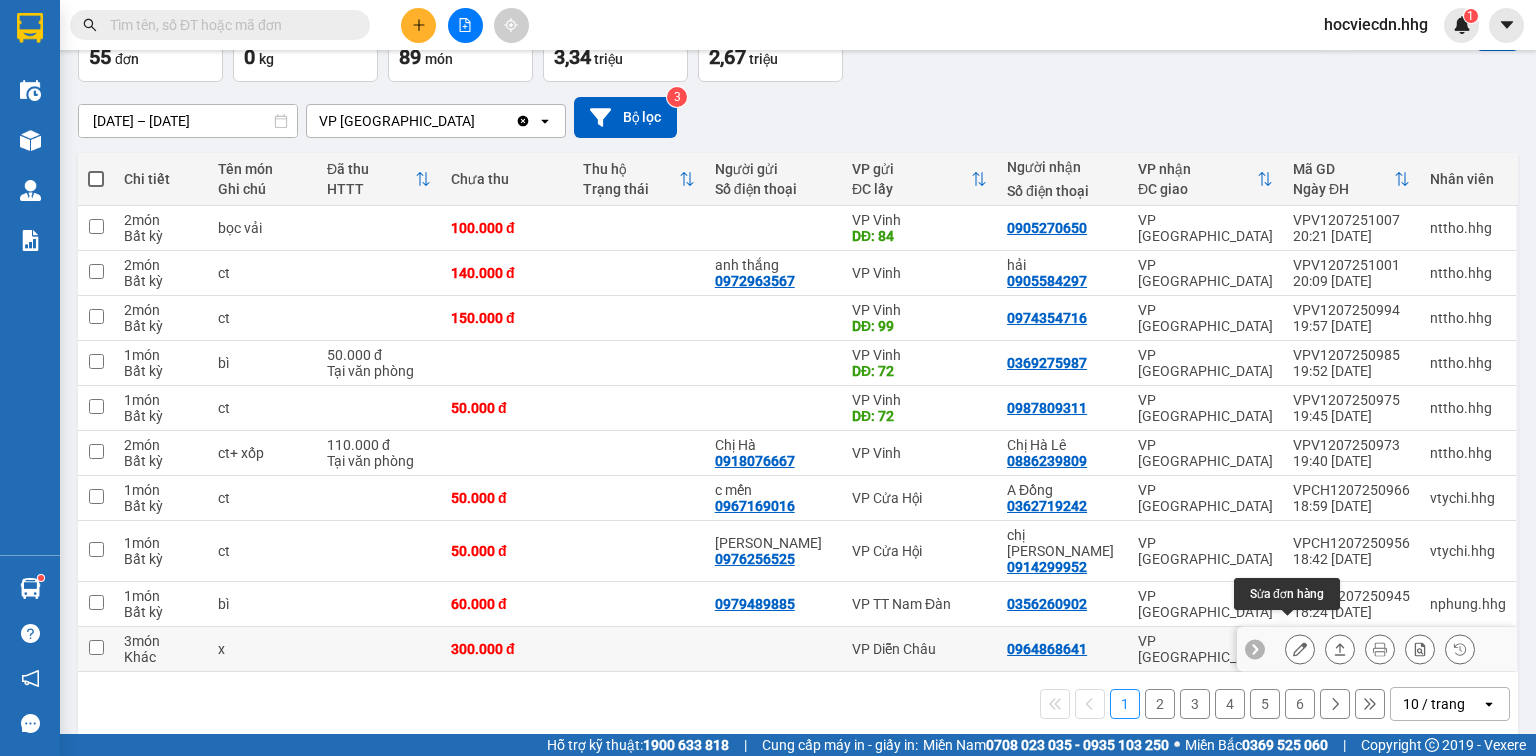 click 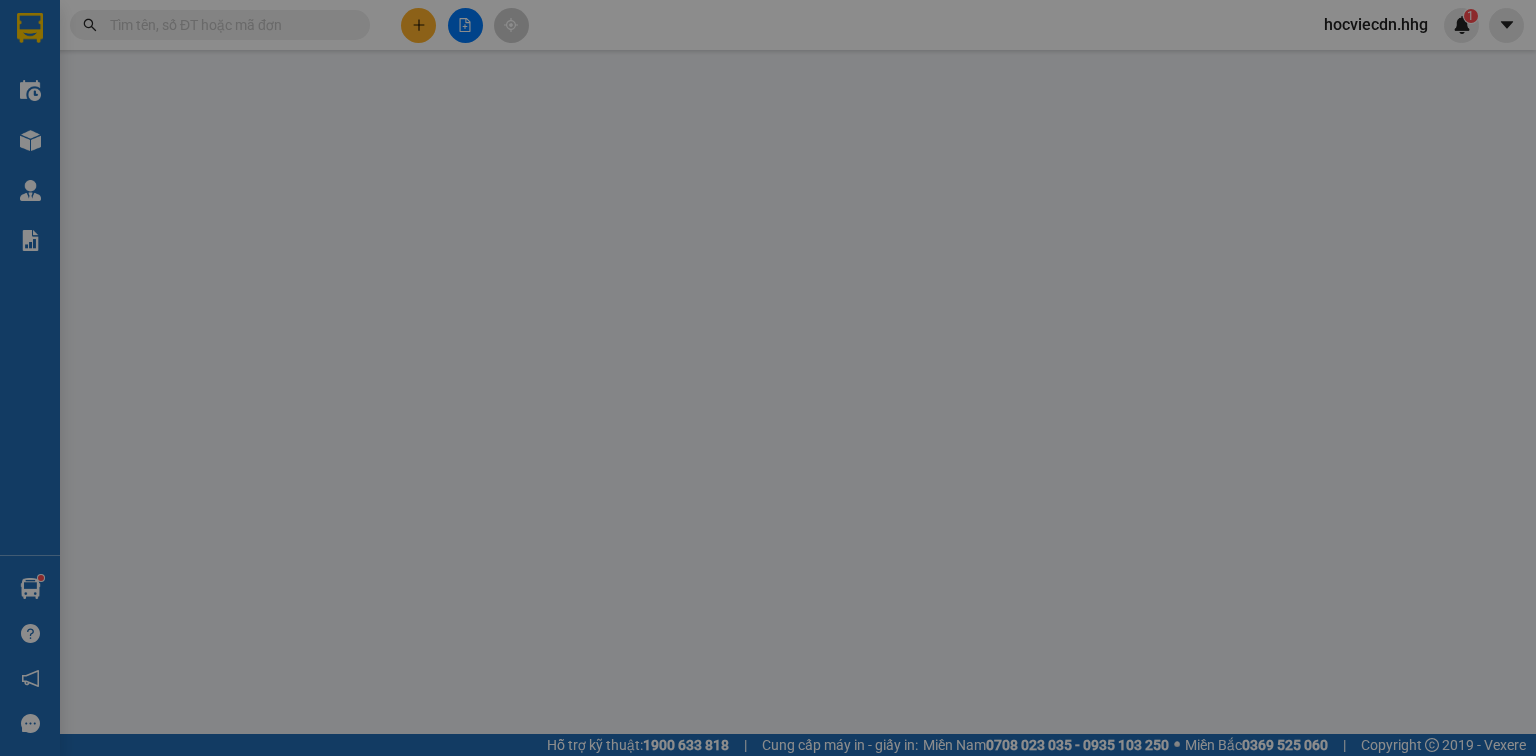scroll, scrollTop: 0, scrollLeft: 0, axis: both 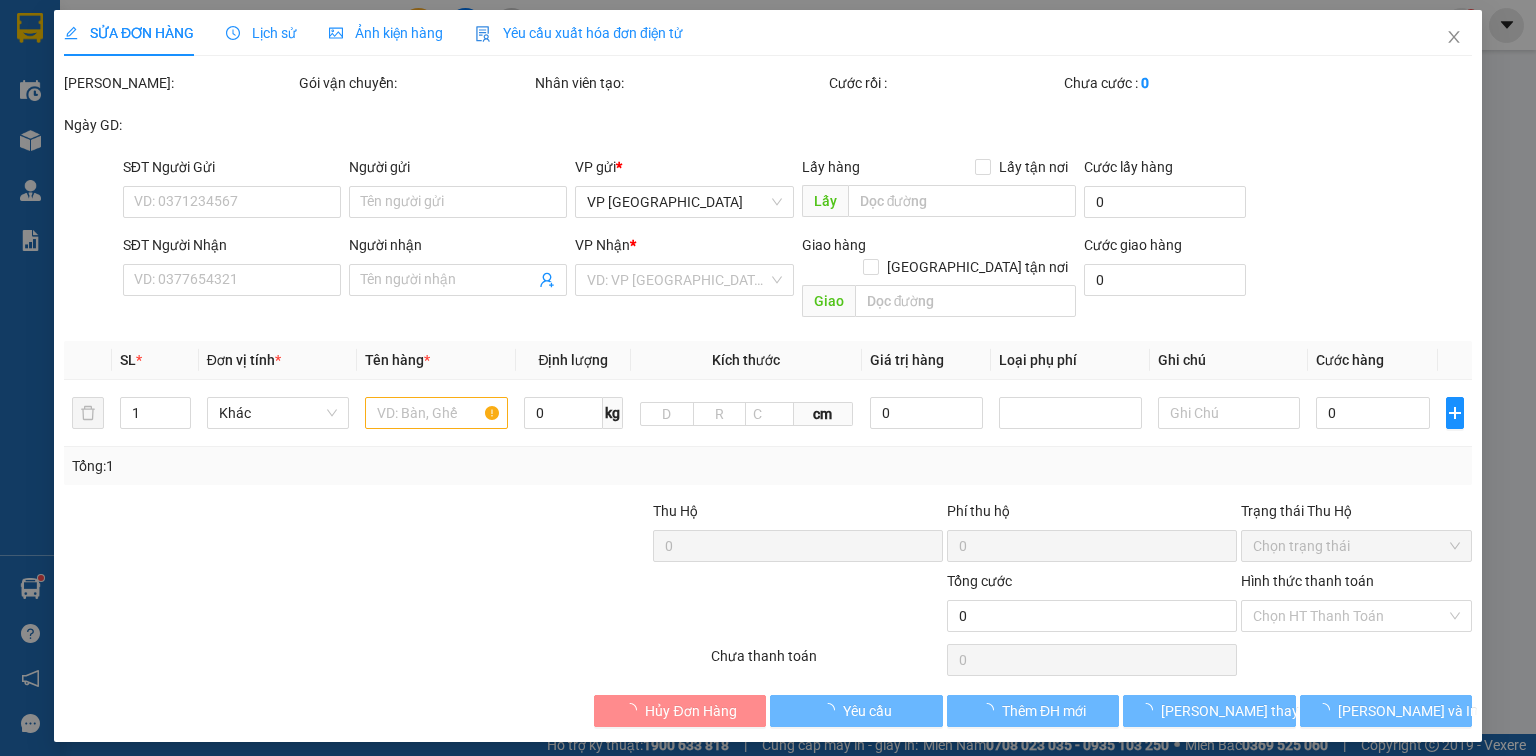 type on "0964868641" 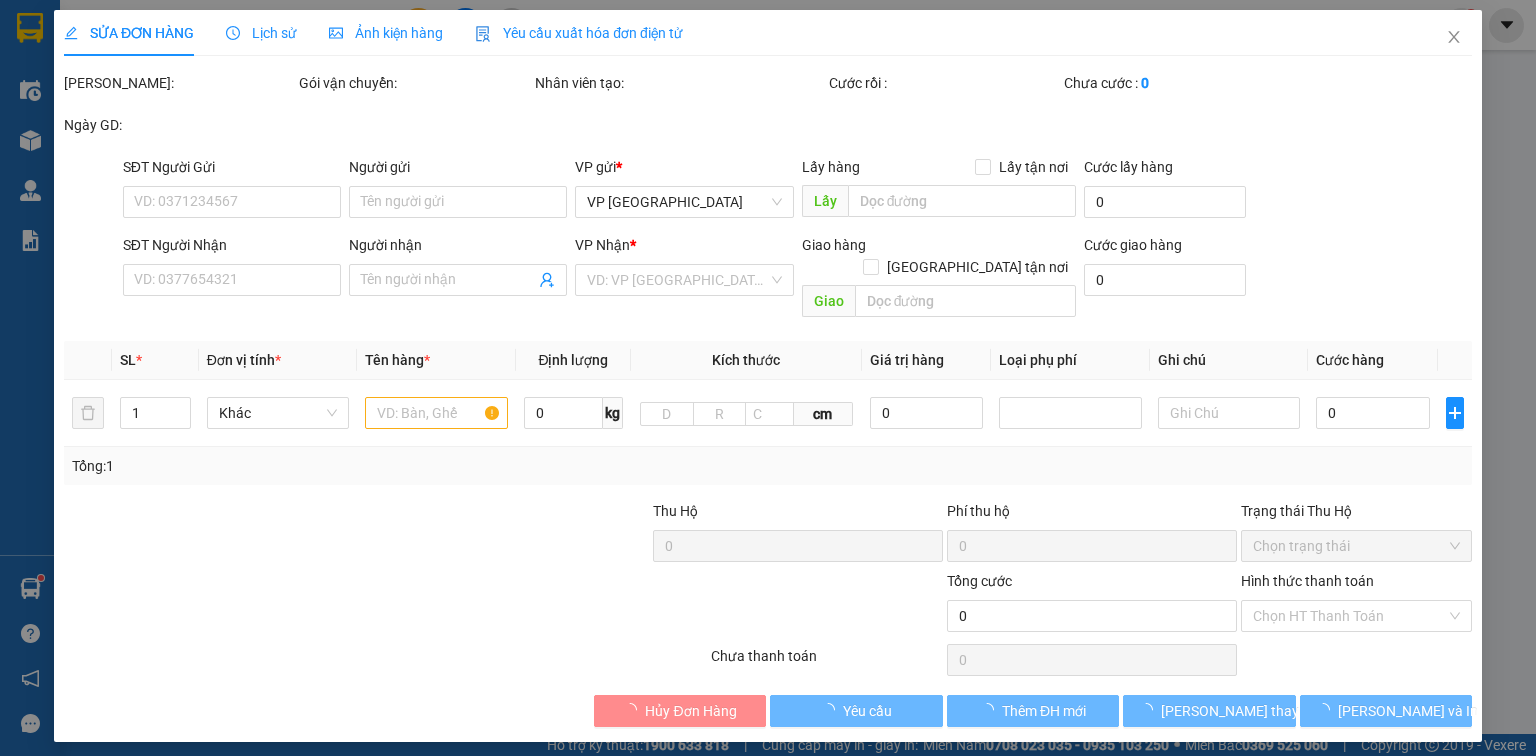 type on "300.000" 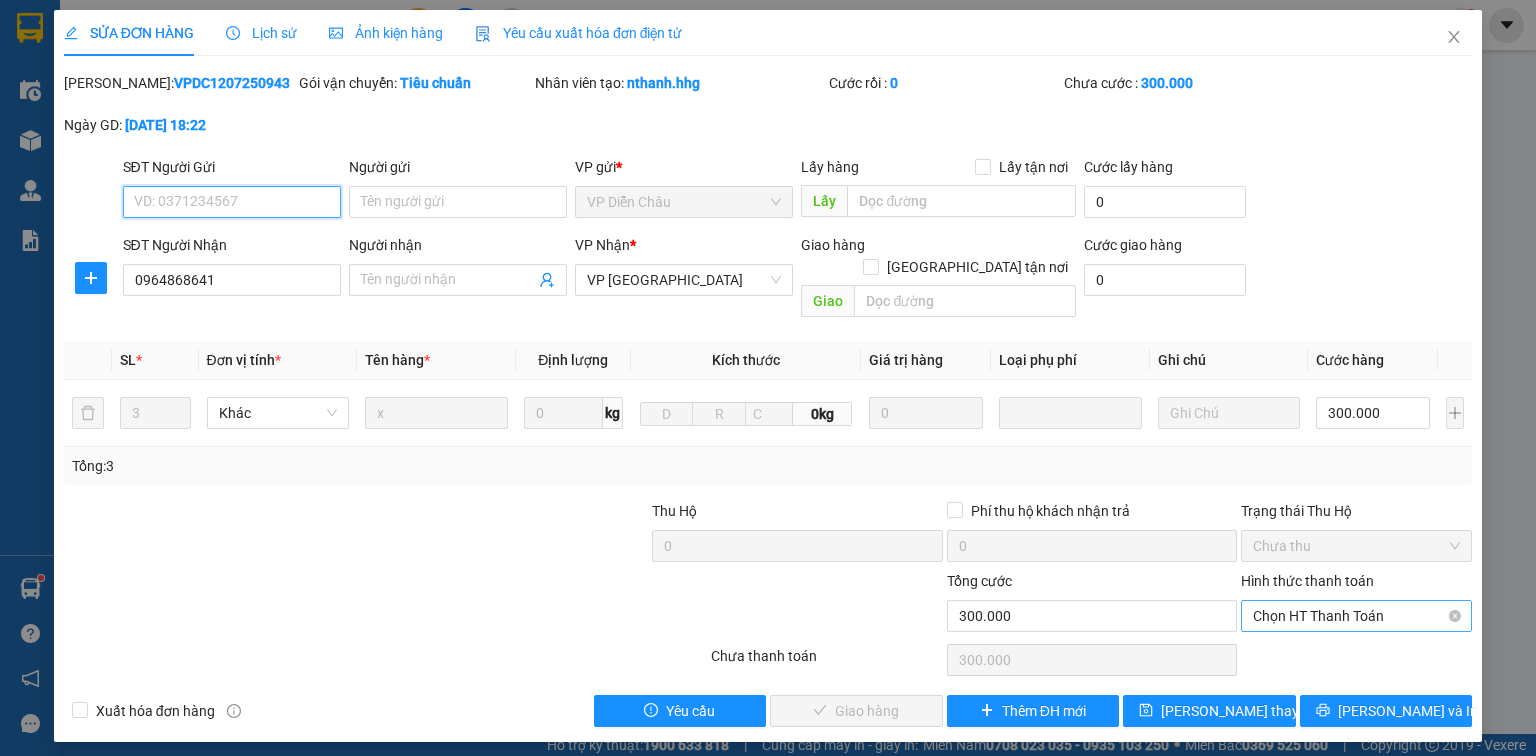 click on "Chọn HT Thanh Toán" at bounding box center (1356, 616) 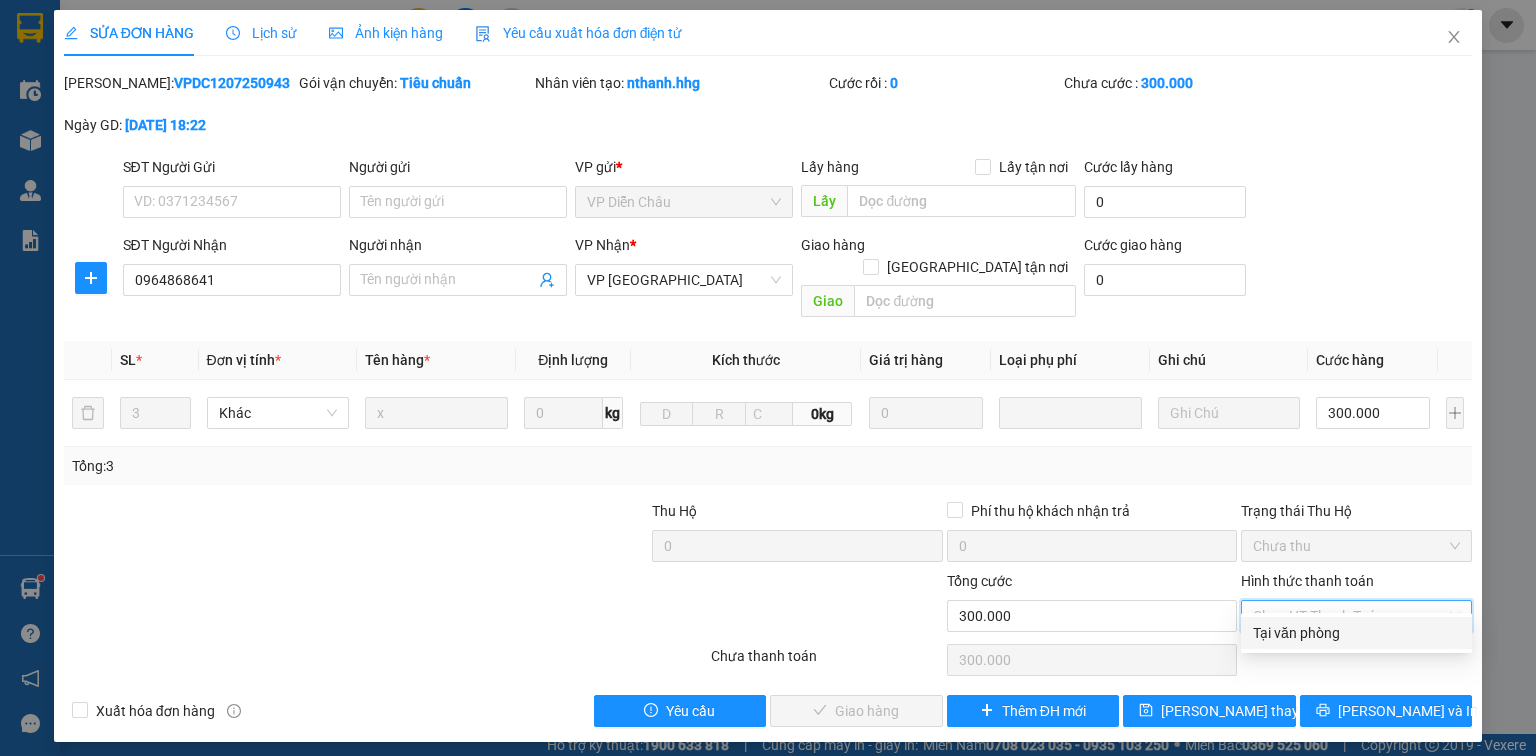 click on "Tại văn phòng" at bounding box center [1356, 633] 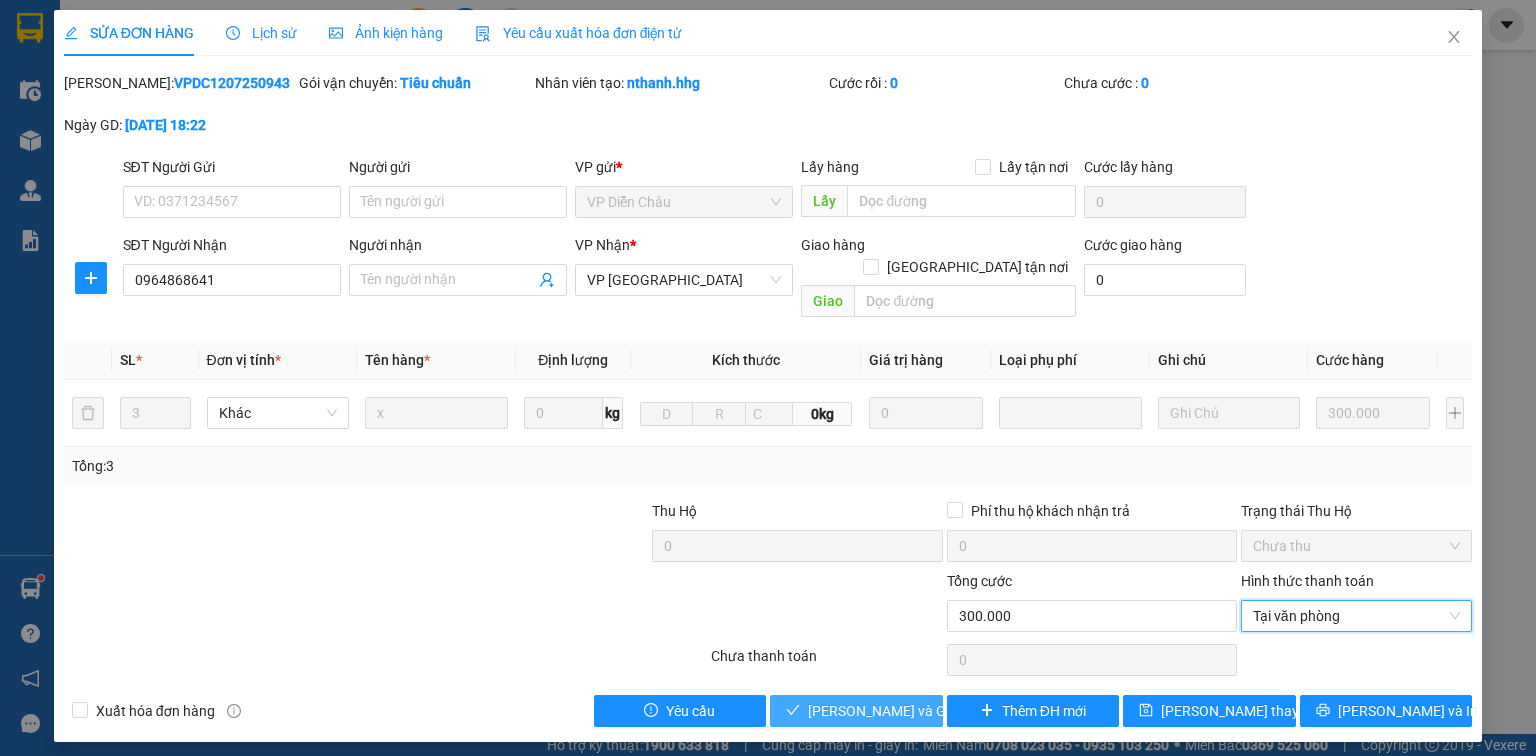 click on "[PERSON_NAME] và Giao hàng" at bounding box center [904, 711] 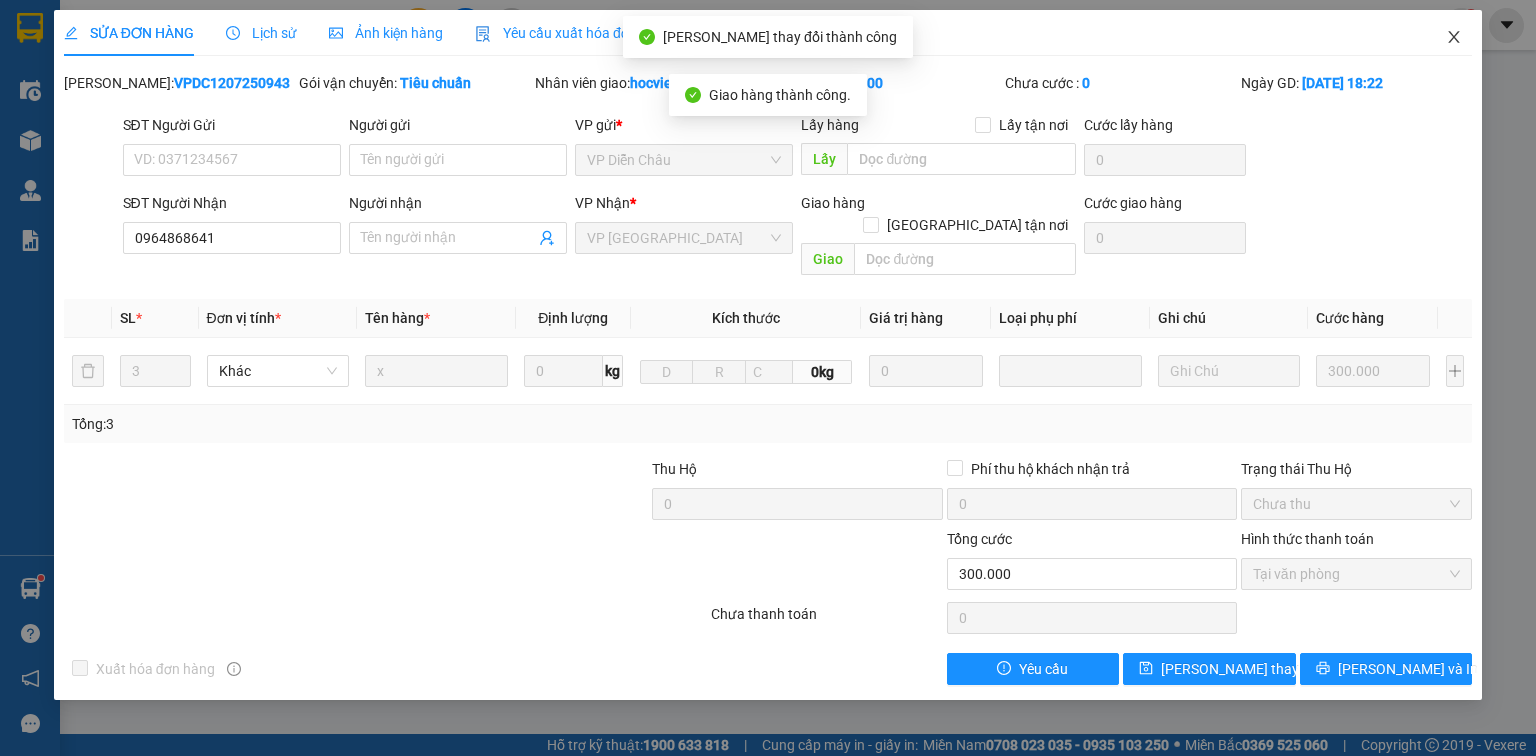 click 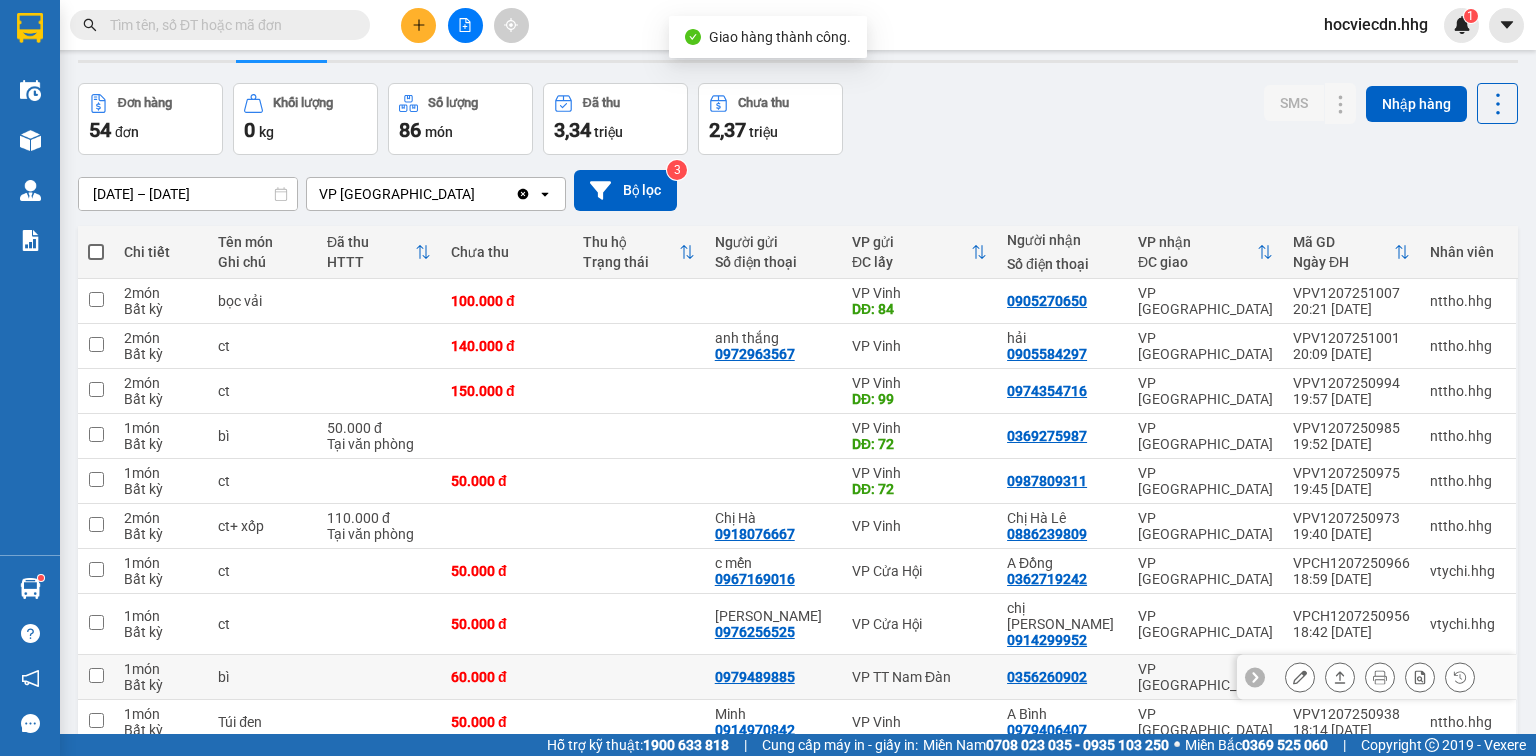 scroll, scrollTop: 129, scrollLeft: 0, axis: vertical 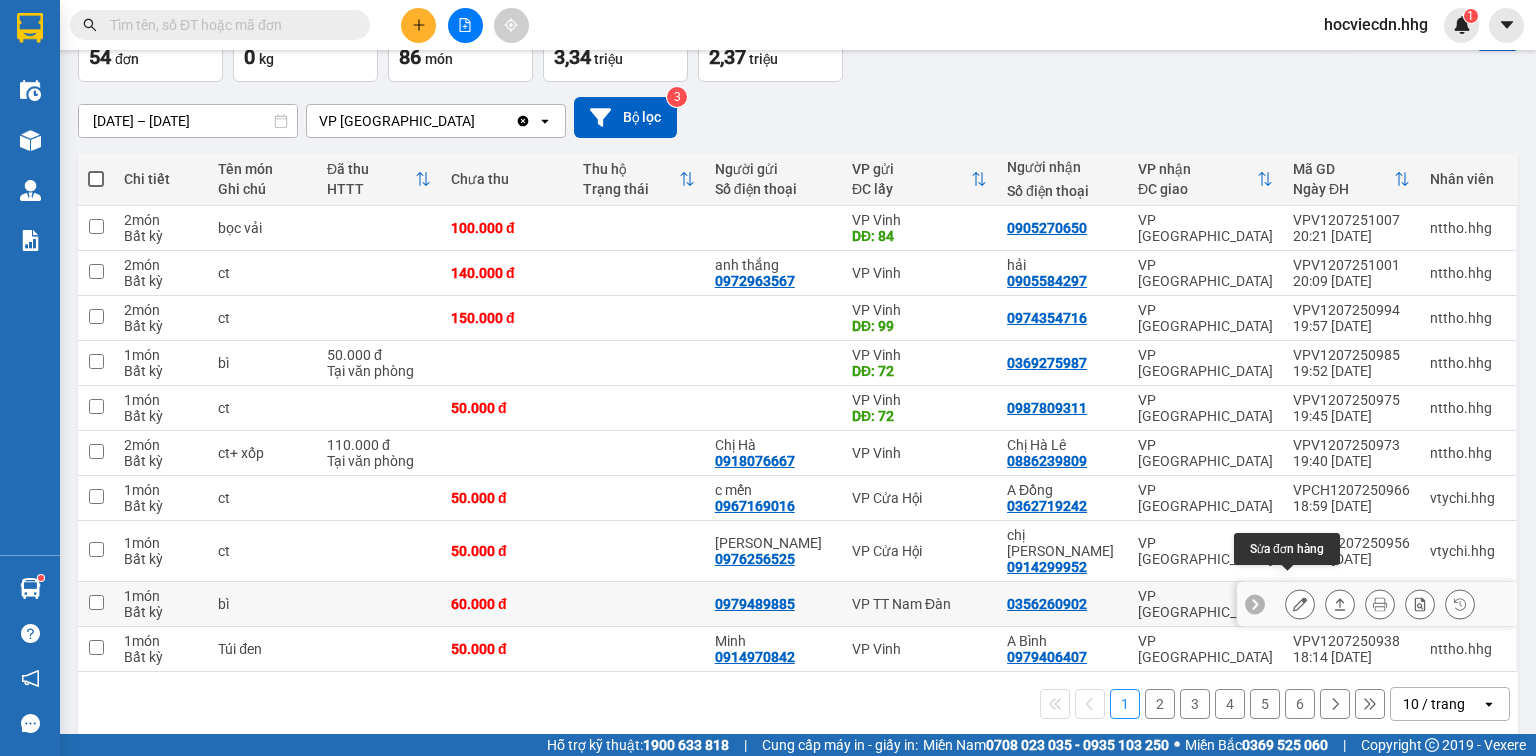 click 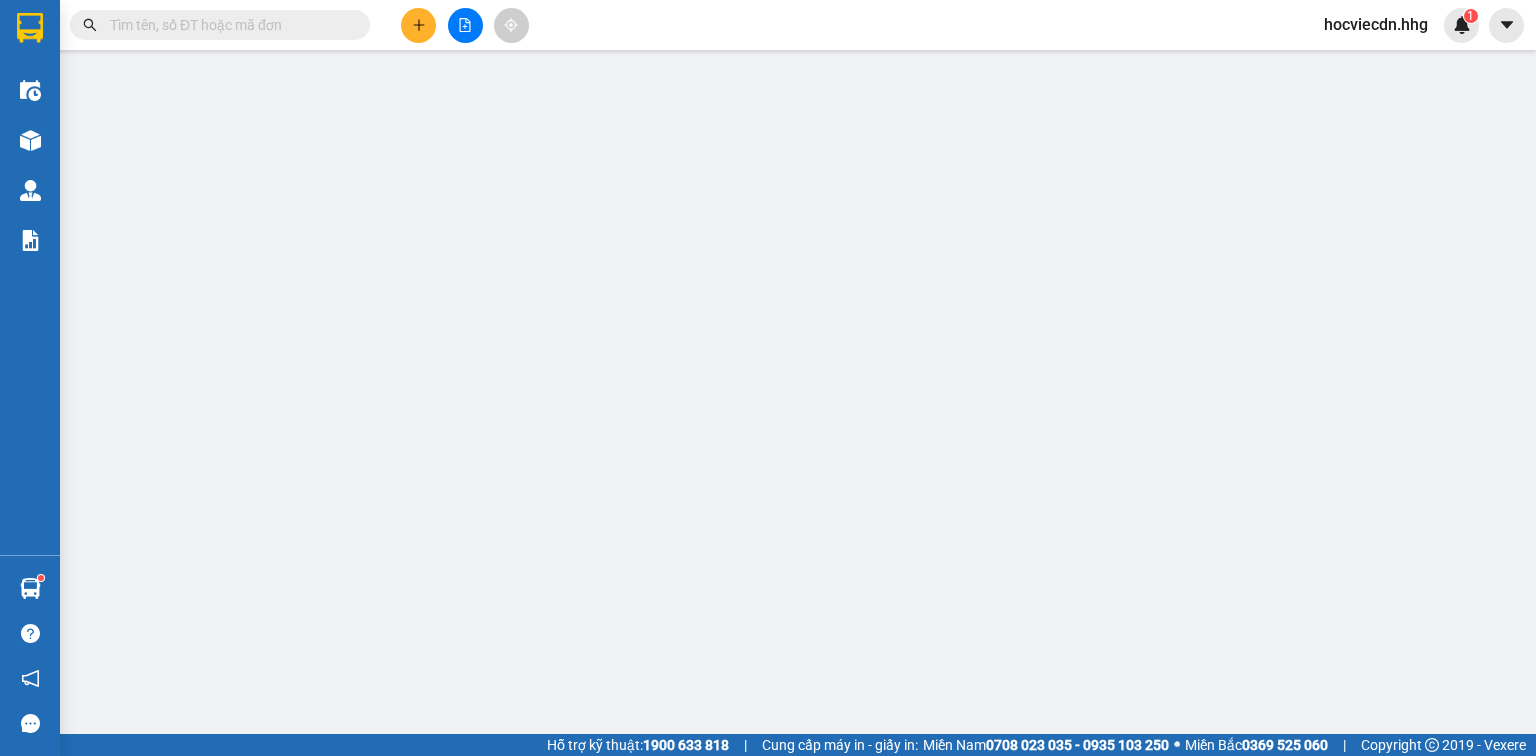 type on "0979489885" 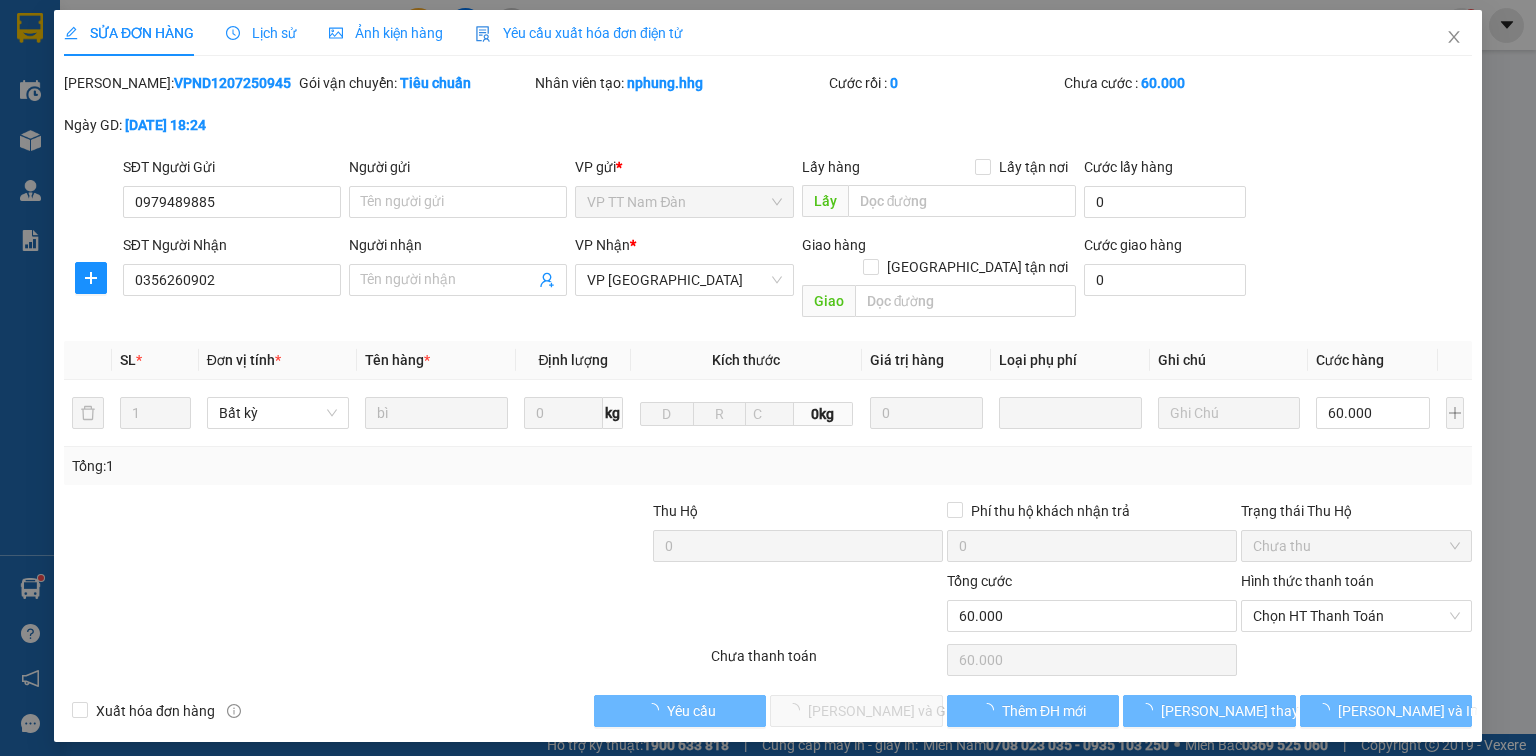 scroll, scrollTop: 0, scrollLeft: 0, axis: both 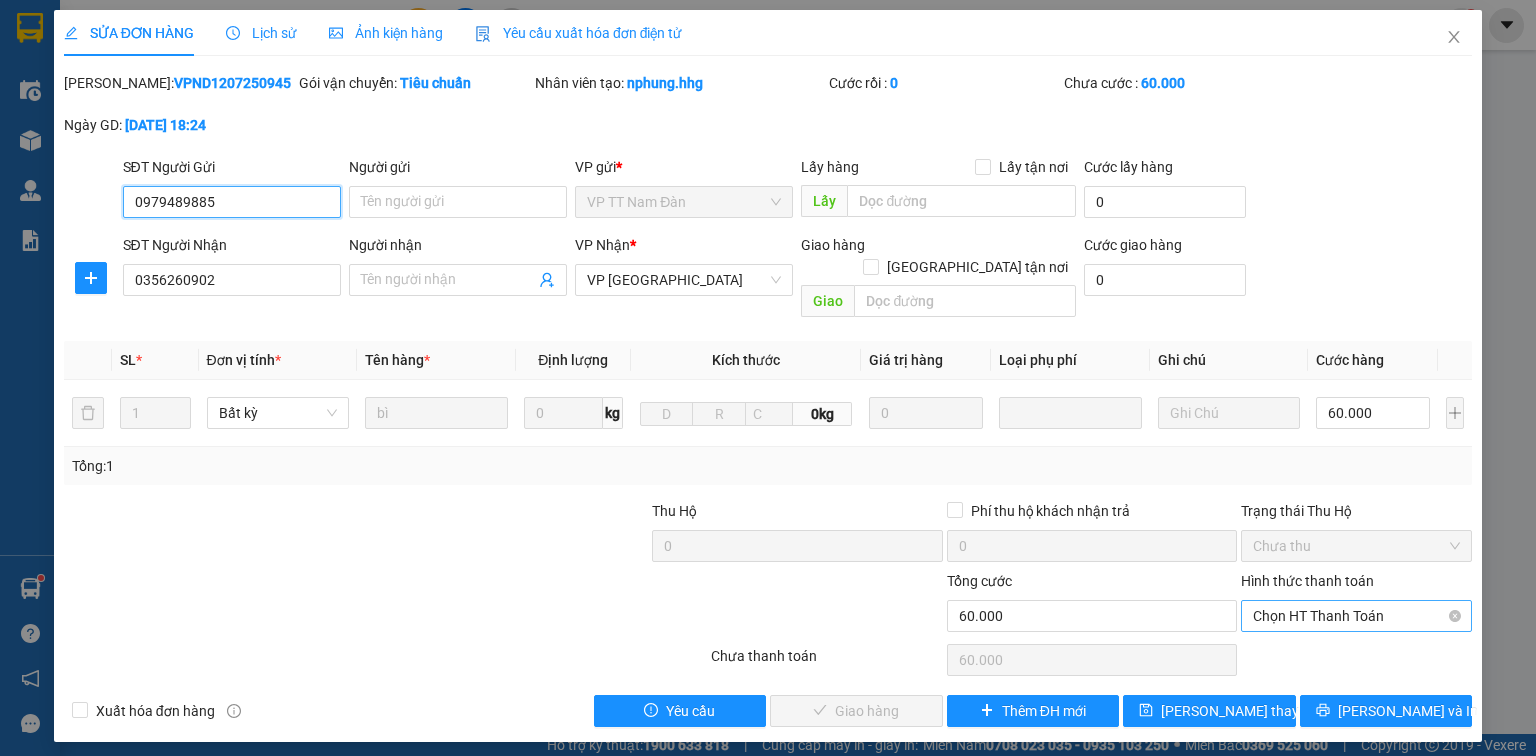 click on "Chọn HT Thanh Toán" at bounding box center (1356, 616) 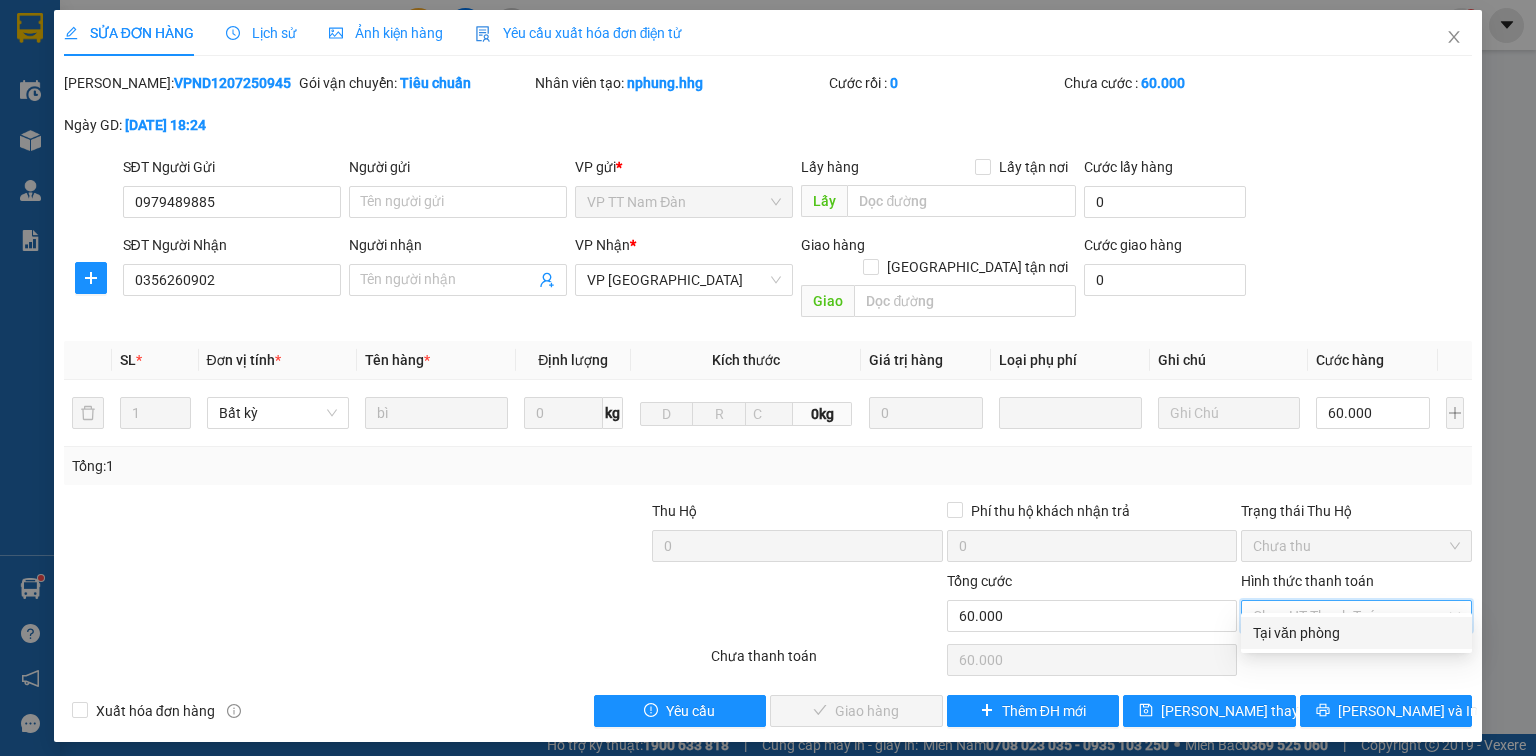 click on "Tại văn phòng" at bounding box center [1356, 633] 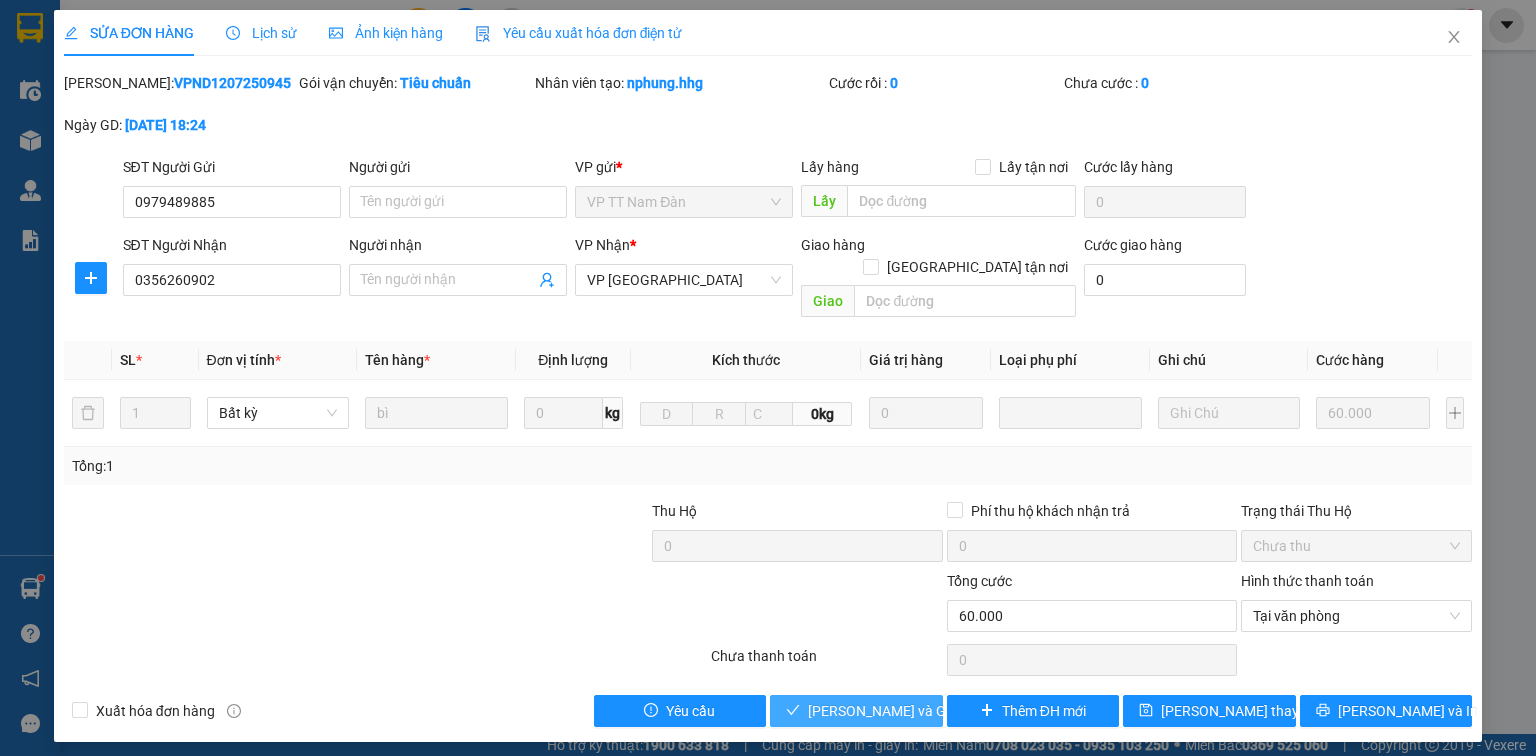 drag, startPoint x: 887, startPoint y: 686, endPoint x: 593, endPoint y: 618, distance: 301.7615 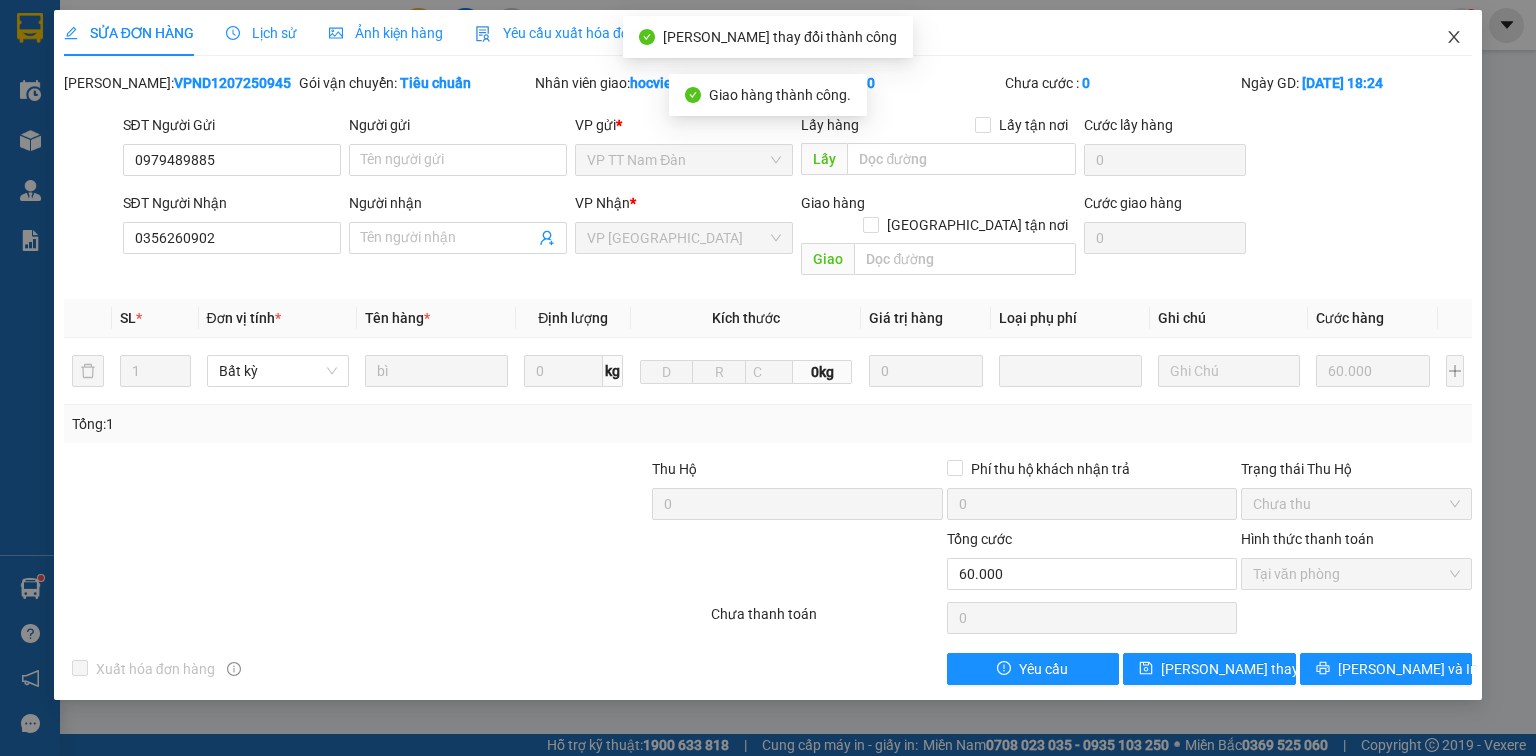 click 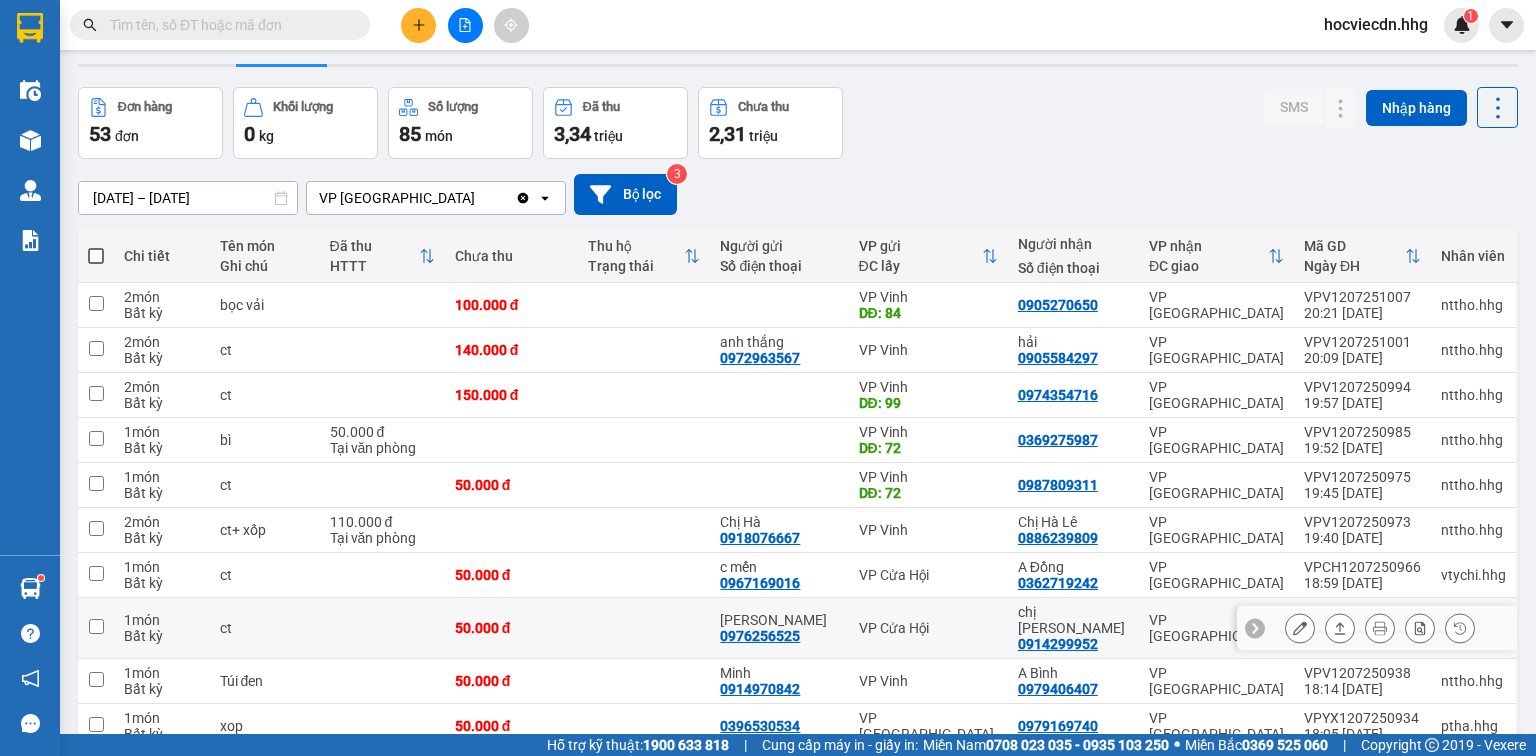 scroll, scrollTop: 129, scrollLeft: 0, axis: vertical 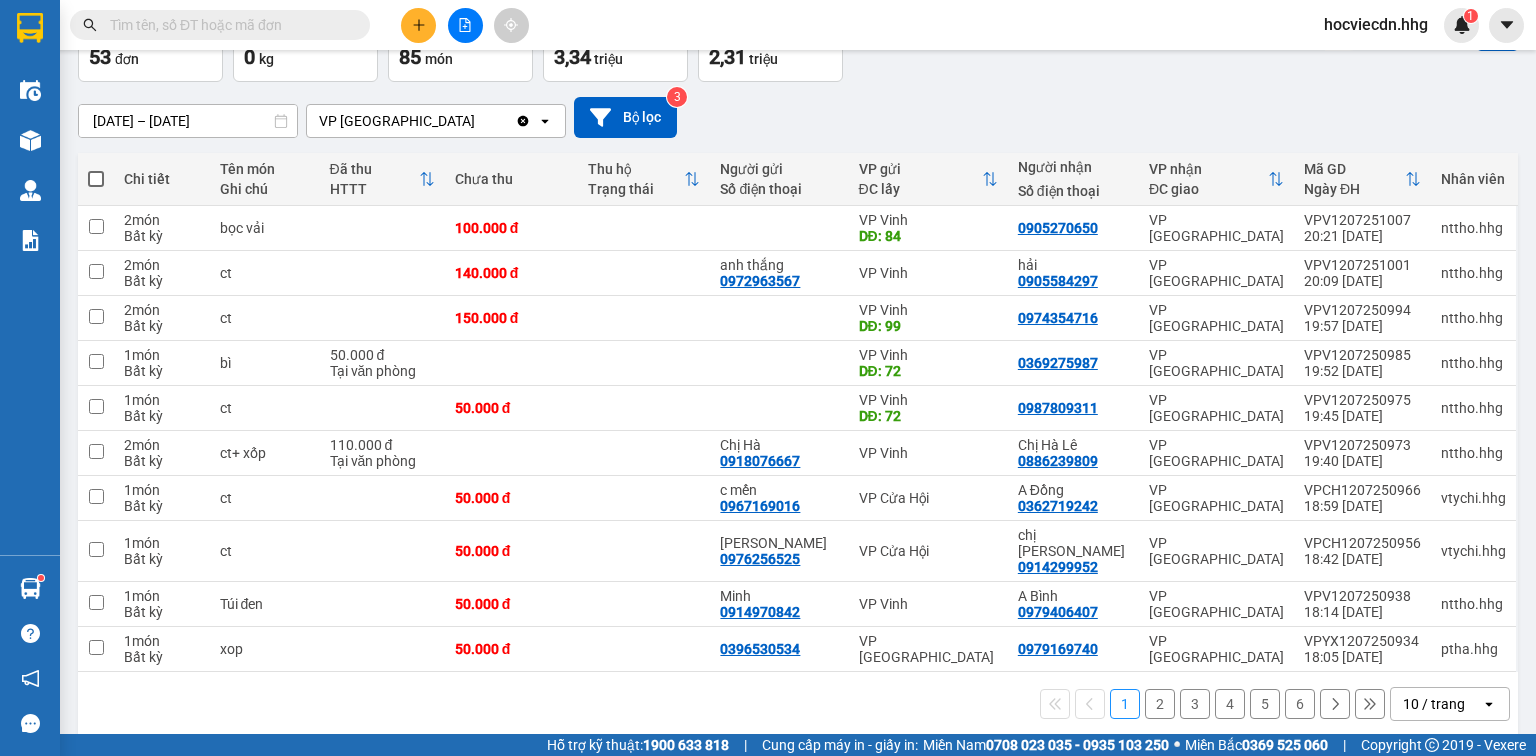 click on "10 / trang" at bounding box center [1434, 704] 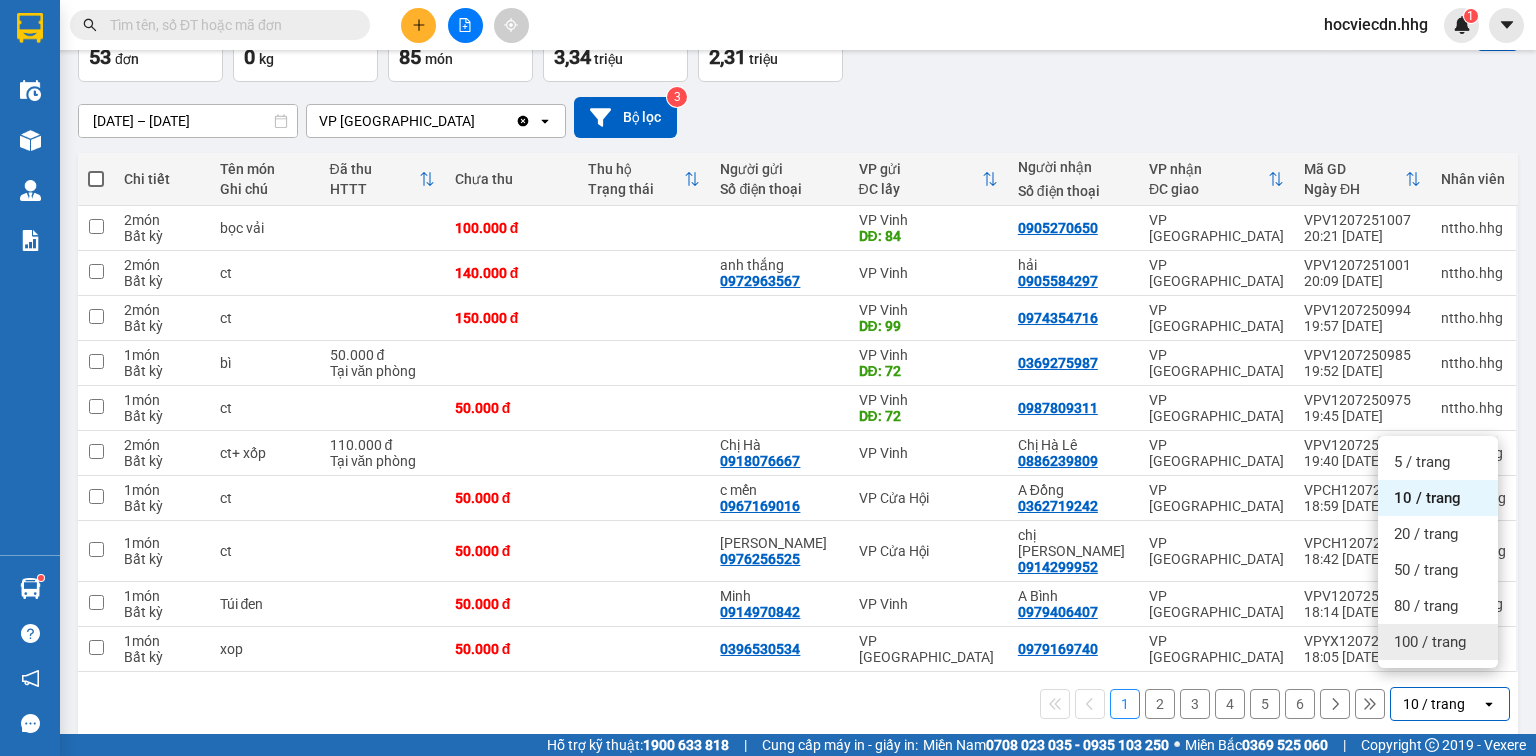 click on "100 / trang" at bounding box center (1430, 642) 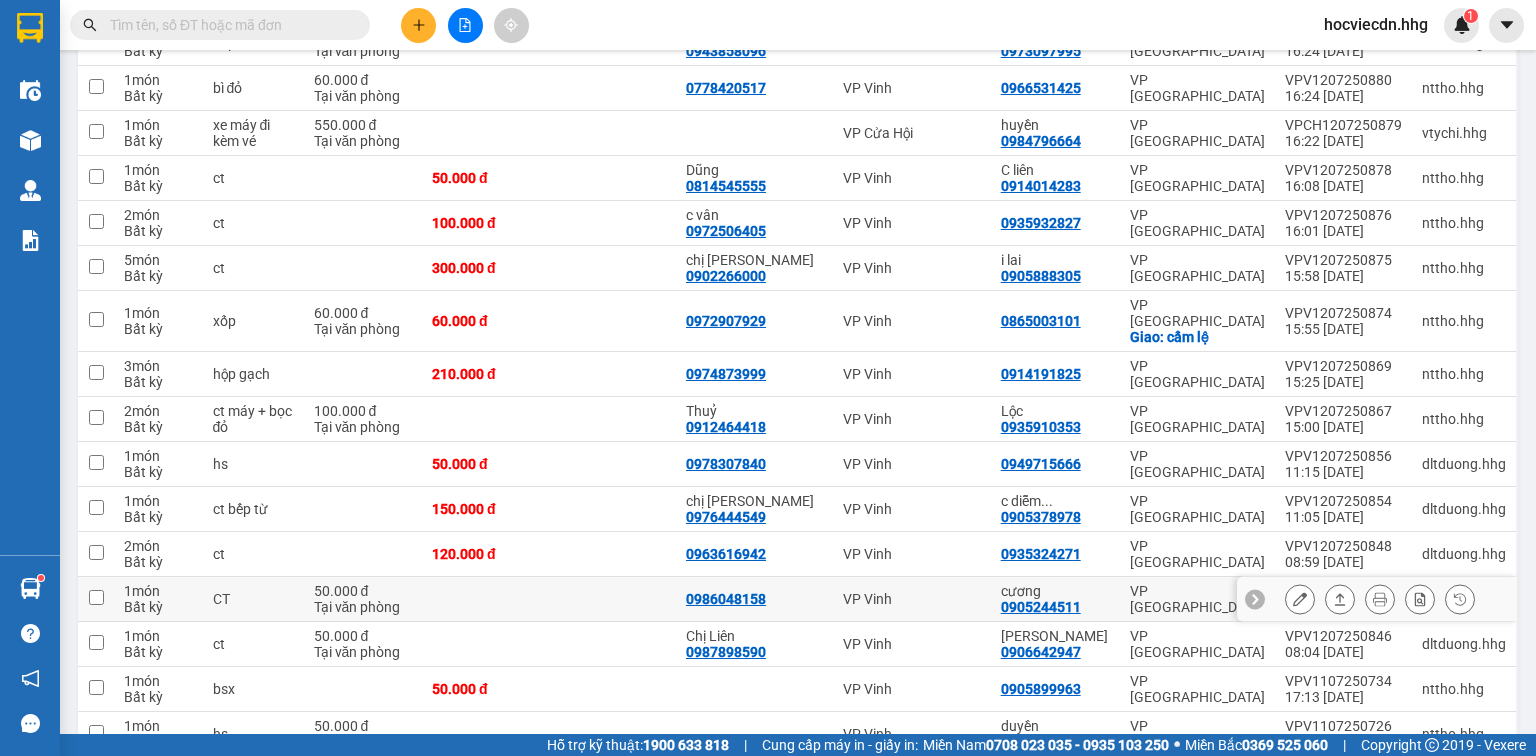 scroll, scrollTop: 2088, scrollLeft: 0, axis: vertical 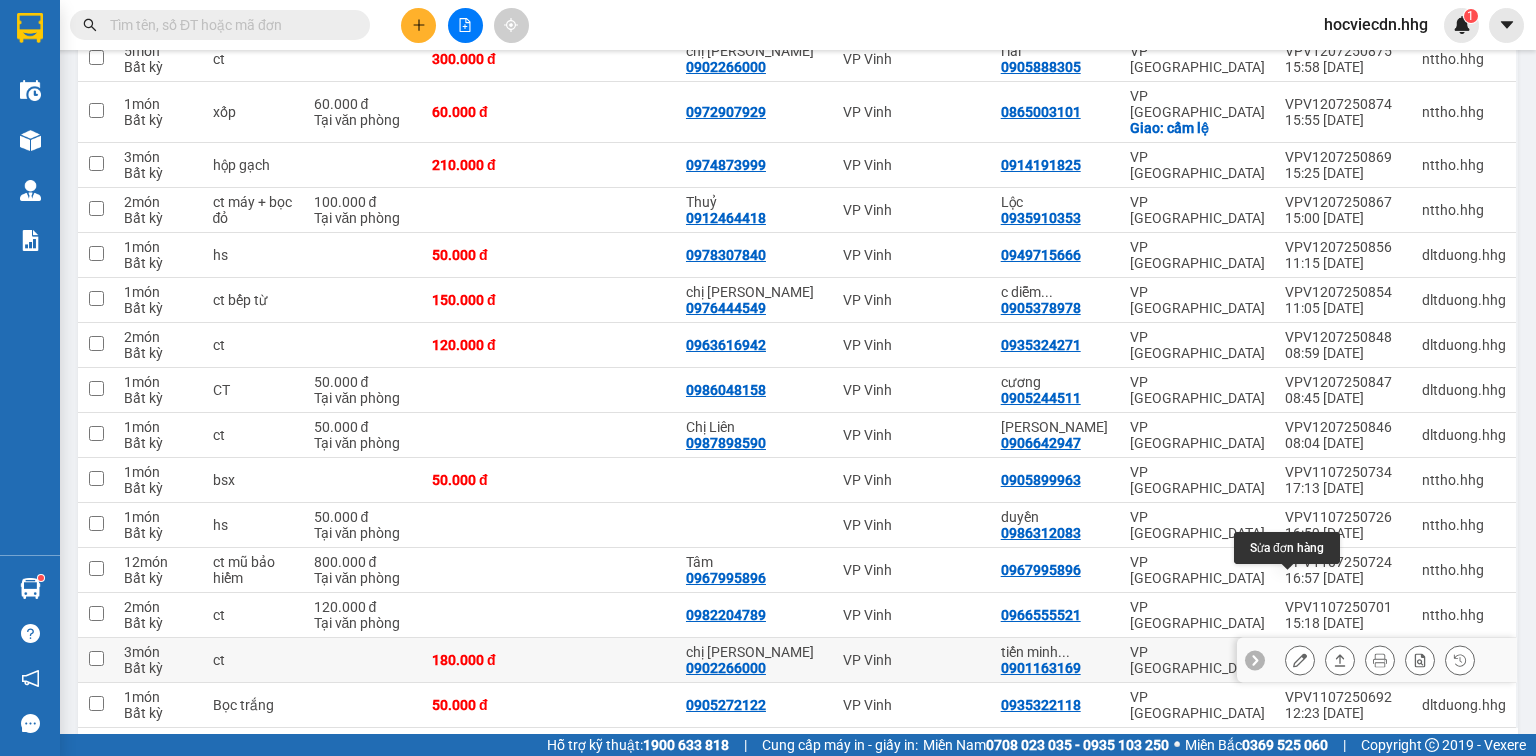 click 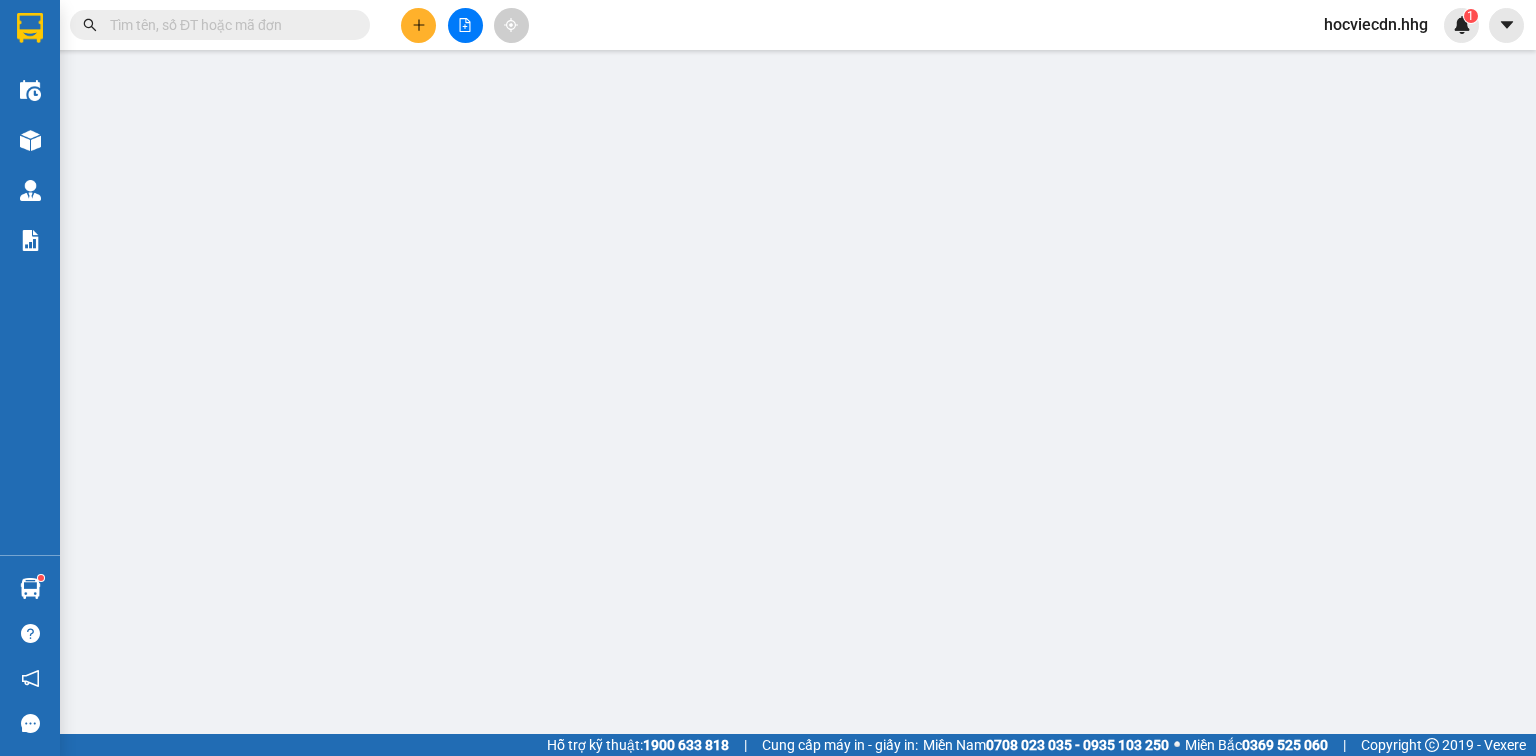 type on "0902266000" 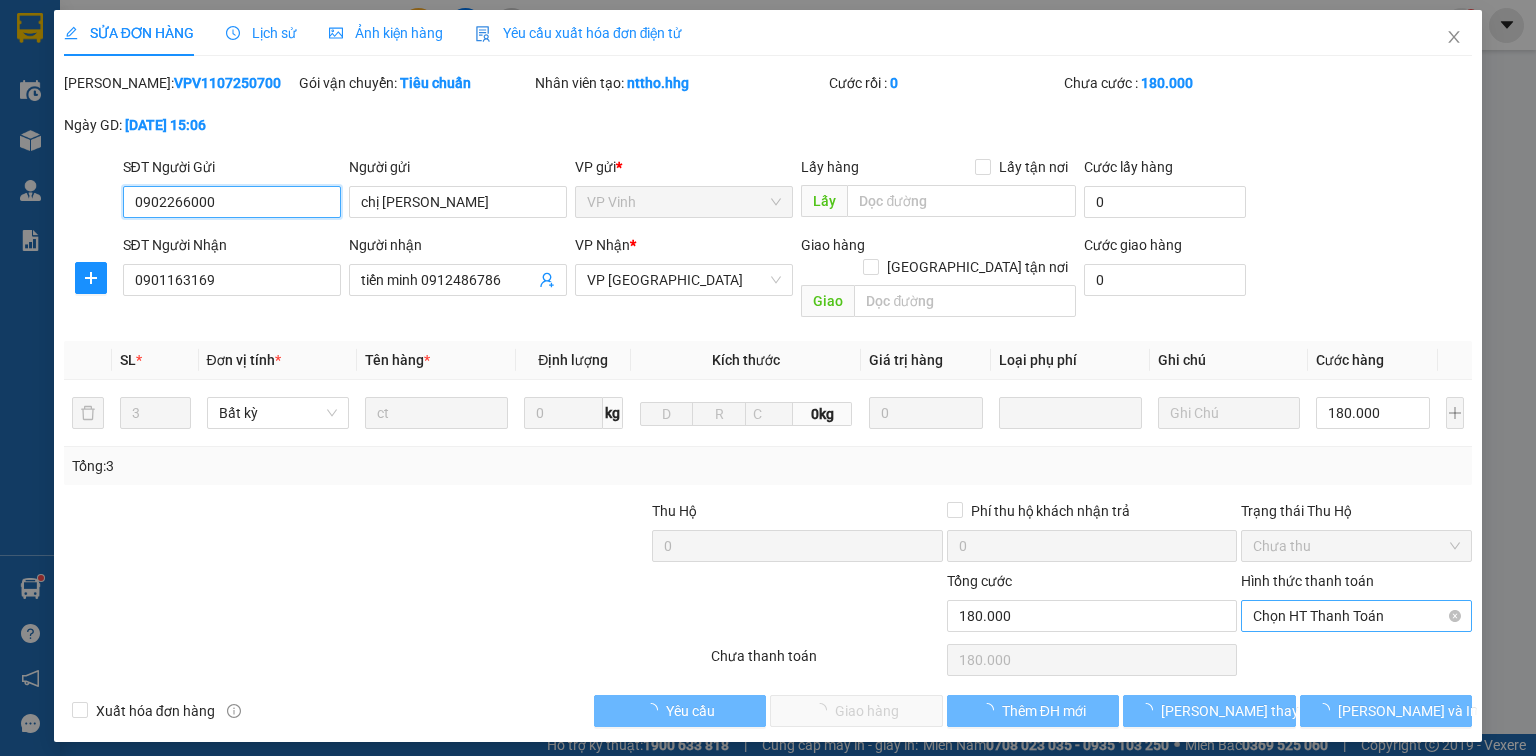 click on "Chọn HT Thanh Toán" at bounding box center (1356, 616) 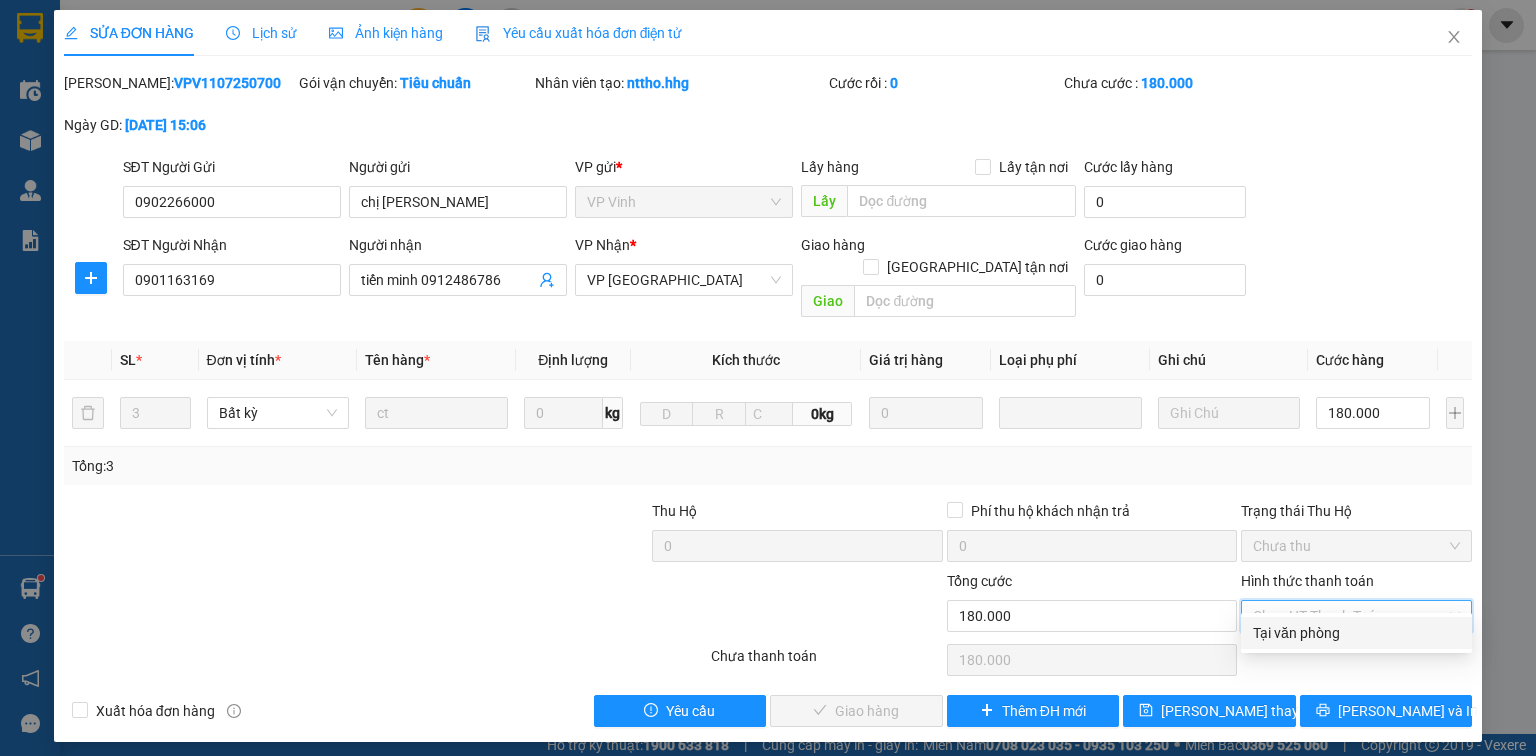 click on "Tại văn phòng" at bounding box center [1356, 633] 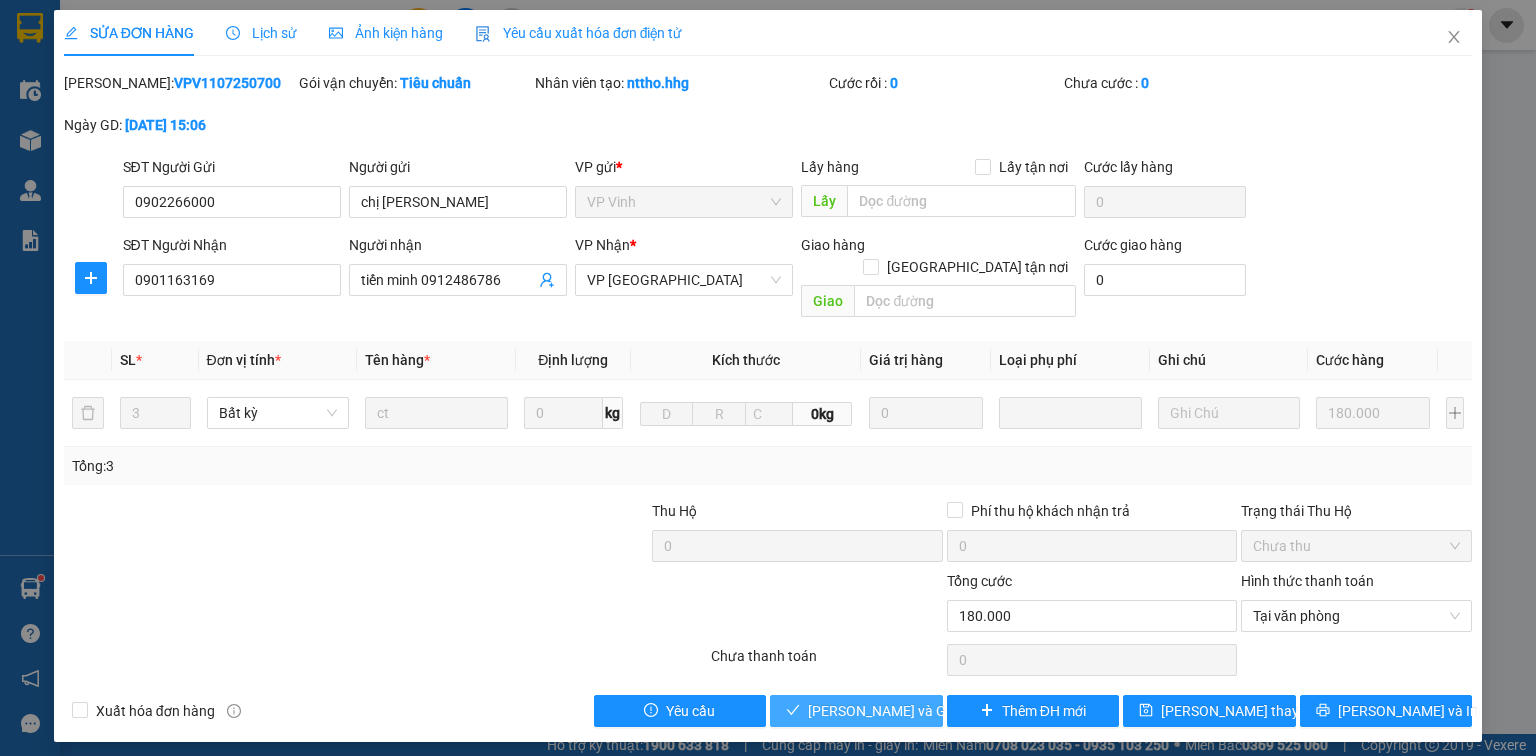 drag, startPoint x: 913, startPoint y: 693, endPoint x: 804, endPoint y: 656, distance: 115.10864 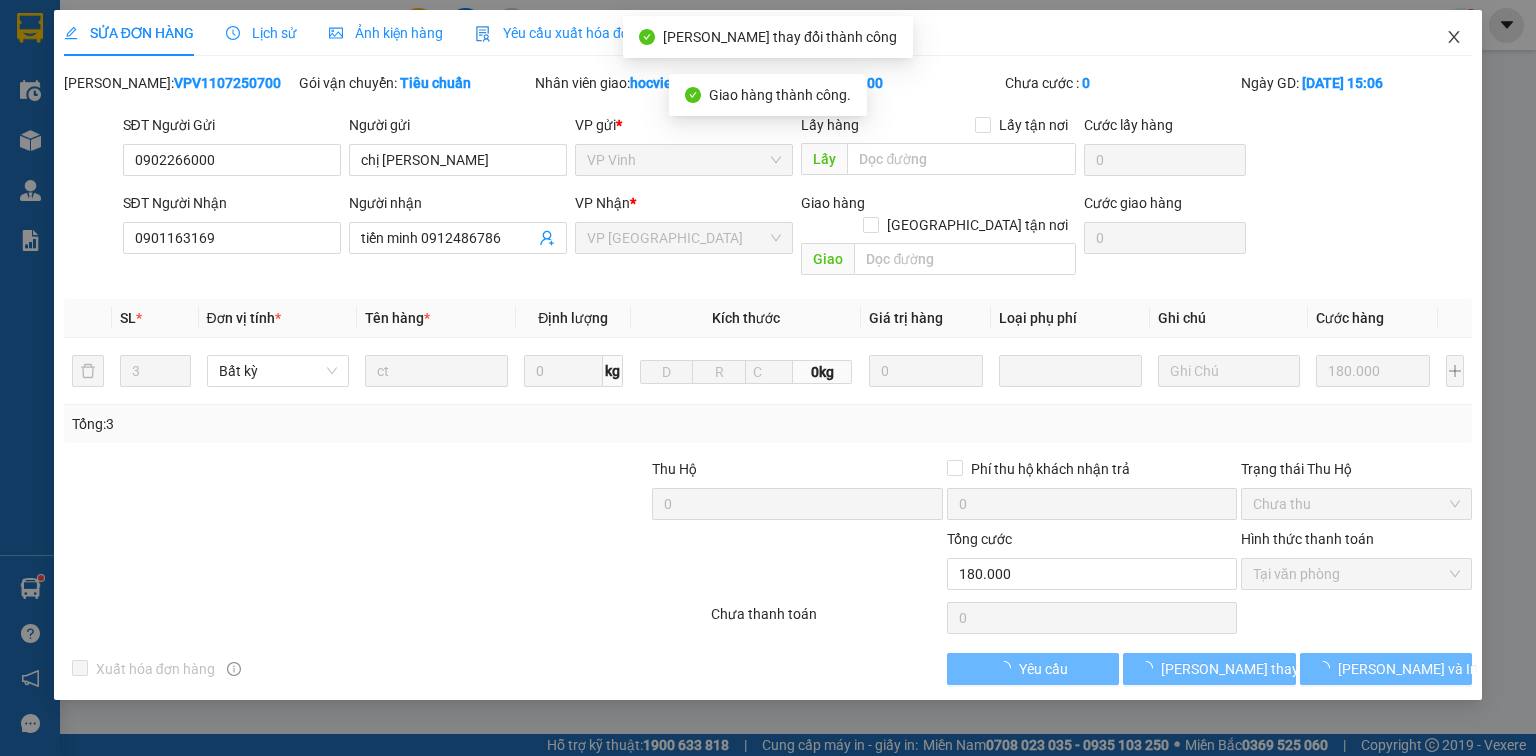 click 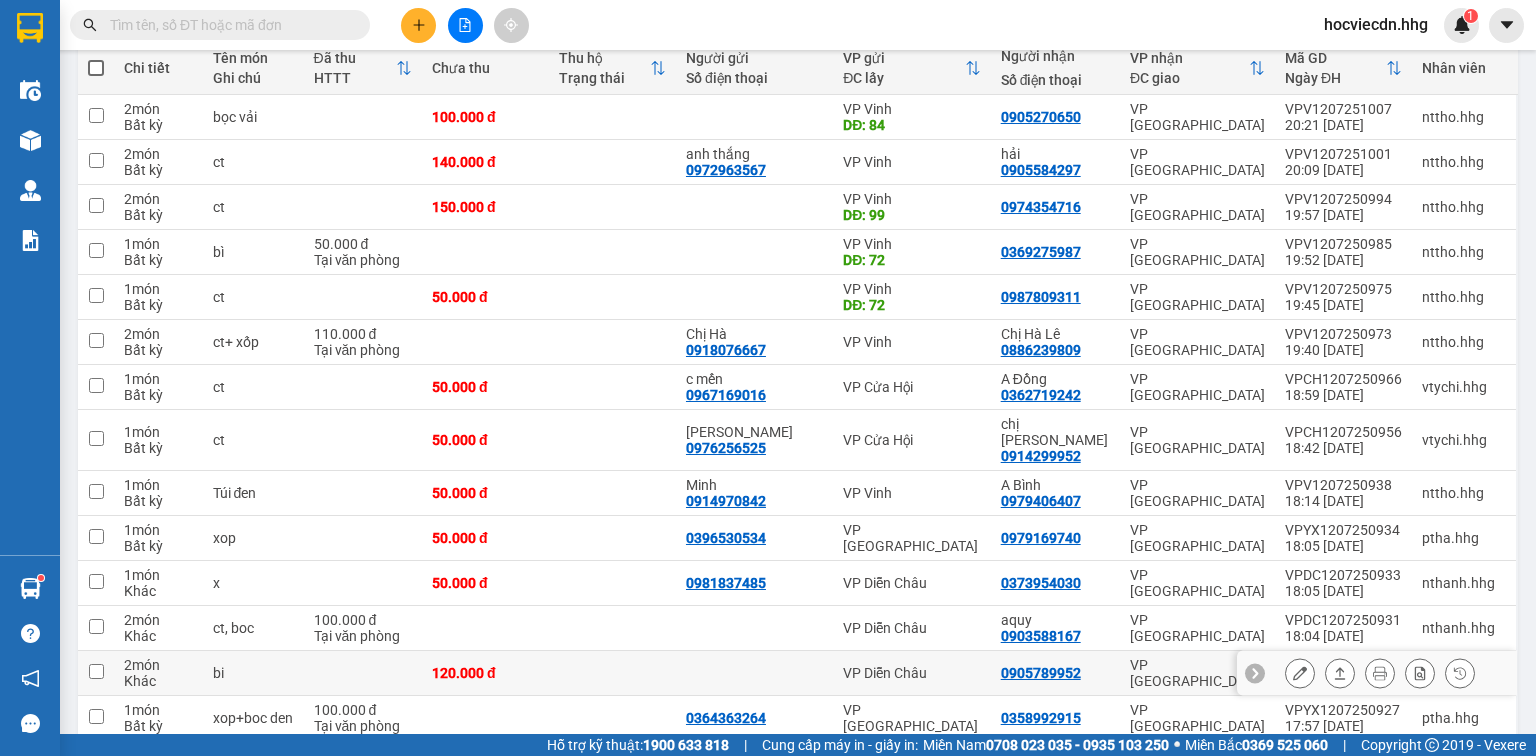 scroll, scrollTop: 400, scrollLeft: 0, axis: vertical 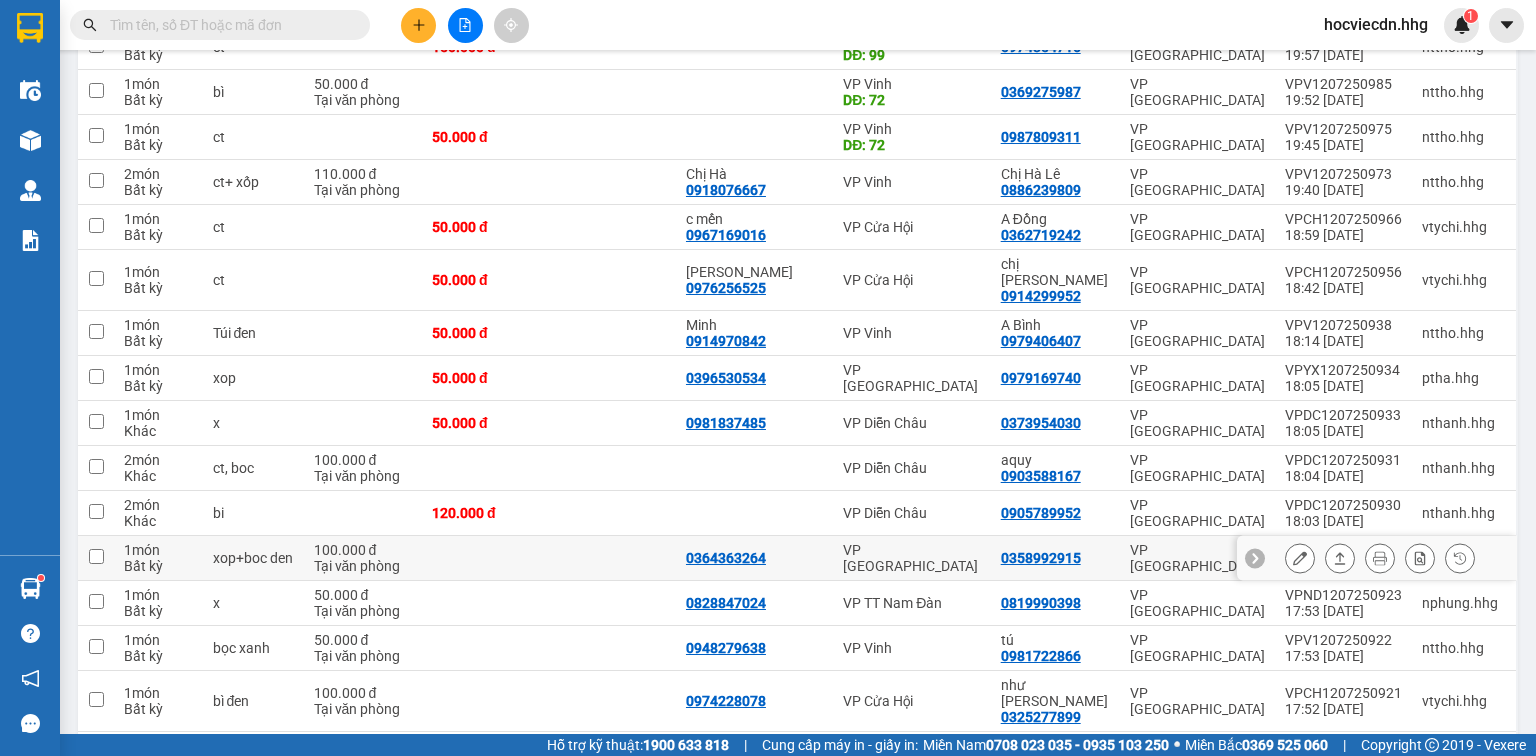 click 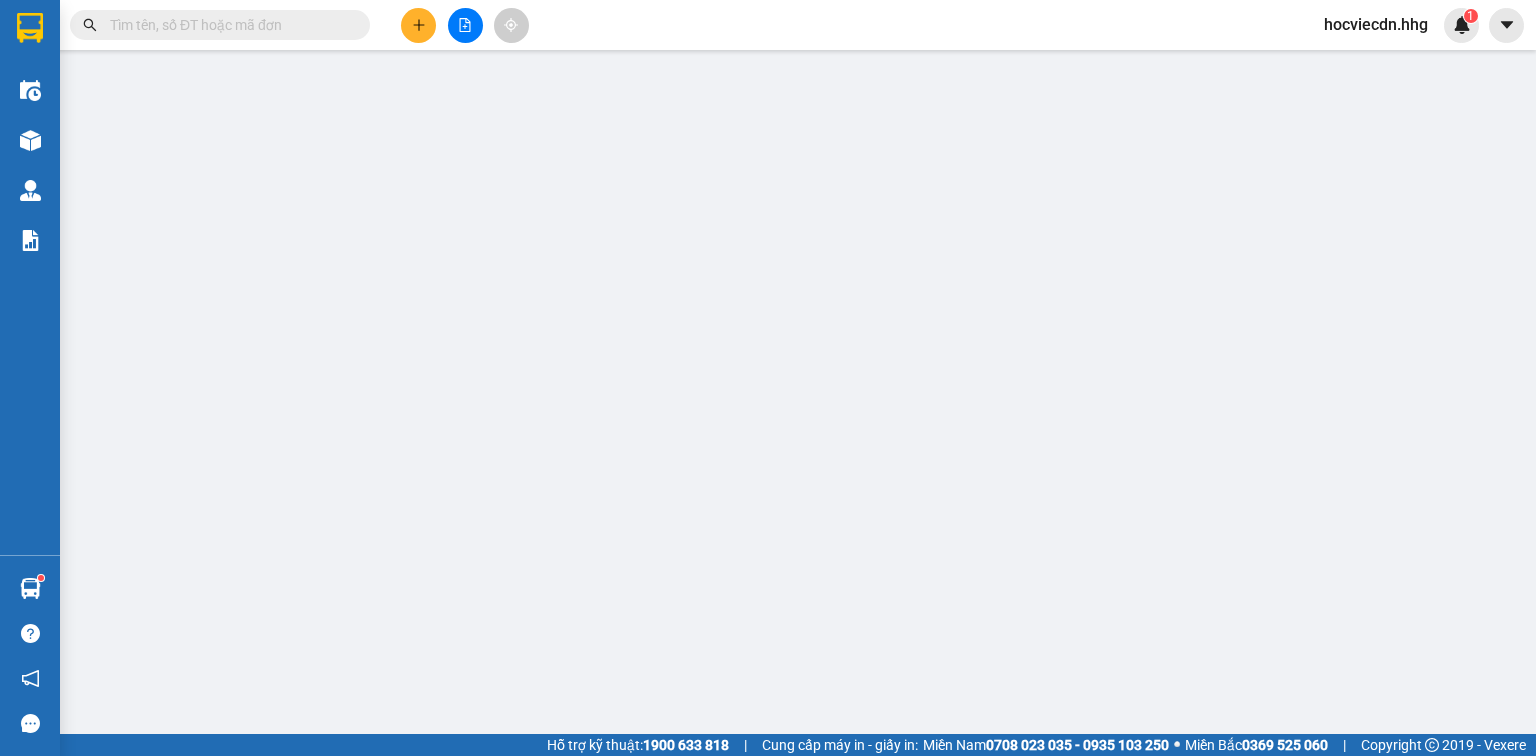 type on "0364363264" 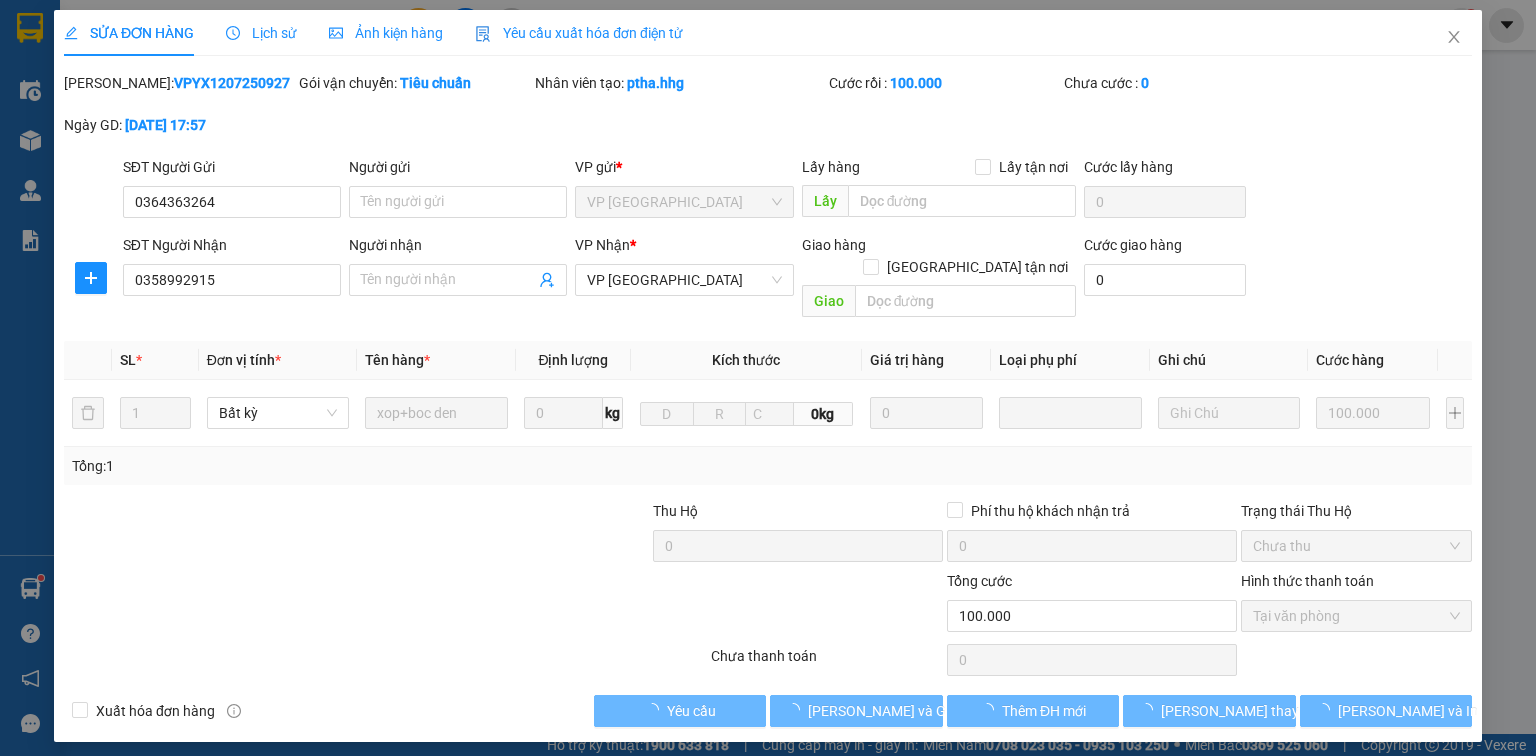 scroll, scrollTop: 0, scrollLeft: 0, axis: both 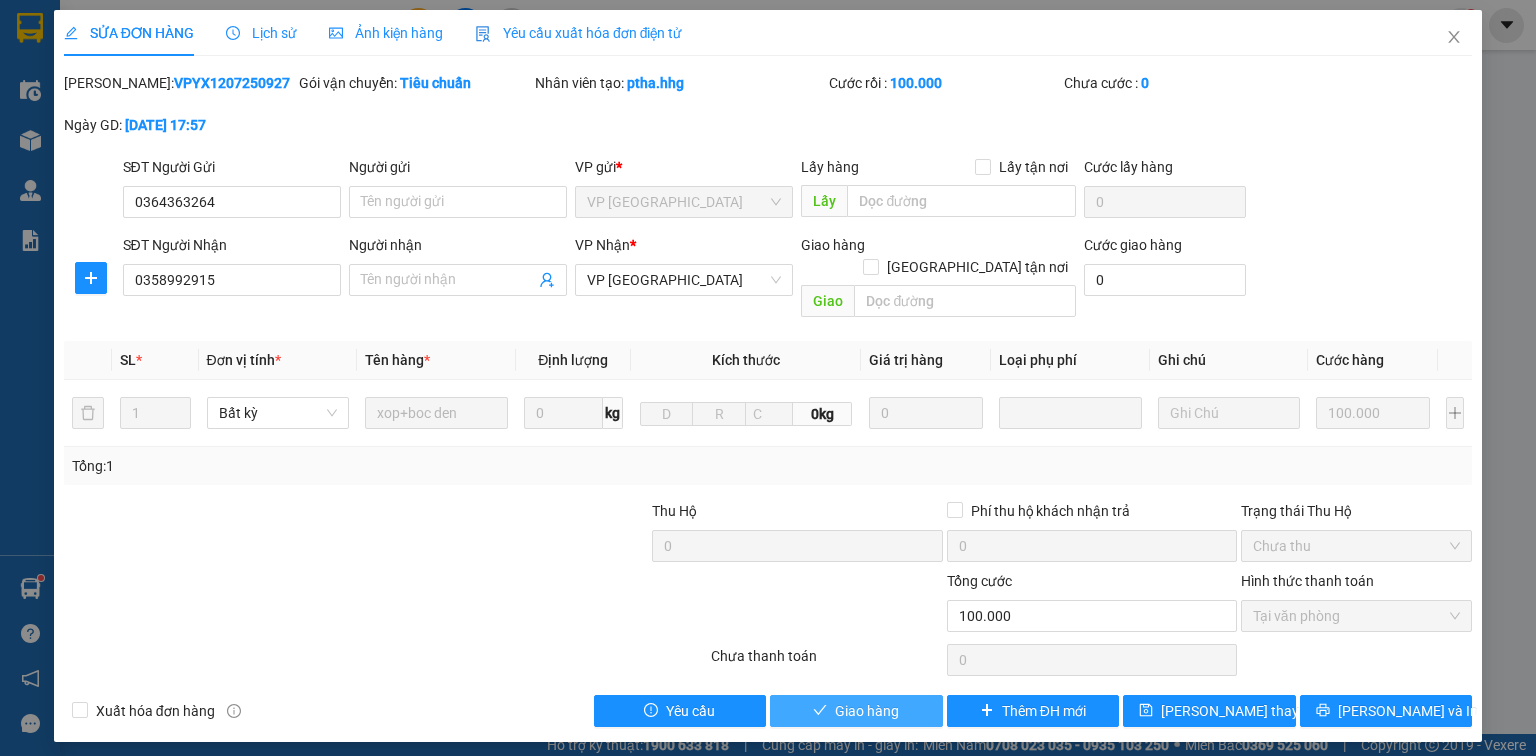 click on "Giao hàng" at bounding box center (856, 711) 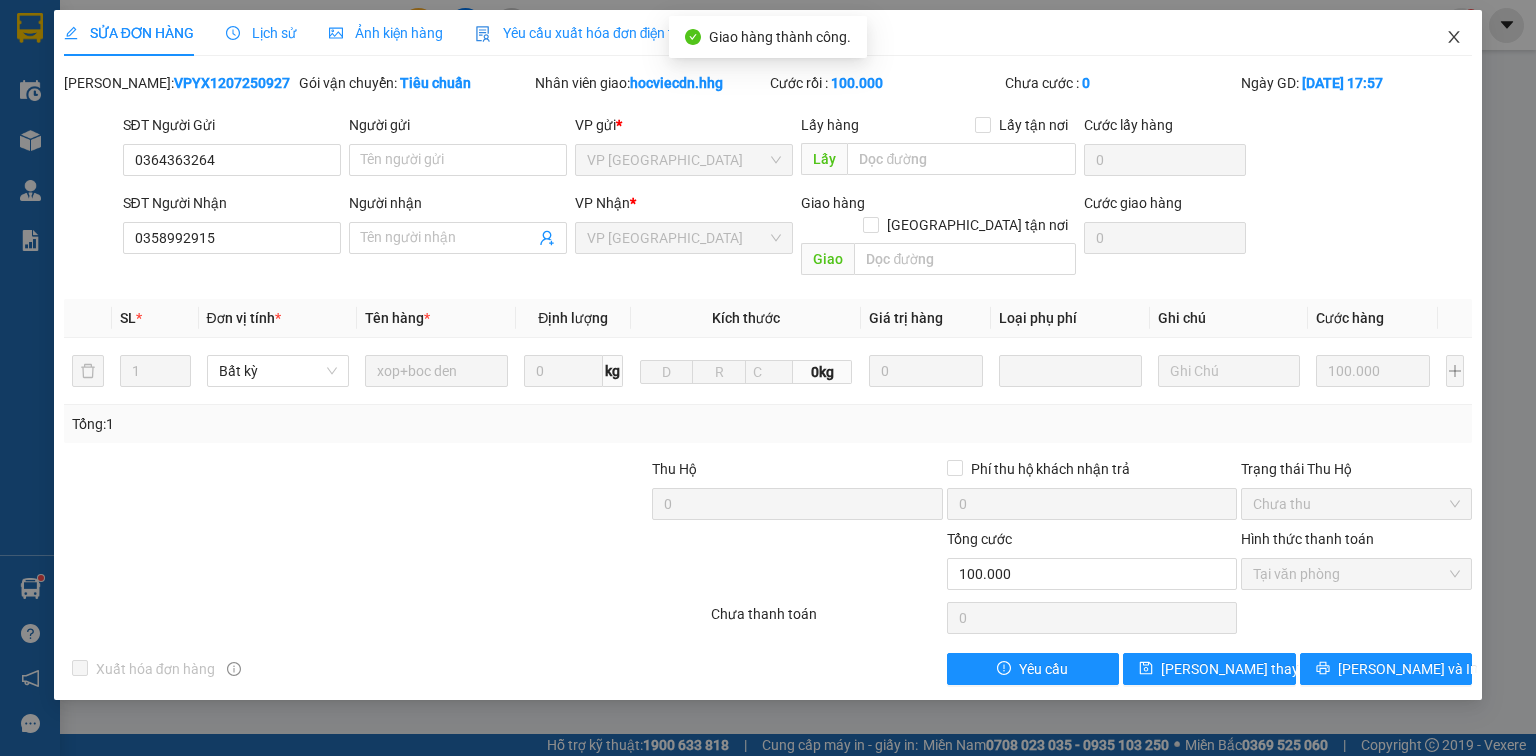 click 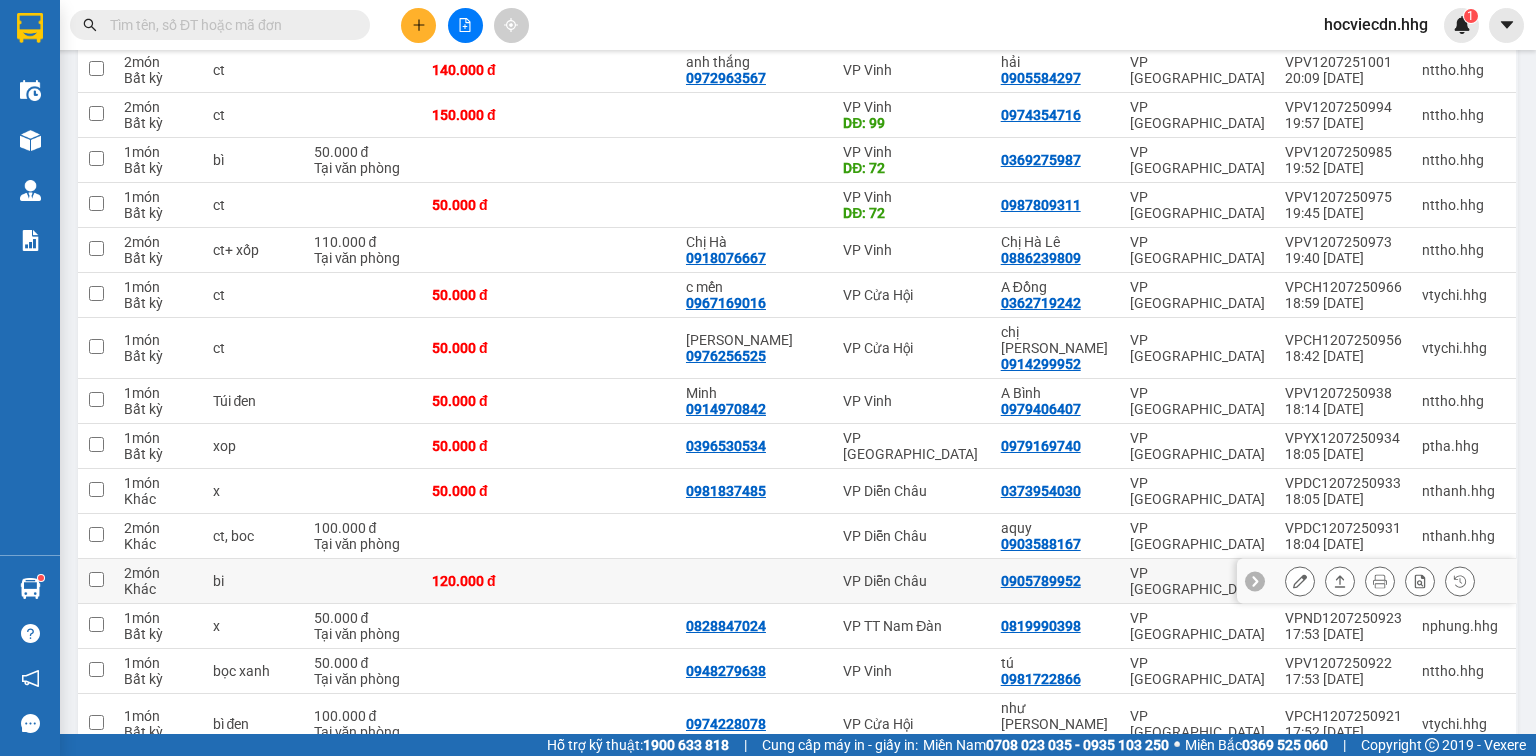 scroll, scrollTop: 480, scrollLeft: 0, axis: vertical 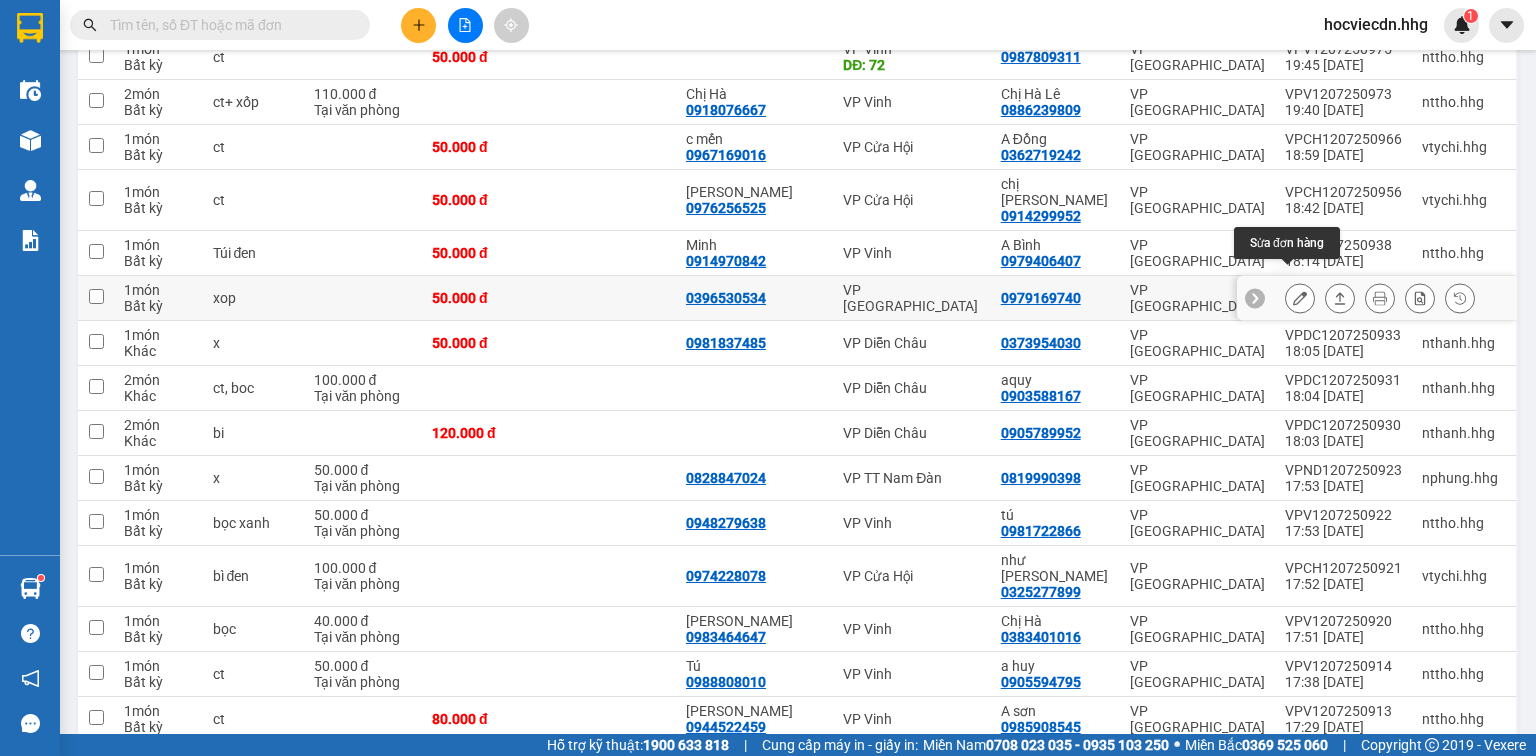 click 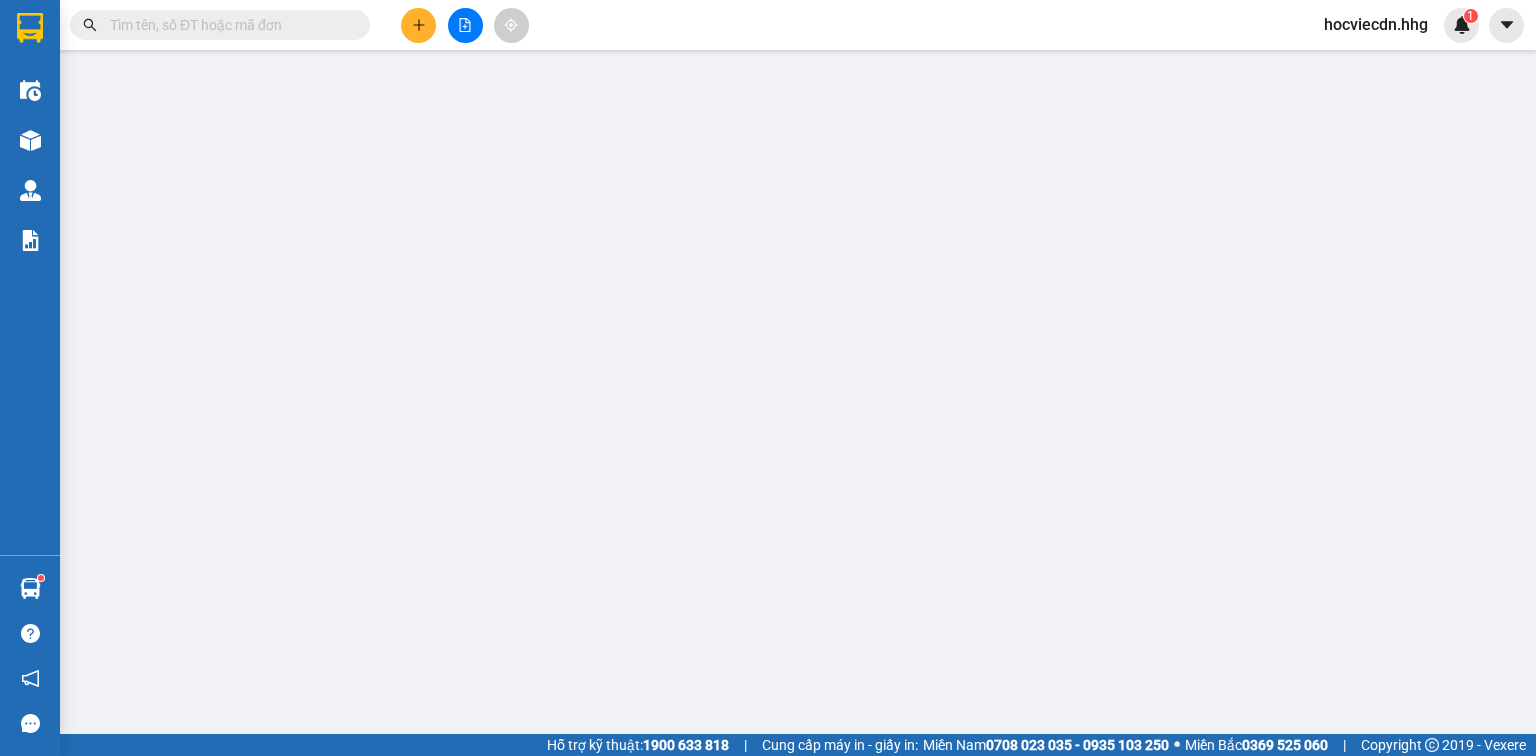 scroll, scrollTop: 0, scrollLeft: 0, axis: both 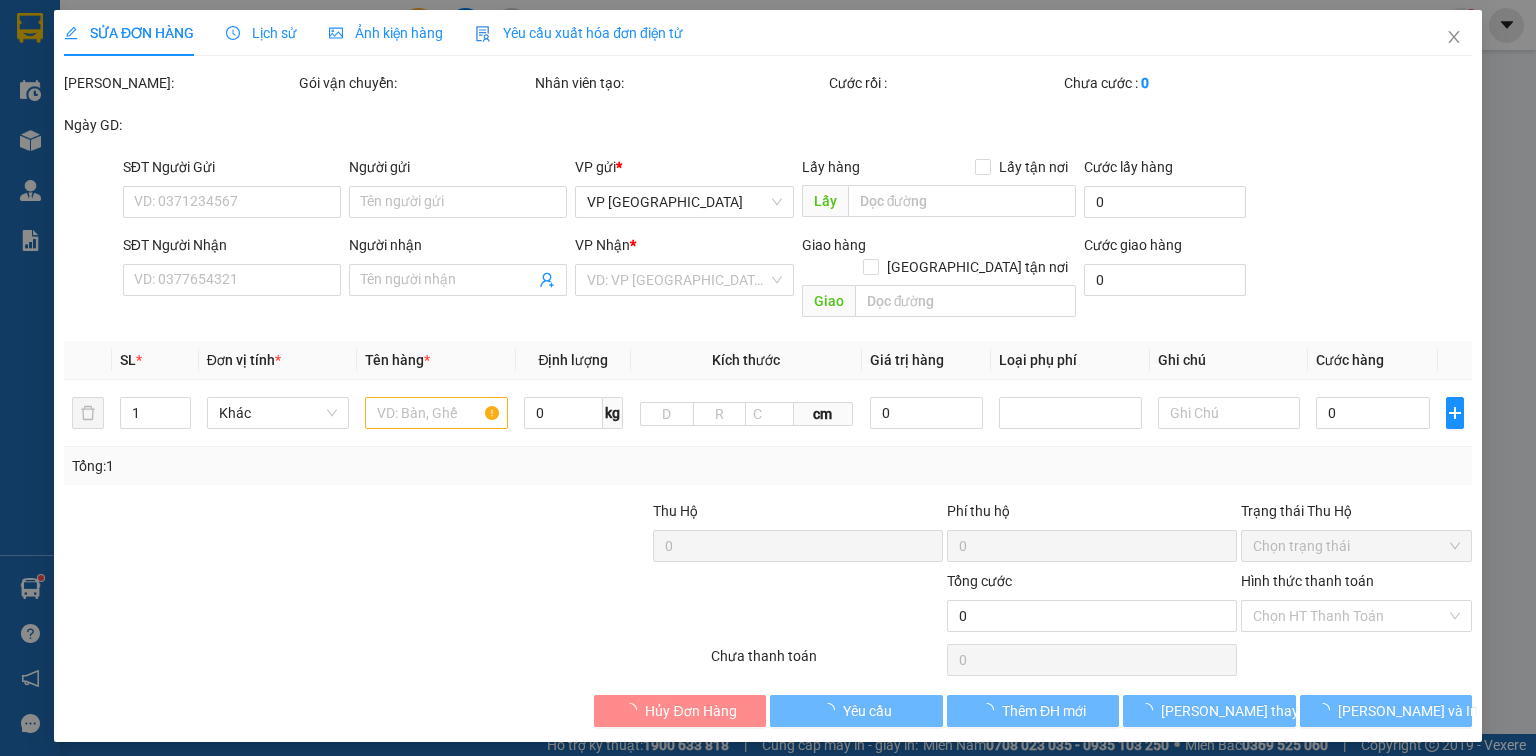 type on "0396530534" 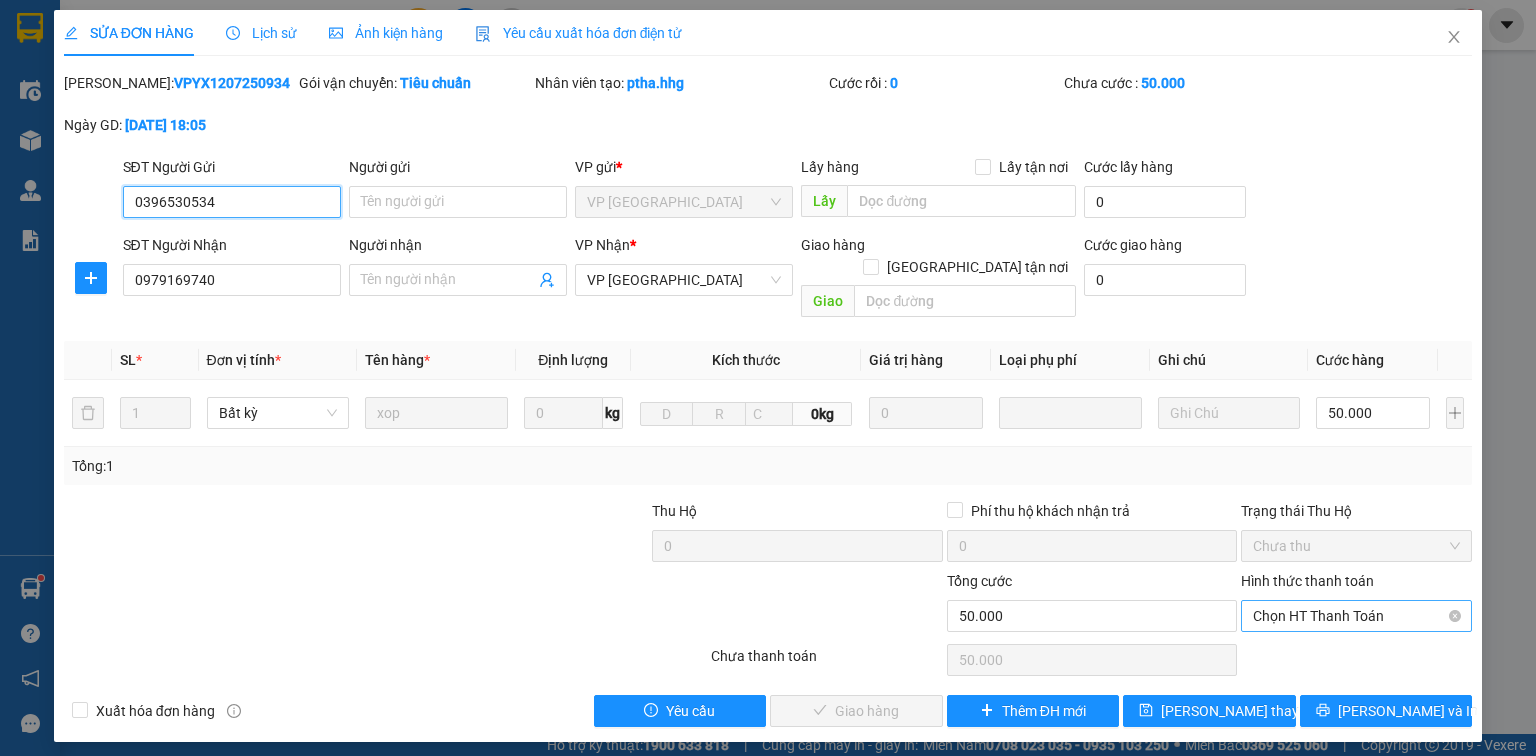 click on "Chọn HT Thanh Toán" at bounding box center [1356, 616] 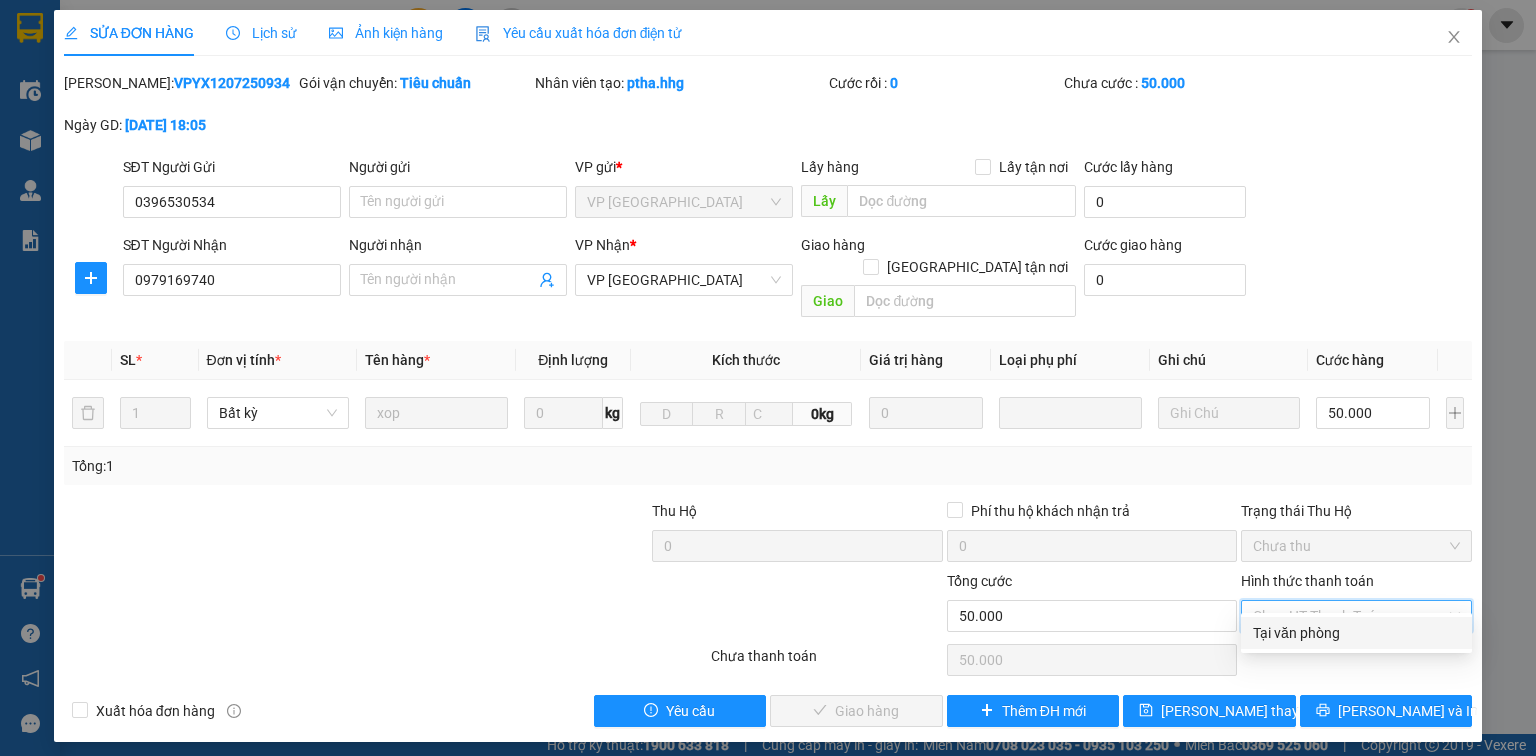 click on "Tại văn phòng" at bounding box center (1356, 633) 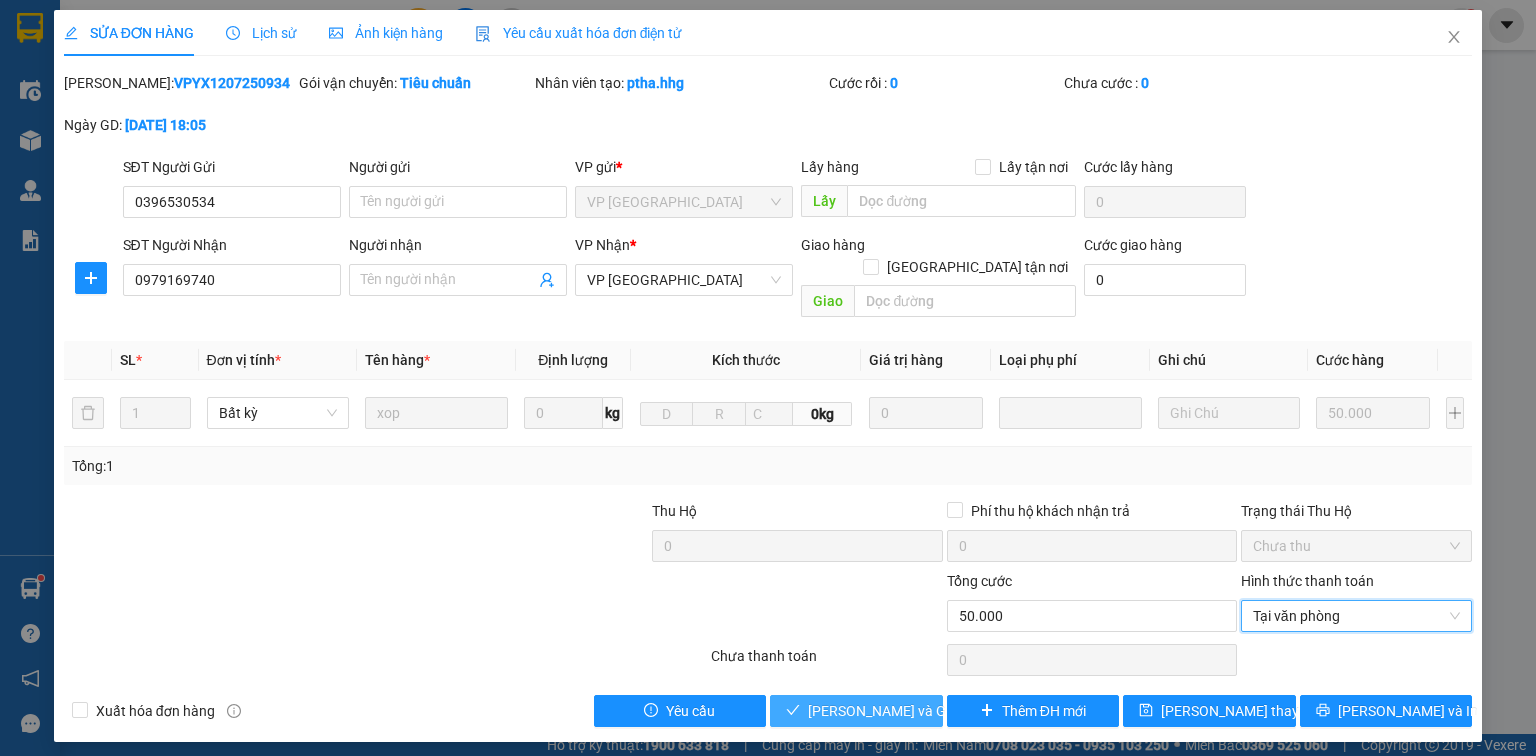 drag, startPoint x: 908, startPoint y: 689, endPoint x: 734, endPoint y: 645, distance: 179.47702 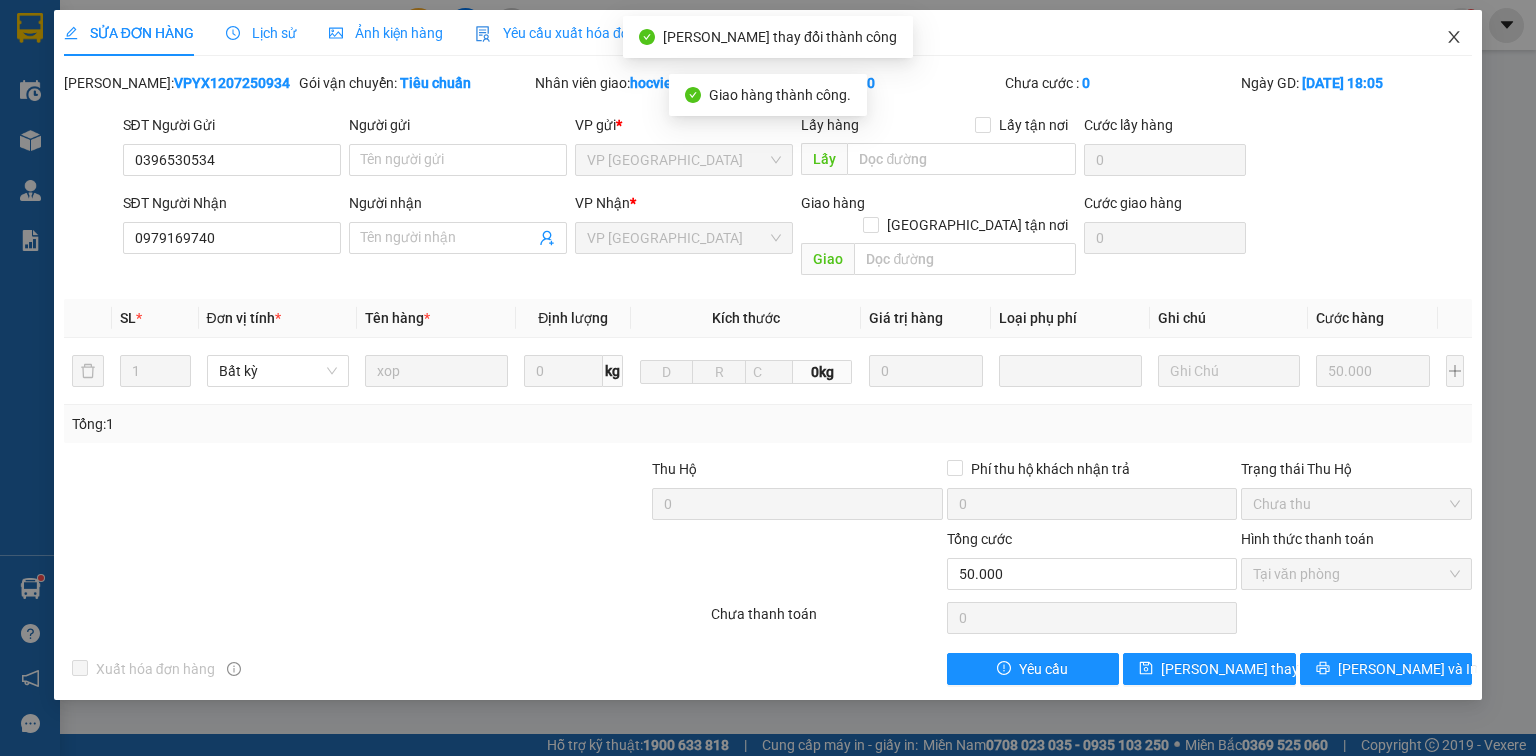 click 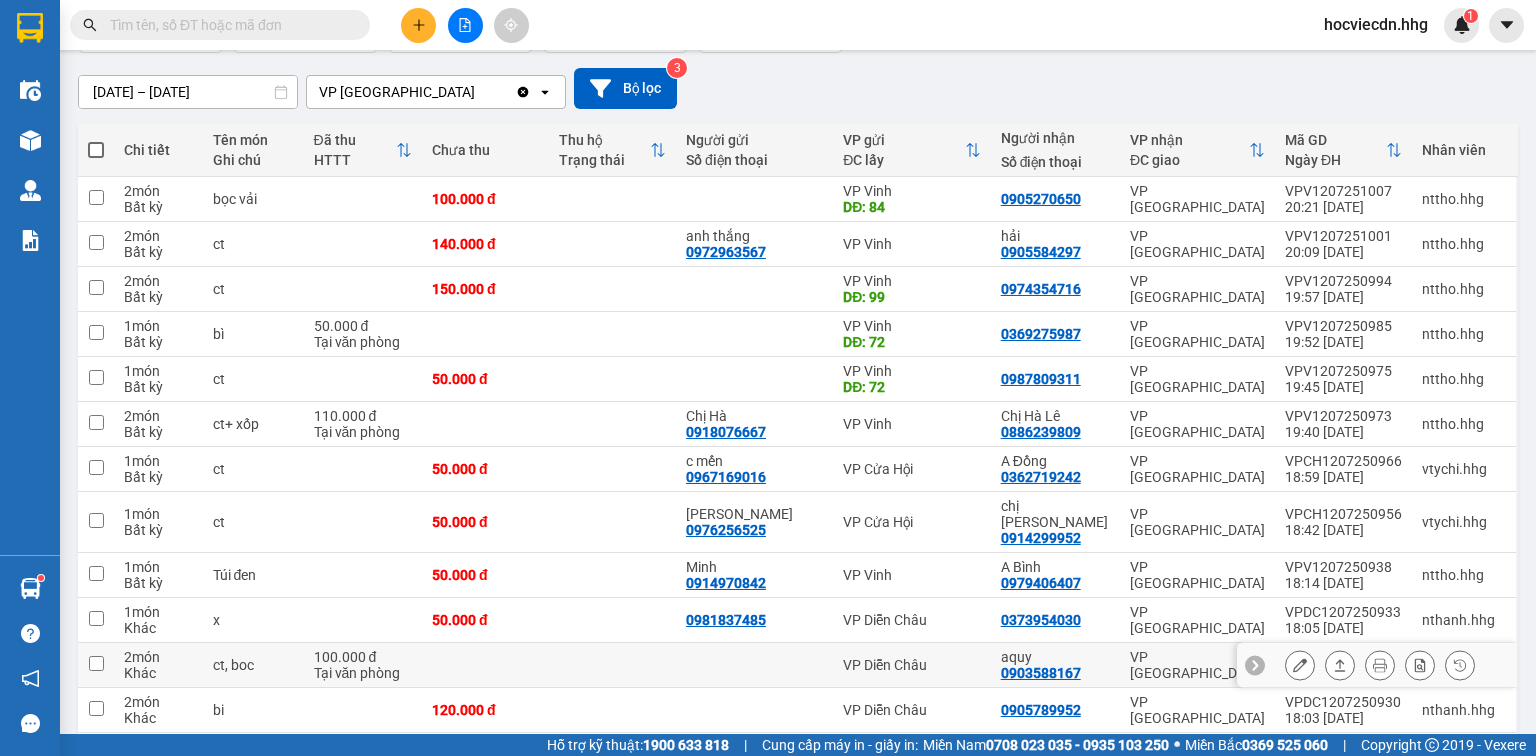 scroll, scrollTop: 160, scrollLeft: 0, axis: vertical 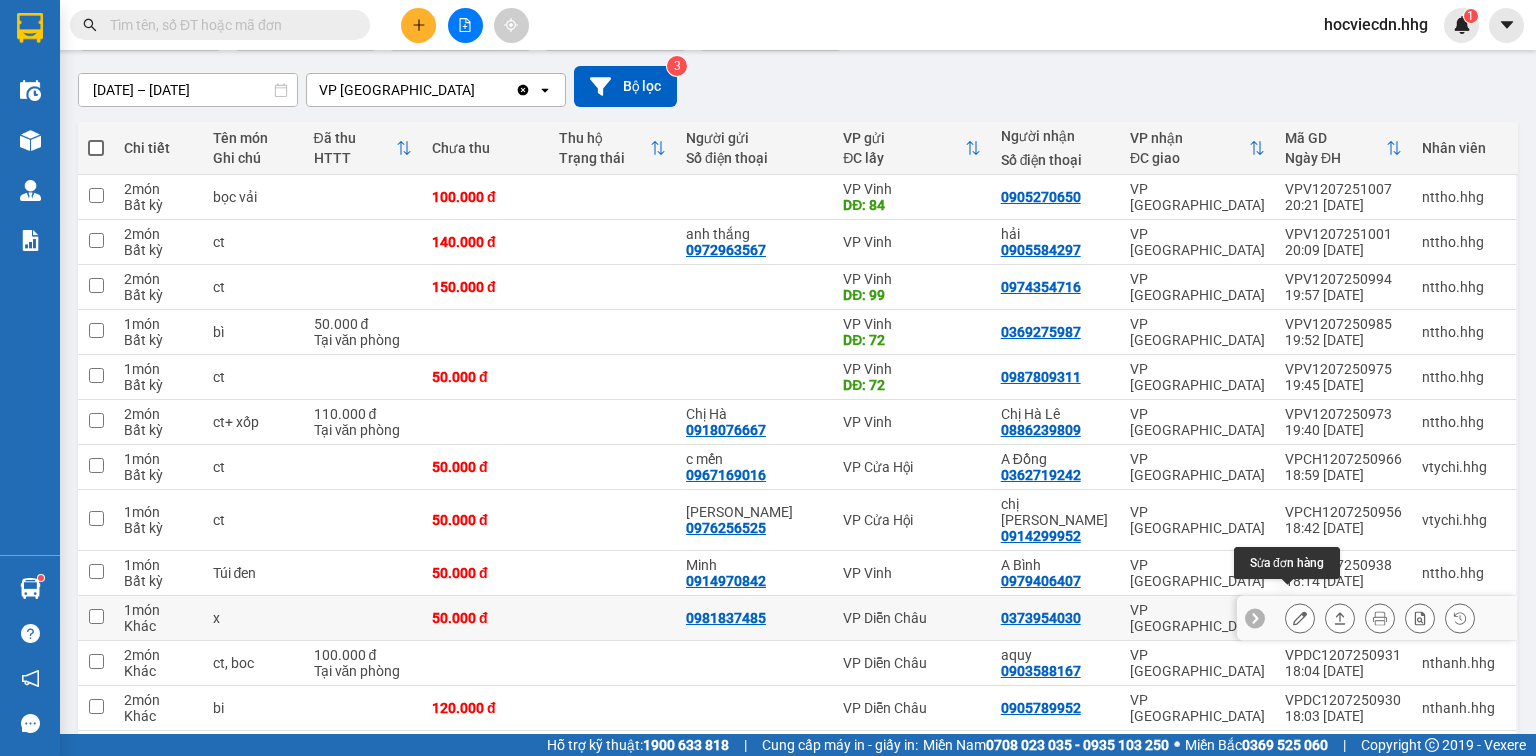 click at bounding box center (1300, 618) 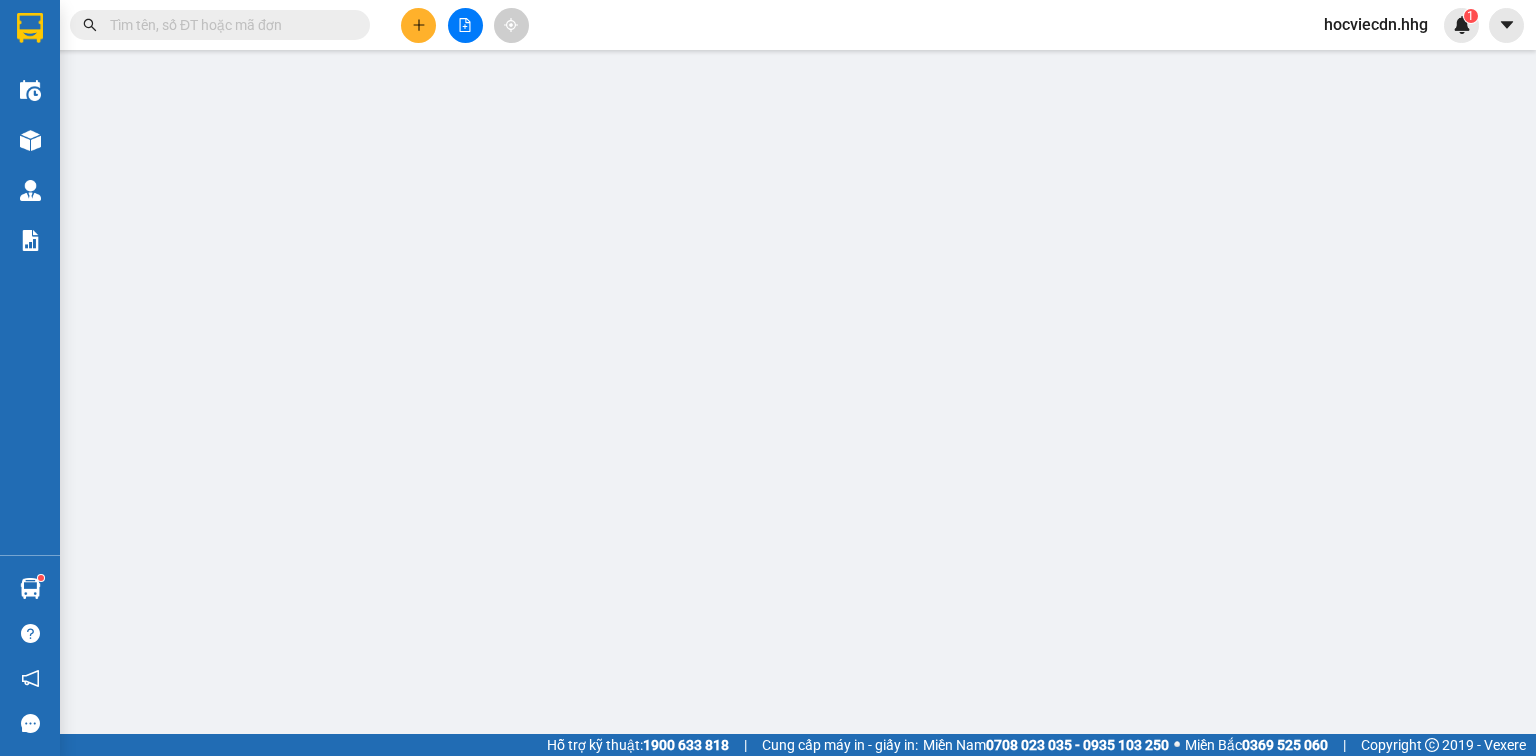 scroll, scrollTop: 0, scrollLeft: 0, axis: both 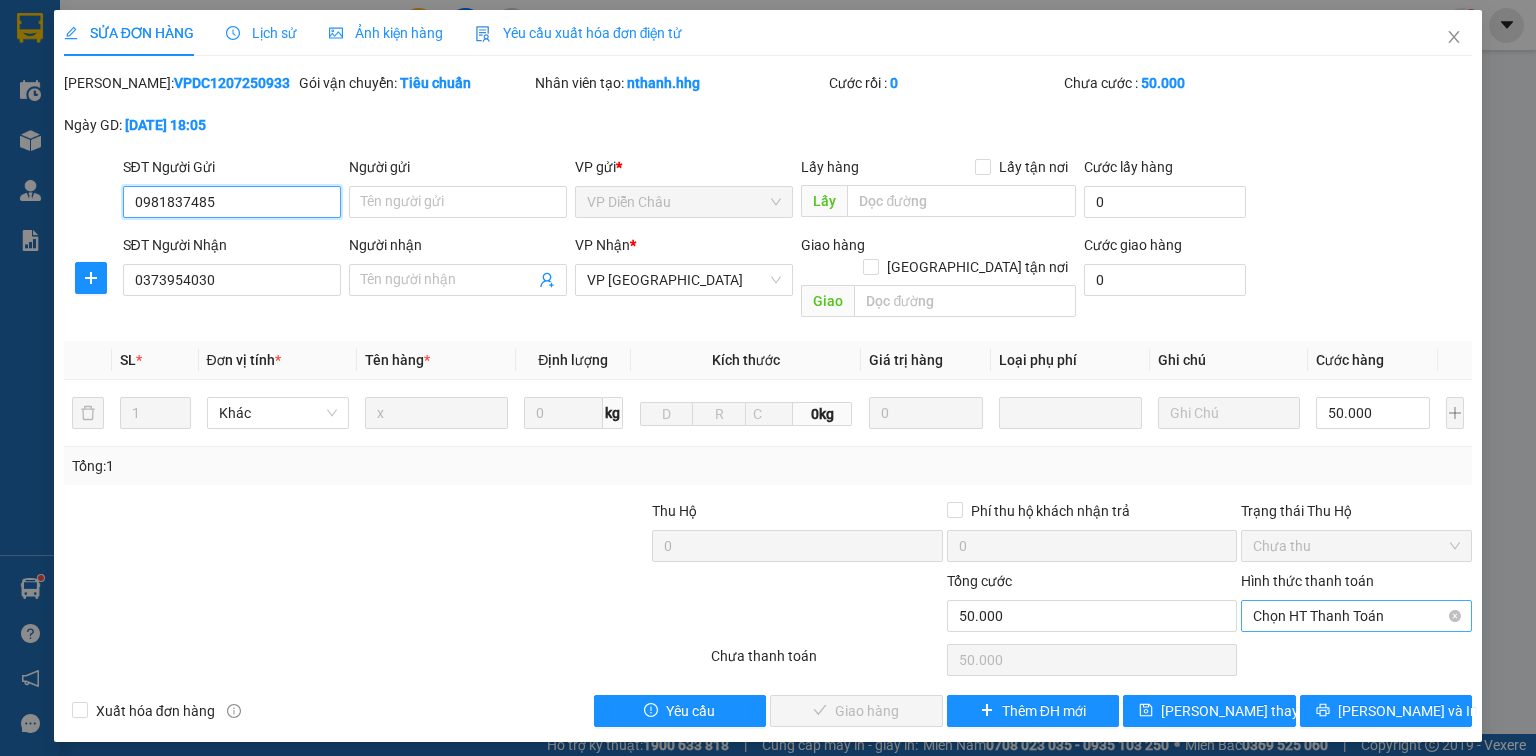 click on "Chọn HT Thanh Toán" at bounding box center [1356, 616] 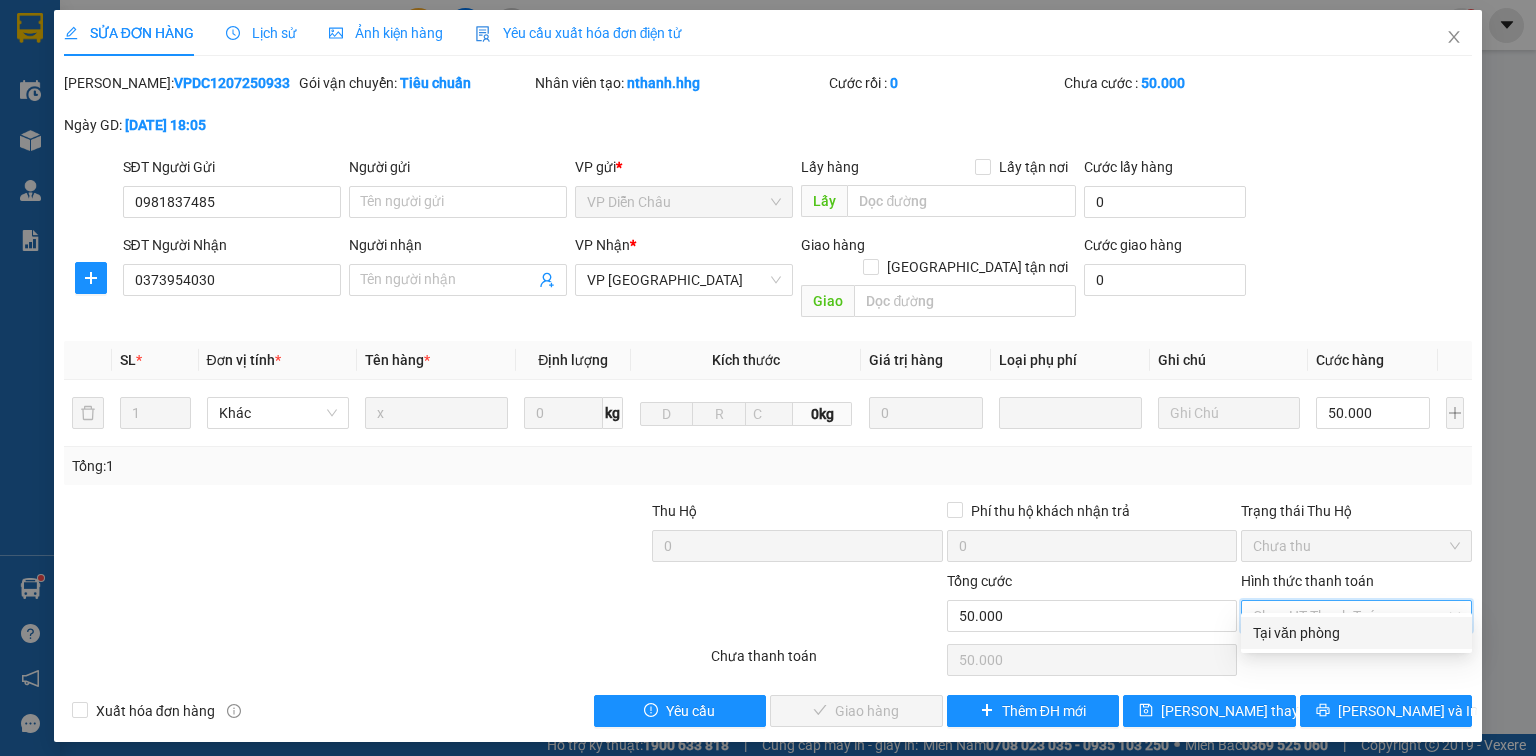 click on "Tại văn phòng" at bounding box center [1356, 633] 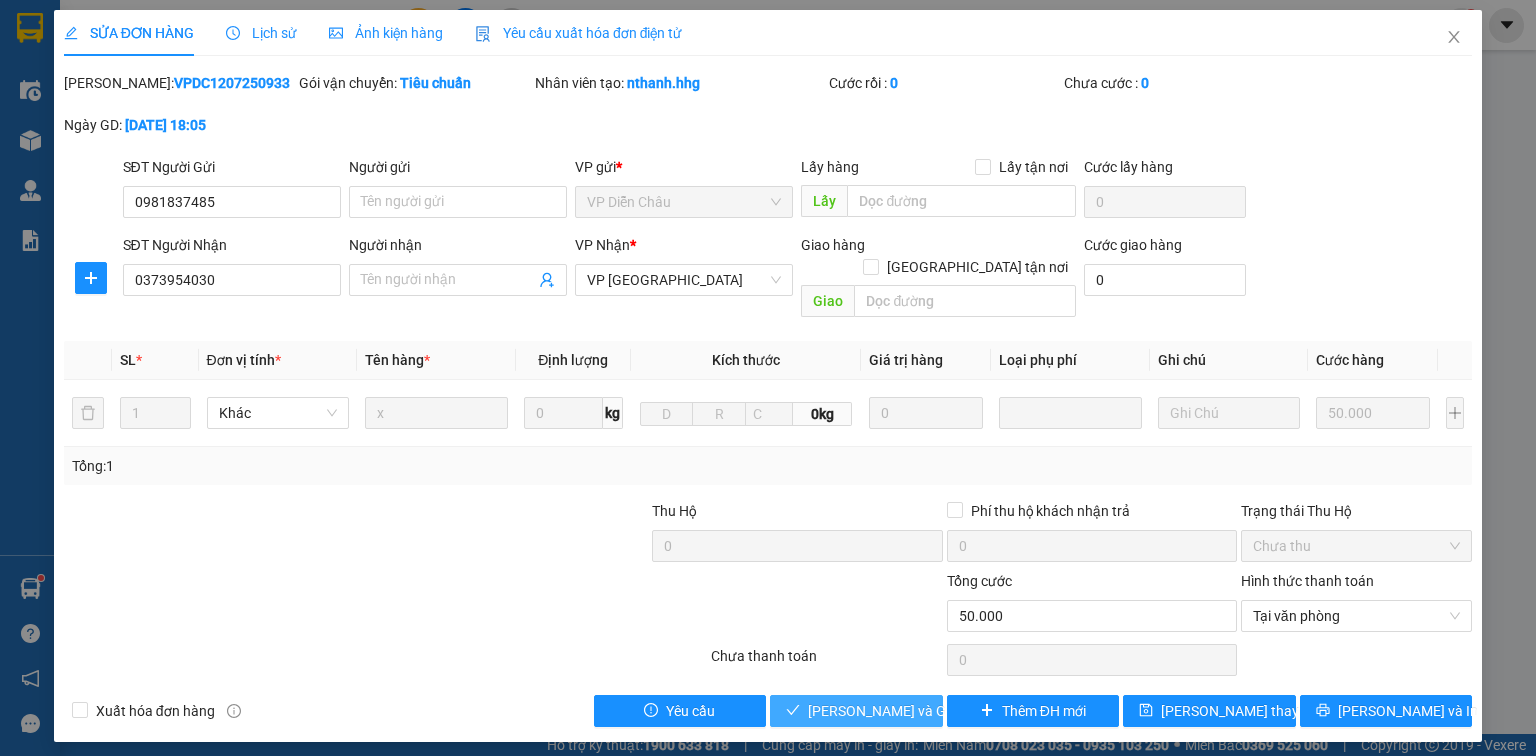 click on "[PERSON_NAME] và Giao hàng" at bounding box center [904, 711] 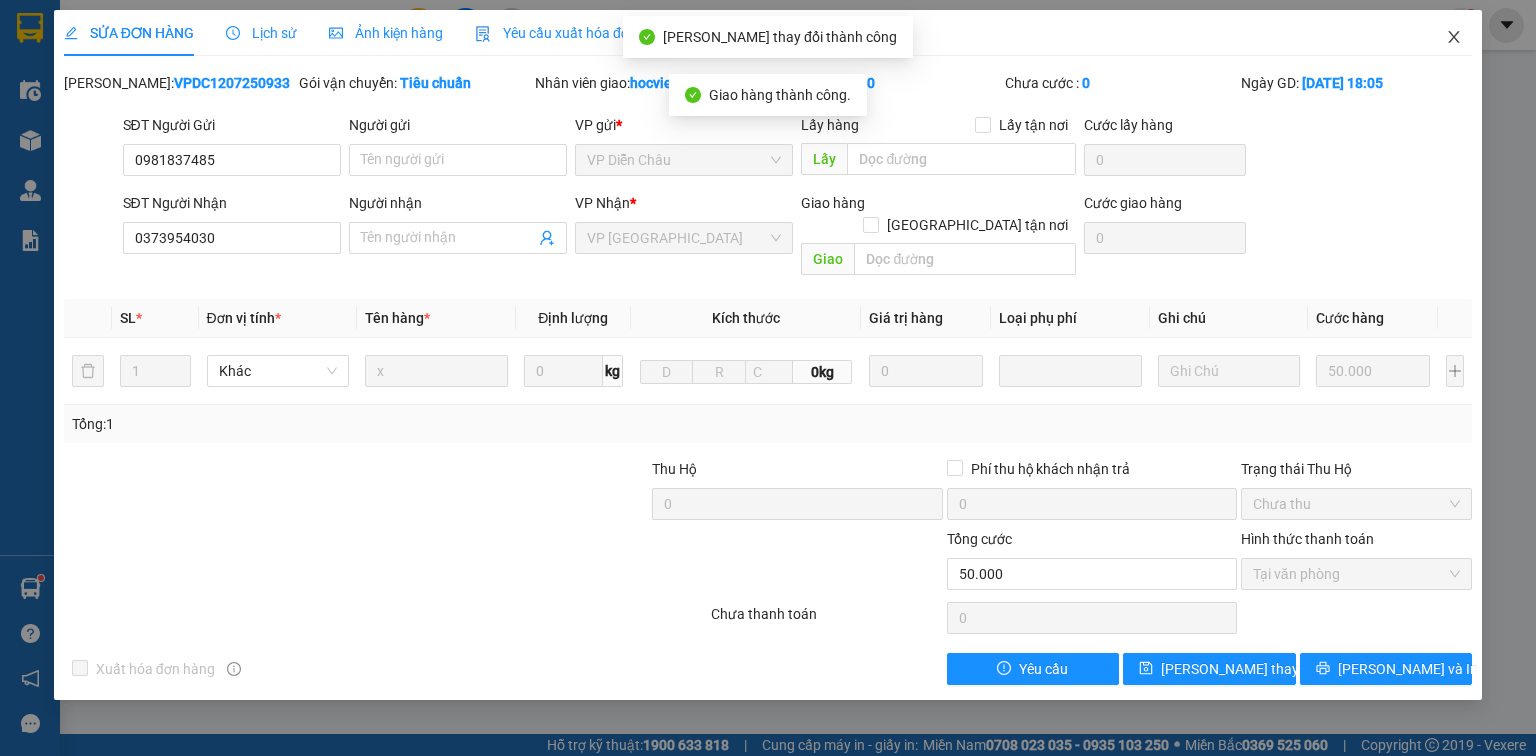 click 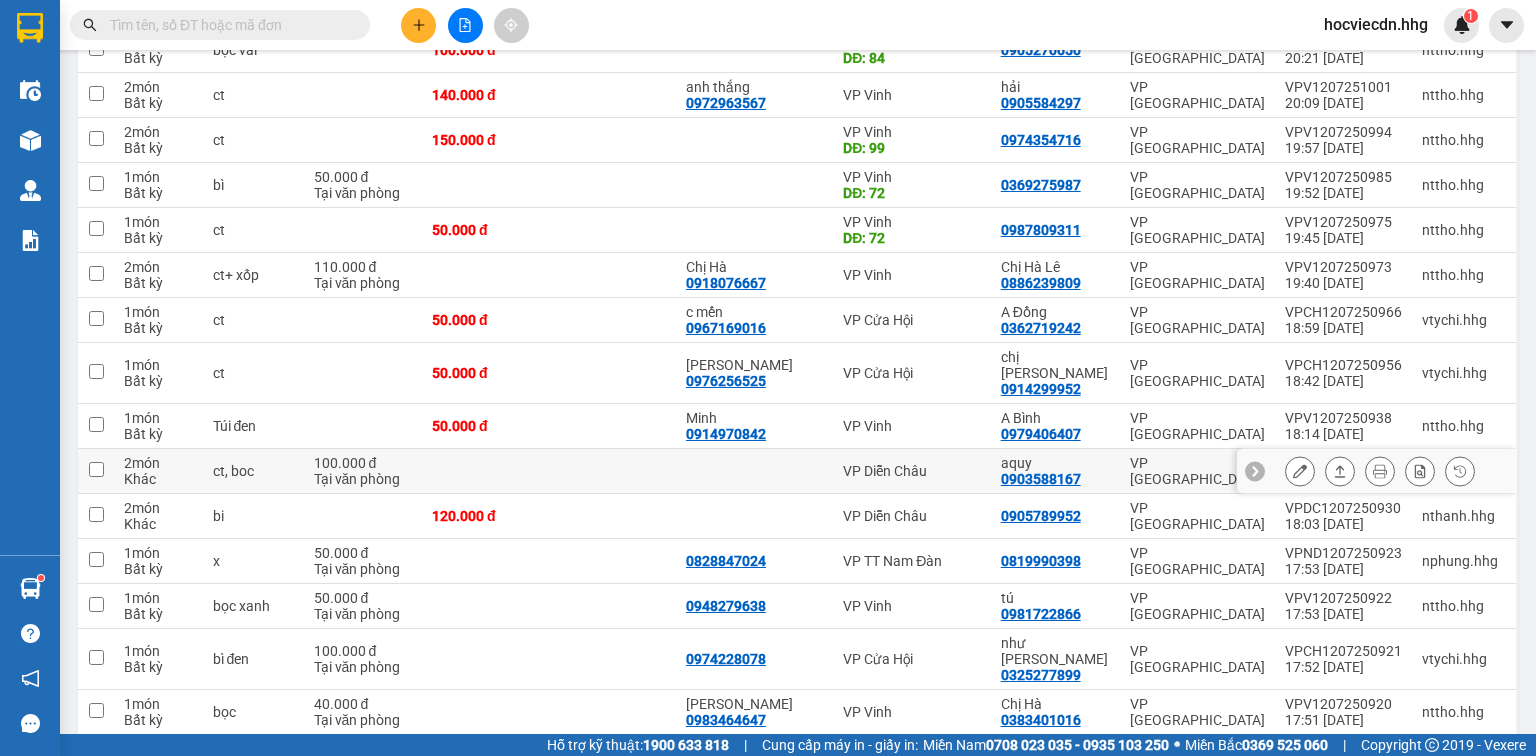 scroll, scrollTop: 320, scrollLeft: 0, axis: vertical 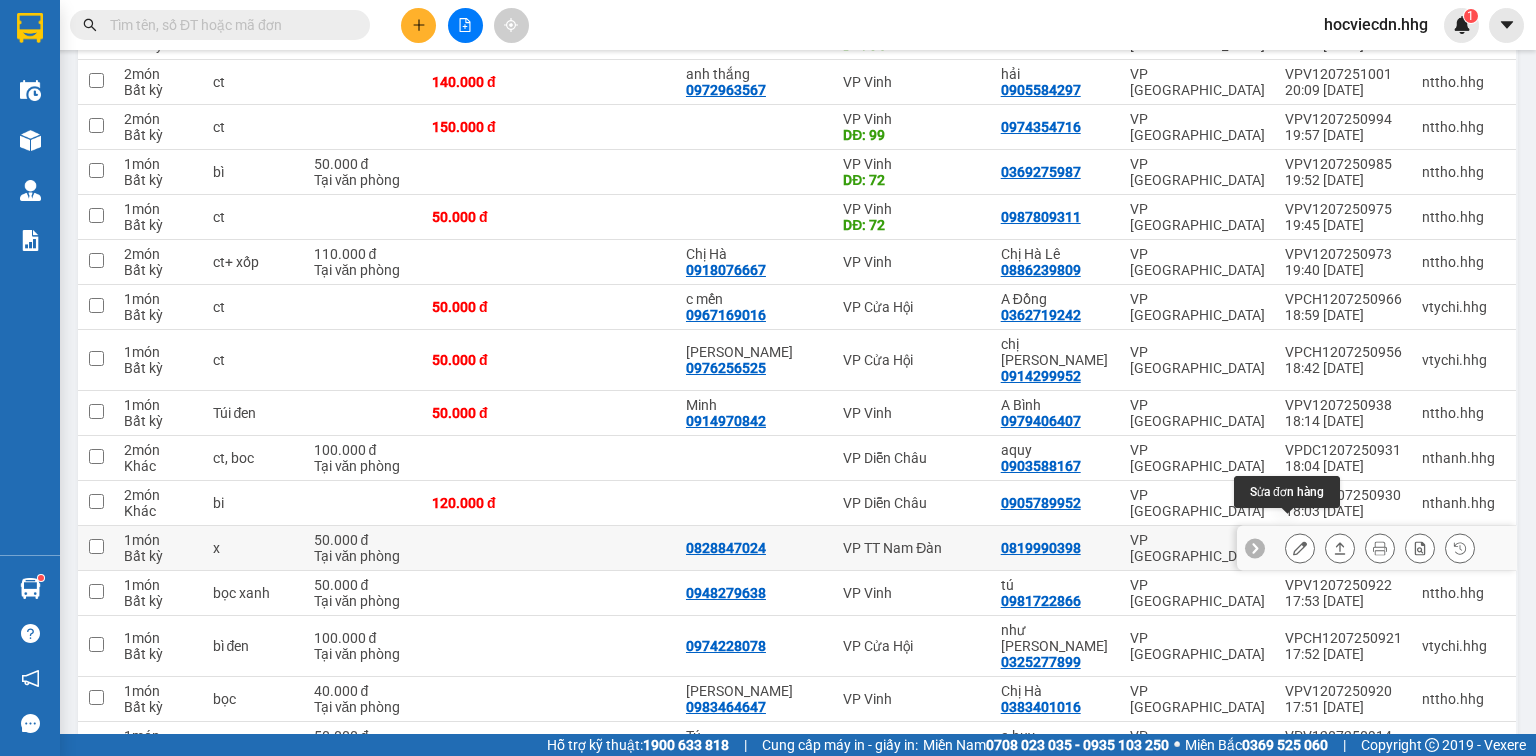 click 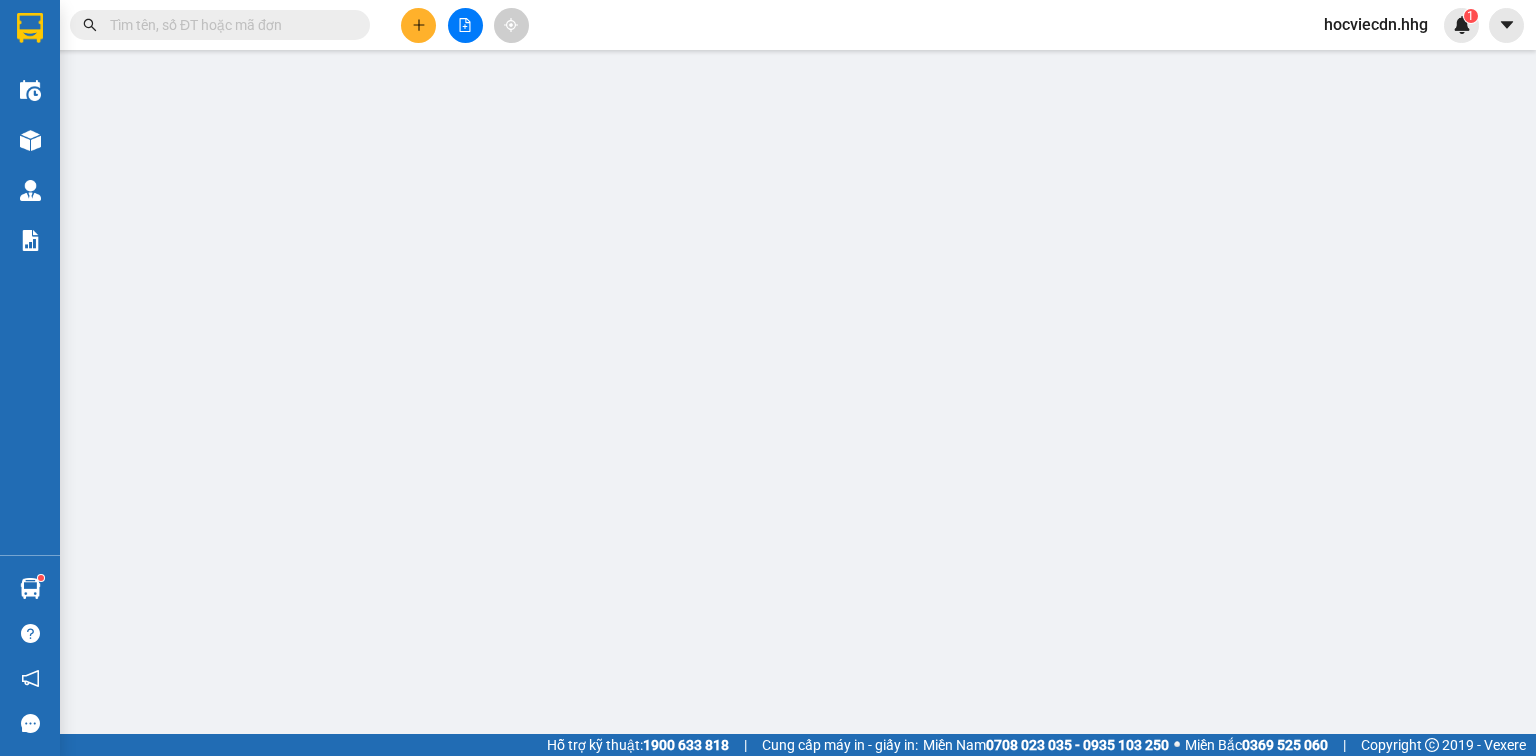 scroll, scrollTop: 0, scrollLeft: 0, axis: both 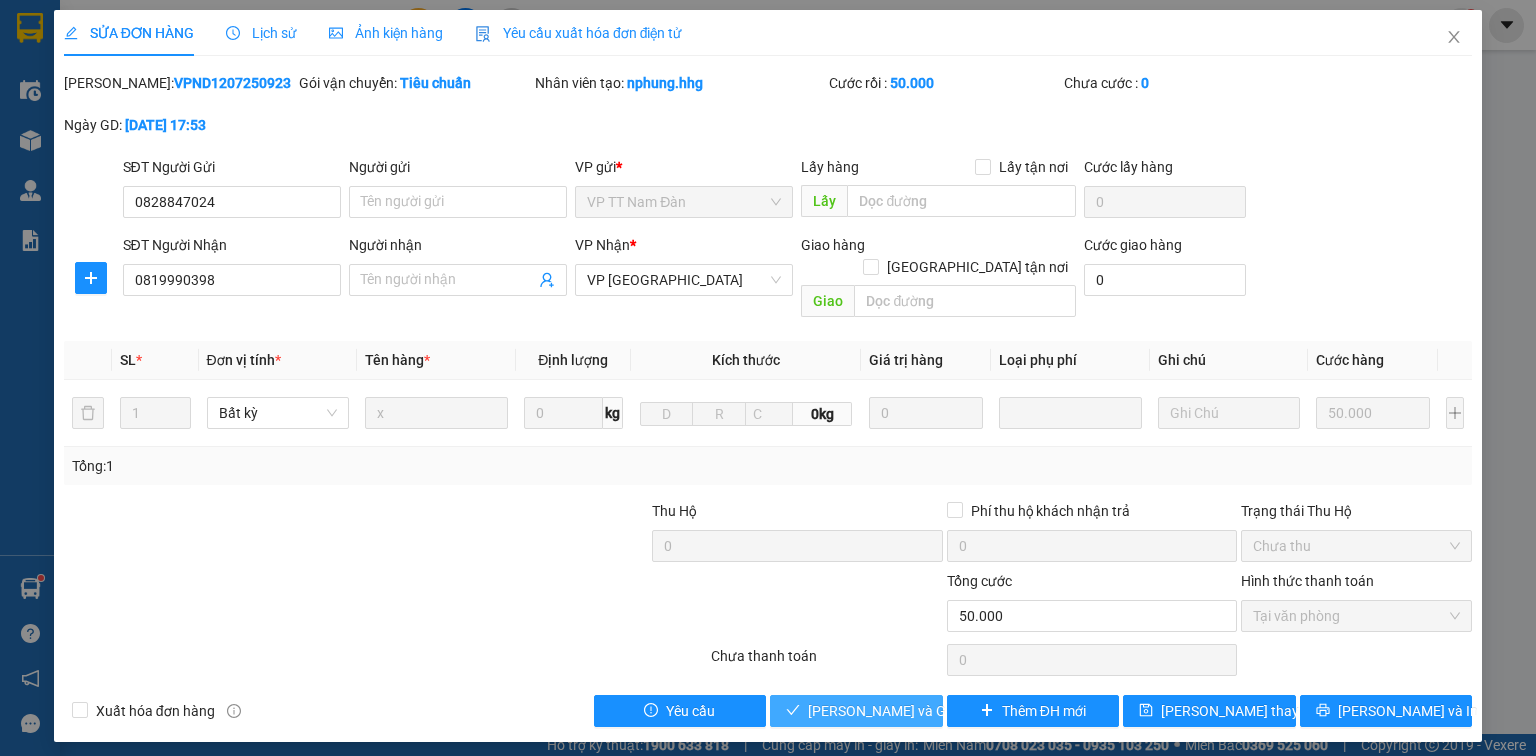 drag, startPoint x: 896, startPoint y: 695, endPoint x: 768, endPoint y: 667, distance: 131.02672 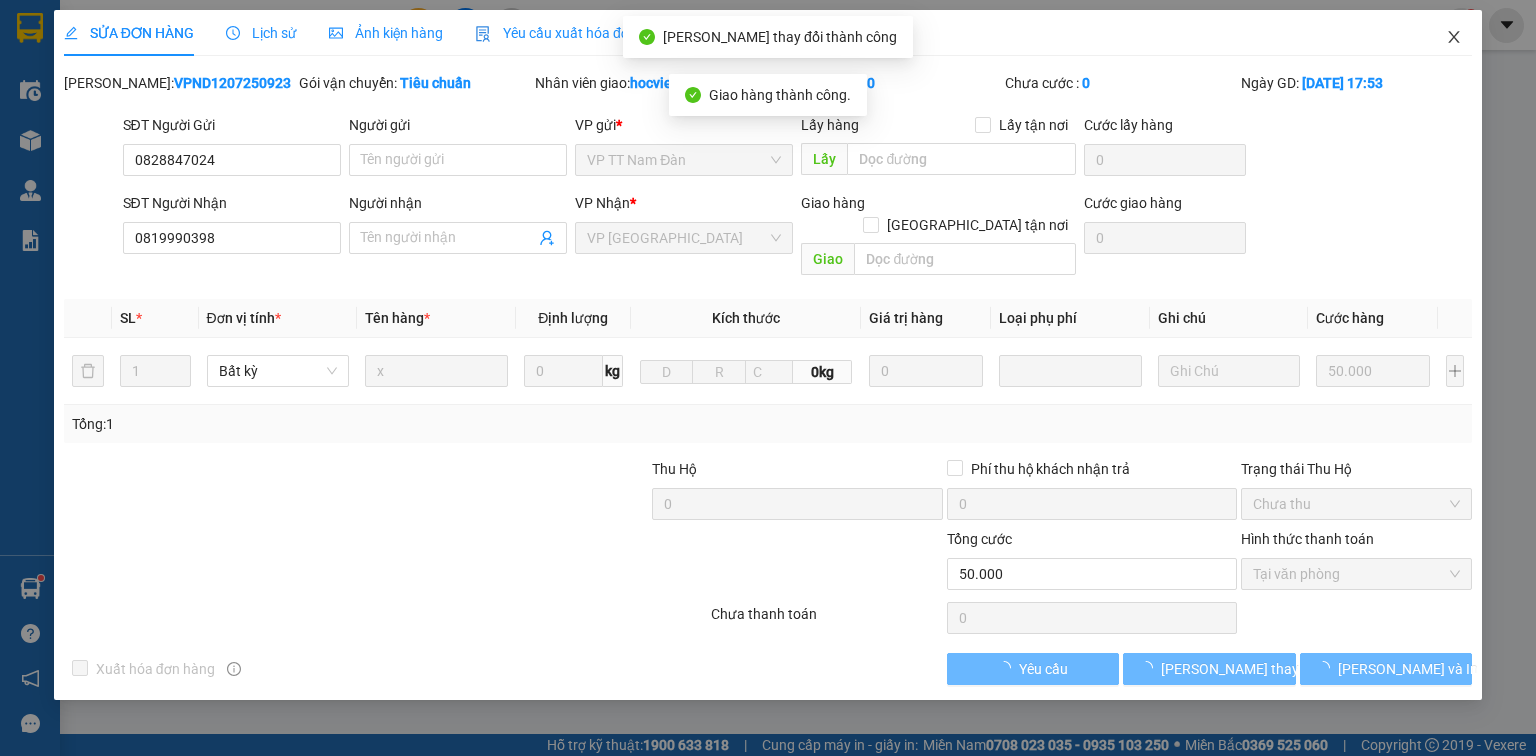 click 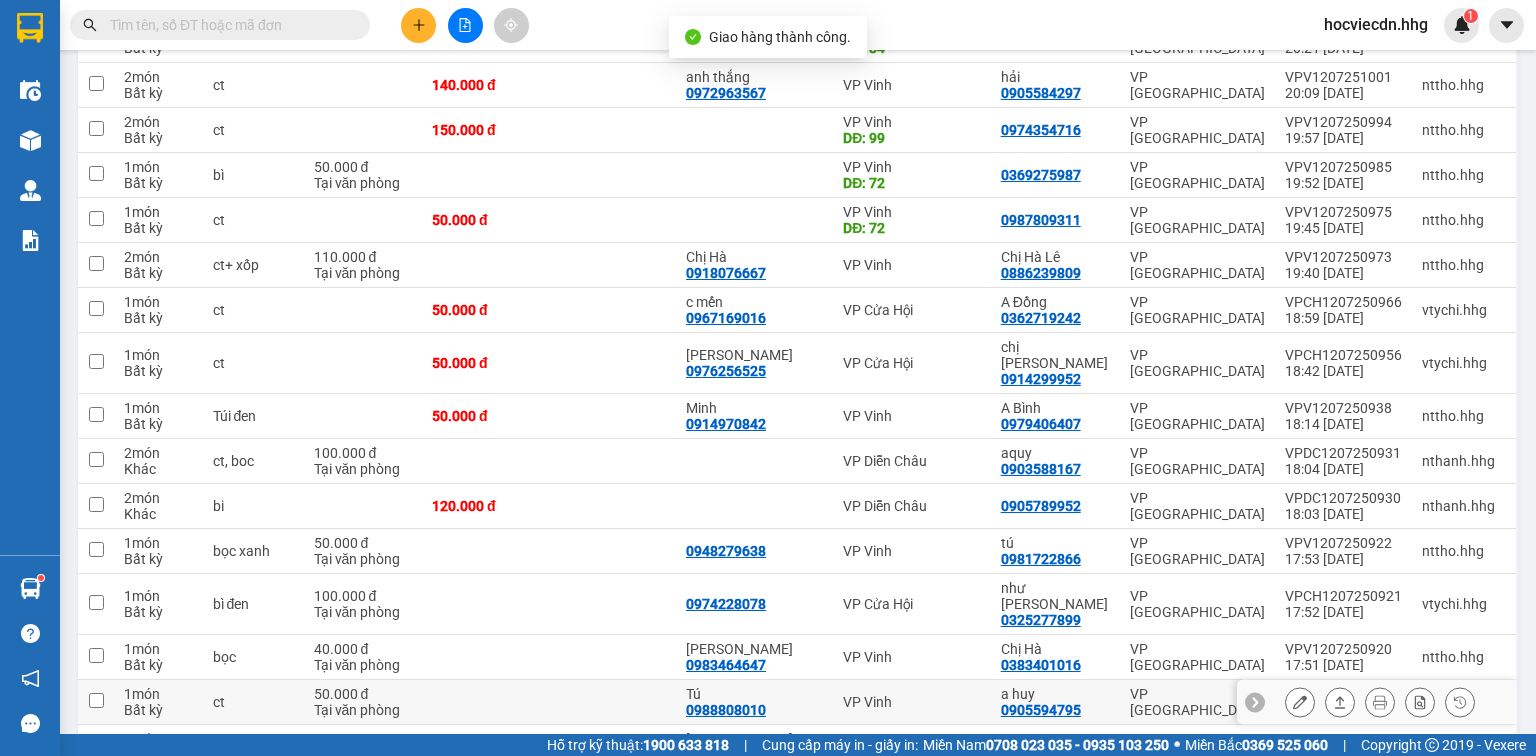 scroll, scrollTop: 320, scrollLeft: 0, axis: vertical 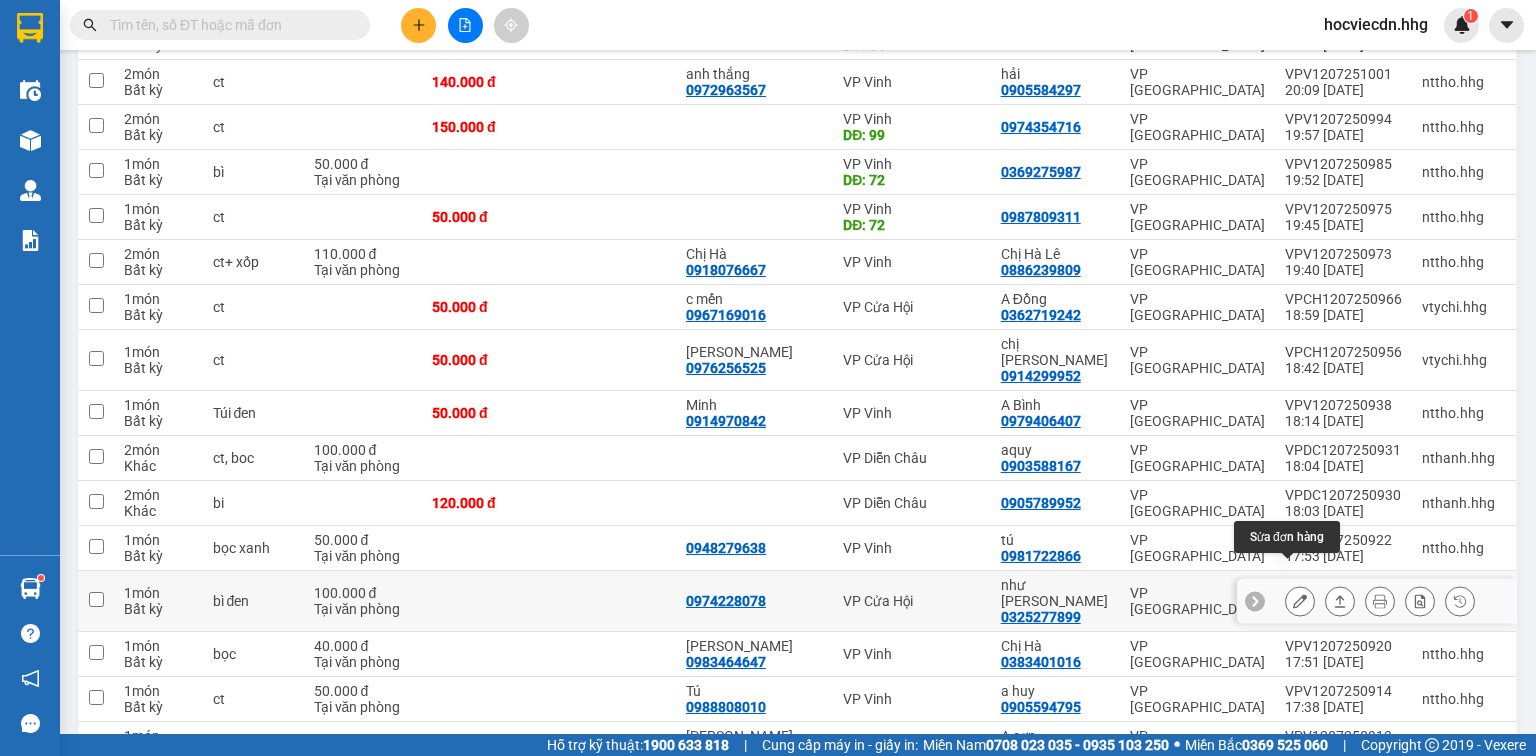 click 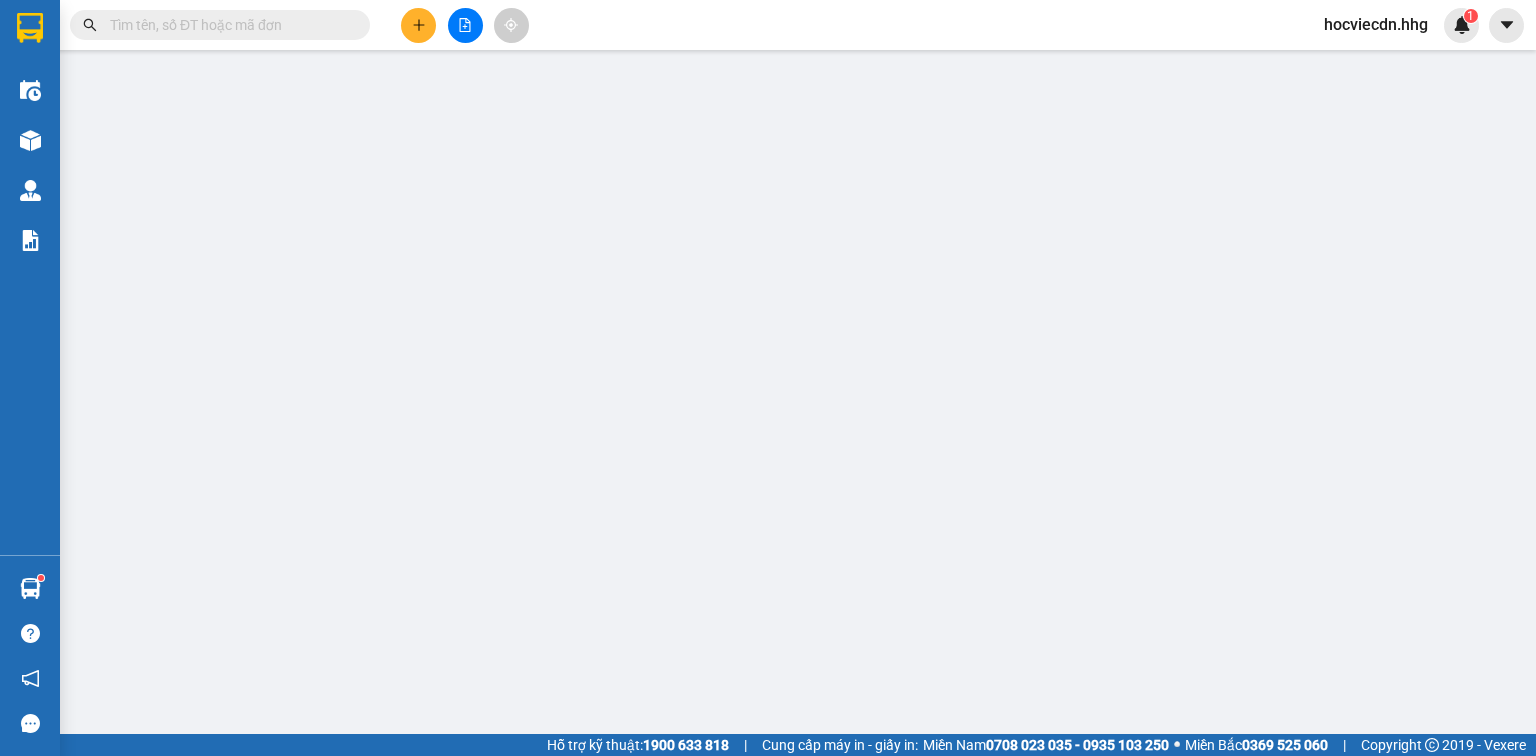 type on "0974228078" 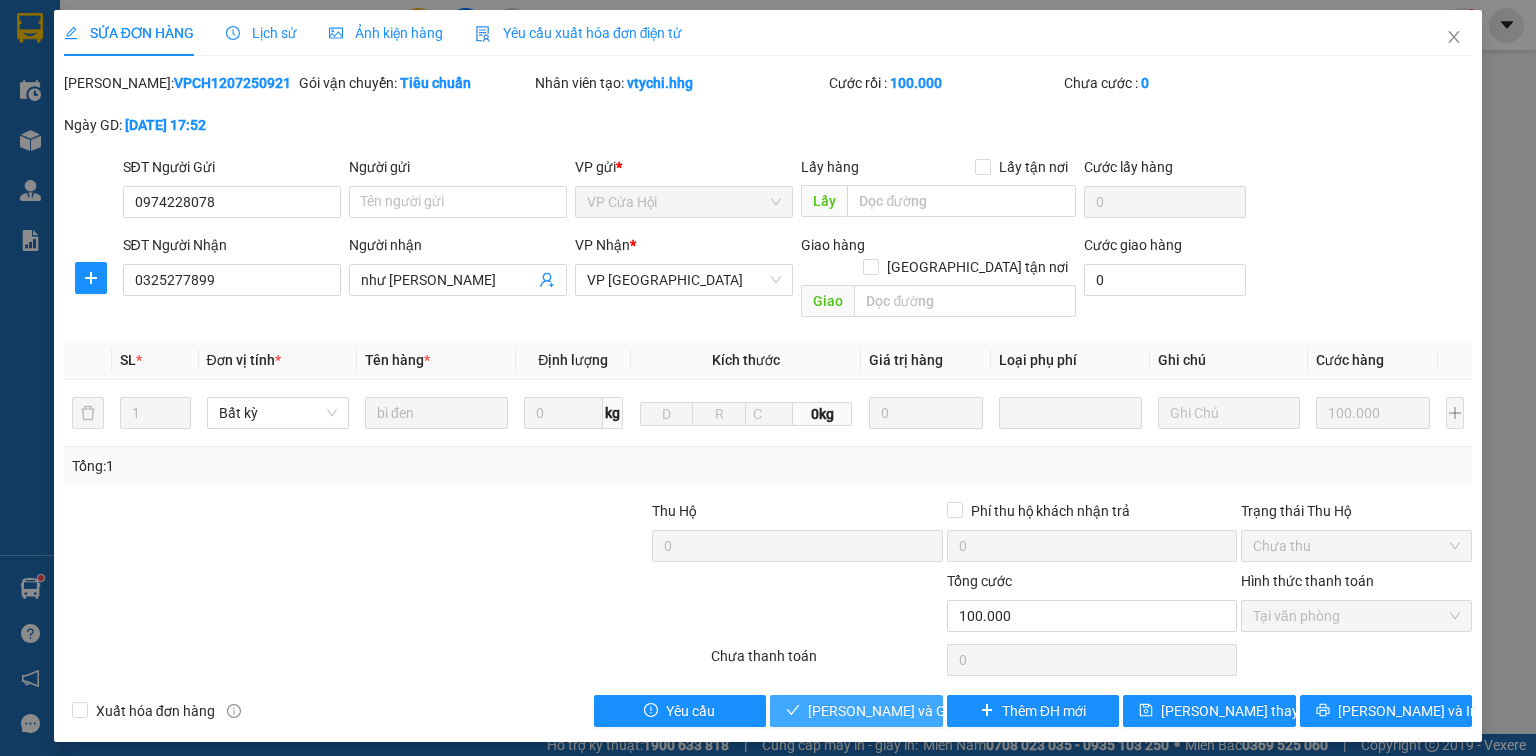 drag, startPoint x: 897, startPoint y: 690, endPoint x: 880, endPoint y: 680, distance: 19.723083 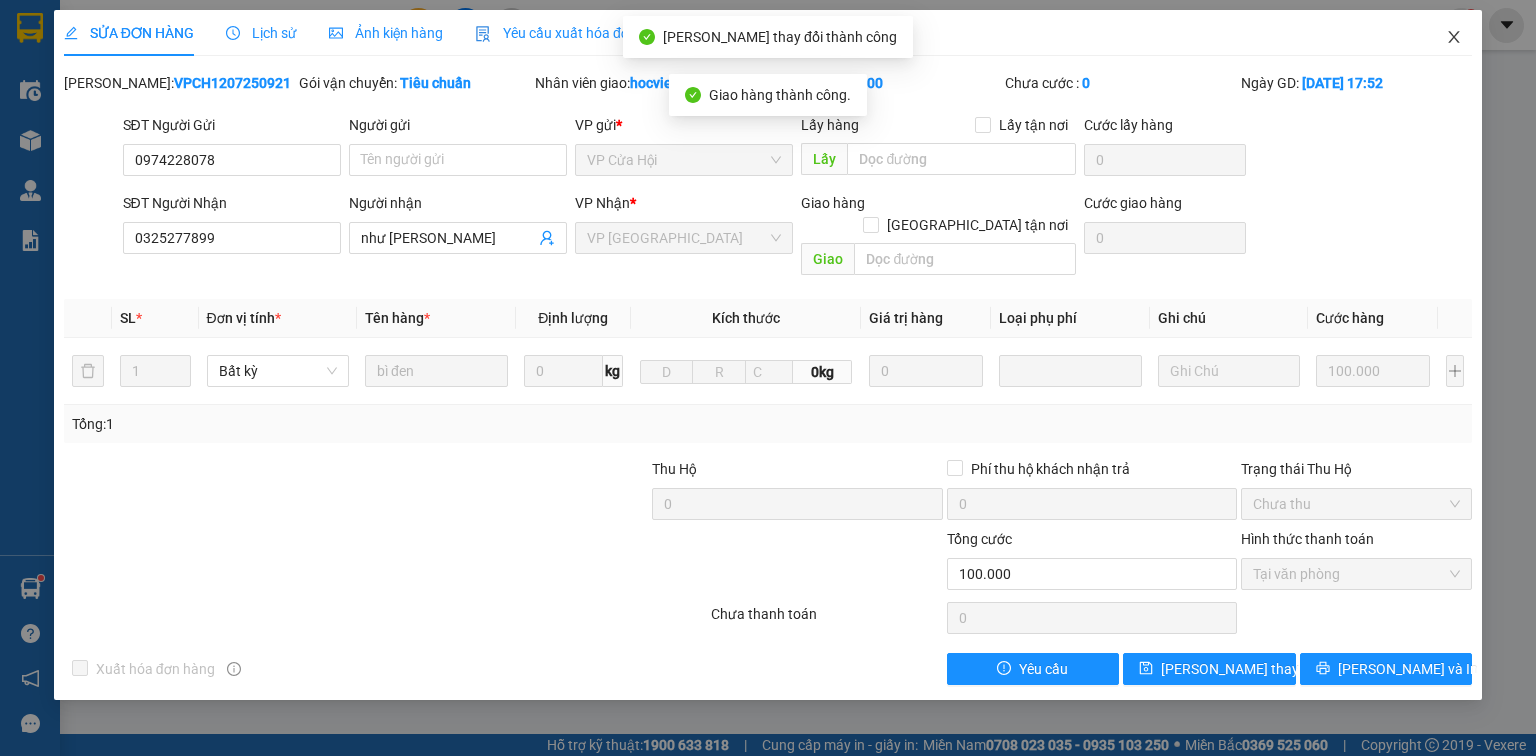 click 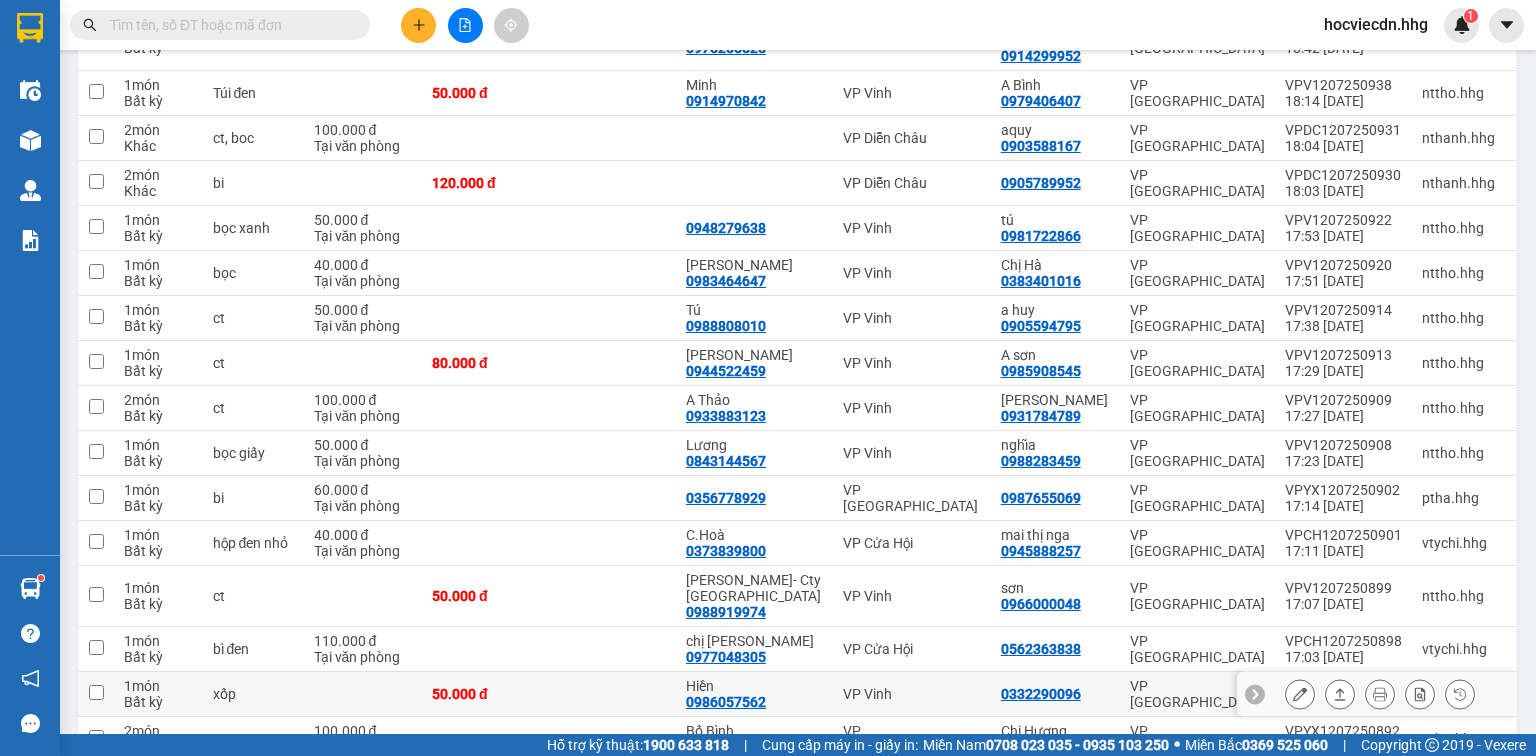 scroll, scrollTop: 800, scrollLeft: 0, axis: vertical 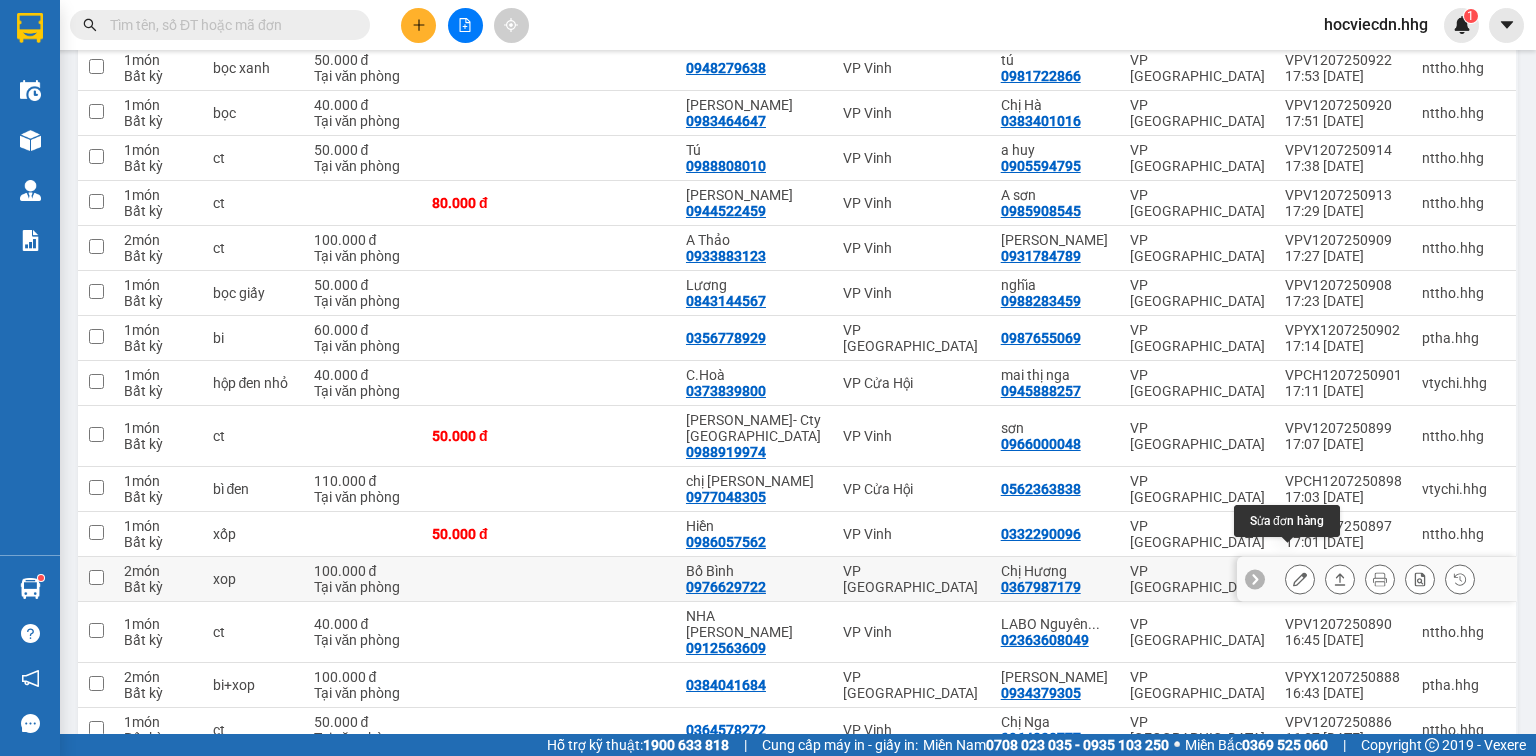 click 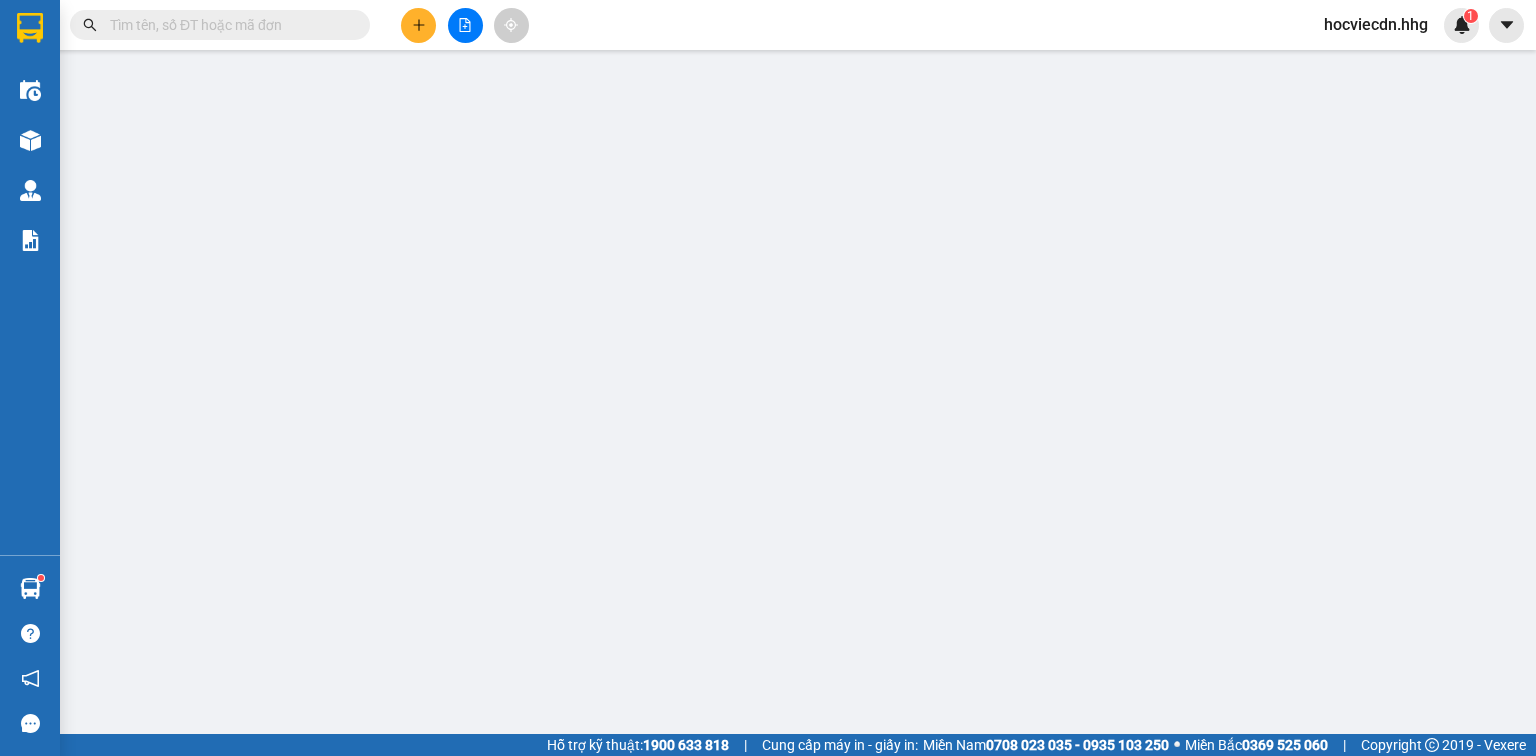 scroll, scrollTop: 0, scrollLeft: 0, axis: both 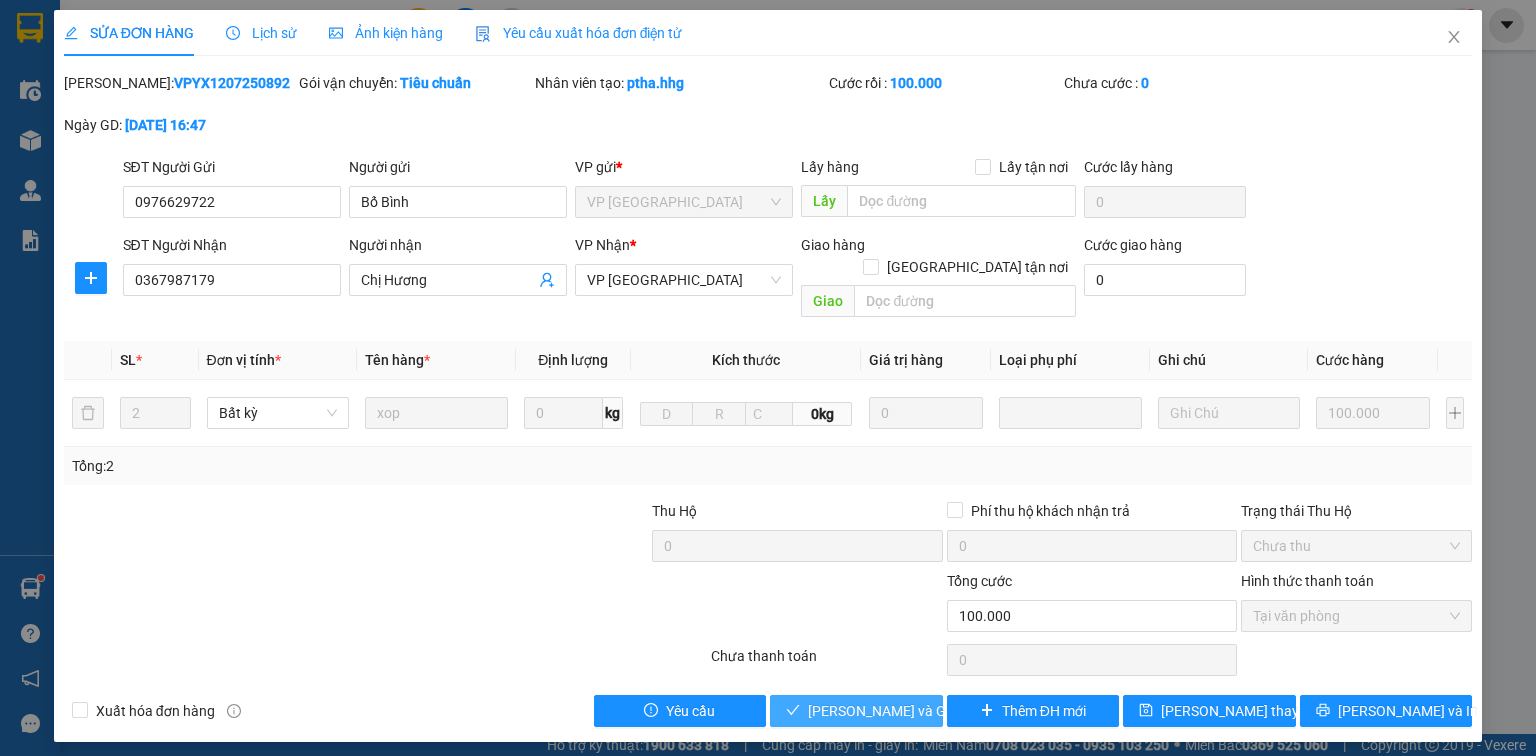 drag, startPoint x: 897, startPoint y: 688, endPoint x: 484, endPoint y: 651, distance: 414.65408 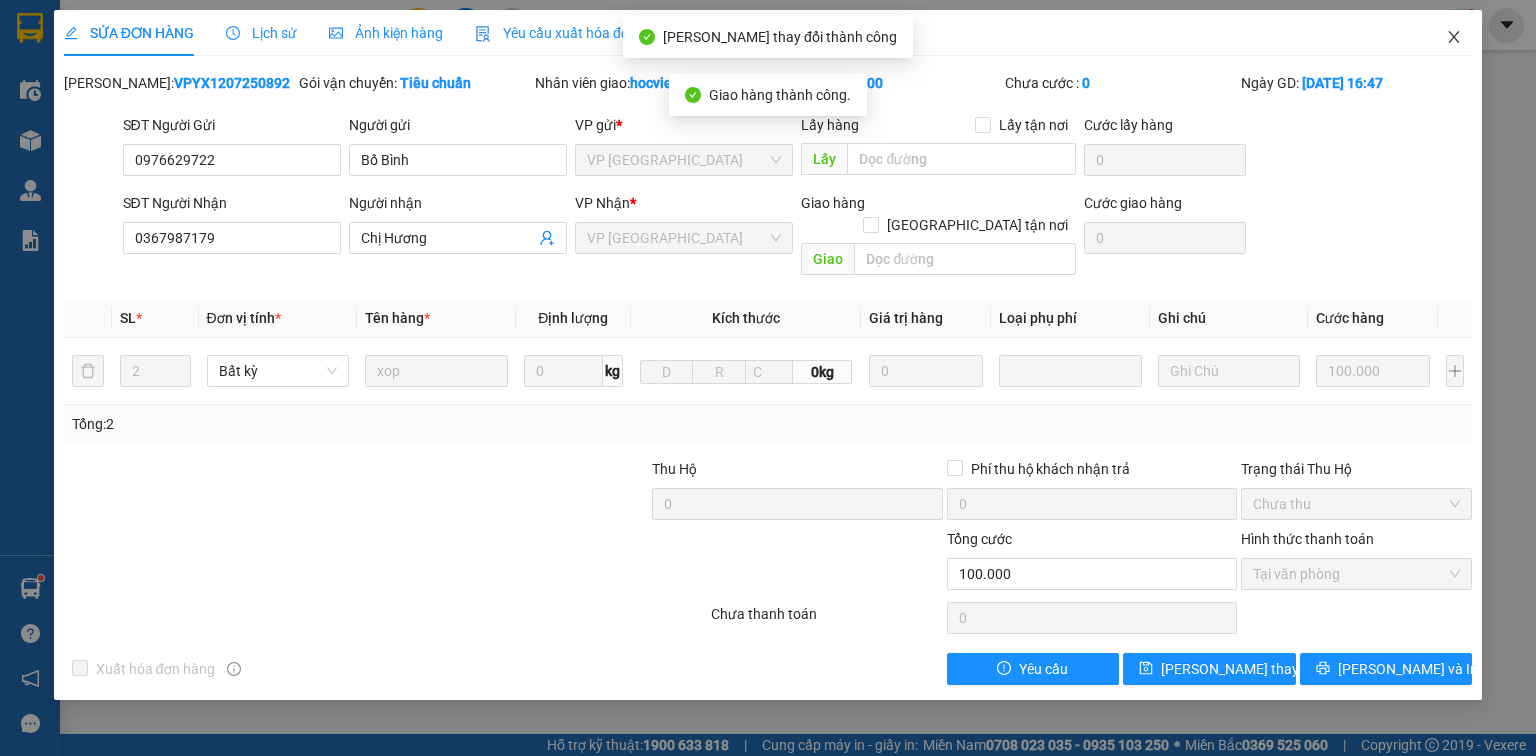 click at bounding box center (1454, 38) 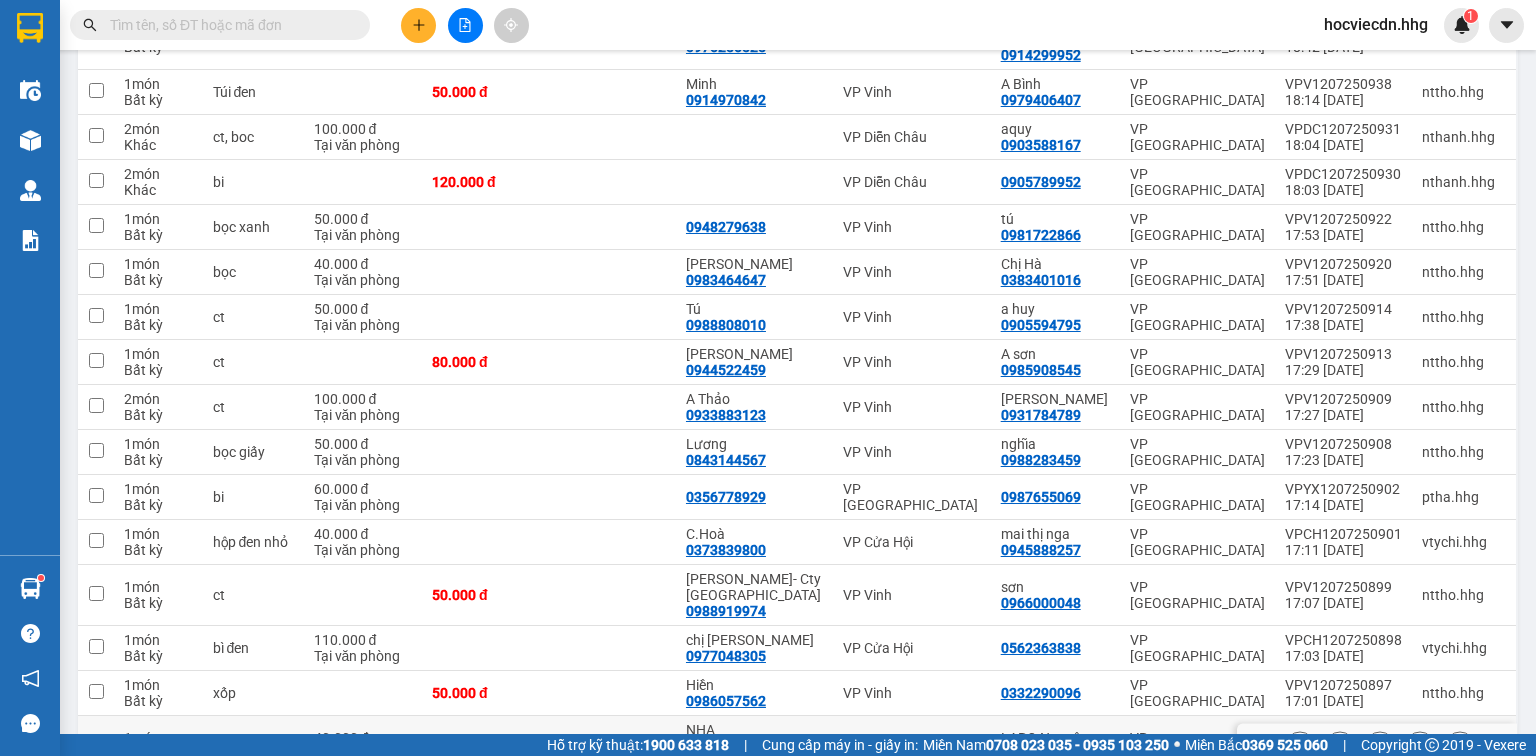 scroll, scrollTop: 720, scrollLeft: 0, axis: vertical 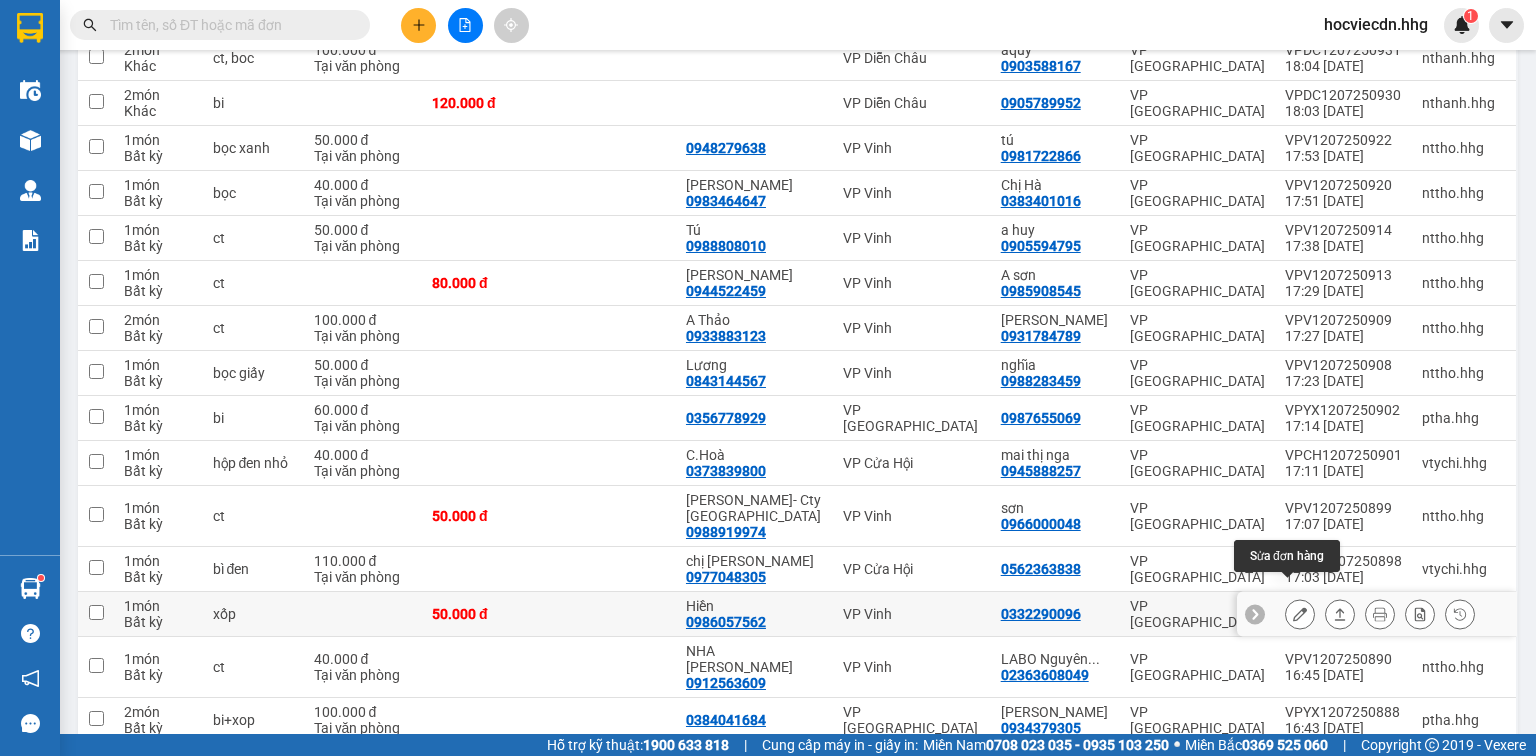 click 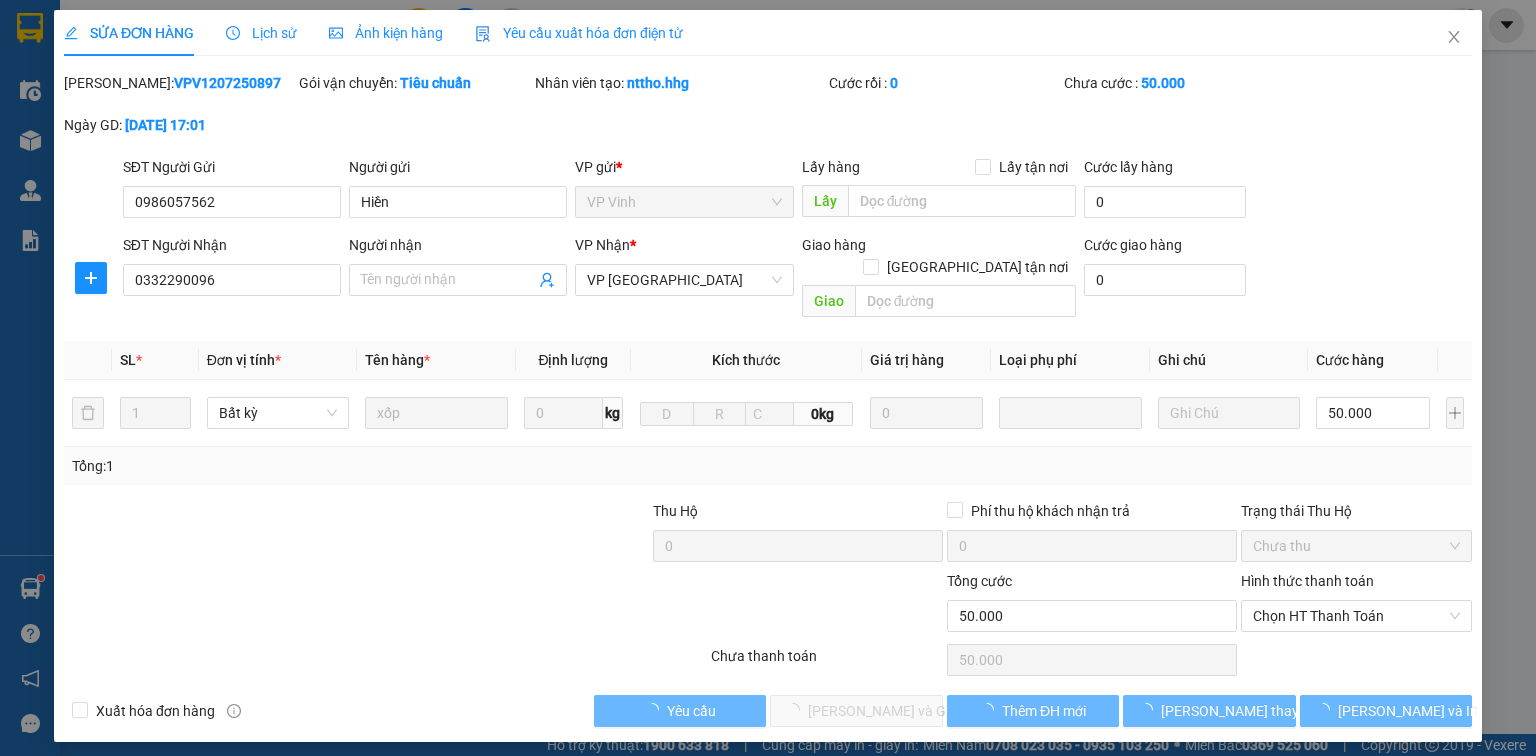 scroll, scrollTop: 0, scrollLeft: 0, axis: both 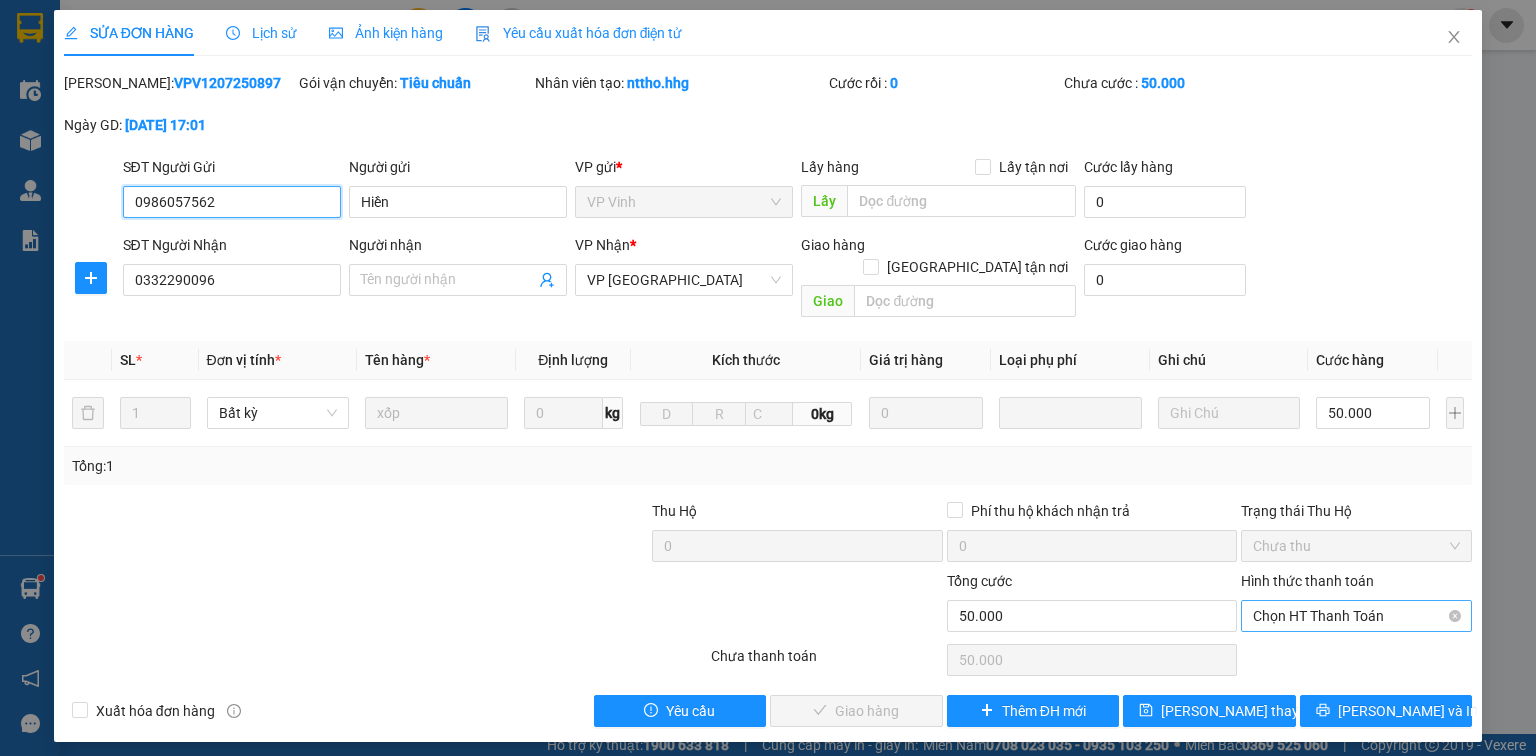 click on "Chọn HT Thanh Toán" at bounding box center [1356, 616] 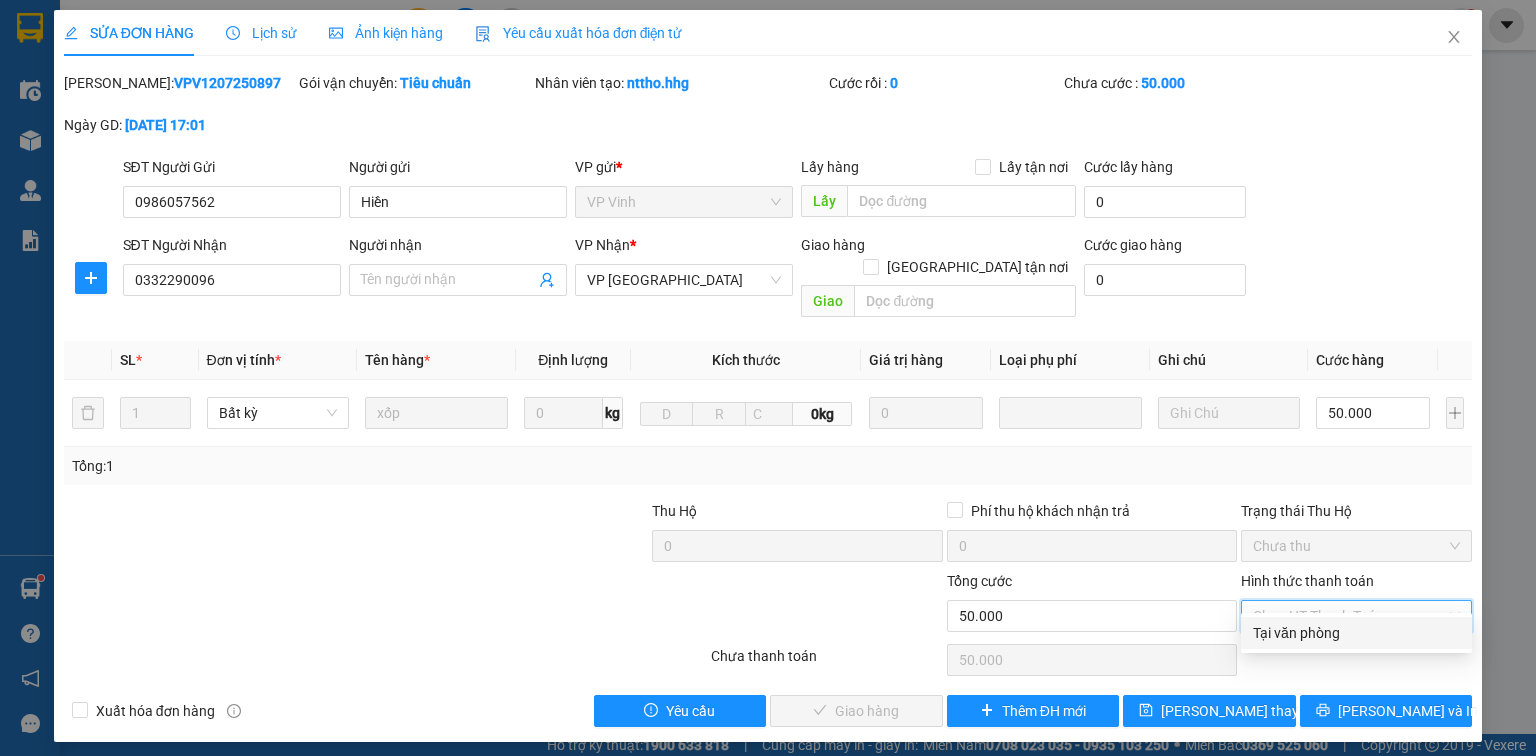 click on "Tại văn phòng" at bounding box center [1356, 633] 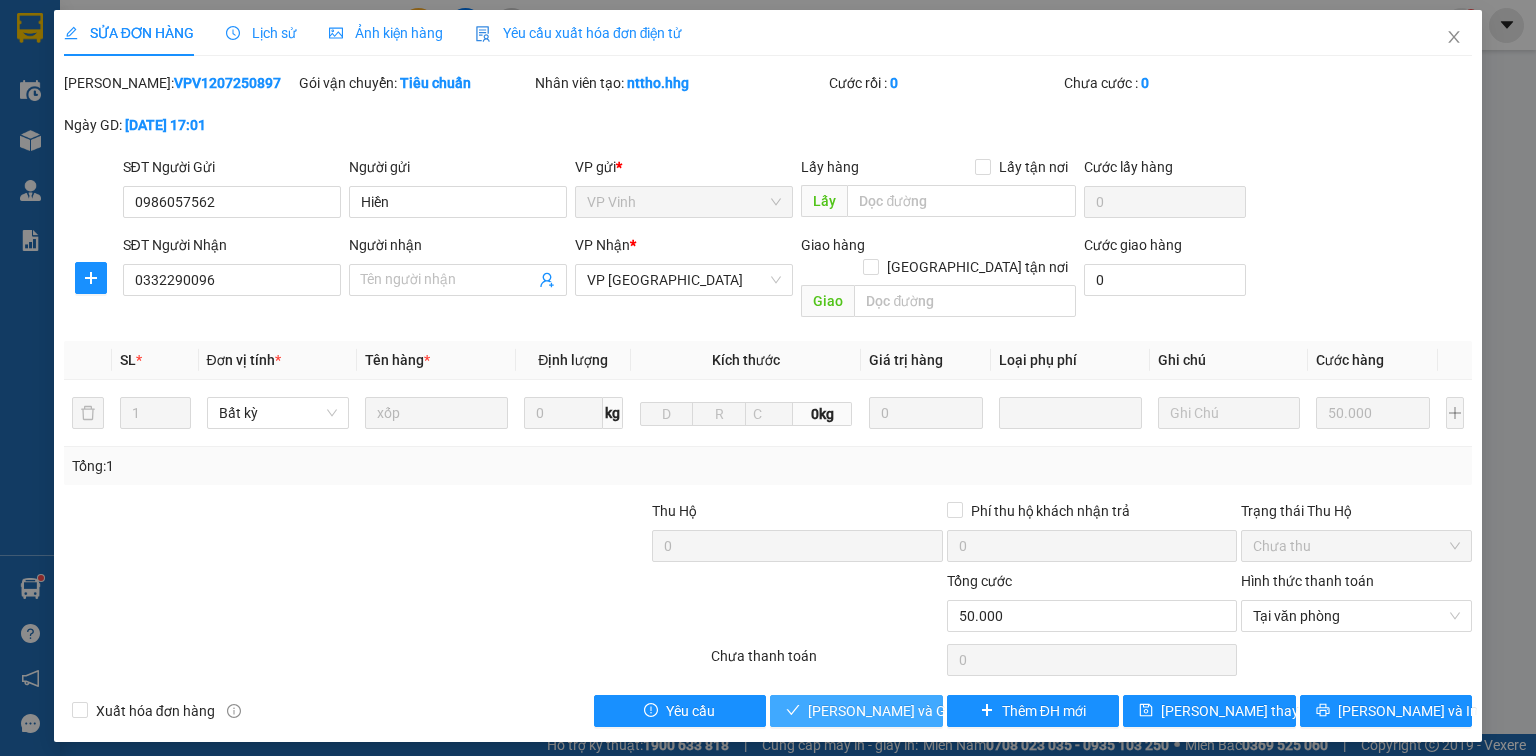 click on "[PERSON_NAME] và Giao hàng" at bounding box center [904, 711] 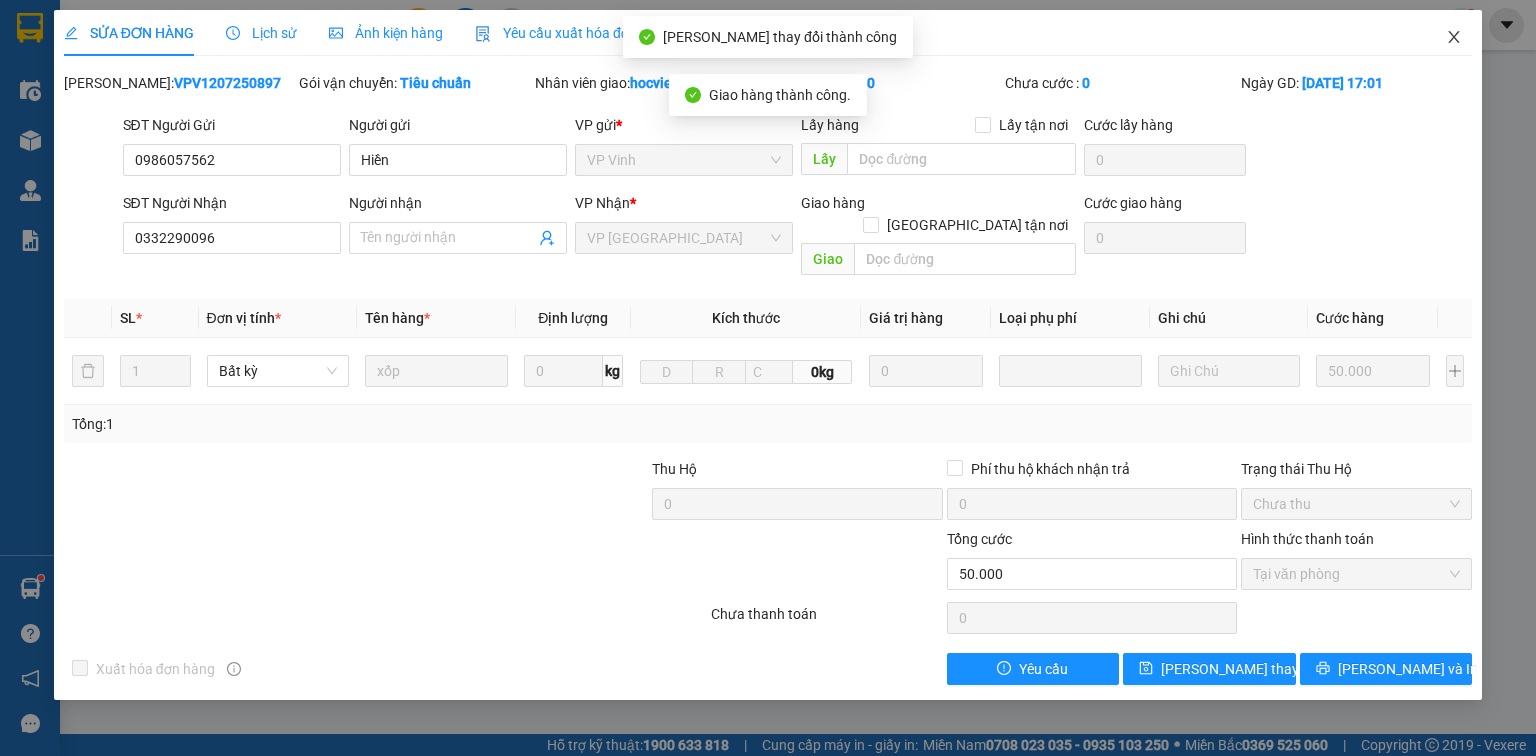 click 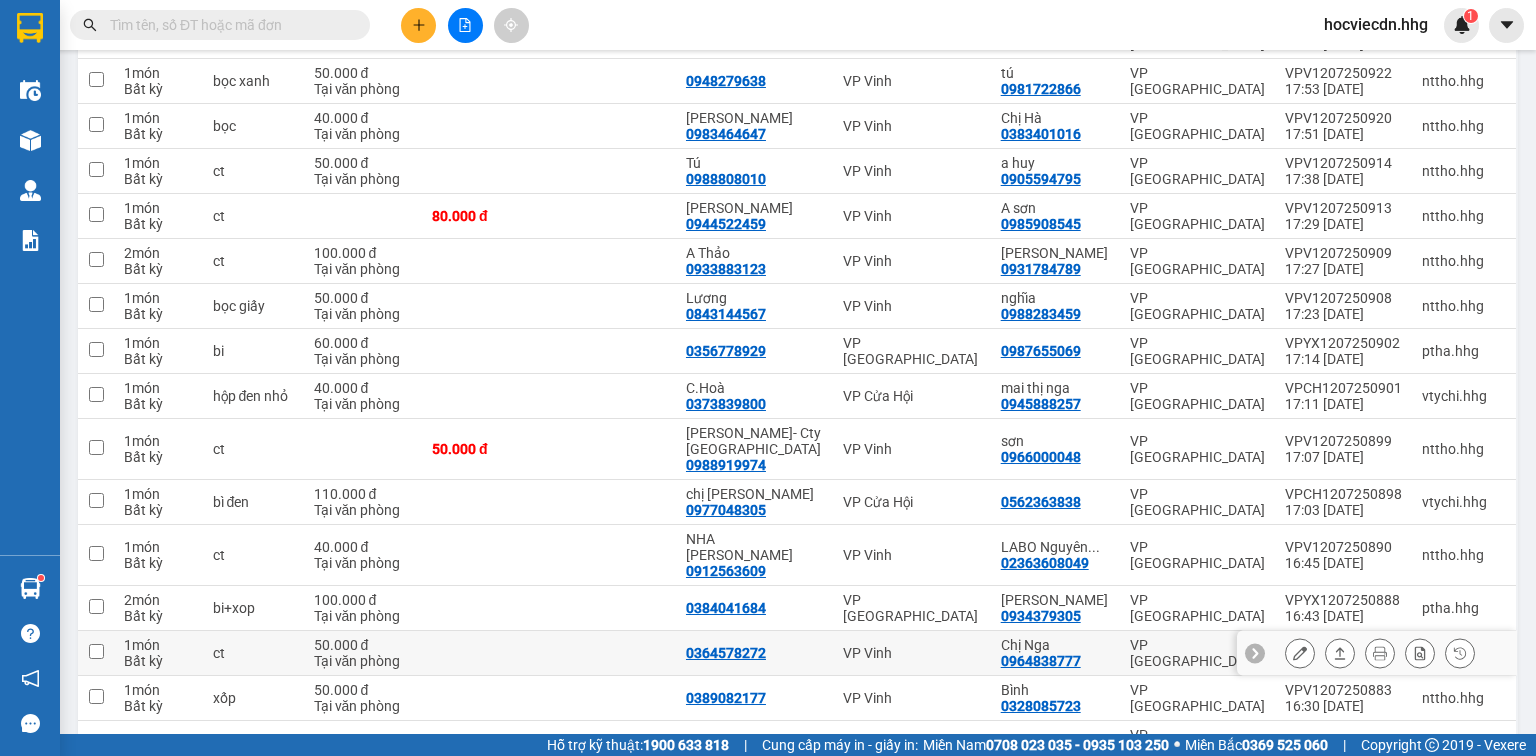 scroll, scrollTop: 960, scrollLeft: 0, axis: vertical 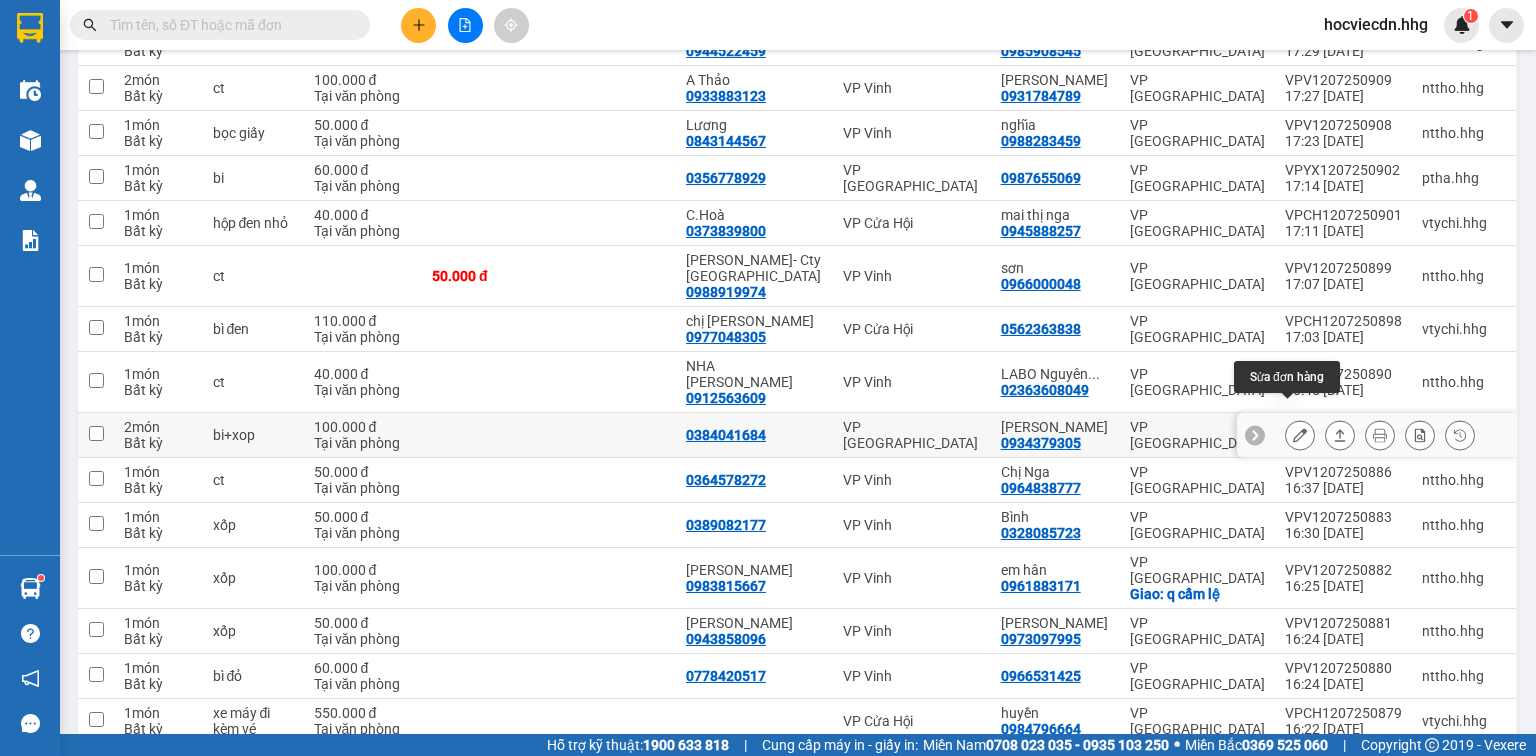 click at bounding box center [1300, 435] 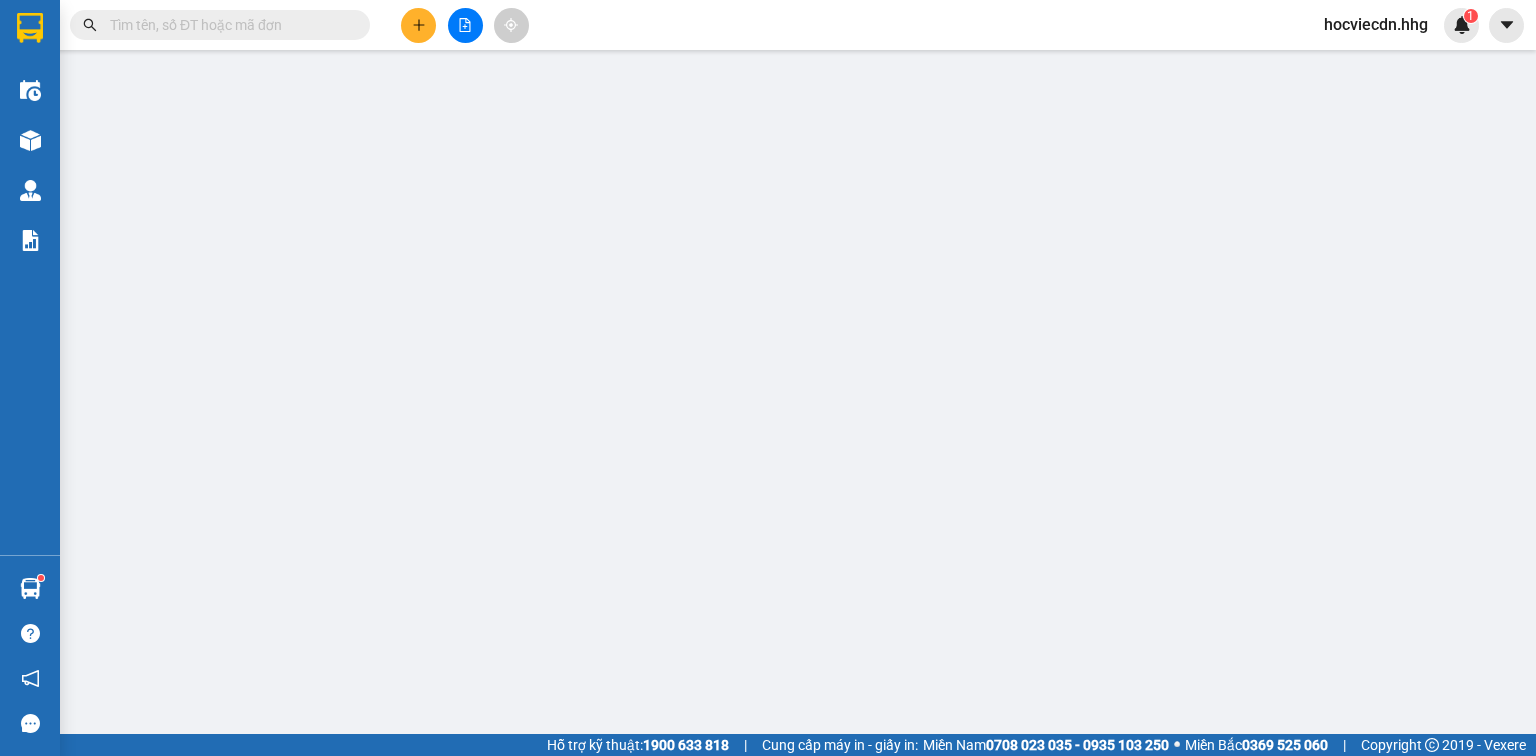 scroll, scrollTop: 0, scrollLeft: 0, axis: both 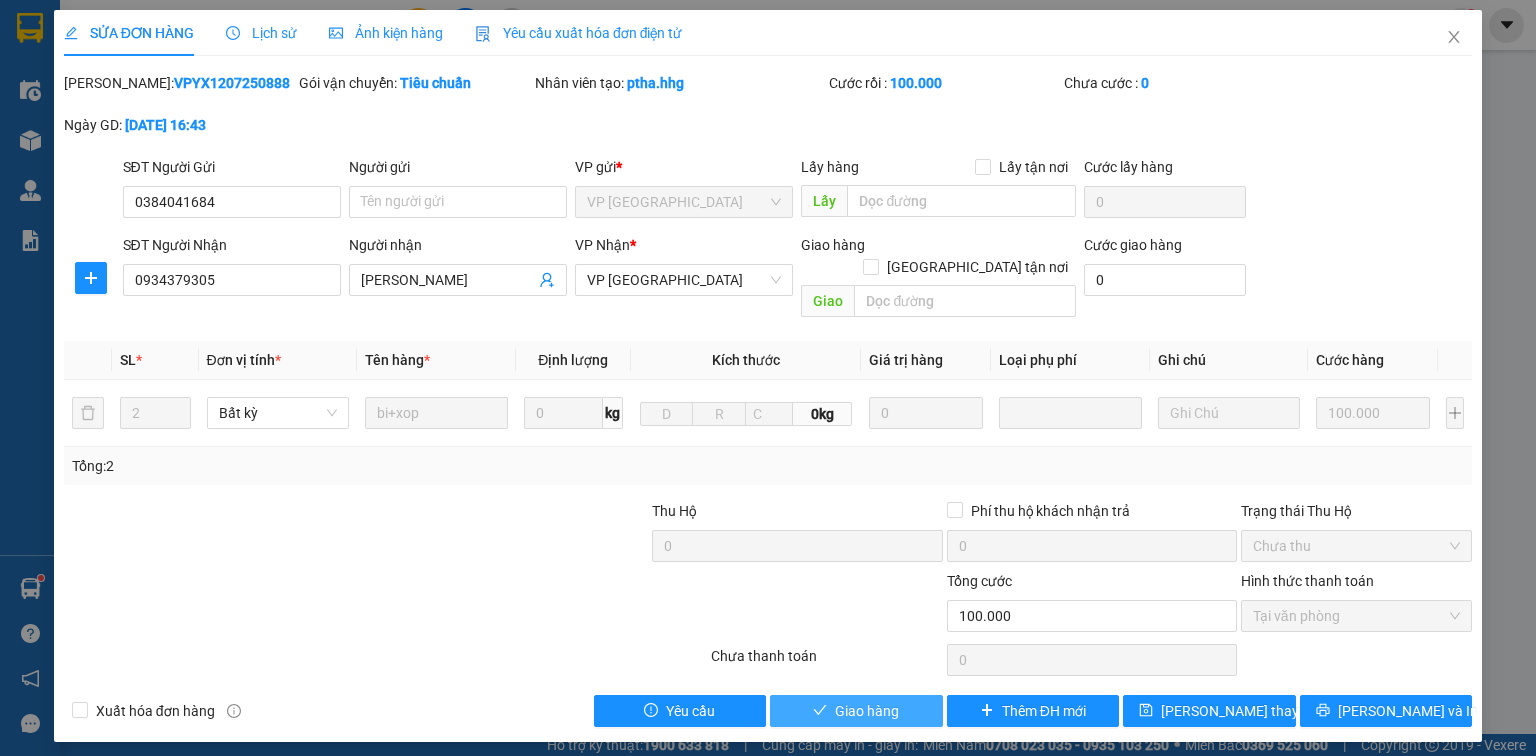 click on "Giao hàng" at bounding box center [867, 711] 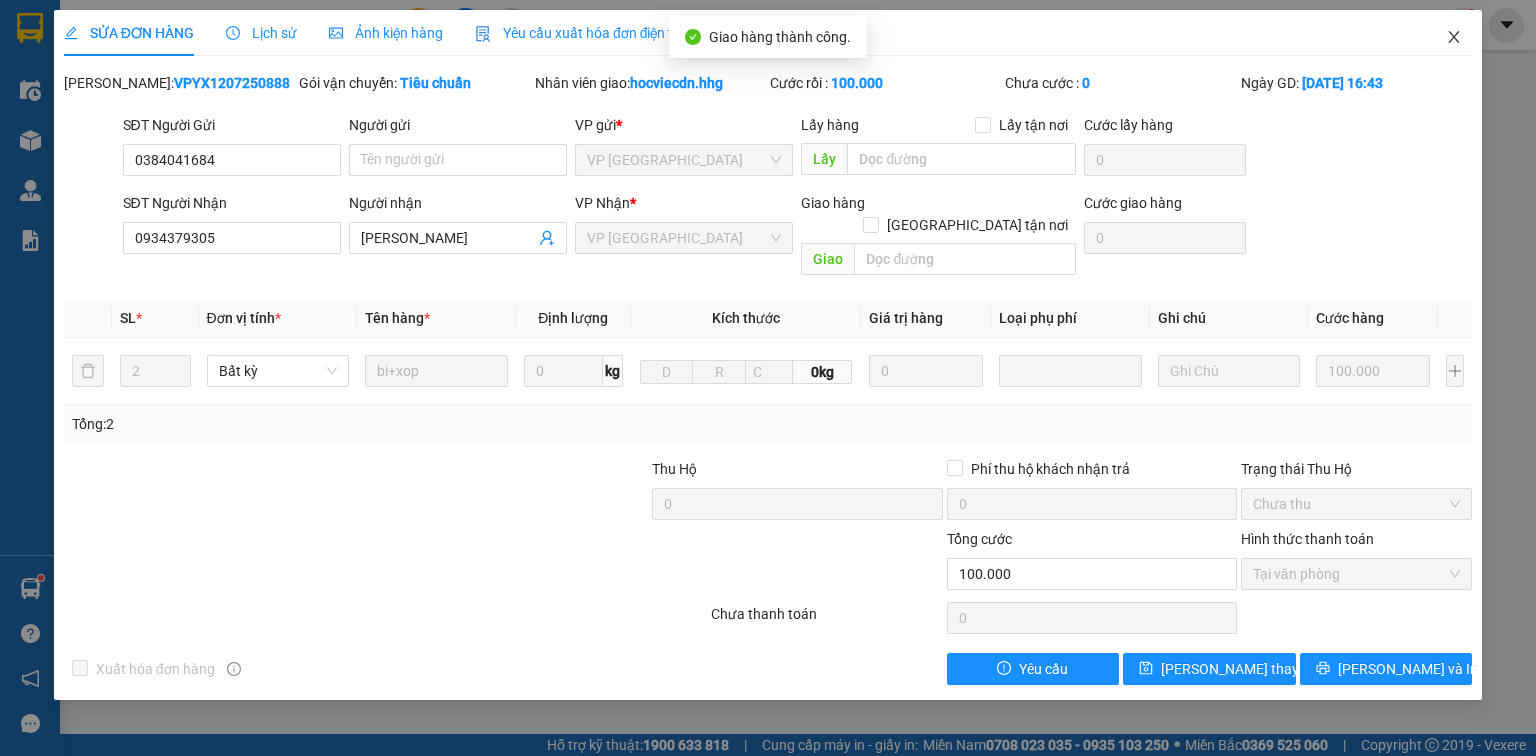 click 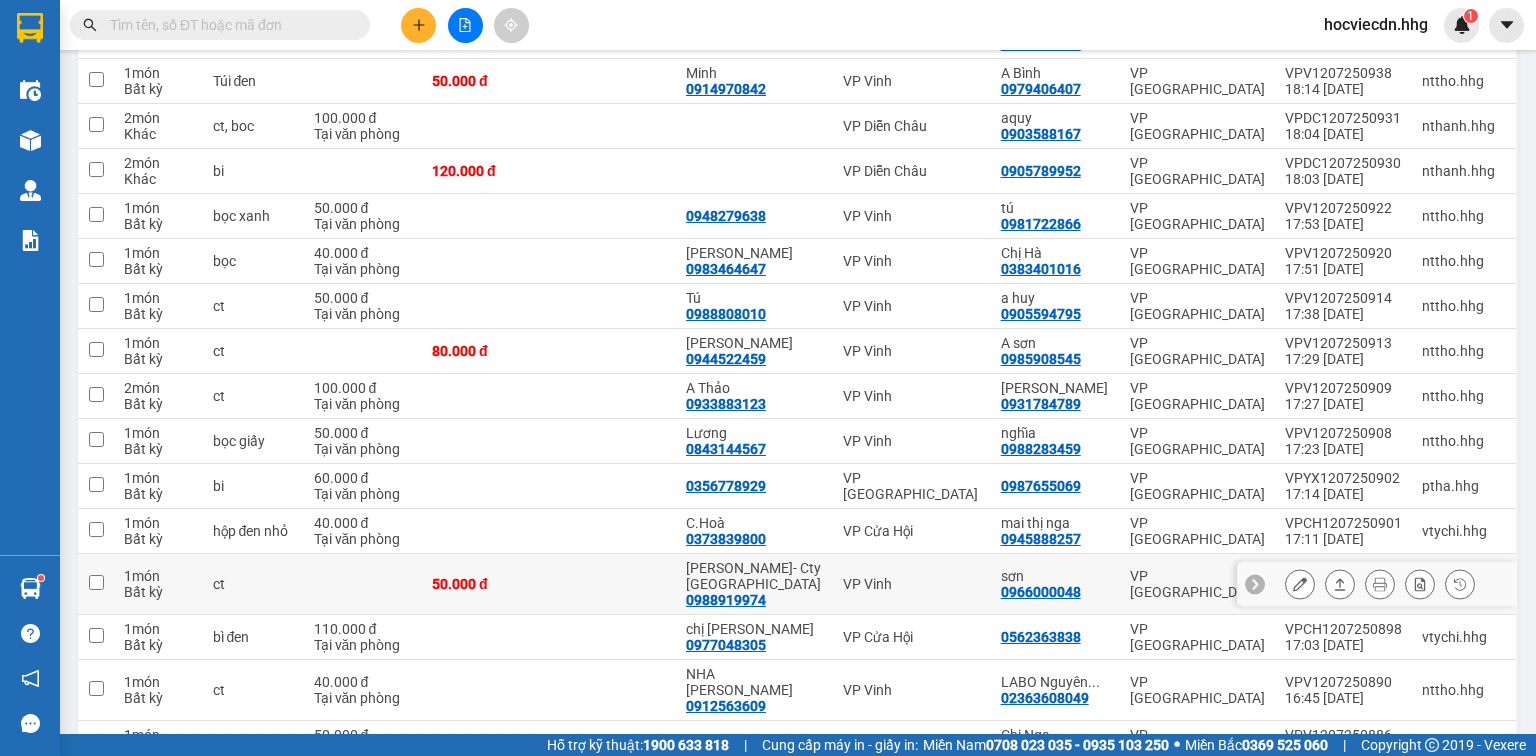 scroll, scrollTop: 800, scrollLeft: 0, axis: vertical 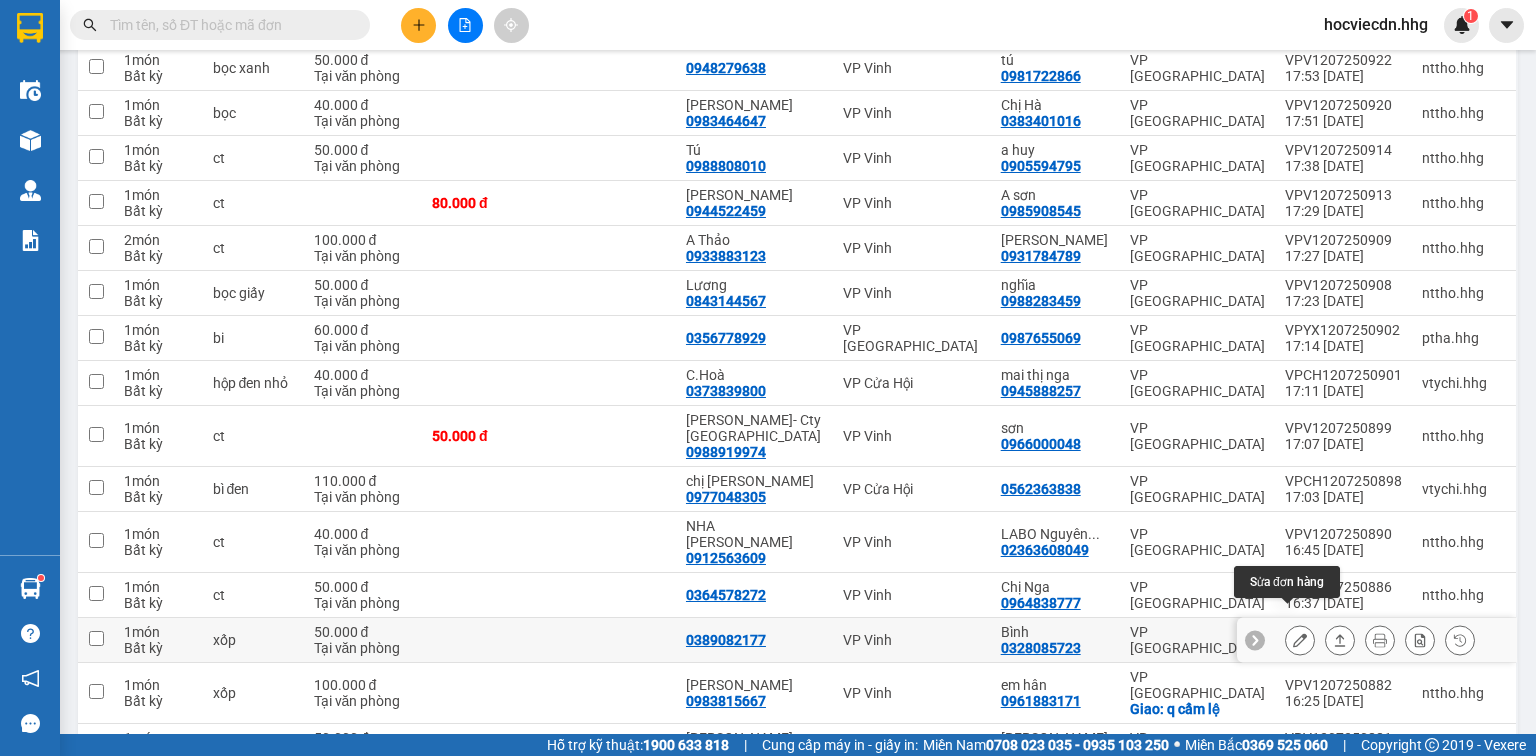 click 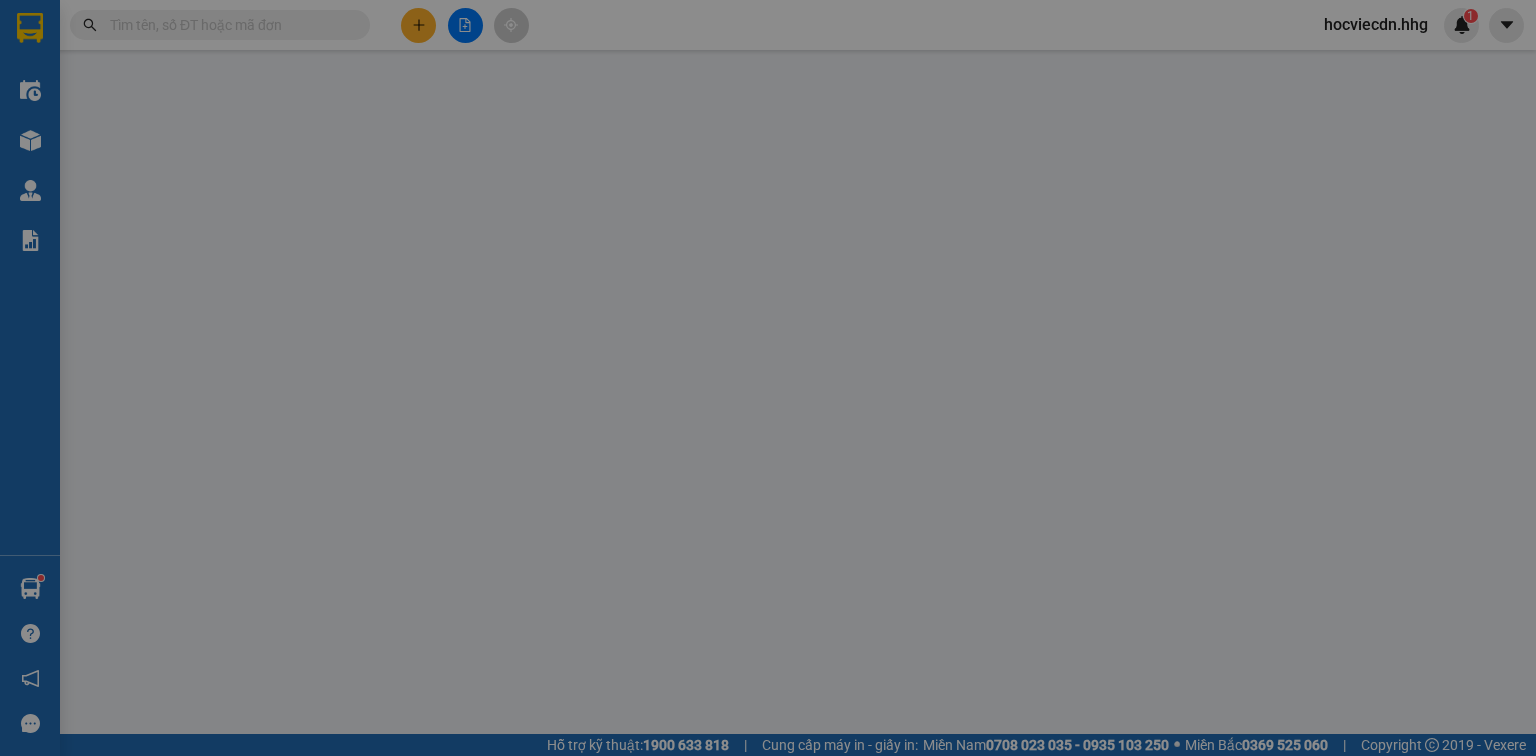 type on "0389082177" 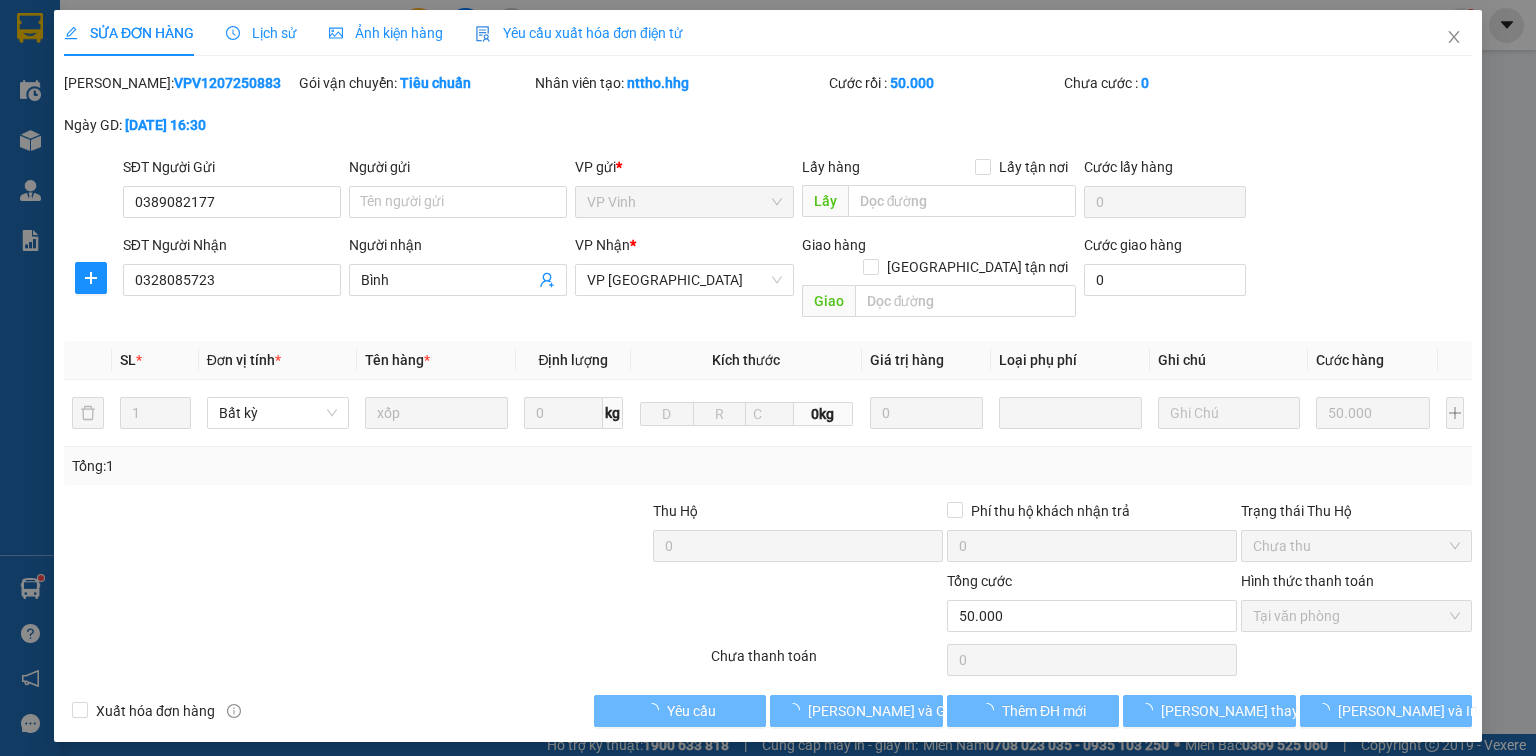 scroll, scrollTop: 0, scrollLeft: 0, axis: both 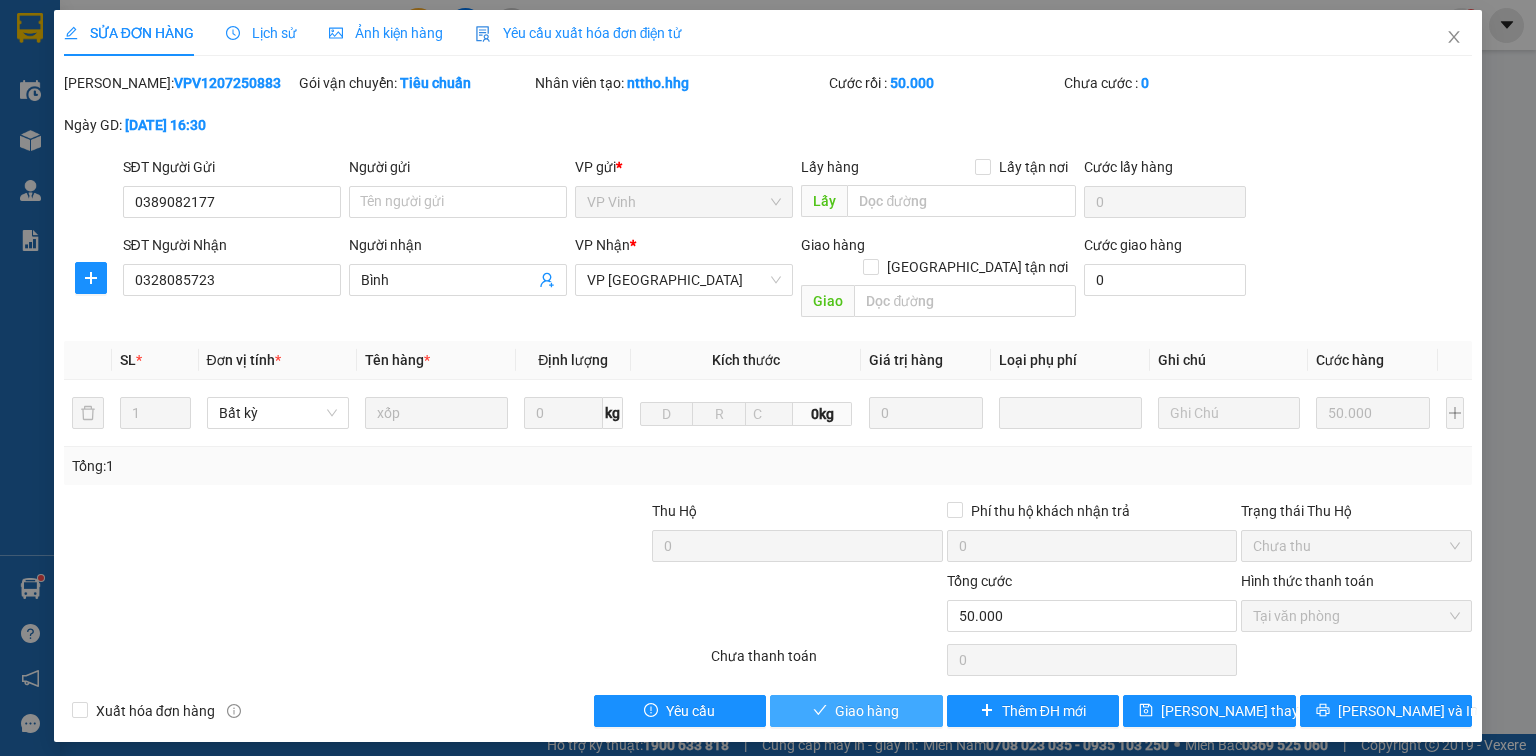 click on "Giao hàng" at bounding box center (856, 711) 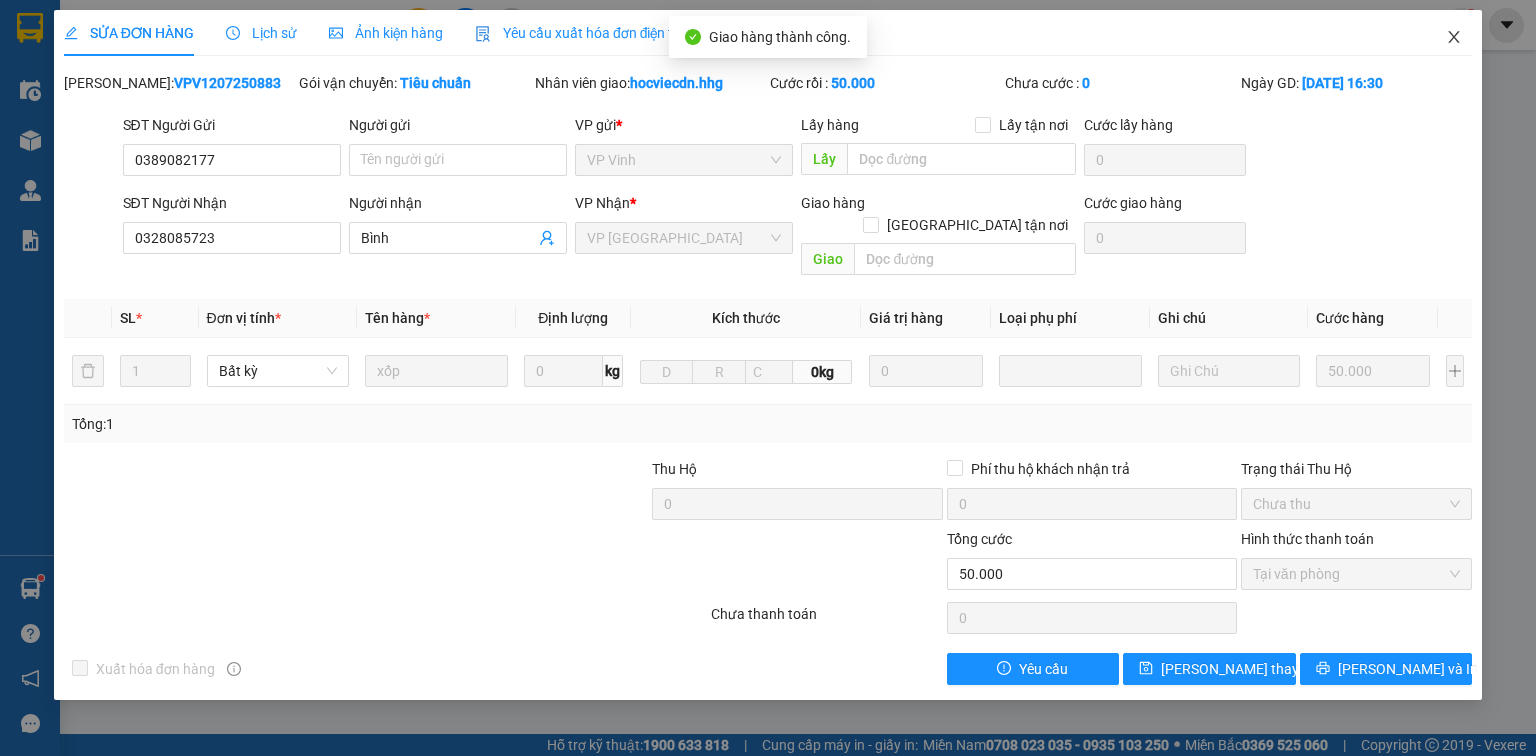 click 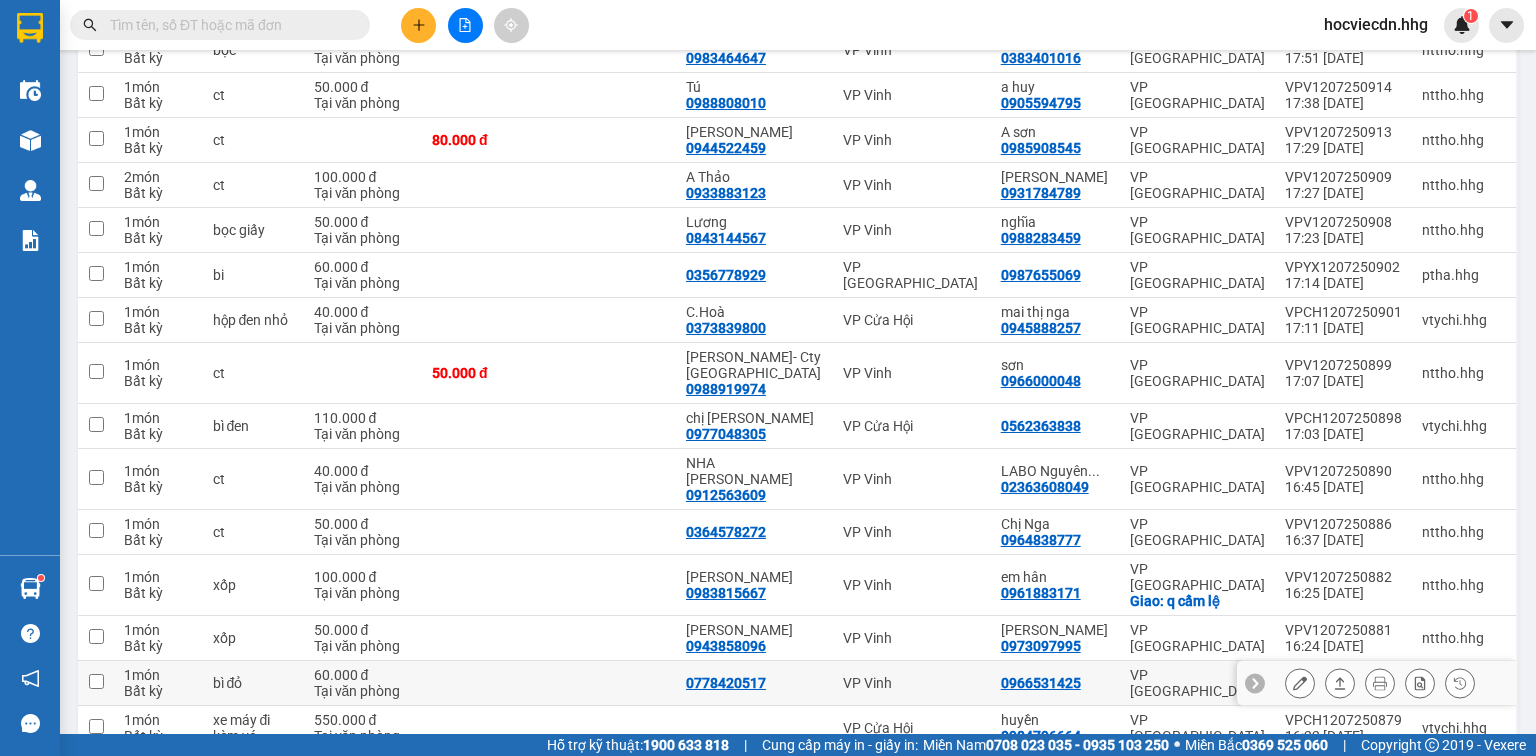 scroll, scrollTop: 880, scrollLeft: 0, axis: vertical 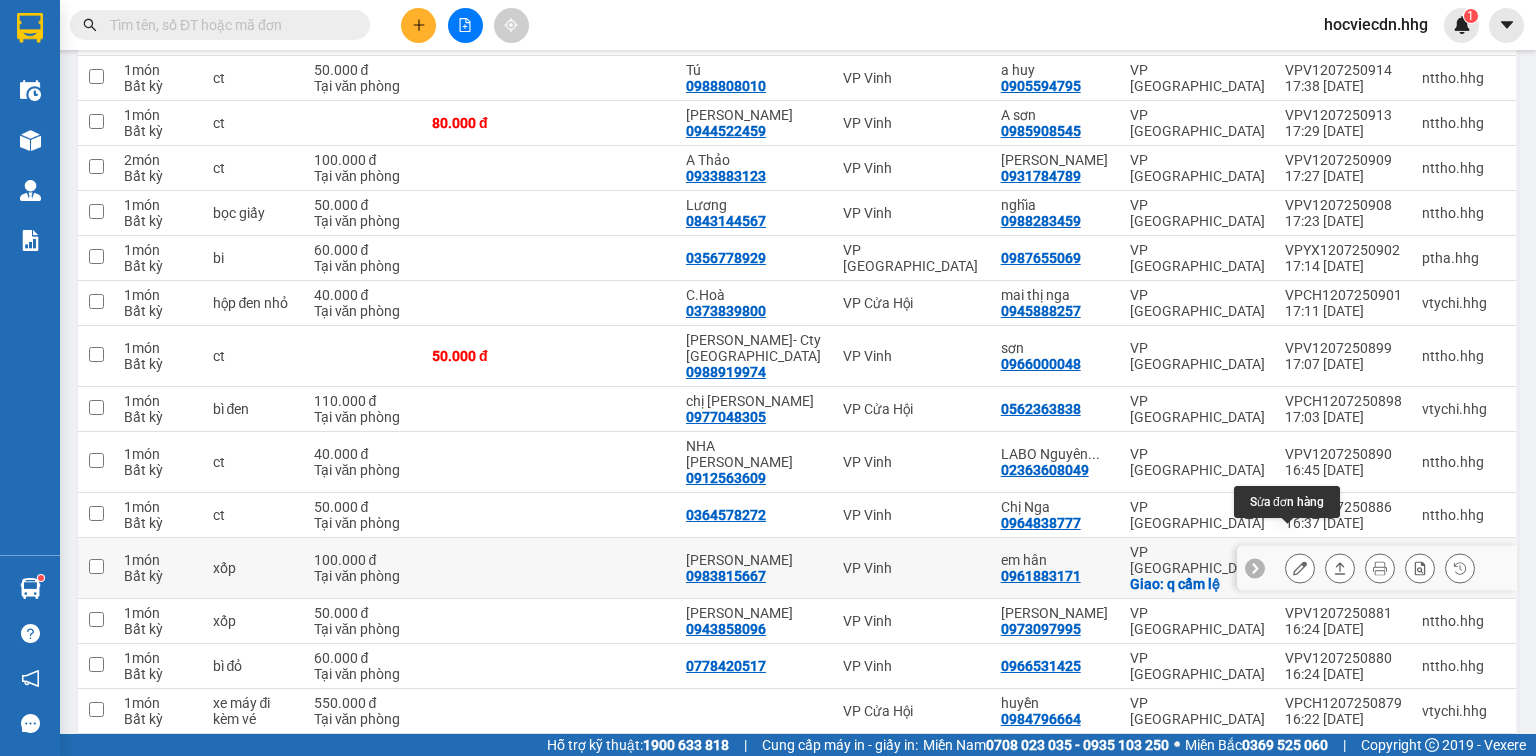 click at bounding box center [1300, 568] 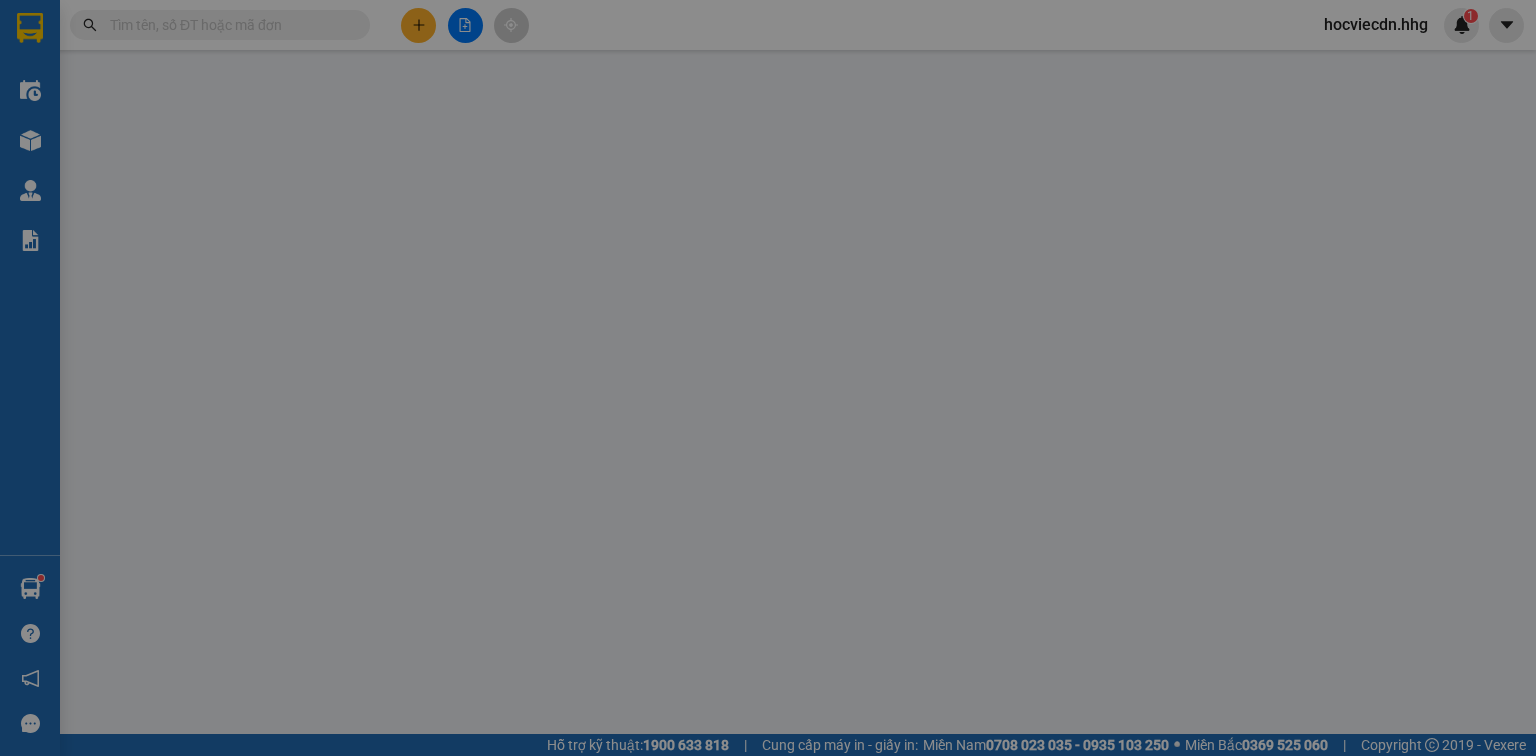 scroll, scrollTop: 0, scrollLeft: 0, axis: both 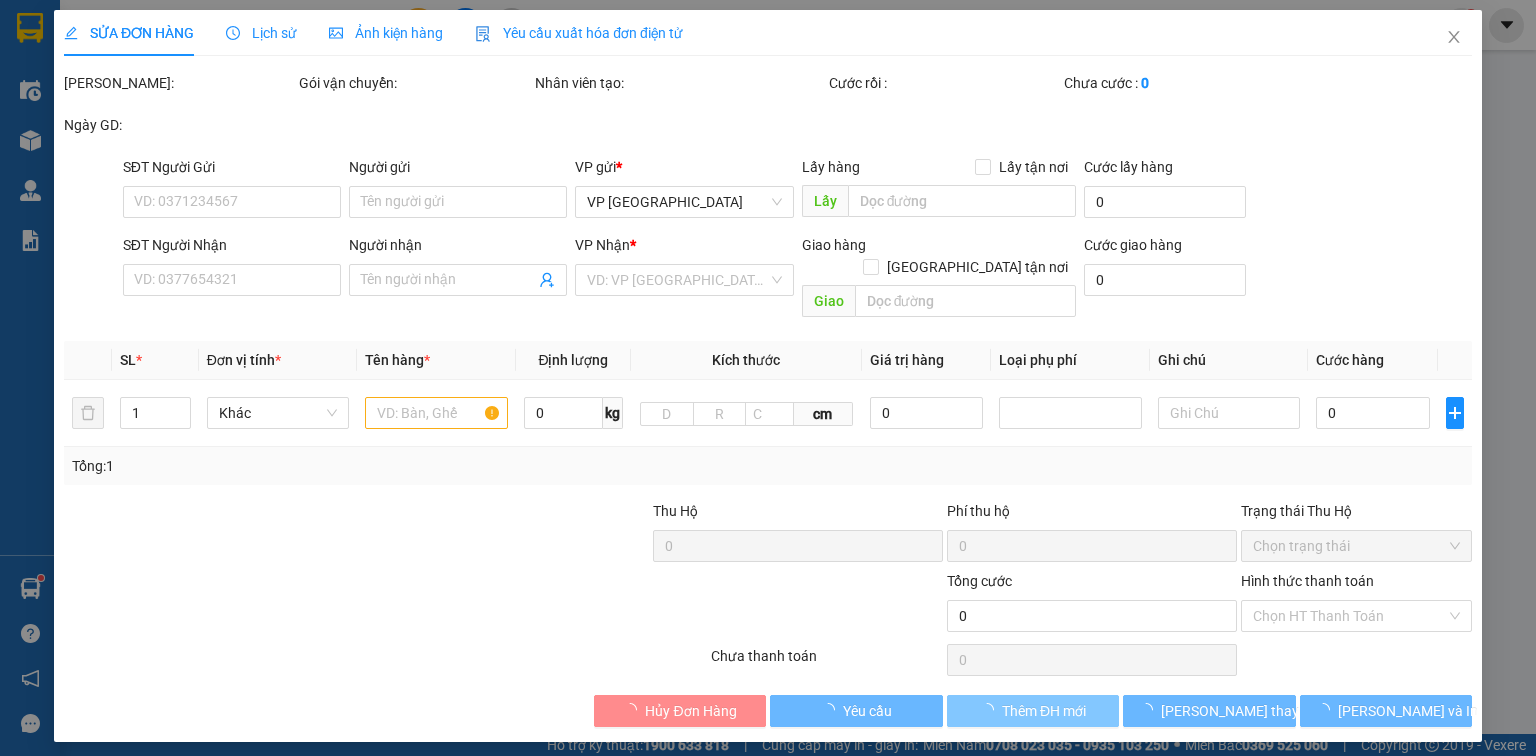 type on "0983815667" 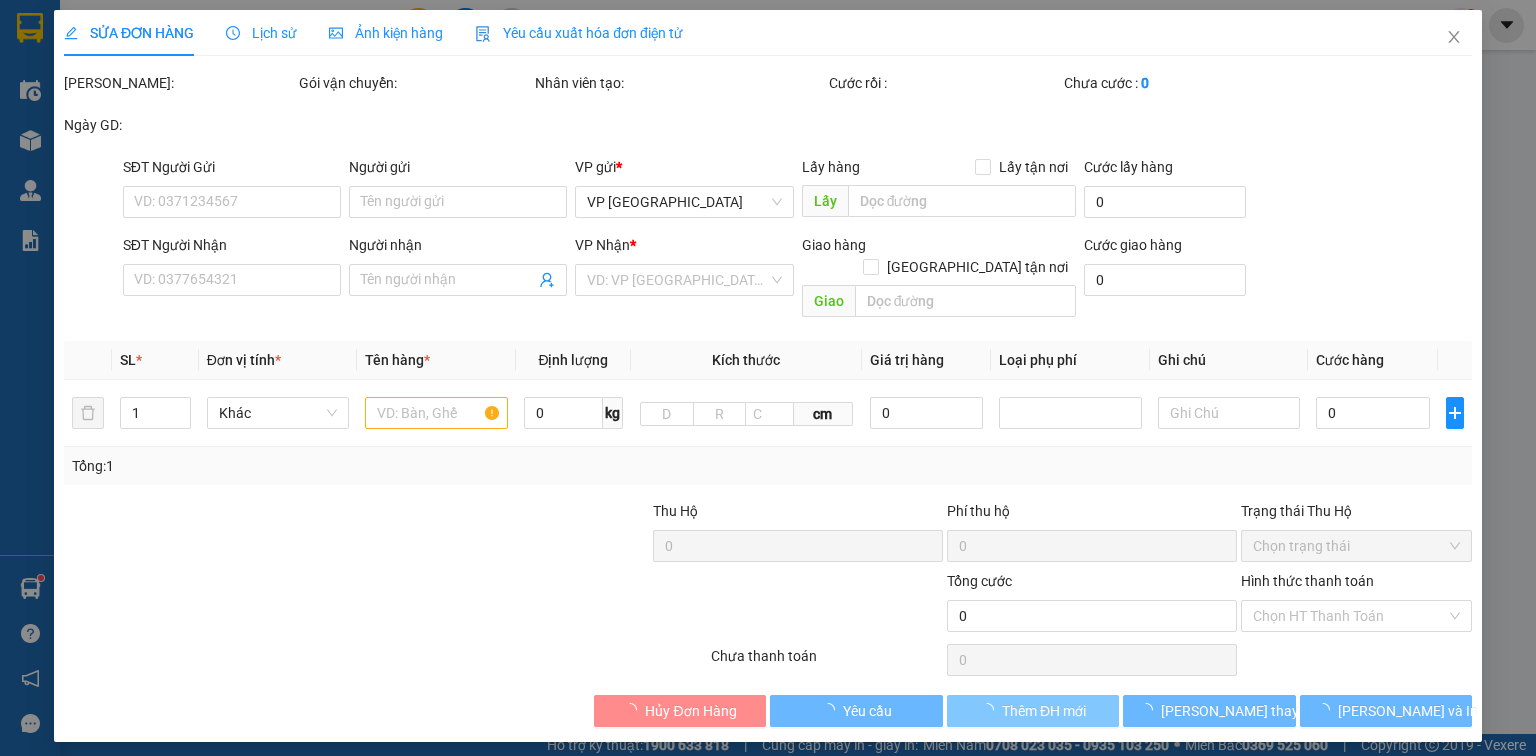 type on "[PERSON_NAME]" 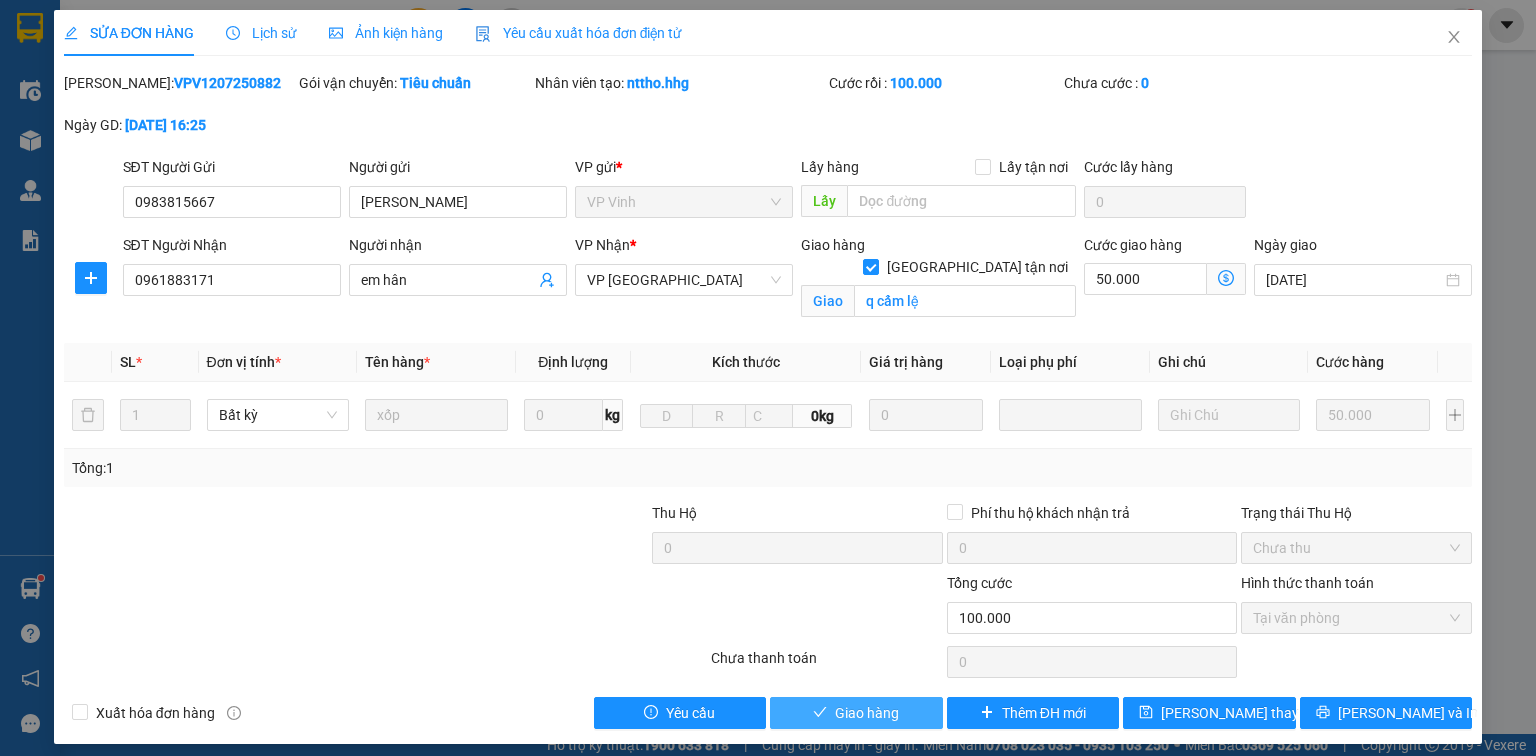 click on "Giao hàng" at bounding box center [856, 713] 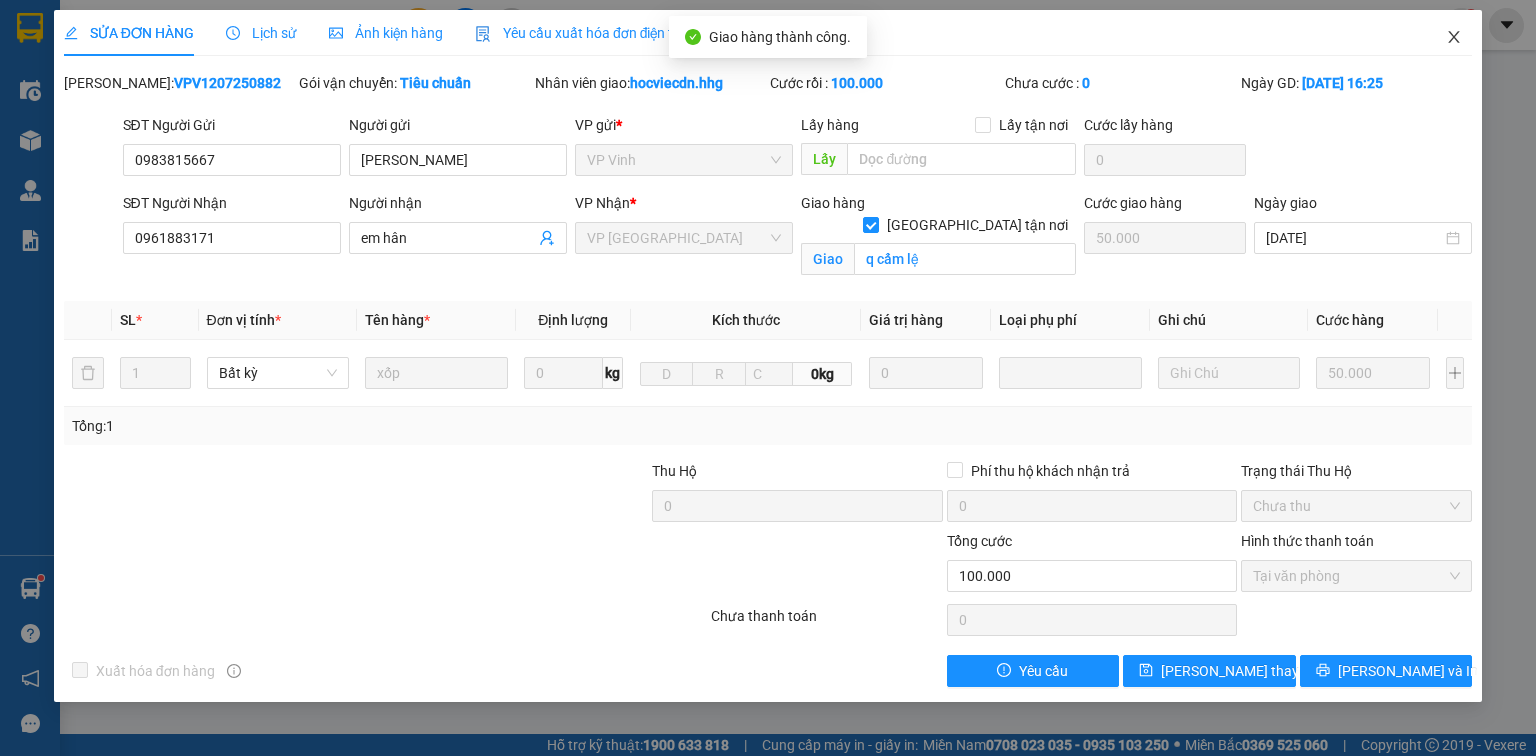 click 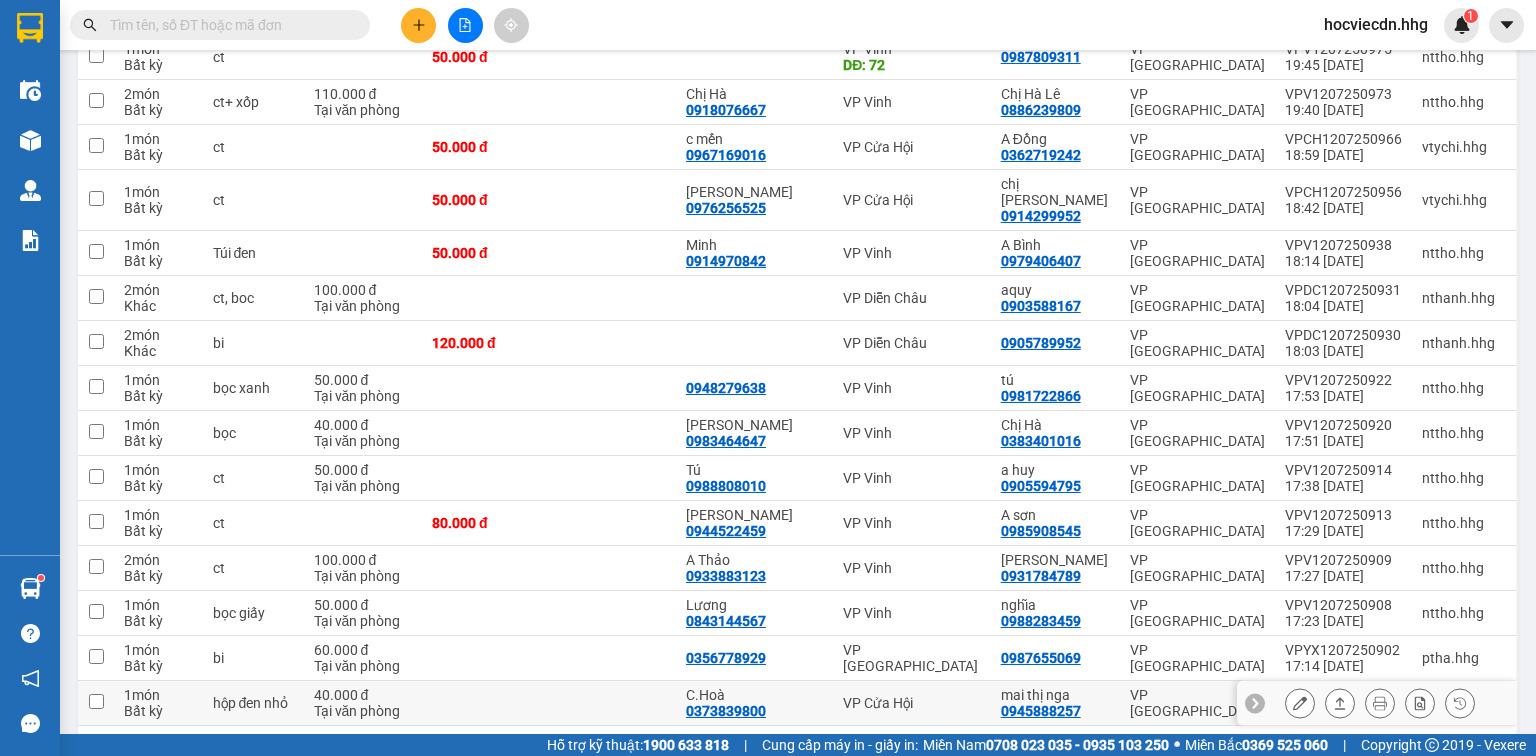 scroll, scrollTop: 640, scrollLeft: 0, axis: vertical 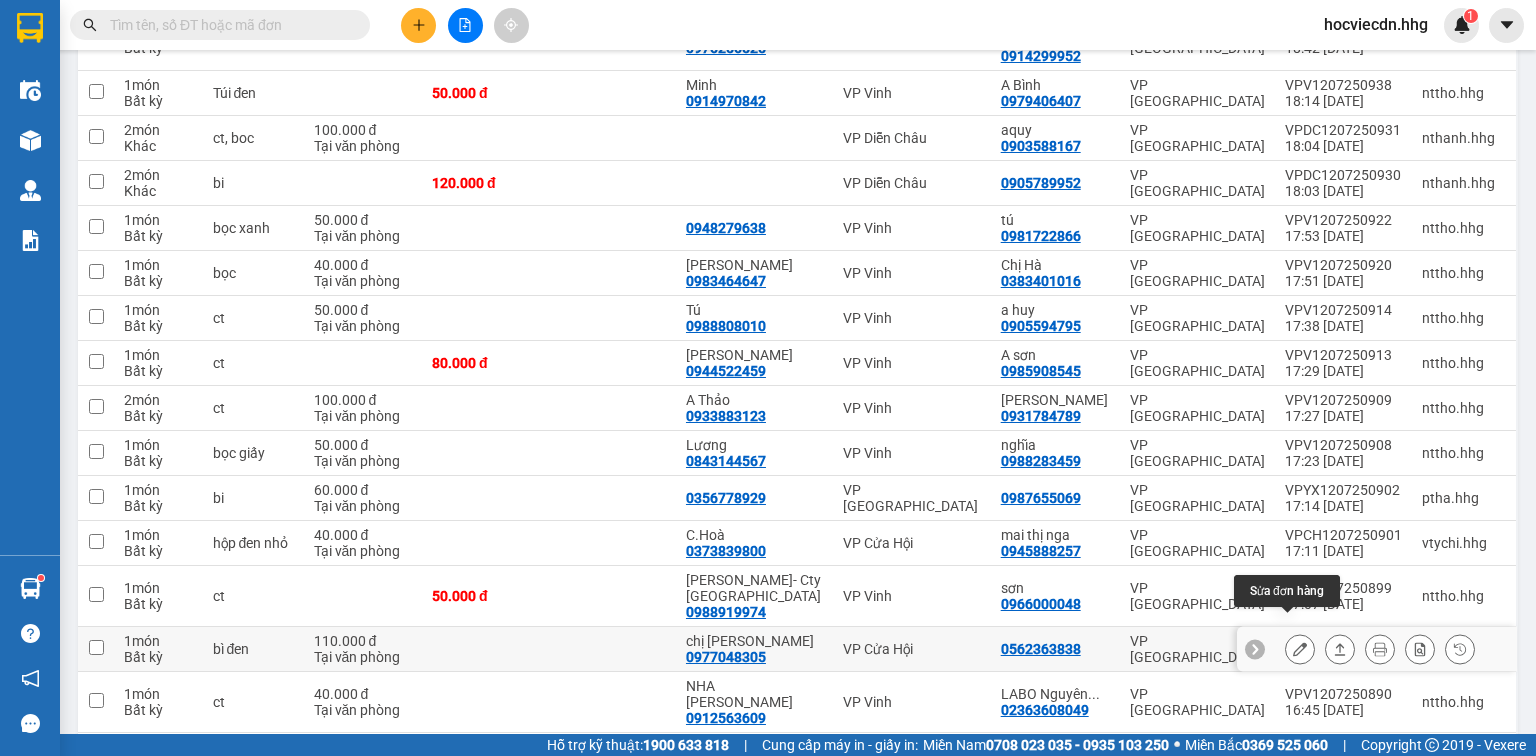 click 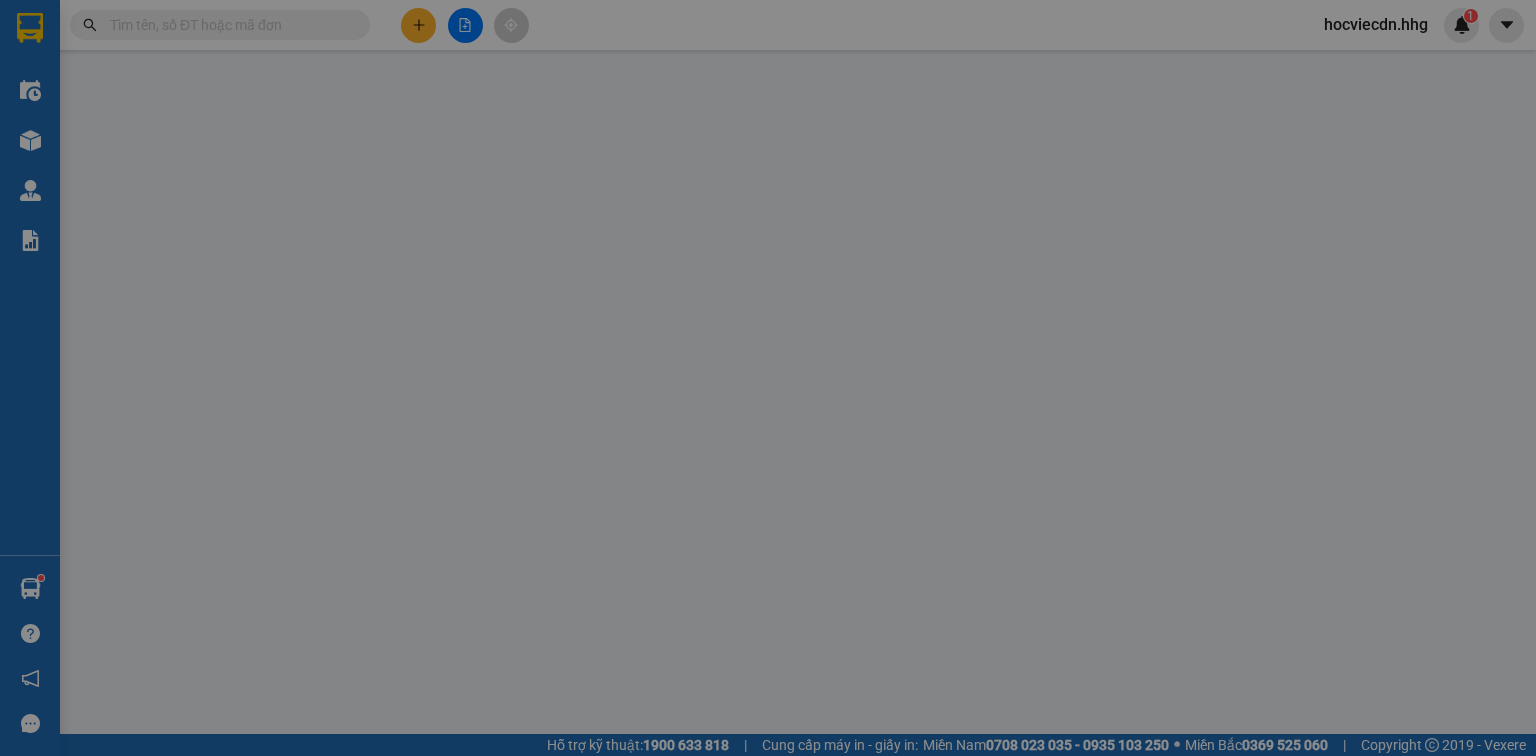 type on "0977048305" 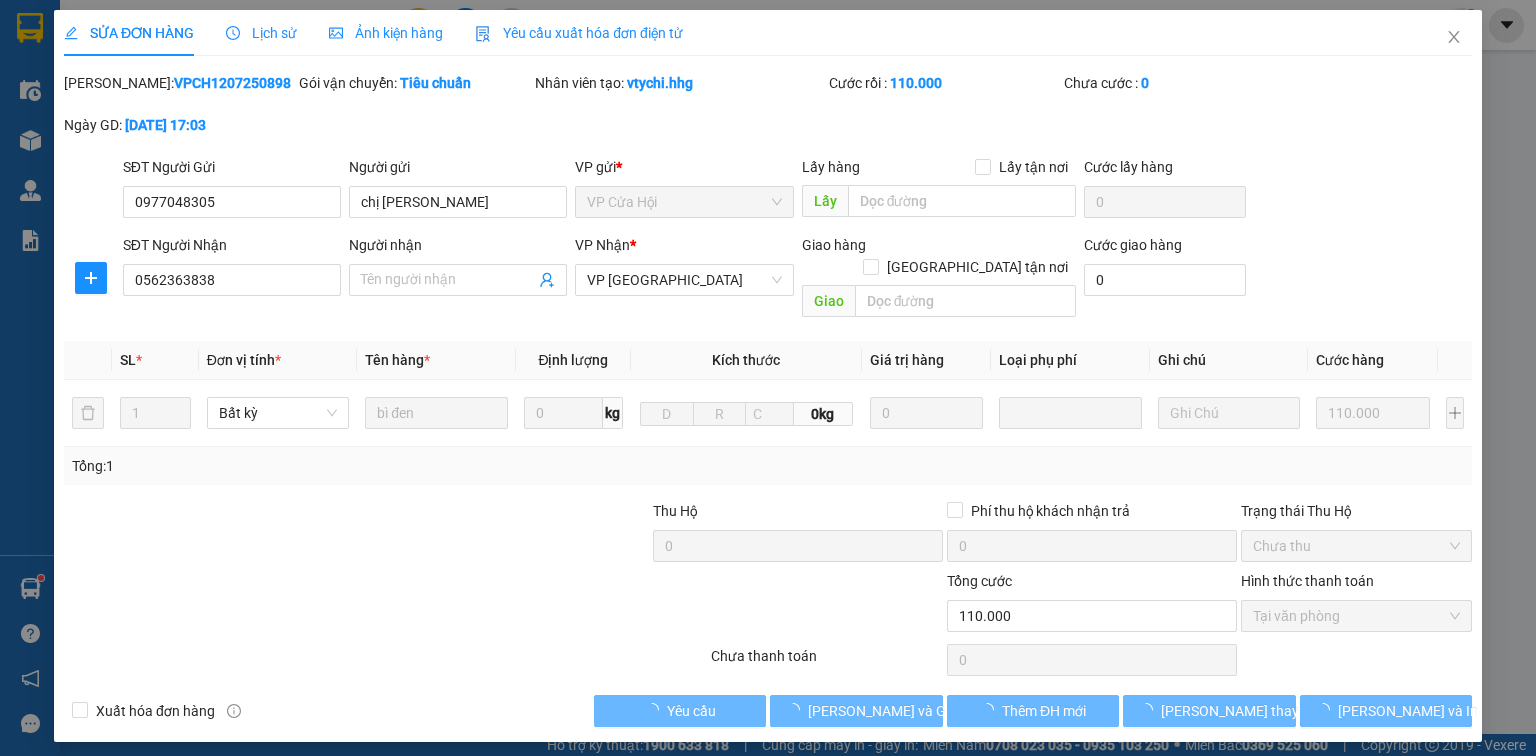 scroll, scrollTop: 0, scrollLeft: 0, axis: both 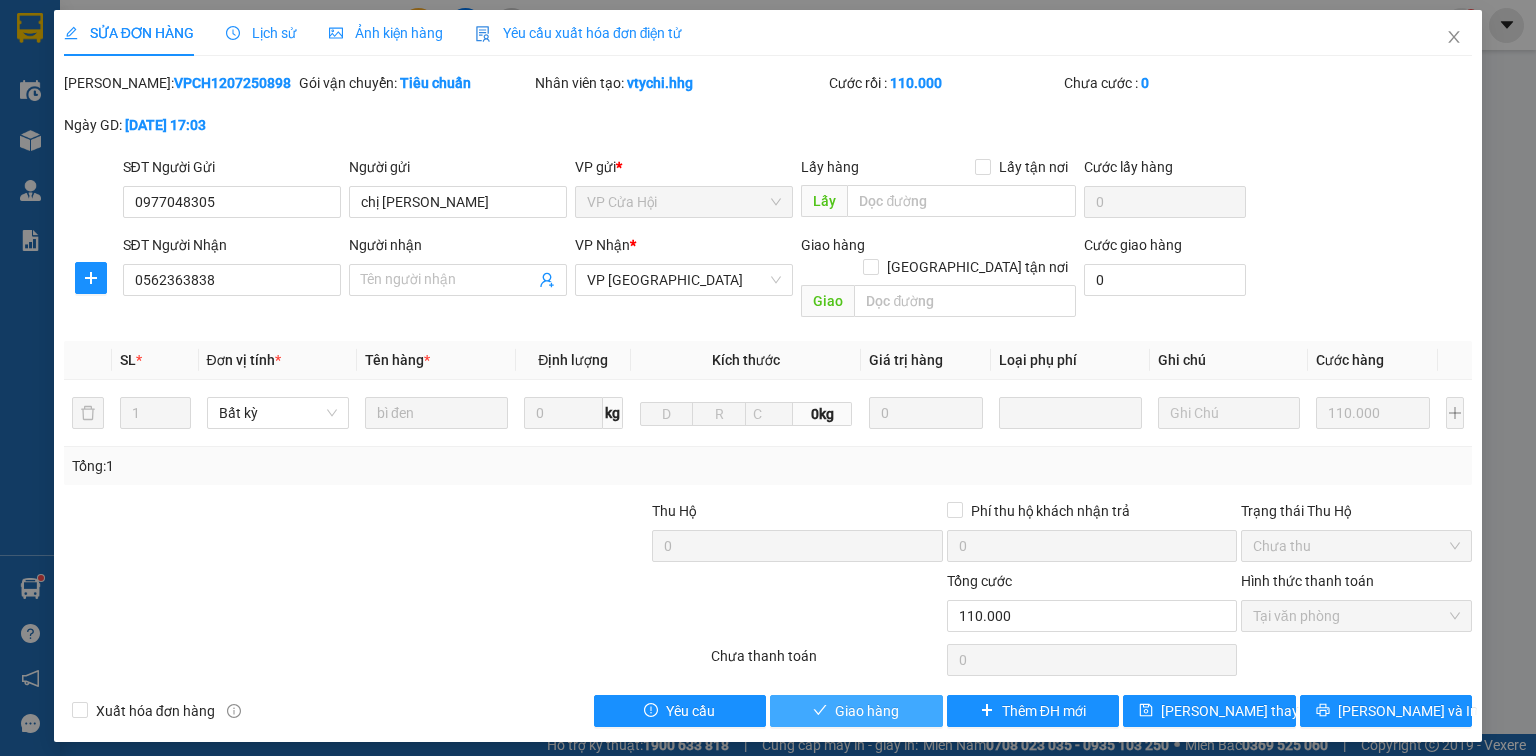 click on "Giao hàng" at bounding box center [856, 711] 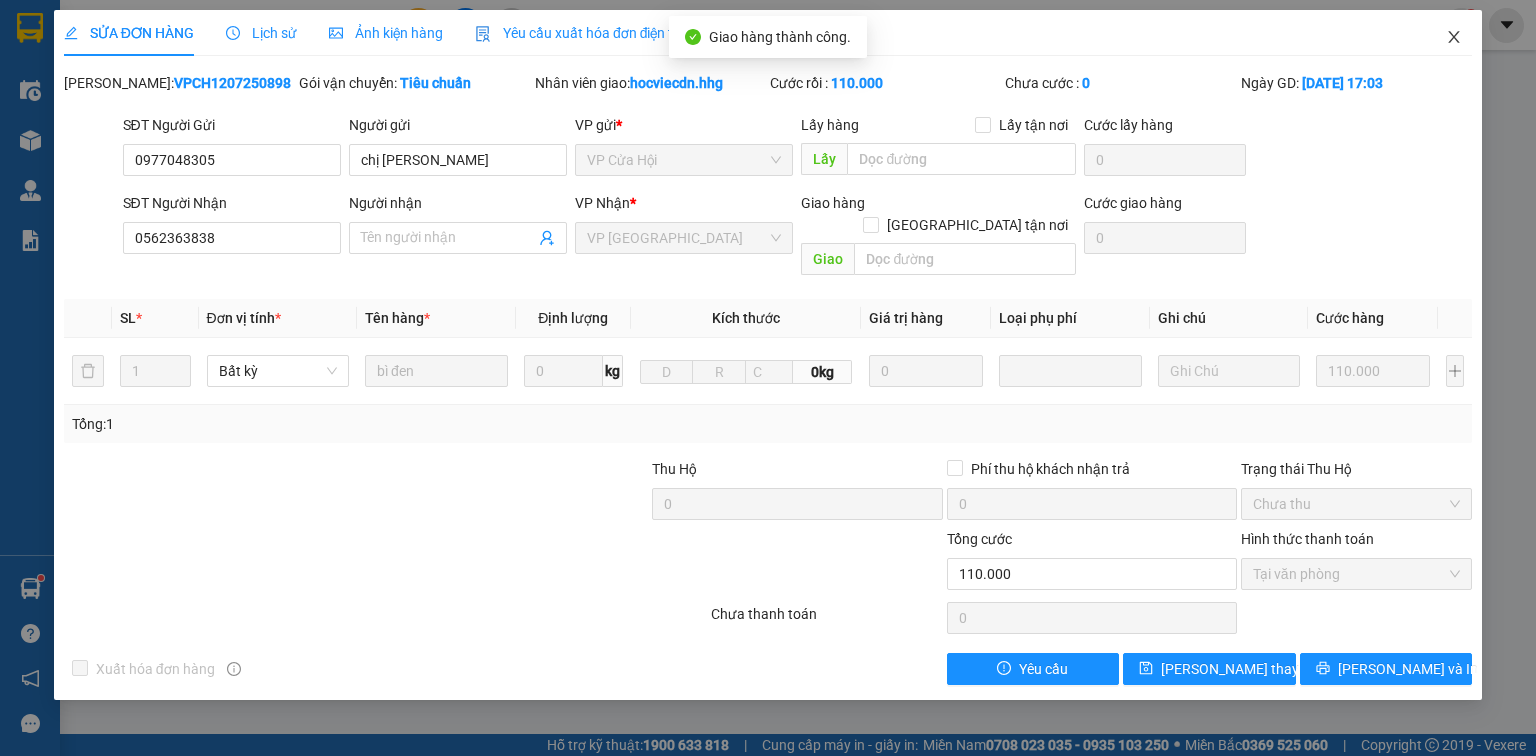 click 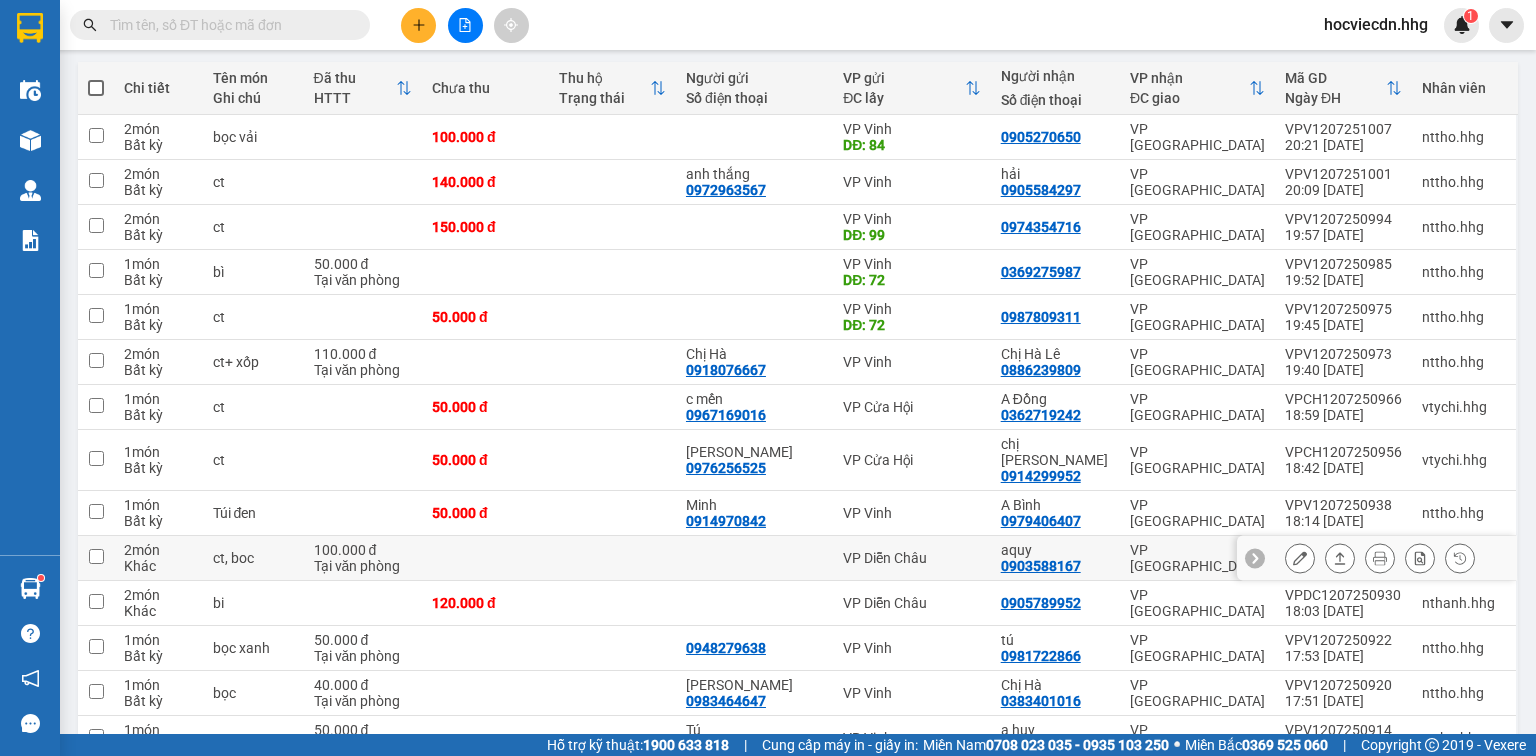 scroll, scrollTop: 240, scrollLeft: 0, axis: vertical 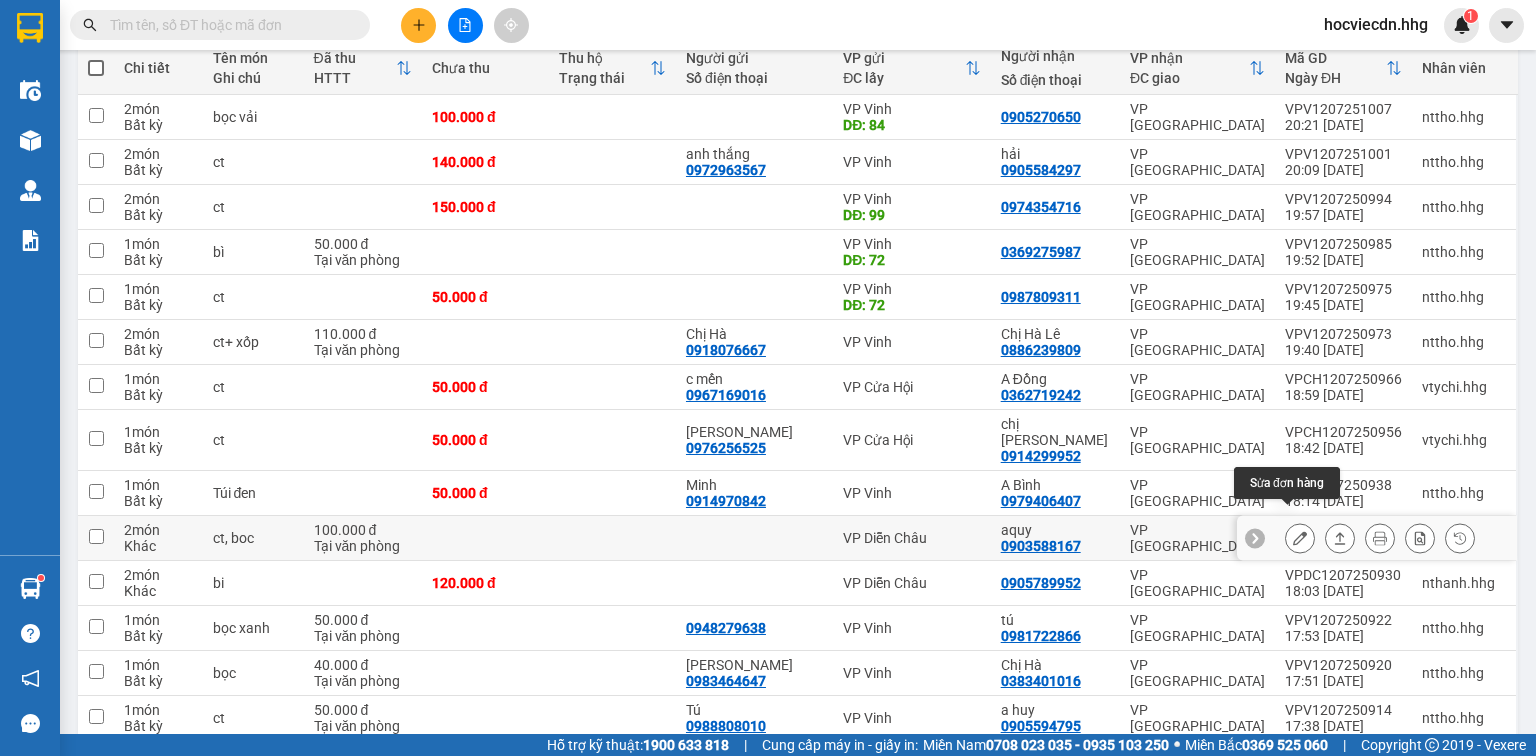 click 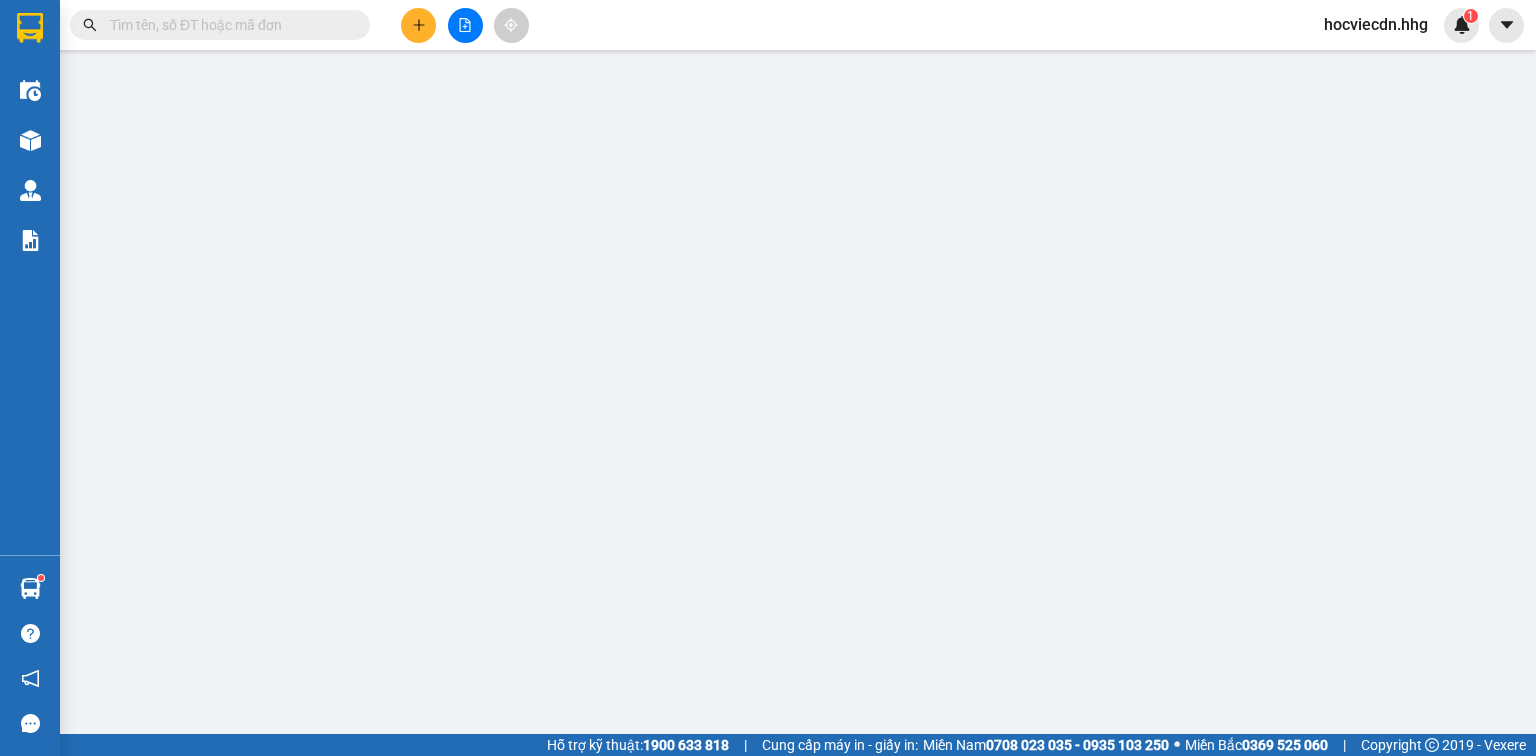 scroll, scrollTop: 0, scrollLeft: 0, axis: both 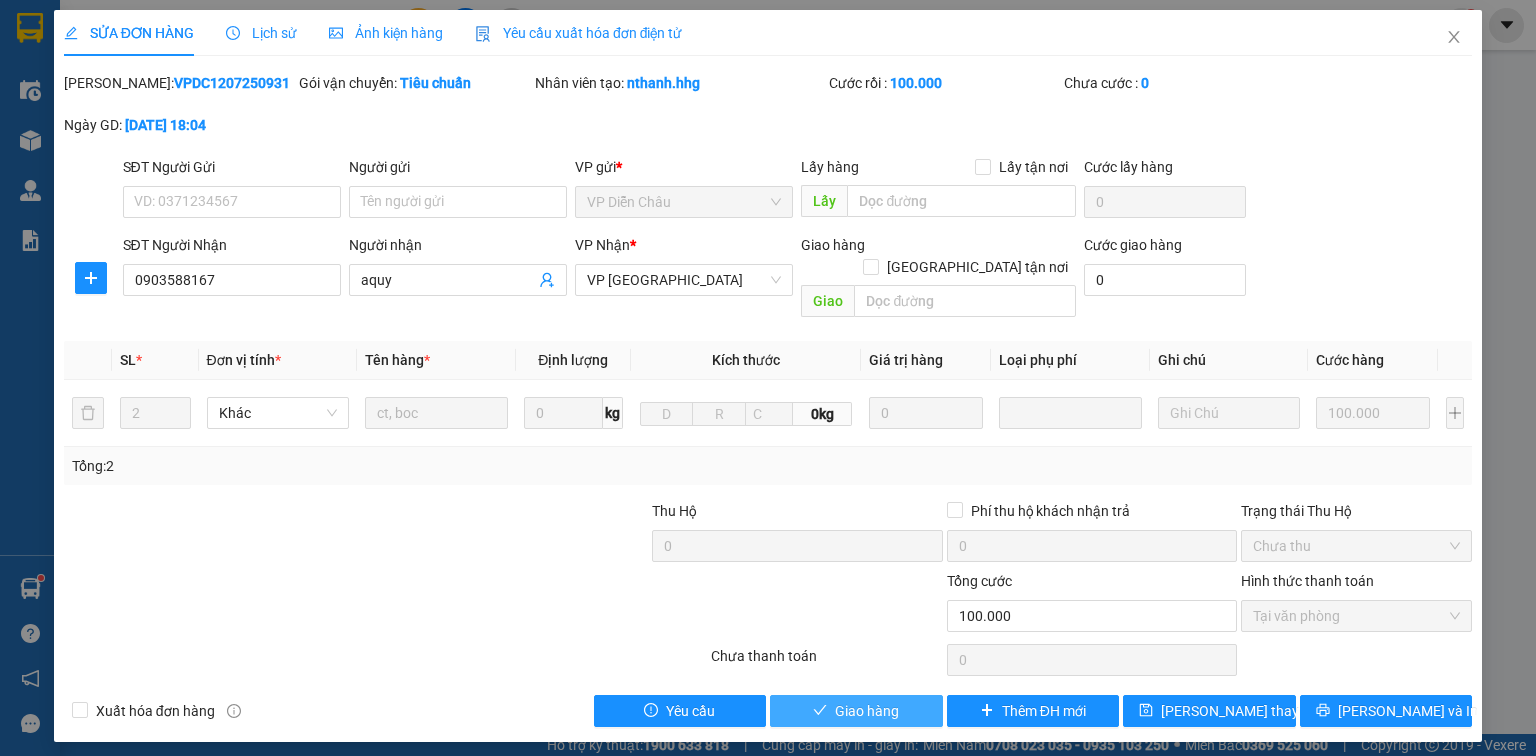 click on "Giao hàng" at bounding box center (856, 711) 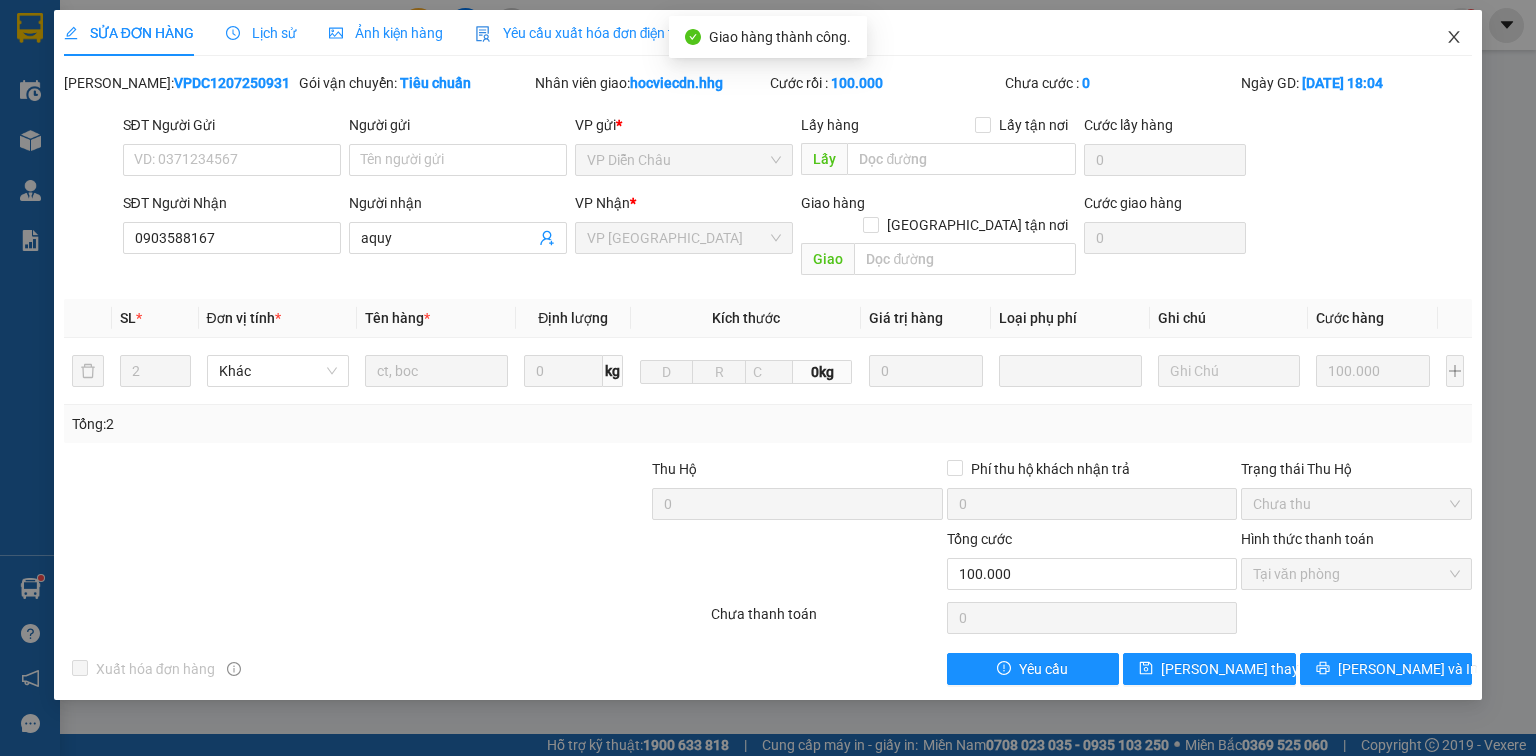 click 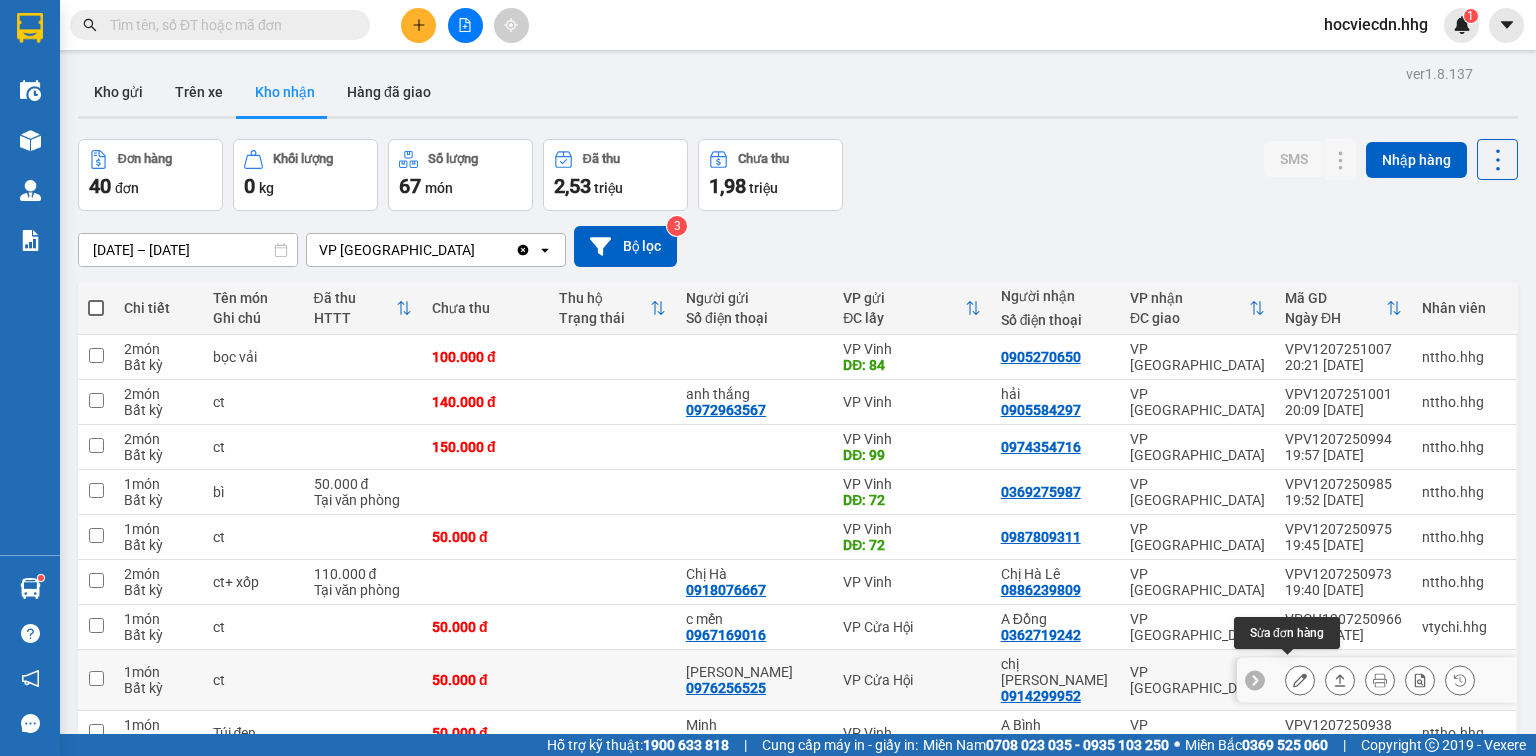 click 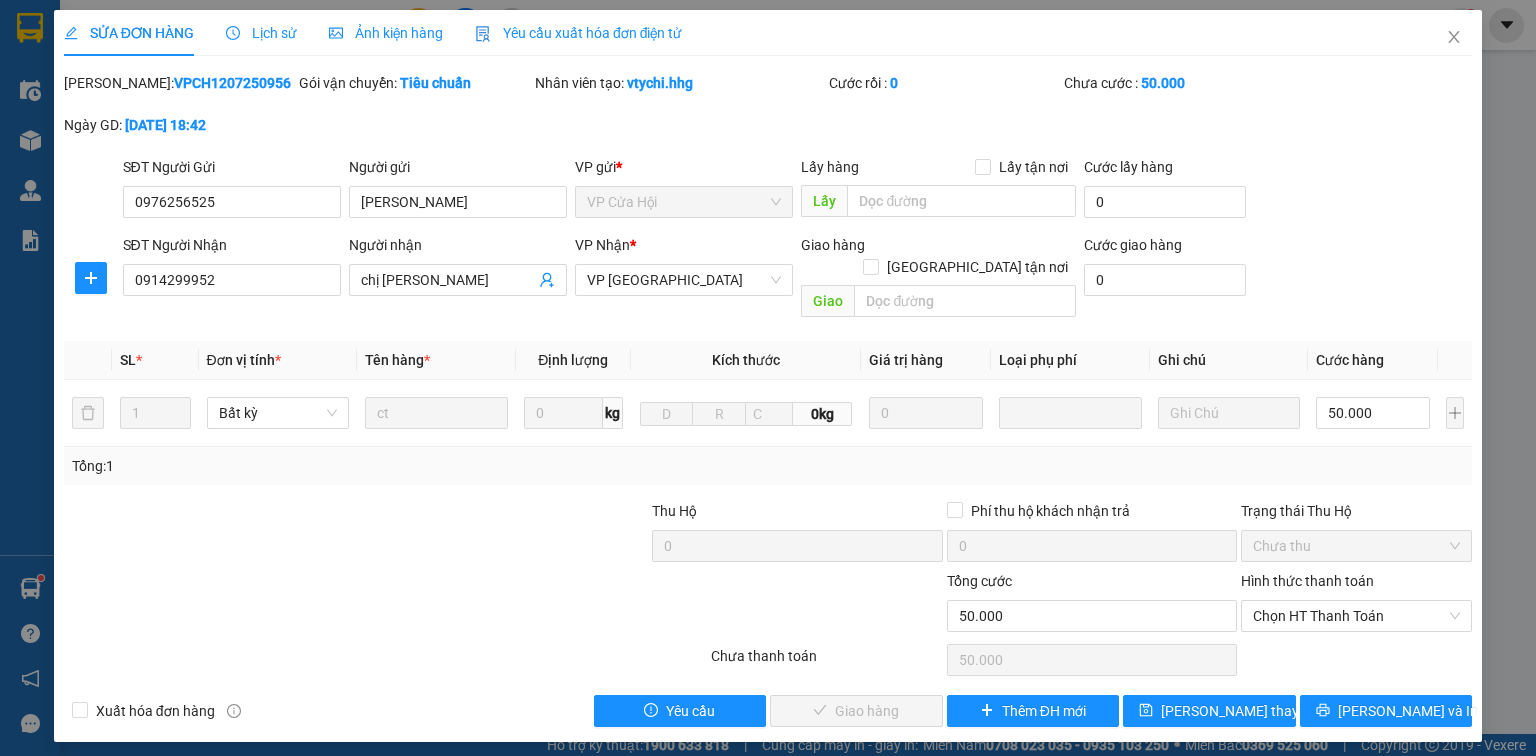 click at bounding box center [591, 605] 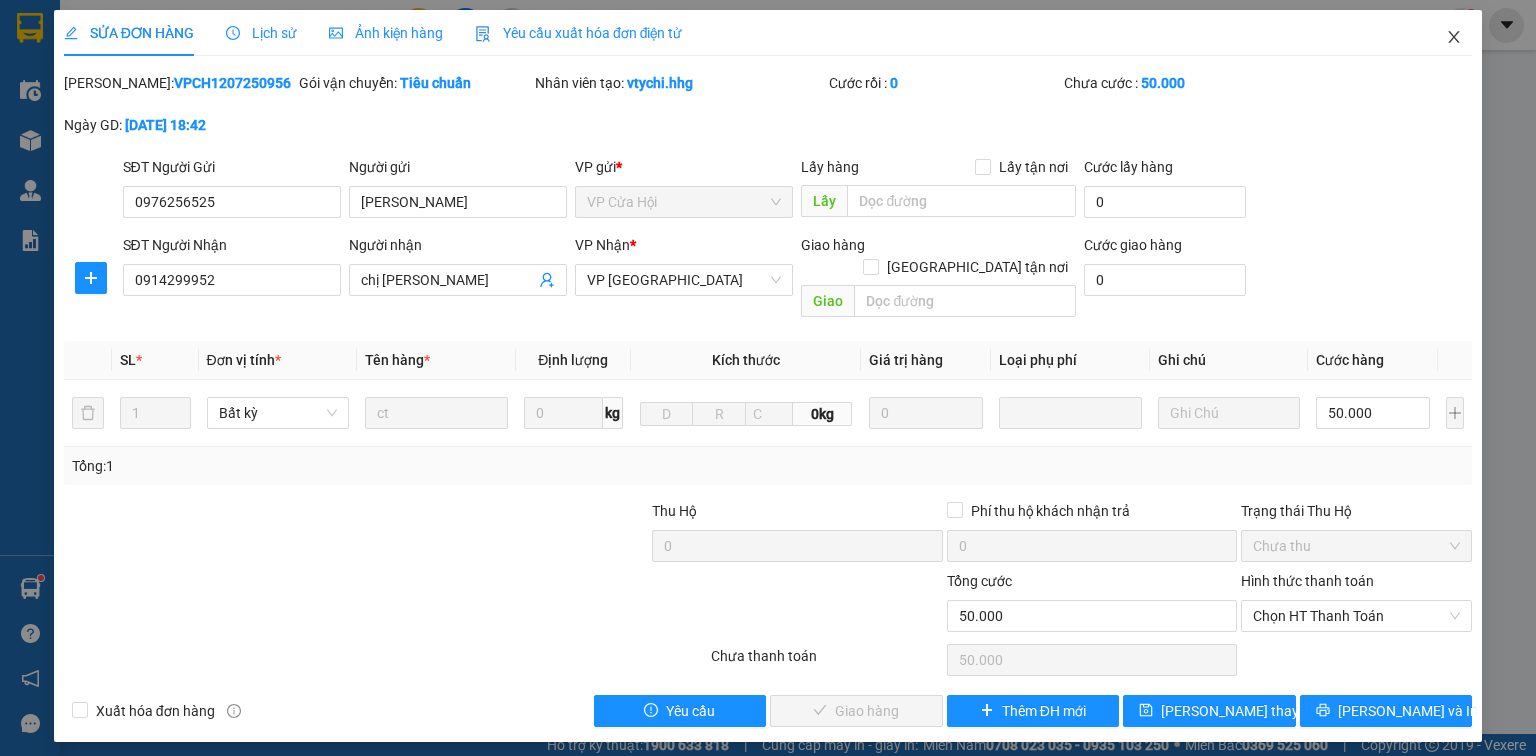 click 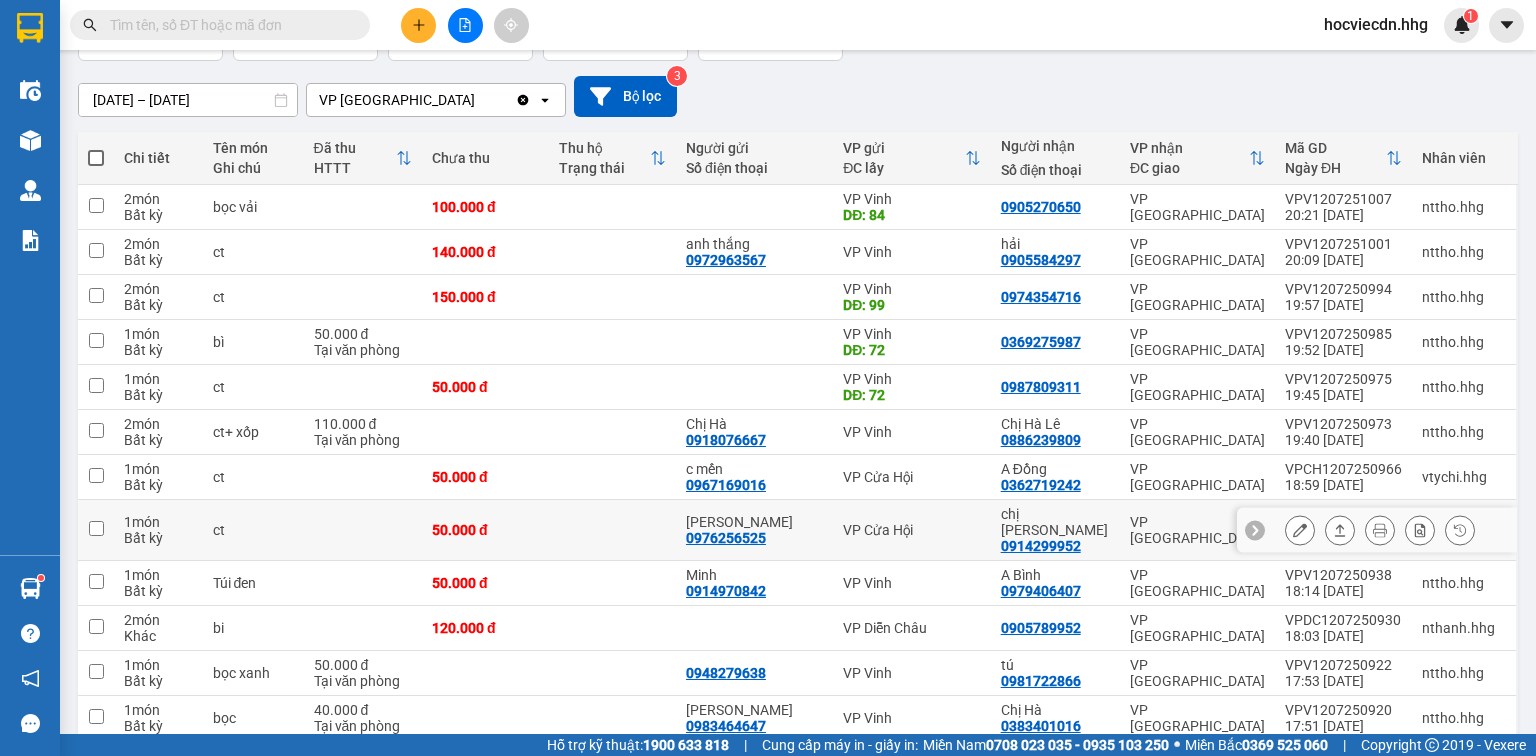 scroll, scrollTop: 160, scrollLeft: 0, axis: vertical 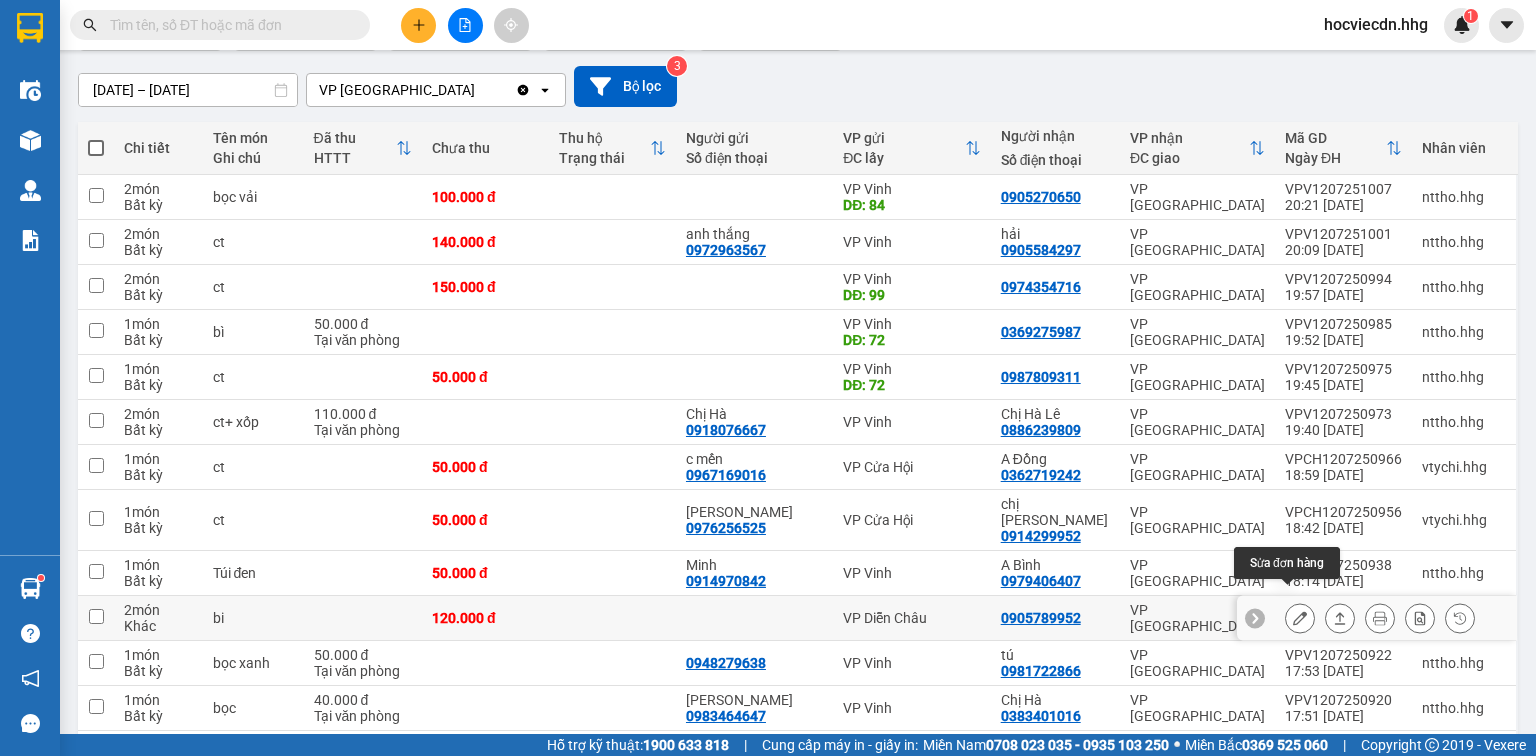 click 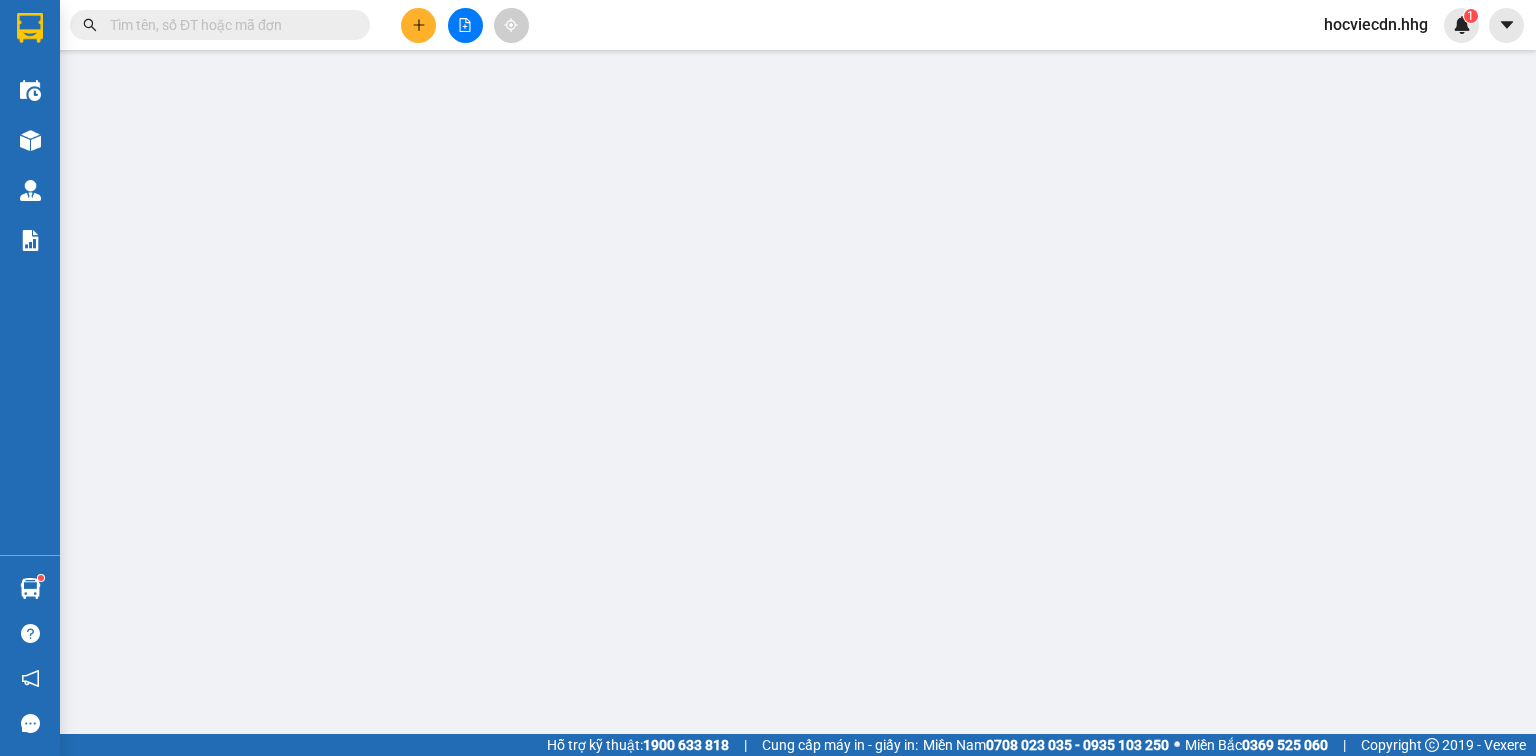 type on "0905789952" 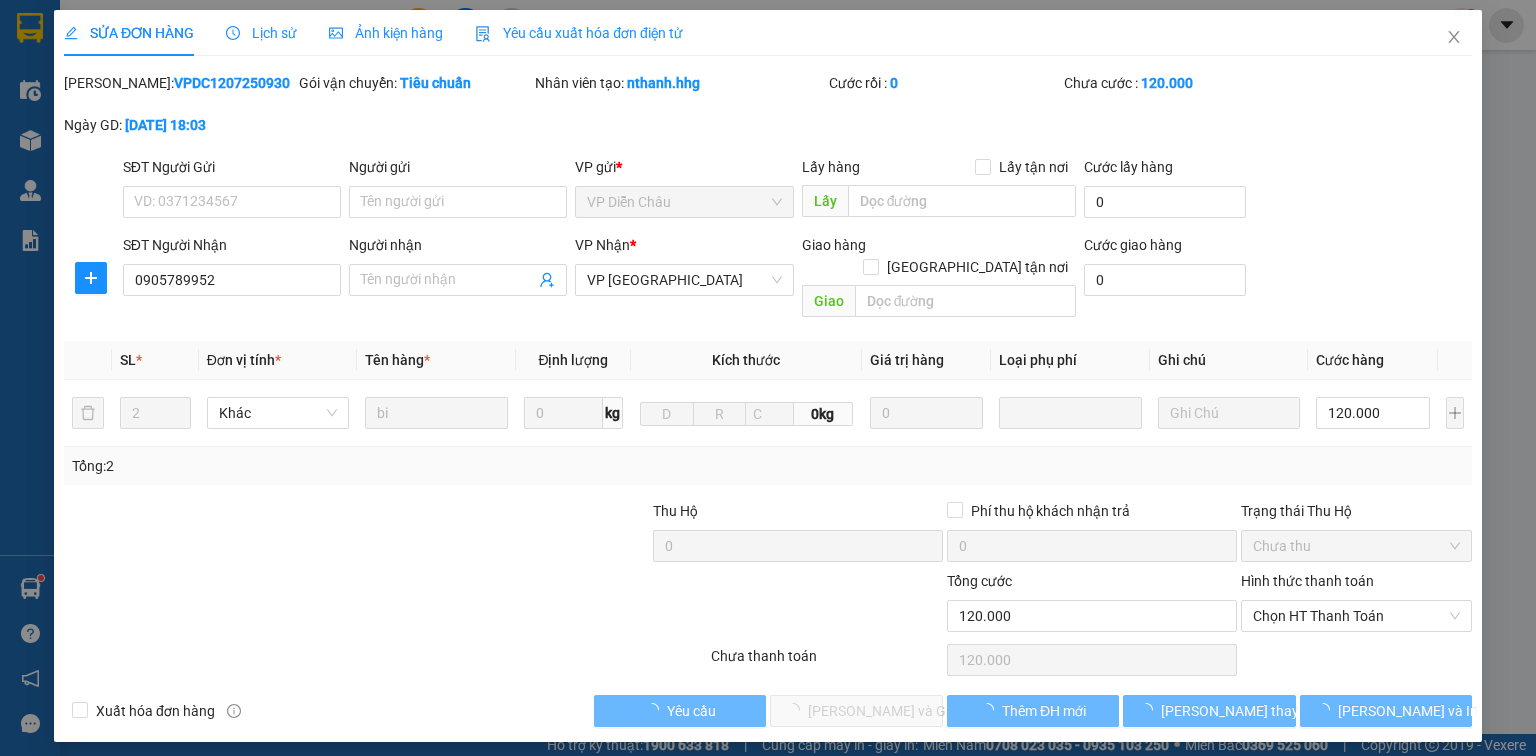 scroll, scrollTop: 0, scrollLeft: 0, axis: both 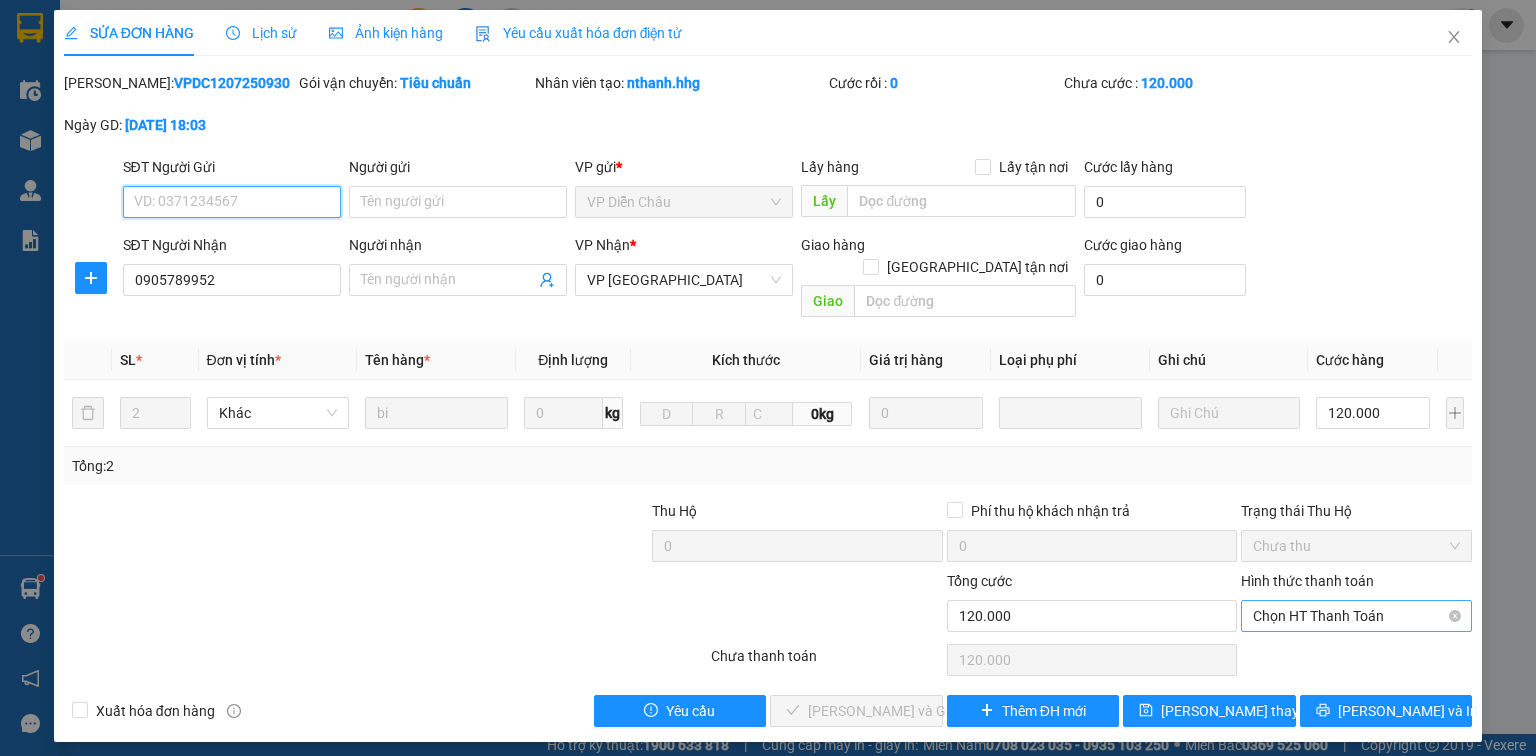 click on "Chọn HT Thanh Toán" at bounding box center [1356, 616] 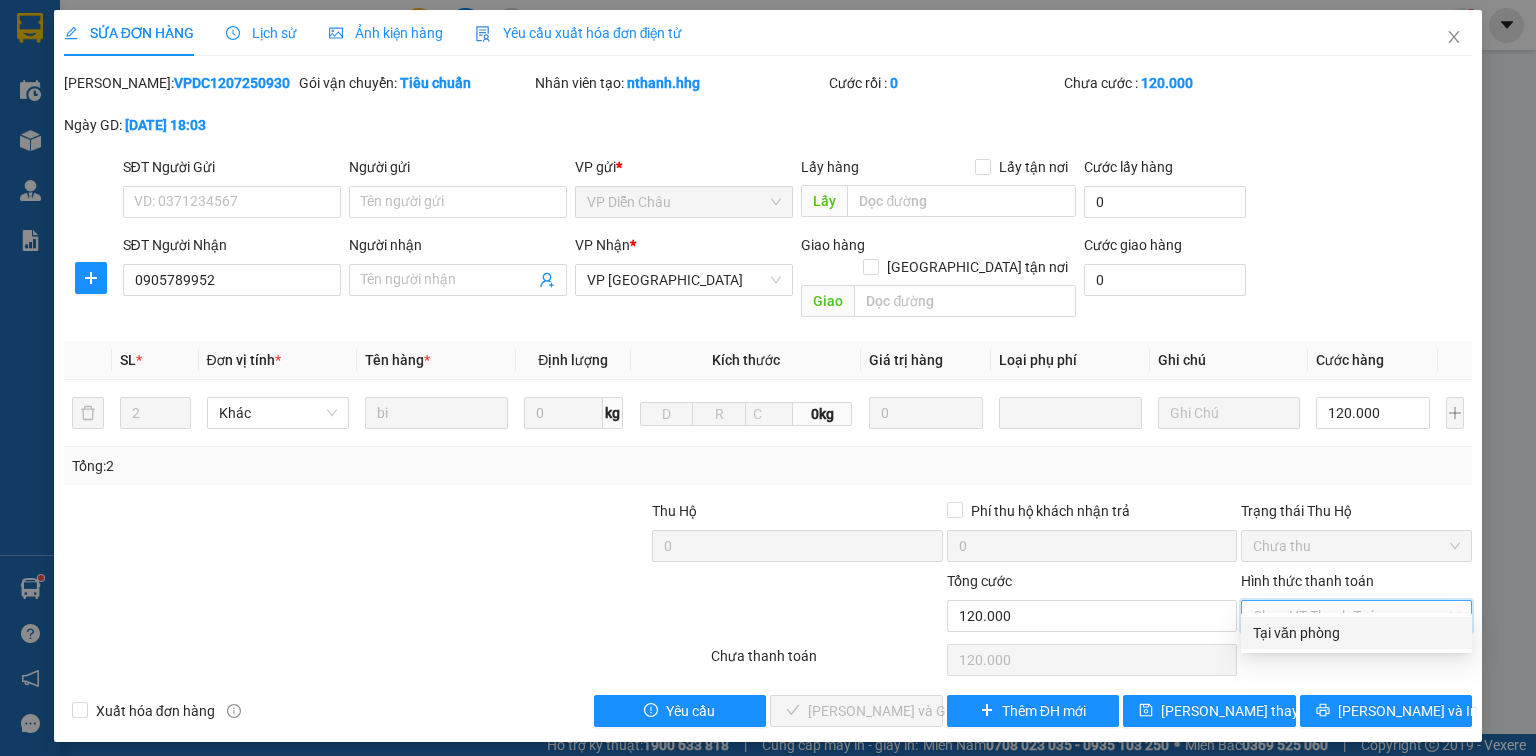 click on "Tại văn phòng" at bounding box center (1356, 633) 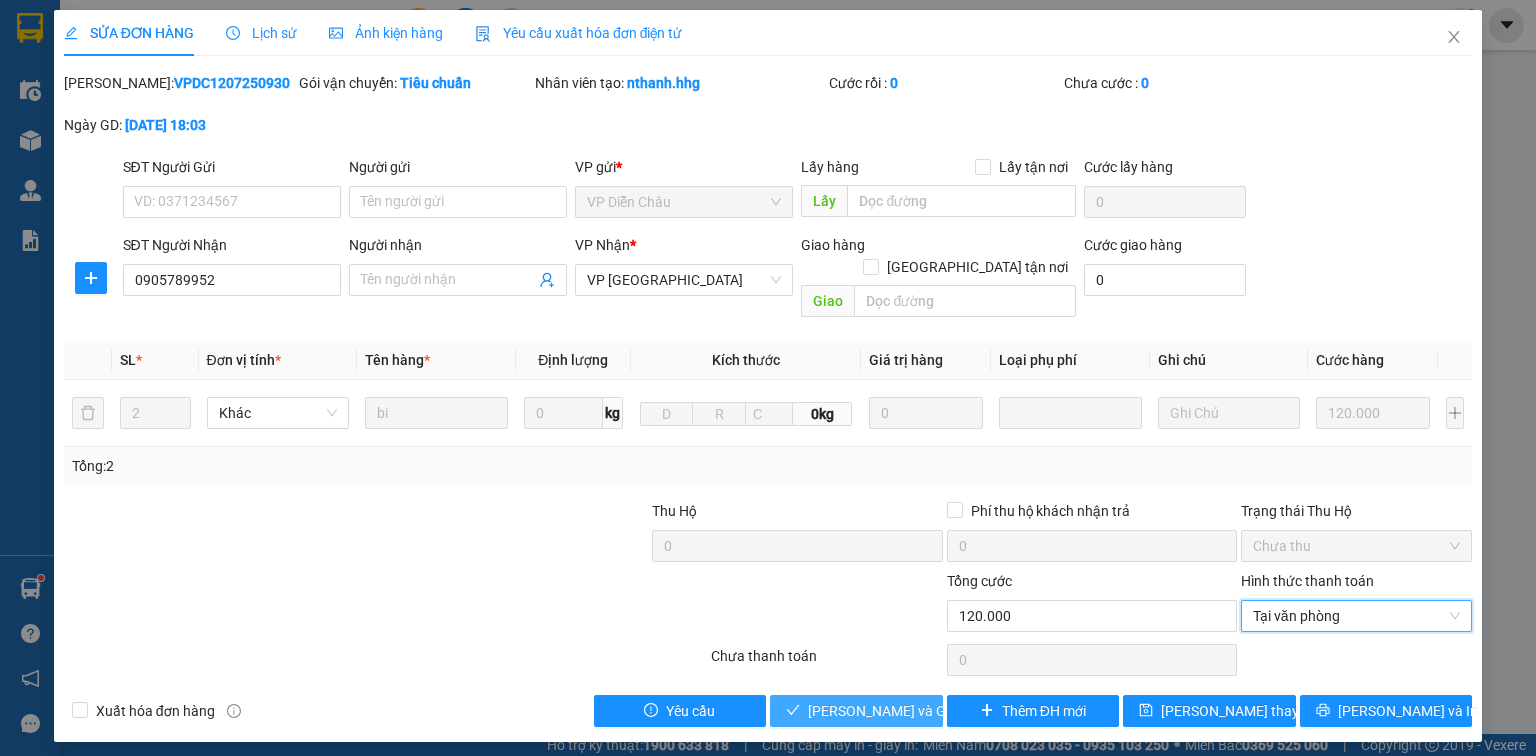 click on "[PERSON_NAME] và Giao hàng" at bounding box center (904, 711) 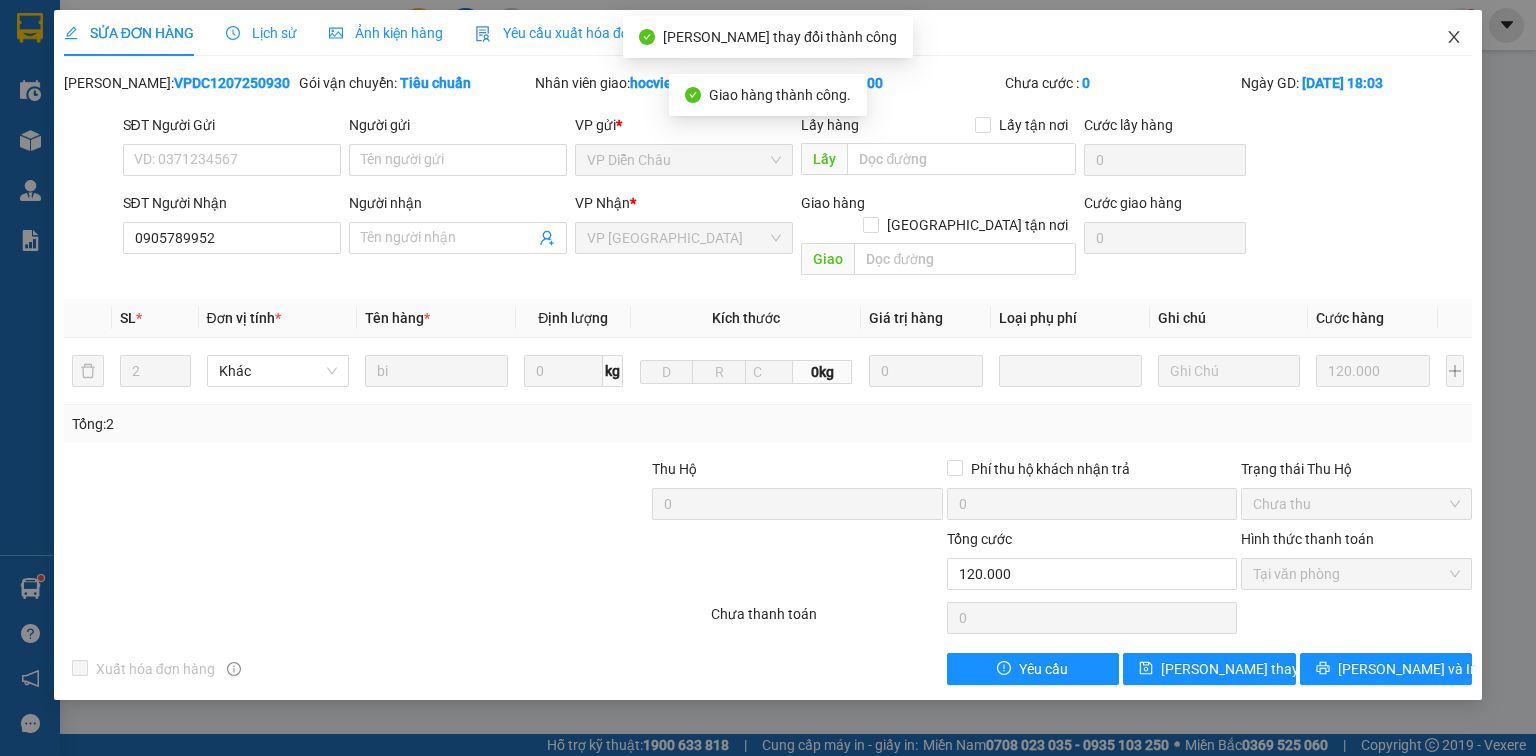click 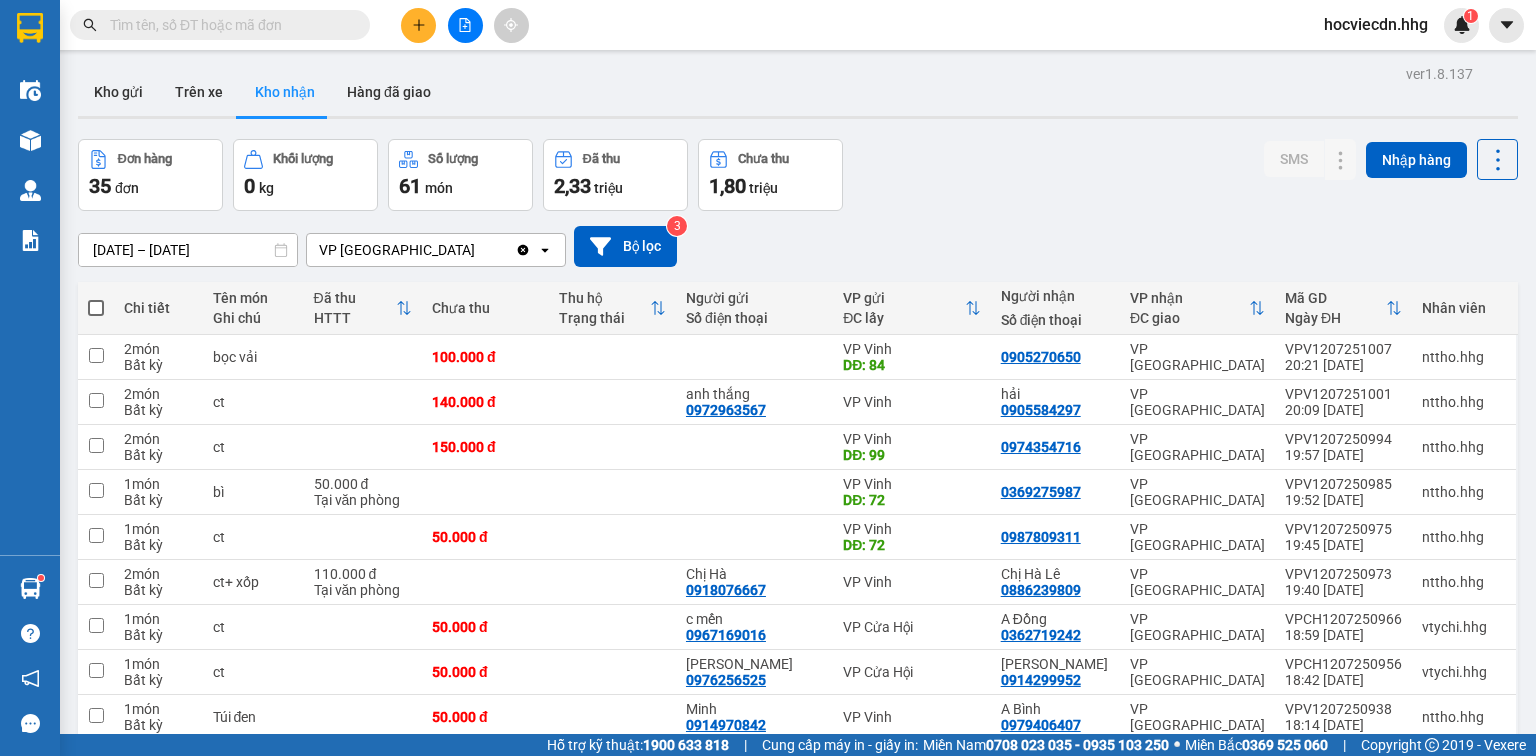 scroll, scrollTop: 0, scrollLeft: 0, axis: both 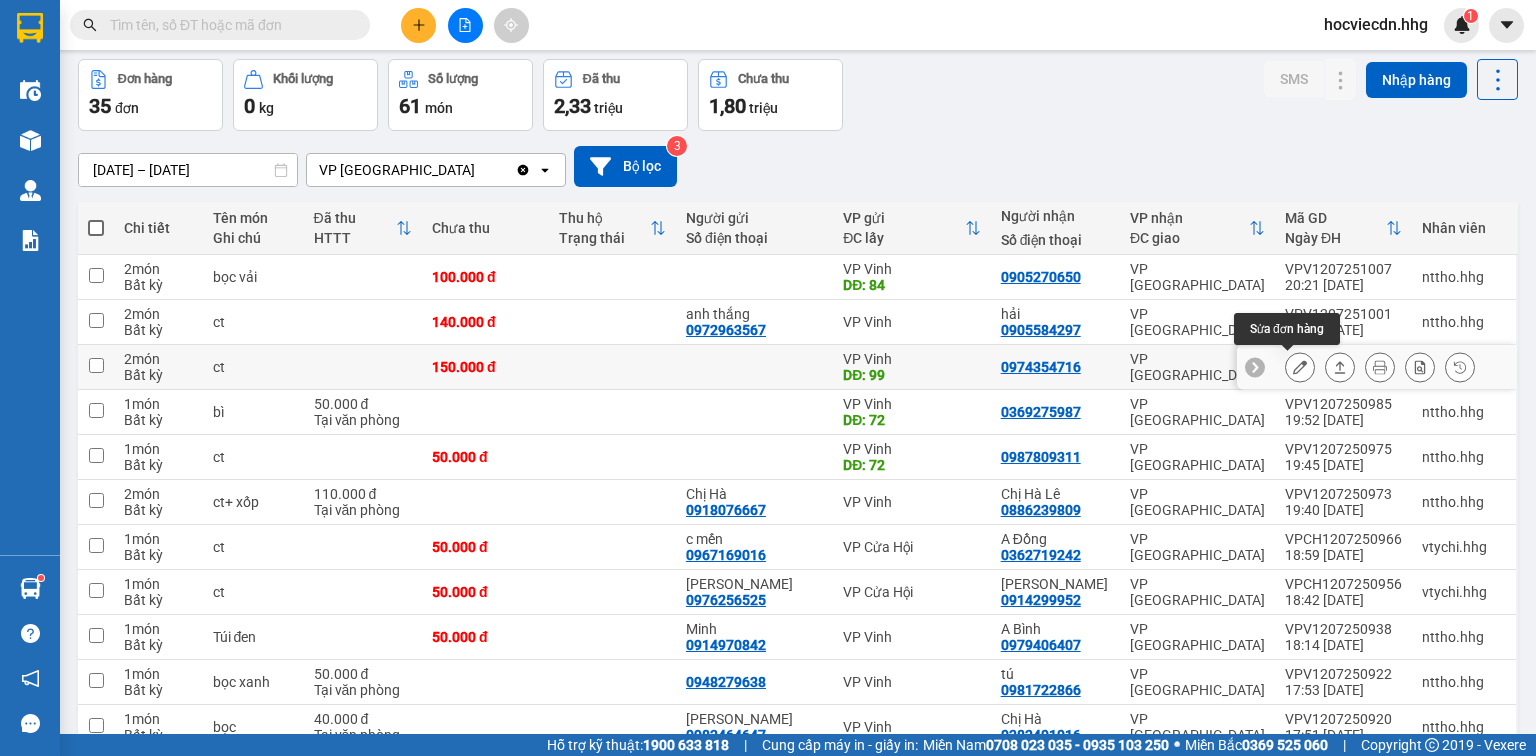 click 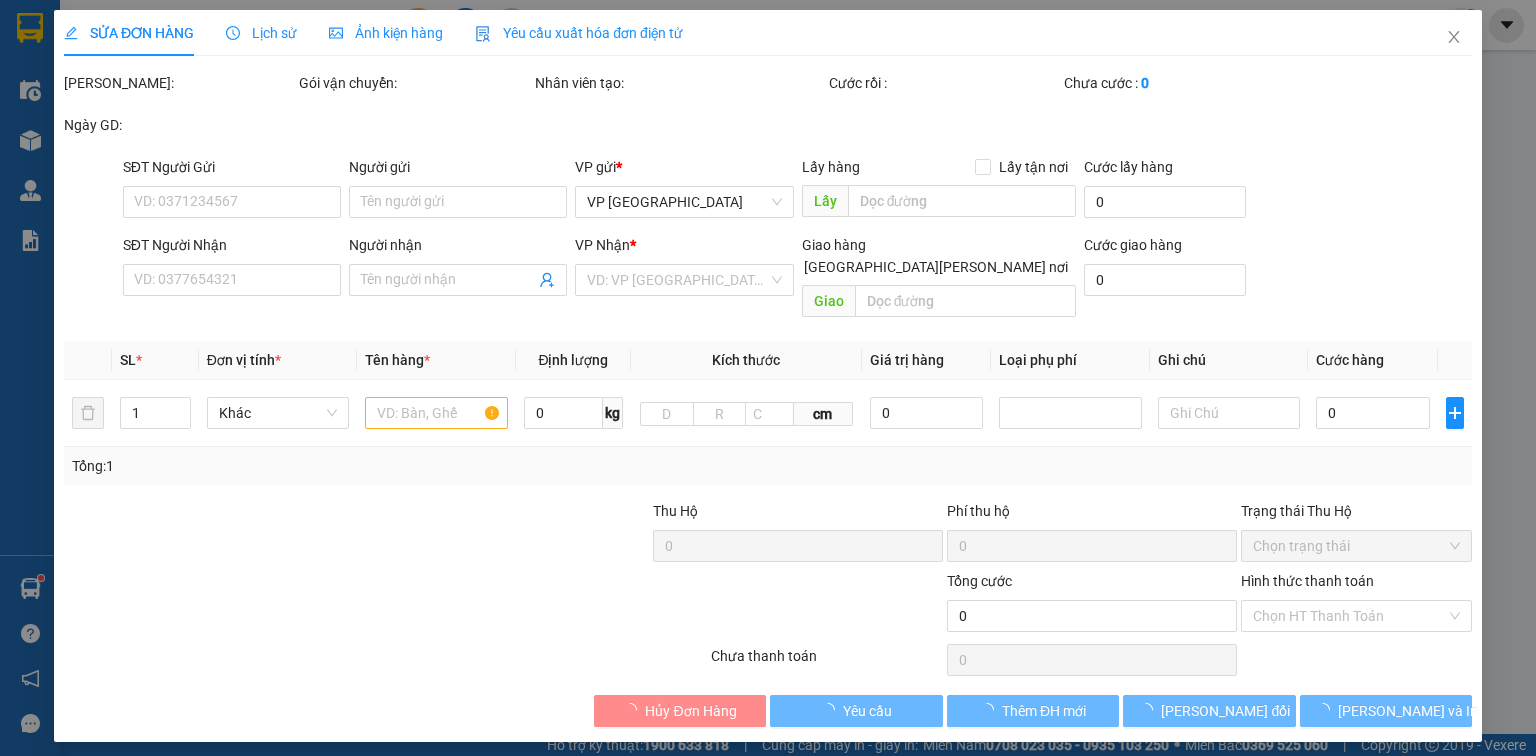 type on "99" 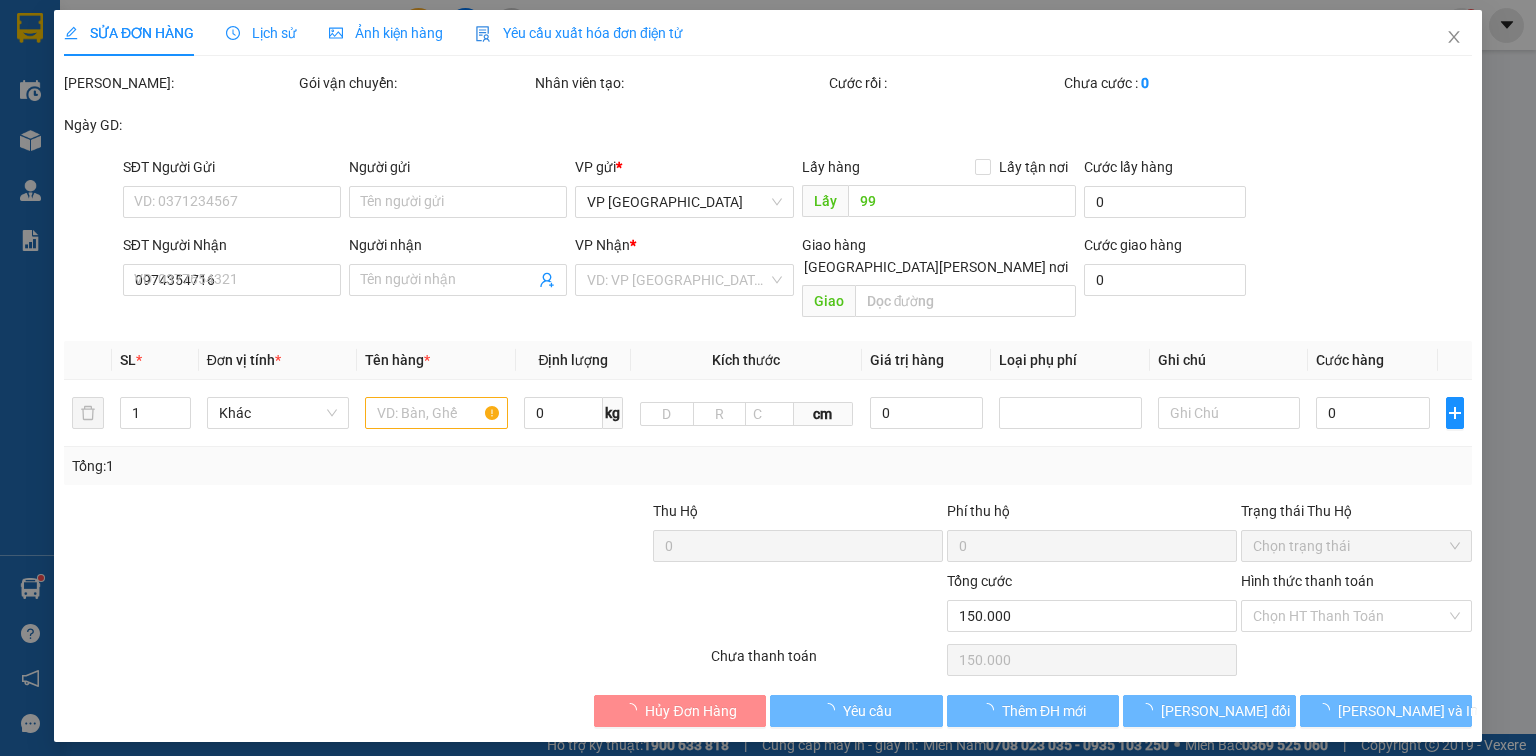 scroll, scrollTop: 0, scrollLeft: 0, axis: both 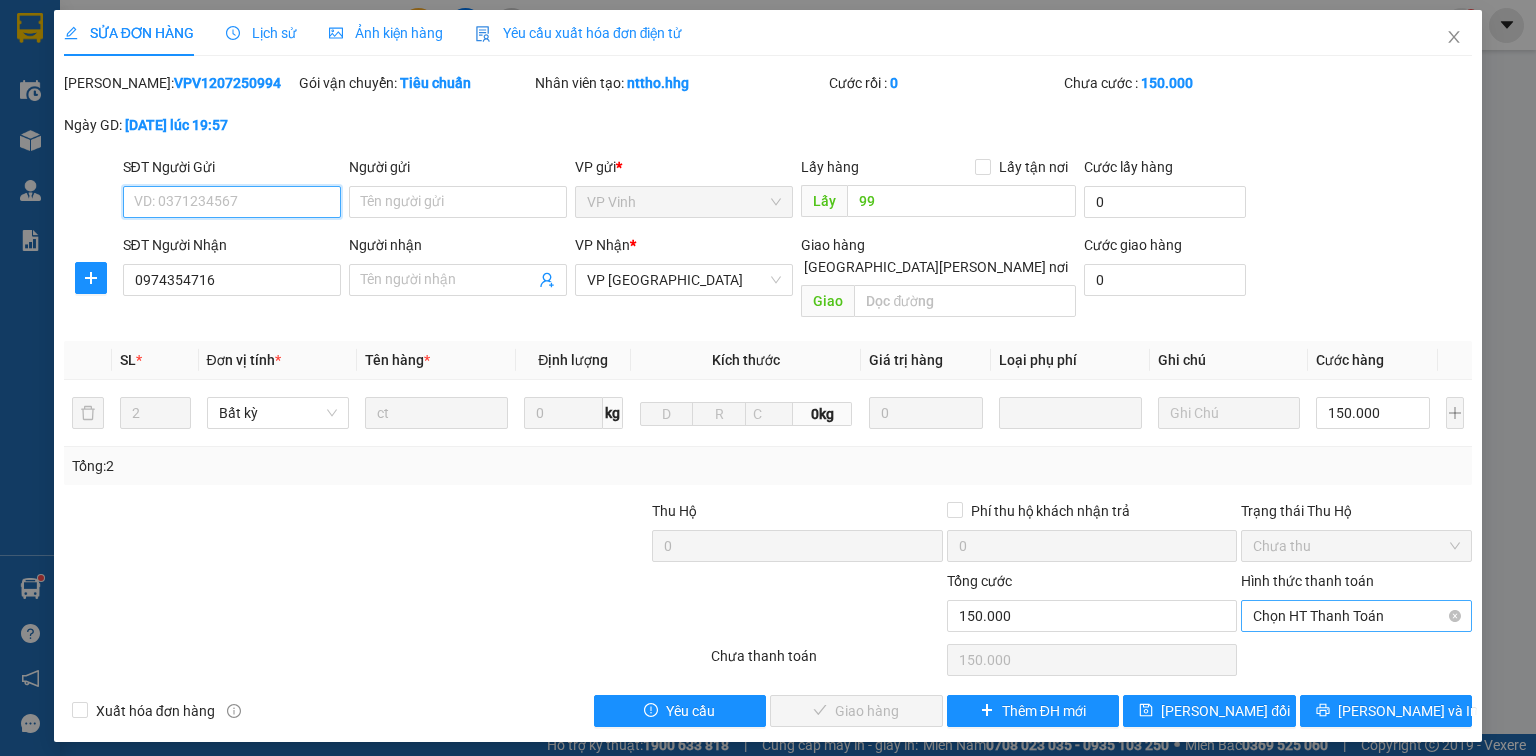 click on "Chọn HT Thanh Toán" at bounding box center [1356, 616] 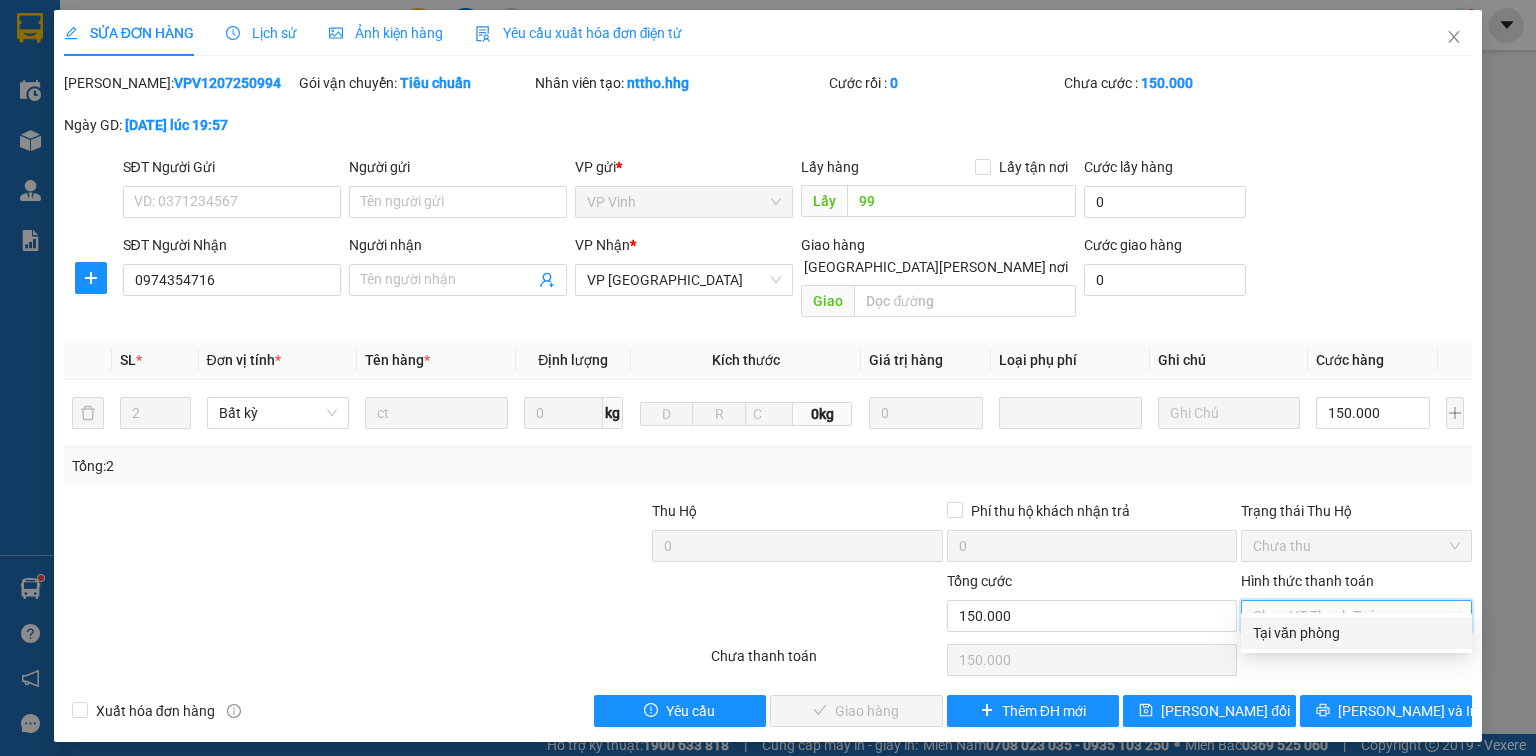 click on "Tại văn phòng" at bounding box center [1356, 633] 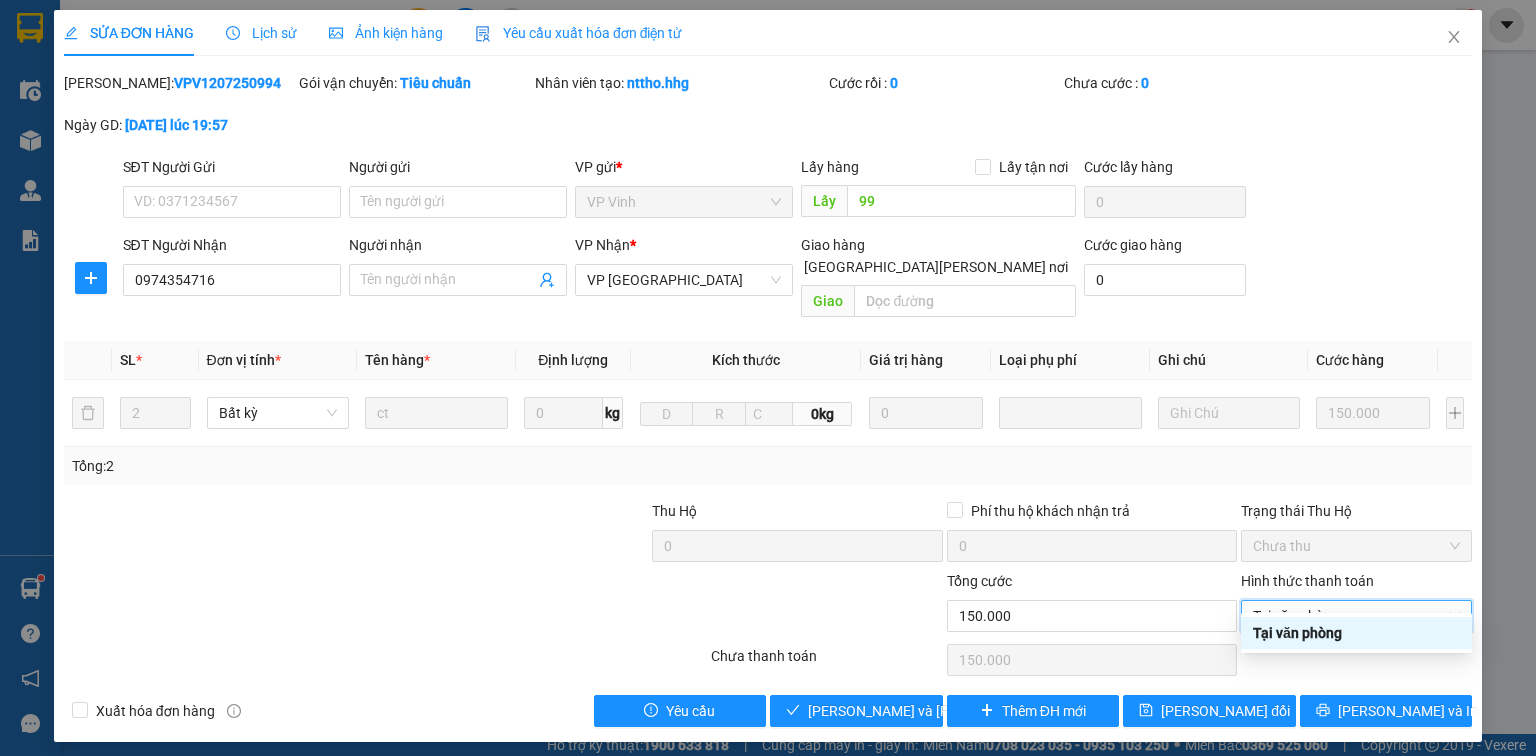 type on "0" 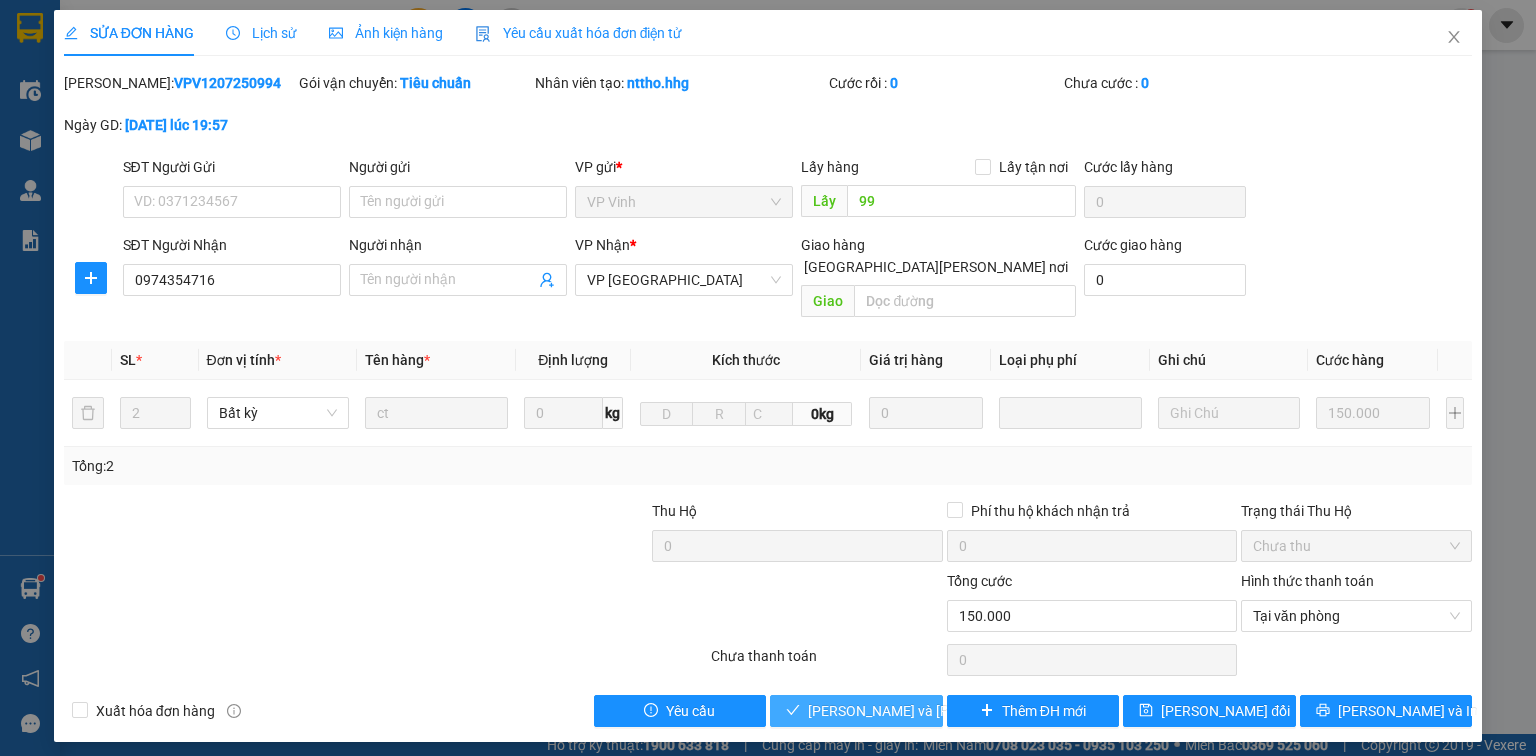 click on "[PERSON_NAME] và Giao hàng" at bounding box center (943, 711) 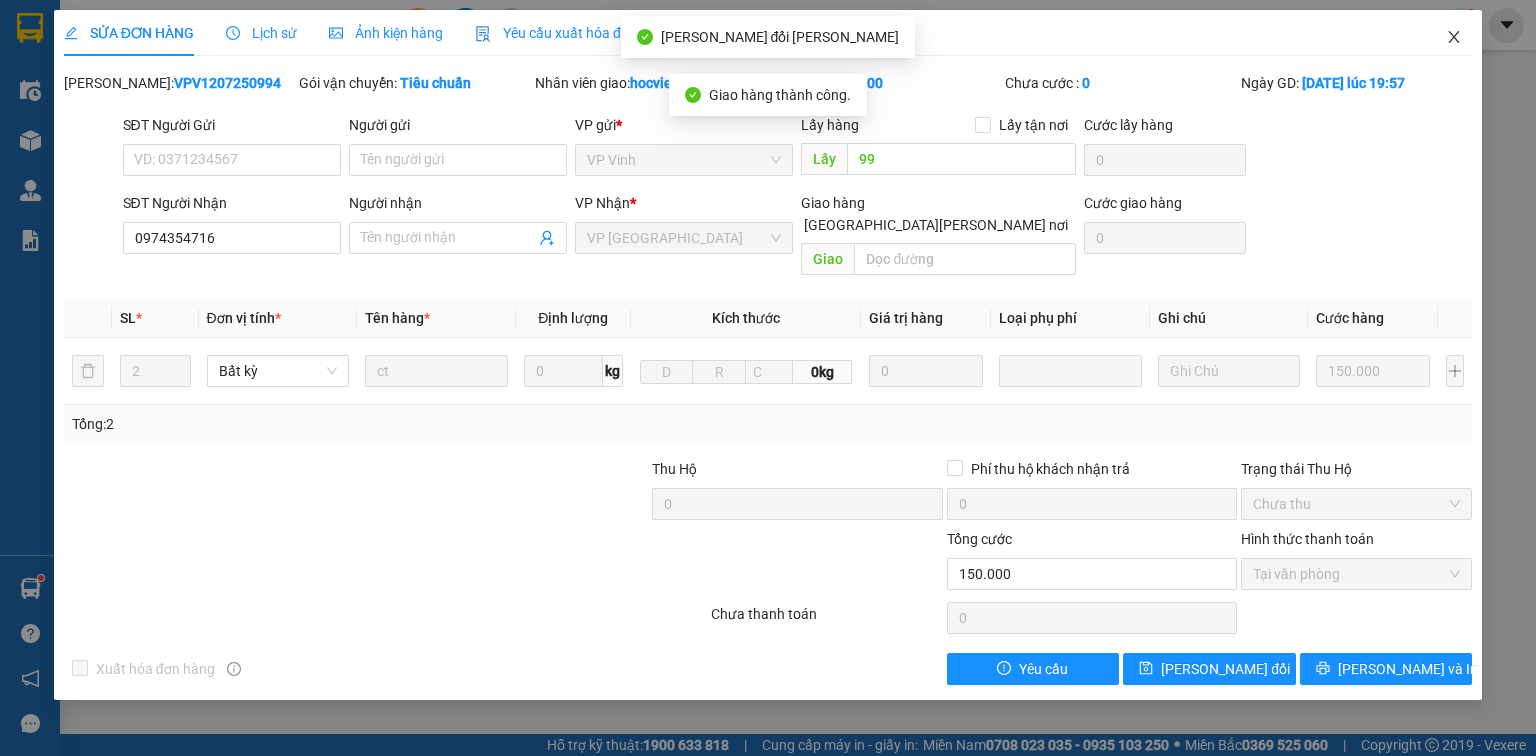 click 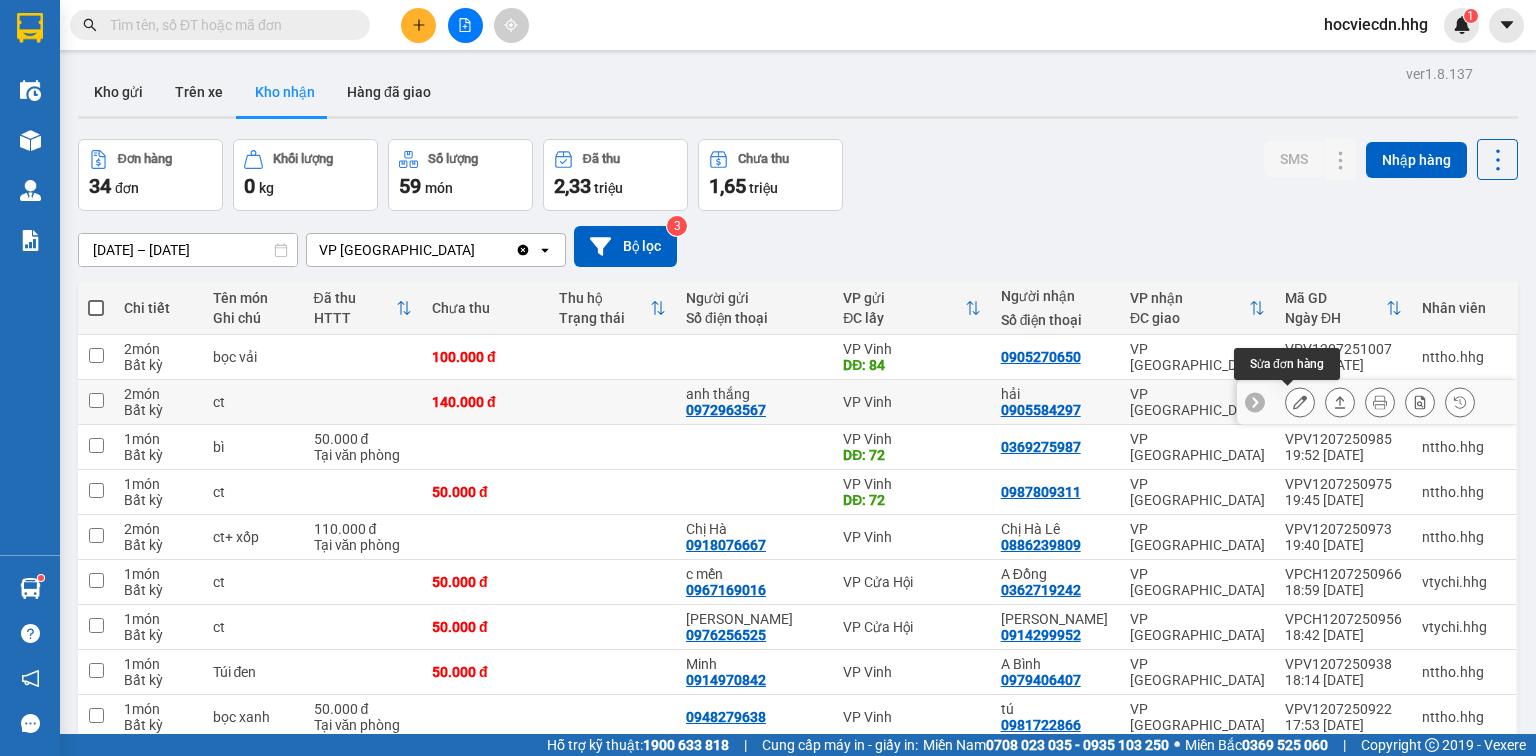 click 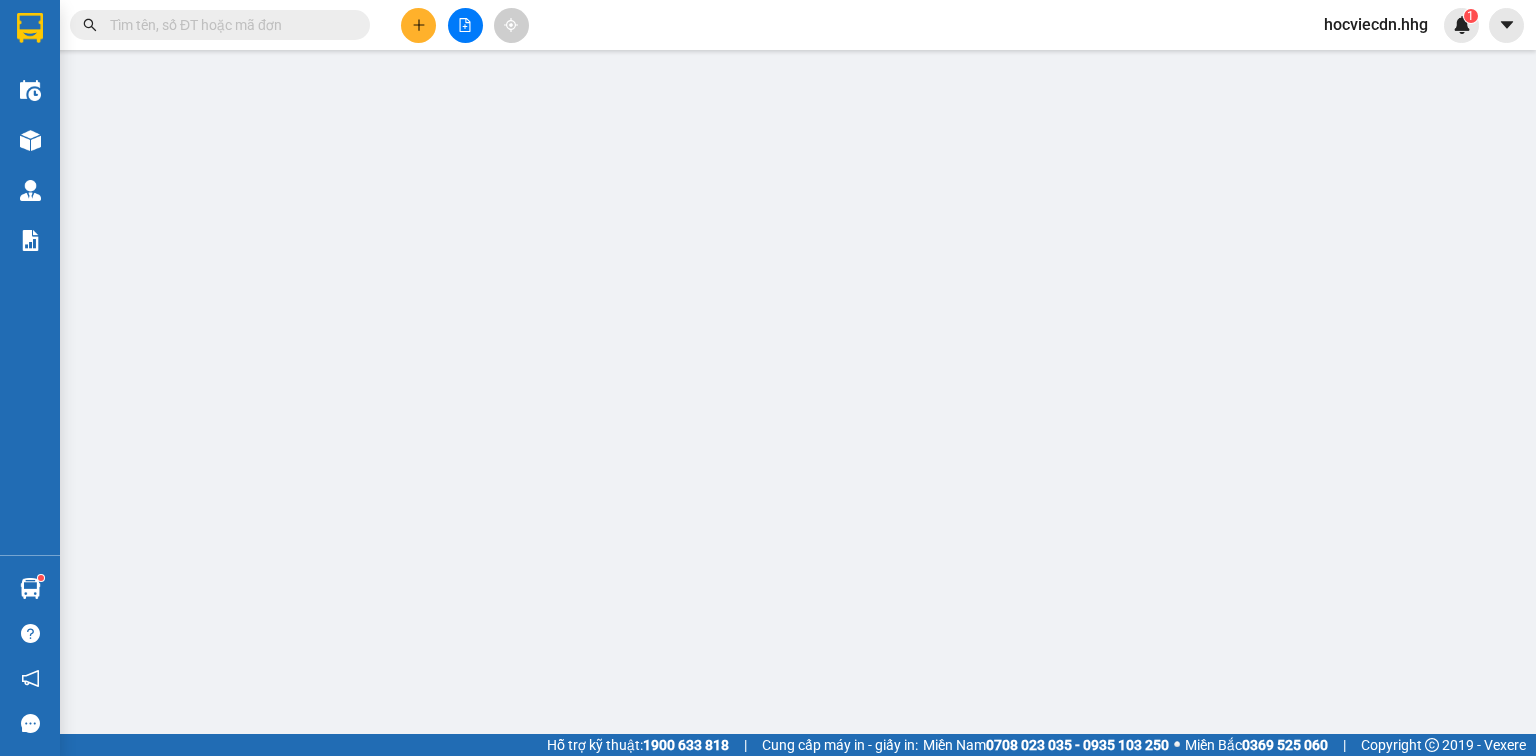 type on "0972963567" 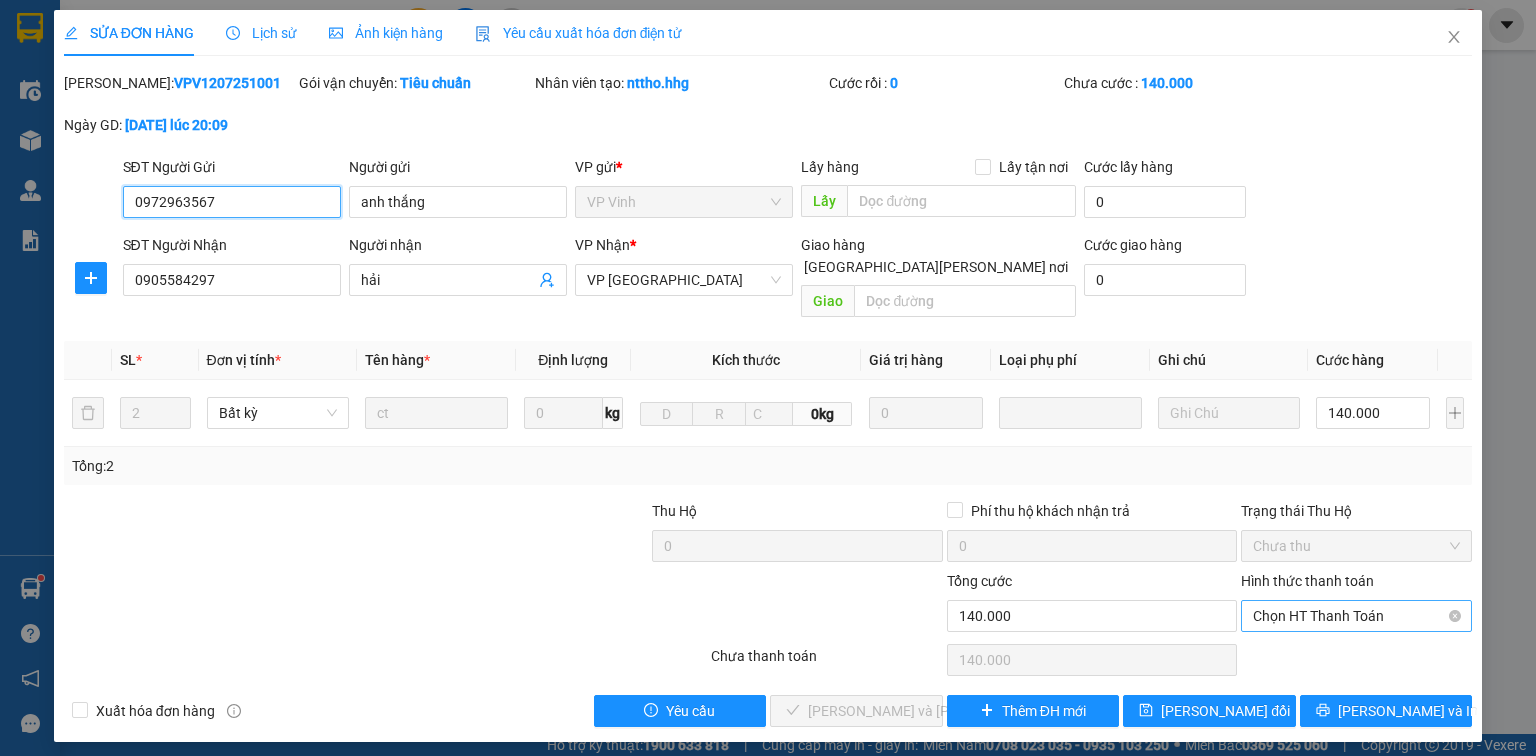 click on "Chọn HT Thanh Toán" at bounding box center (1356, 616) 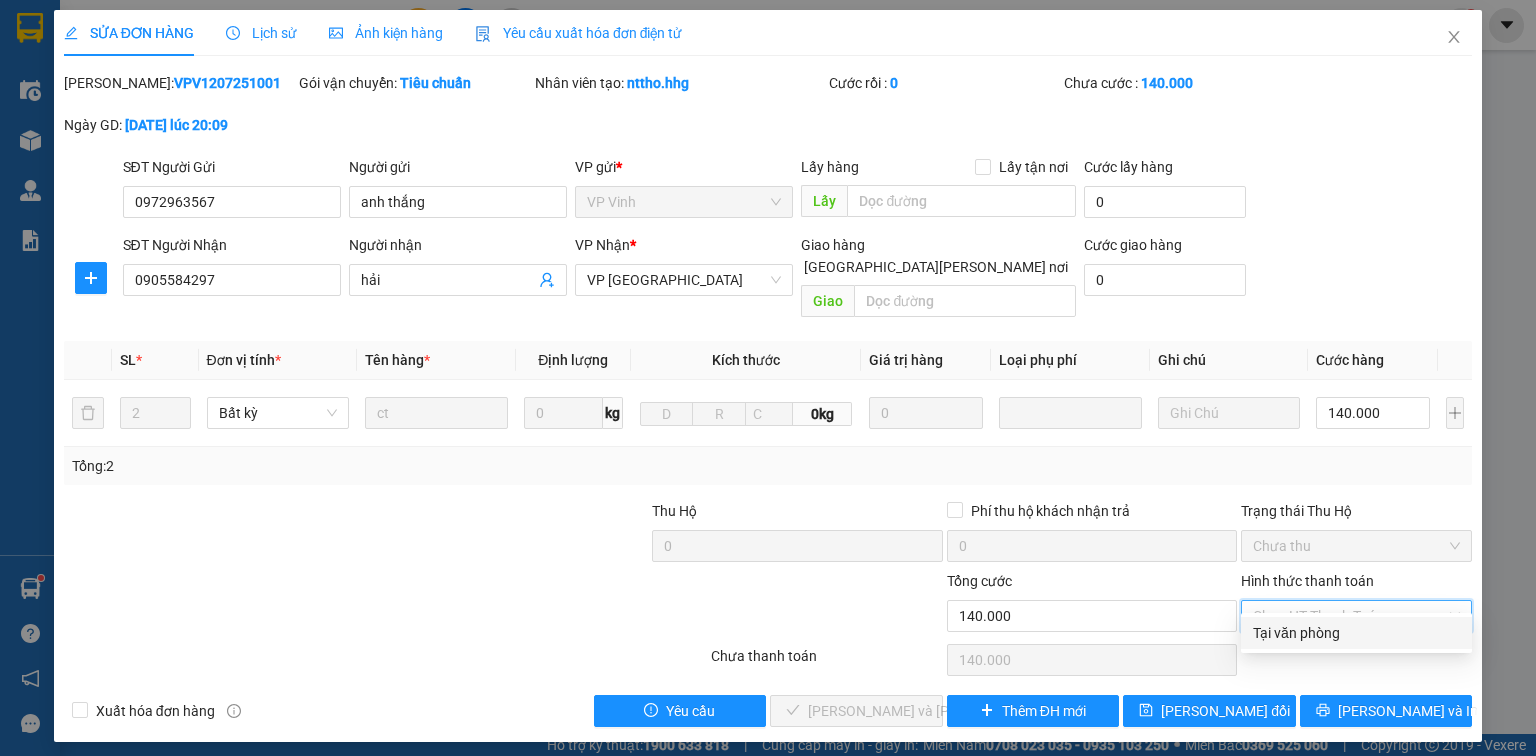 click on "Tại văn phòng" at bounding box center [1356, 633] 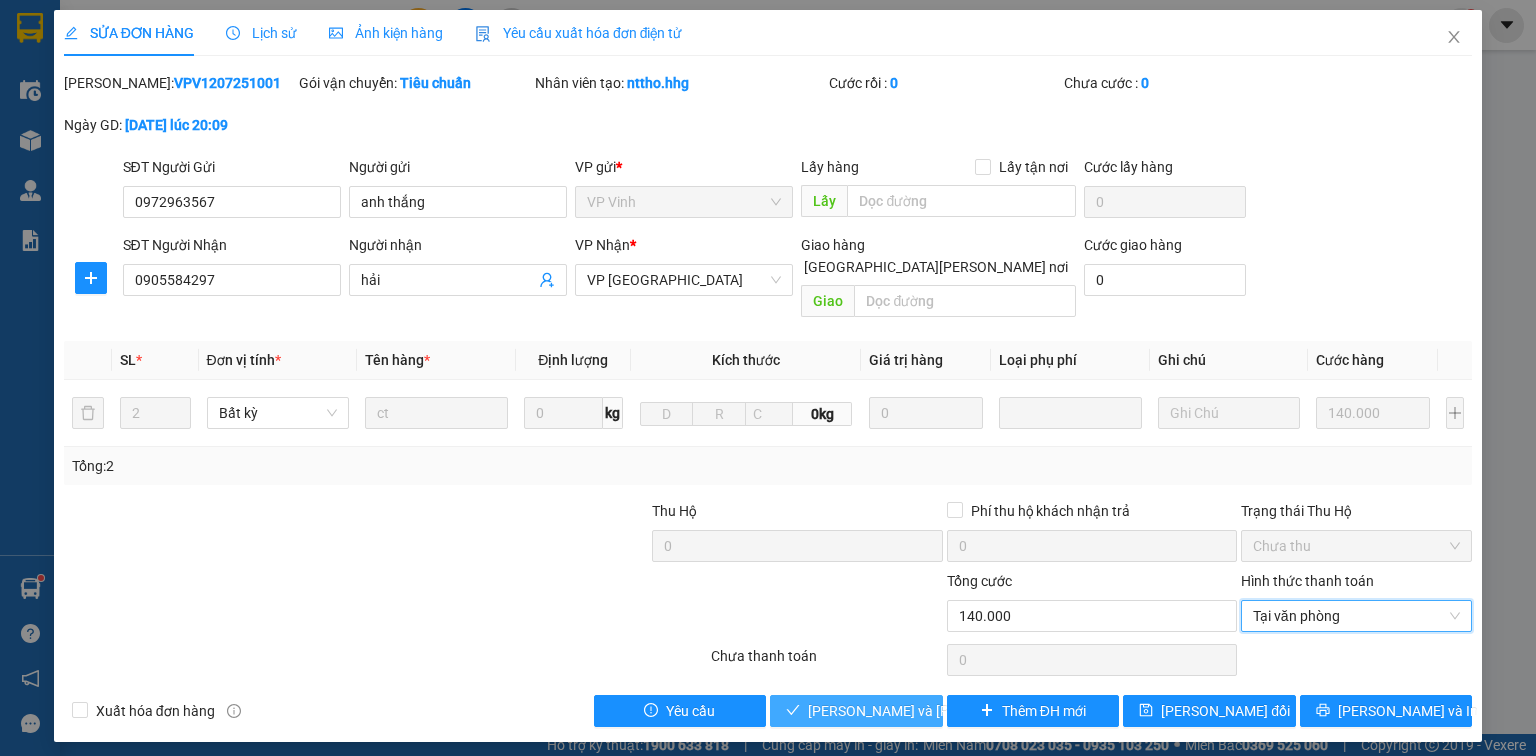 drag, startPoint x: 913, startPoint y: 684, endPoint x: 852, endPoint y: 678, distance: 61.294373 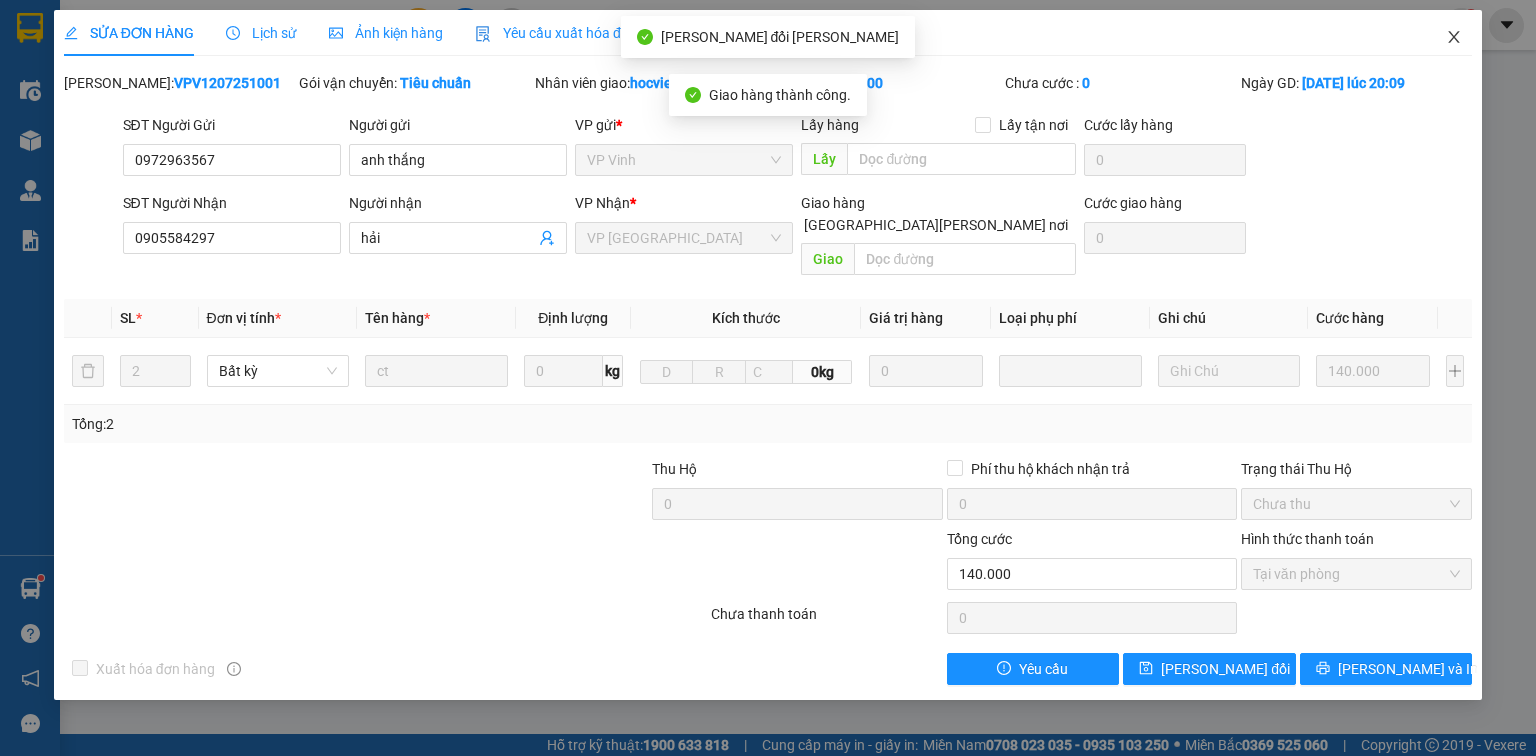 click 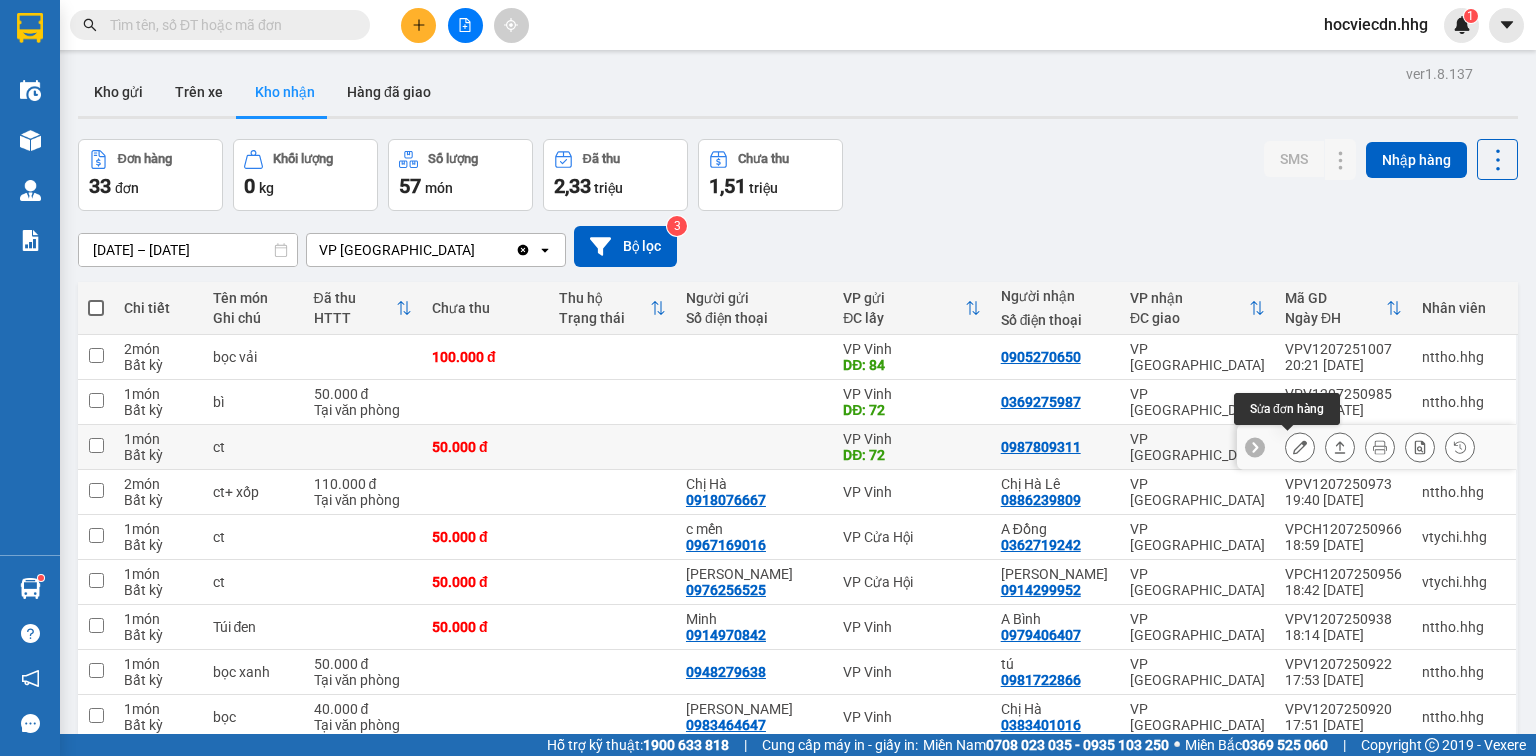 click at bounding box center [1300, 447] 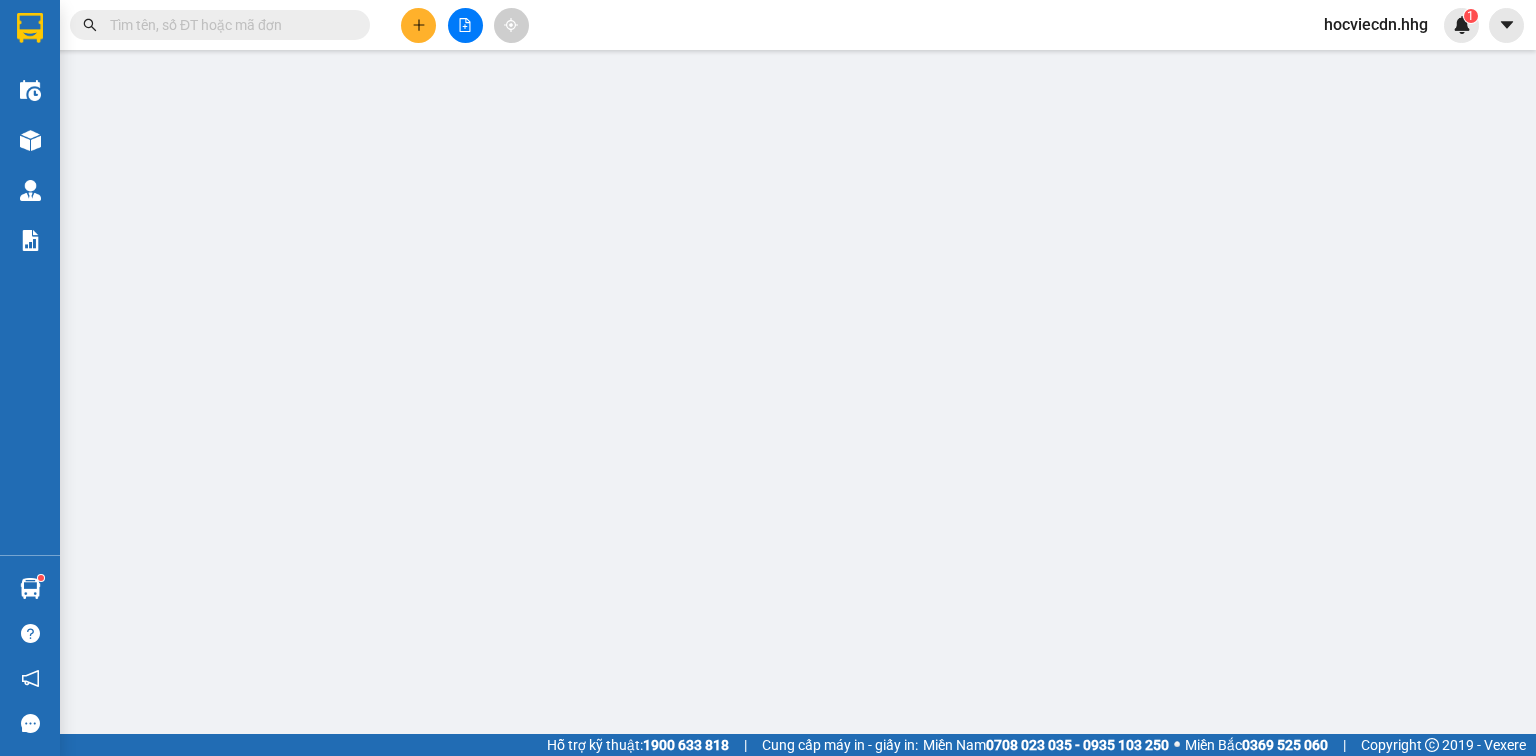 type on "72" 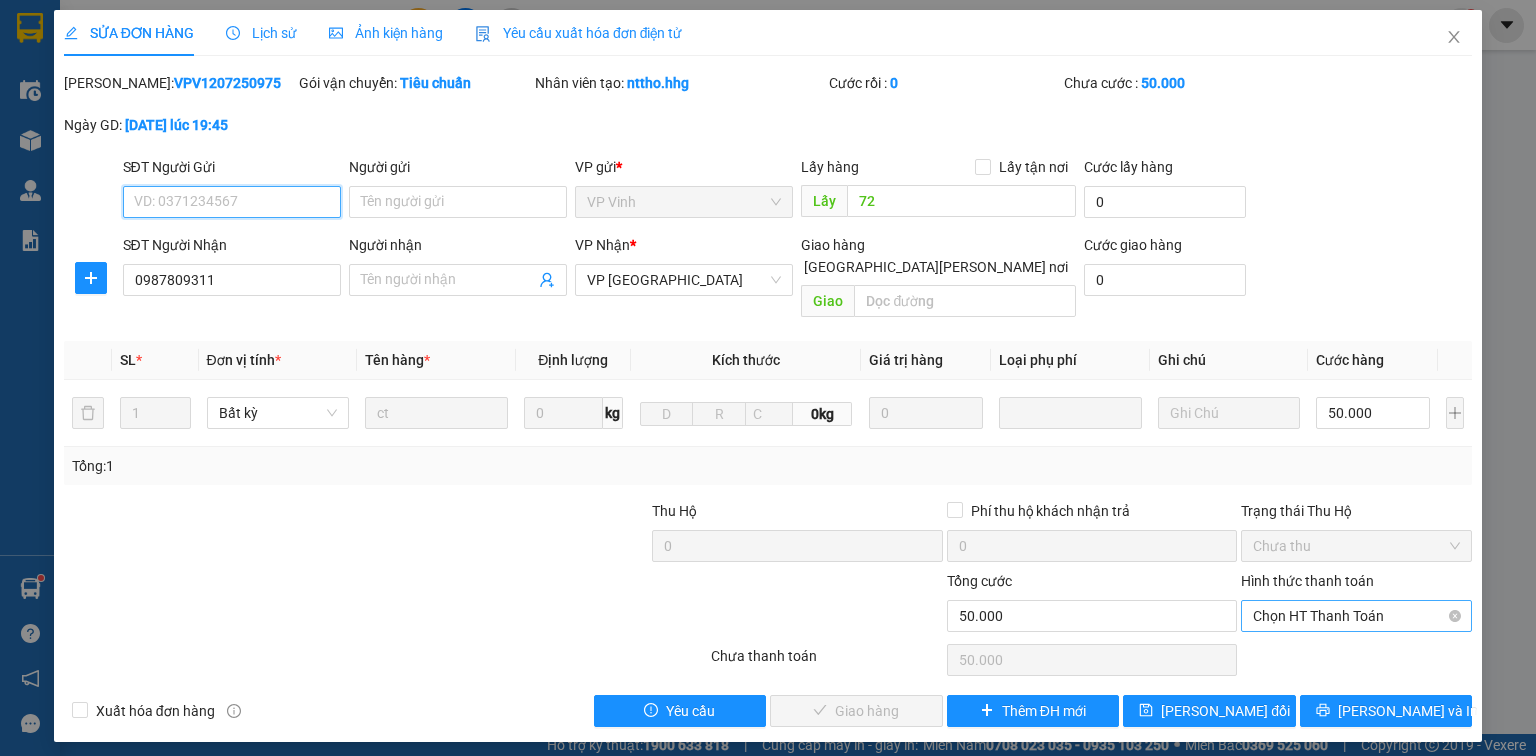 click on "Chọn HT Thanh Toán" at bounding box center (1356, 616) 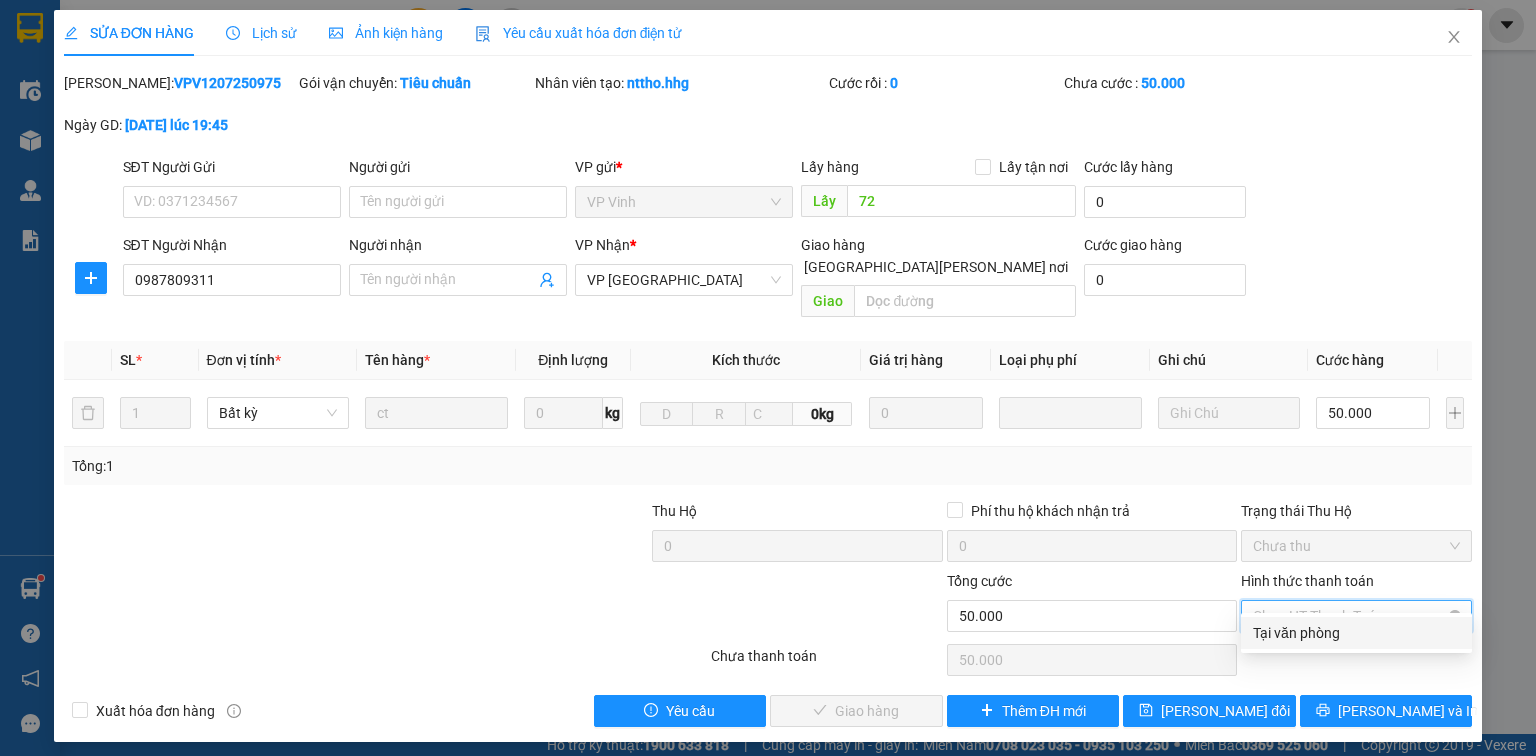 click on "Tại văn phòng" at bounding box center (1356, 633) 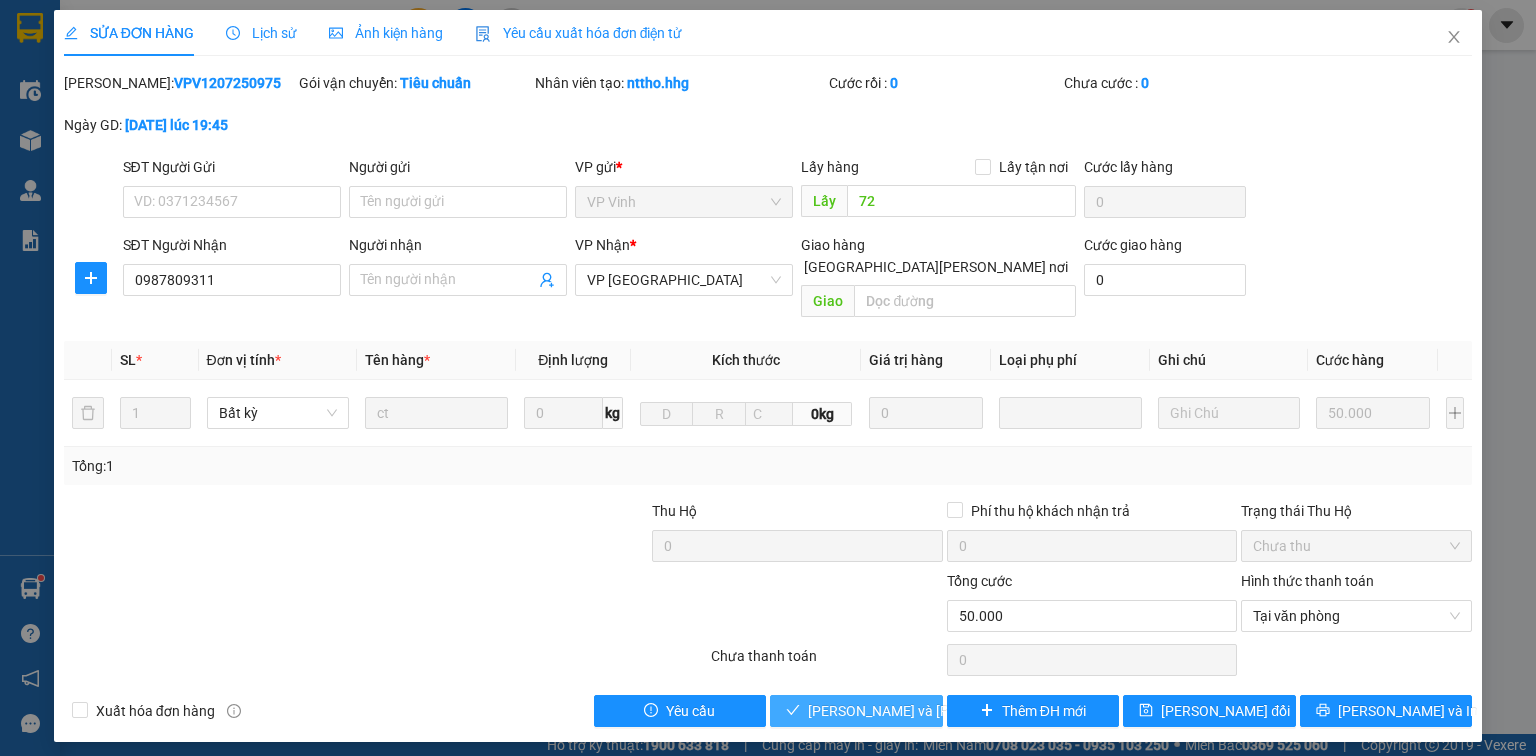 drag, startPoint x: 916, startPoint y: 688, endPoint x: 773, endPoint y: 613, distance: 161.47446 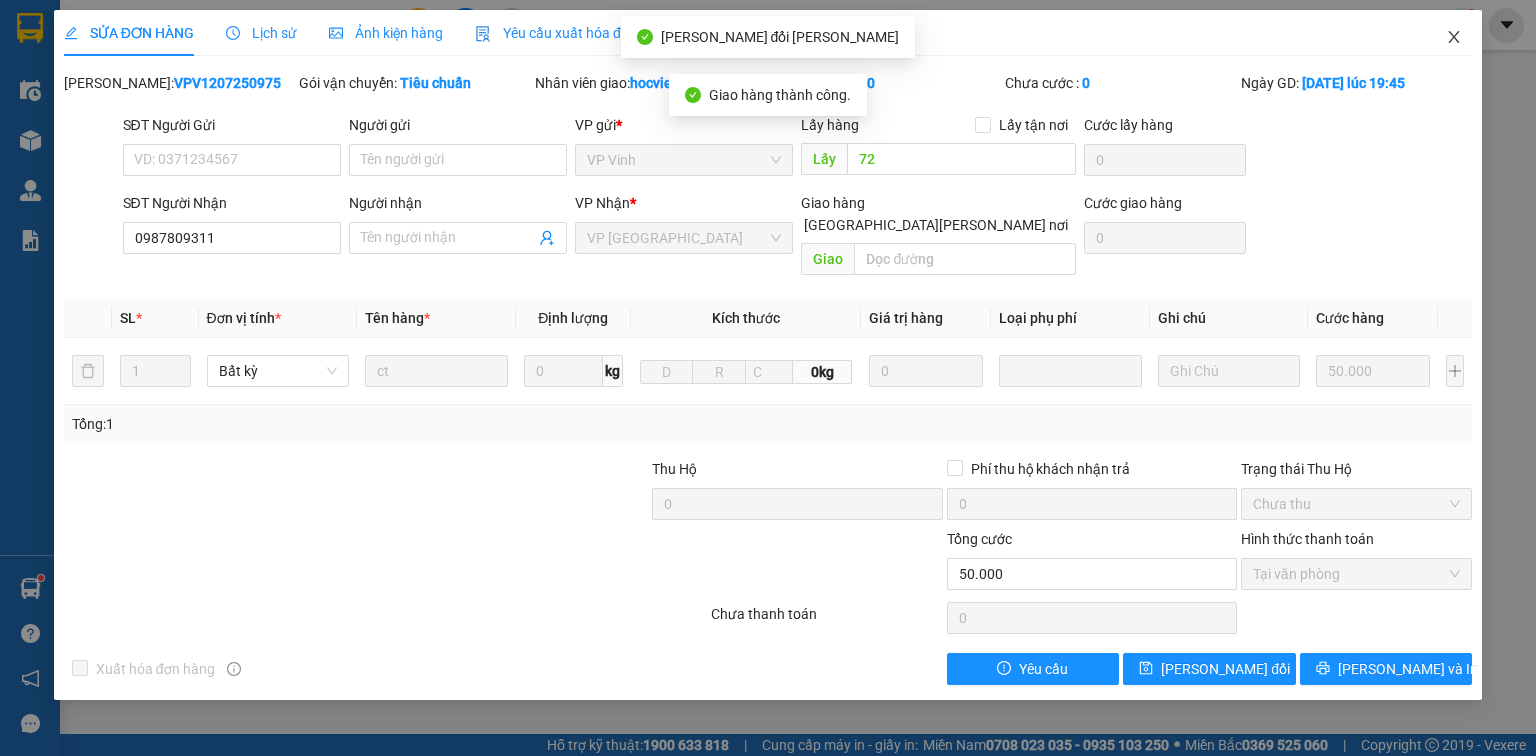 click 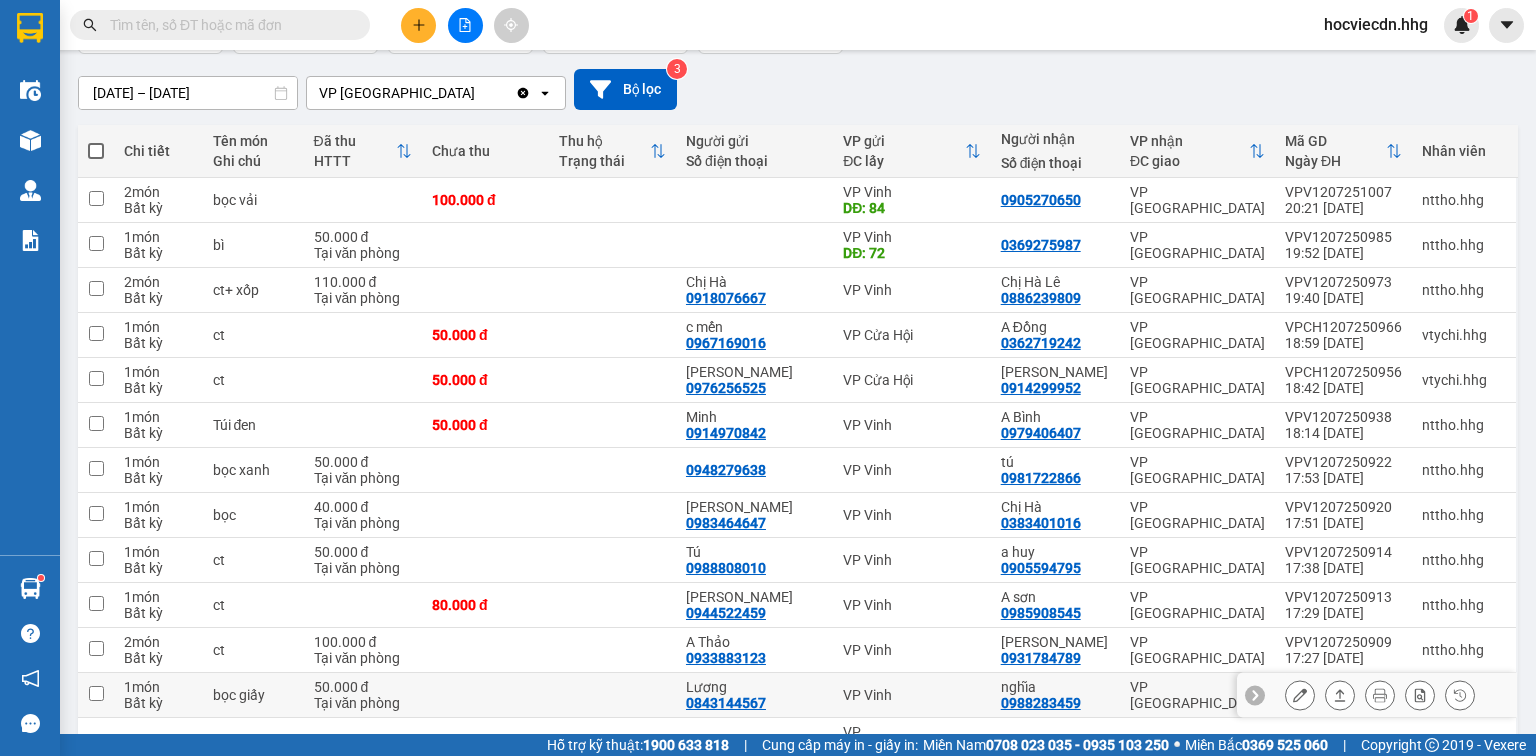 scroll, scrollTop: 160, scrollLeft: 0, axis: vertical 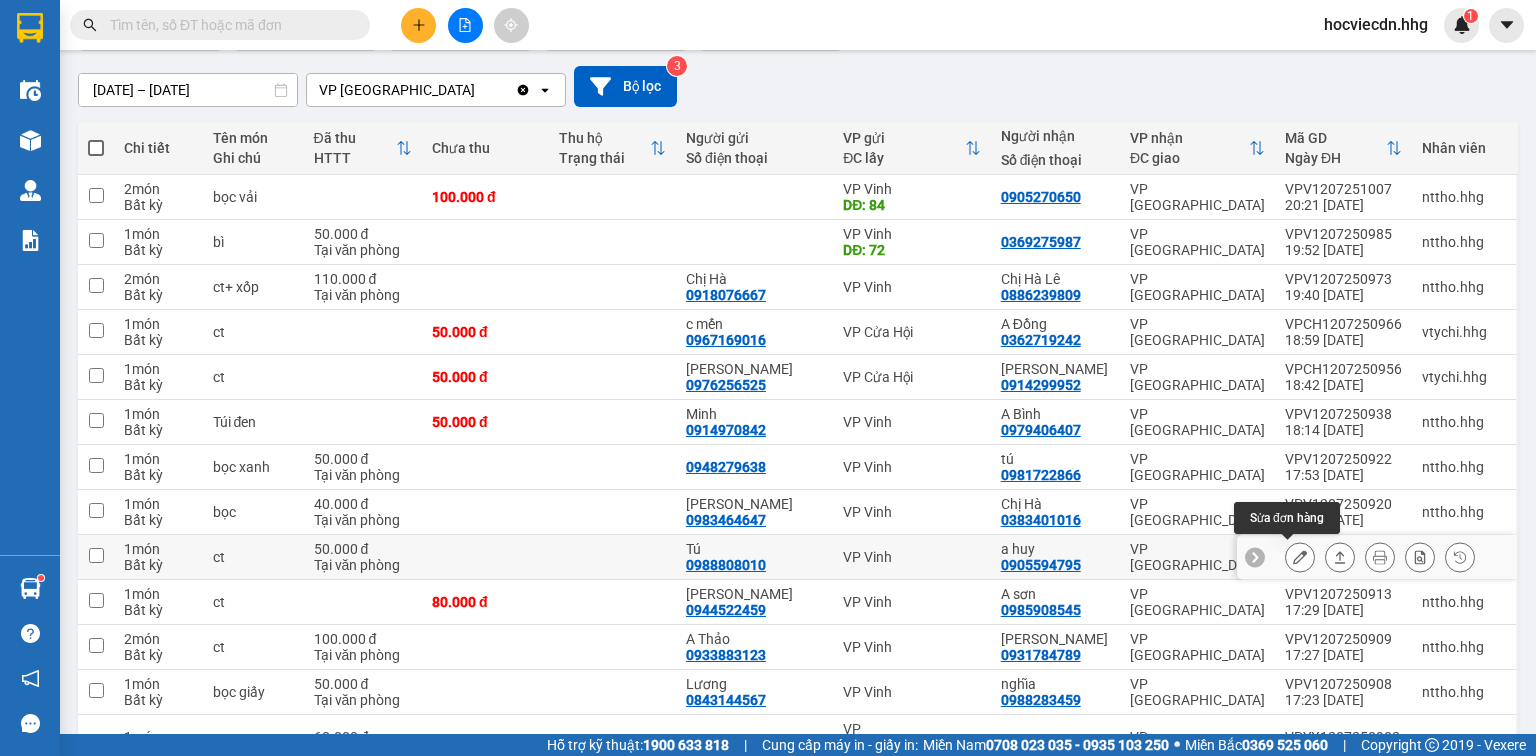 click 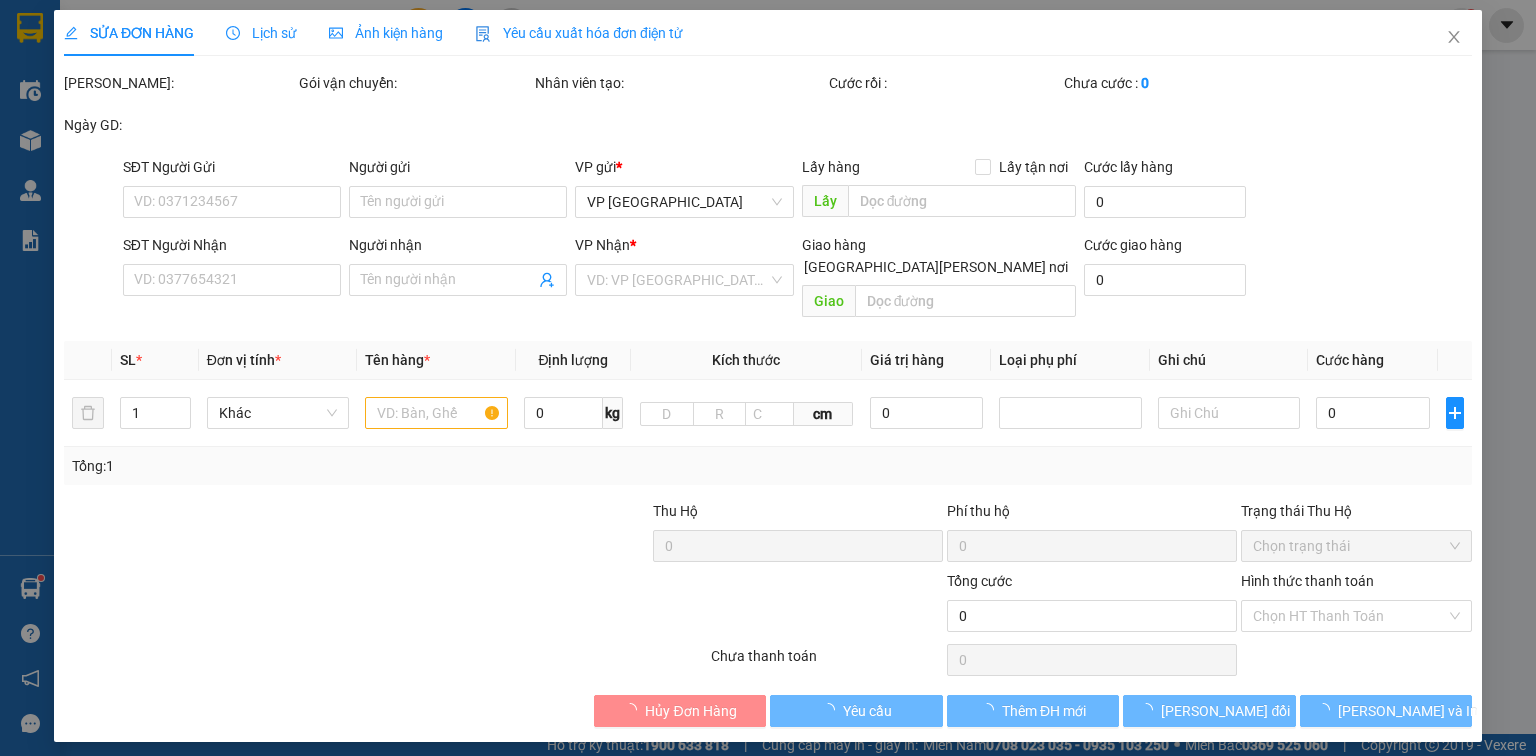 scroll, scrollTop: 0, scrollLeft: 0, axis: both 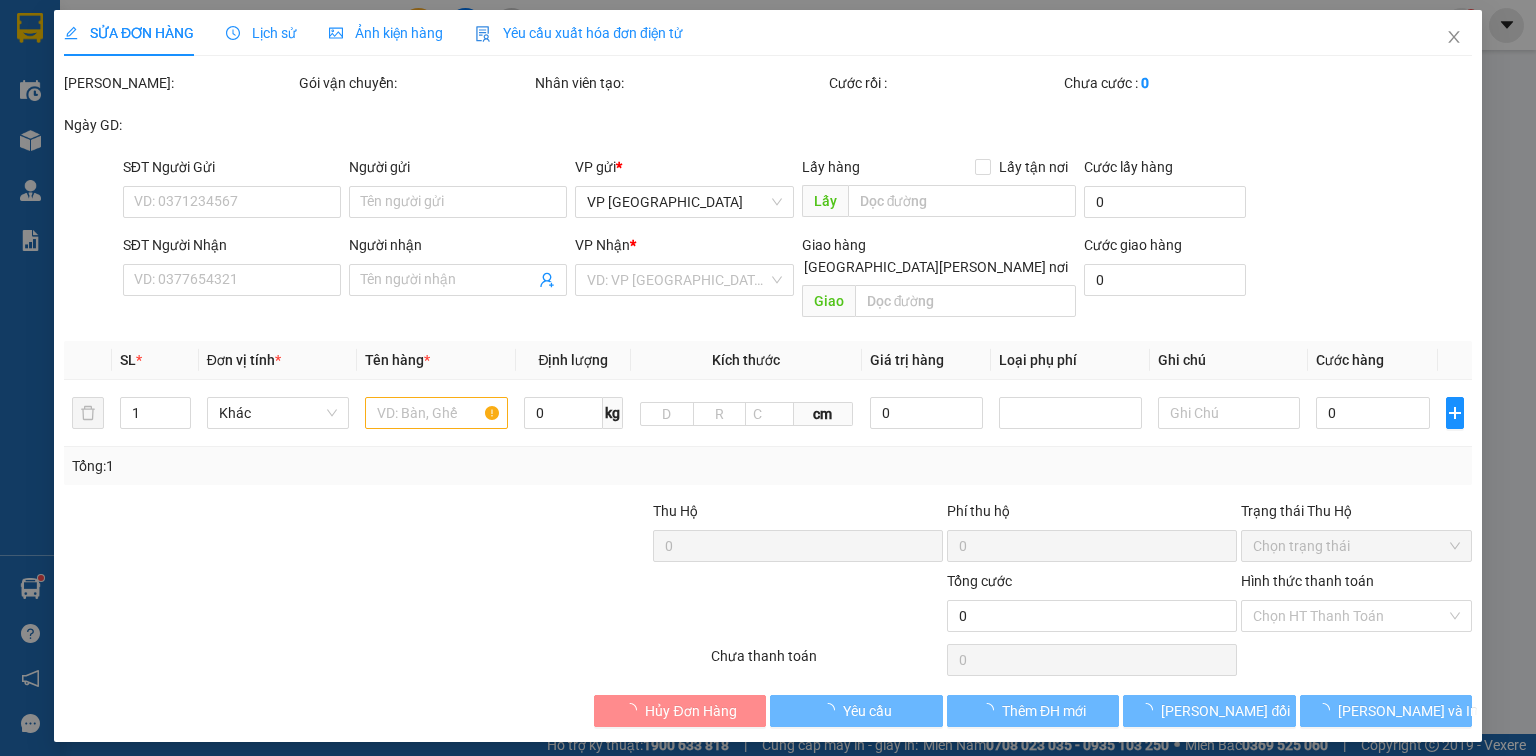 type on "0988808010" 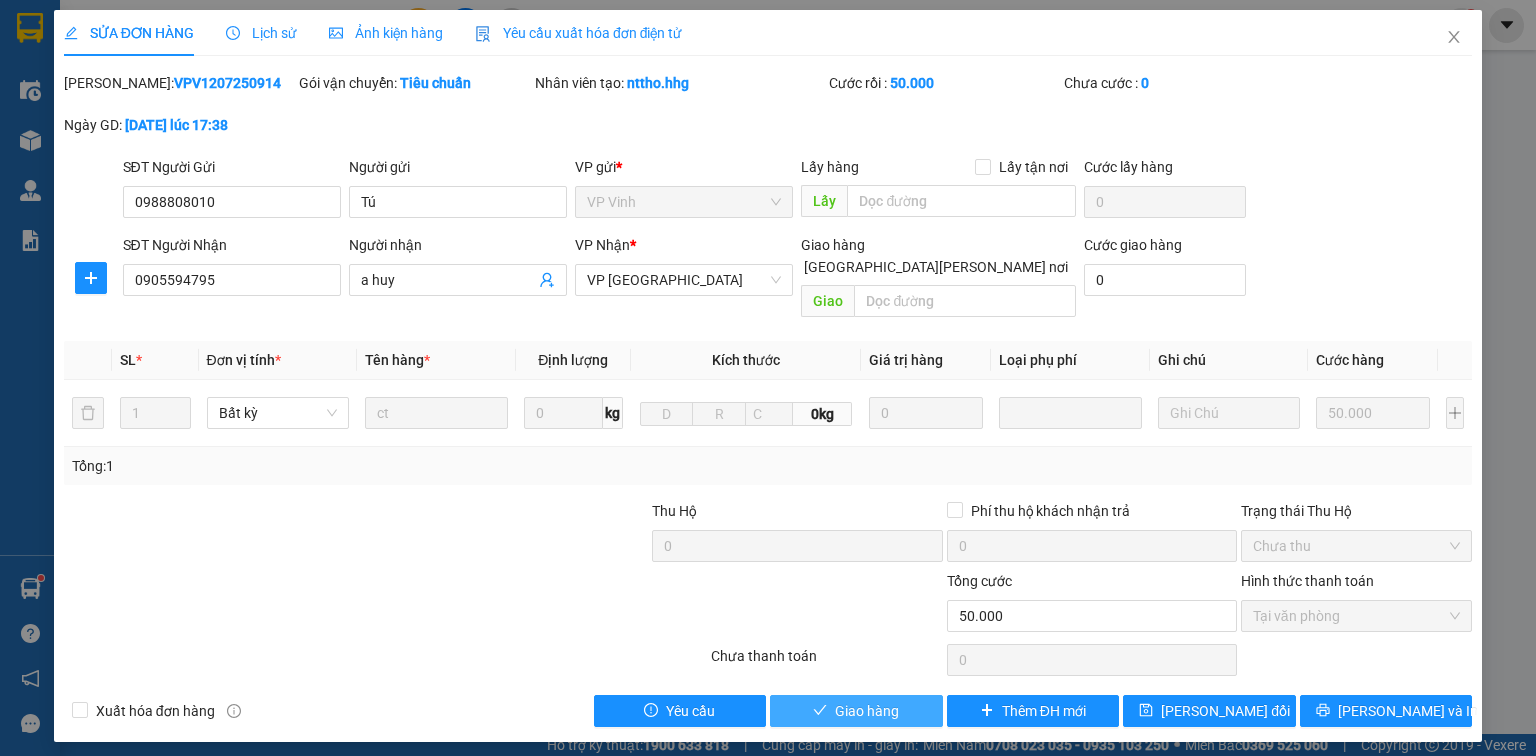 click on "Giao hàng" at bounding box center [856, 711] 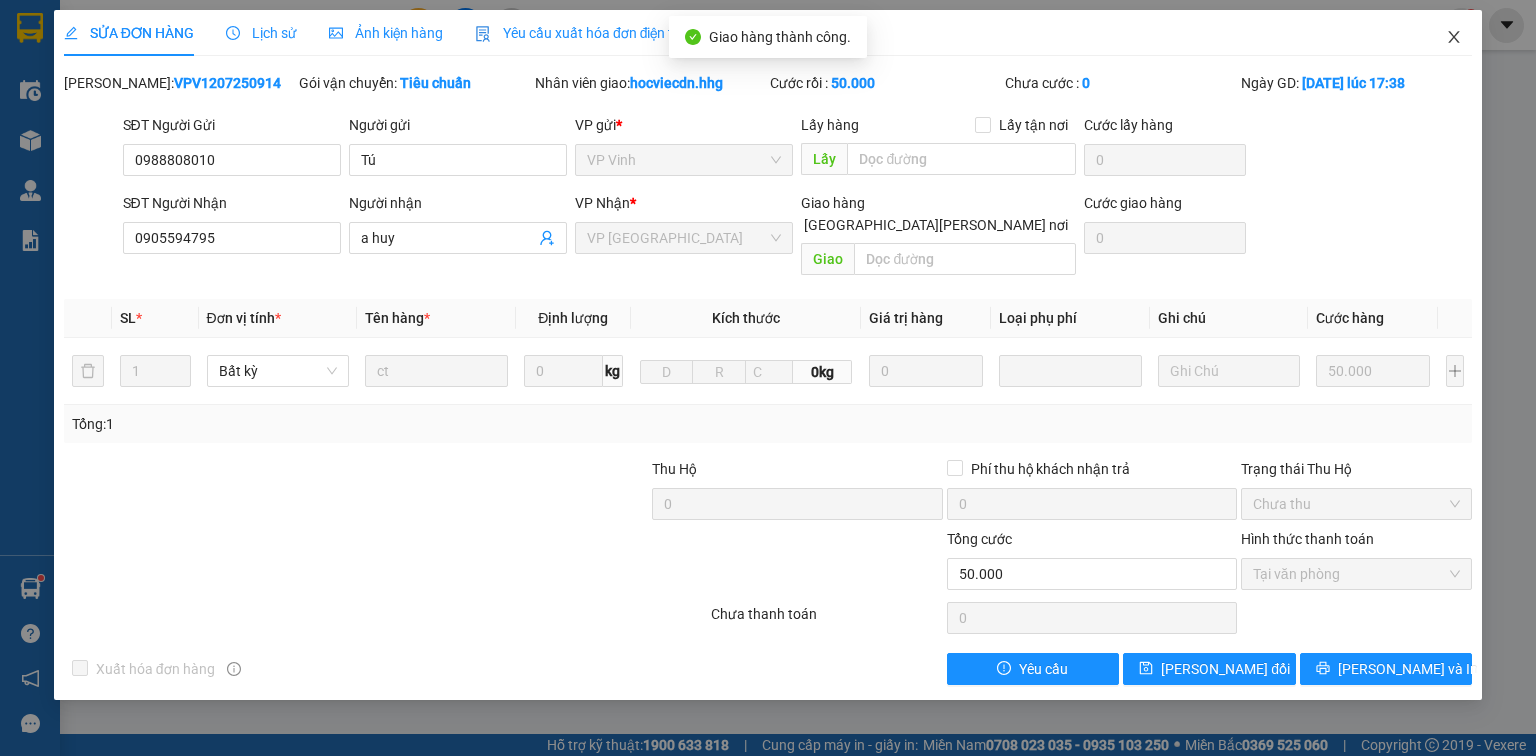 click 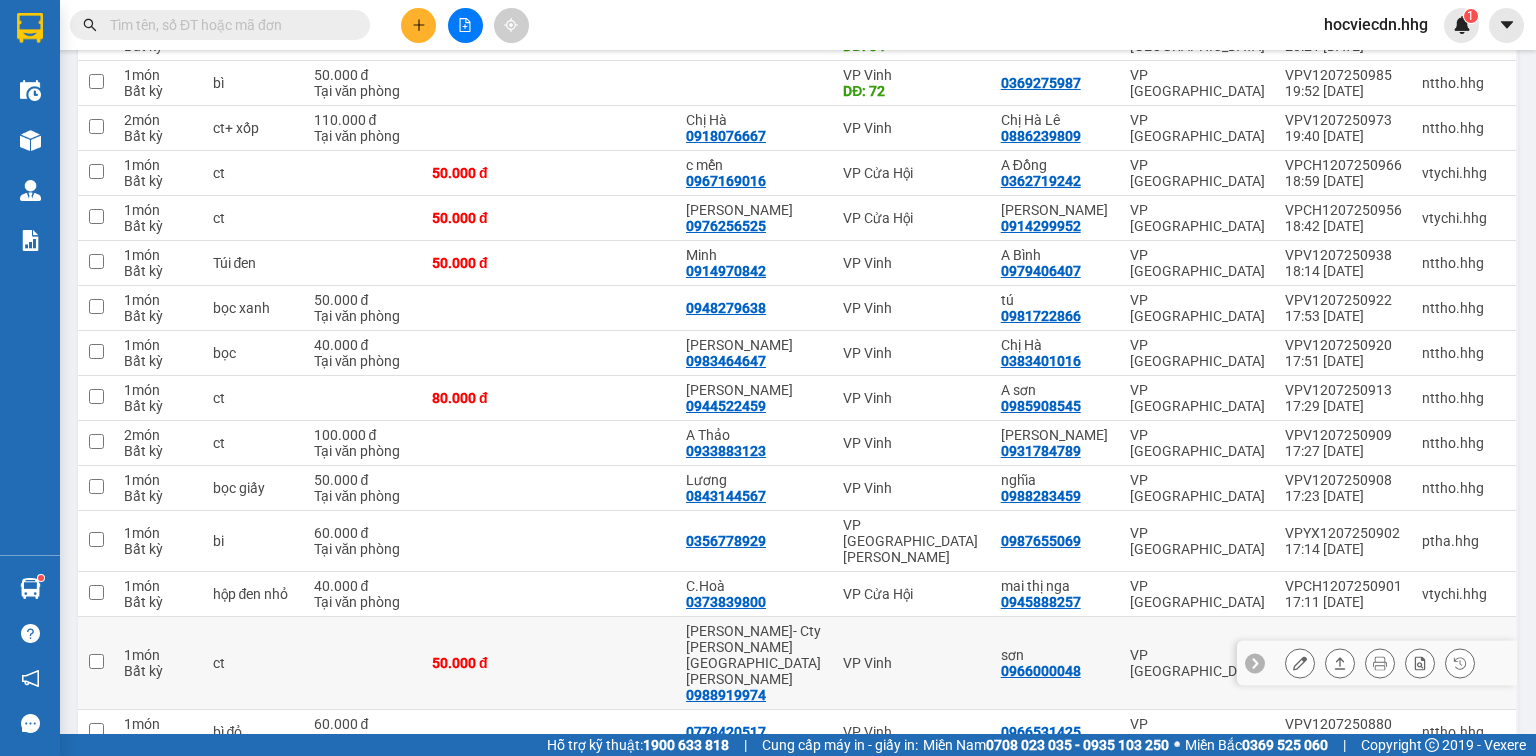 scroll, scrollTop: 320, scrollLeft: 0, axis: vertical 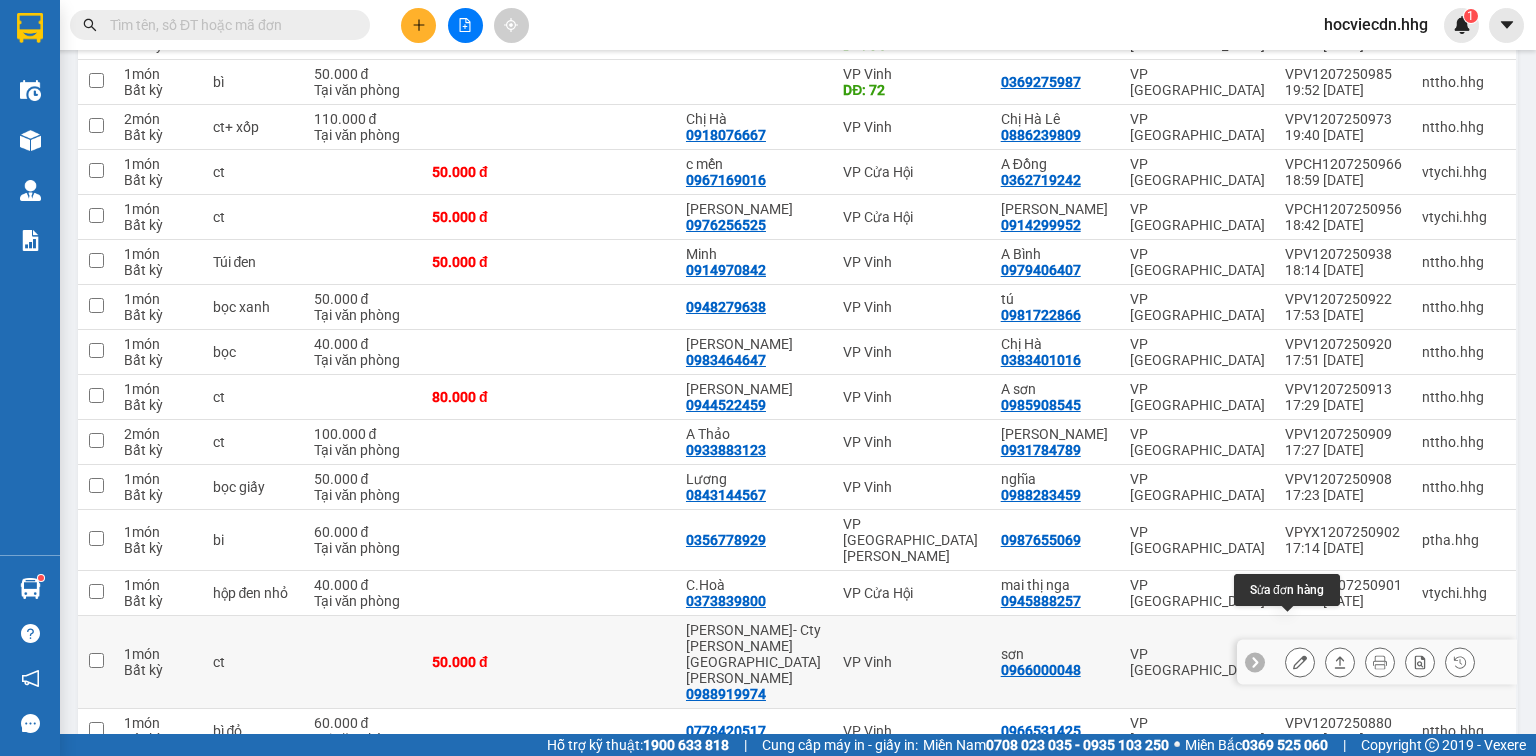 click 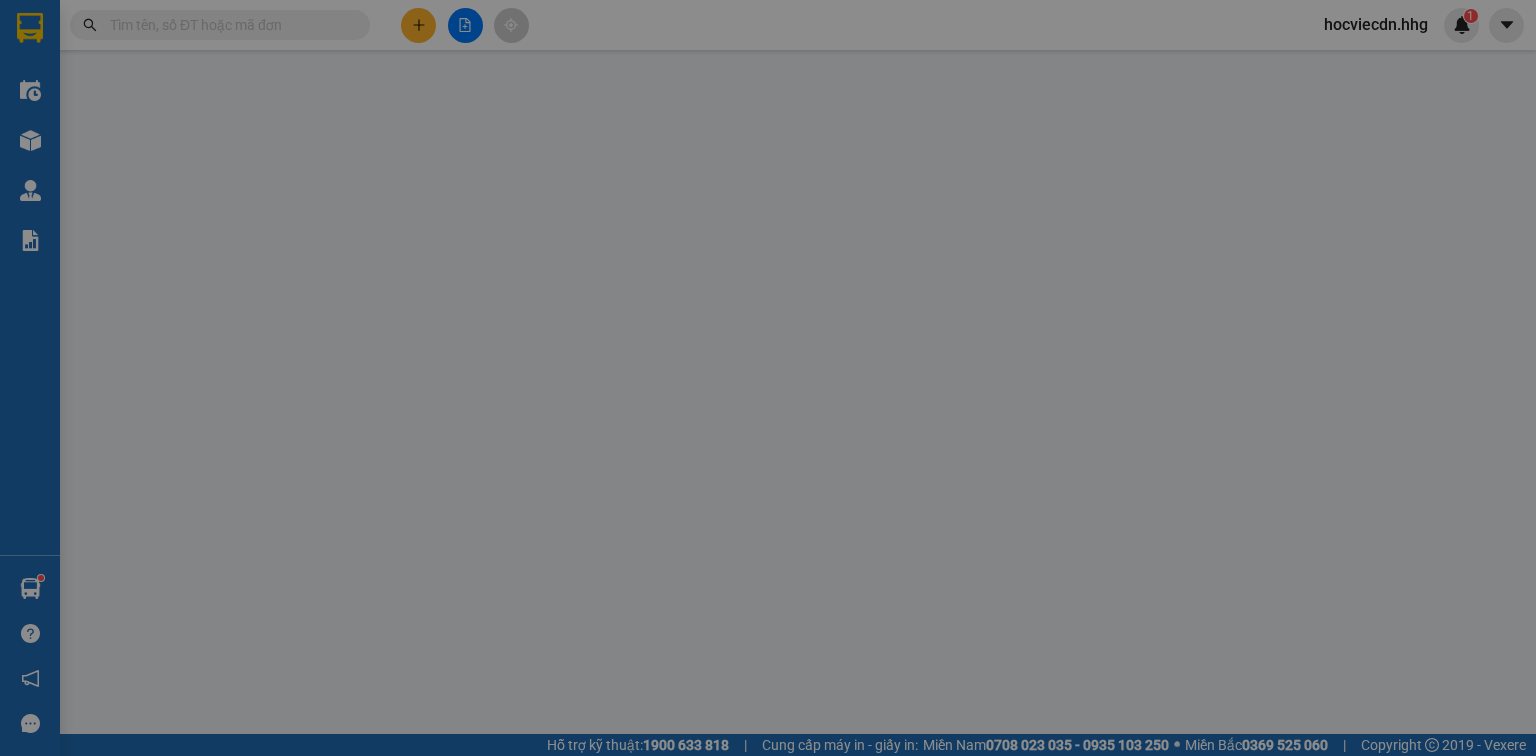 type on "0988919974" 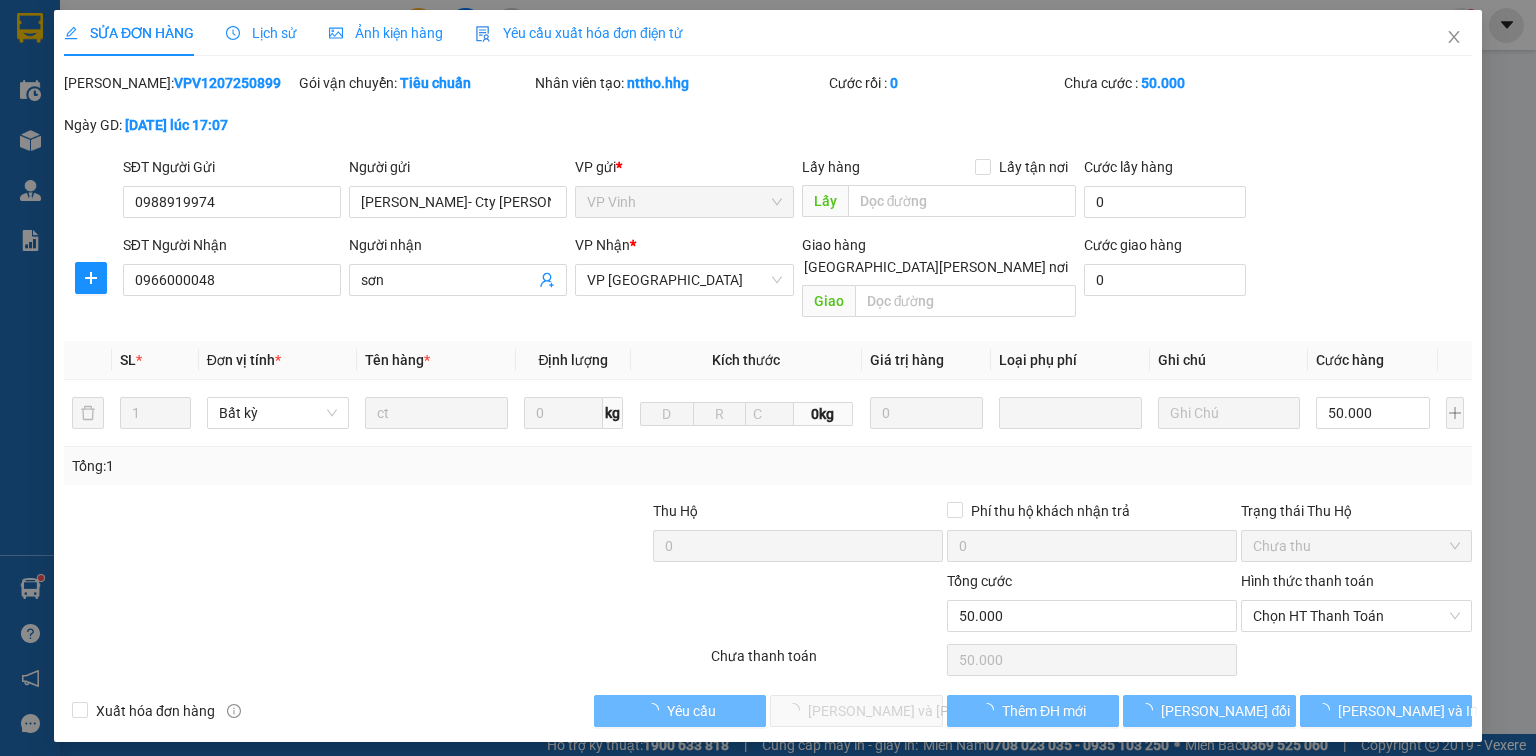 scroll, scrollTop: 0, scrollLeft: 0, axis: both 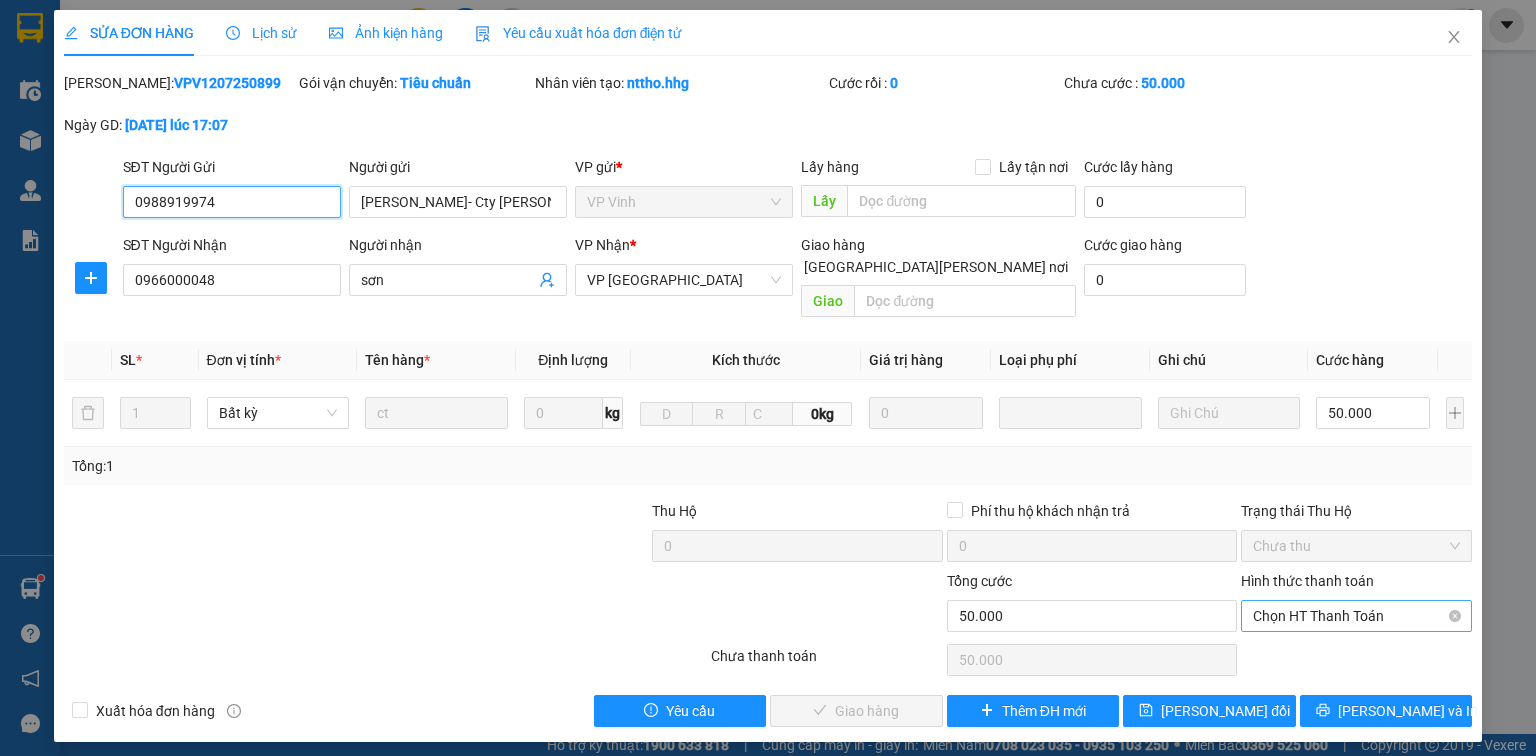 click on "Chọn HT Thanh Toán" at bounding box center (1356, 616) 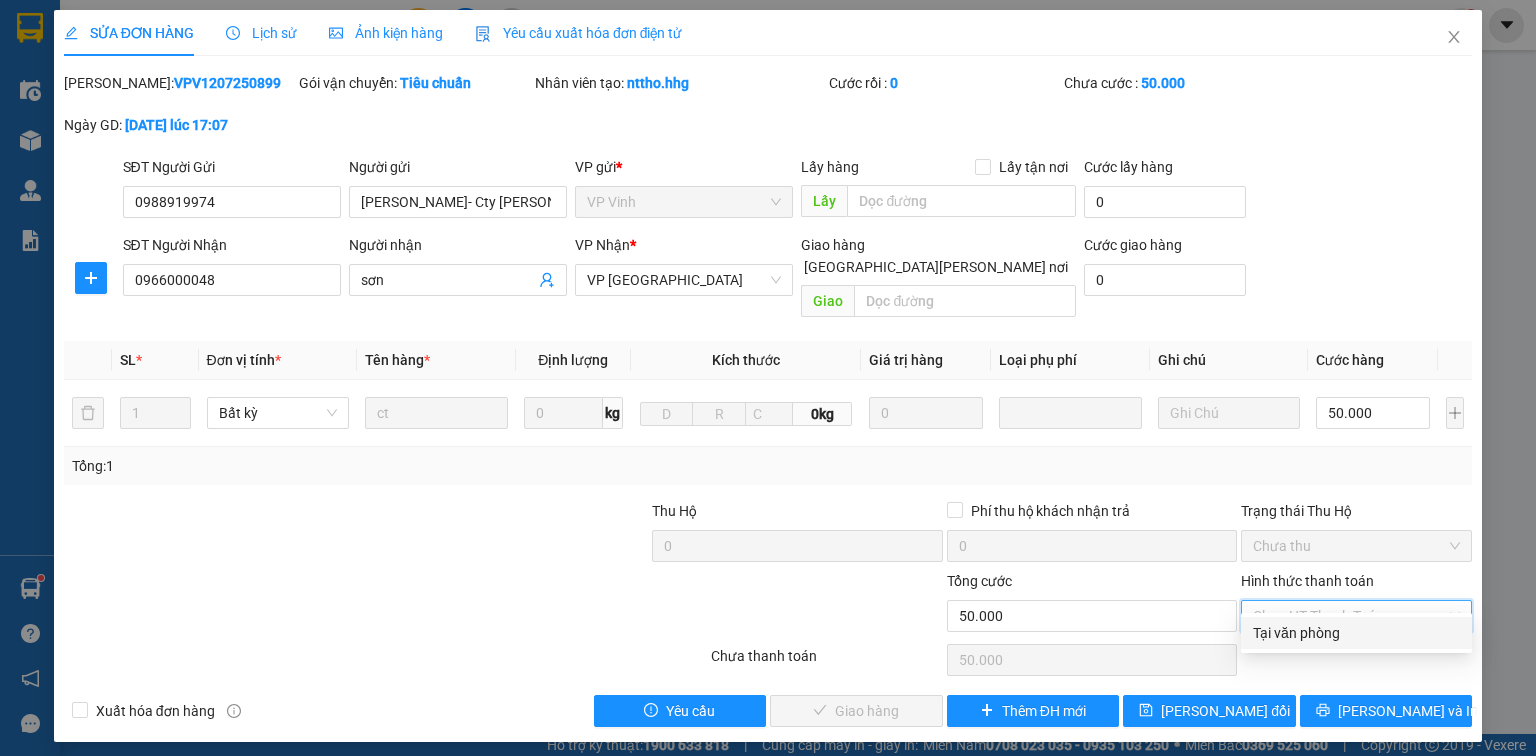 click on "Tại văn phòng" at bounding box center [1356, 633] 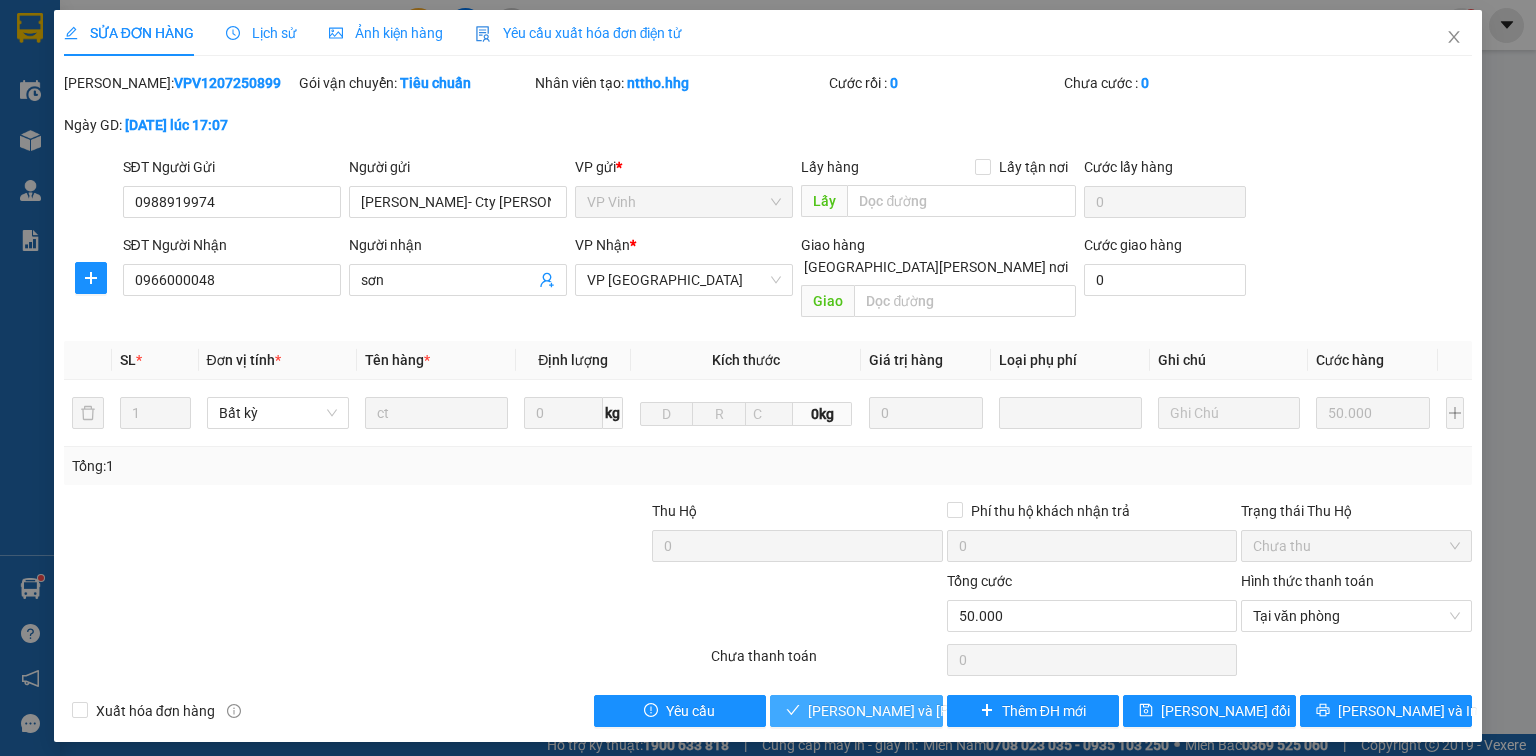 click on "[PERSON_NAME] và Giao hàng" at bounding box center (943, 711) 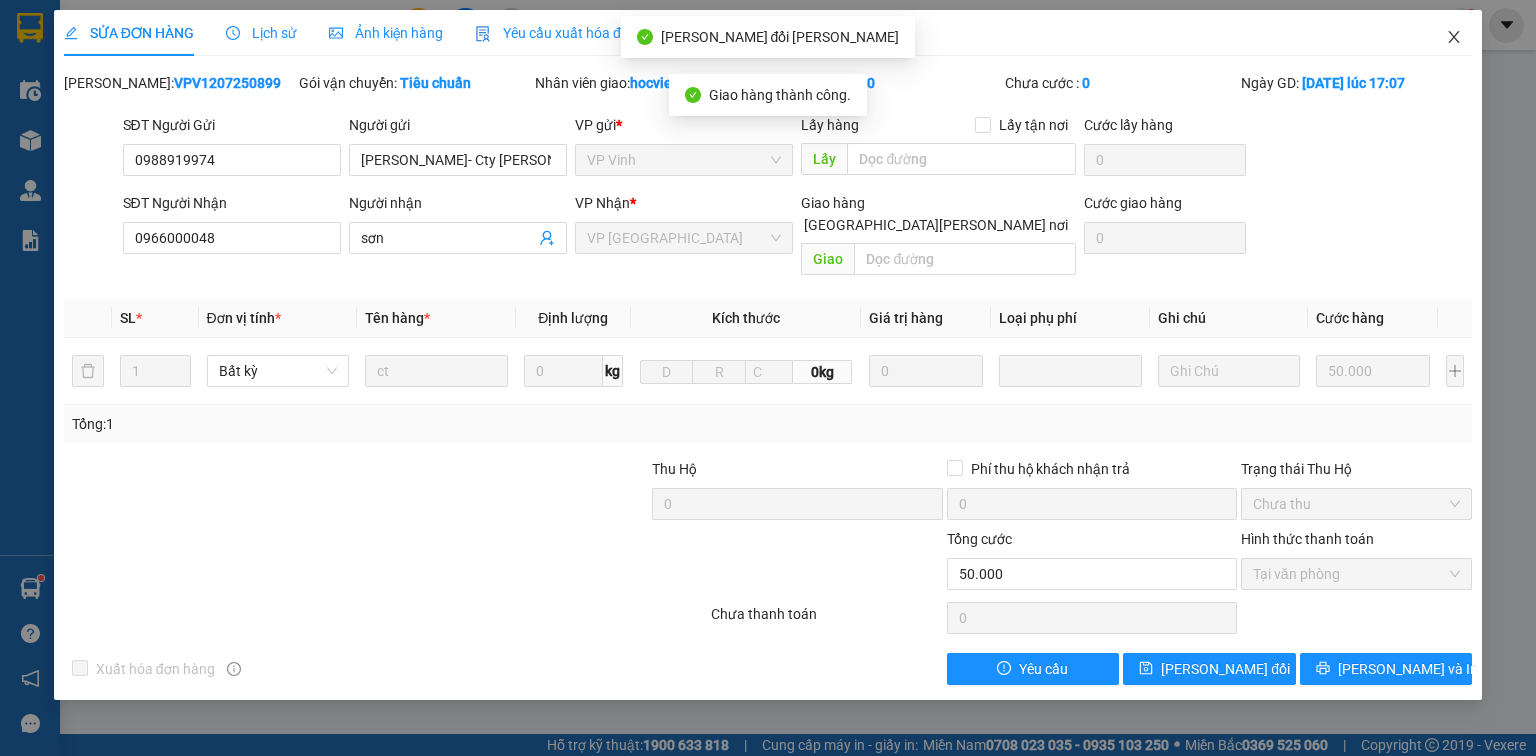 click 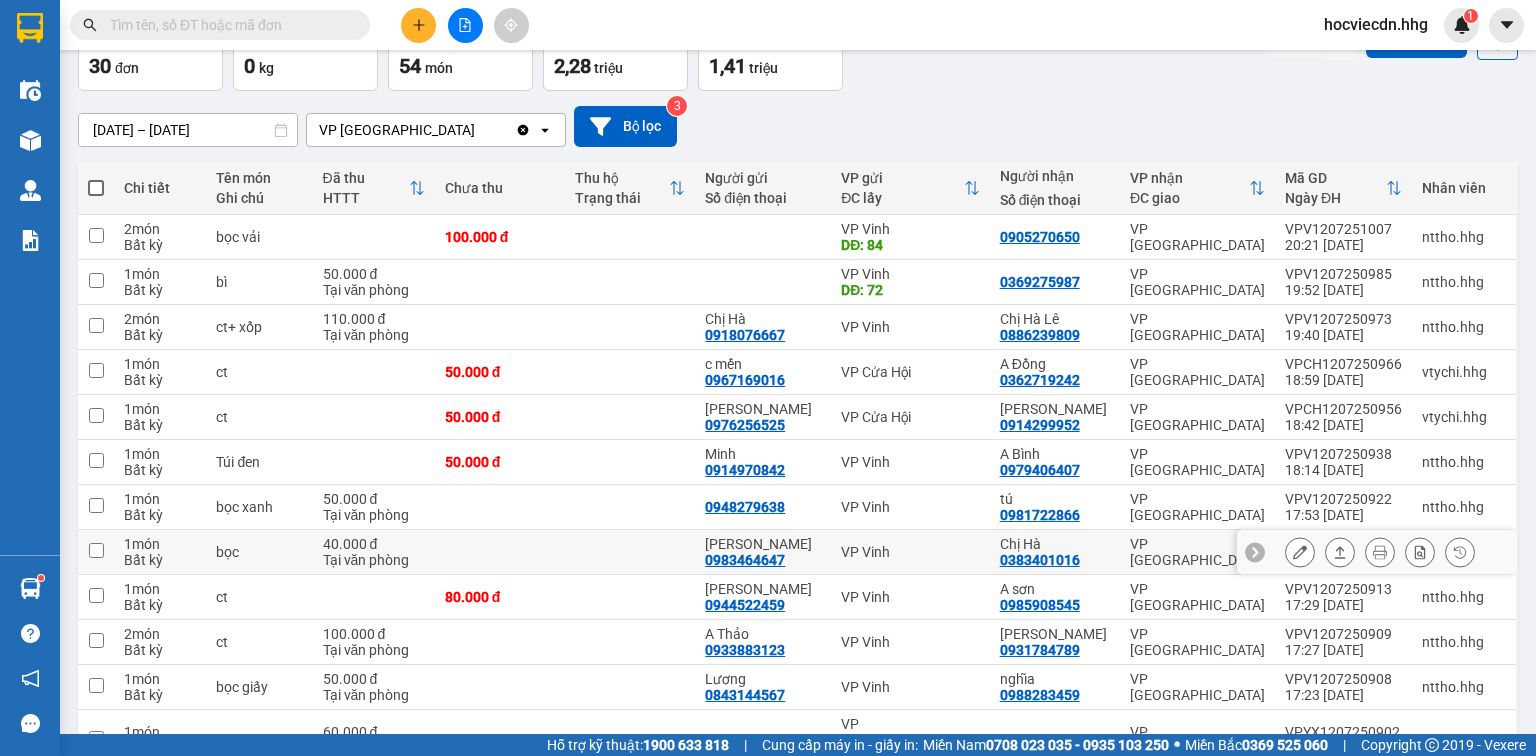 scroll, scrollTop: 240, scrollLeft: 0, axis: vertical 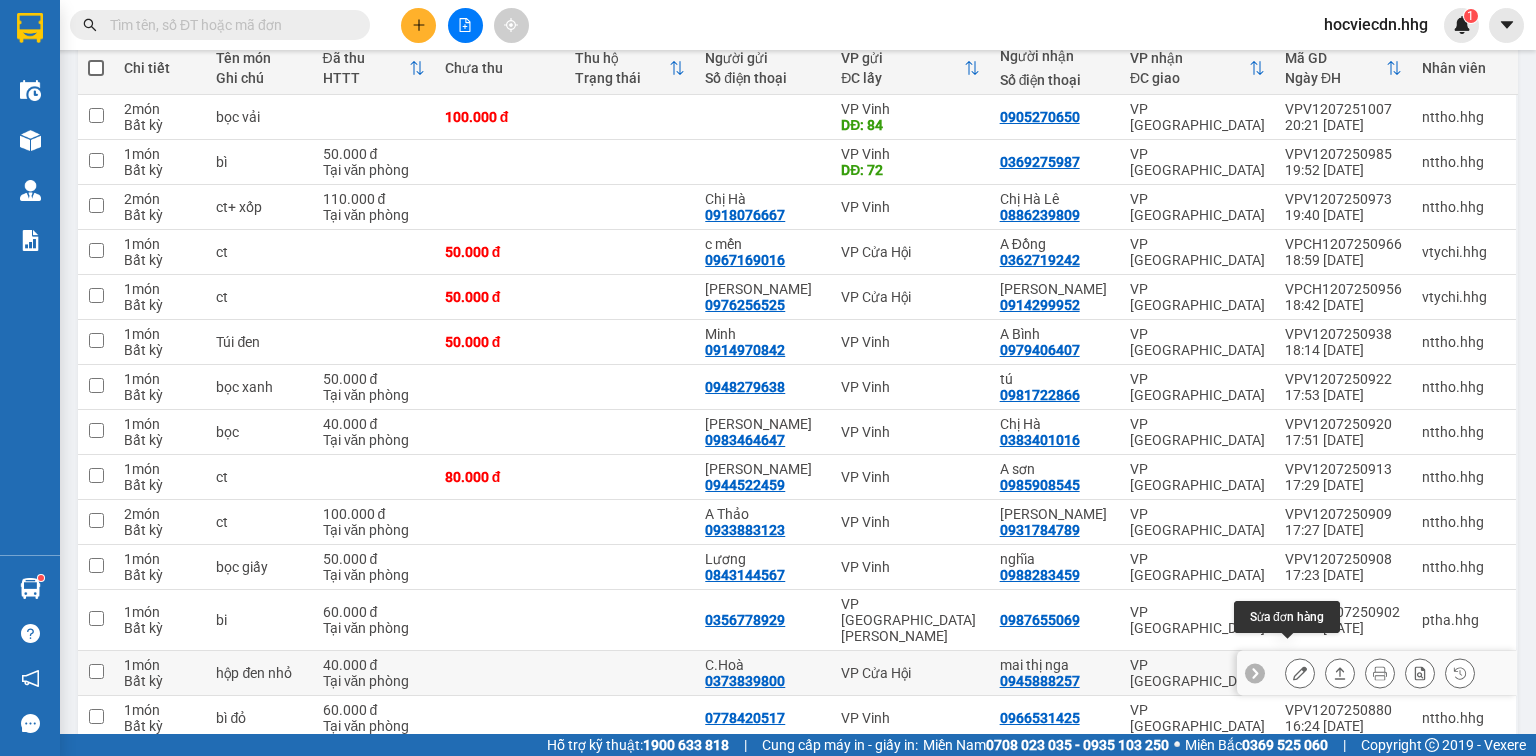 click 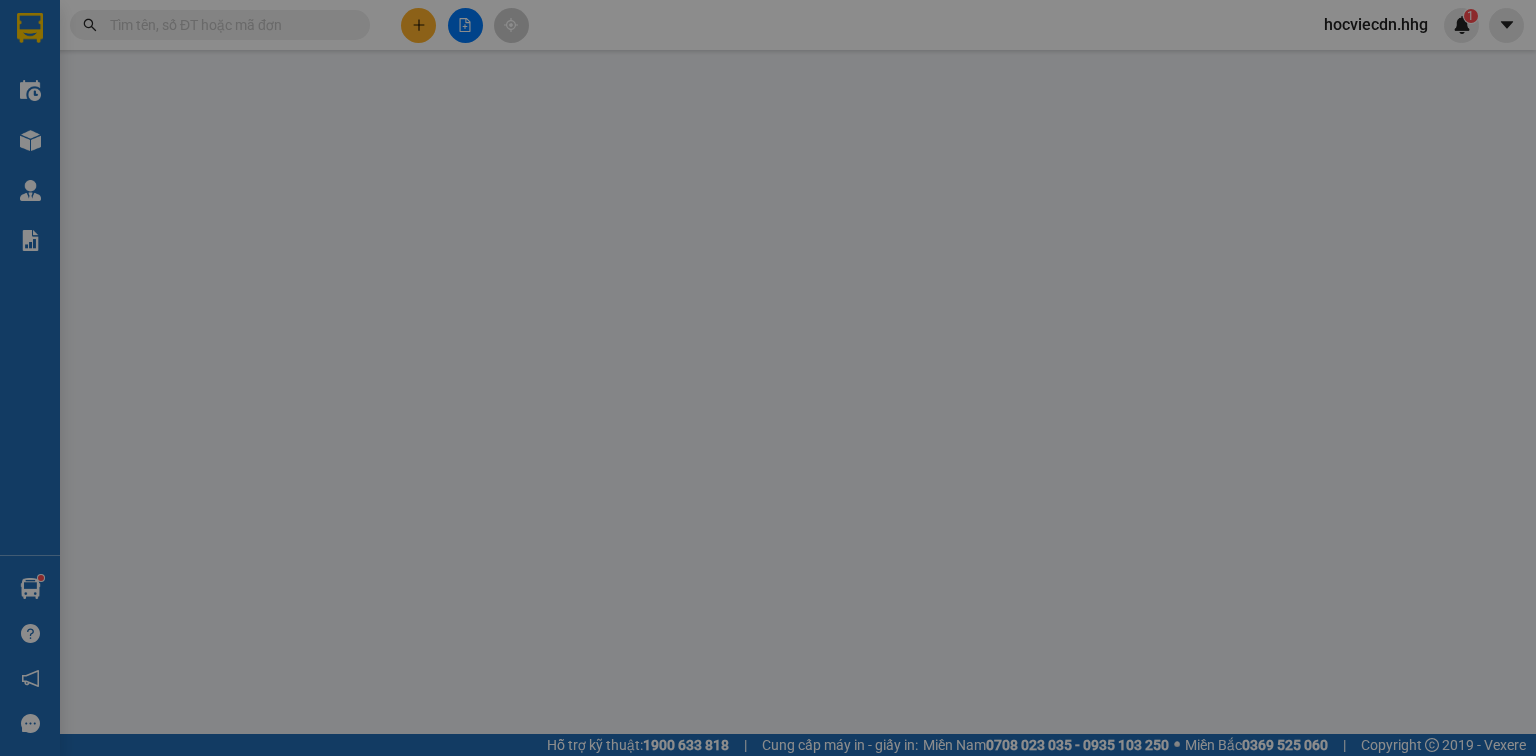 type on "0373839800" 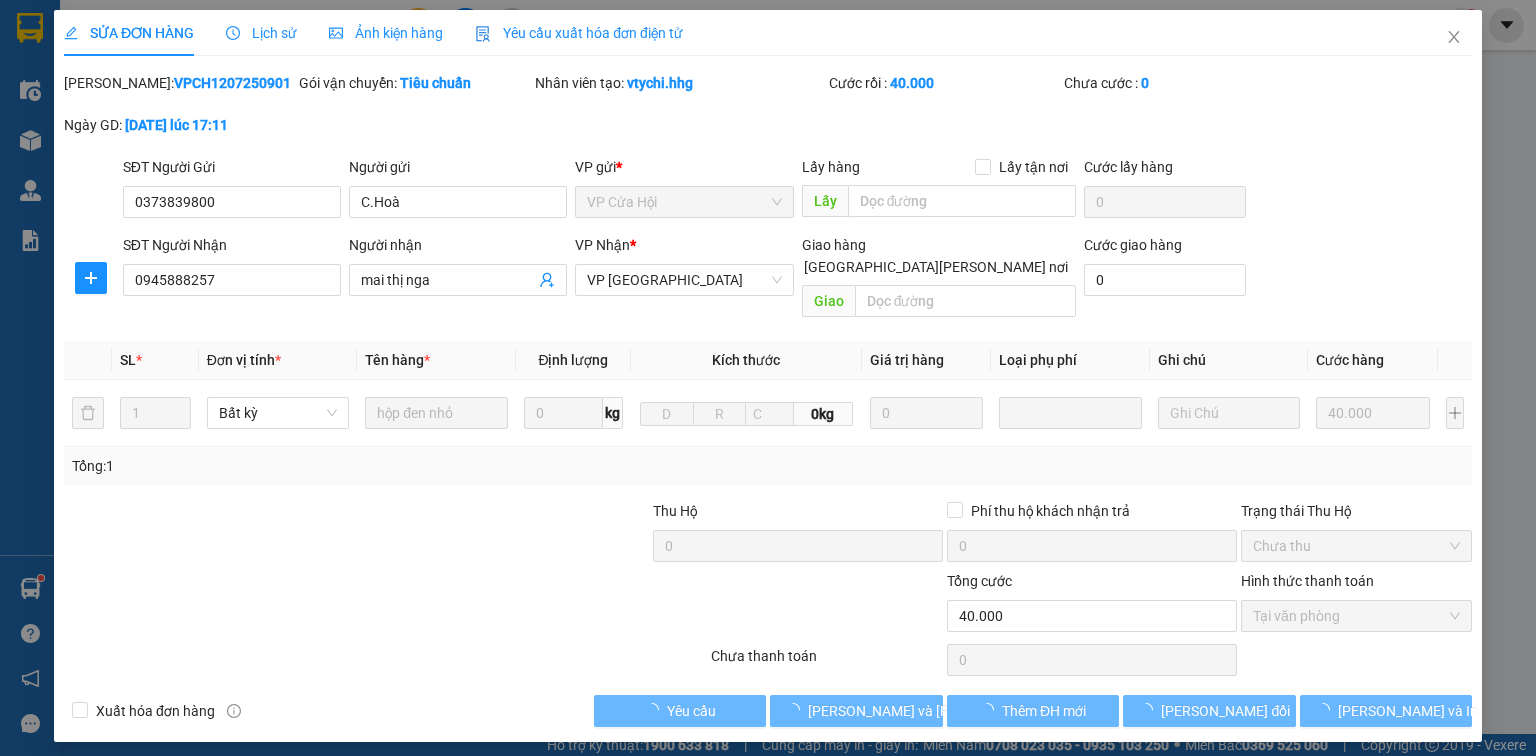 scroll, scrollTop: 0, scrollLeft: 0, axis: both 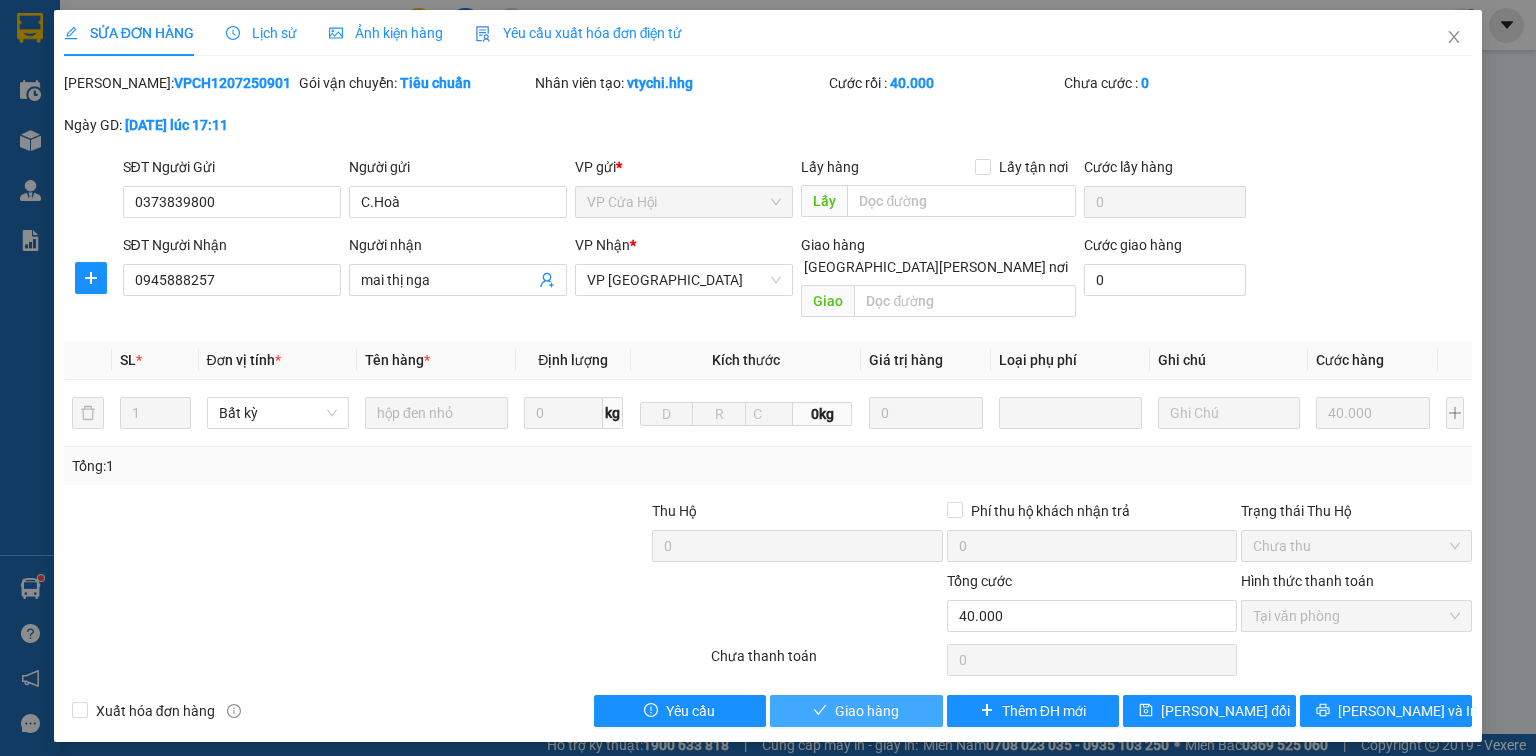 click on "Giao hàng" at bounding box center [867, 711] 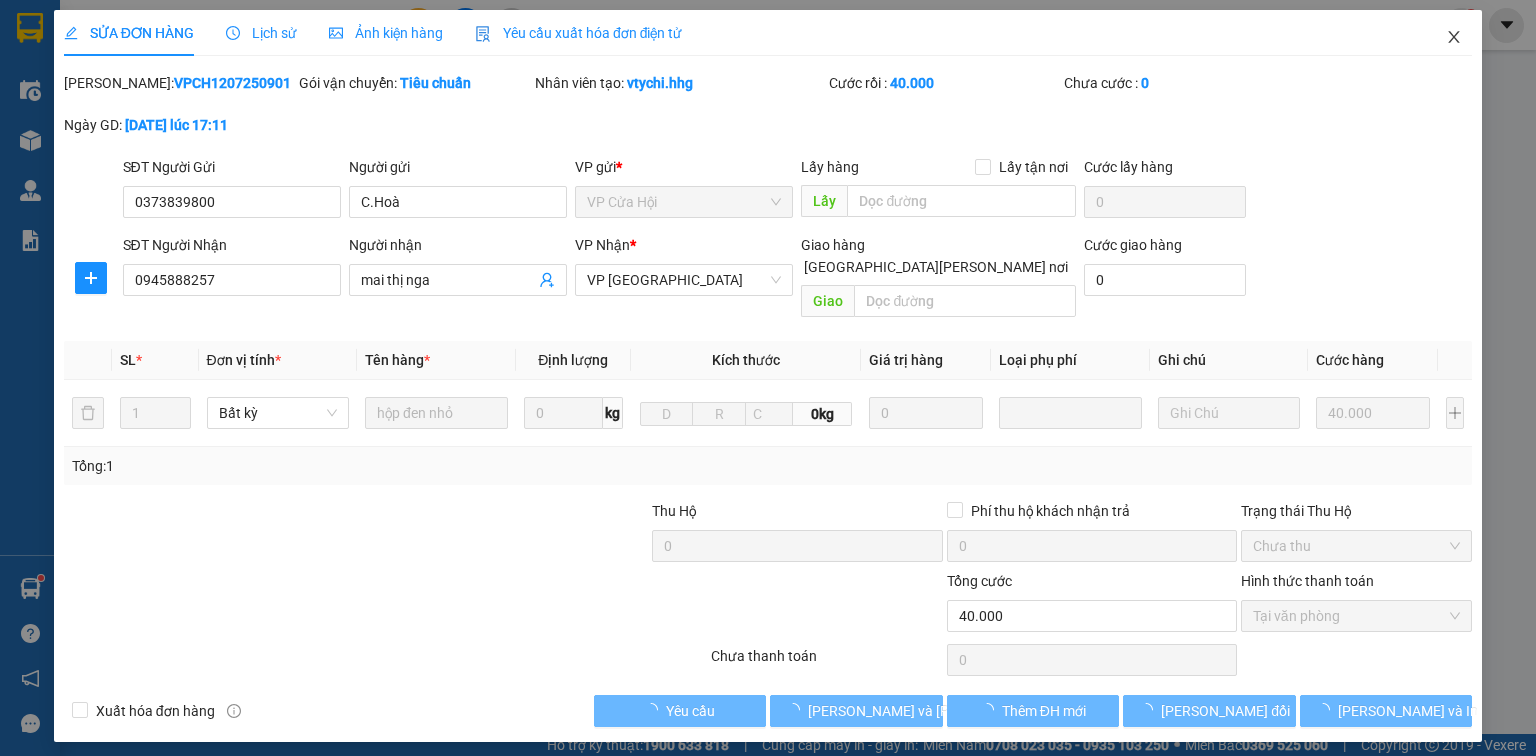 click 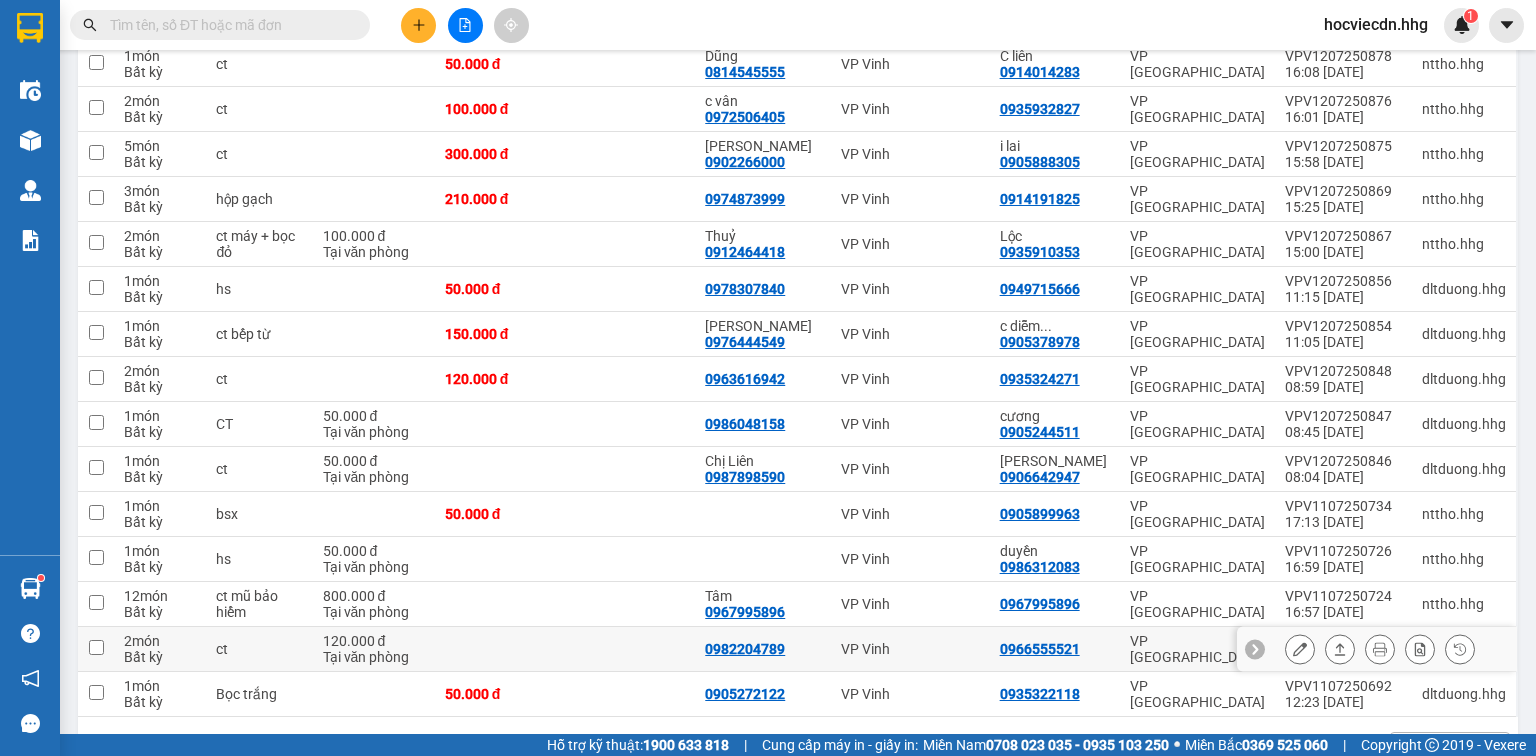 scroll, scrollTop: 980, scrollLeft: 0, axis: vertical 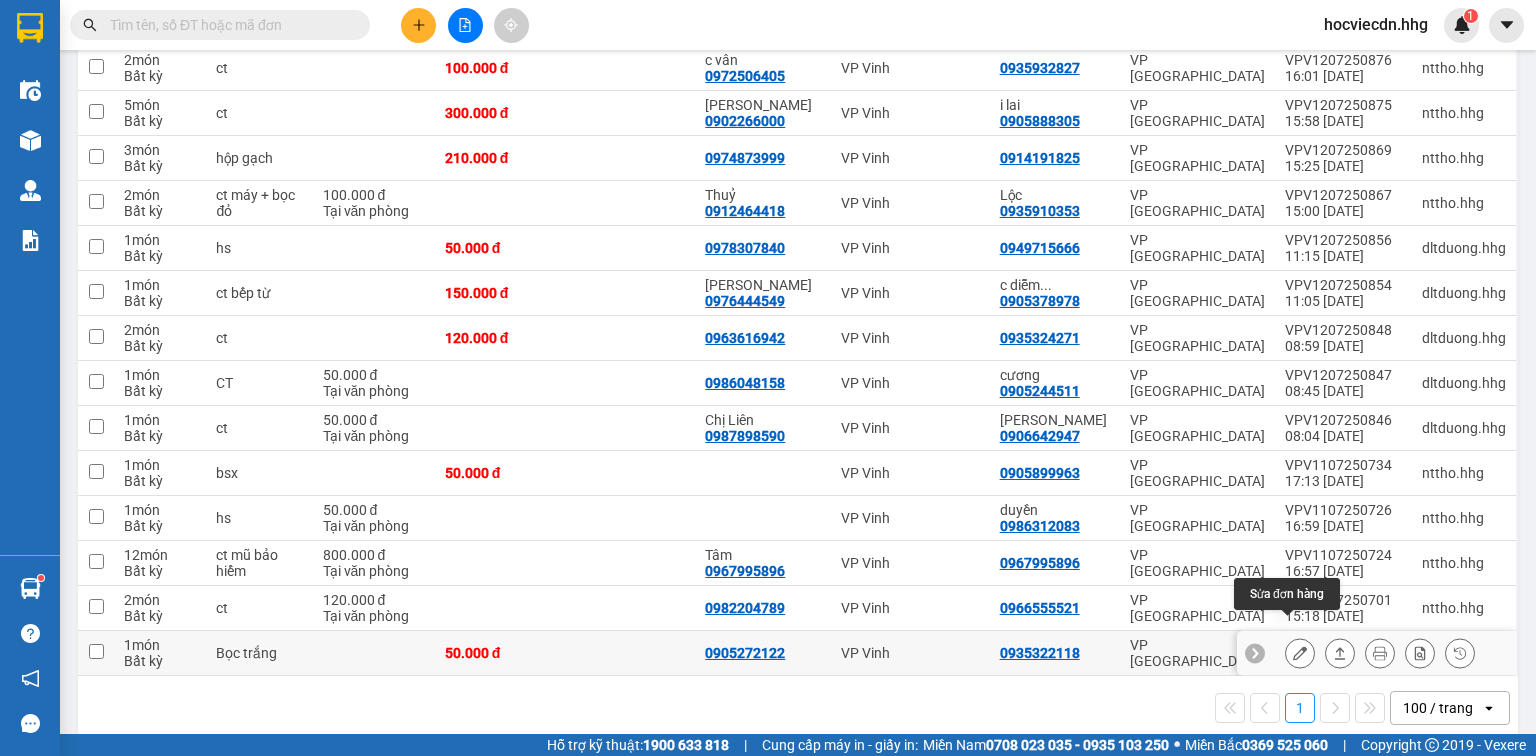 click 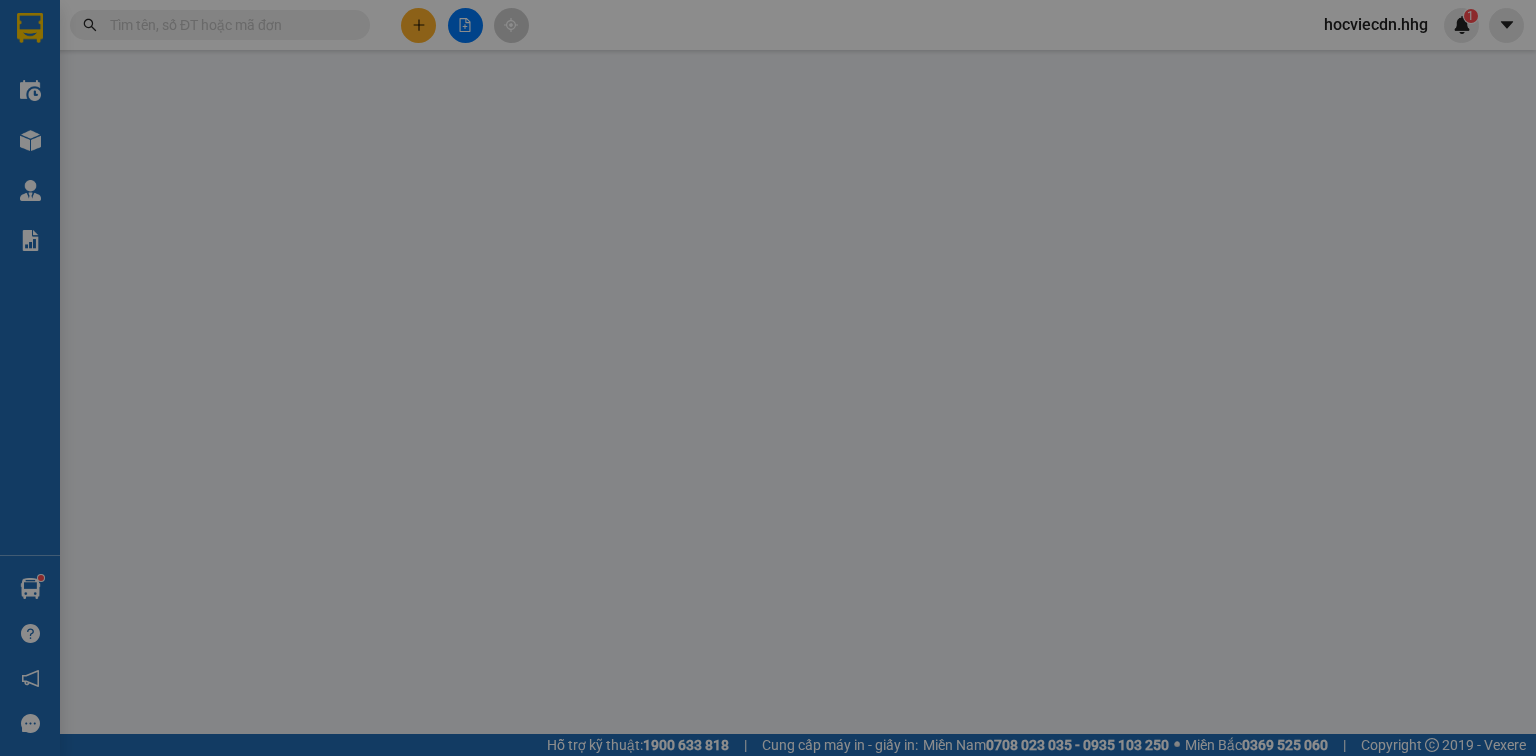 type on "0905272122" 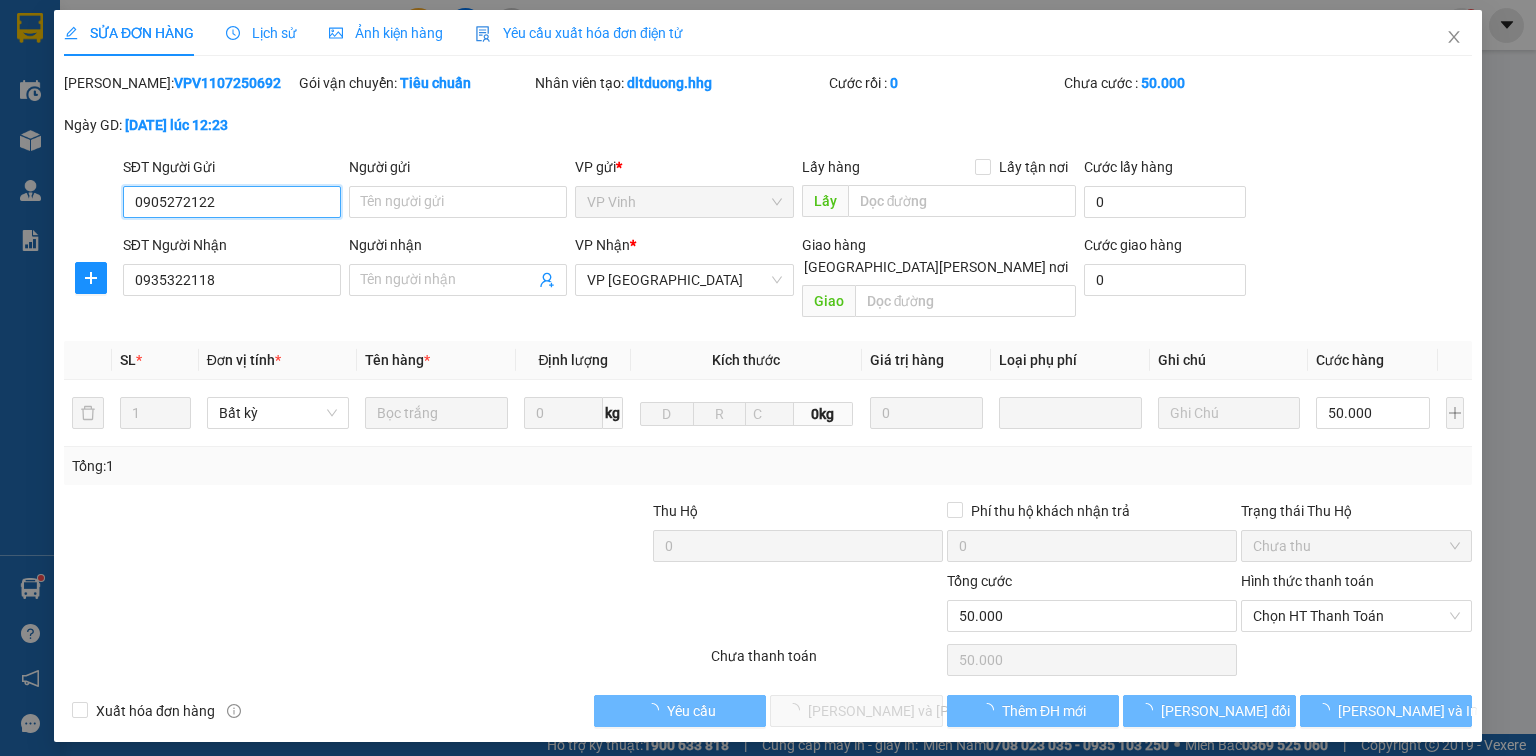 scroll, scrollTop: 0, scrollLeft: 0, axis: both 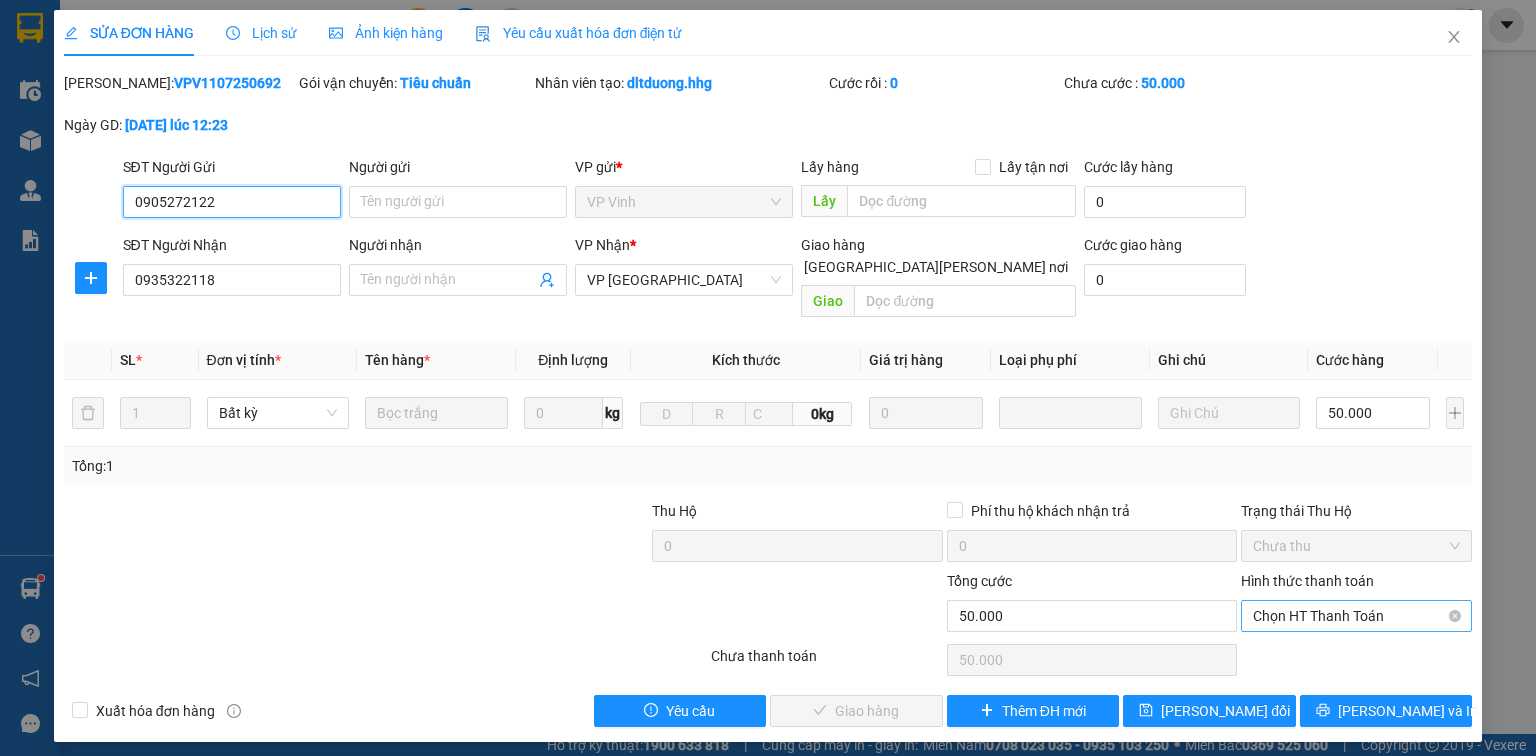 click on "Chọn HT Thanh Toán" at bounding box center (1356, 616) 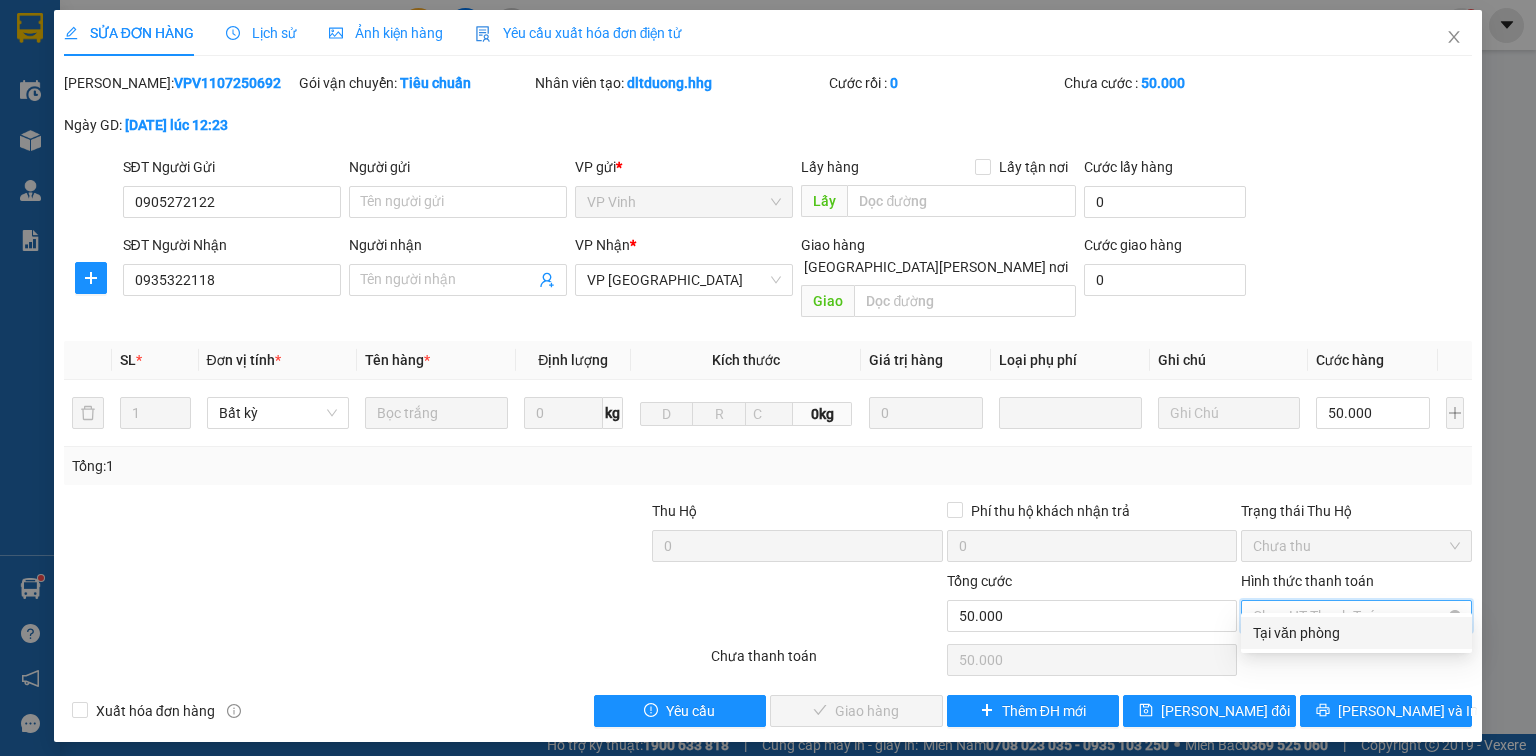 click on "Tại văn phòng" at bounding box center [1356, 633] 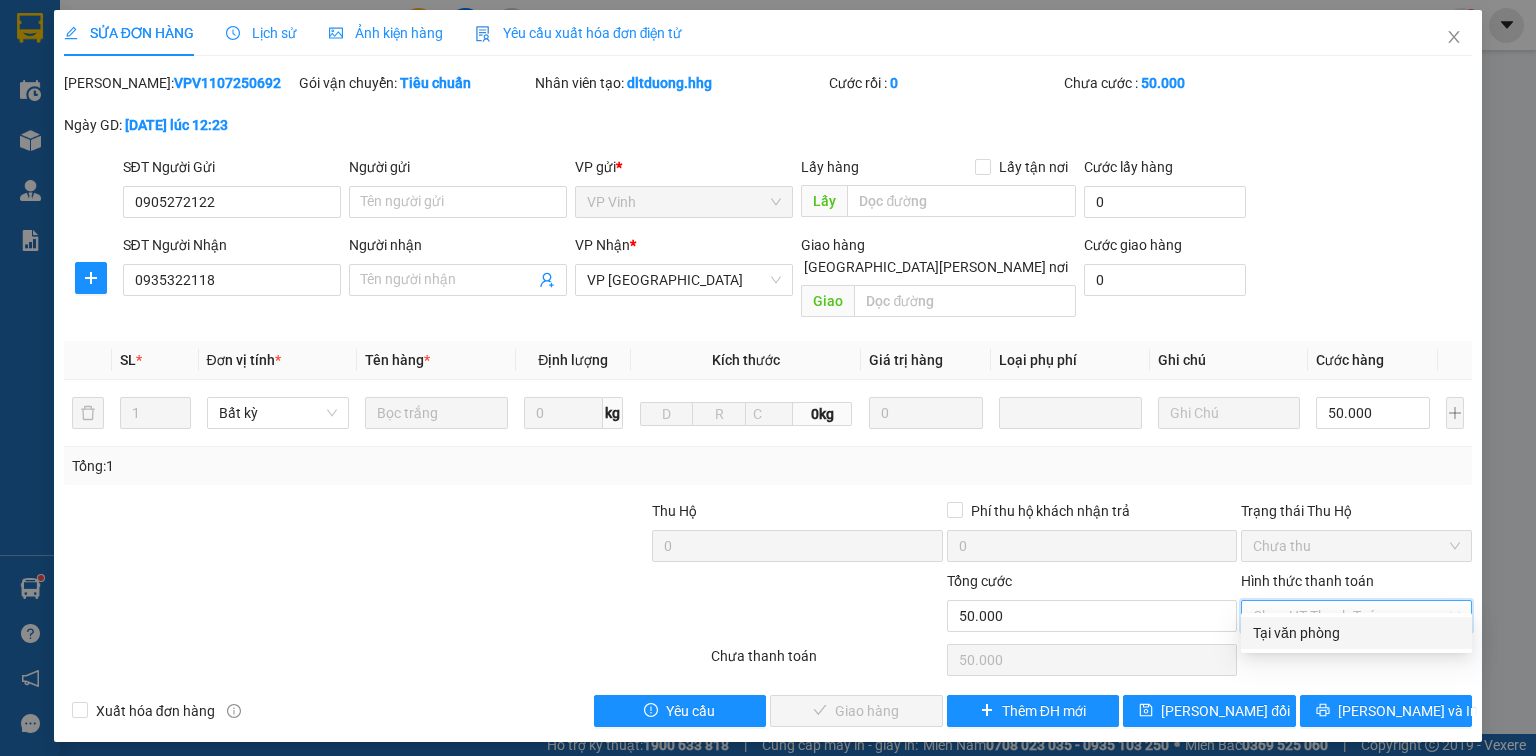 type on "0" 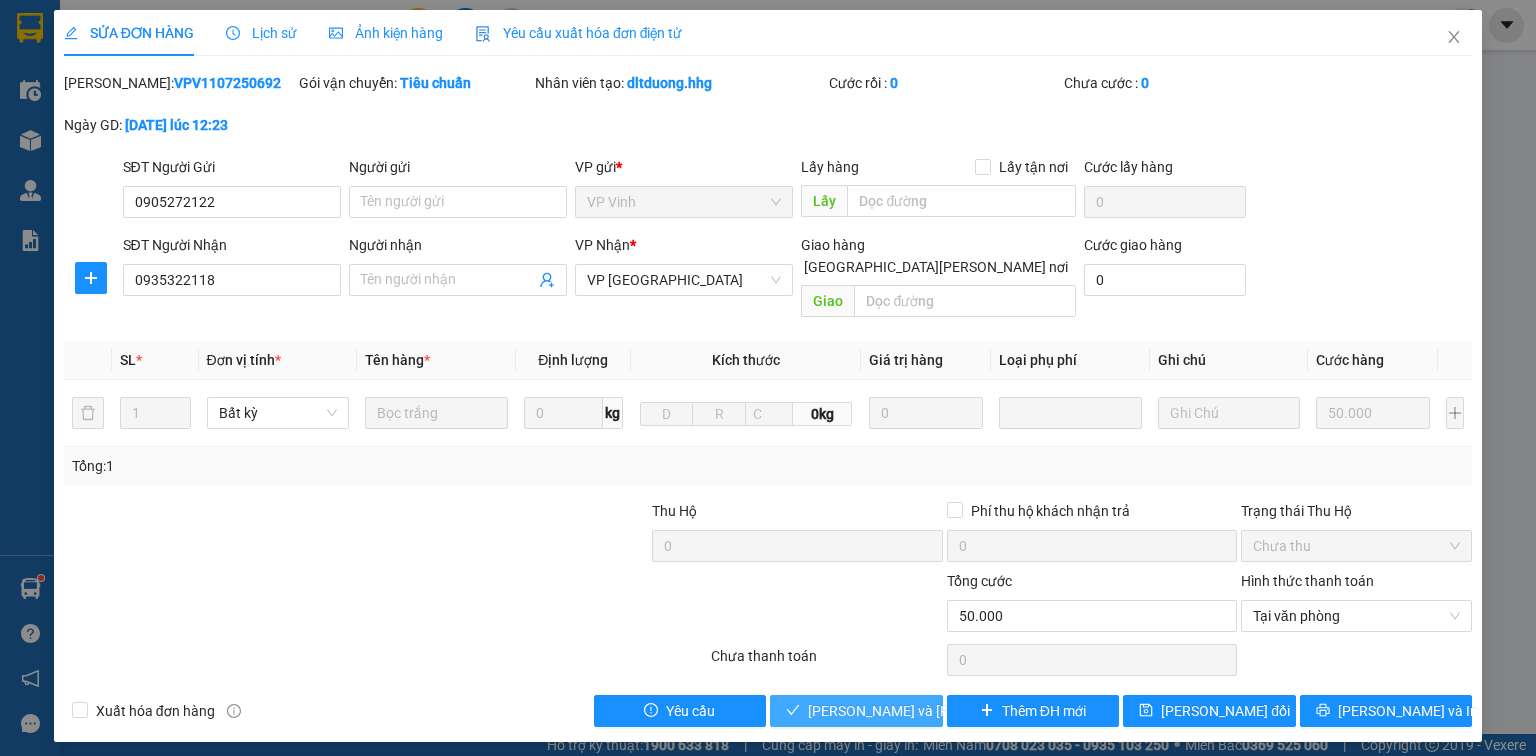 click on "[PERSON_NAME] và Giao hàng" at bounding box center (943, 711) 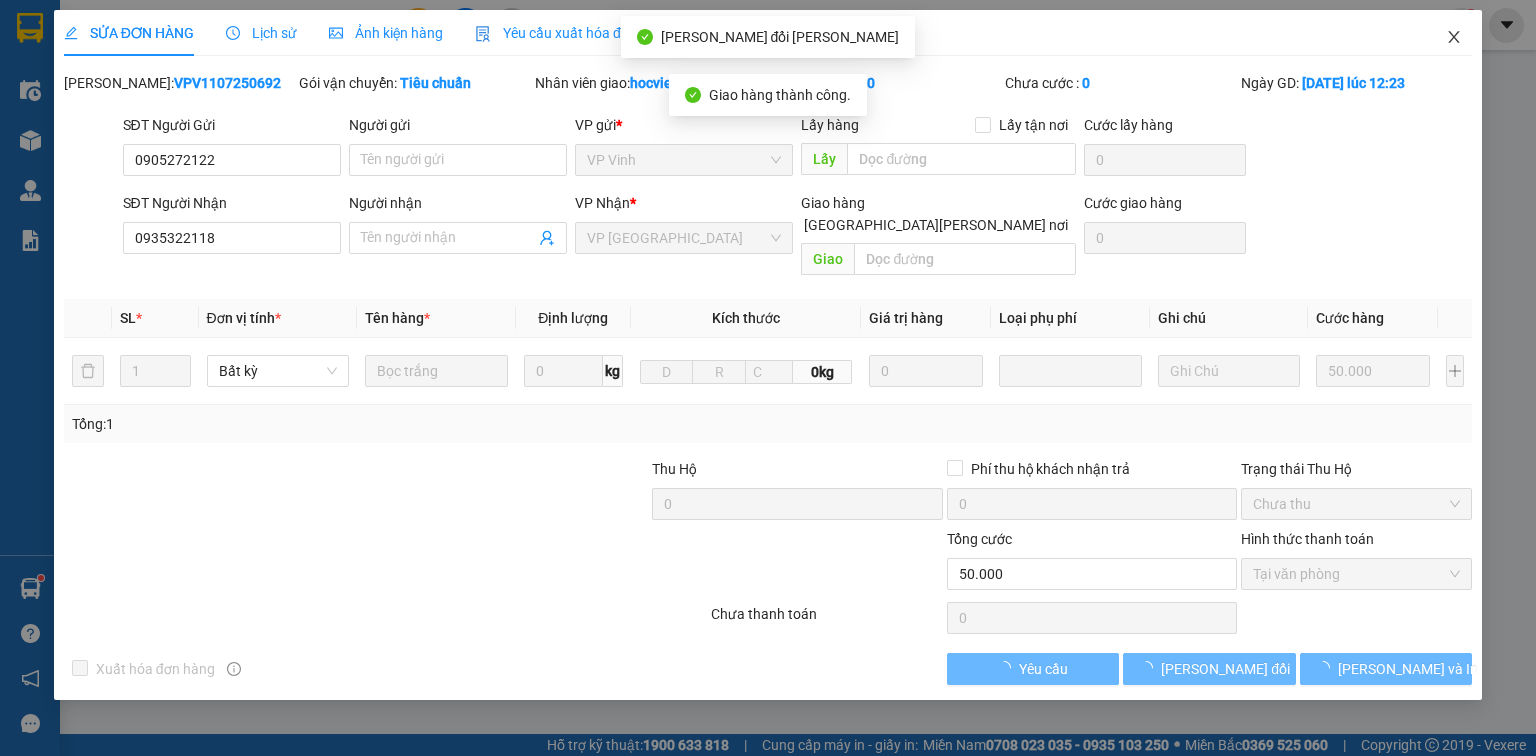 click 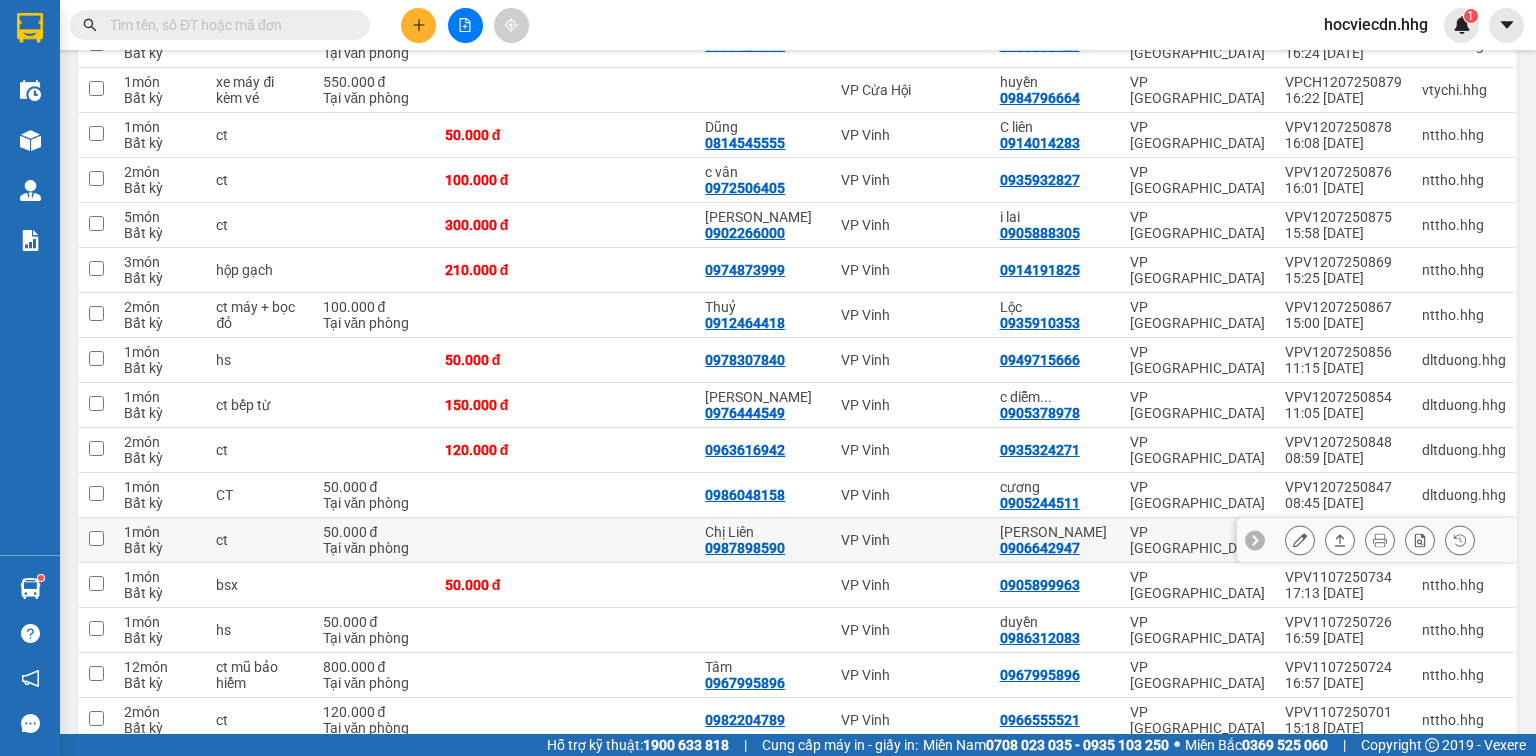 scroll, scrollTop: 936, scrollLeft: 0, axis: vertical 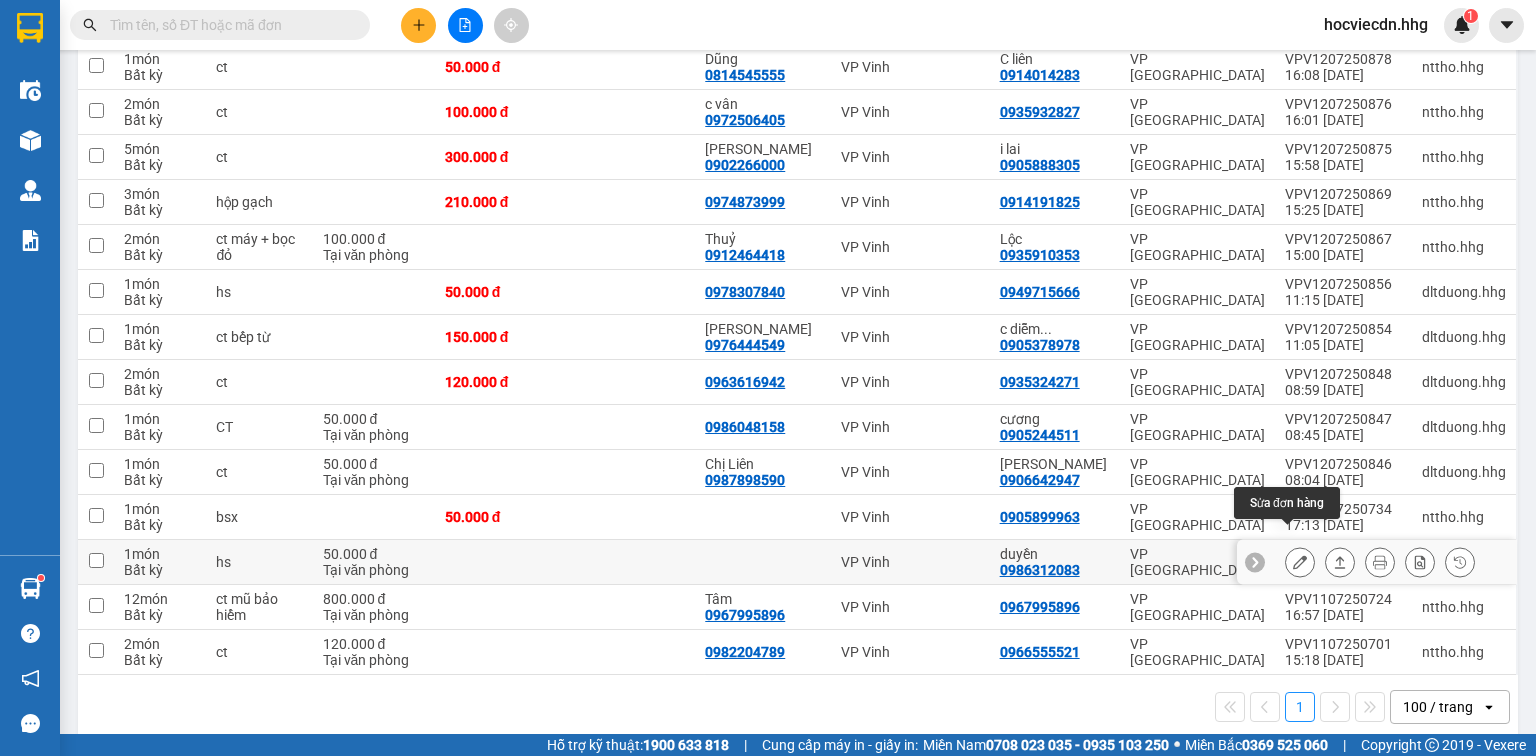 click 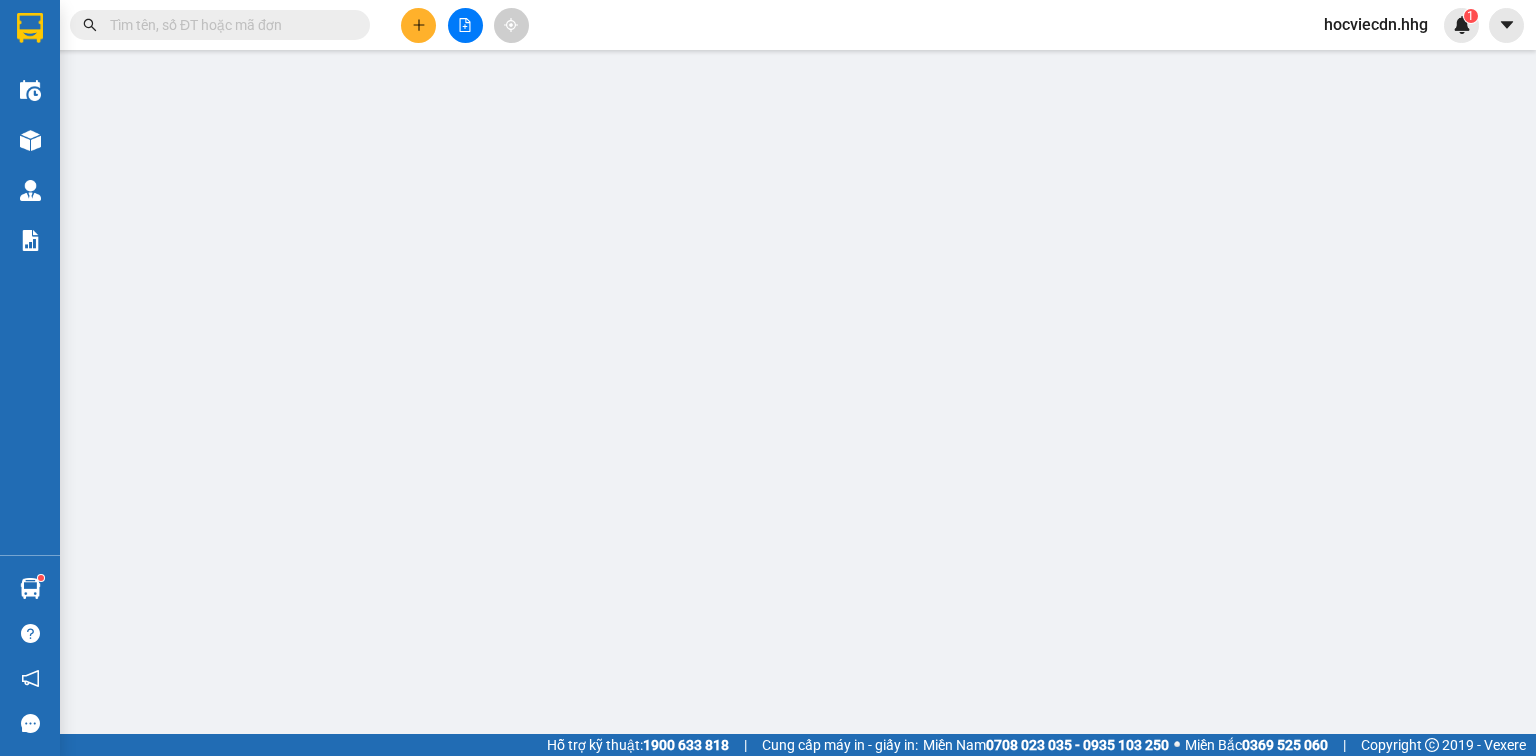 type on "0986312083" 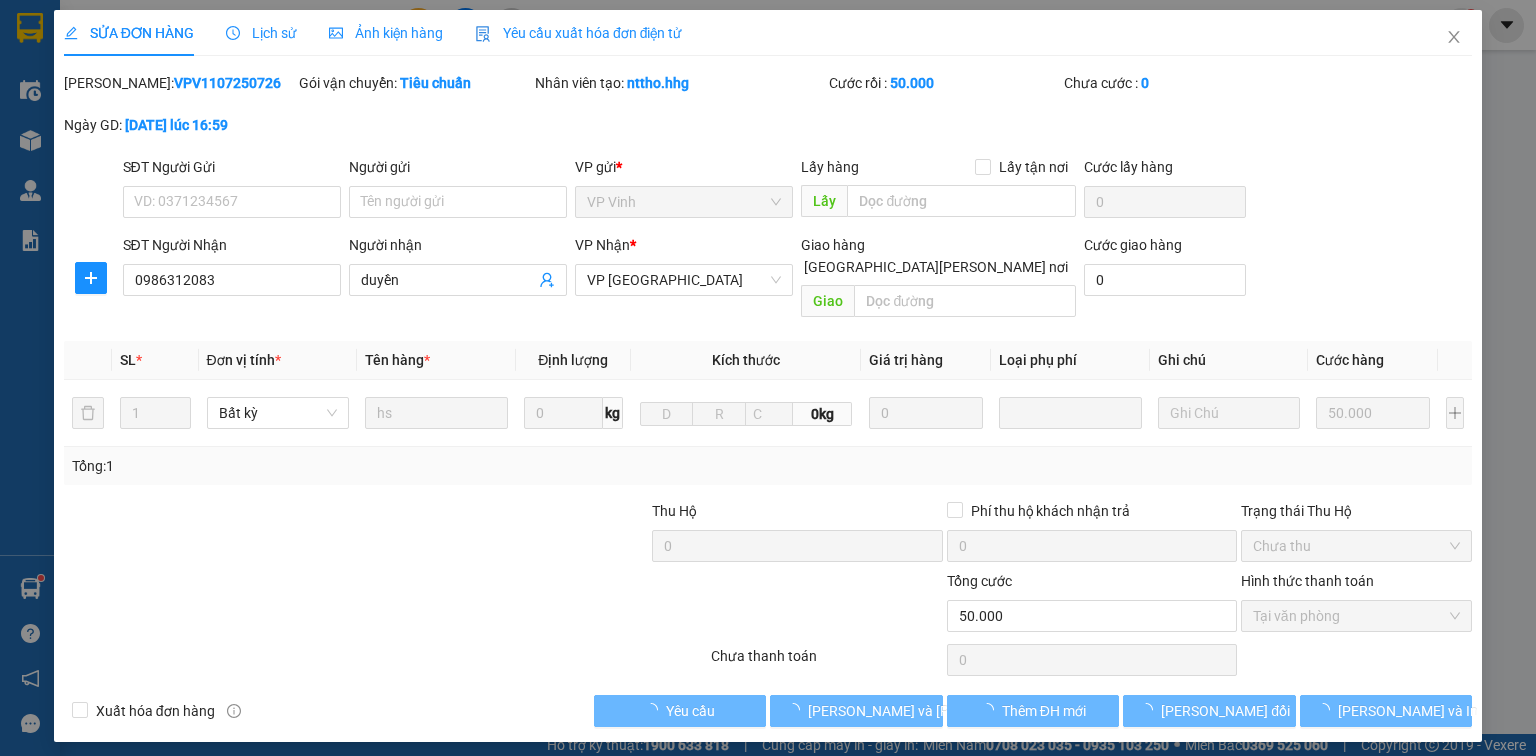 scroll, scrollTop: 0, scrollLeft: 0, axis: both 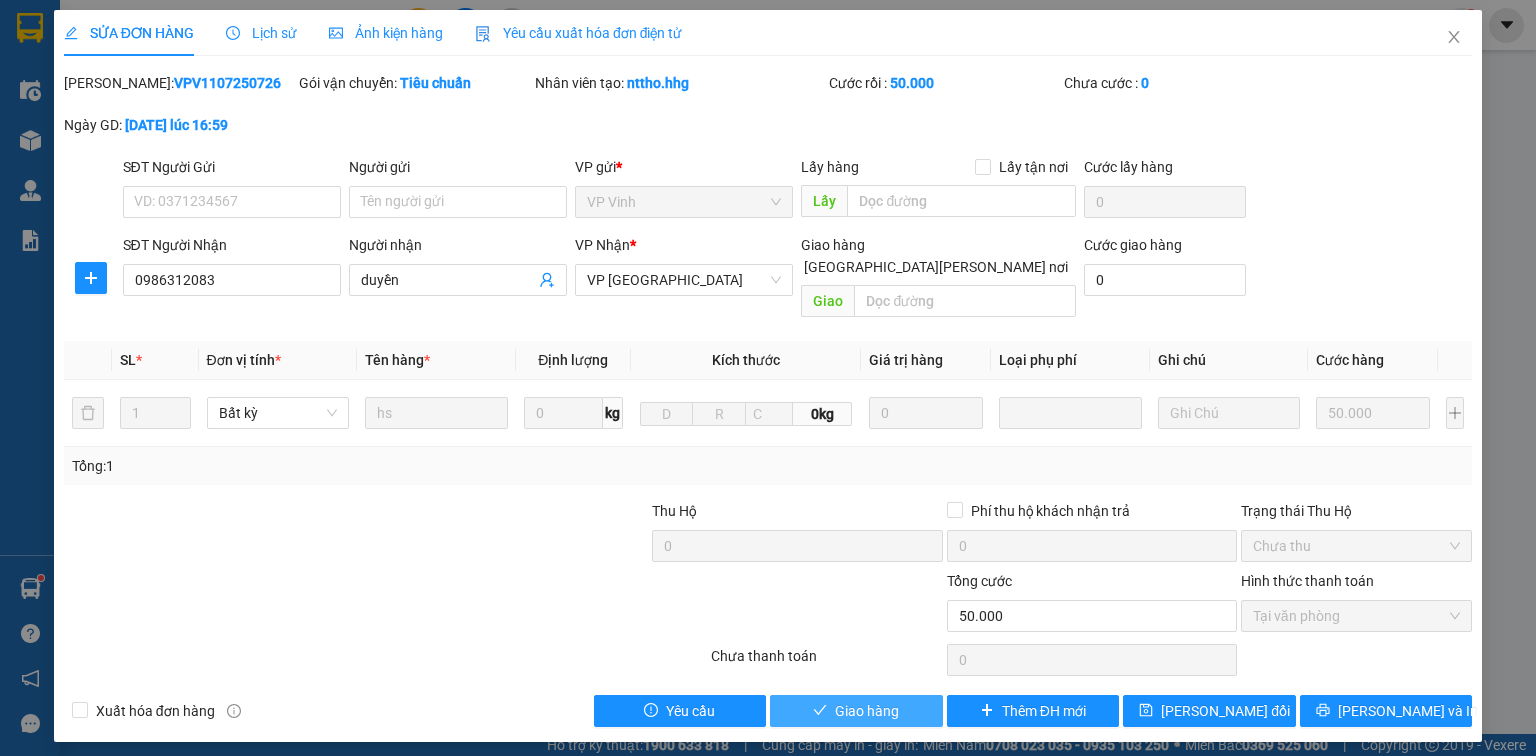 click on "Giao hàng" at bounding box center (856, 711) 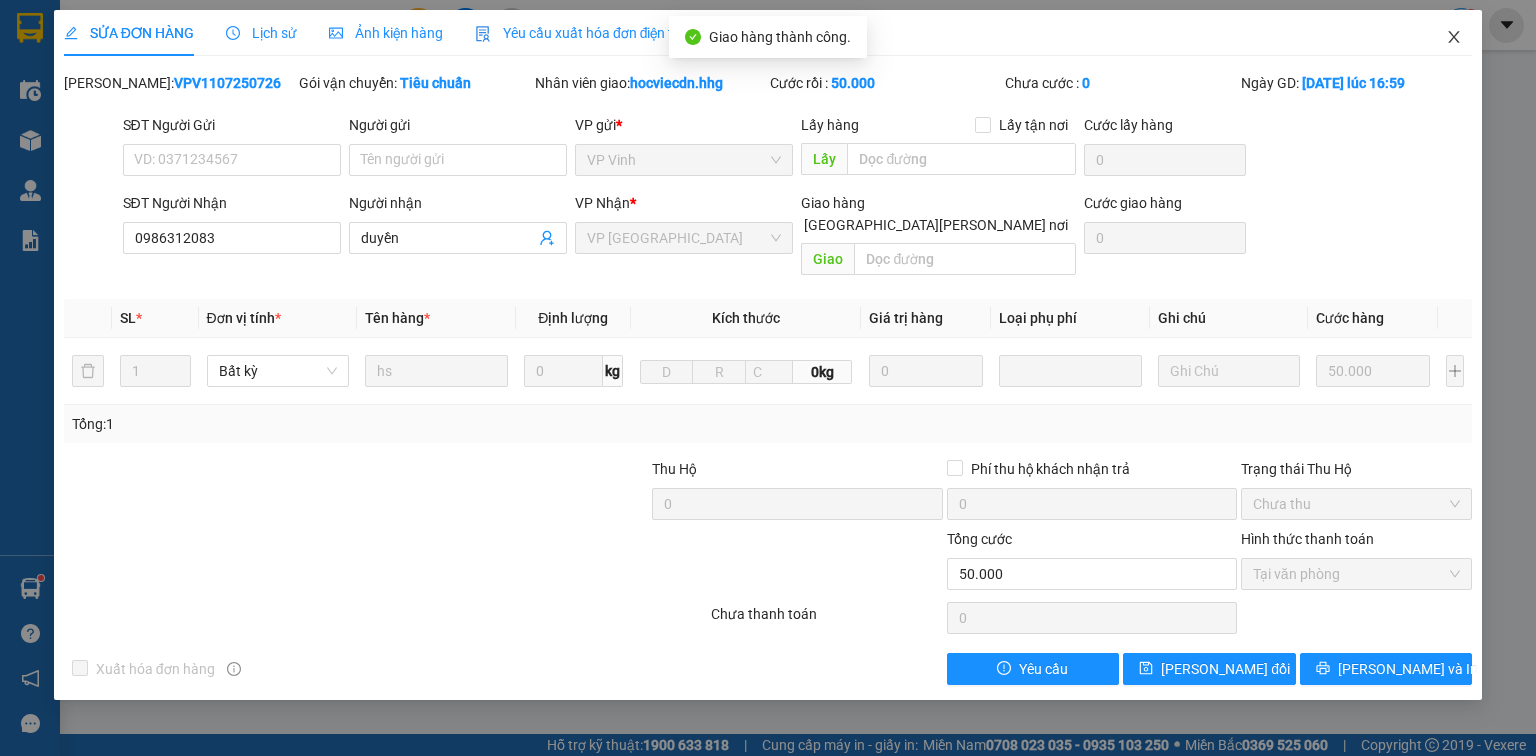 click at bounding box center (1454, 38) 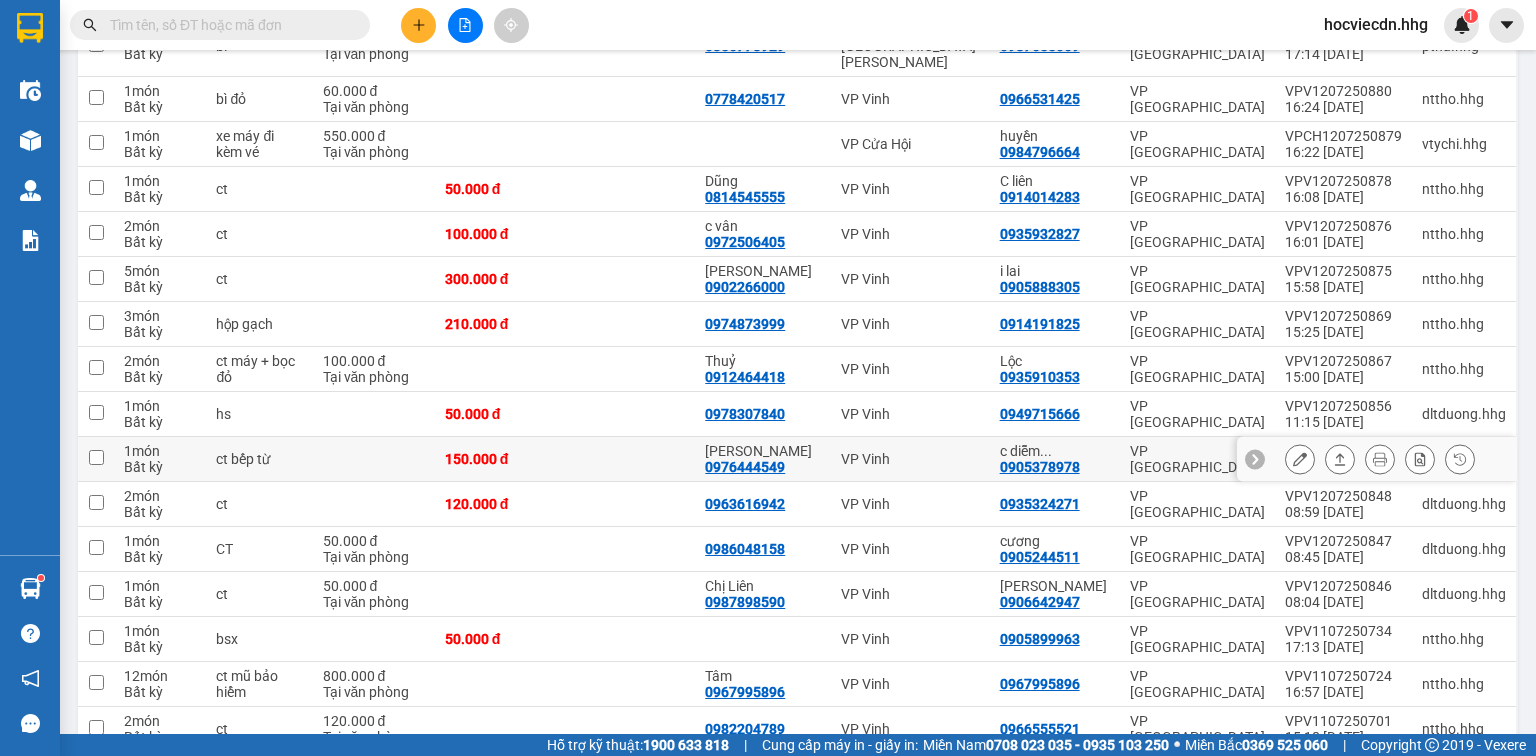 scroll, scrollTop: 880, scrollLeft: 0, axis: vertical 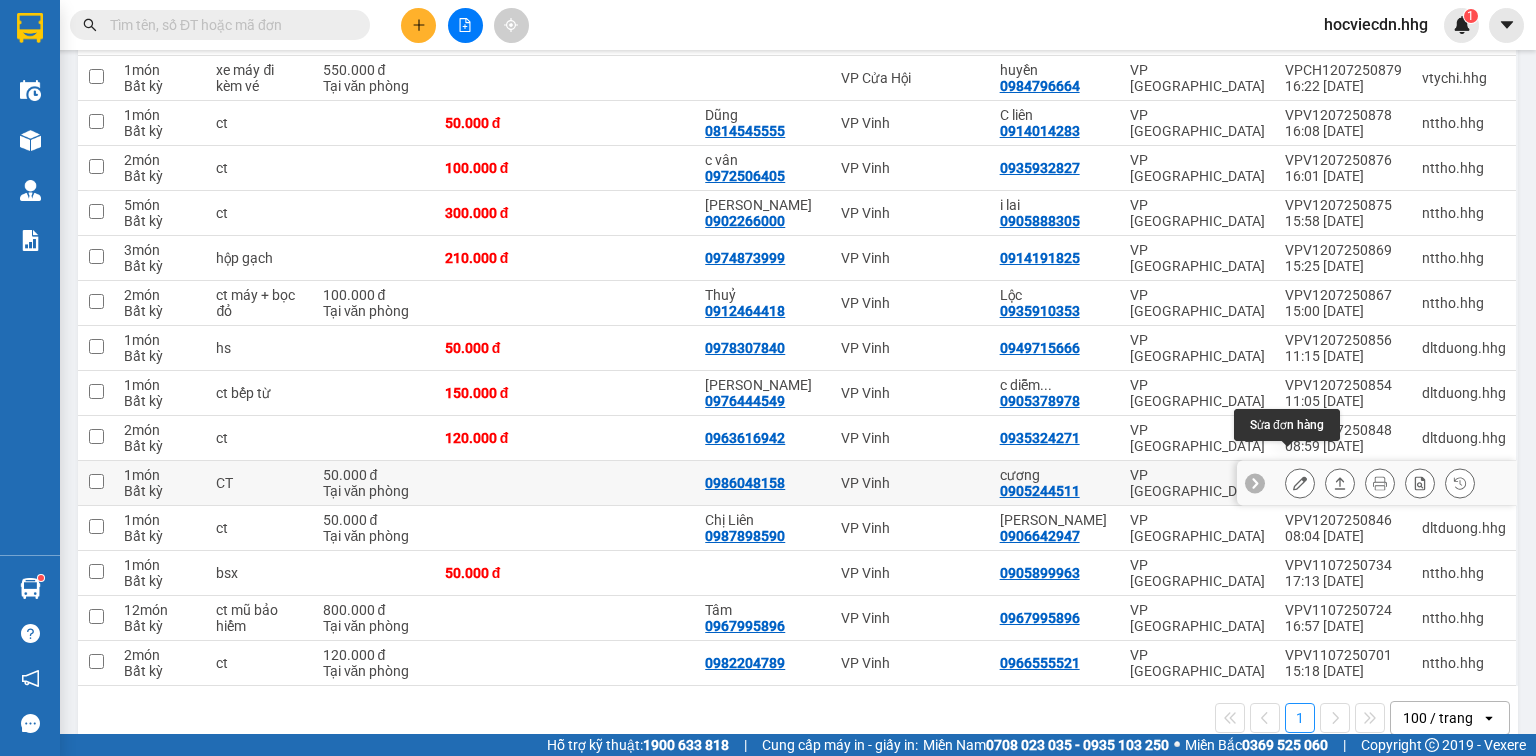 click 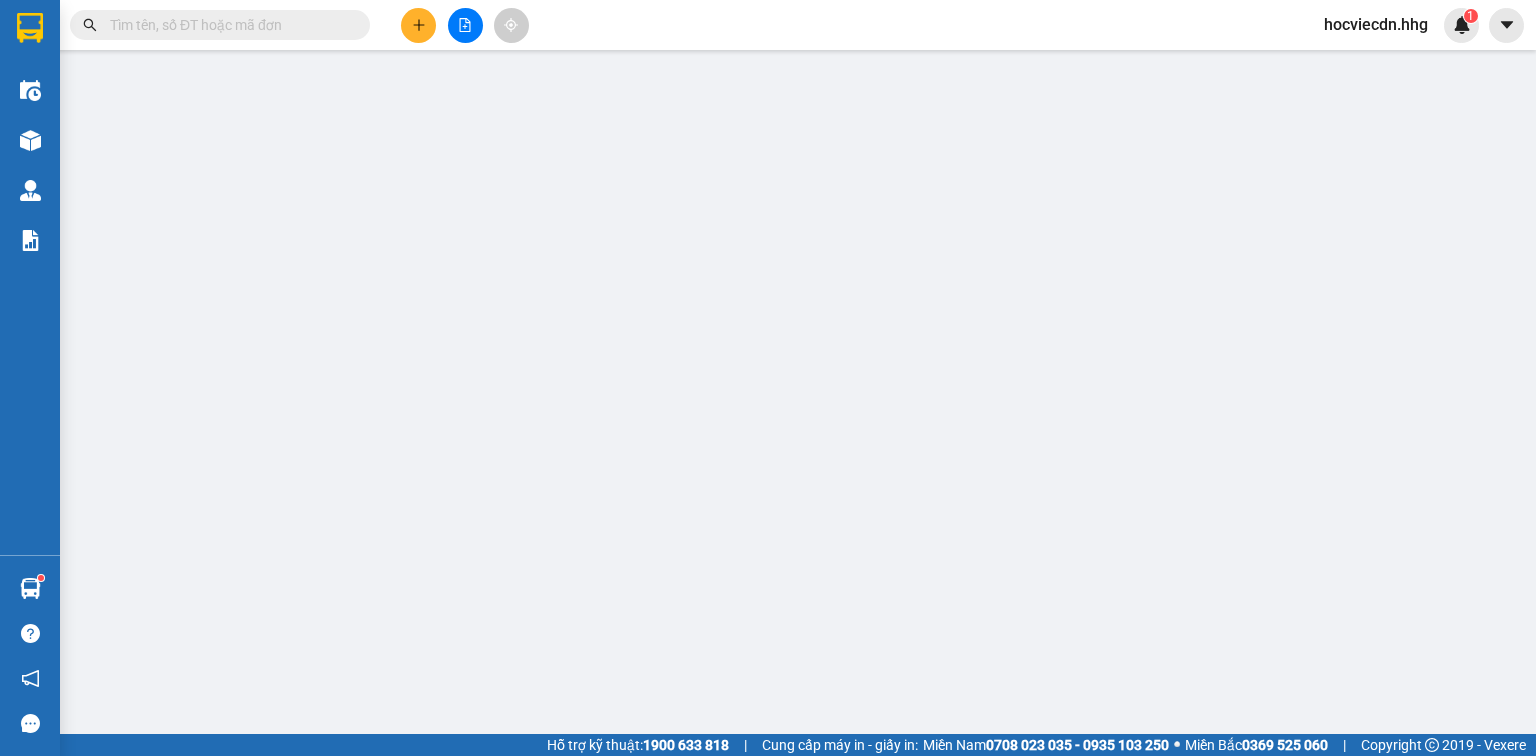 type on "0986048158" 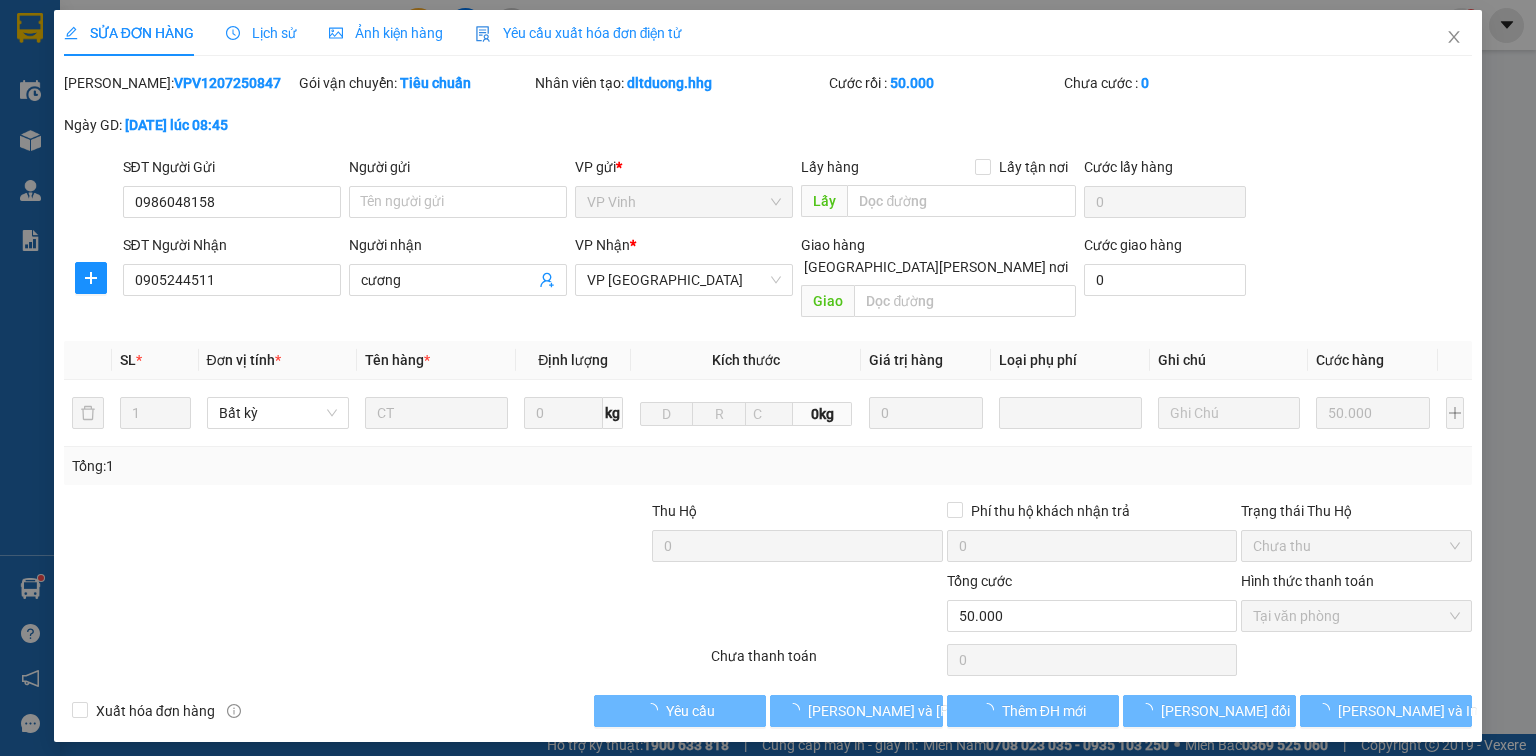scroll, scrollTop: 0, scrollLeft: 0, axis: both 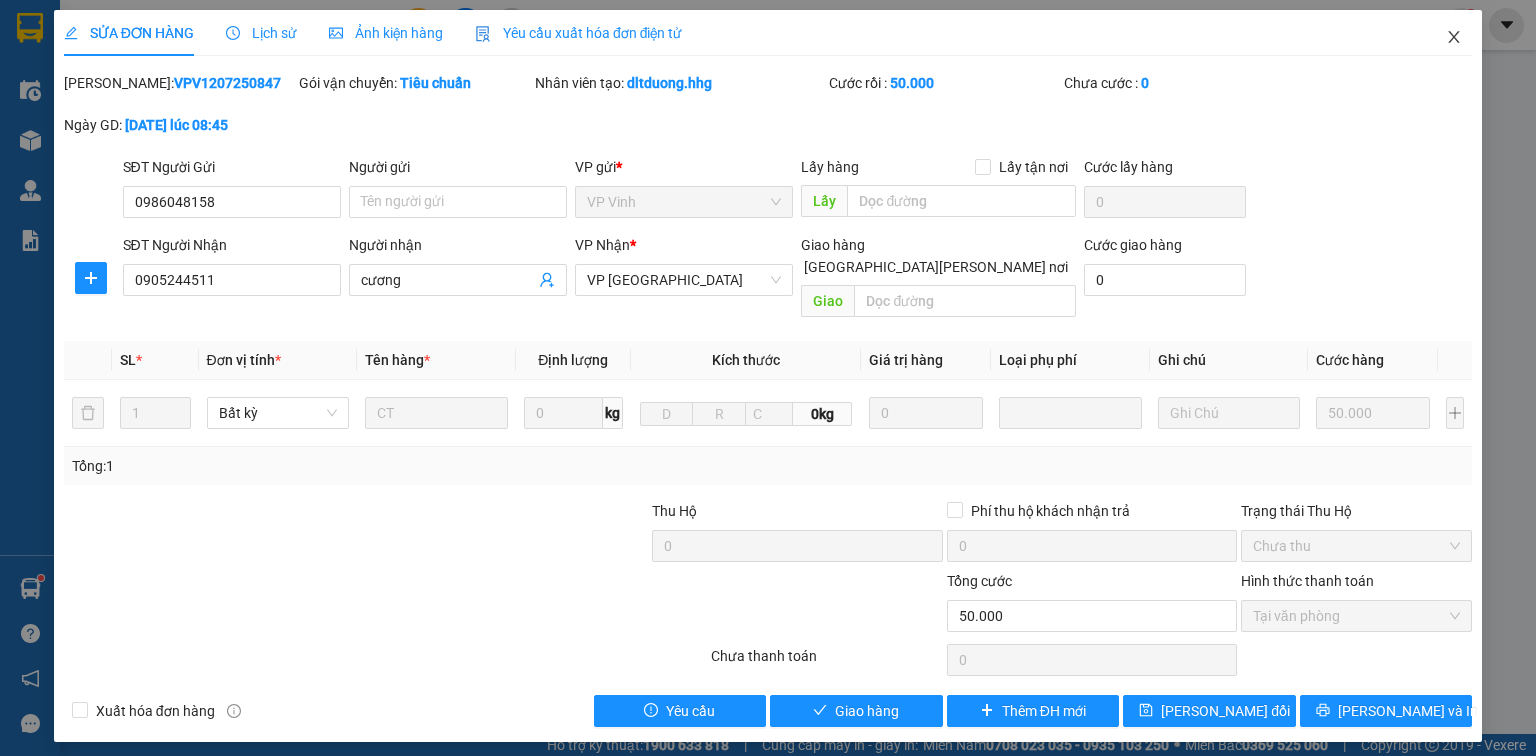 click 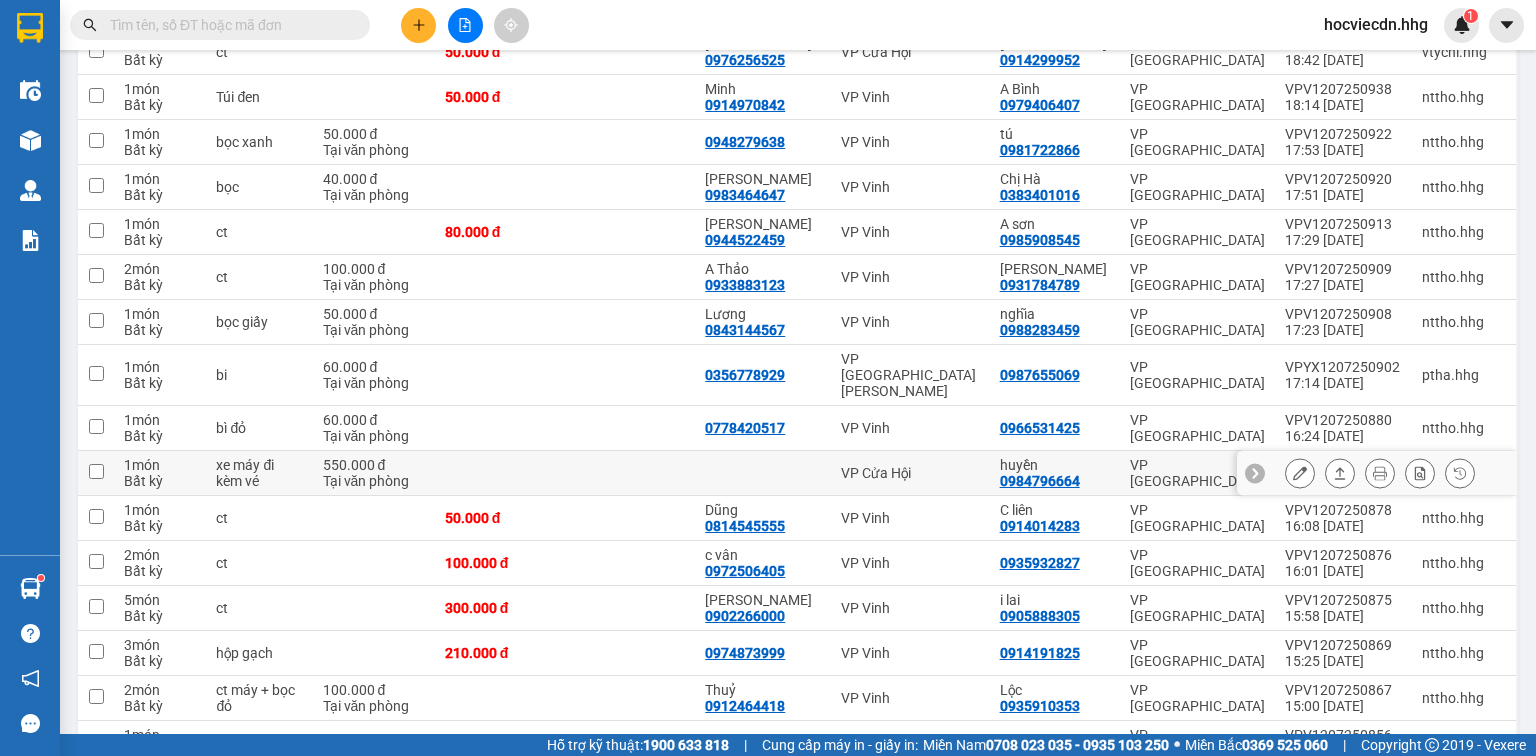 scroll, scrollTop: 491, scrollLeft: 0, axis: vertical 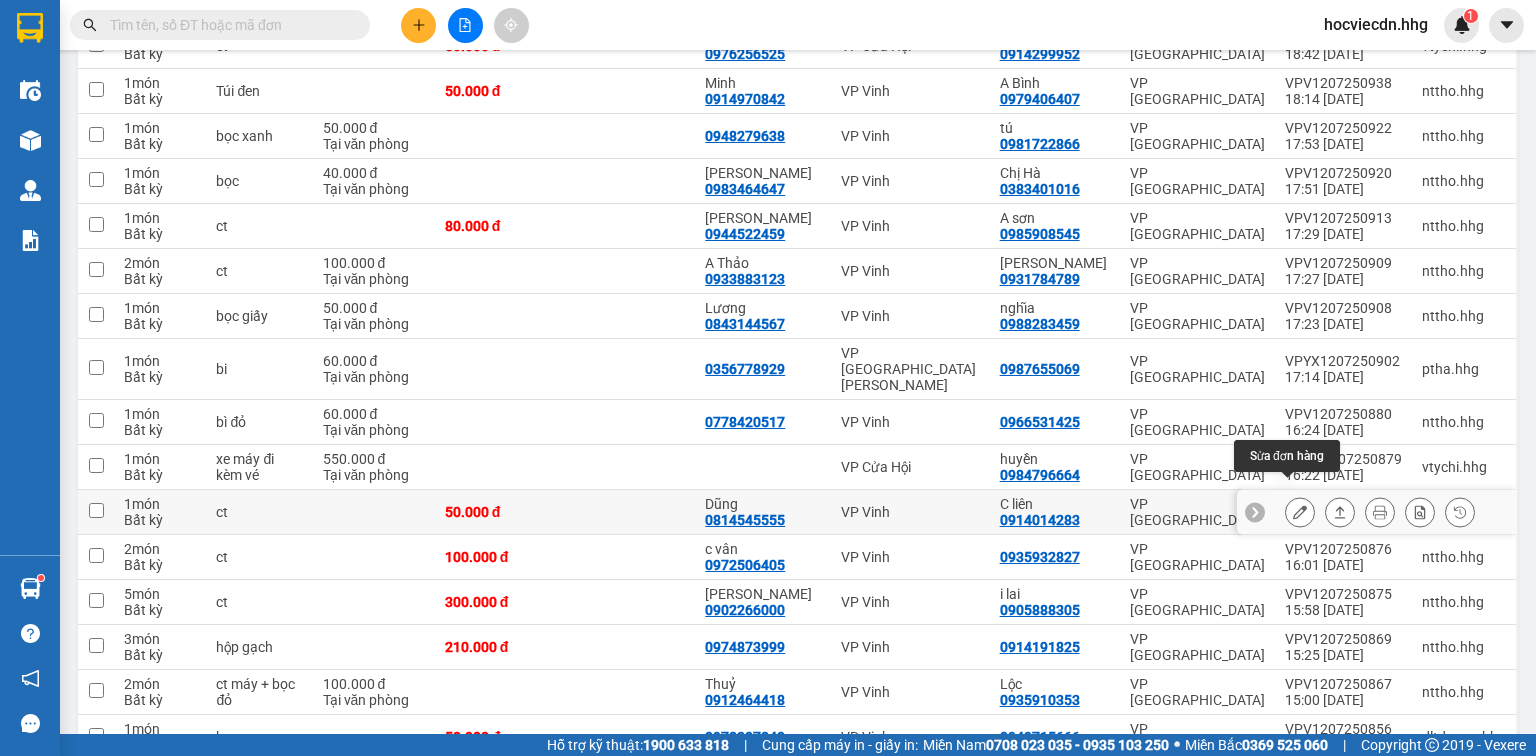 click 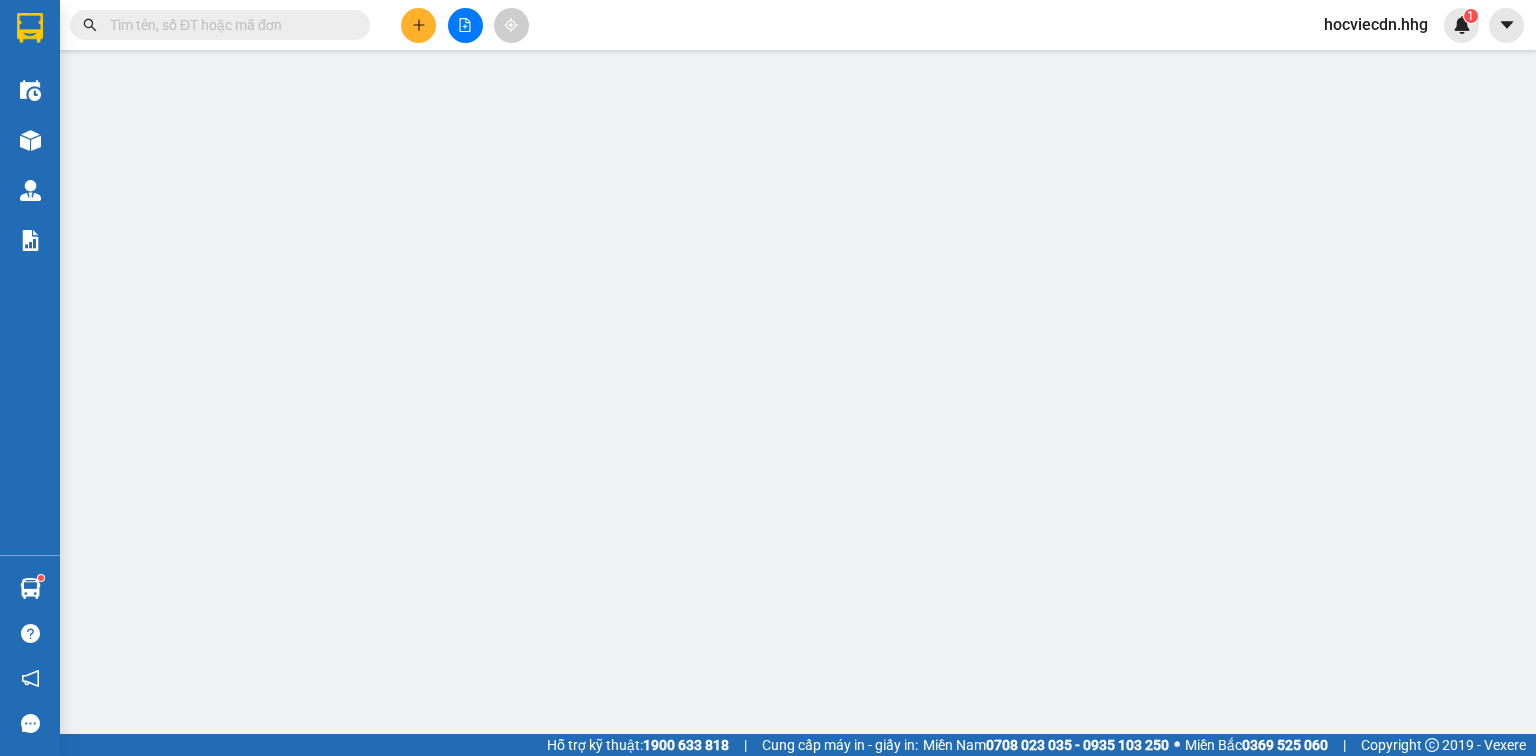 type on "0814545555" 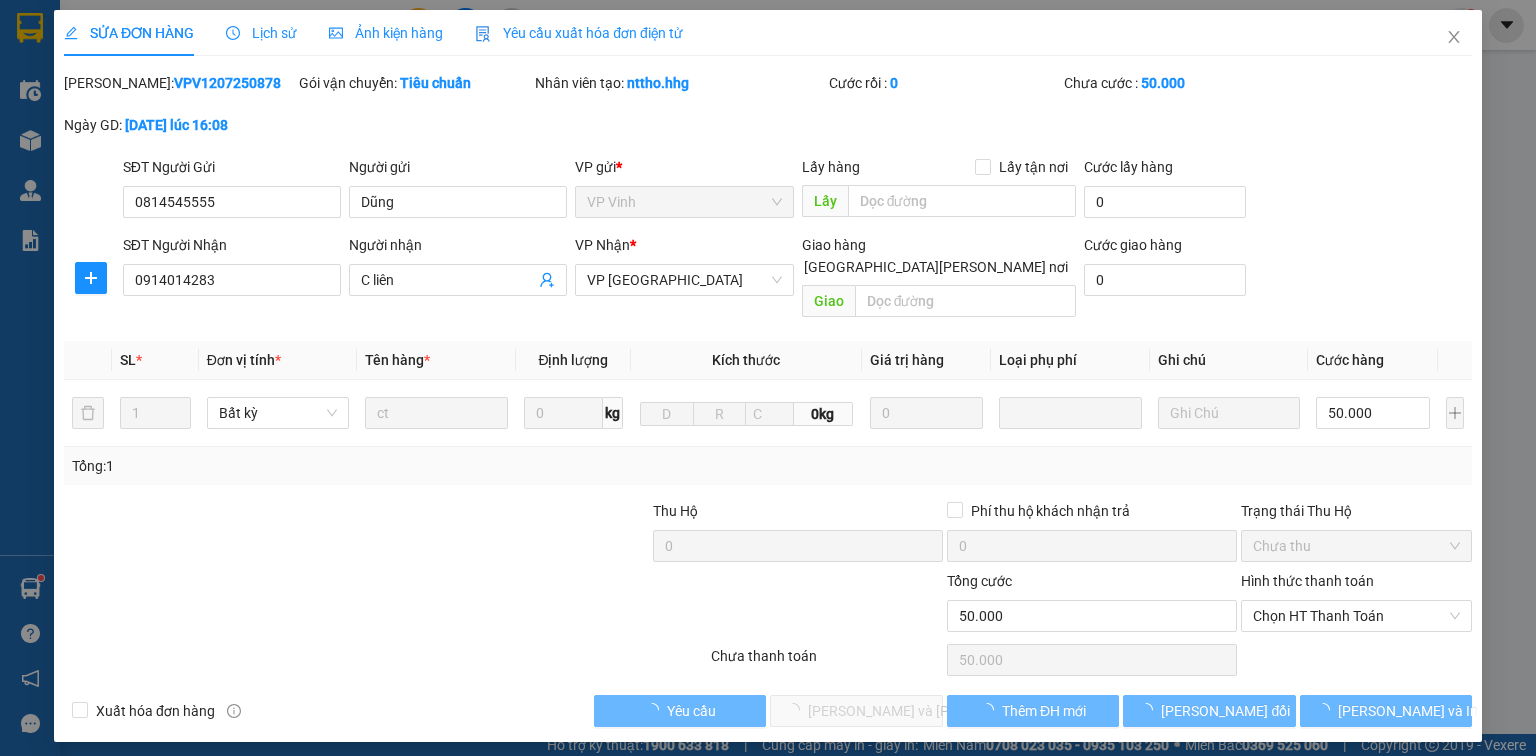 scroll, scrollTop: 0, scrollLeft: 0, axis: both 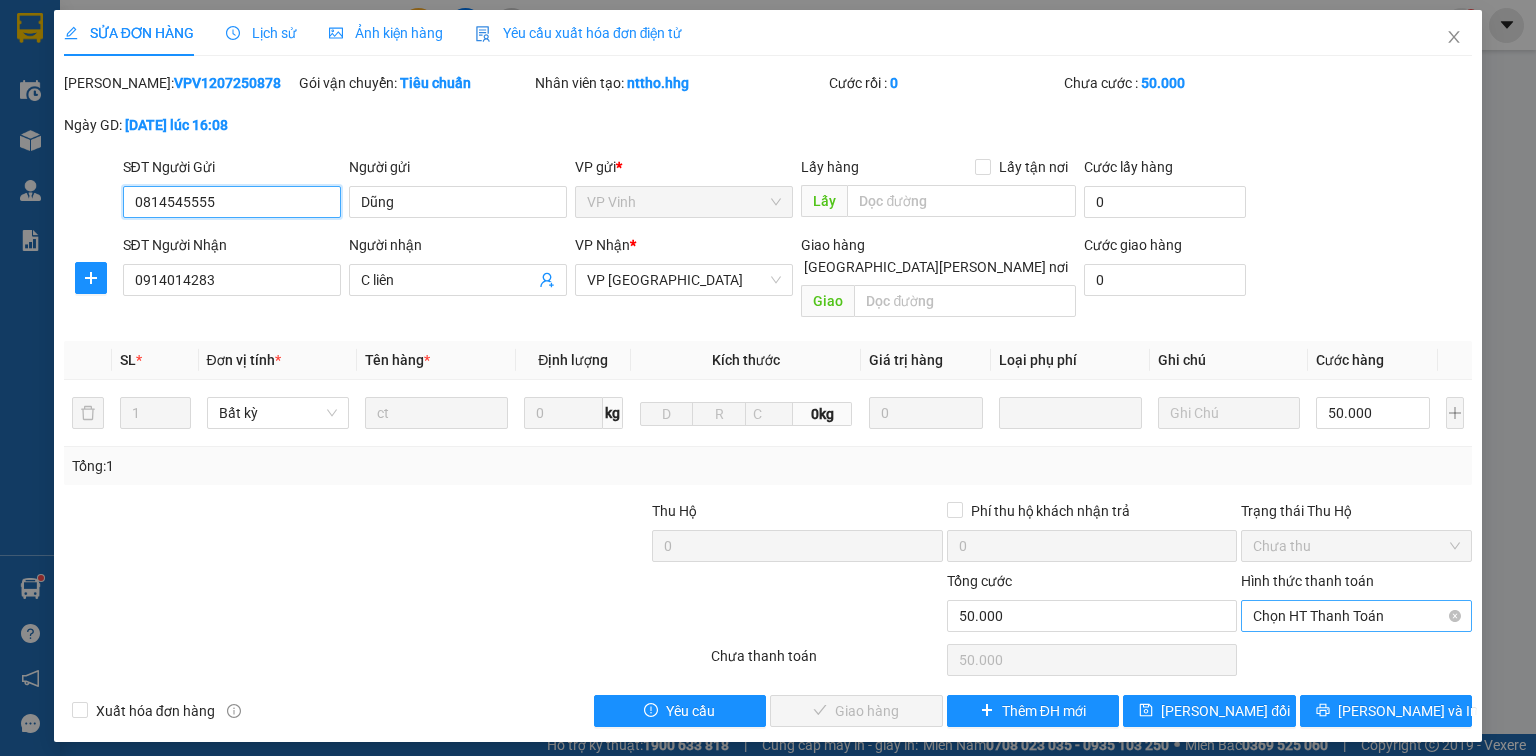 click on "Chọn HT Thanh Toán" at bounding box center [1356, 616] 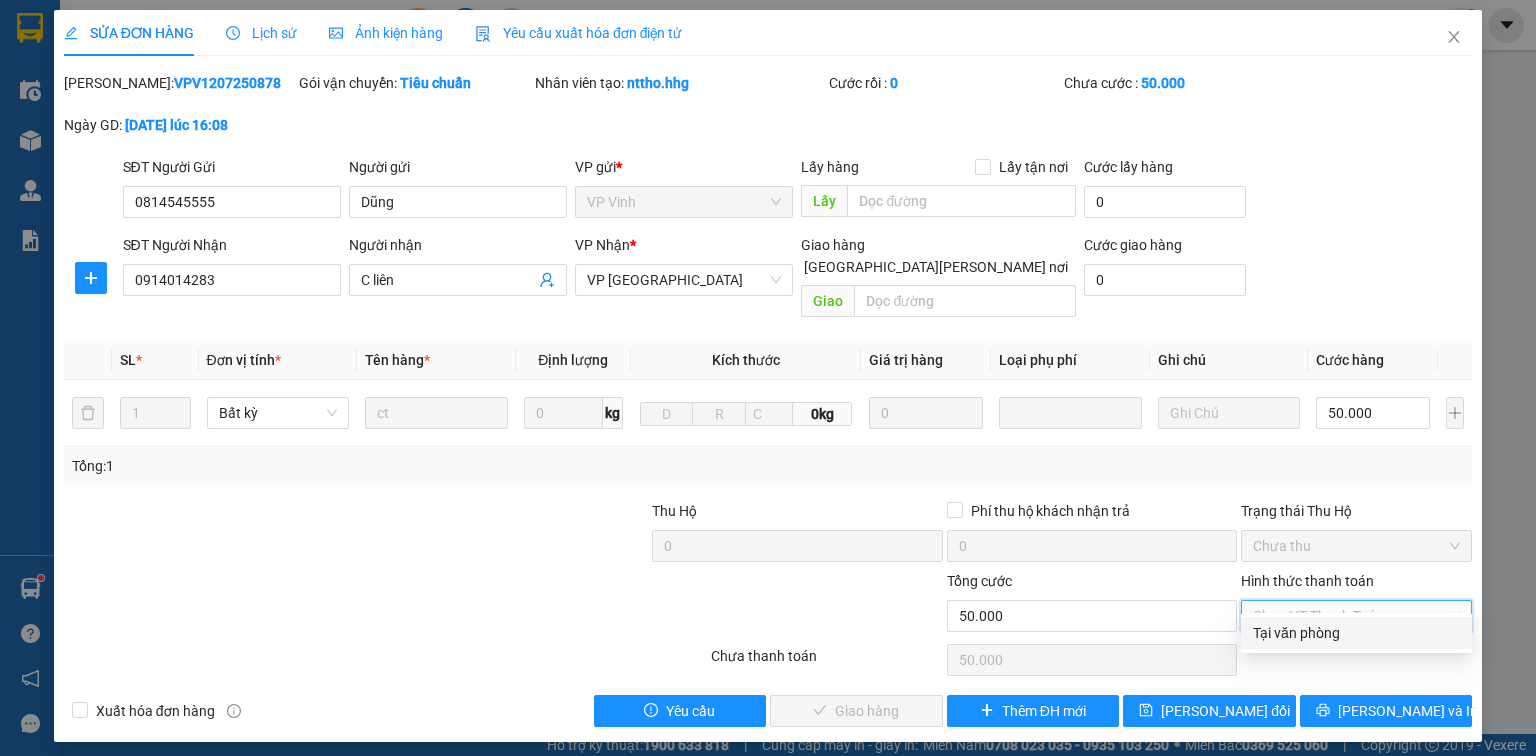 click on "Tại văn phòng" at bounding box center (1356, 633) 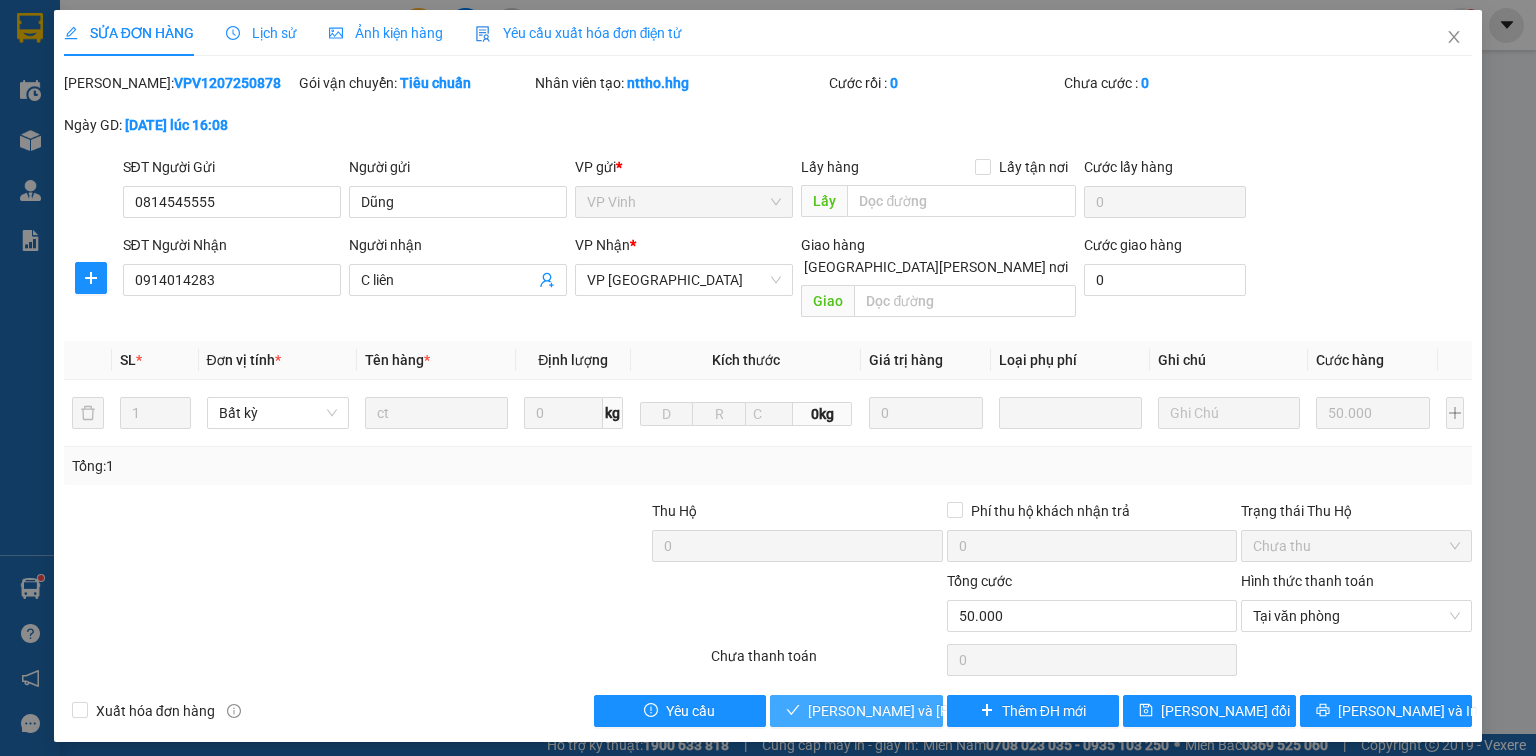 click on "[PERSON_NAME] và Giao hàng" at bounding box center [856, 711] 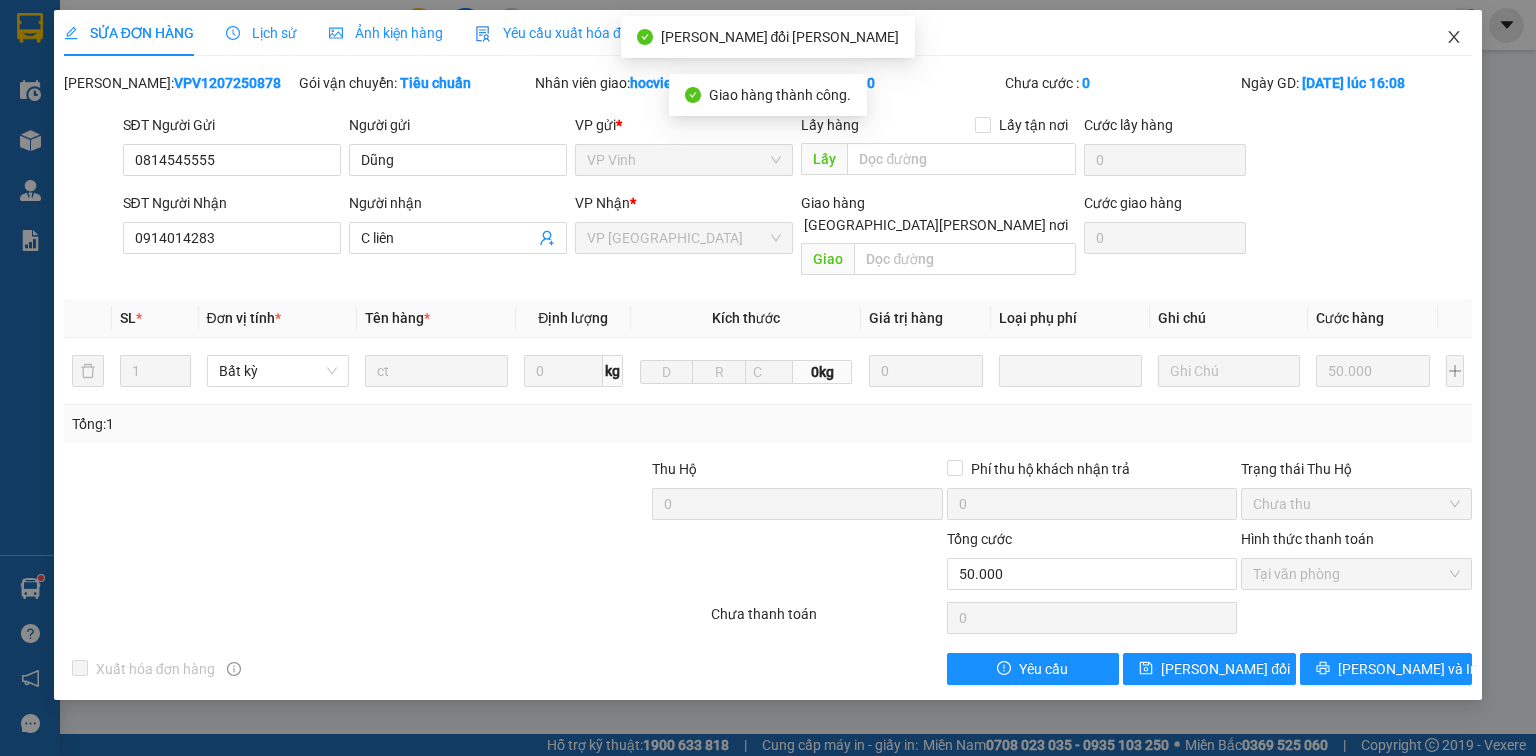 click 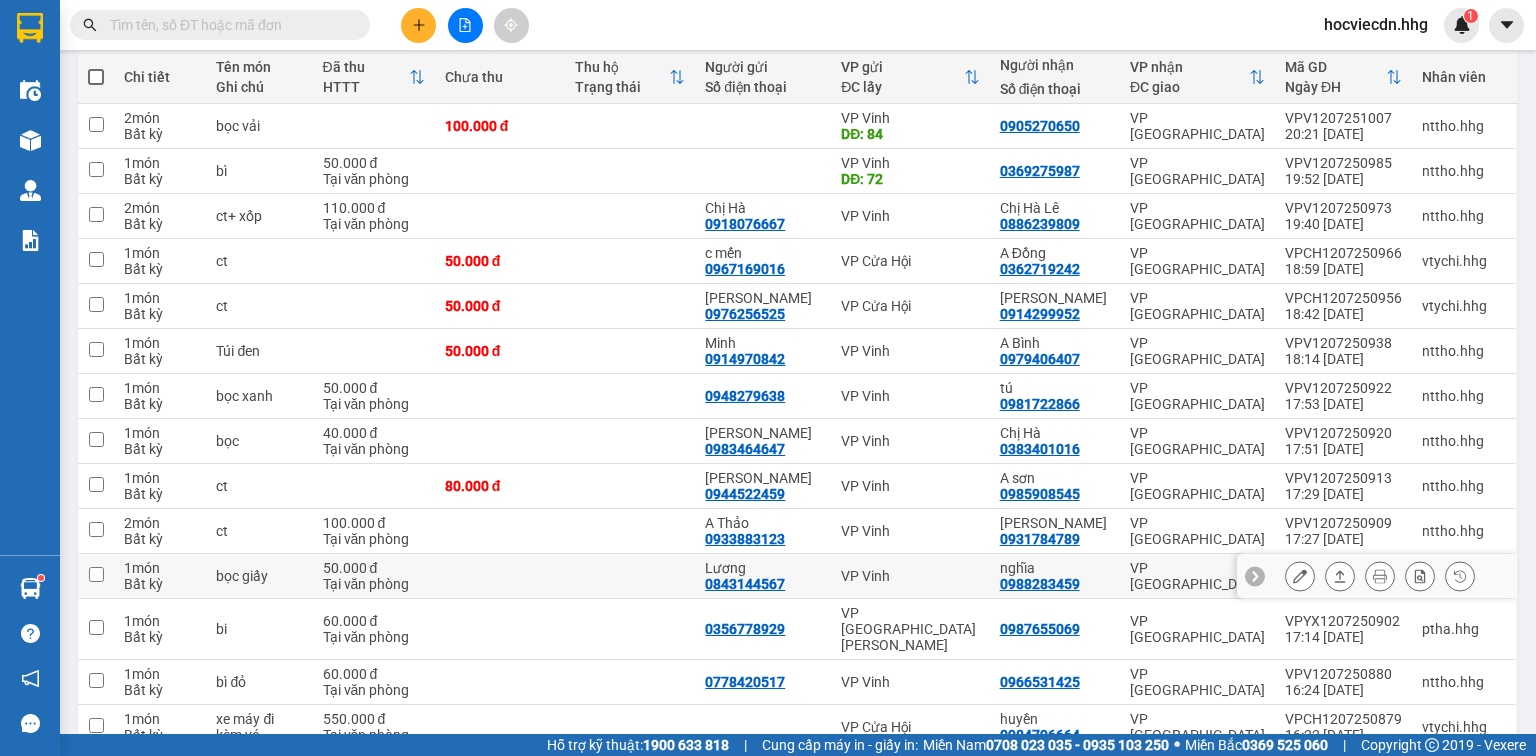 scroll, scrollTop: 240, scrollLeft: 0, axis: vertical 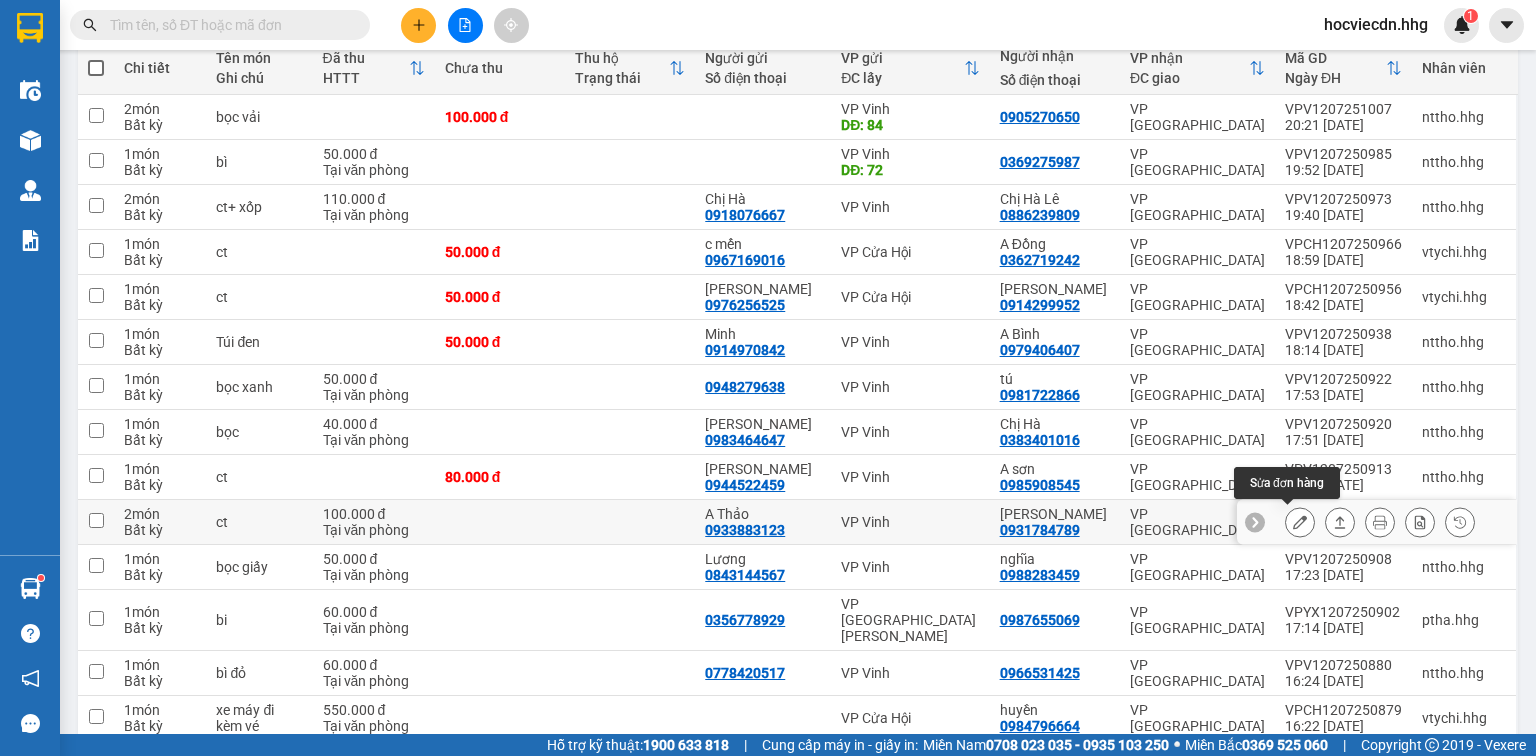 click 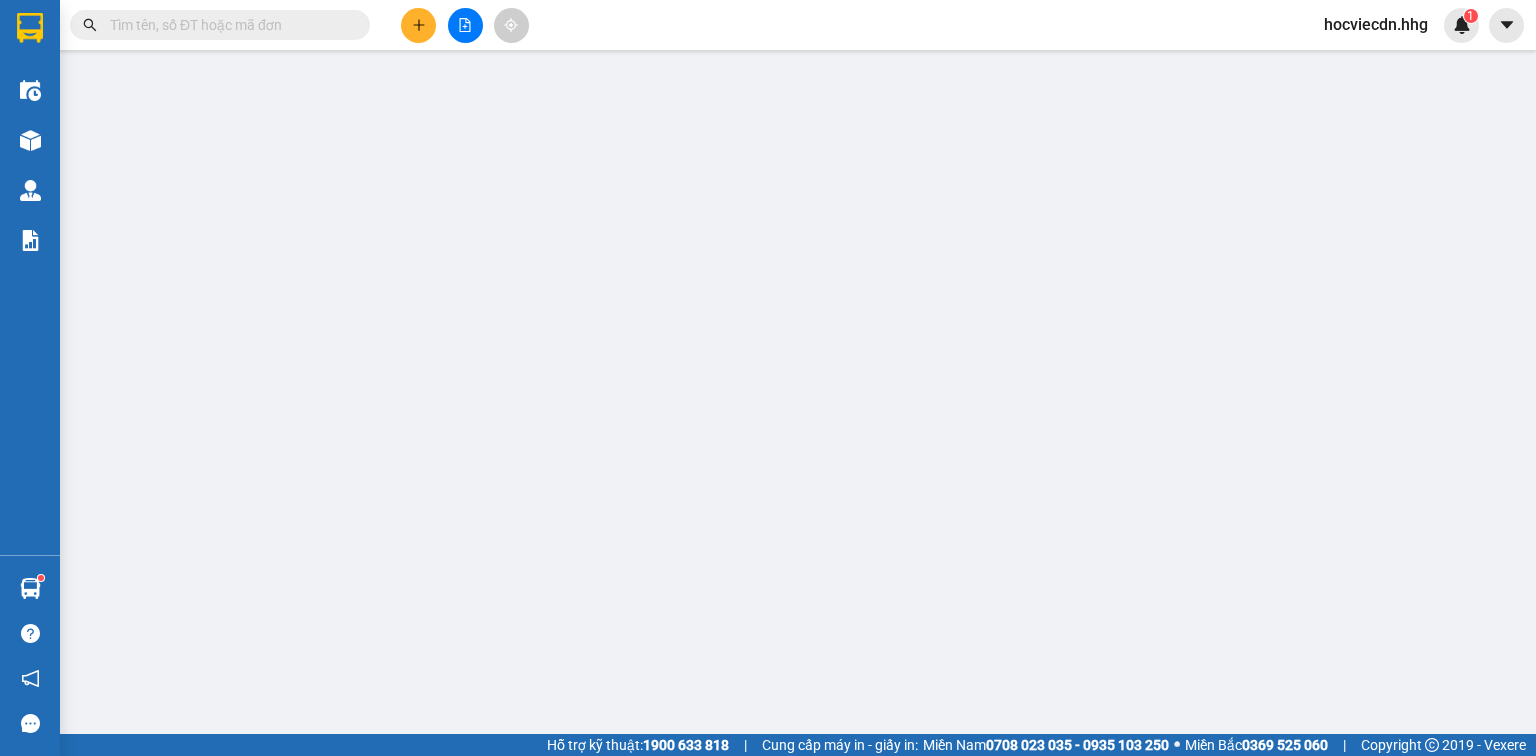 scroll, scrollTop: 0, scrollLeft: 0, axis: both 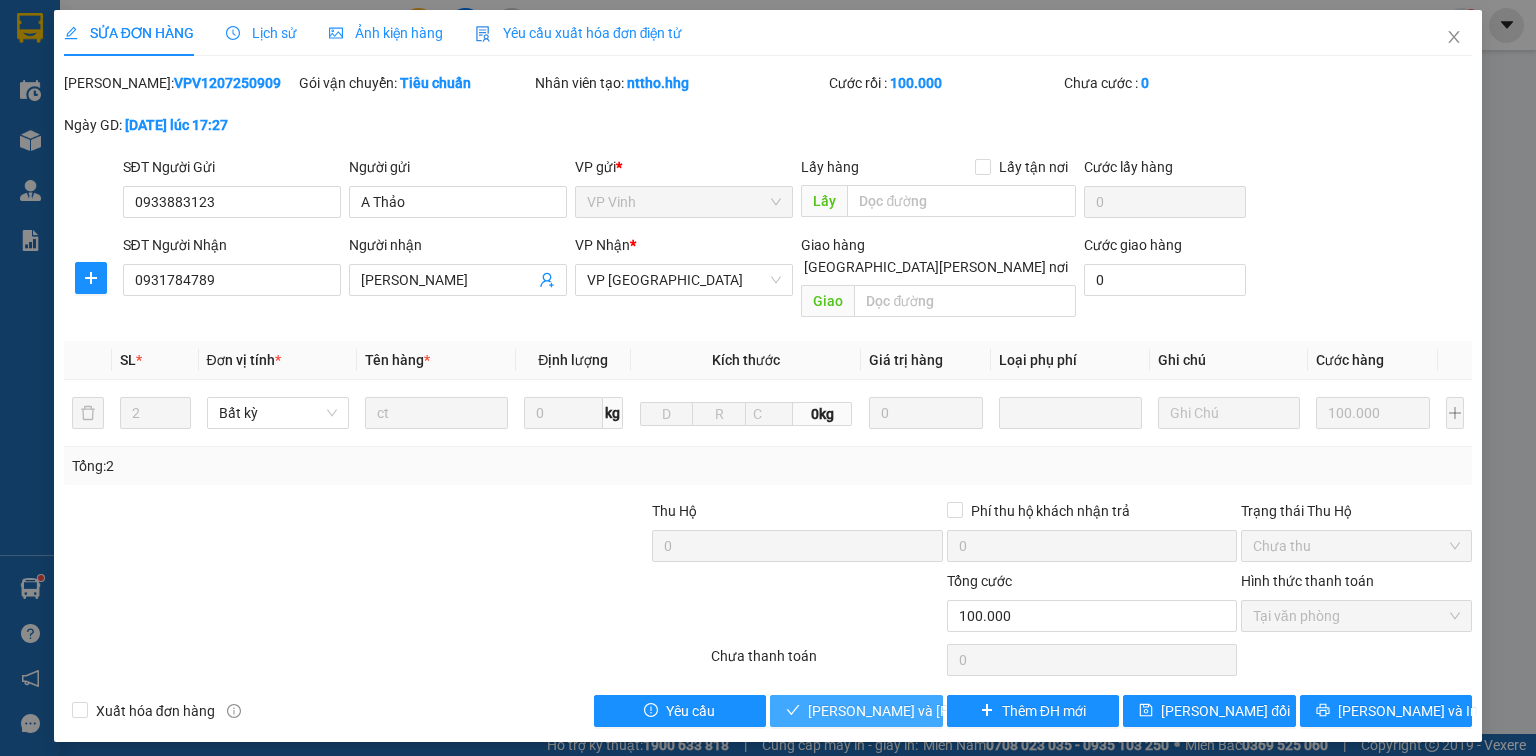 click on "[PERSON_NAME] và Giao hàng" at bounding box center (943, 711) 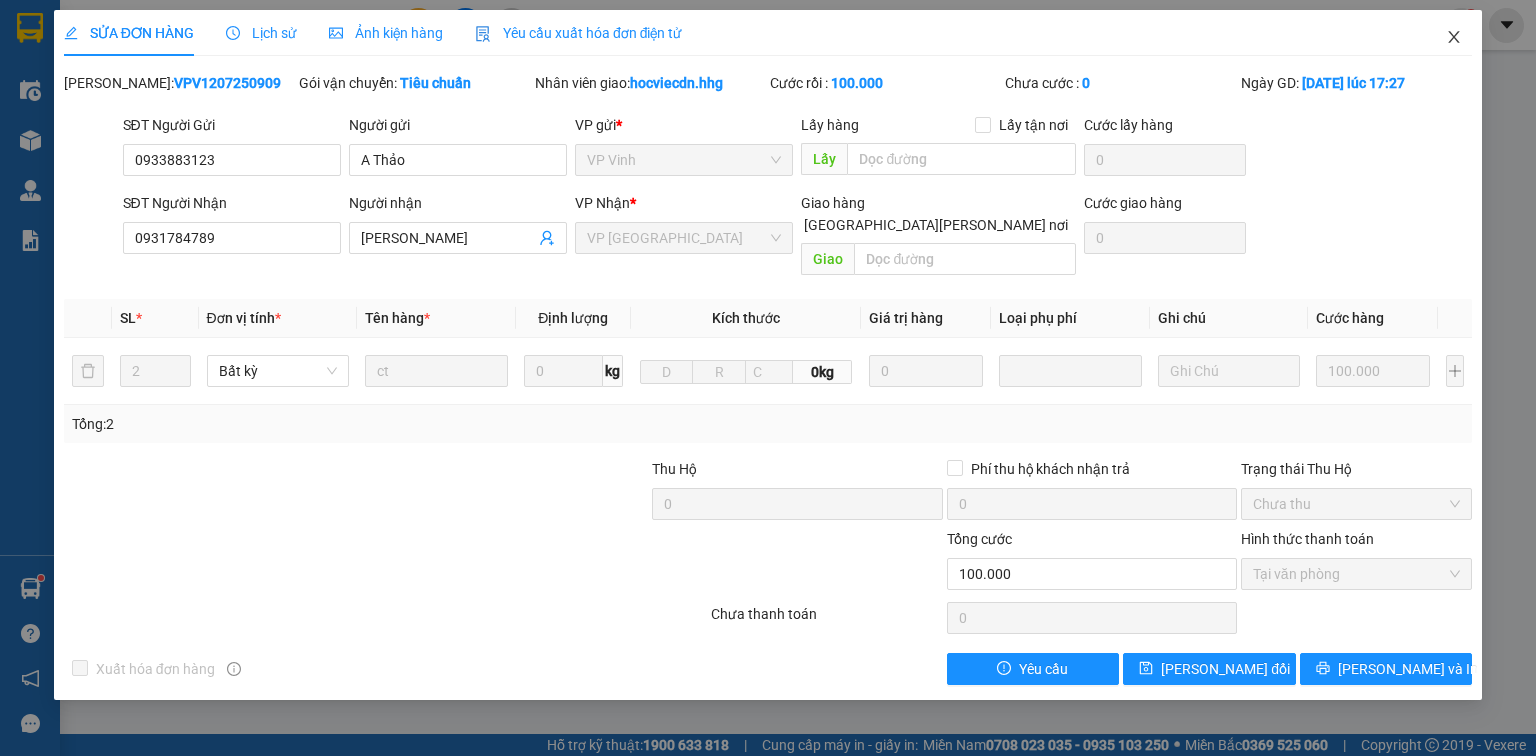 click 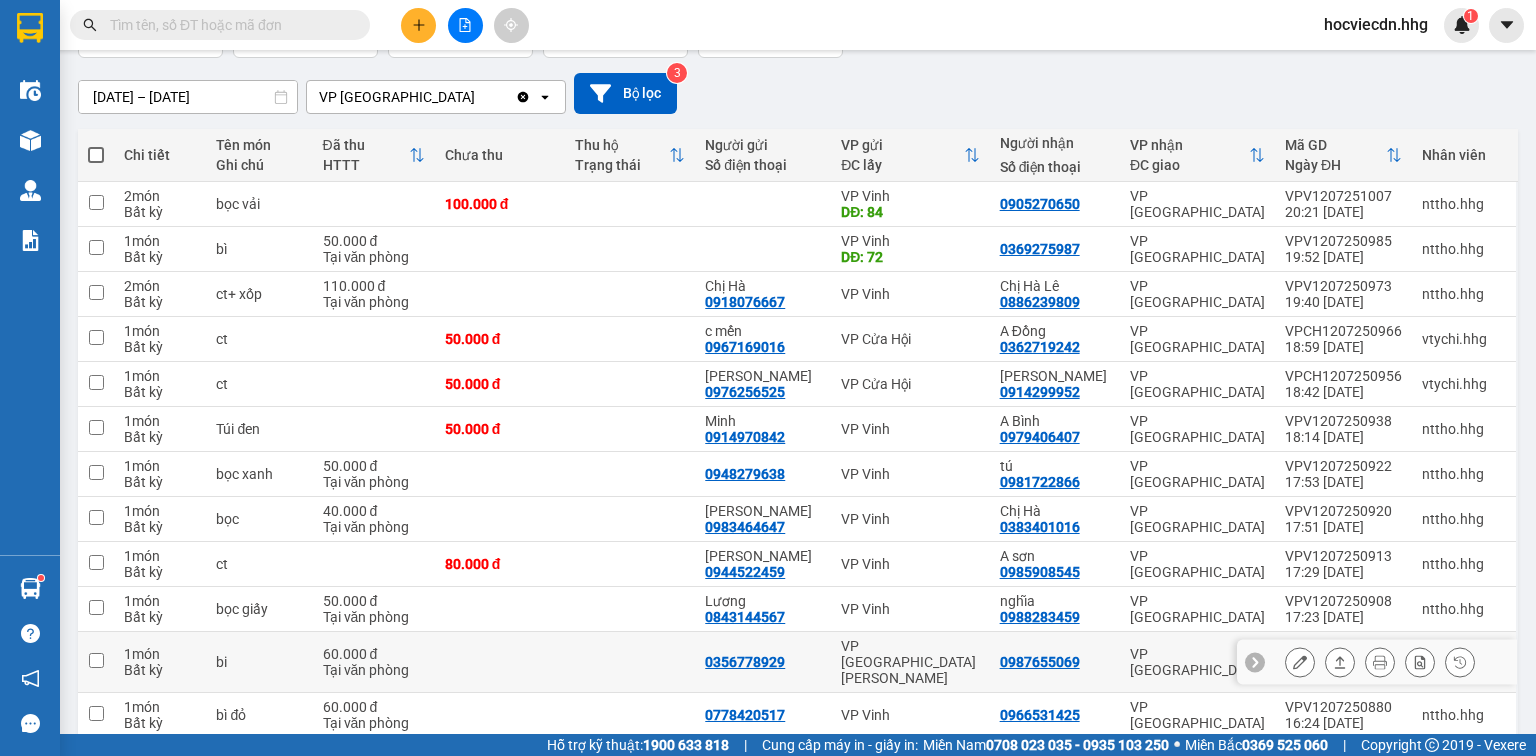 scroll, scrollTop: 160, scrollLeft: 0, axis: vertical 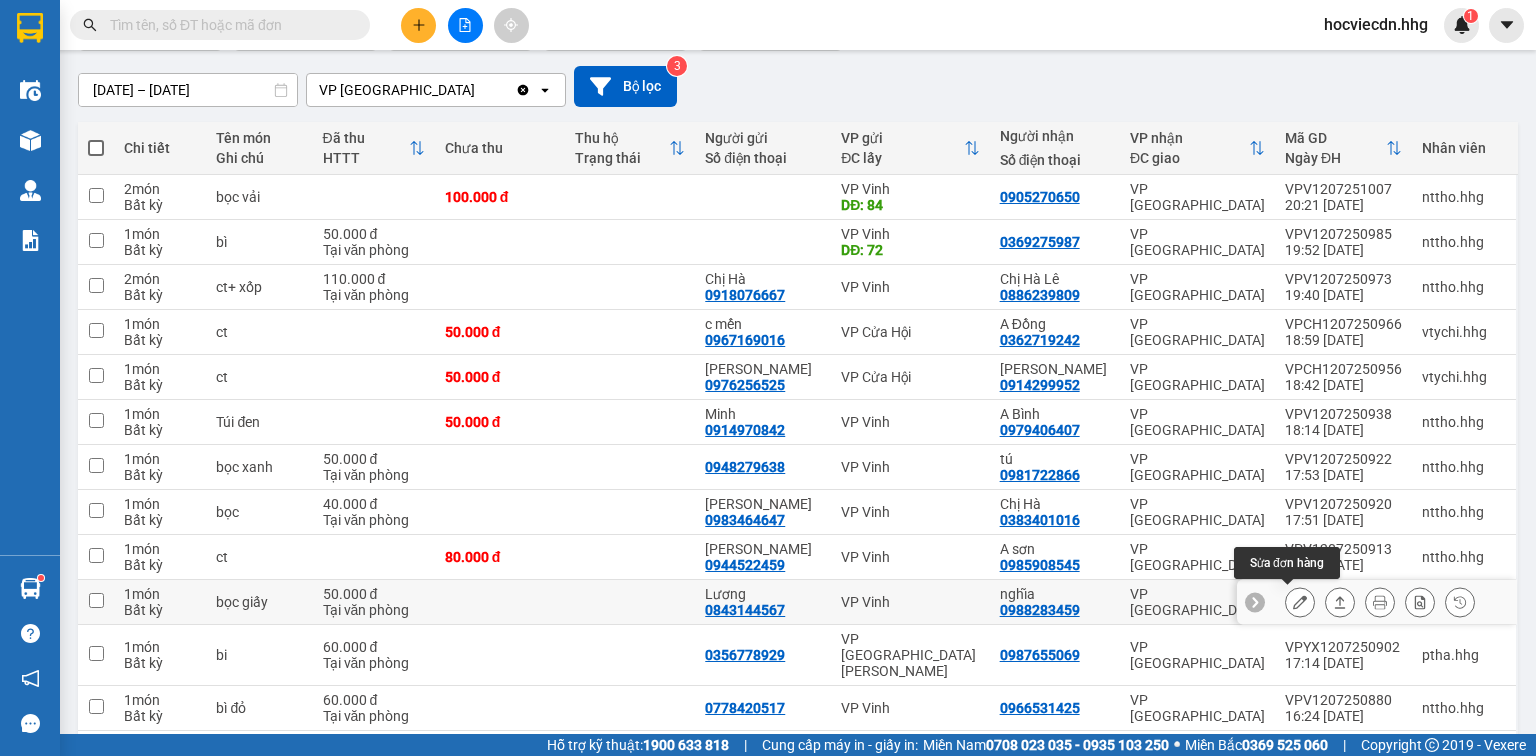 click 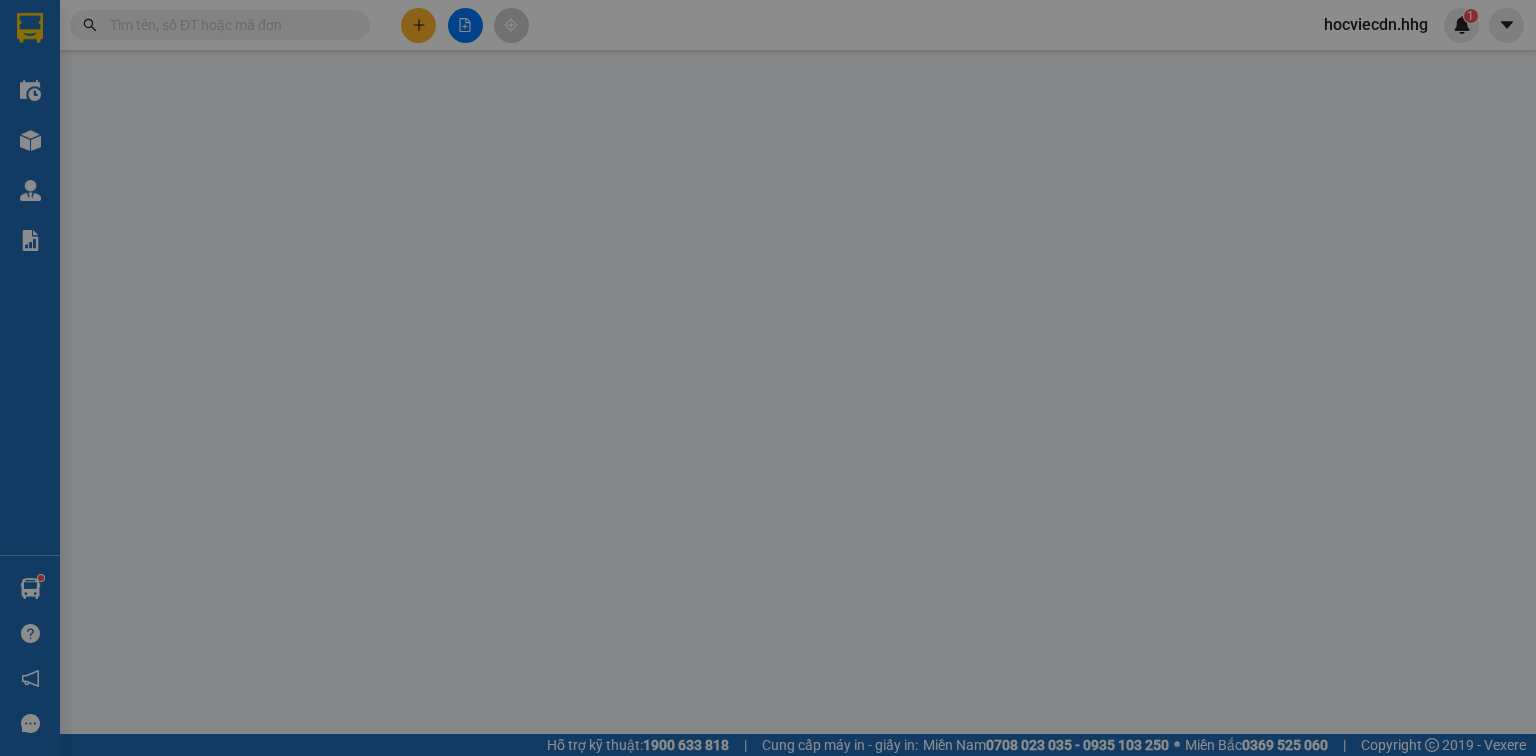 type on "0843144567" 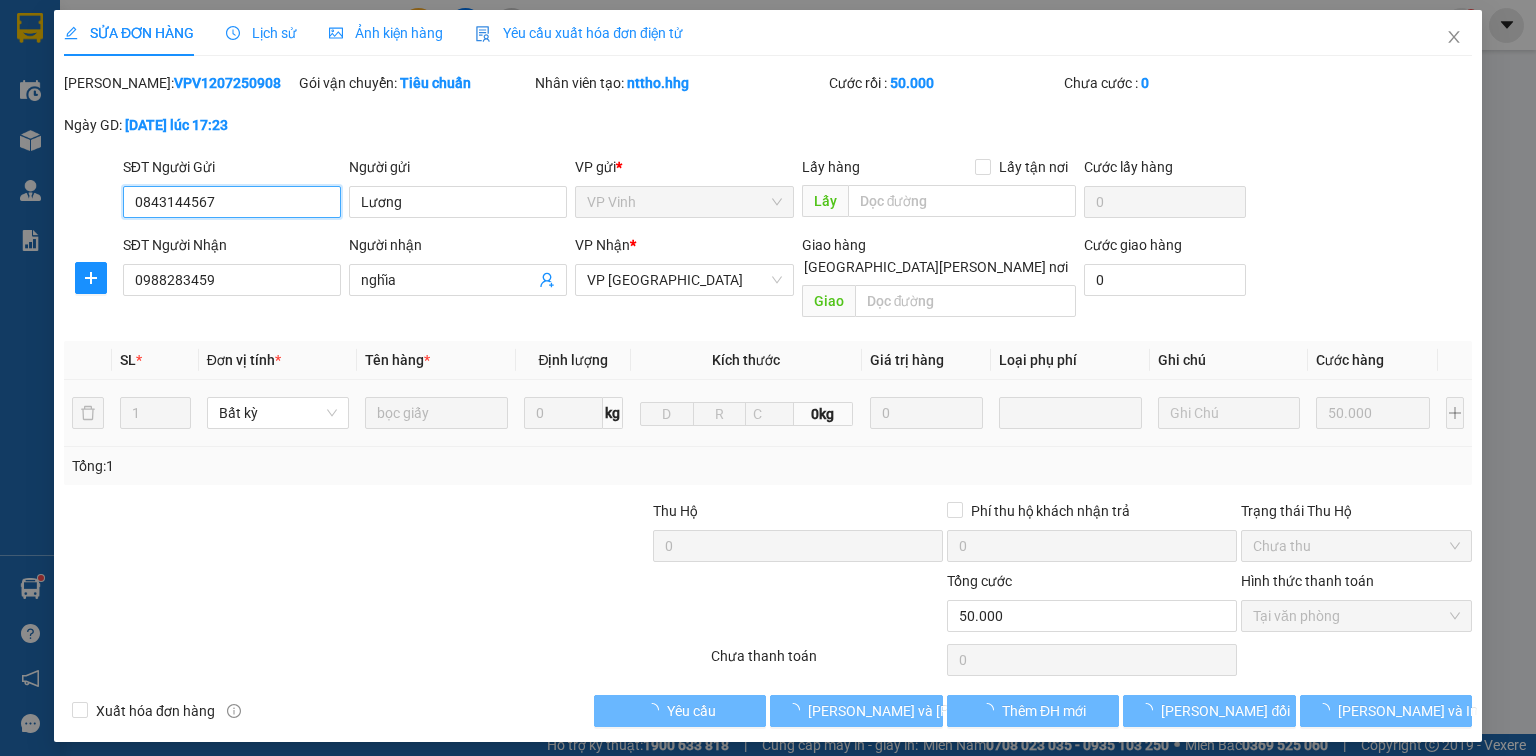 scroll, scrollTop: 0, scrollLeft: 0, axis: both 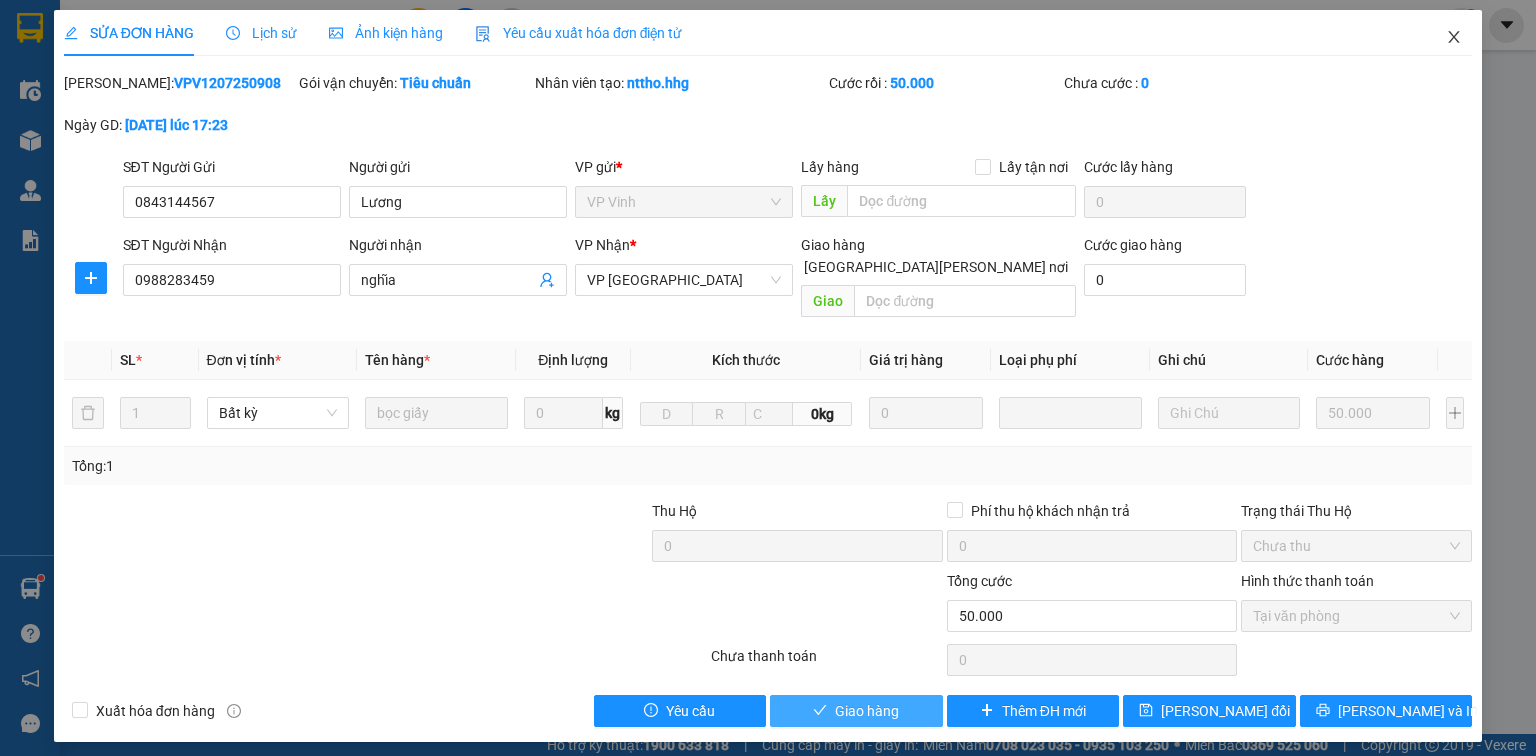 drag, startPoint x: 912, startPoint y: 693, endPoint x: 1459, endPoint y: 34, distance: 856.4403 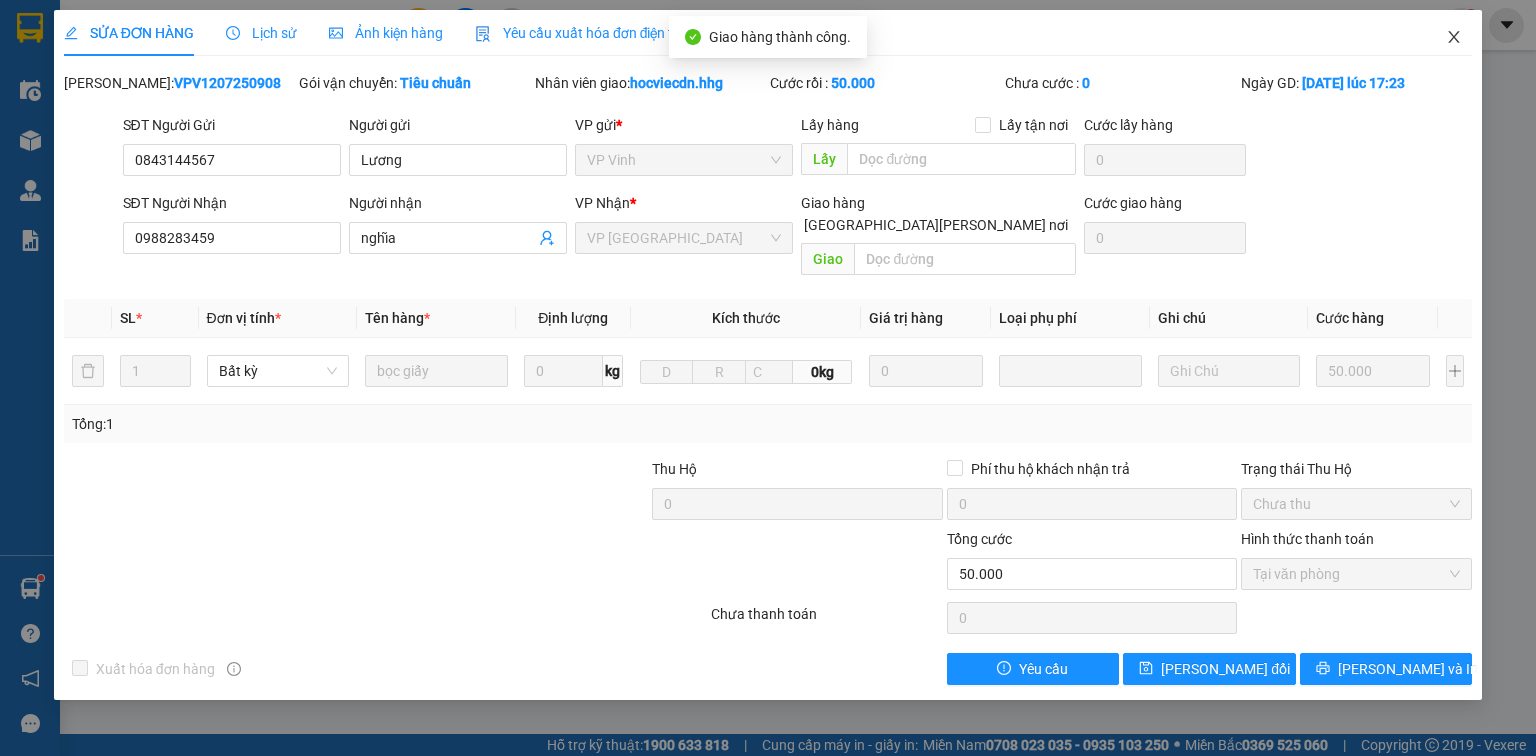 click 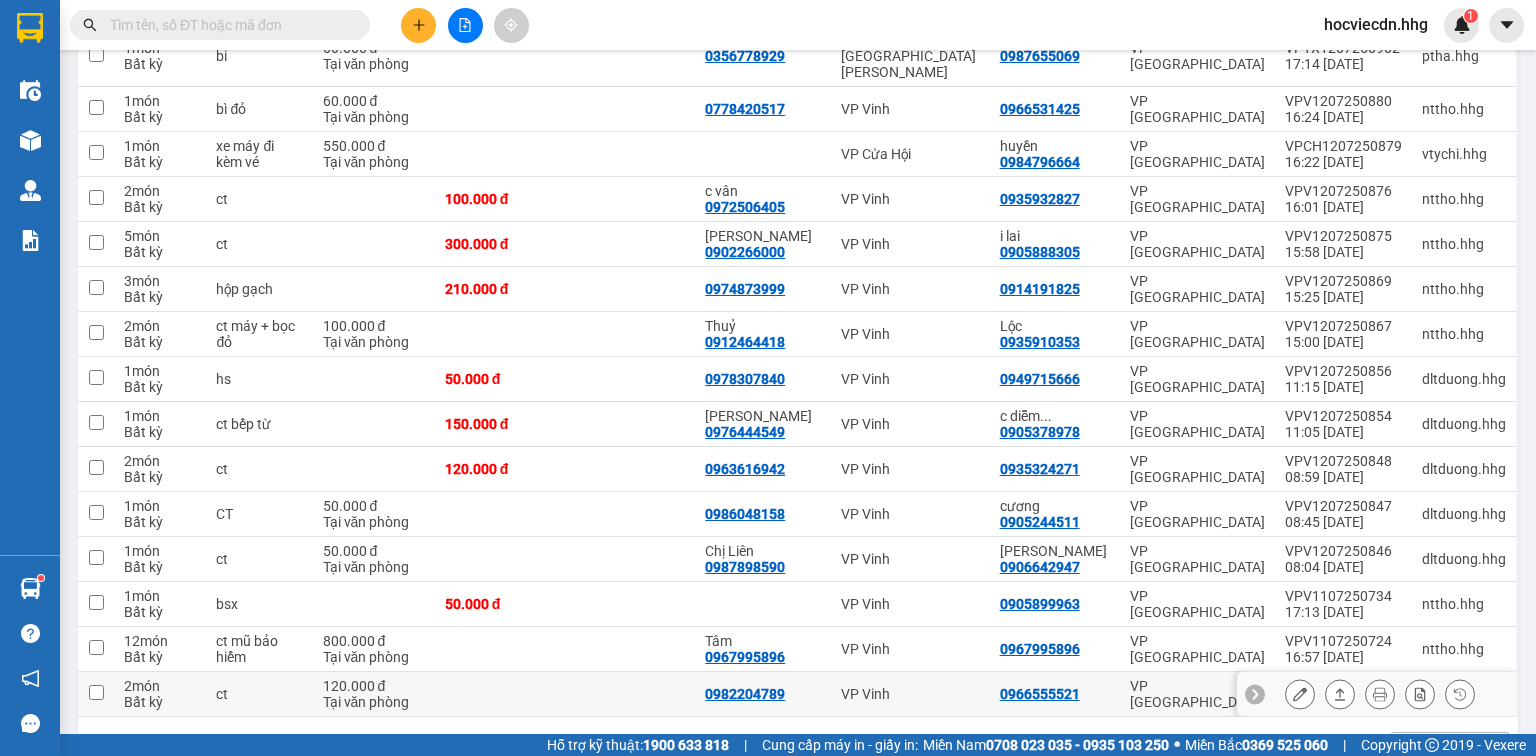 scroll, scrollTop: 720, scrollLeft: 0, axis: vertical 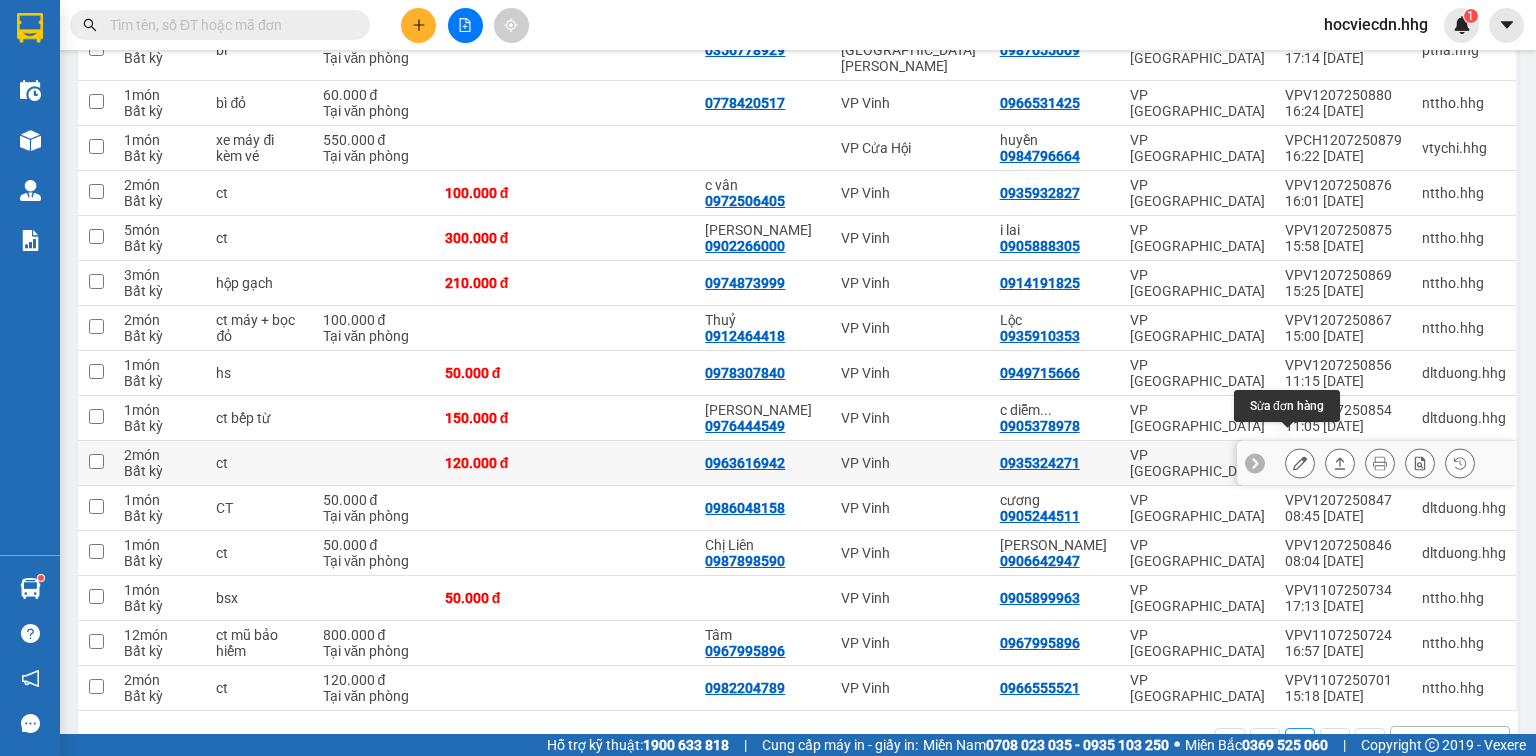 click 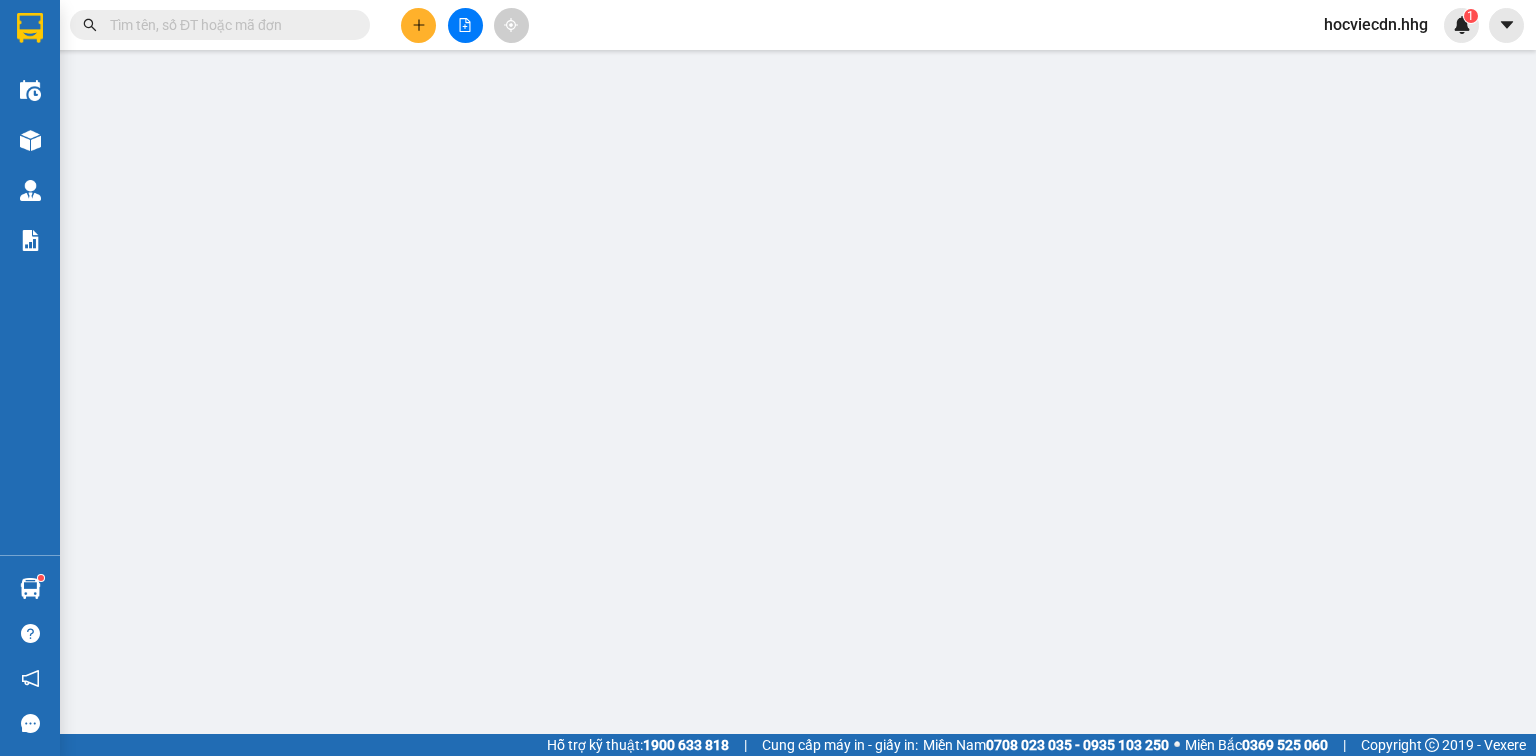 scroll, scrollTop: 0, scrollLeft: 0, axis: both 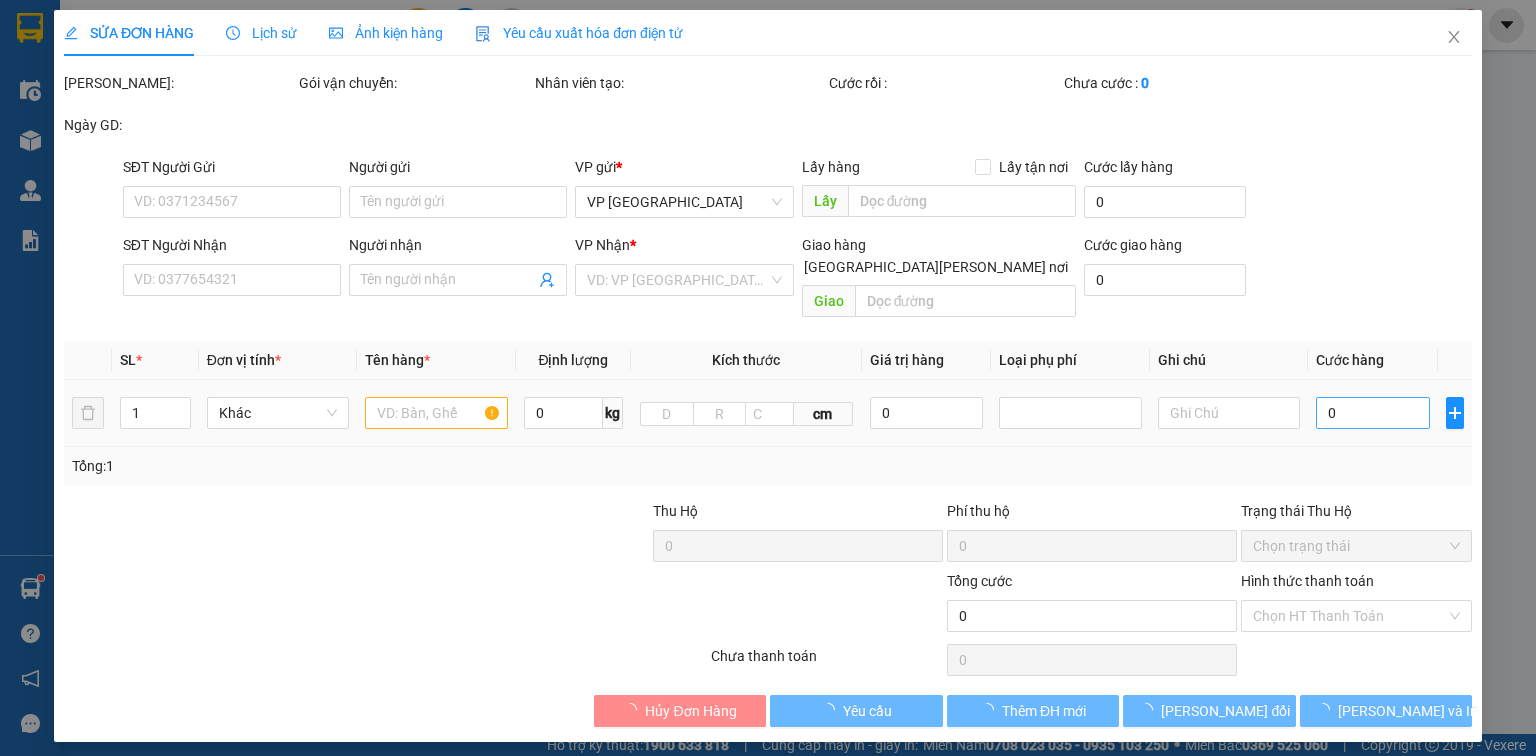 type on "0963616942" 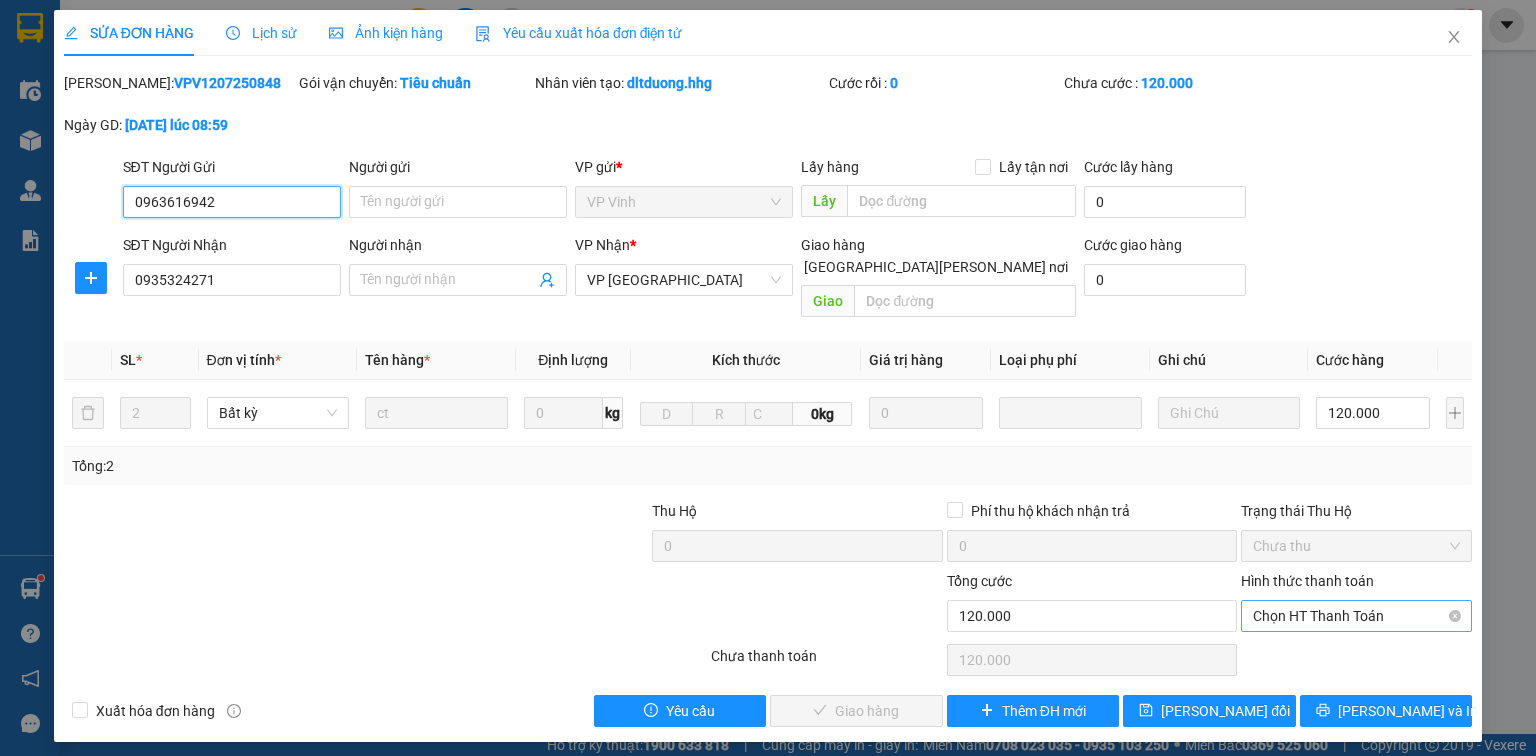 click on "Chọn HT Thanh Toán" at bounding box center (1356, 616) 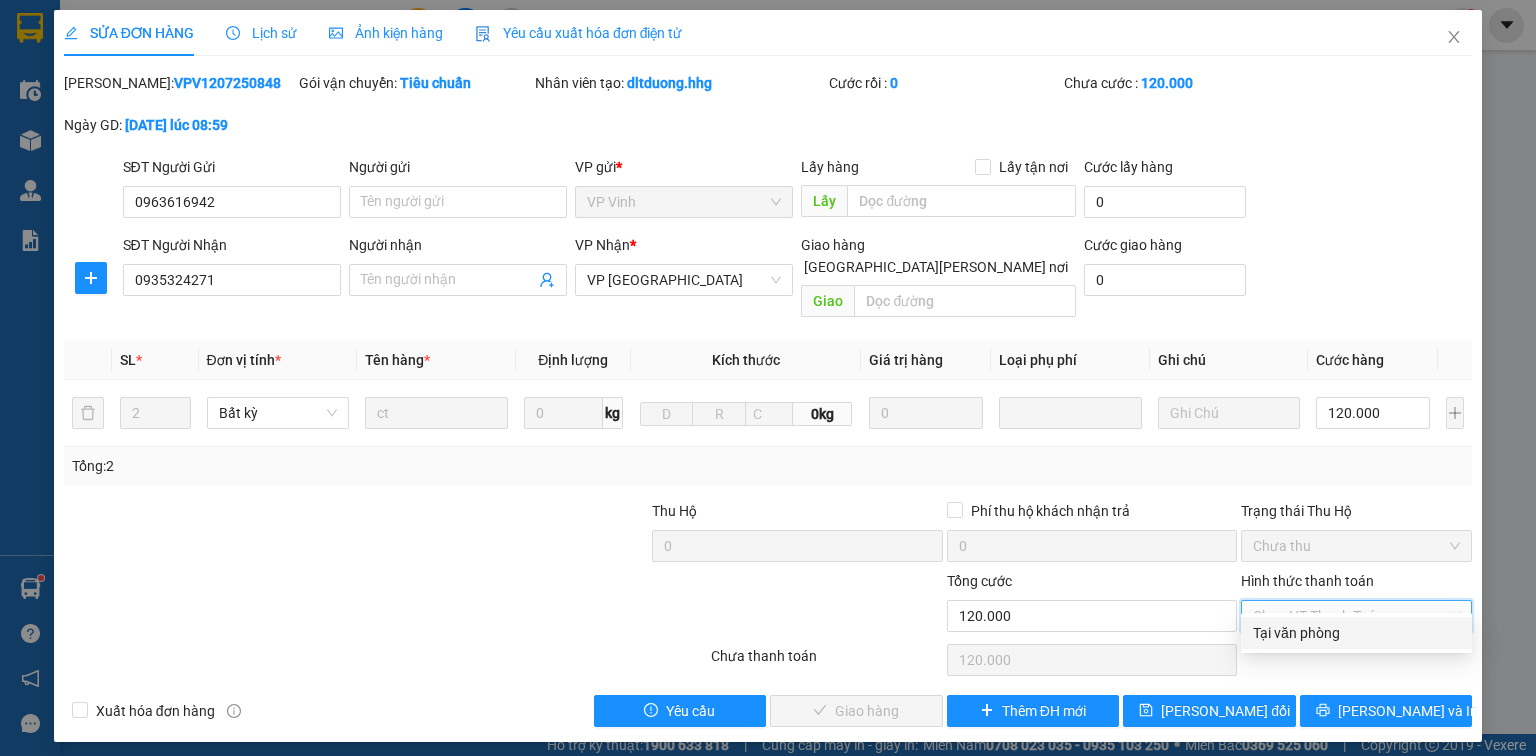 click on "Tại văn phòng" at bounding box center (1356, 633) 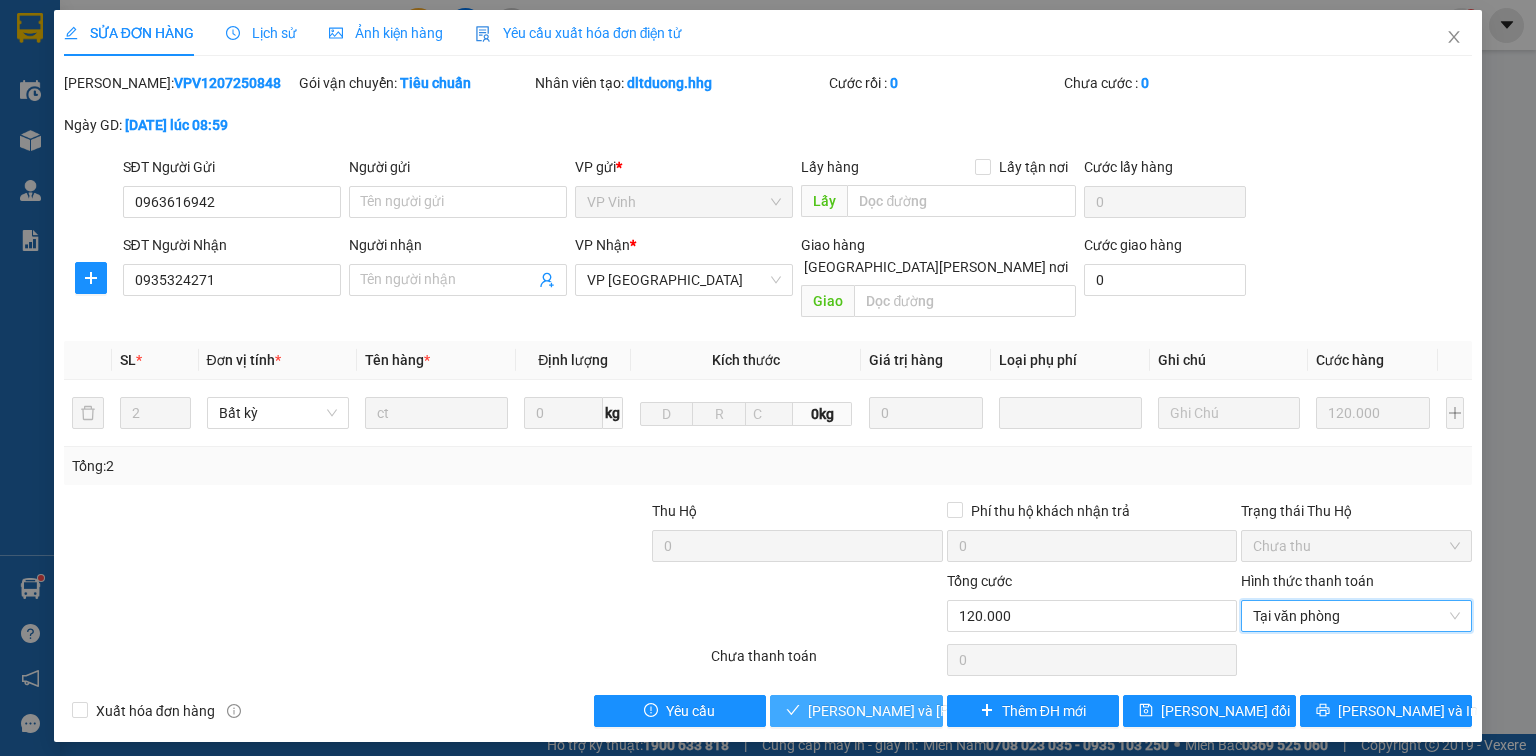 click on "[PERSON_NAME] và Giao hàng" at bounding box center (943, 711) 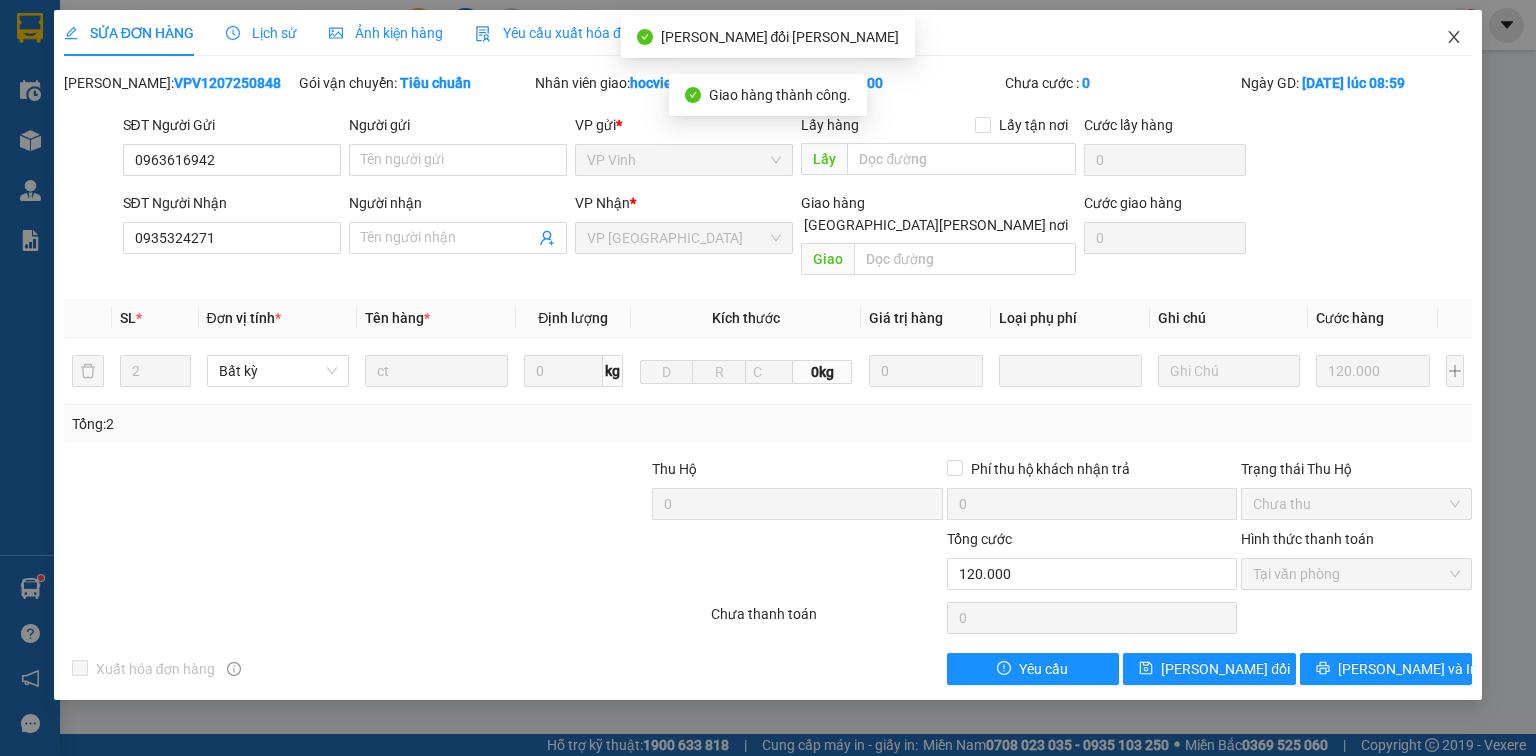 click 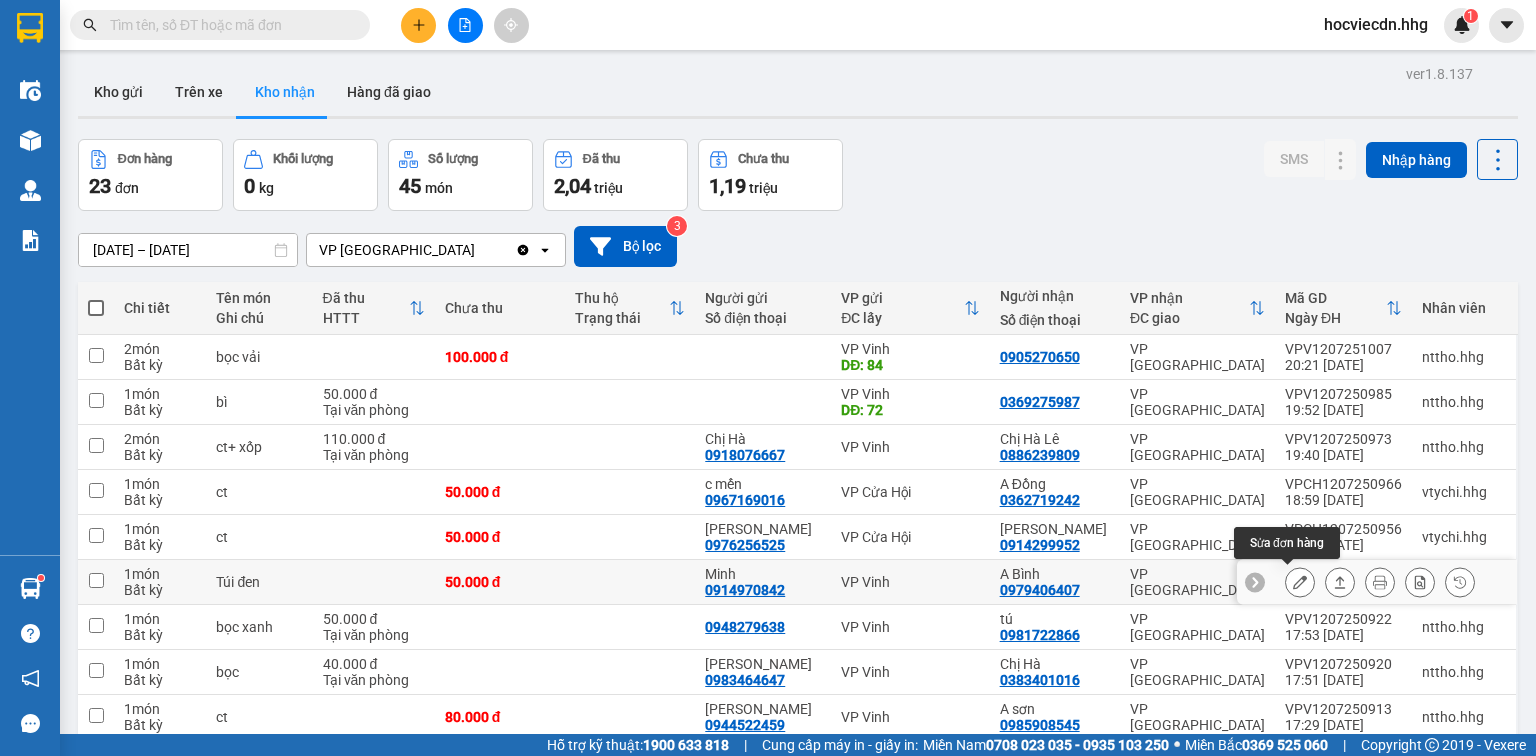 click 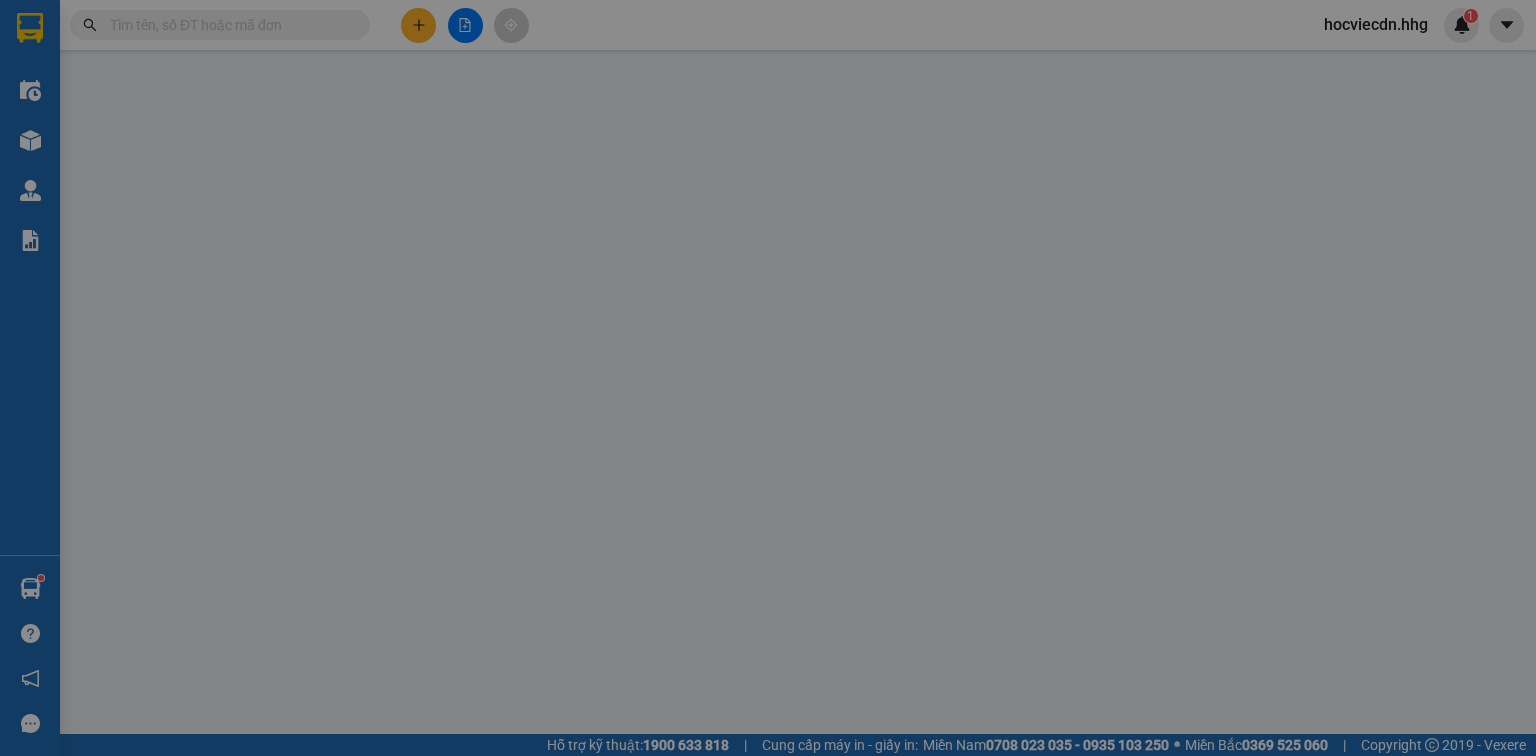 type on "0914970842" 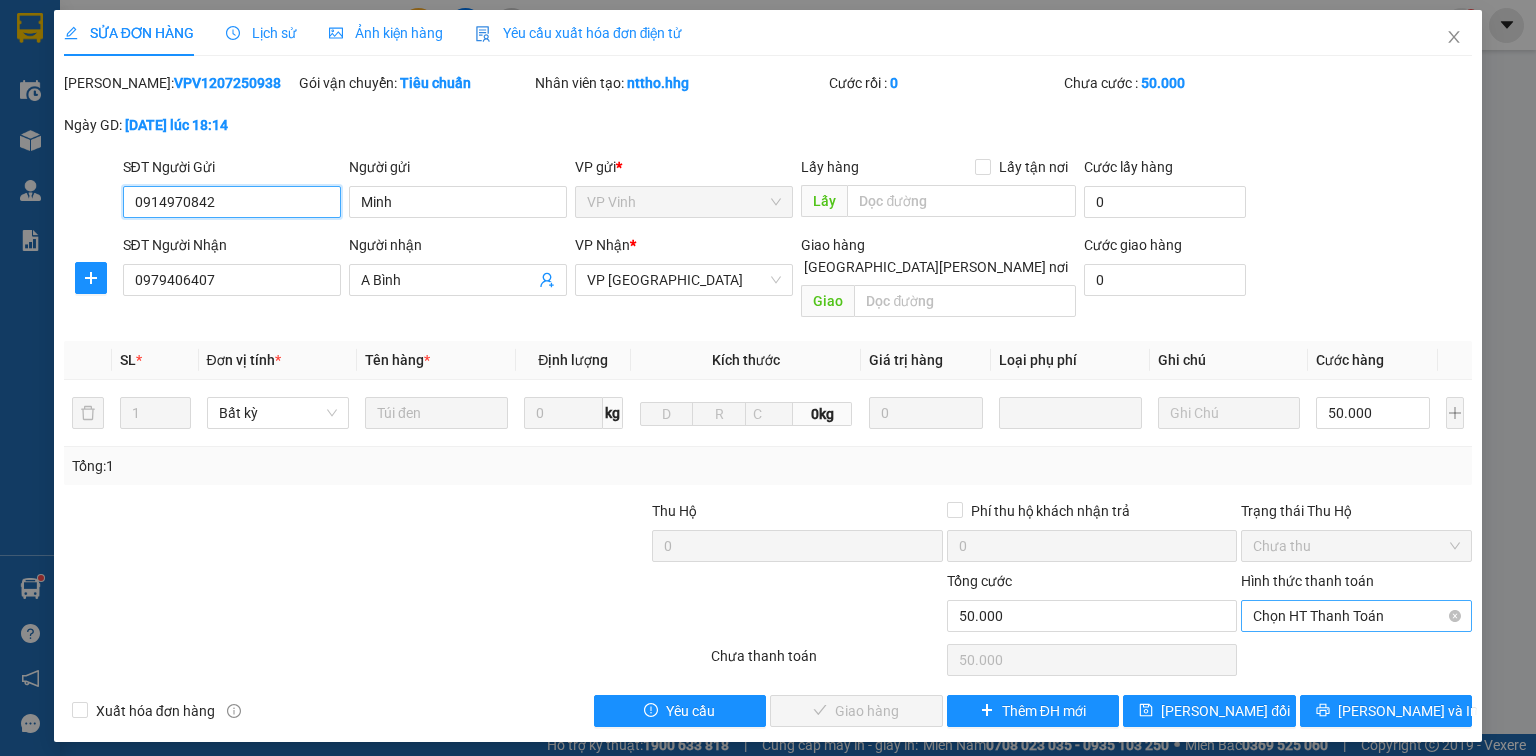 click on "Chọn HT Thanh Toán" at bounding box center (1356, 616) 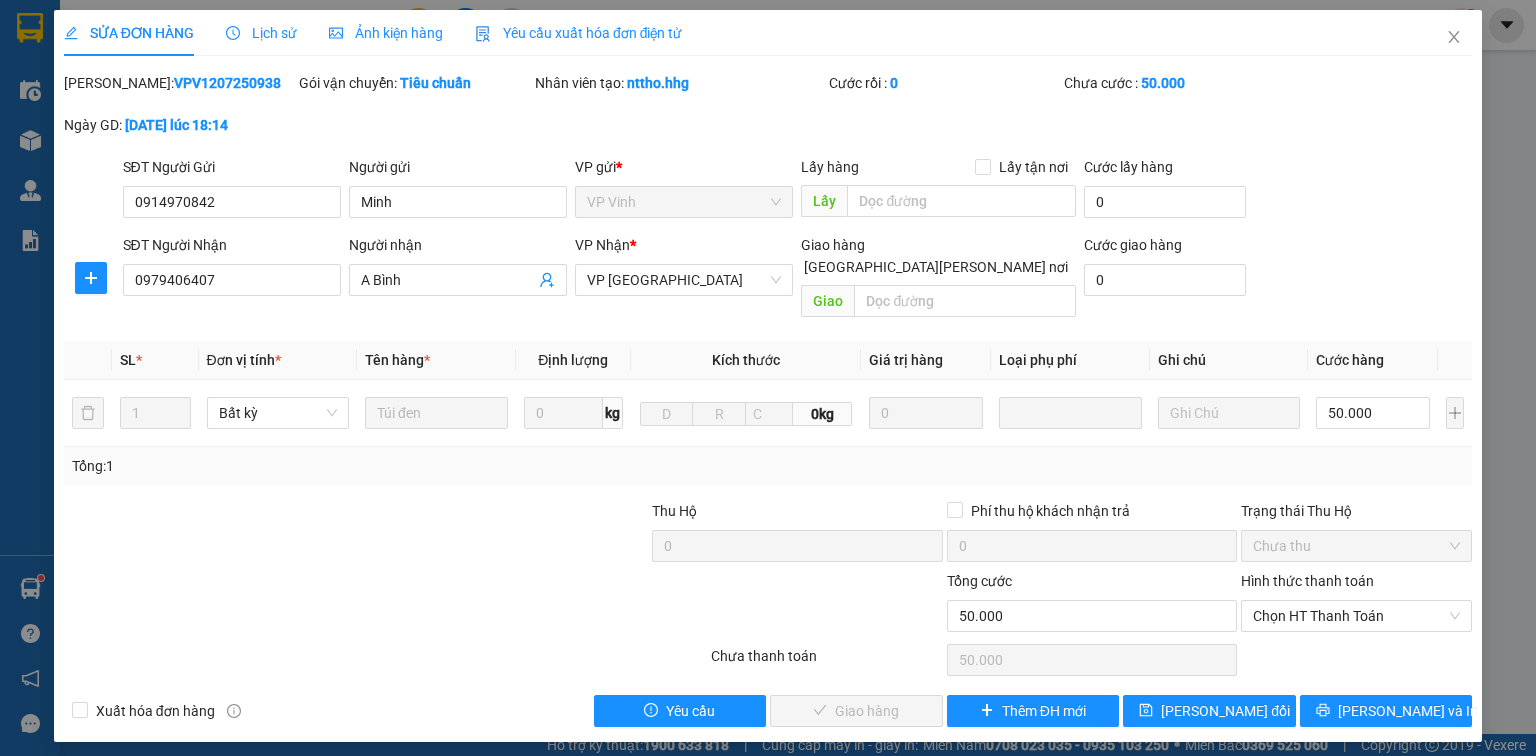 click on "Hình thức thanh toán" at bounding box center (1307, 581) 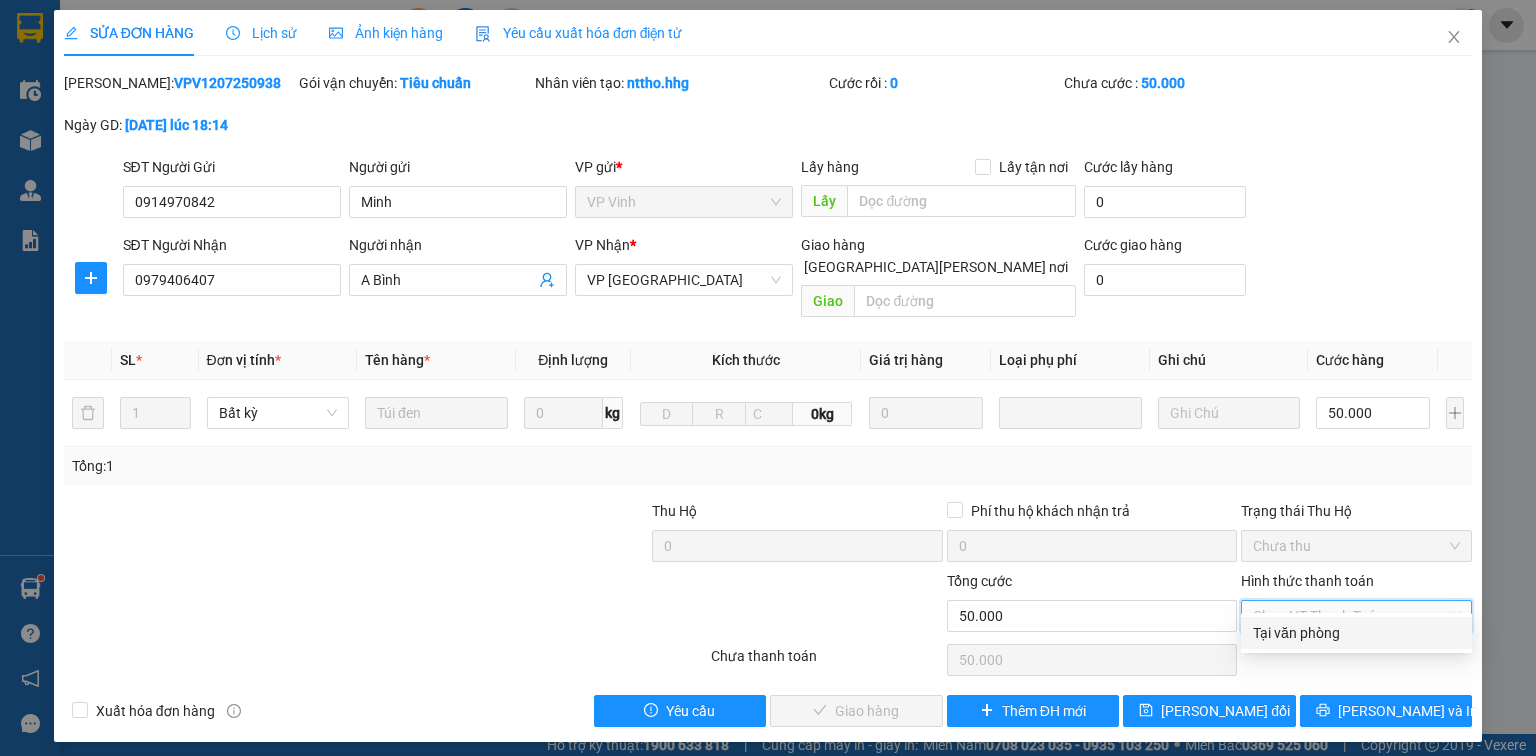 click on "Tại văn phòng" at bounding box center (1356, 633) 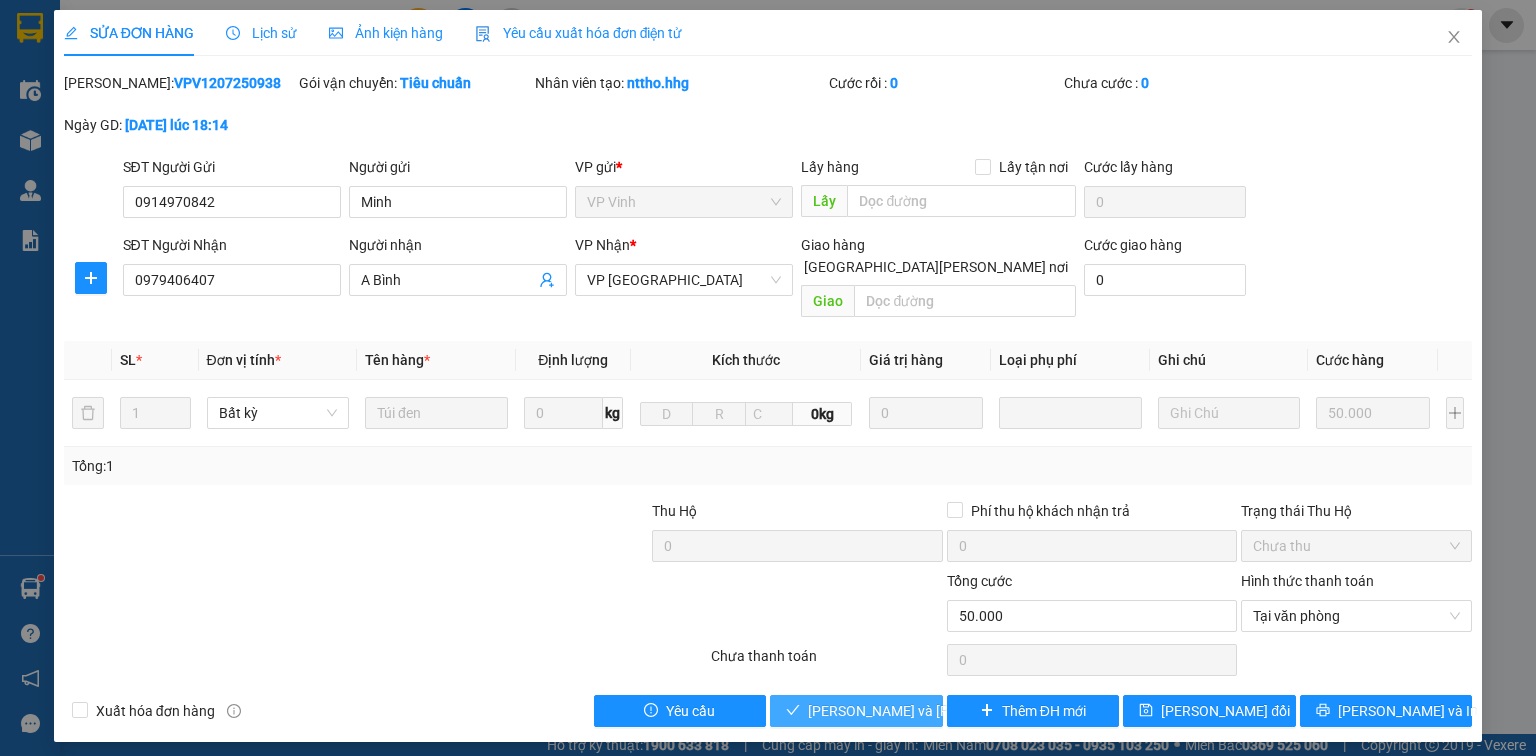click on "[PERSON_NAME] và Giao hàng" at bounding box center [943, 711] 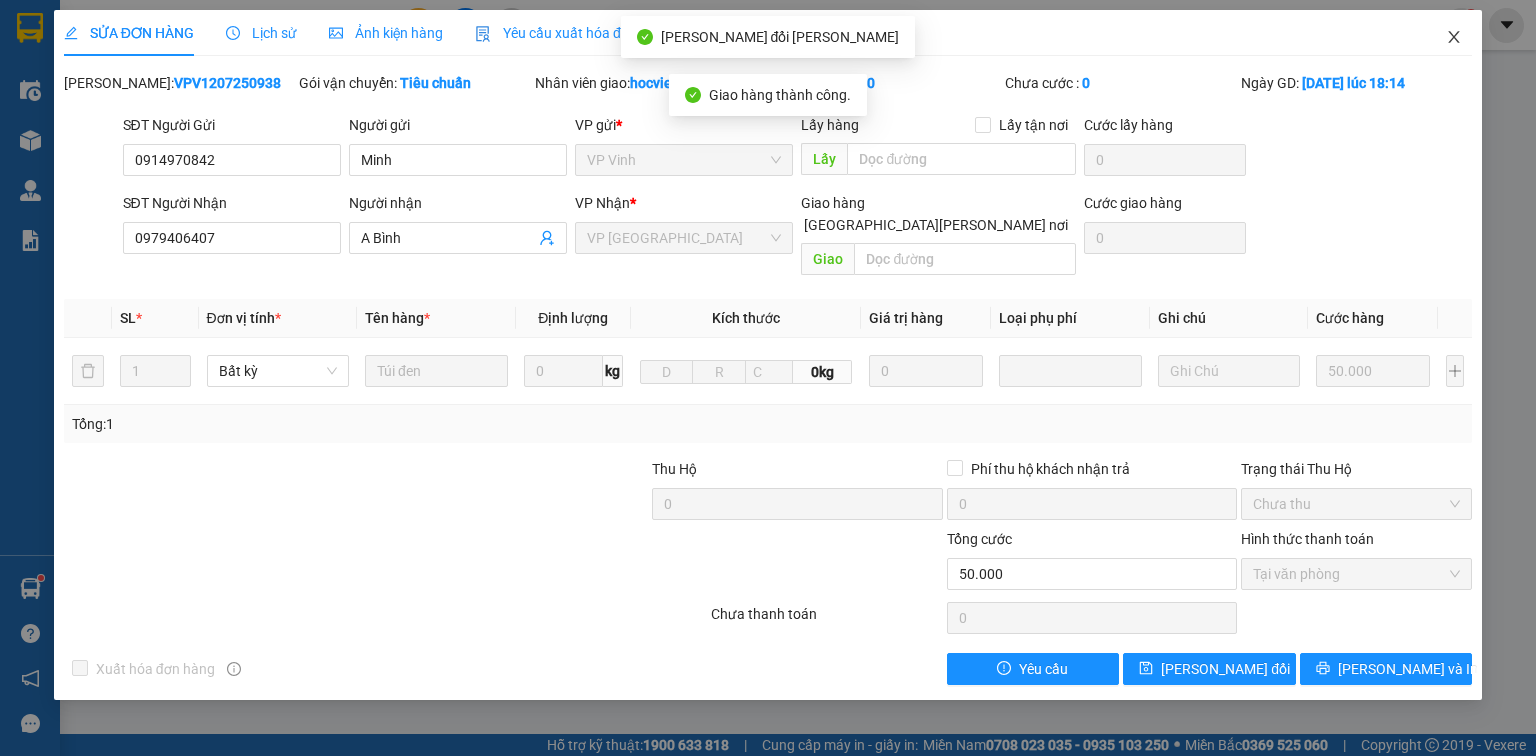 click 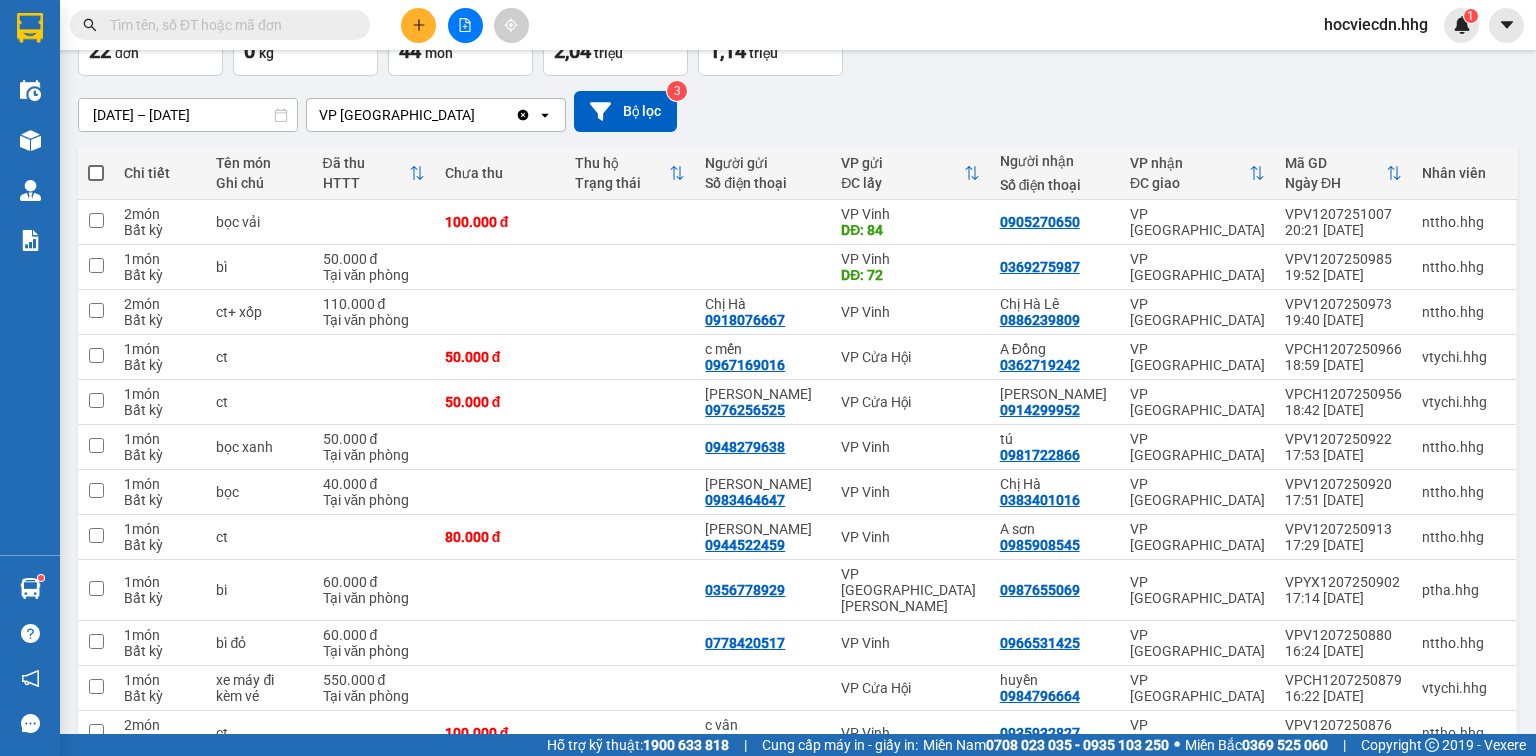 scroll, scrollTop: 27, scrollLeft: 0, axis: vertical 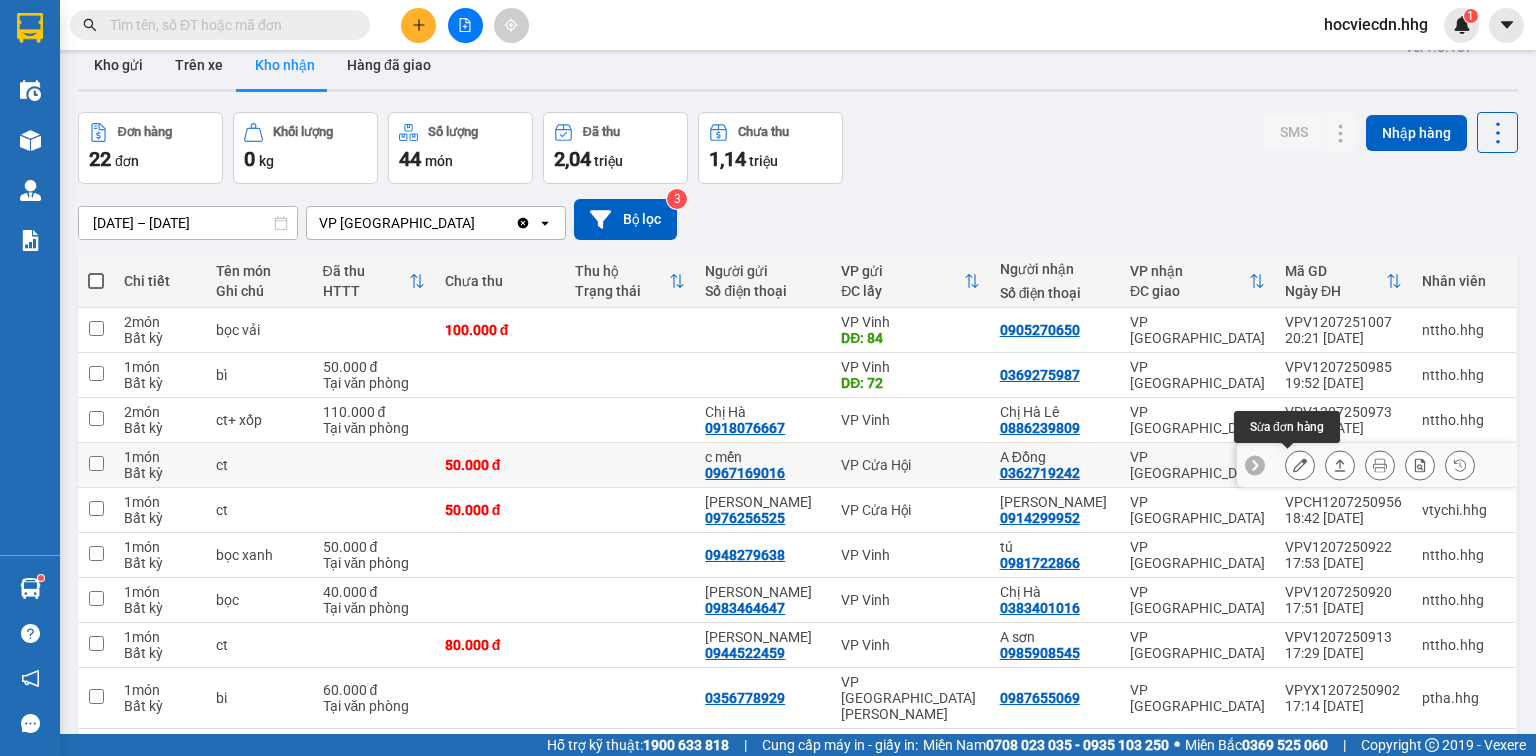 click 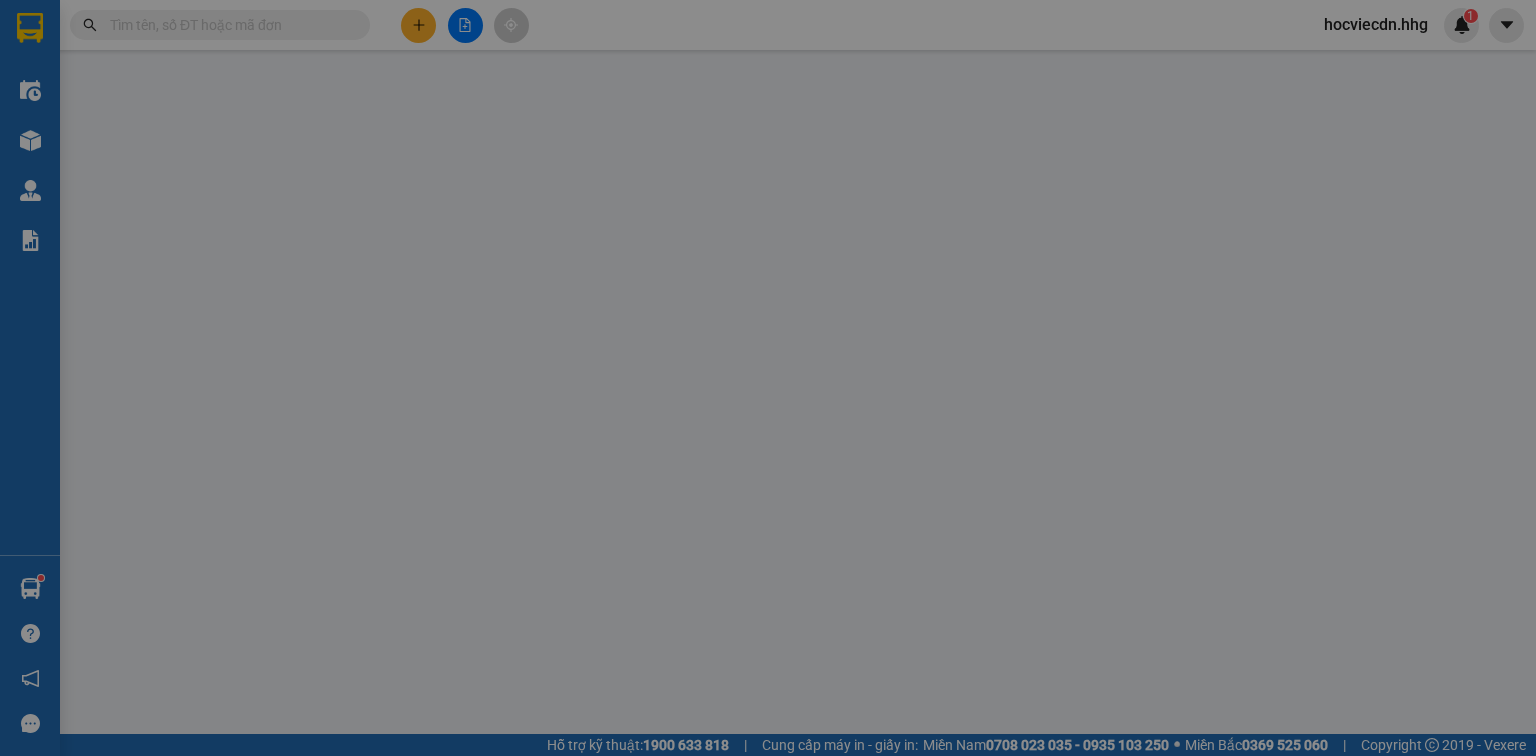 scroll, scrollTop: 0, scrollLeft: 0, axis: both 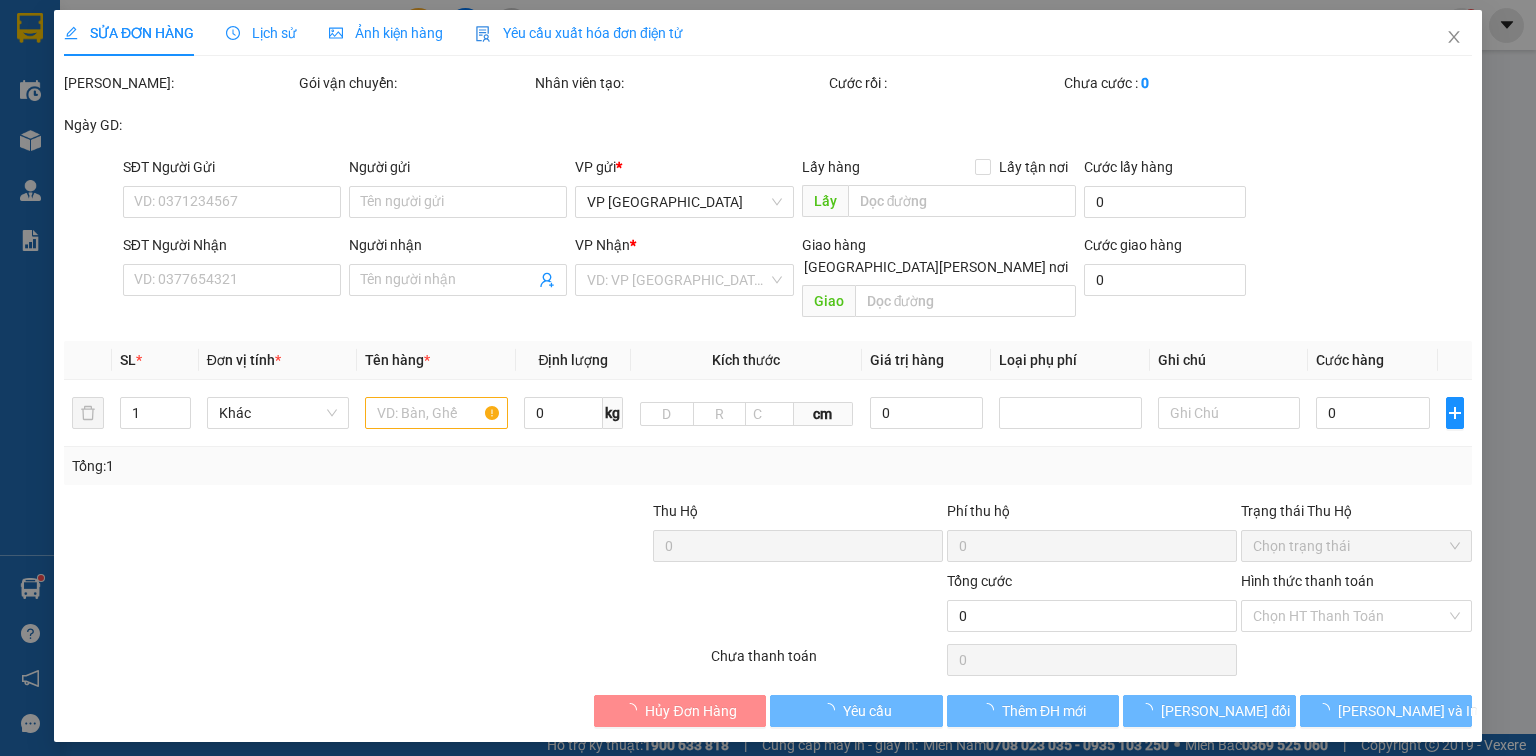 type on "0967169016" 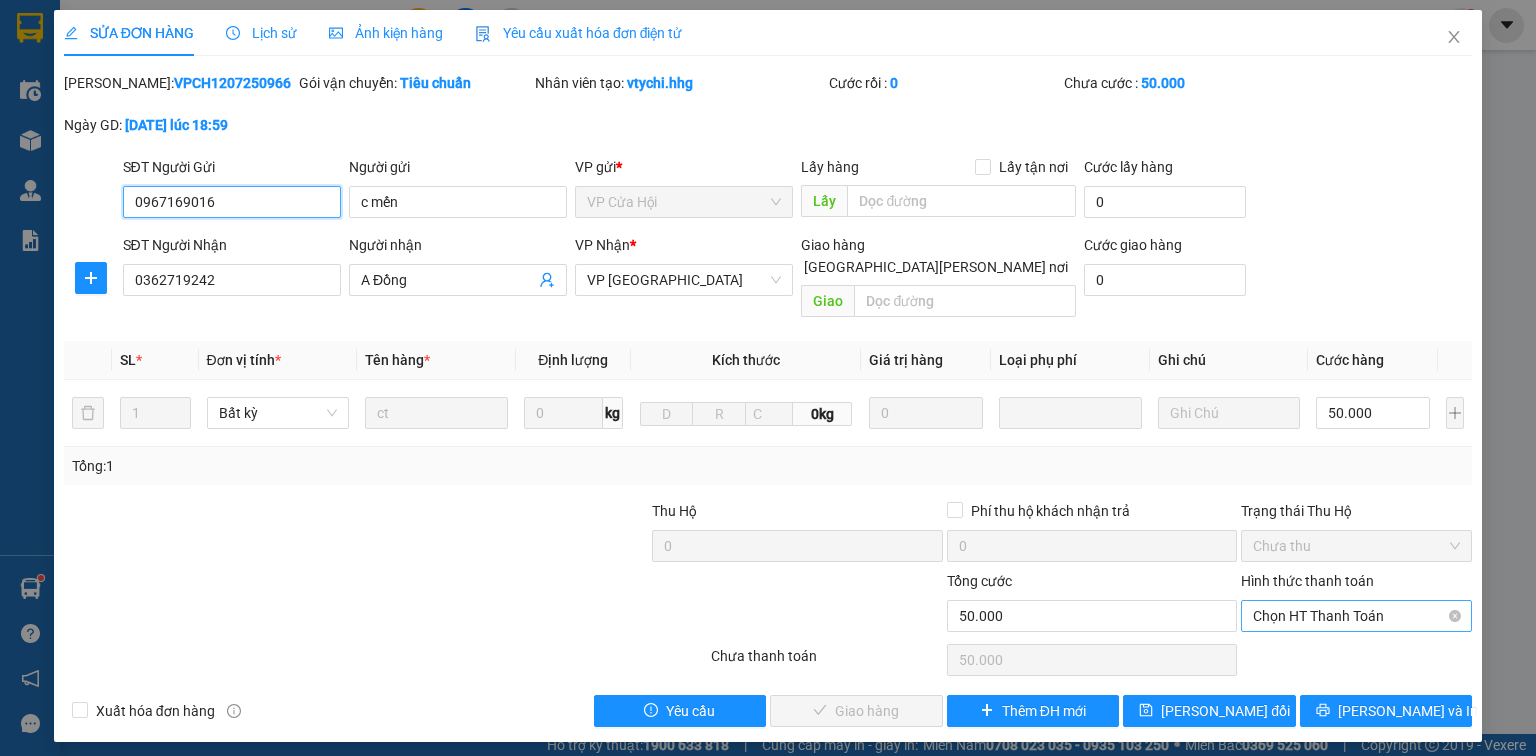 click on "Chọn HT Thanh Toán" at bounding box center (1356, 616) 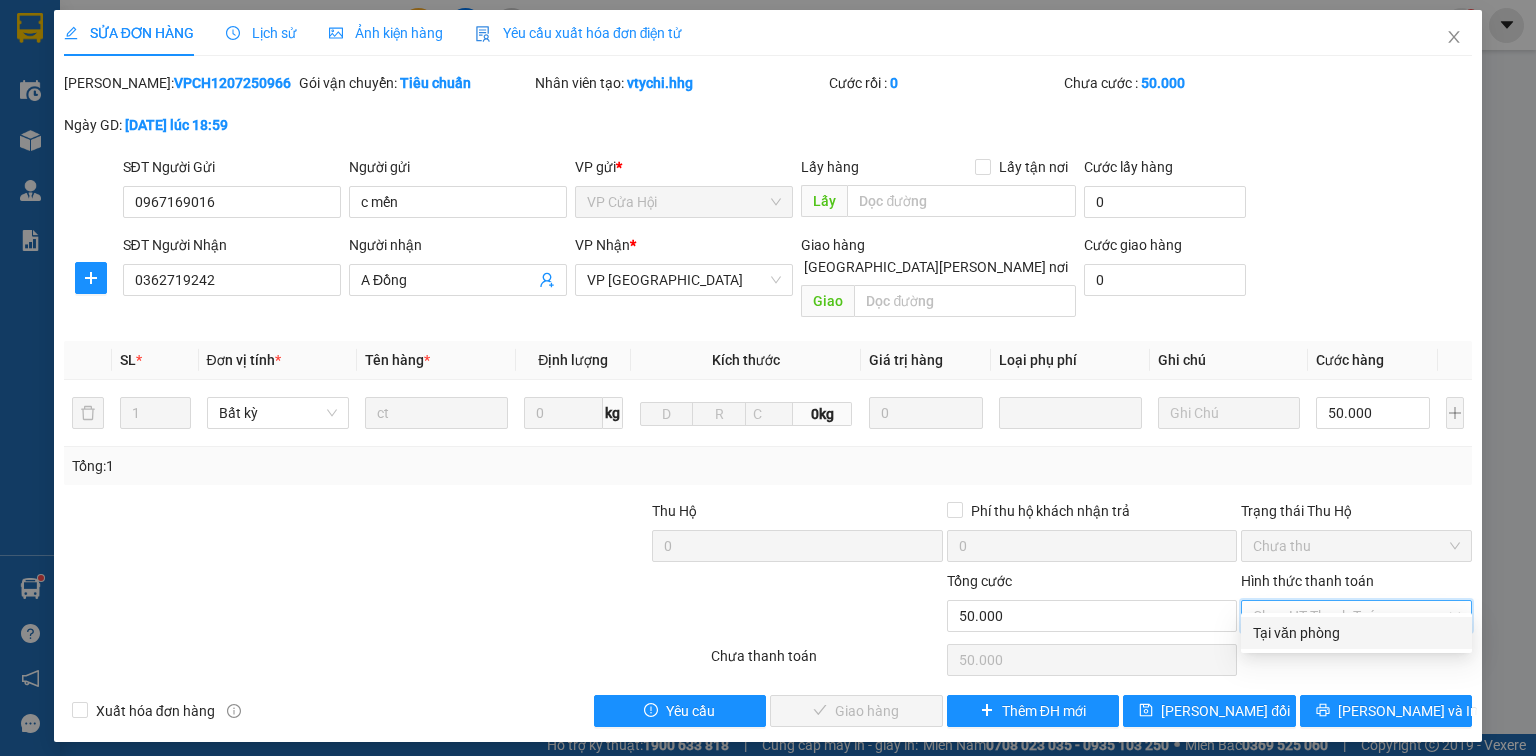 click on "Tại văn phòng" at bounding box center [1356, 633] 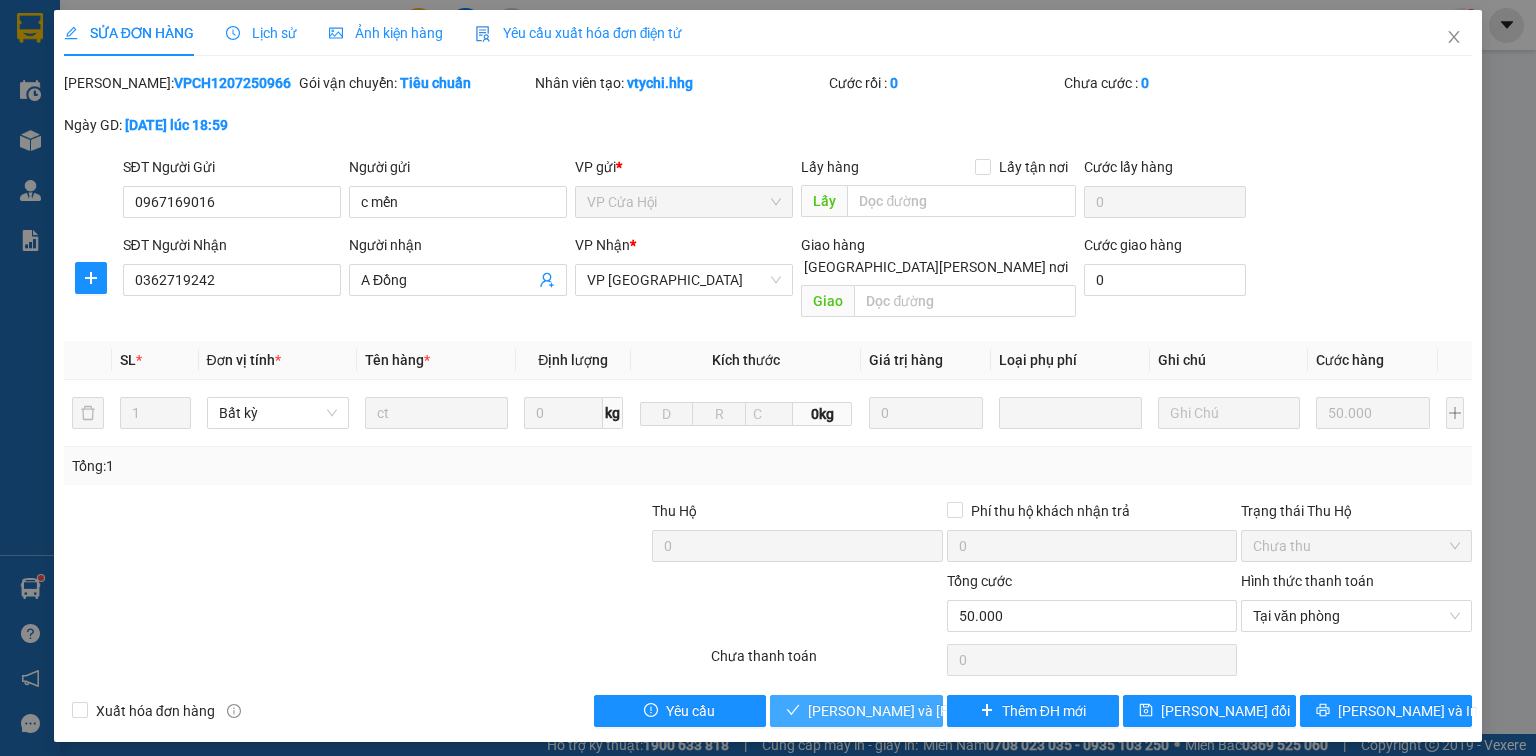 click on "[PERSON_NAME] và Giao hàng" at bounding box center [943, 711] 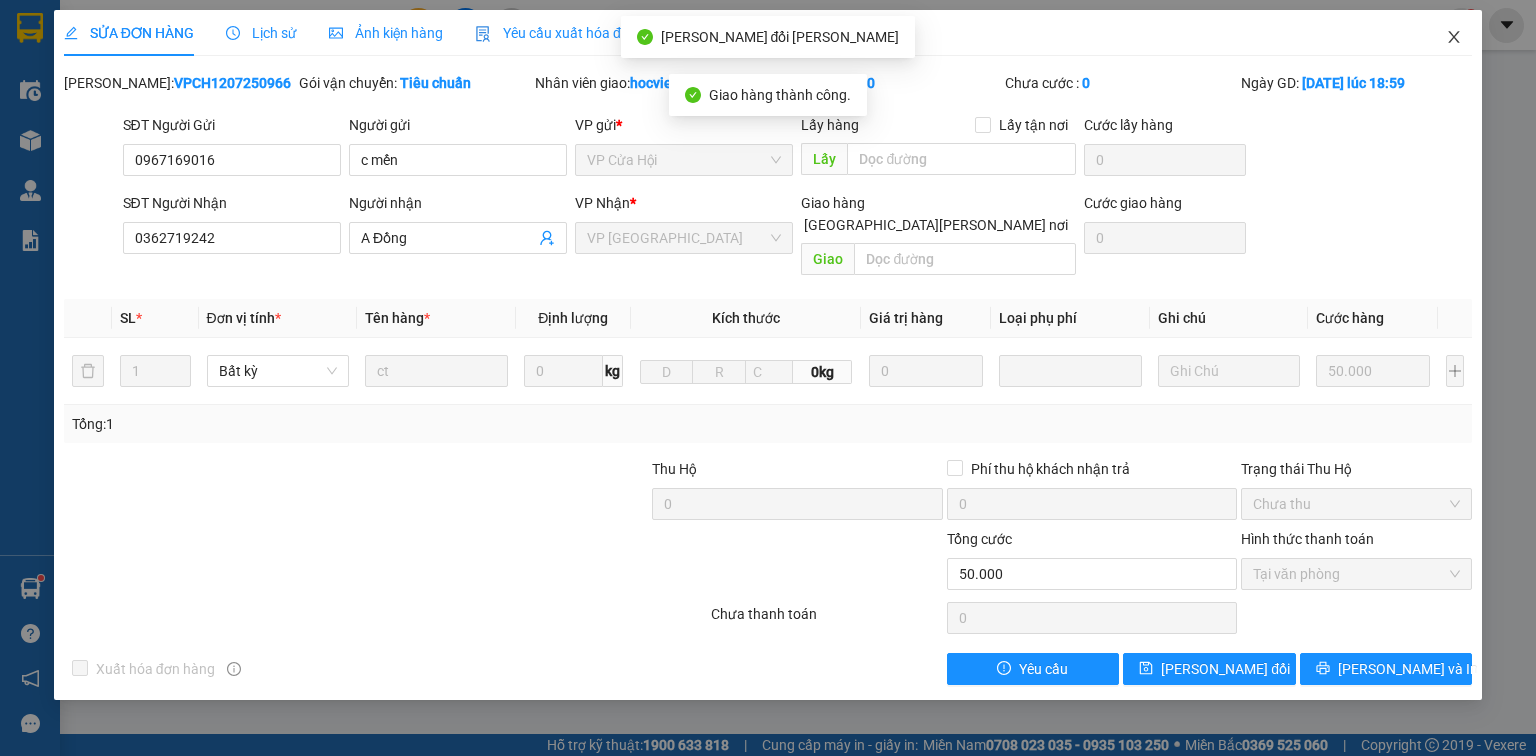 click 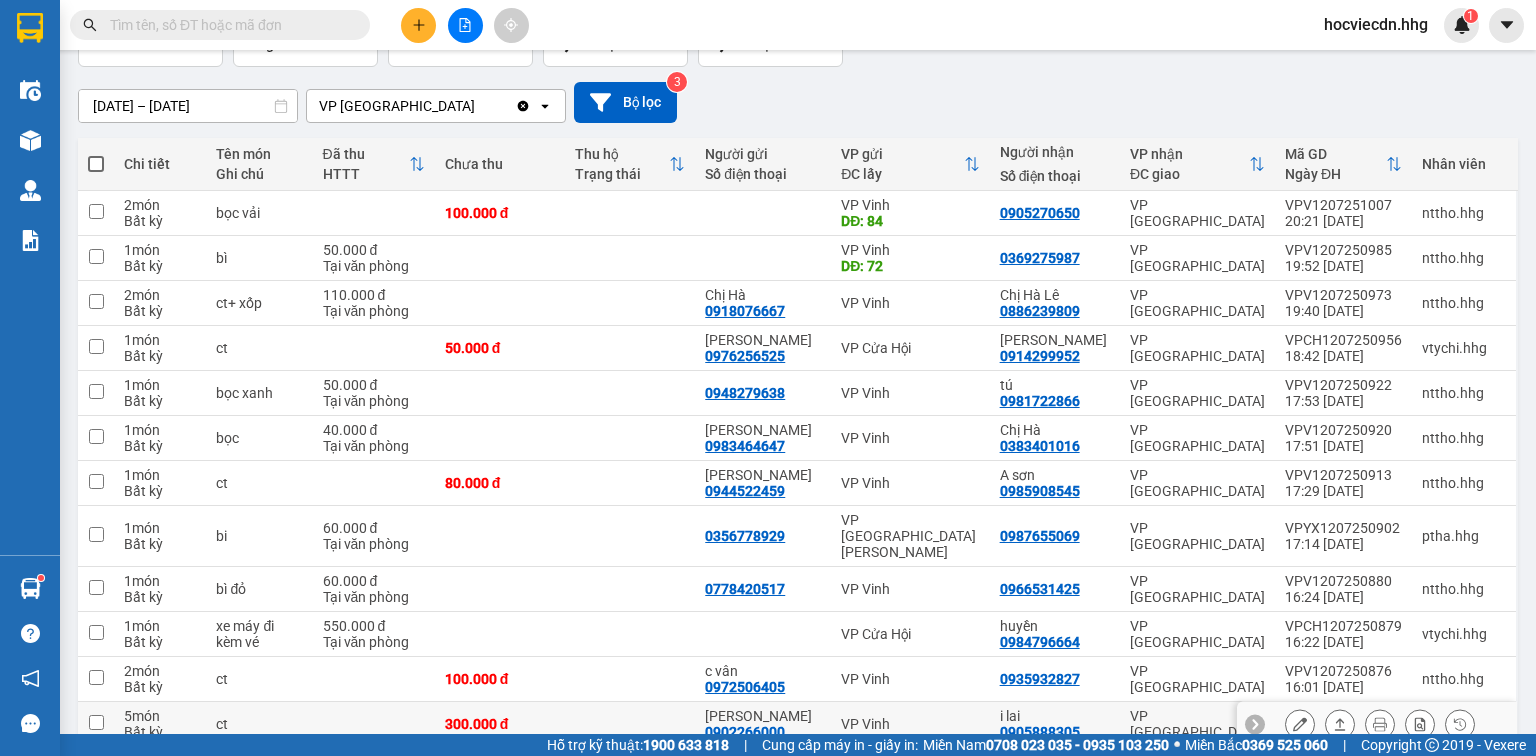 scroll, scrollTop: 160, scrollLeft: 0, axis: vertical 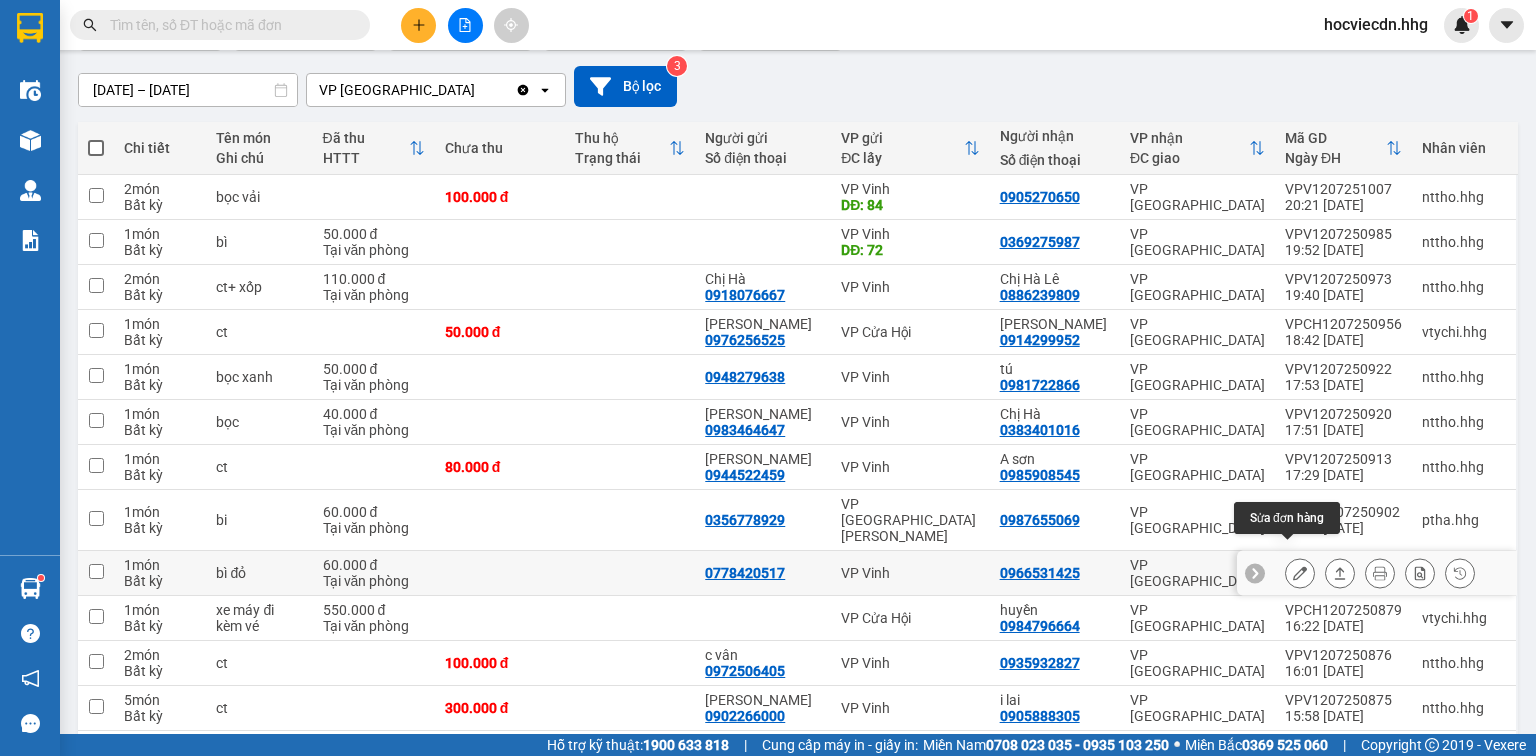 click at bounding box center [1300, 573] 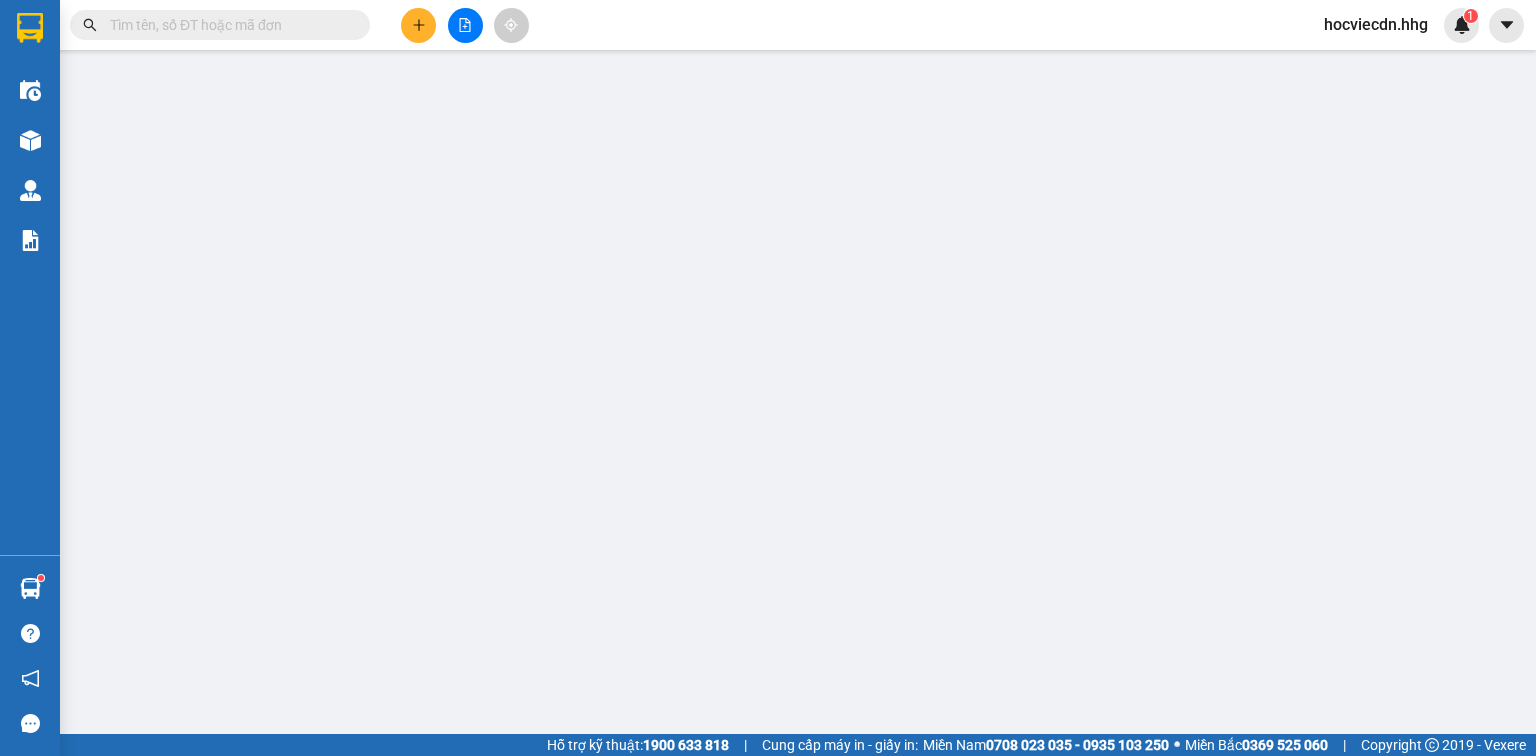 type on "0778420517" 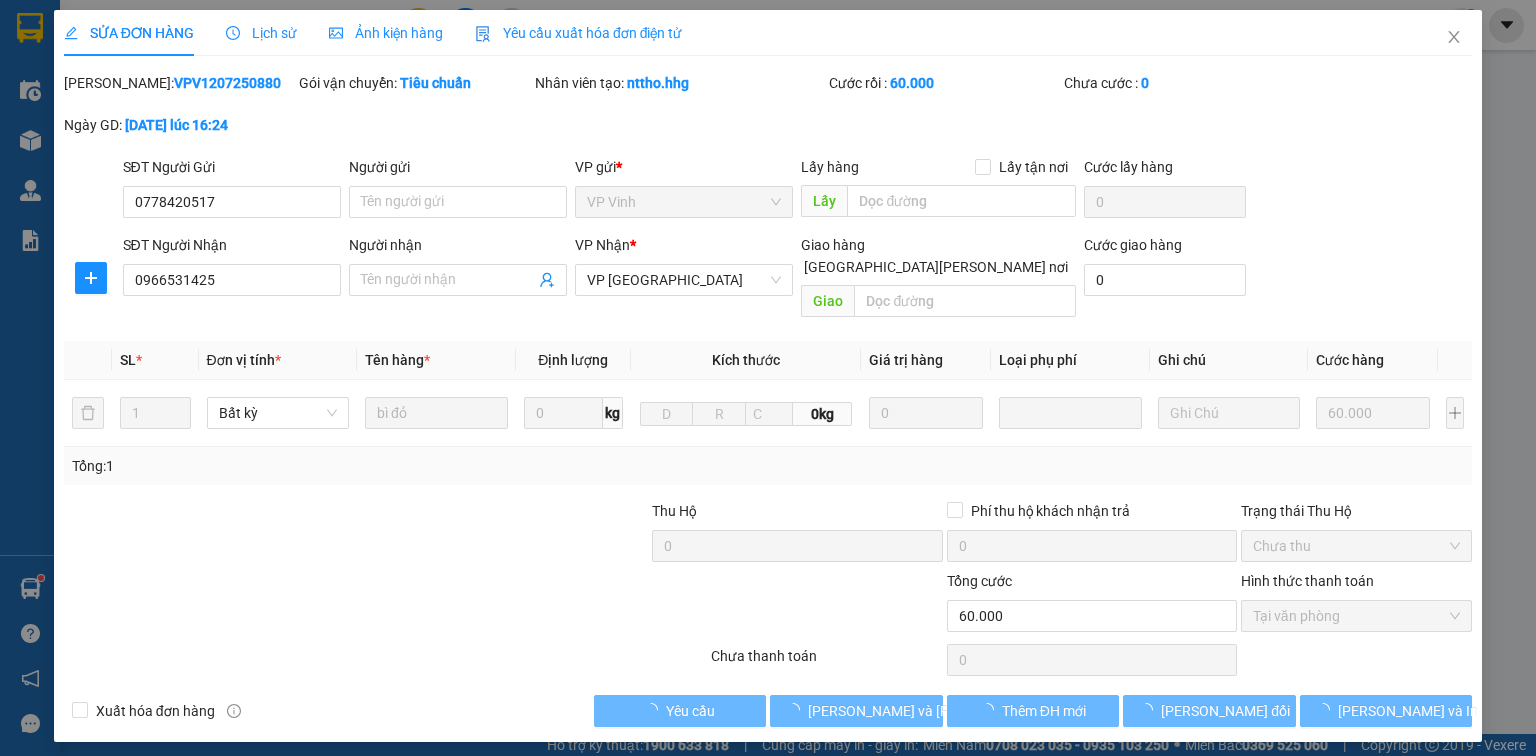 scroll, scrollTop: 0, scrollLeft: 0, axis: both 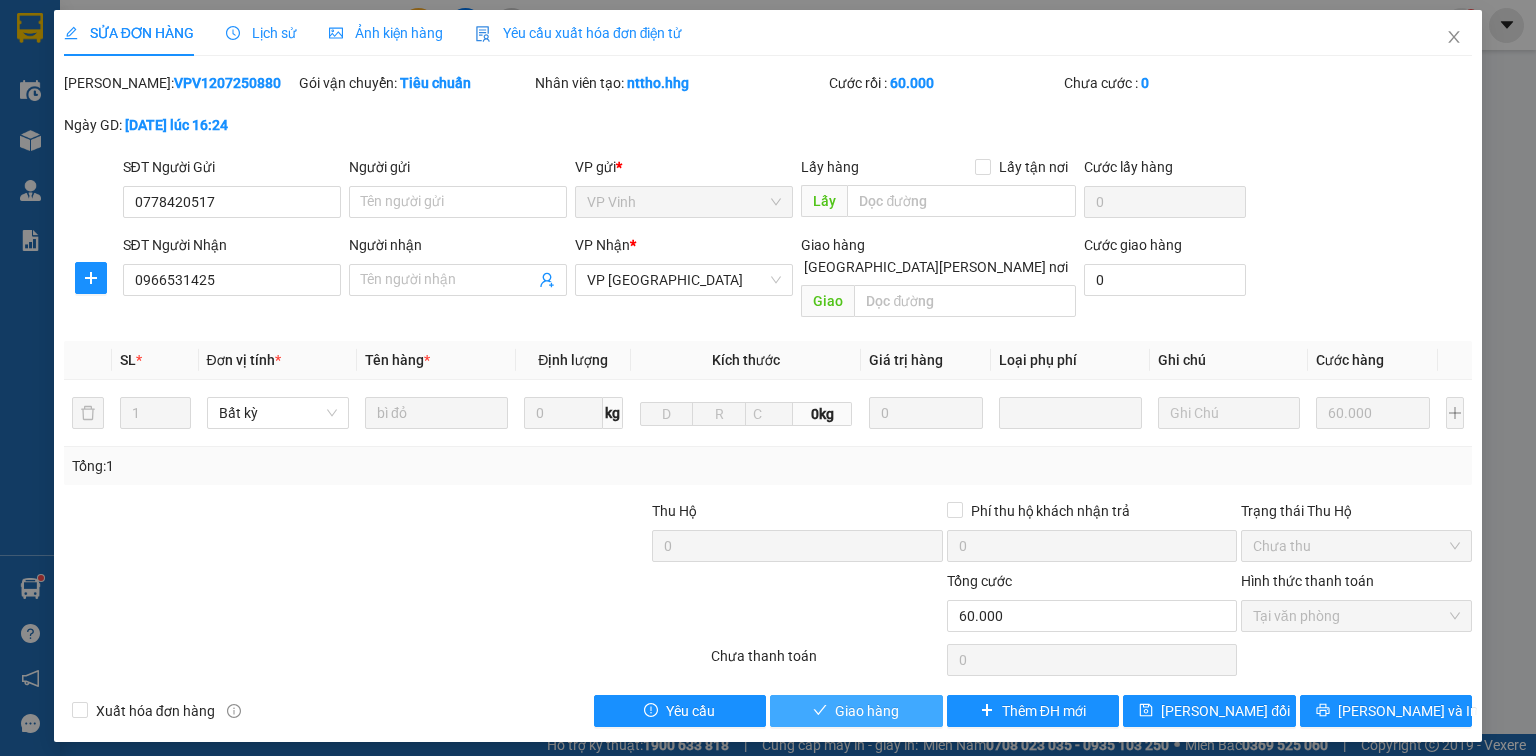 click on "Giao hàng" at bounding box center (856, 711) 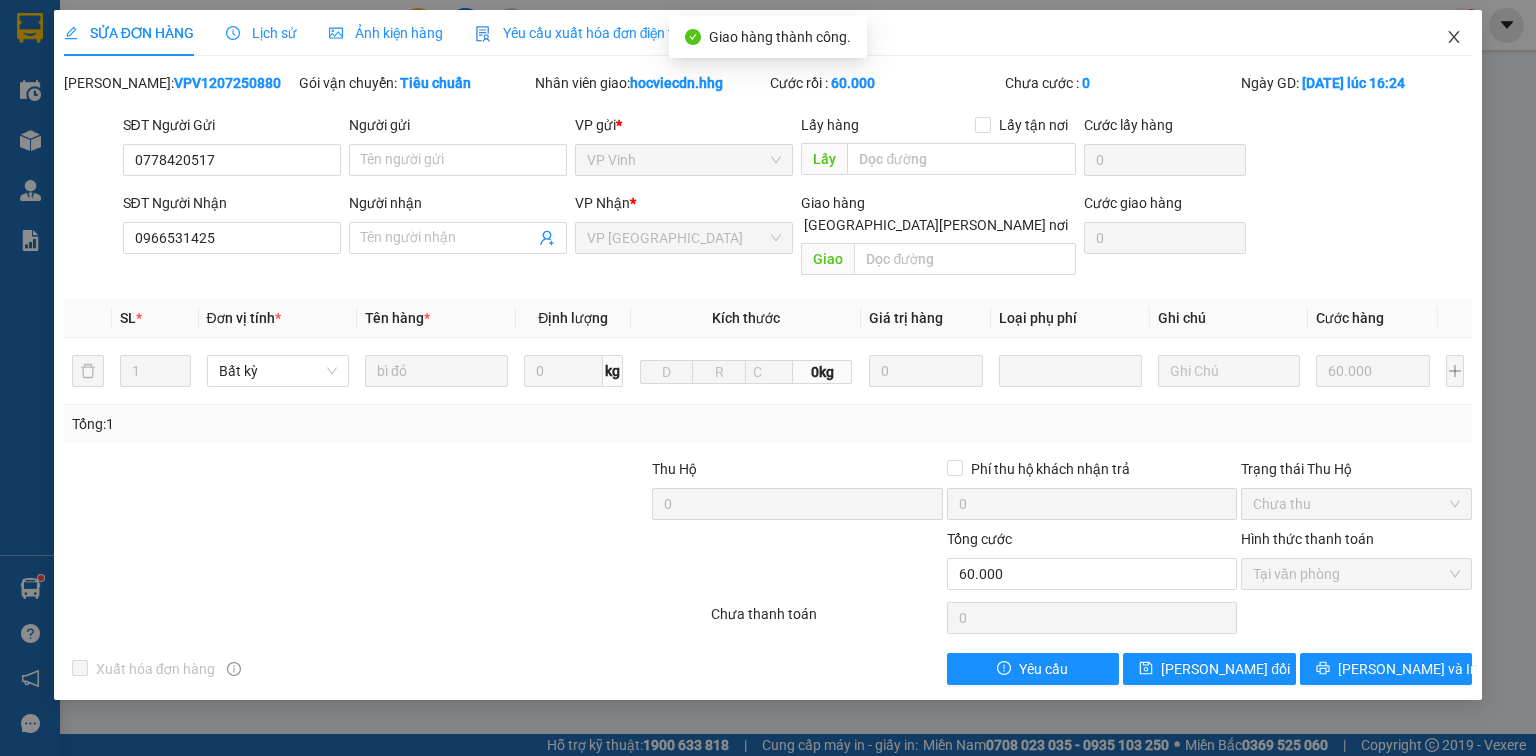 click 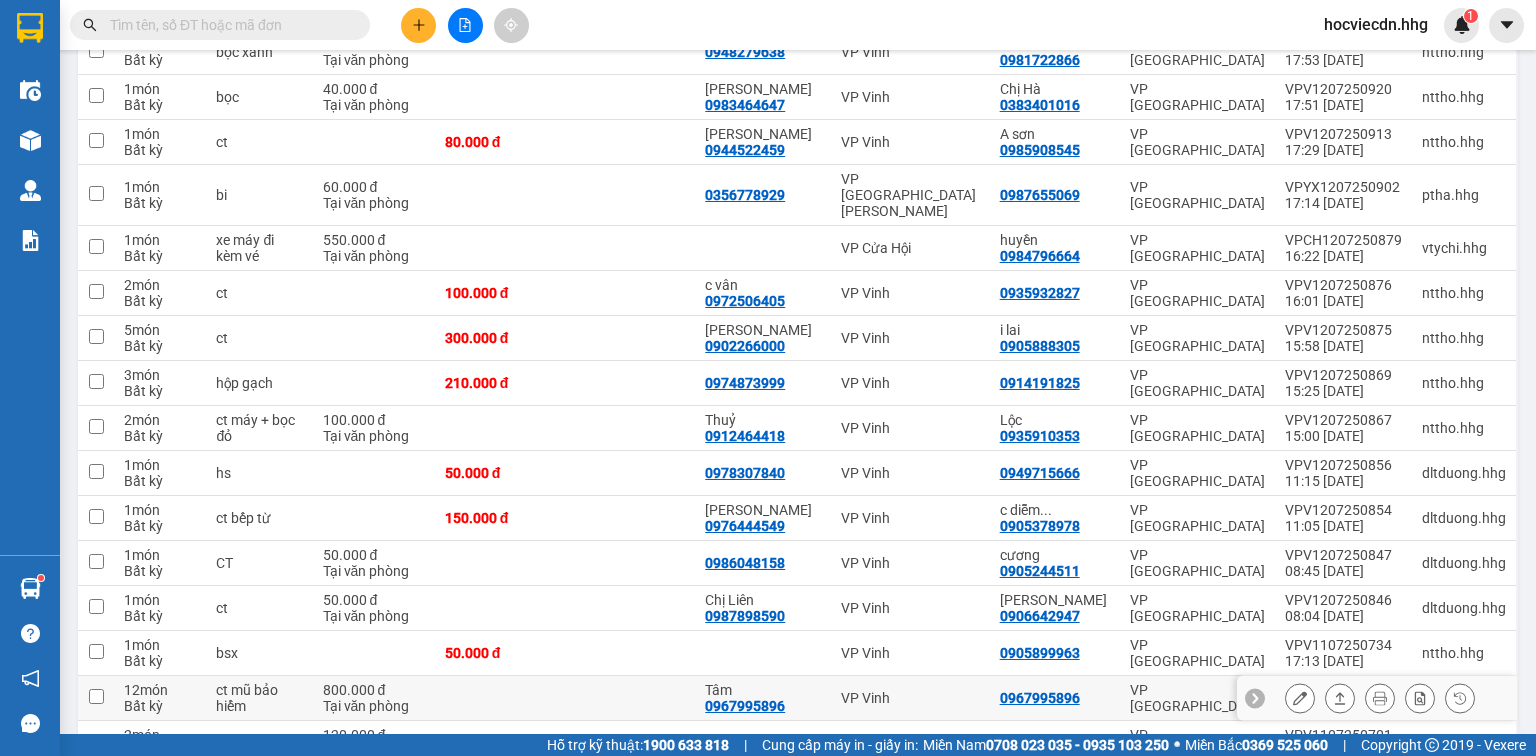 scroll, scrollTop: 577, scrollLeft: 0, axis: vertical 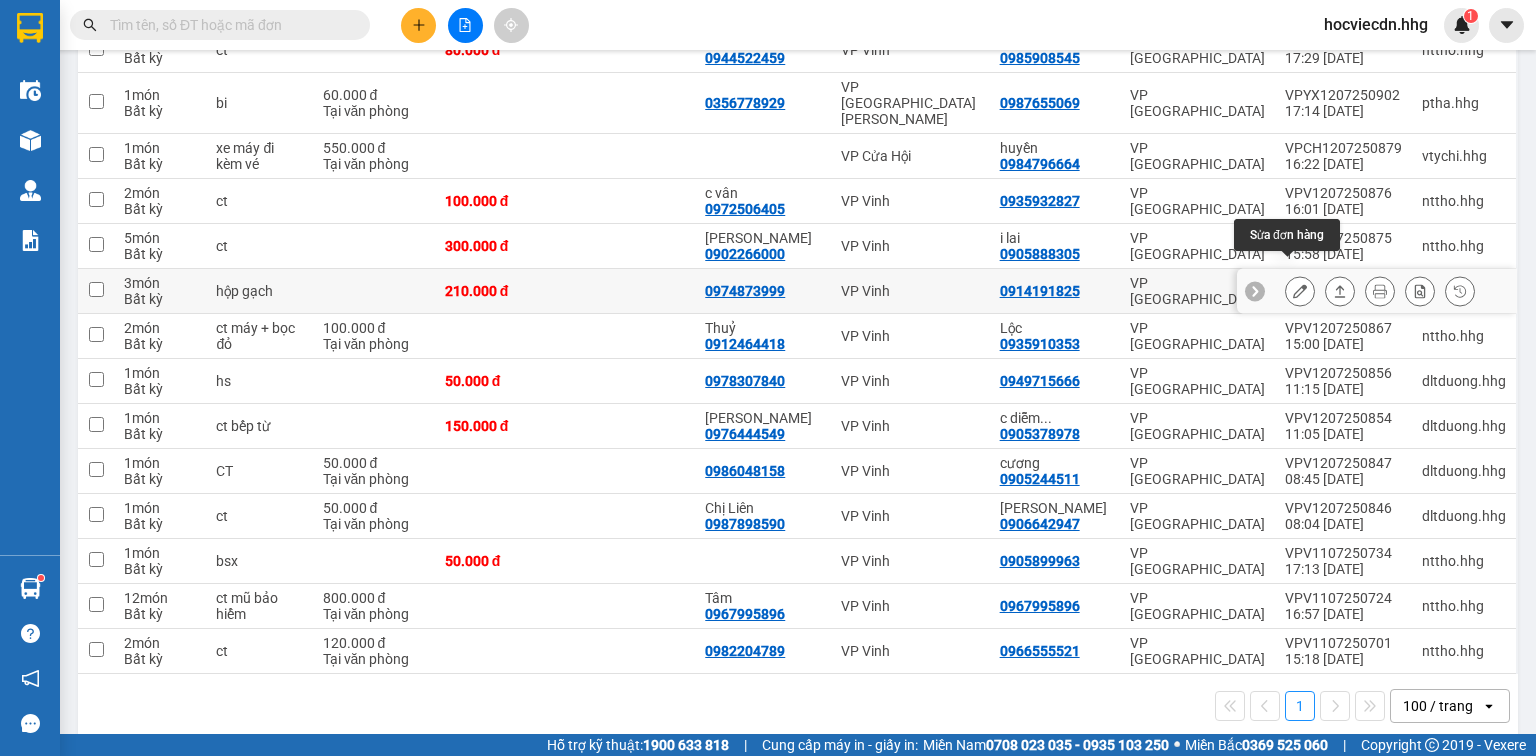 click 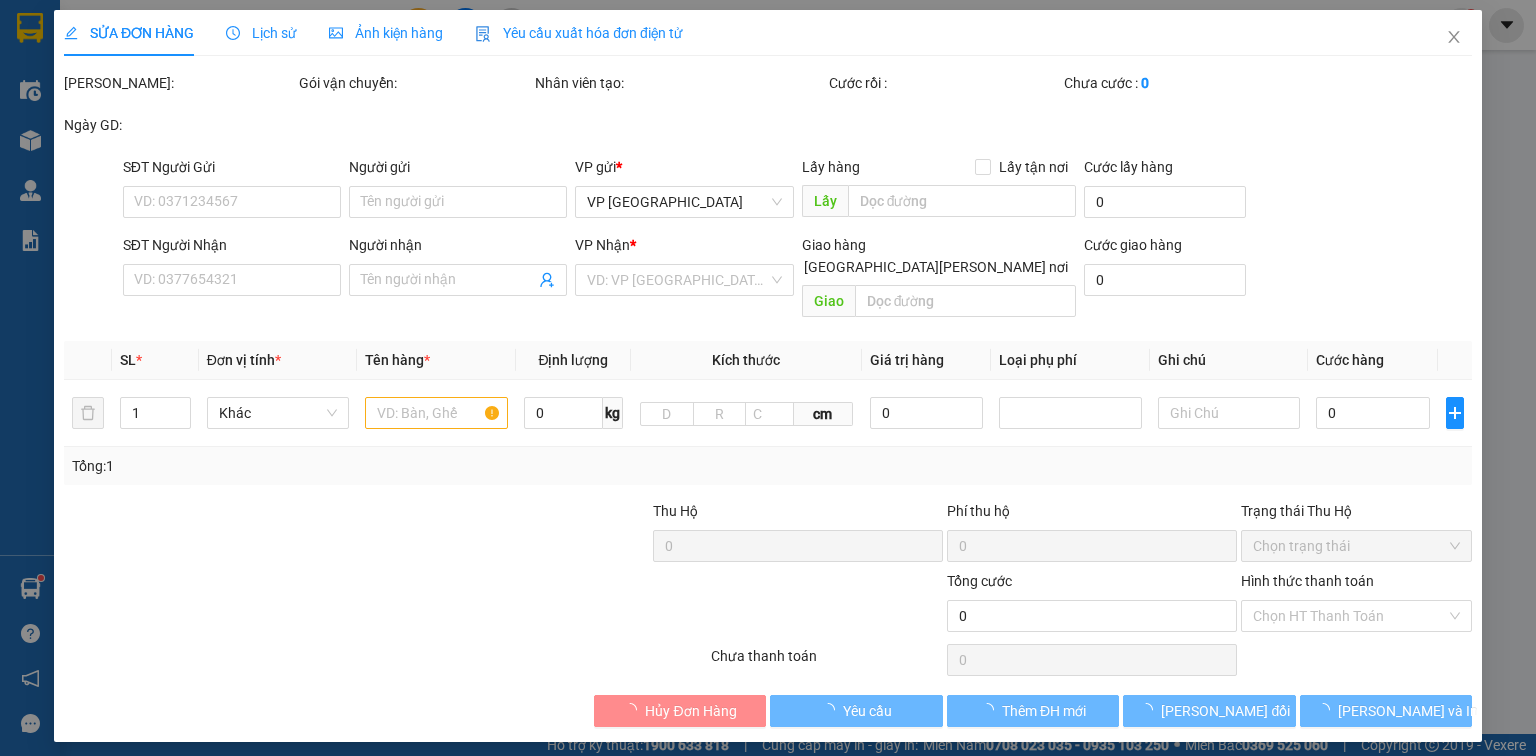 scroll, scrollTop: 0, scrollLeft: 0, axis: both 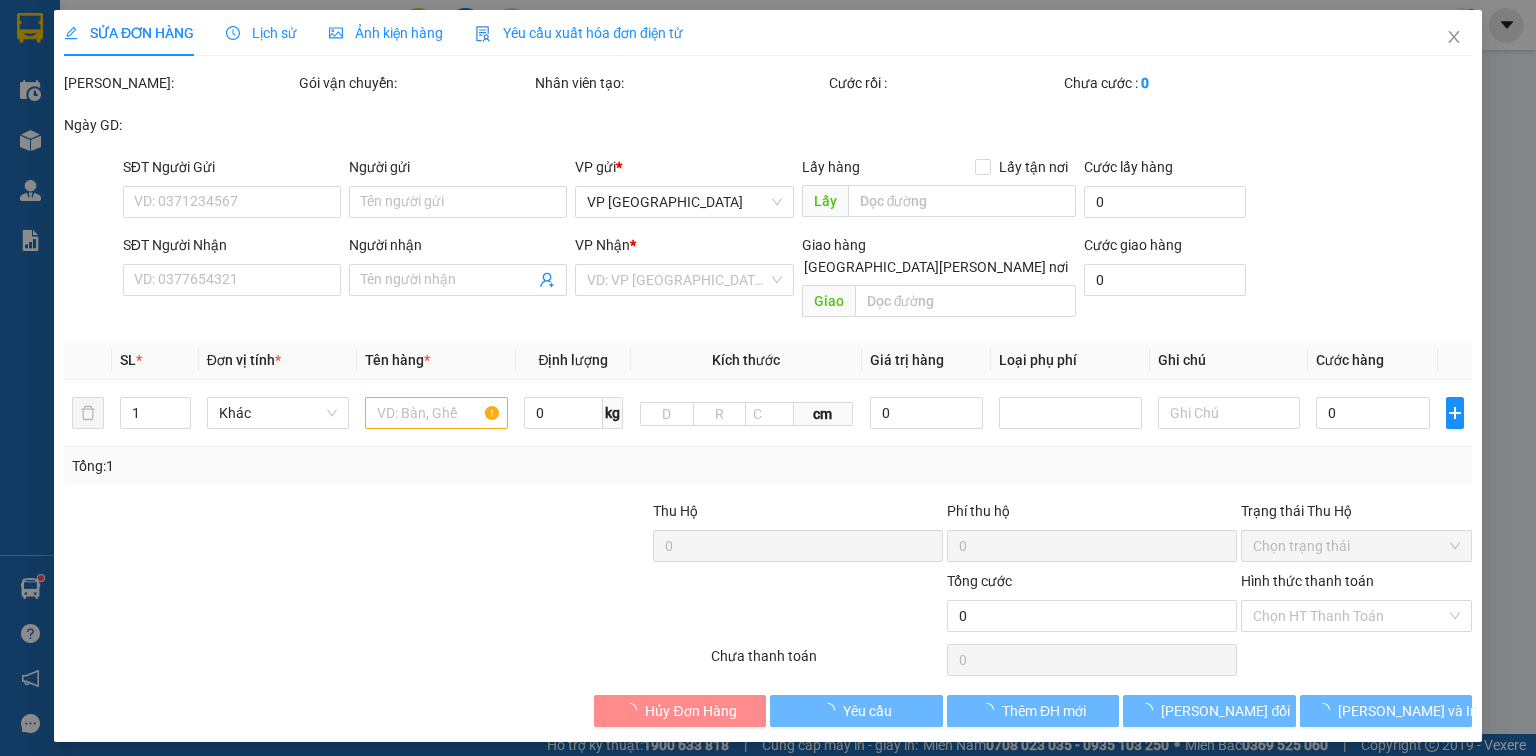 type on "0974873999" 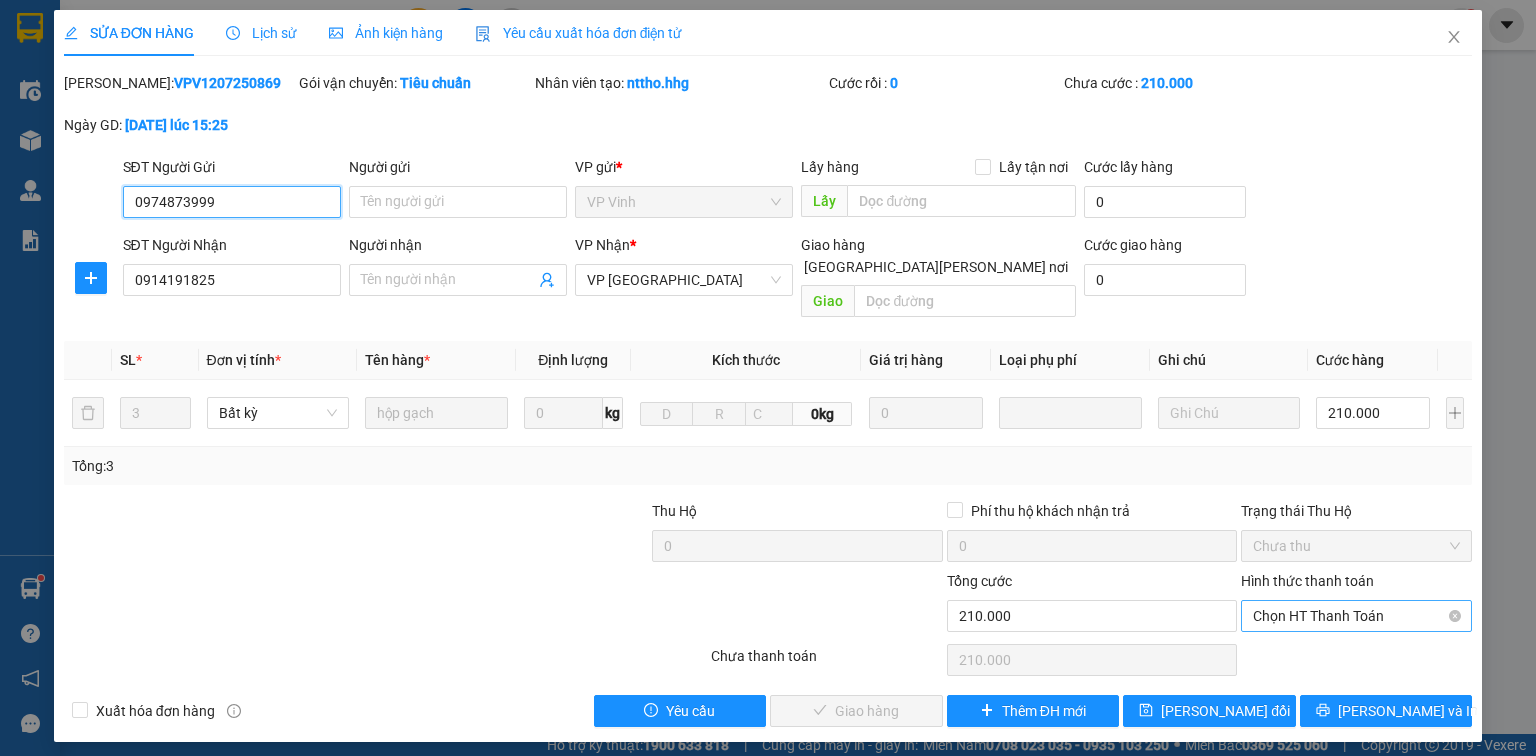 click on "Chọn HT Thanh Toán" at bounding box center [1356, 616] 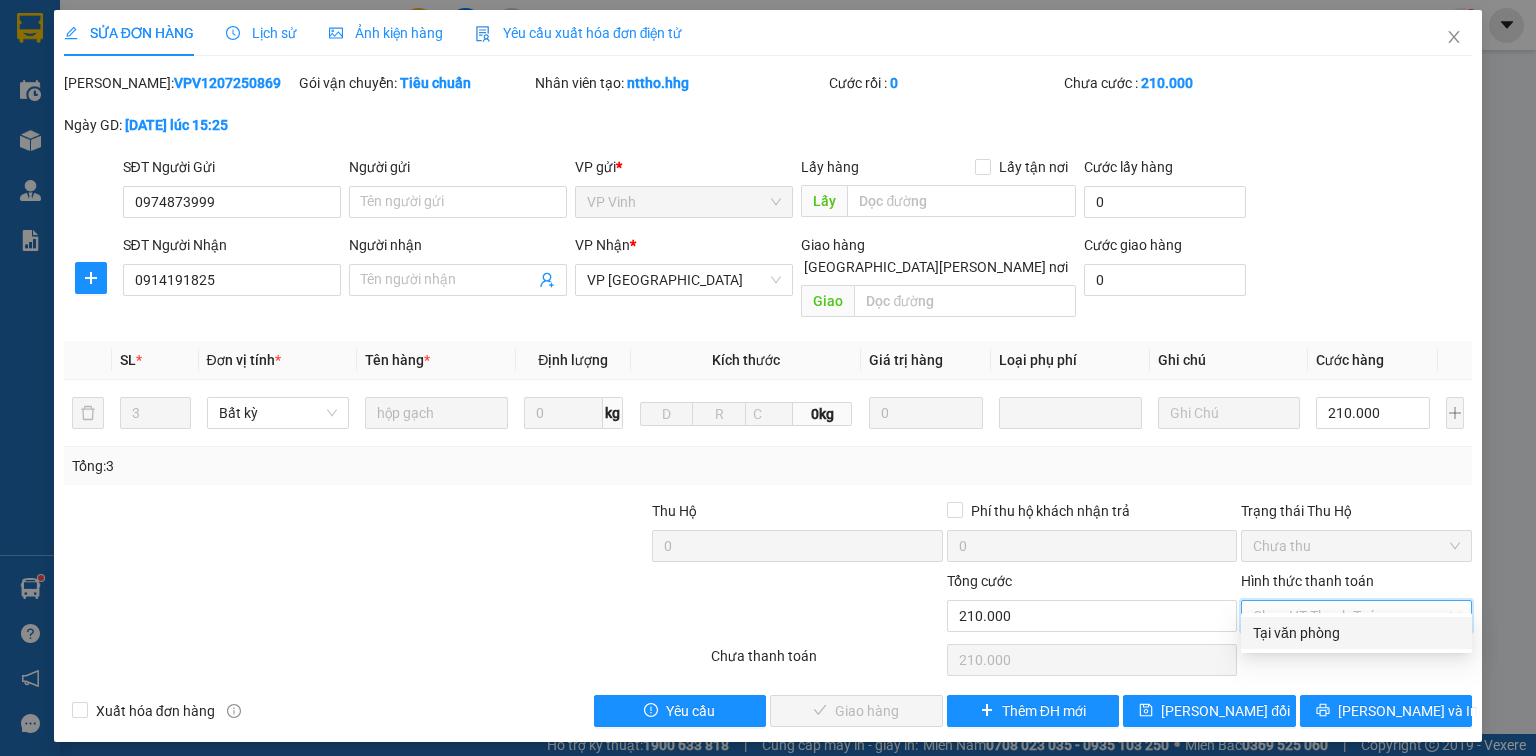 click on "Tại văn phòng" at bounding box center (1356, 633) 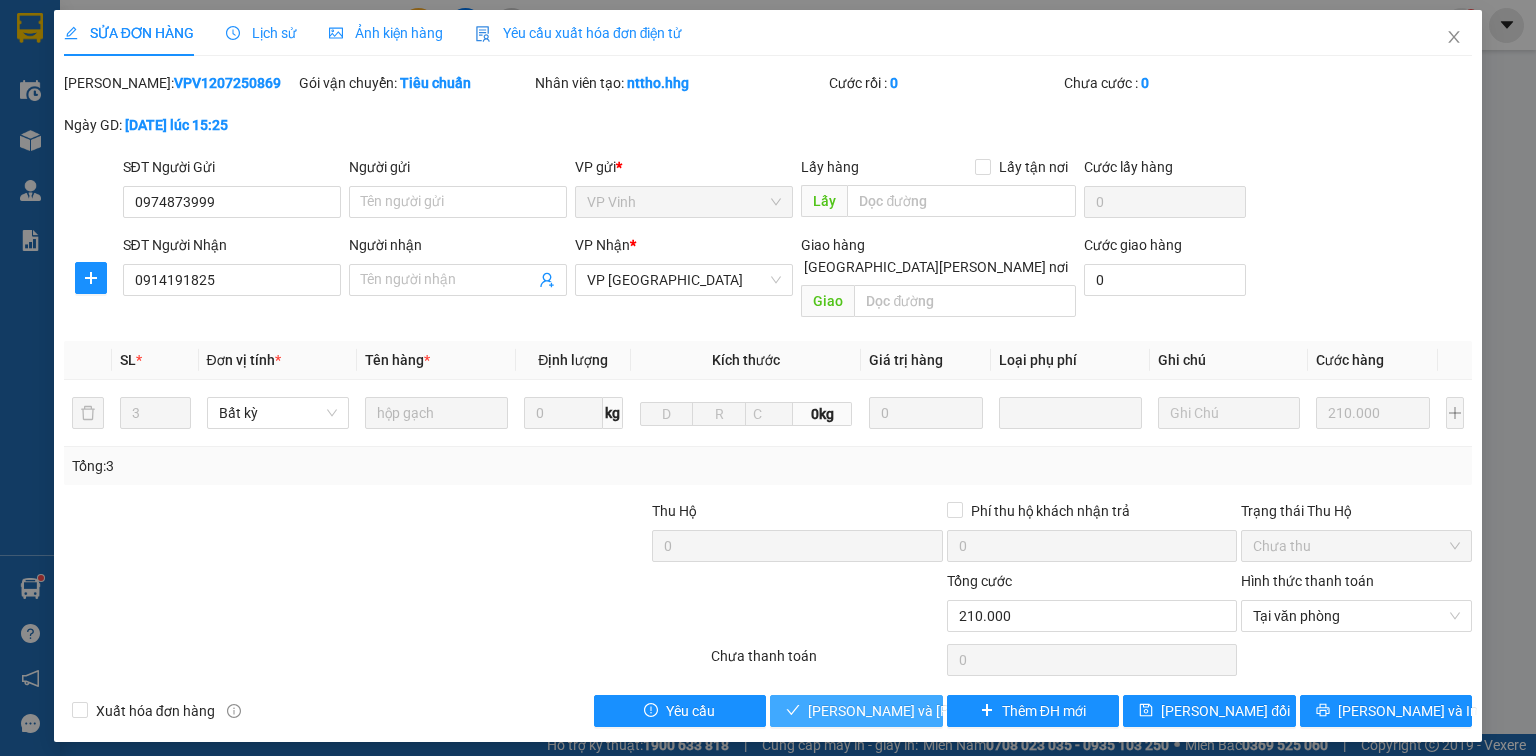 click on "[PERSON_NAME] và Giao hàng" at bounding box center (943, 711) 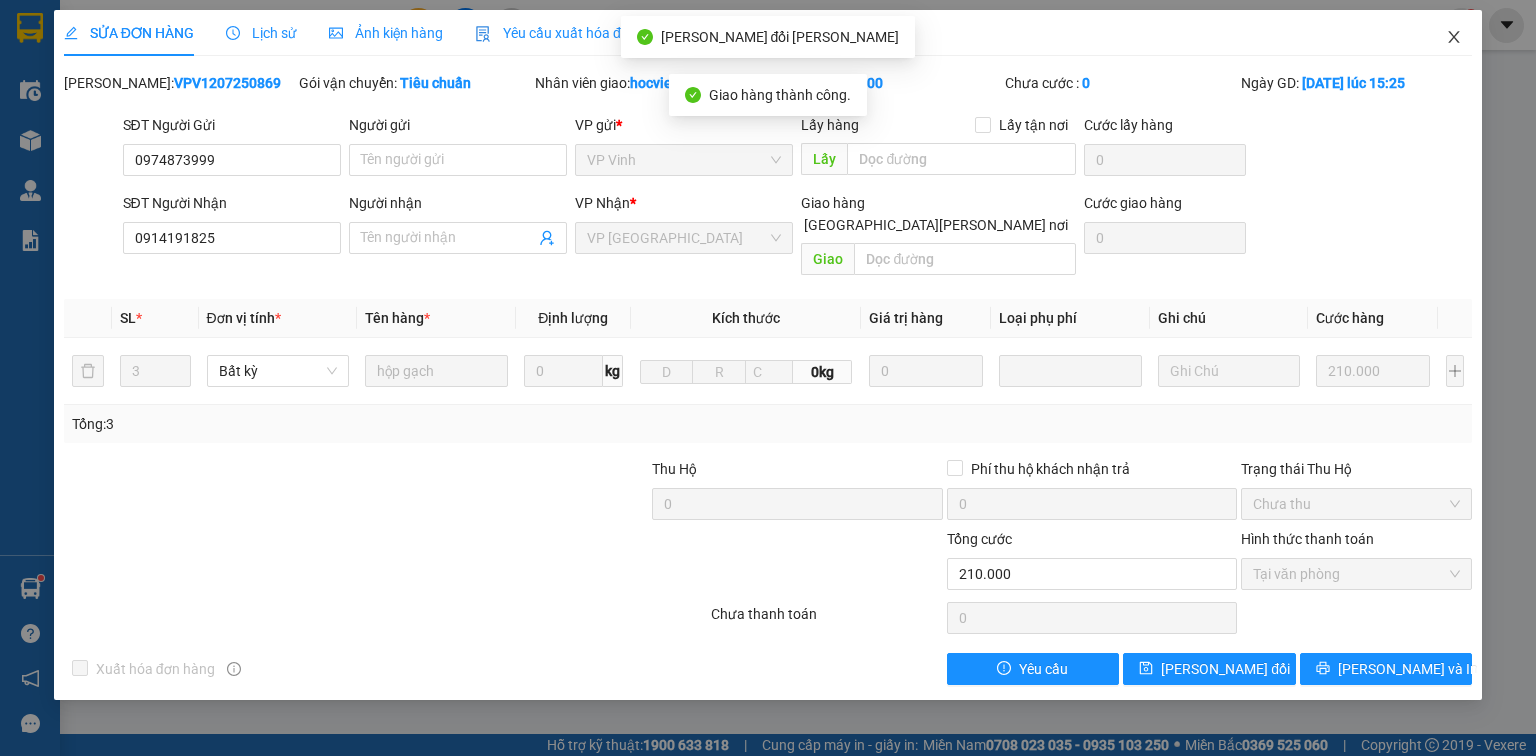click 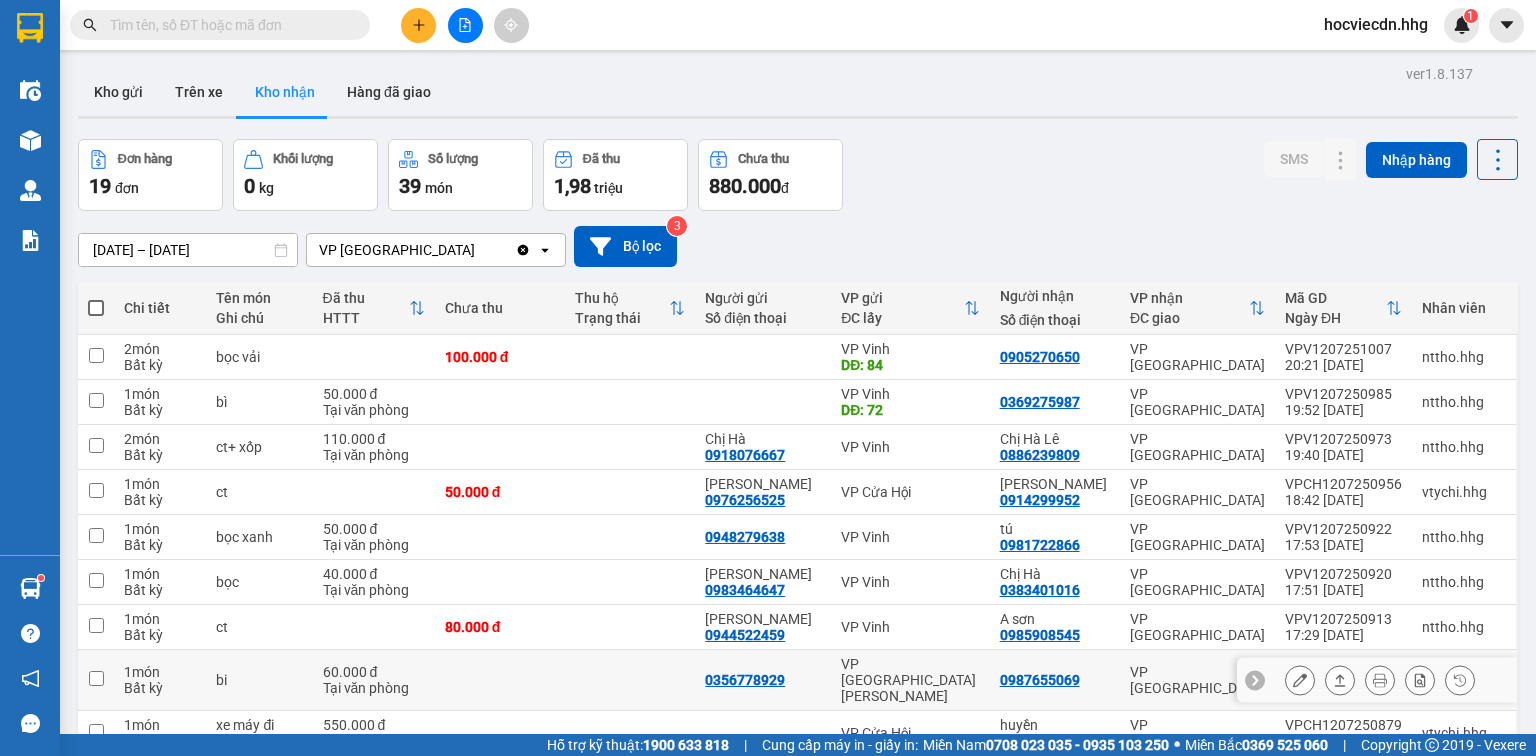 scroll, scrollTop: 160, scrollLeft: 0, axis: vertical 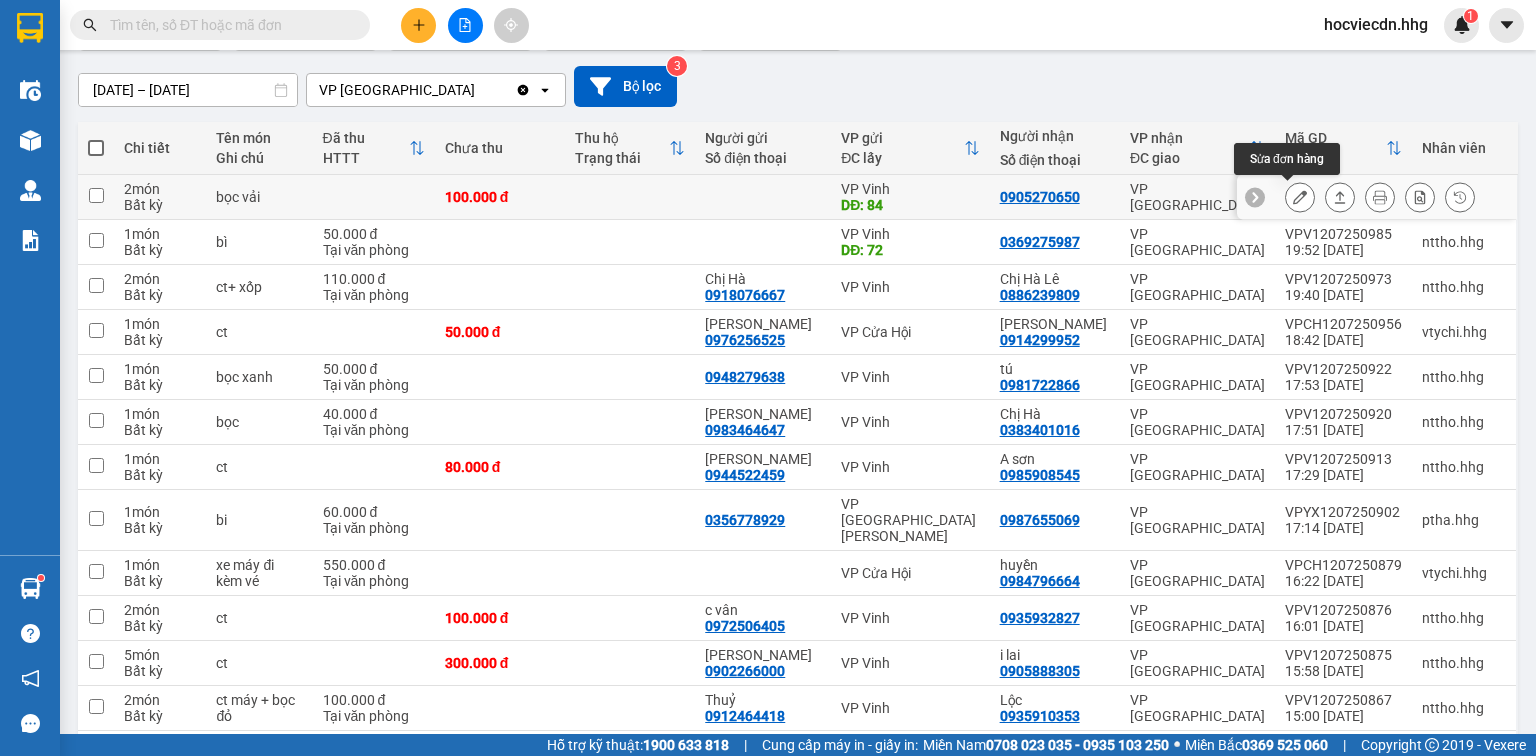 click 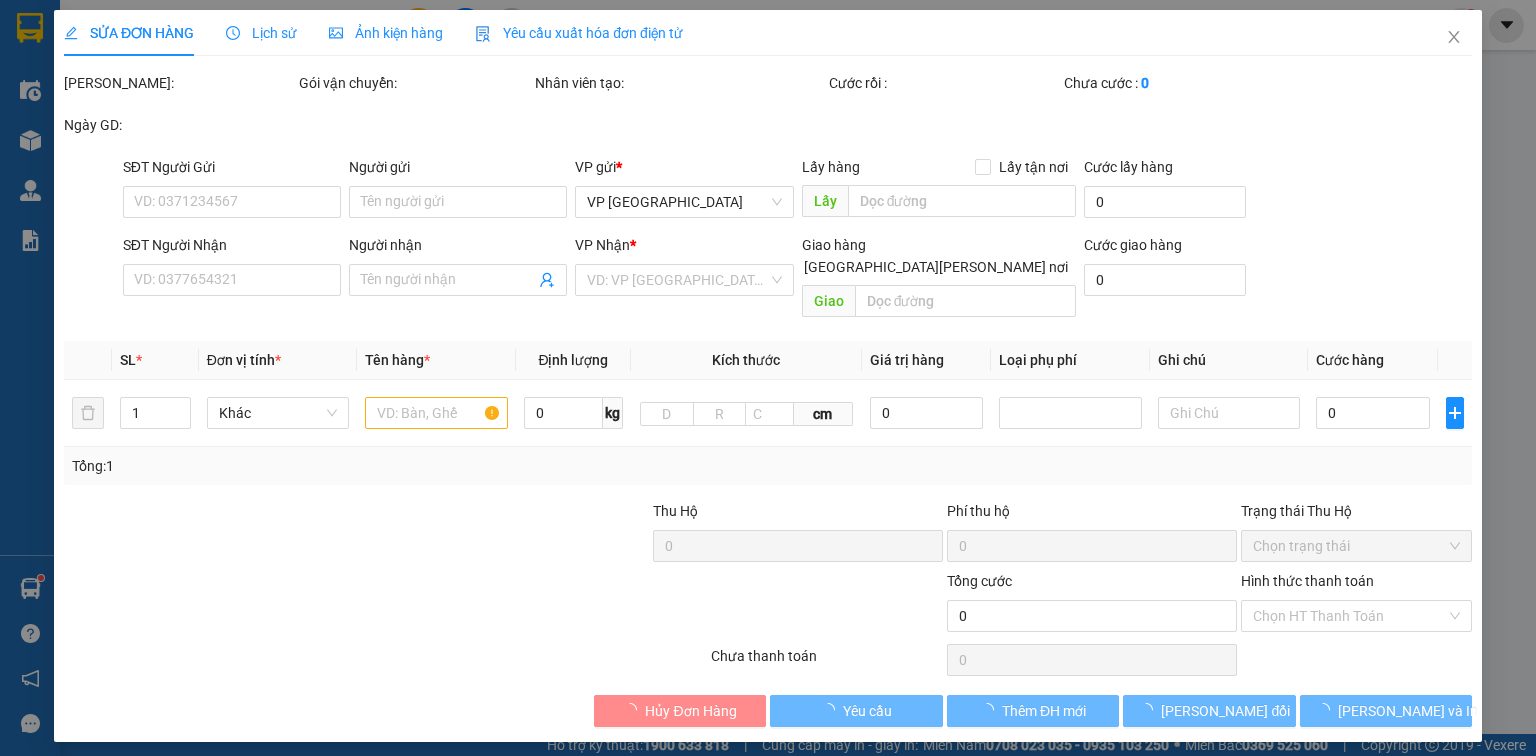 scroll, scrollTop: 0, scrollLeft: 0, axis: both 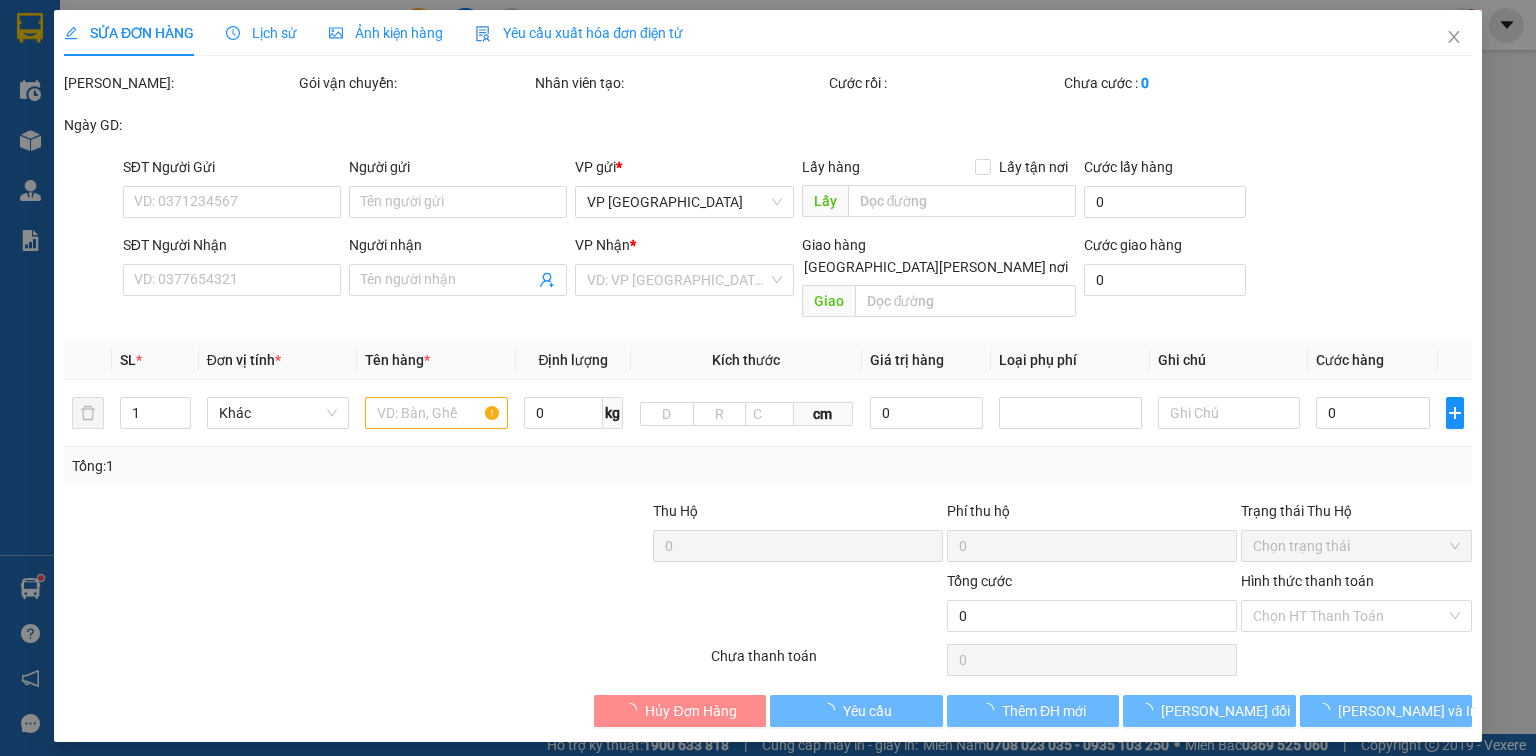 type on "84" 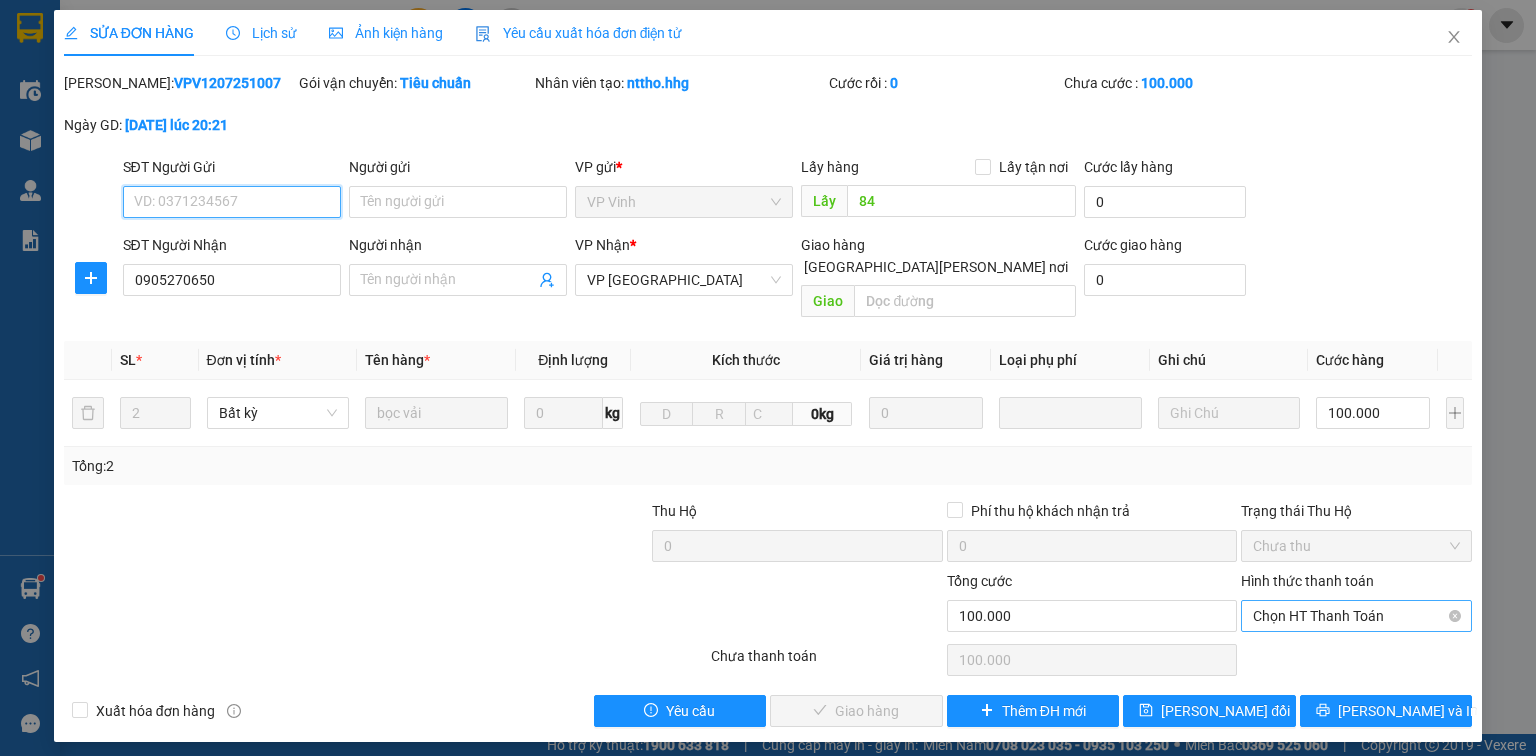 drag, startPoint x: 1321, startPoint y: 588, endPoint x: 1312, endPoint y: 612, distance: 25.632011 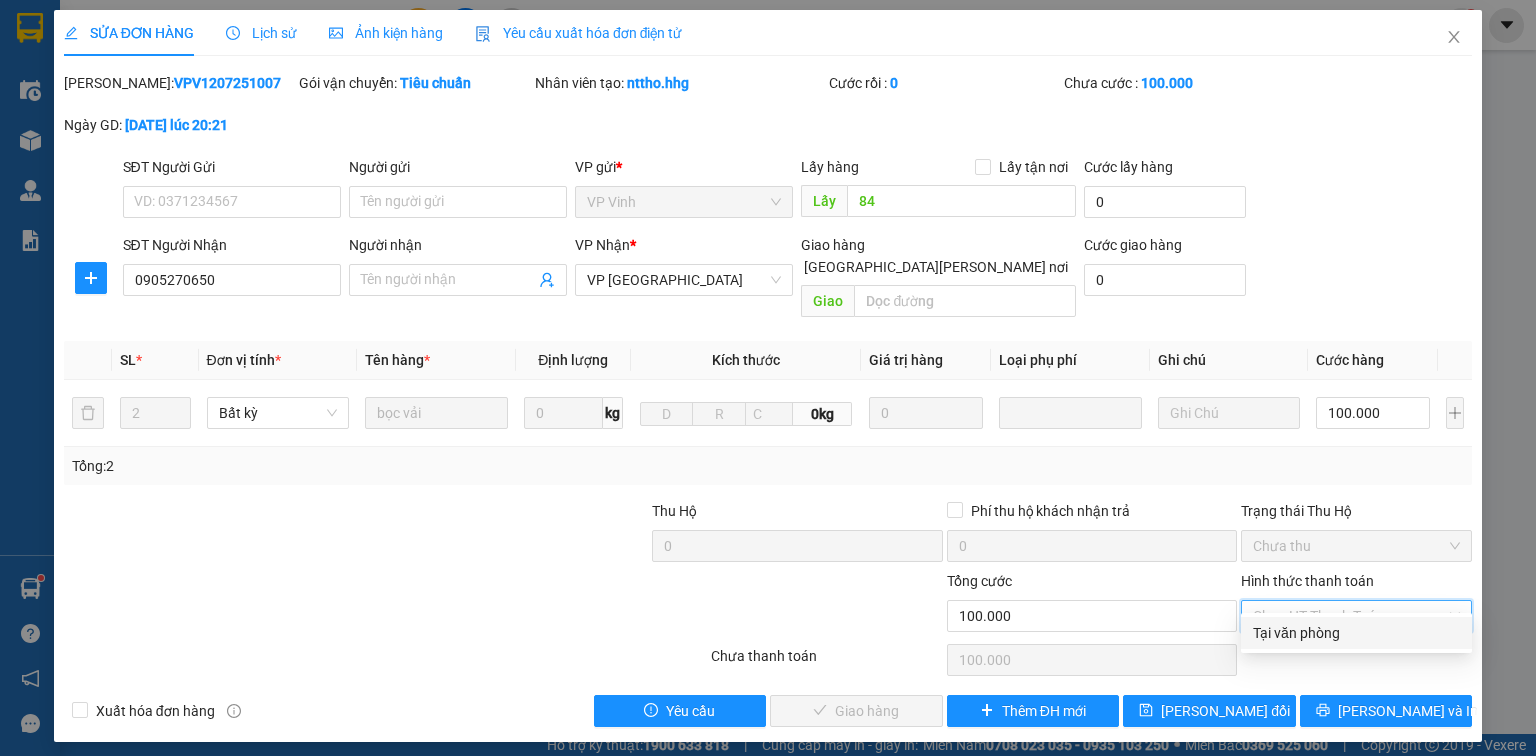 click on "Tại văn phòng" at bounding box center [1356, 633] 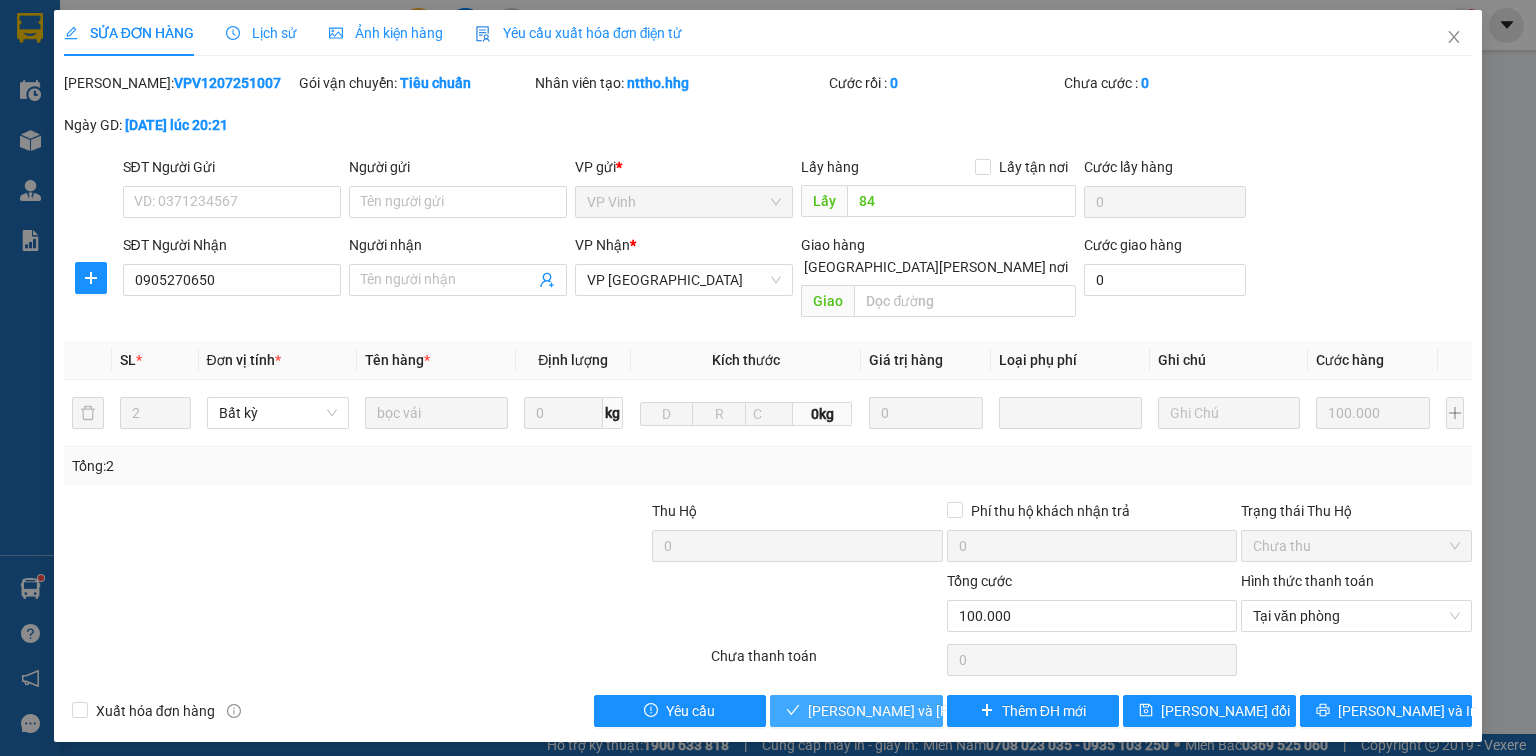 click on "[PERSON_NAME] và Giao hàng" at bounding box center (943, 711) 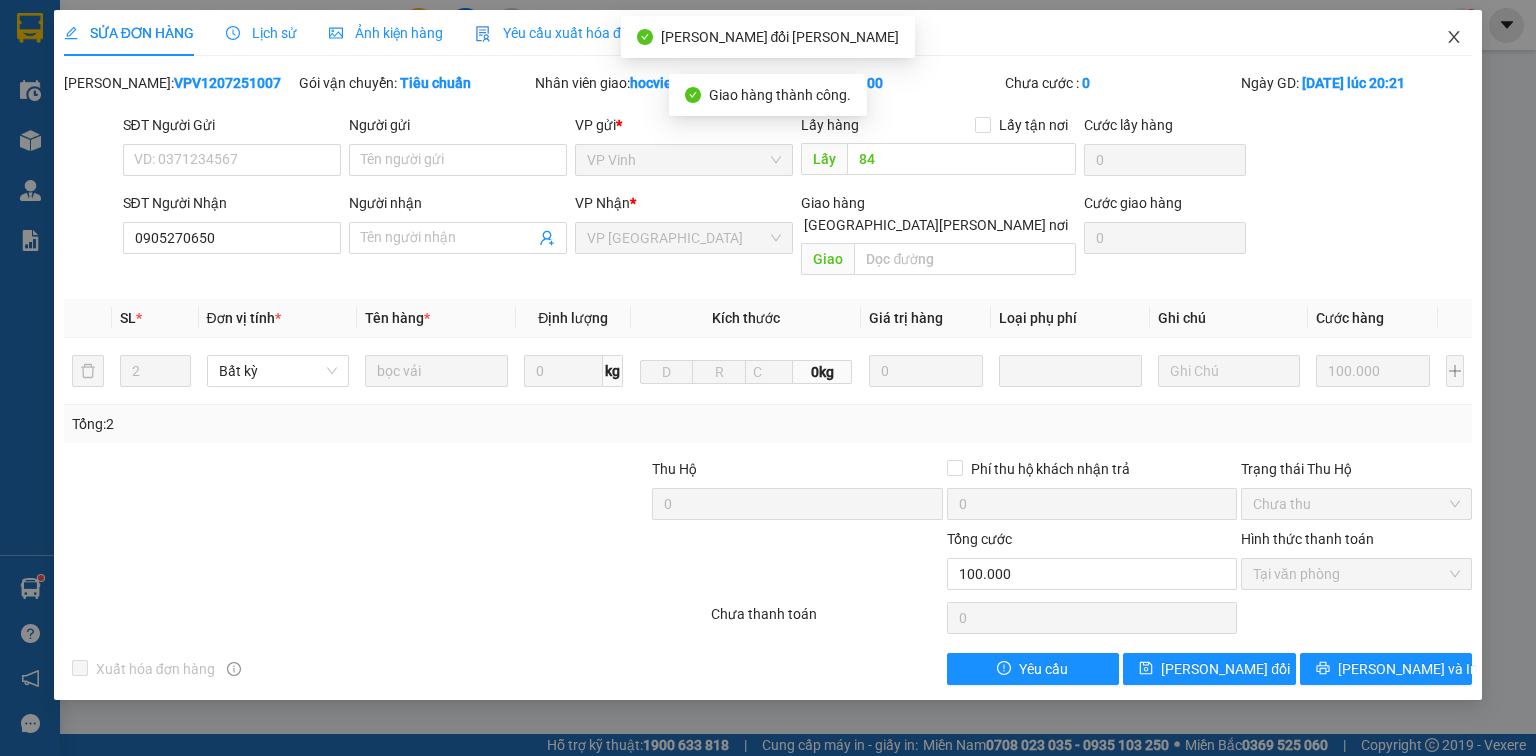 click 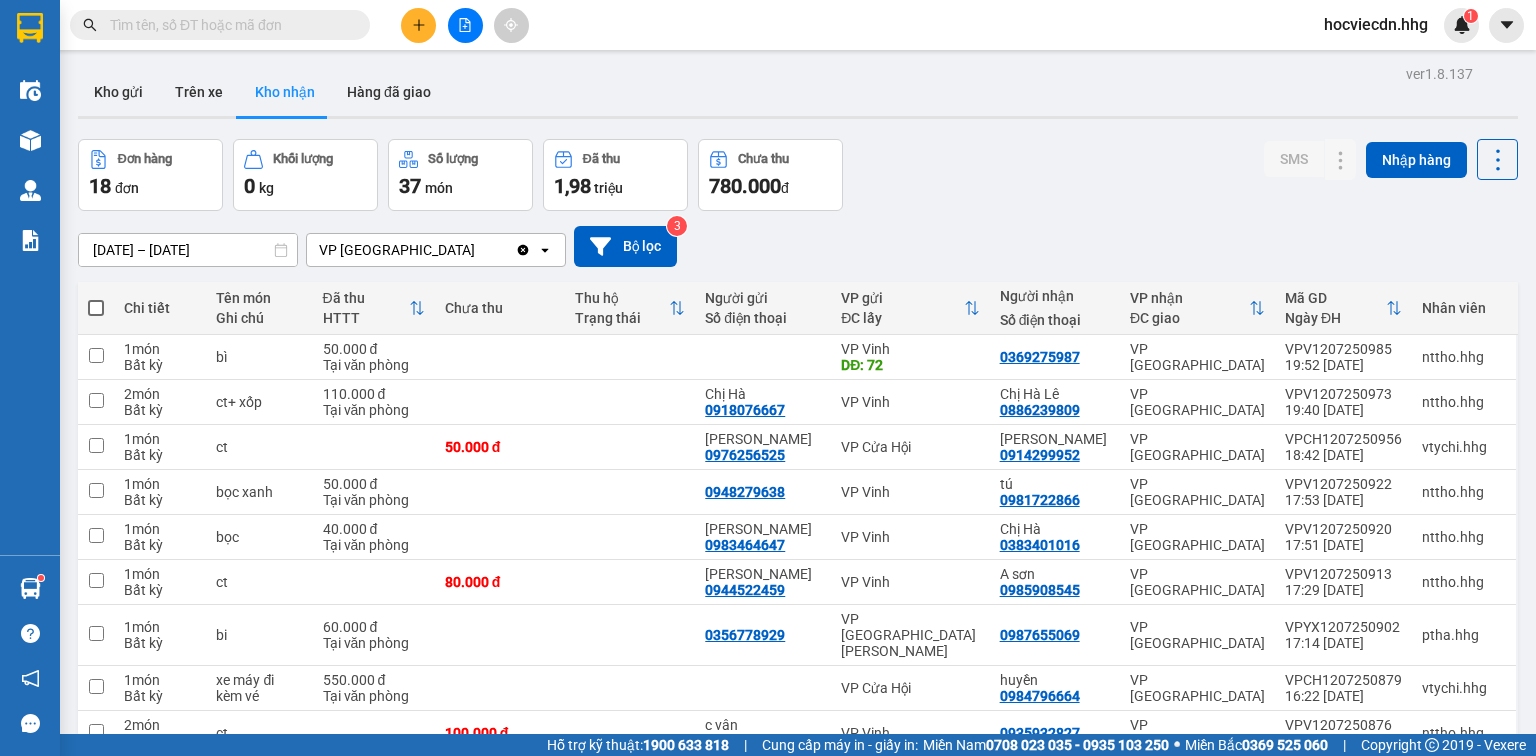 scroll, scrollTop: 0, scrollLeft: 0, axis: both 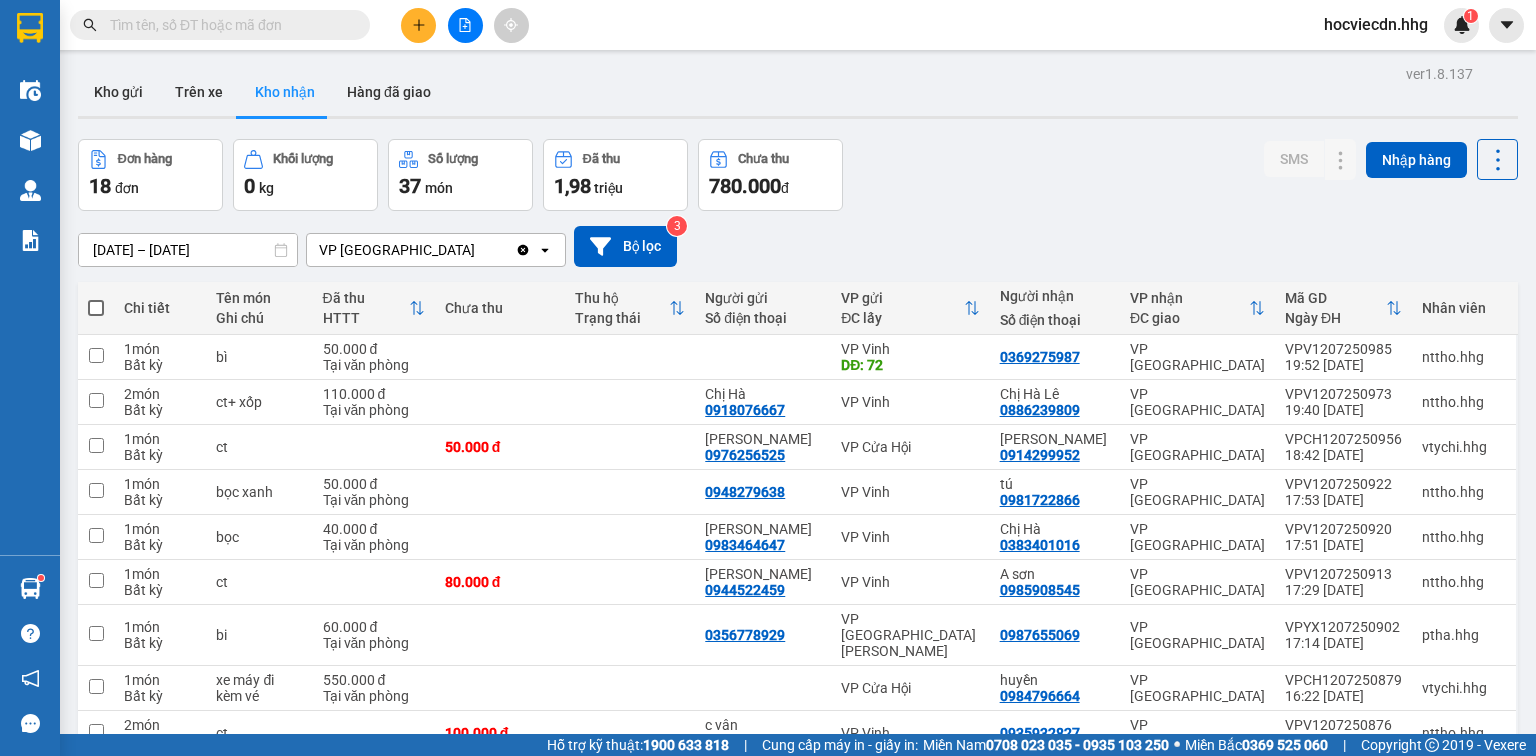 click on "[DATE] – [DATE]" at bounding box center (188, 250) 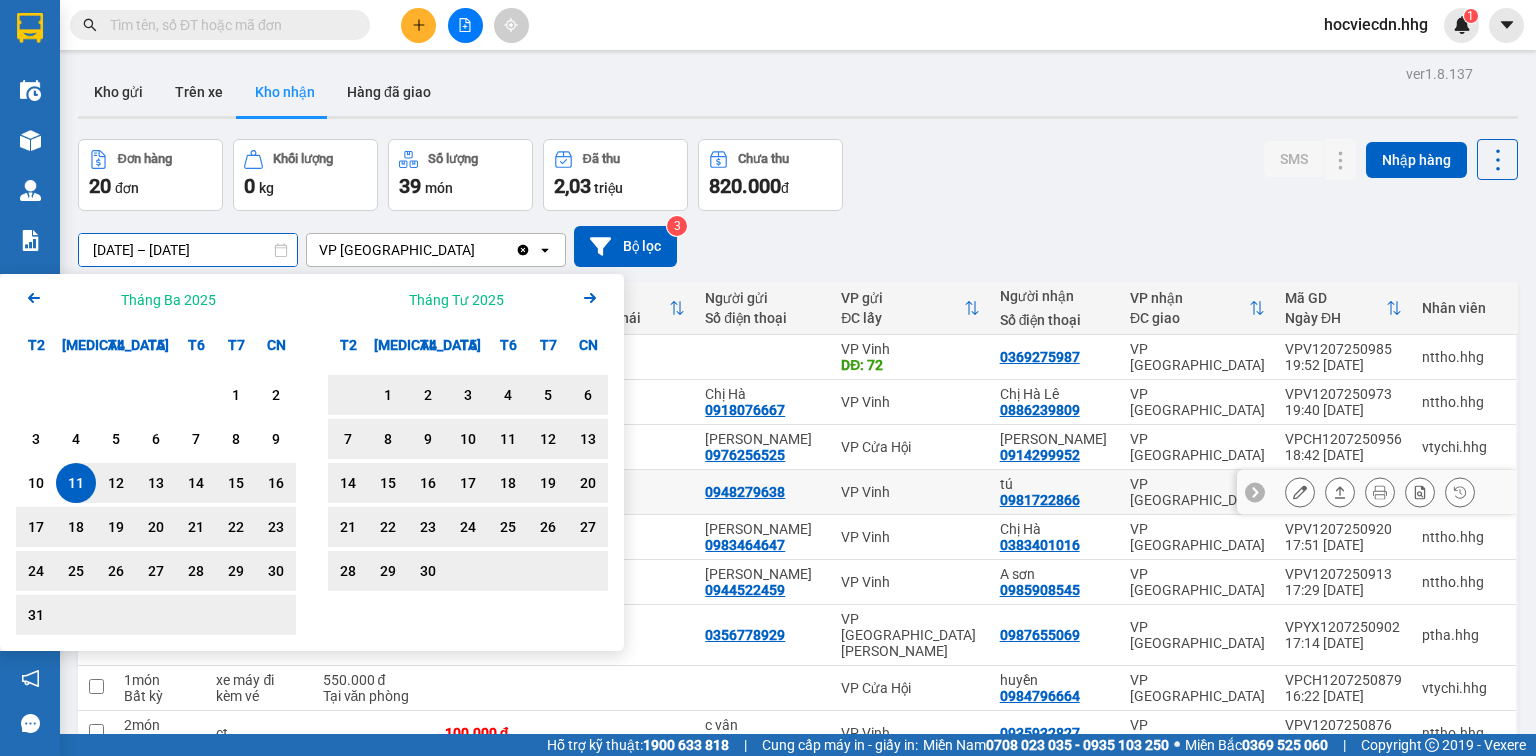 scroll, scrollTop: 0, scrollLeft: 0, axis: both 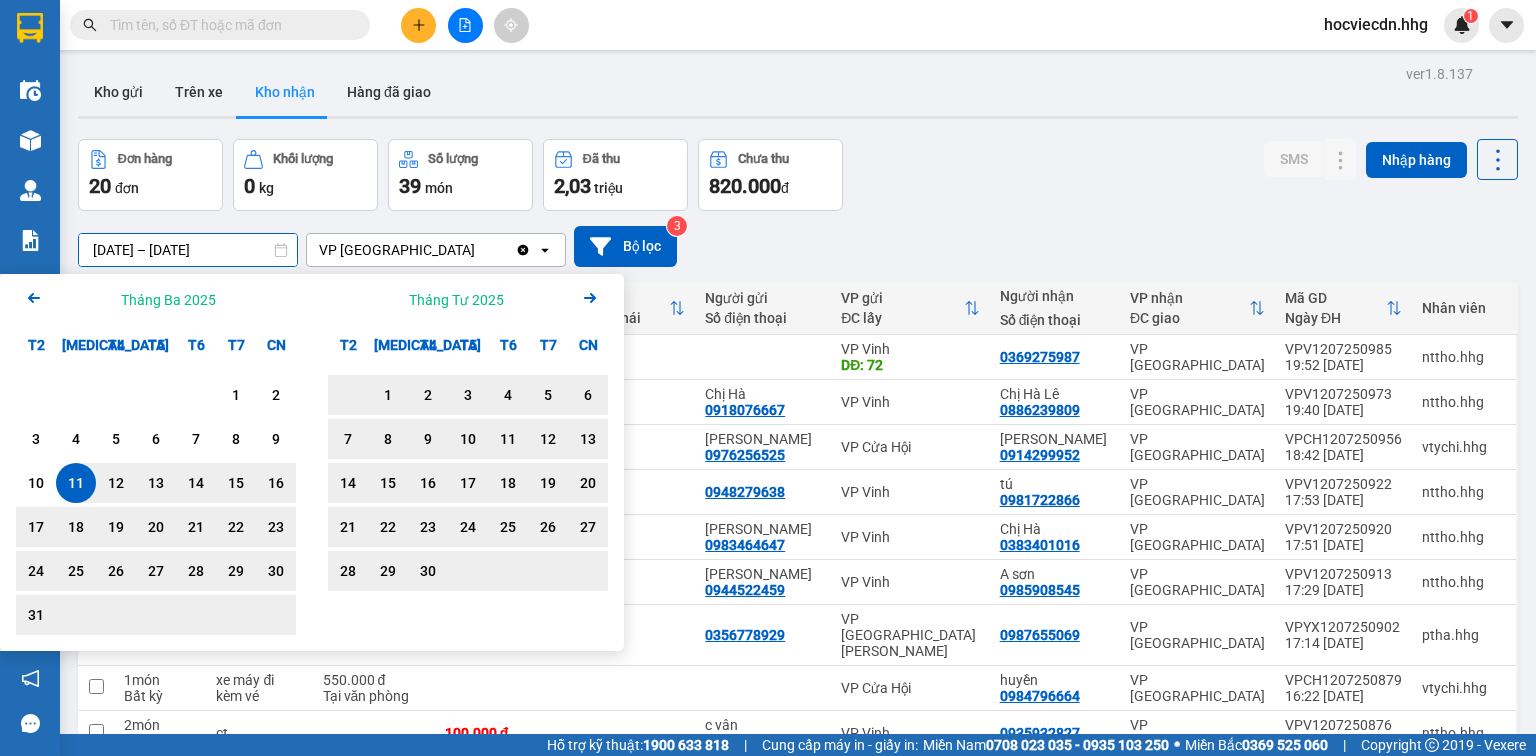 type on "11/03/2025 – 13/07/2025" 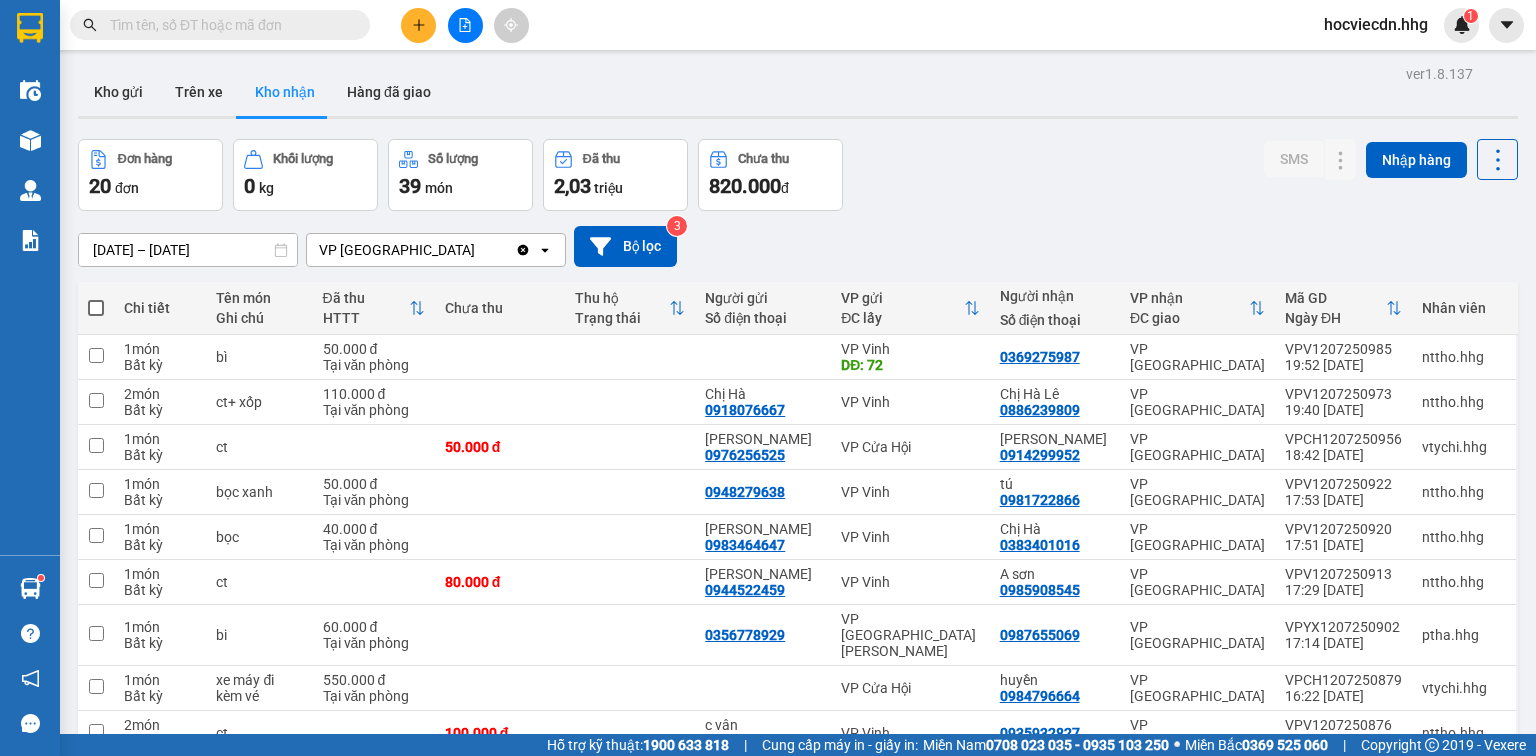 click on "11/03/2025 – 13/07/2025 Press the down arrow key to interact with the calendar and select a date. Press the escape button to close the calendar. Selected date range is from 11/03/2025 to 13/07/2025. VP Đà Nẵng Clear value open Bộ lọc 3" at bounding box center [798, 246] 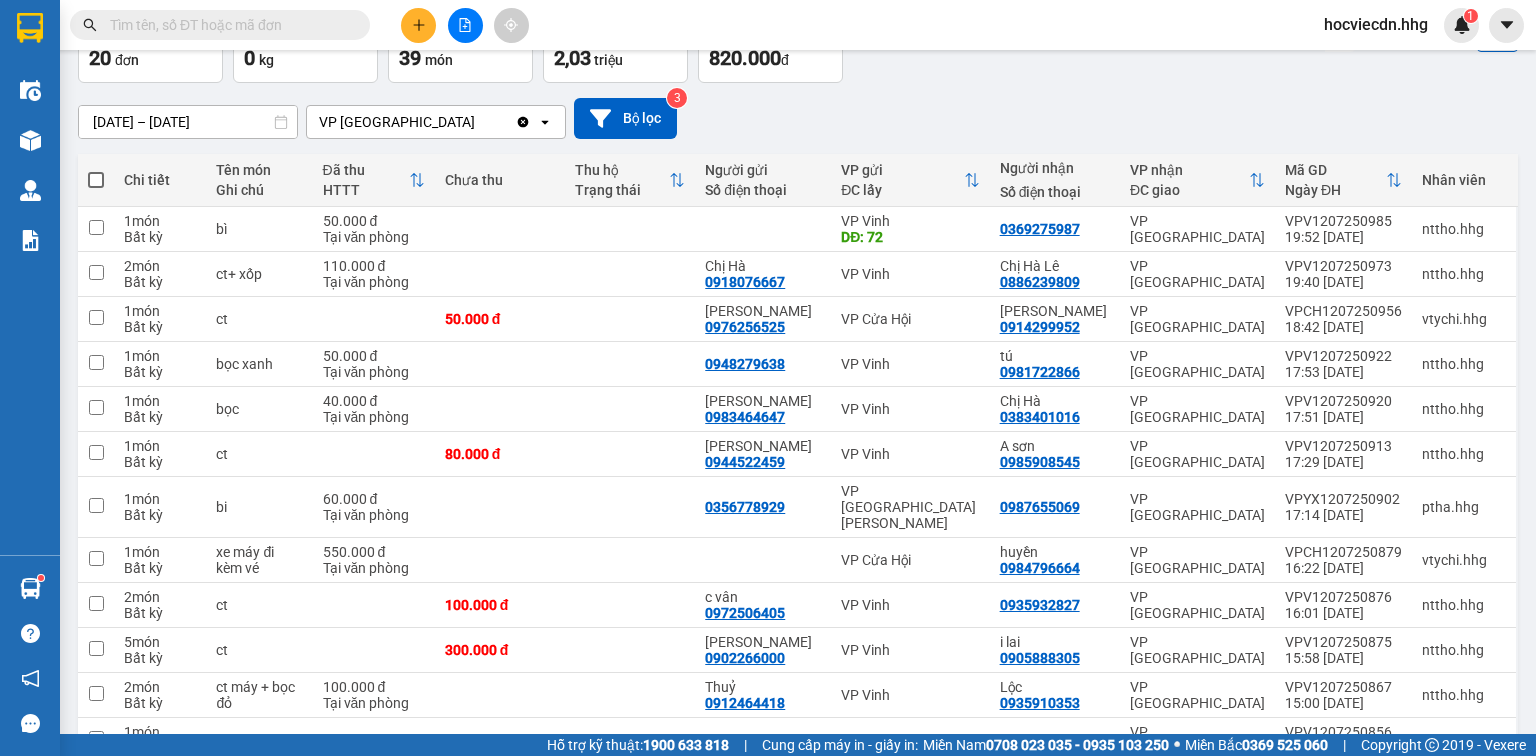 scroll, scrollTop: 240, scrollLeft: 0, axis: vertical 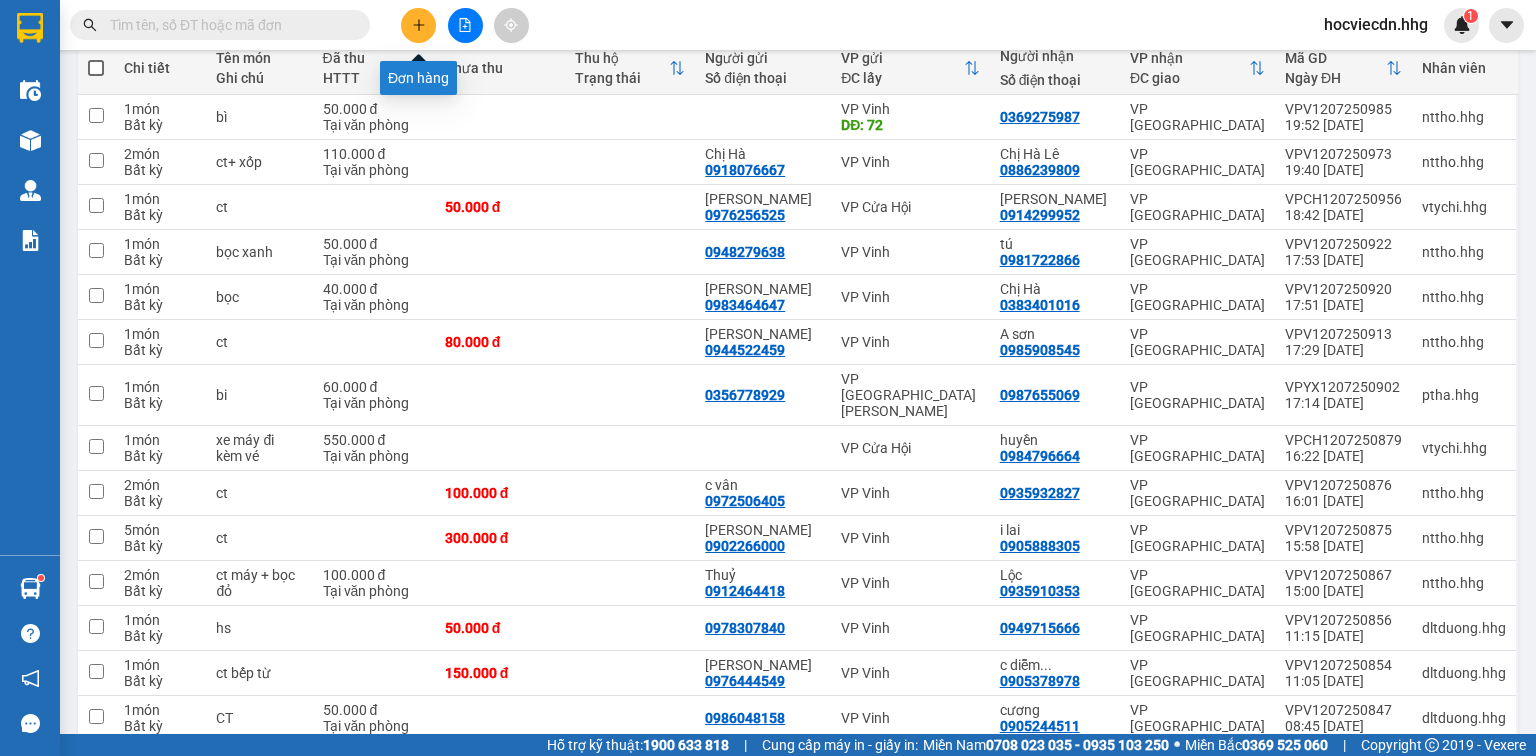 click 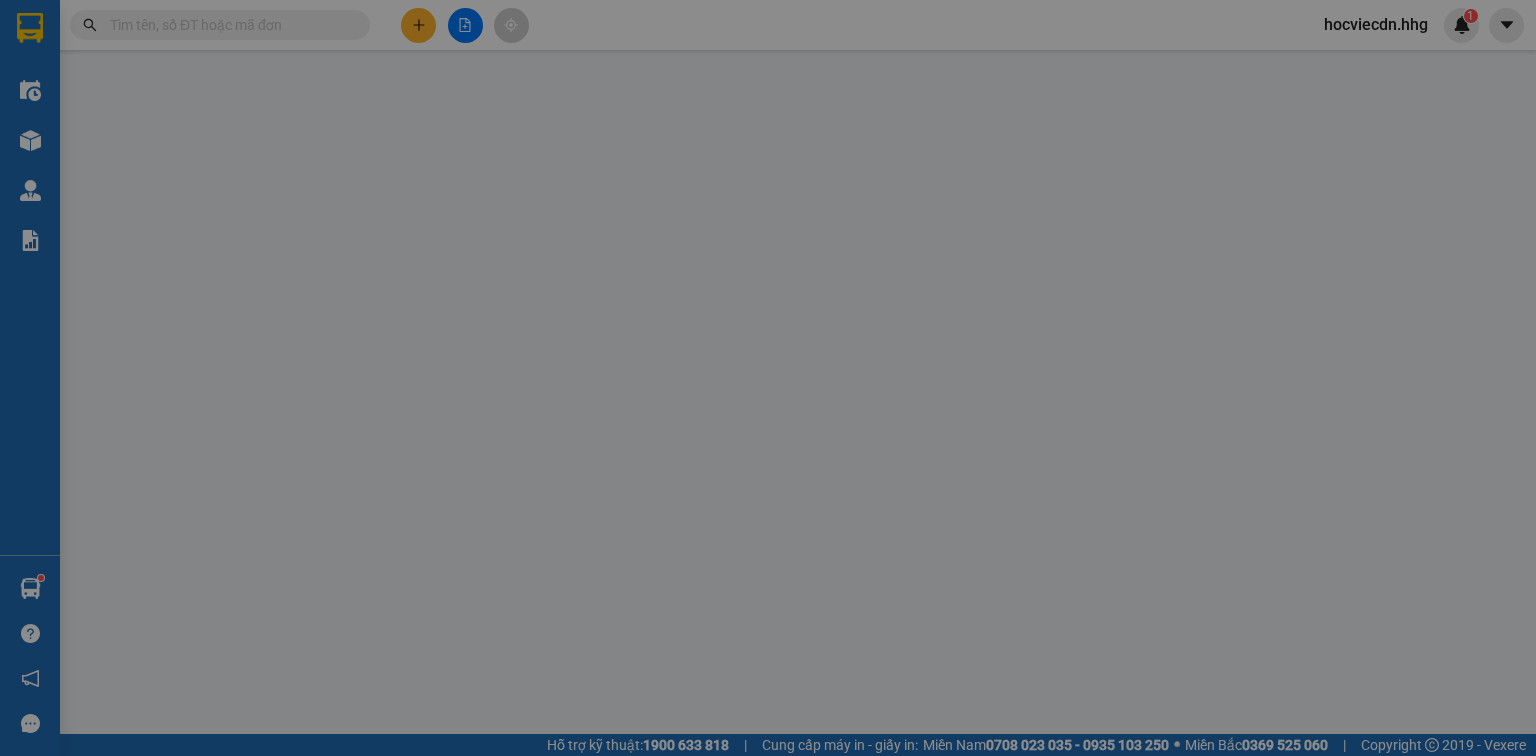 scroll, scrollTop: 0, scrollLeft: 0, axis: both 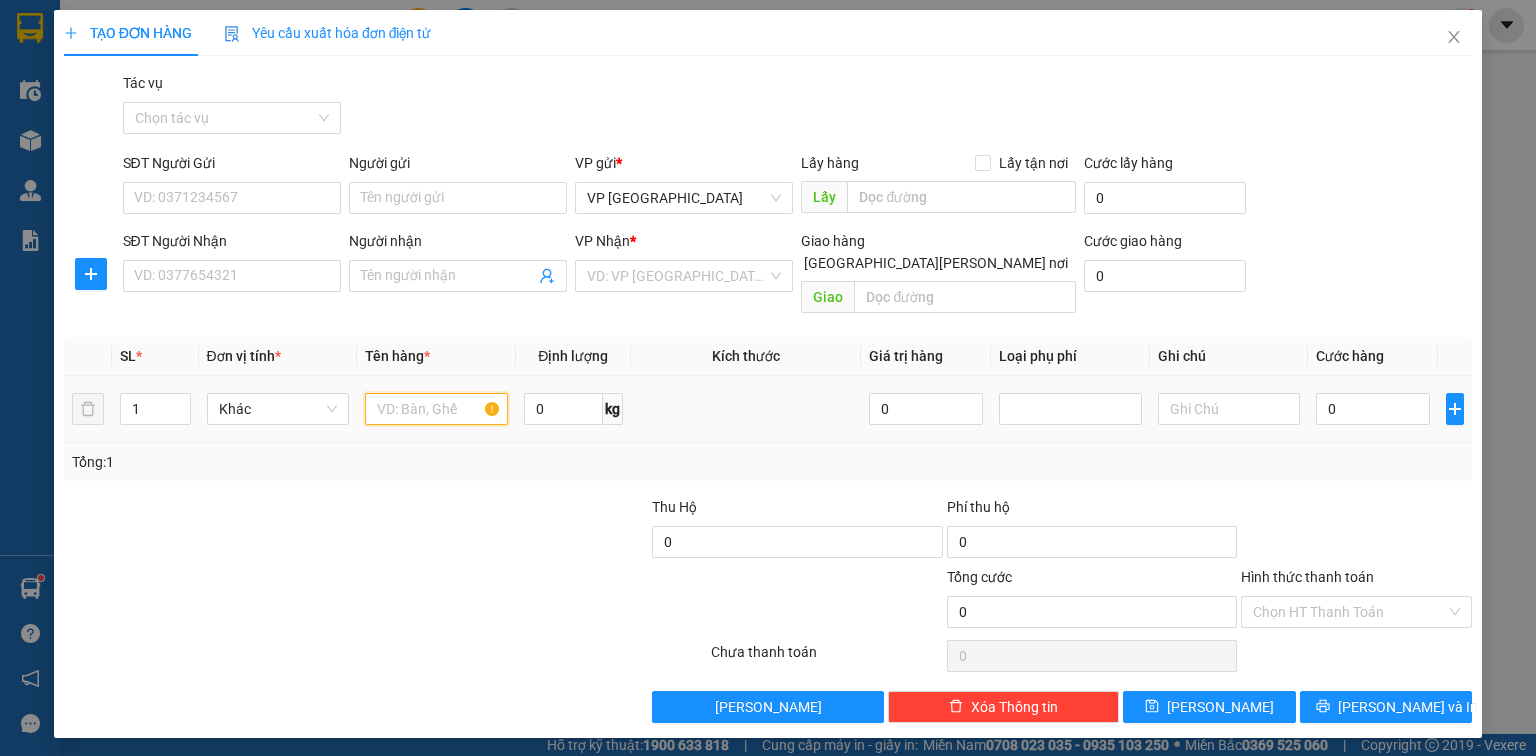click at bounding box center (436, 409) 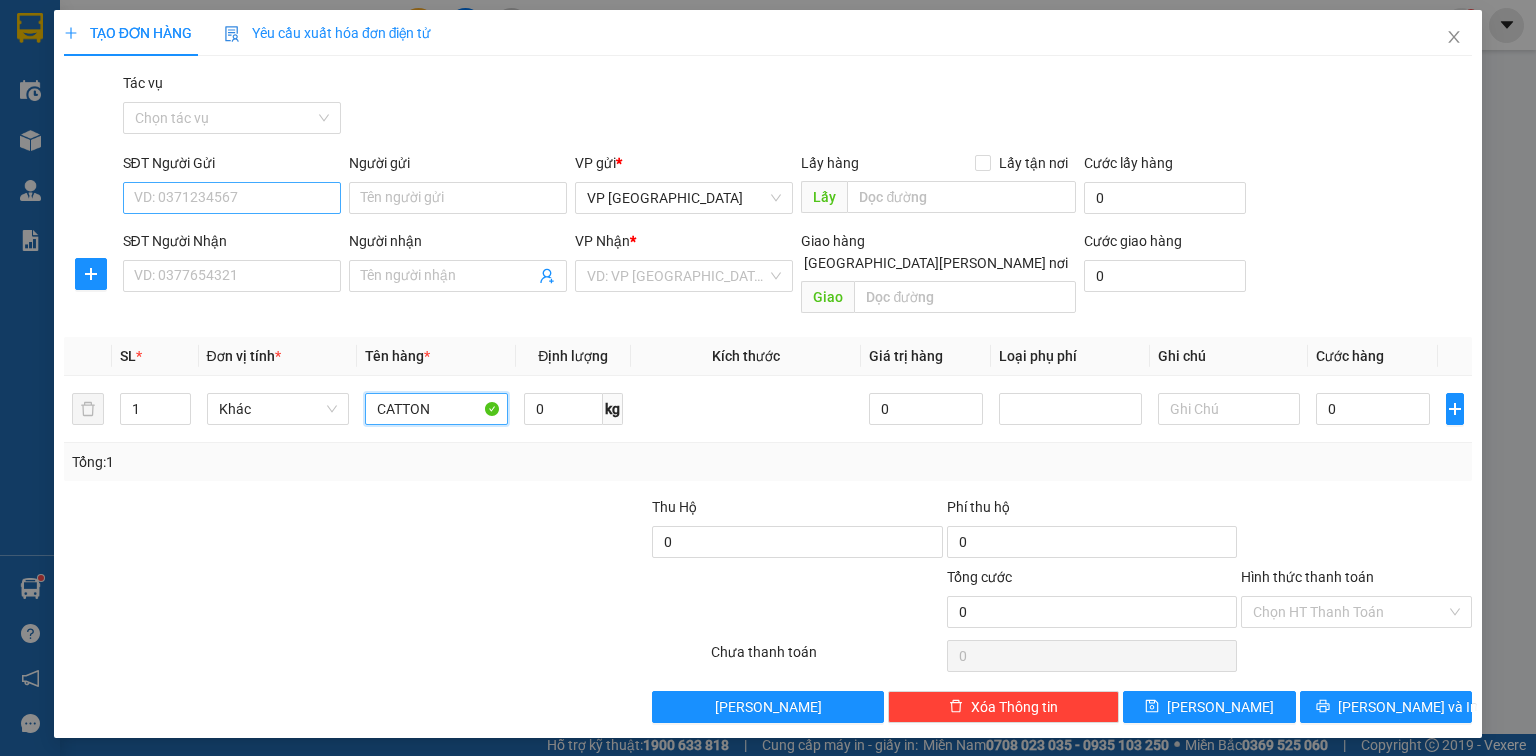 type on "CATTON" 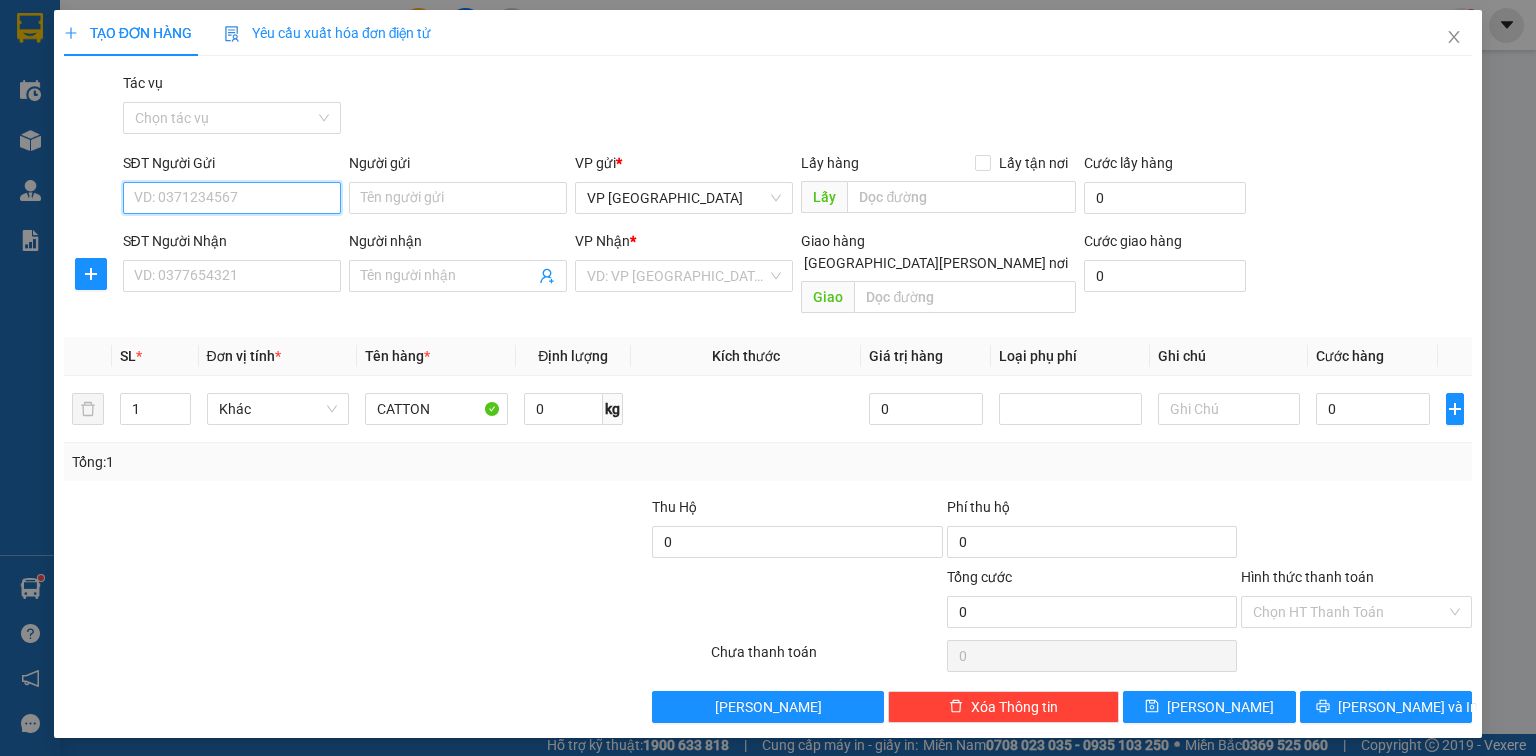 click on "SĐT Người Gửi" at bounding box center (232, 198) 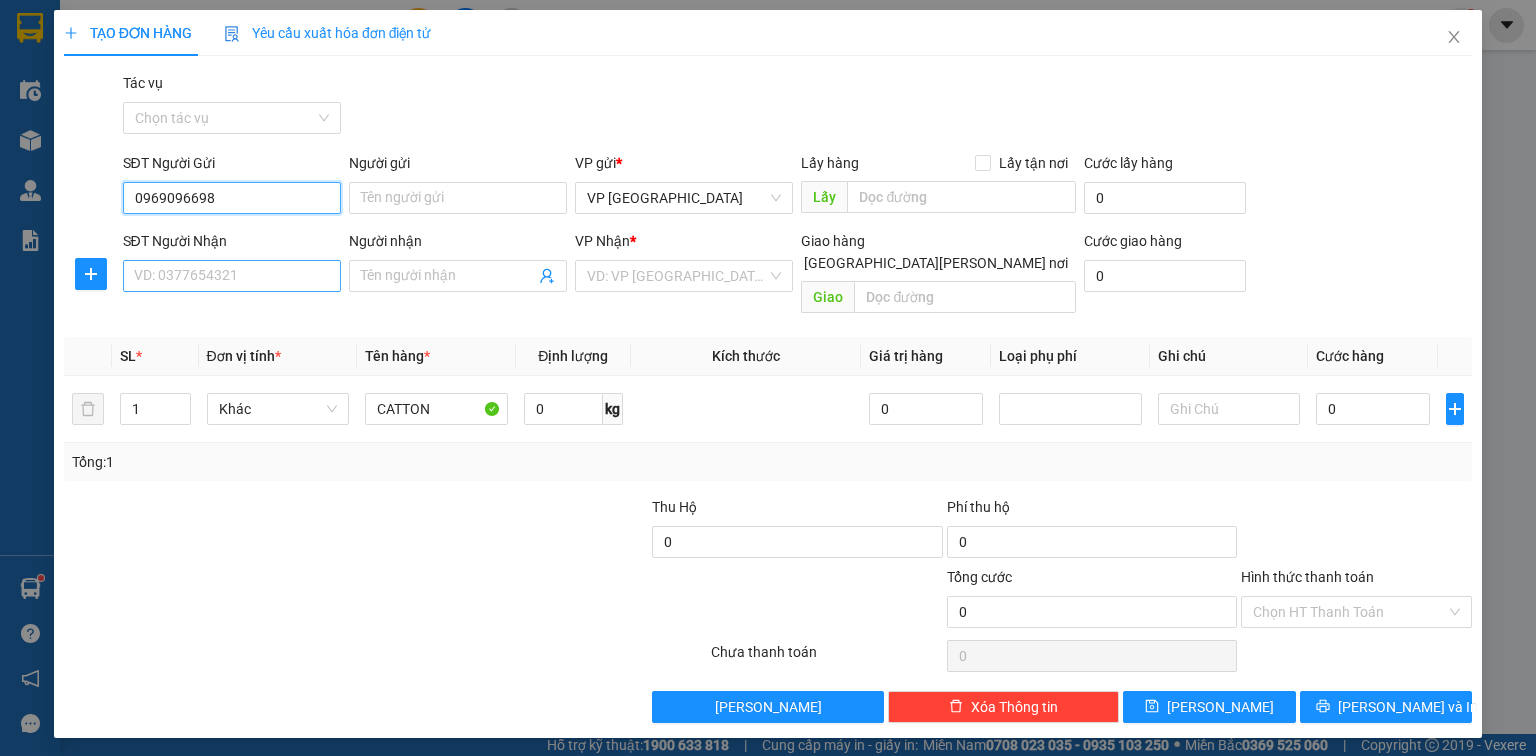 type on "0969096698" 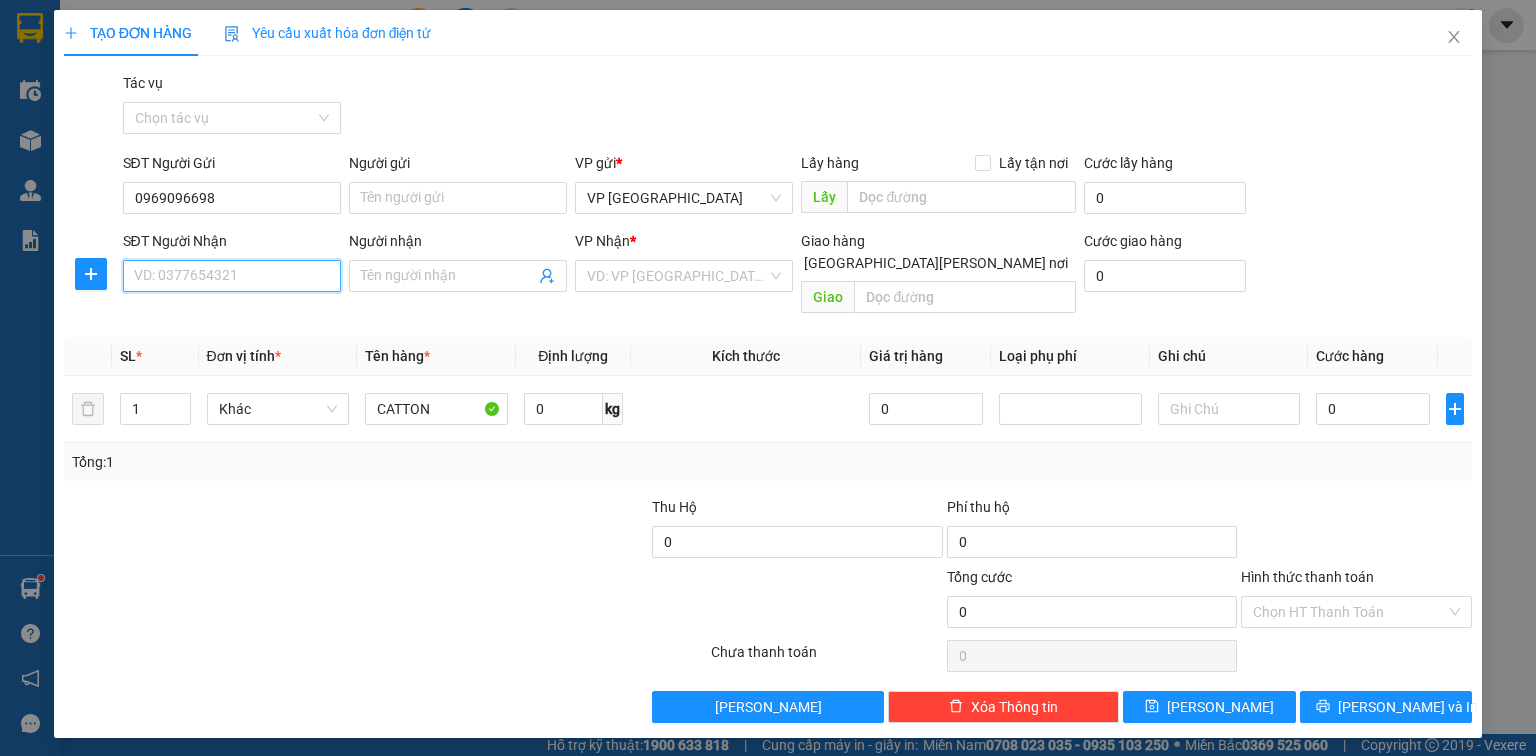click on "SĐT Người Nhận" at bounding box center (232, 276) 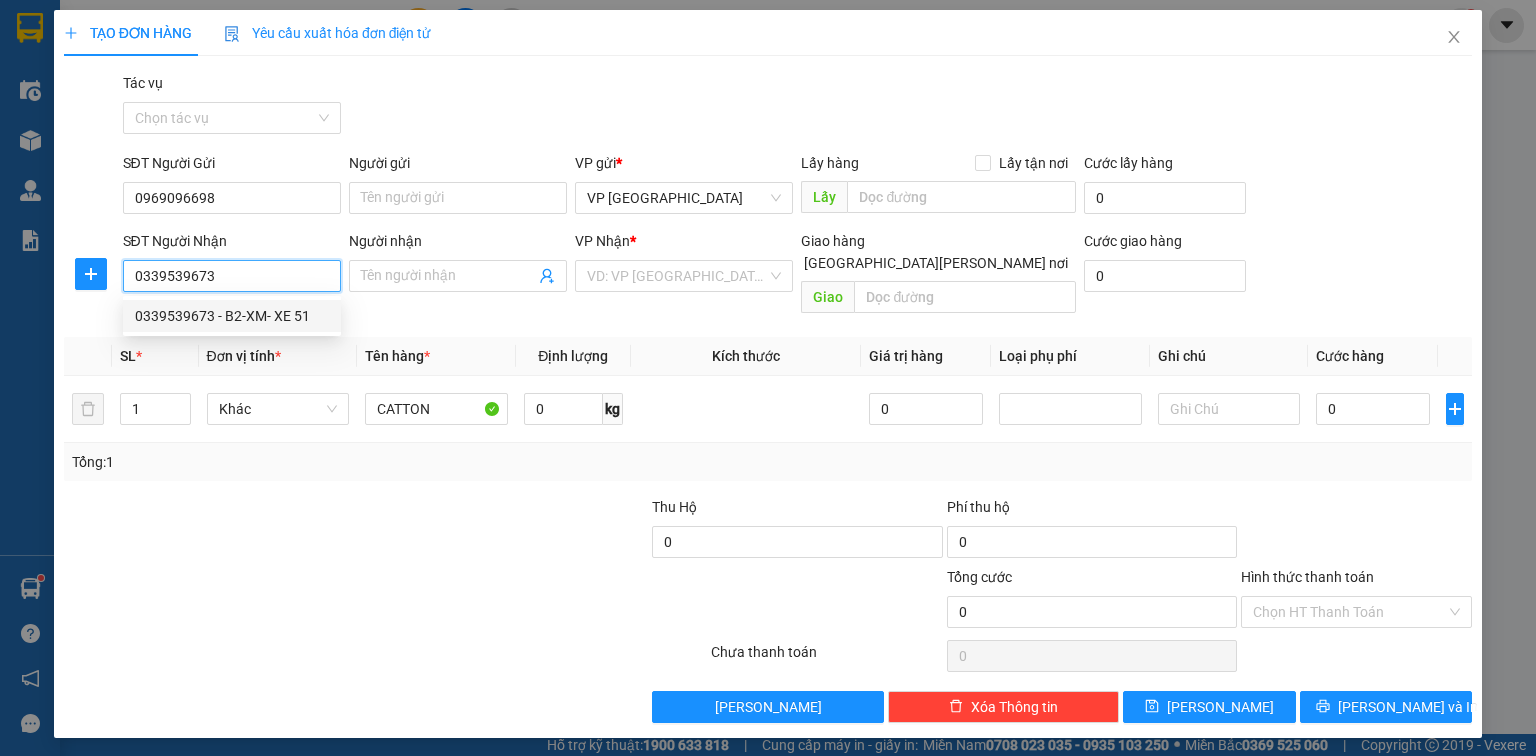 click on "0339539673" at bounding box center (232, 276) 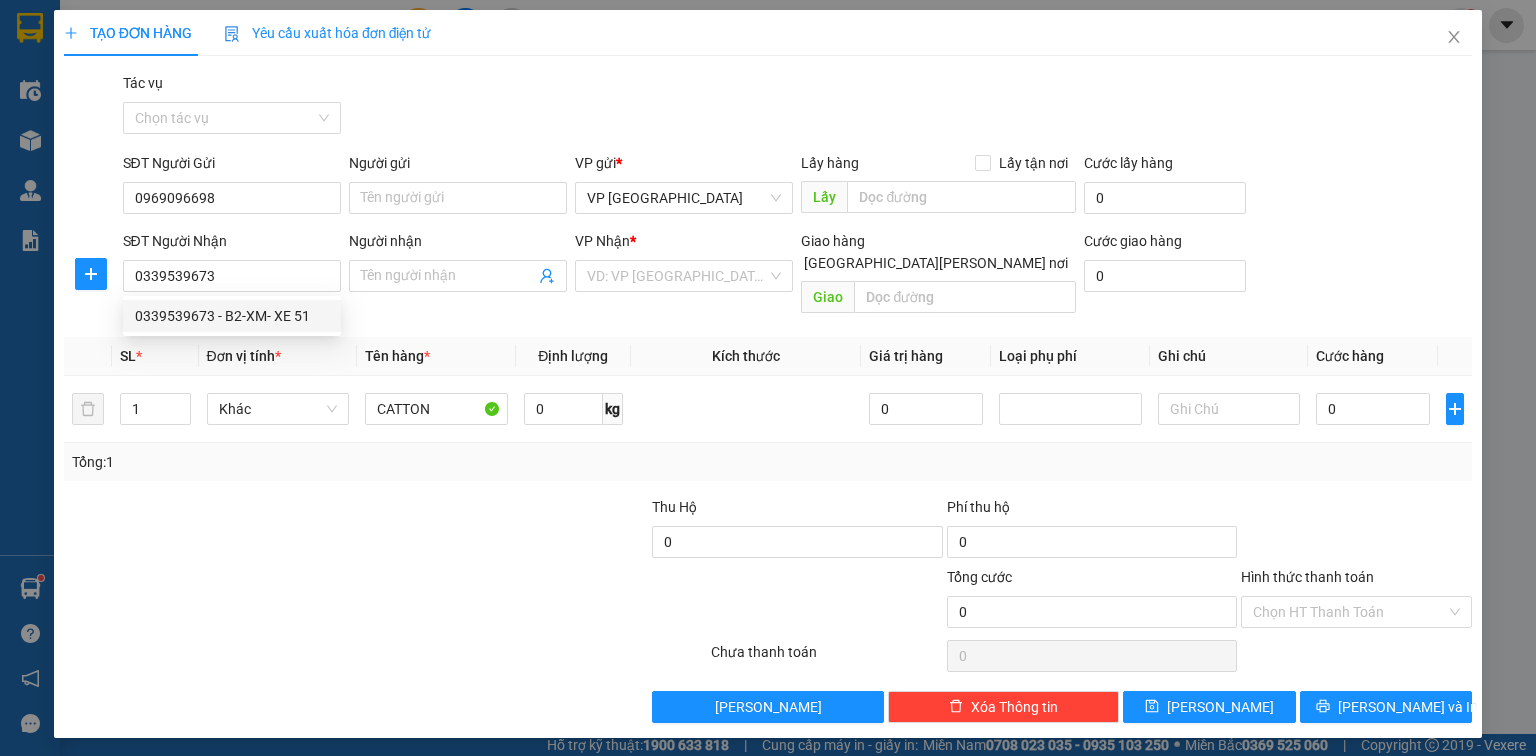 click on "Transit Pickup Surcharge Ids Transit Deliver Surcharge Ids Transit Deliver Surcharge Transit Deliver Surcharge Gói vận chuyển  * Tiêu chuẩn Tác vụ Chọn tác vụ SĐT Người Gửi 0969096698 Người gửi Tên người gửi VP gửi  * VP Đà Nẵng Lấy hàng Lấy tận nơi Lấy Cước lấy hàng 0 SĐT Người Nhận 0339539673 Người nhận Tên người nhận VP Nhận  * VD: VP Sài Gòn Giao hàng Giao tận nơi Giao Cước giao hàng 0 SL  * Đơn vị tính  * Tên hàng  * Định lượng Kích thước Giá trị hàng Loại phụ phí Ghi chú Cước hàng                       1 Khác CATTON 0 kg 0   0 Tổng:  1 Thu Hộ 0 Phí thu hộ 0 Tổng cước 0 Hình thức thanh toán Chọn HT Thanh Toán Số tiền thu trước 0 Chưa thanh toán 0 Chọn HT Thanh Toán Lưu nháp Xóa Thông tin Lưu Lưu và In" at bounding box center (768, 397) 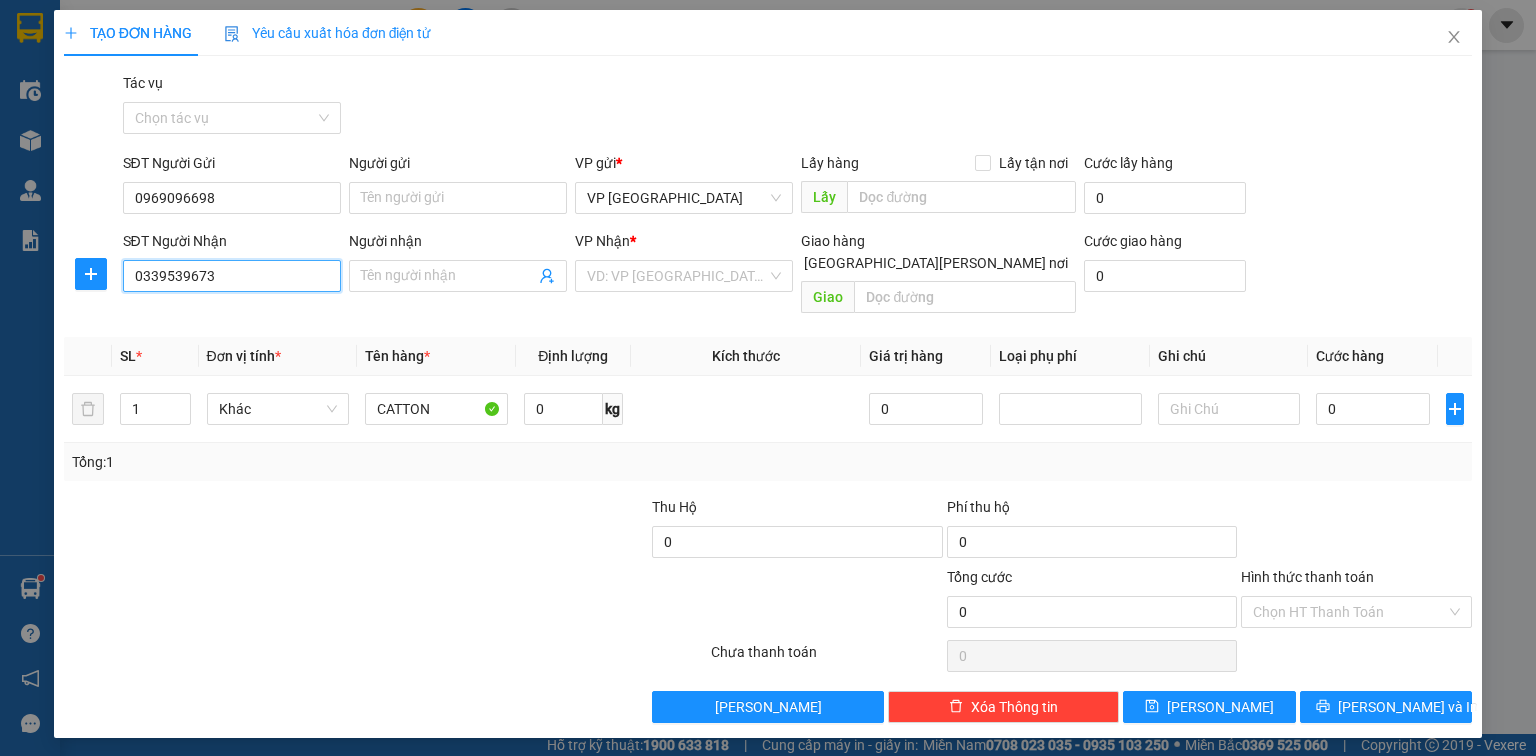 click on "0339539673" at bounding box center (232, 276) 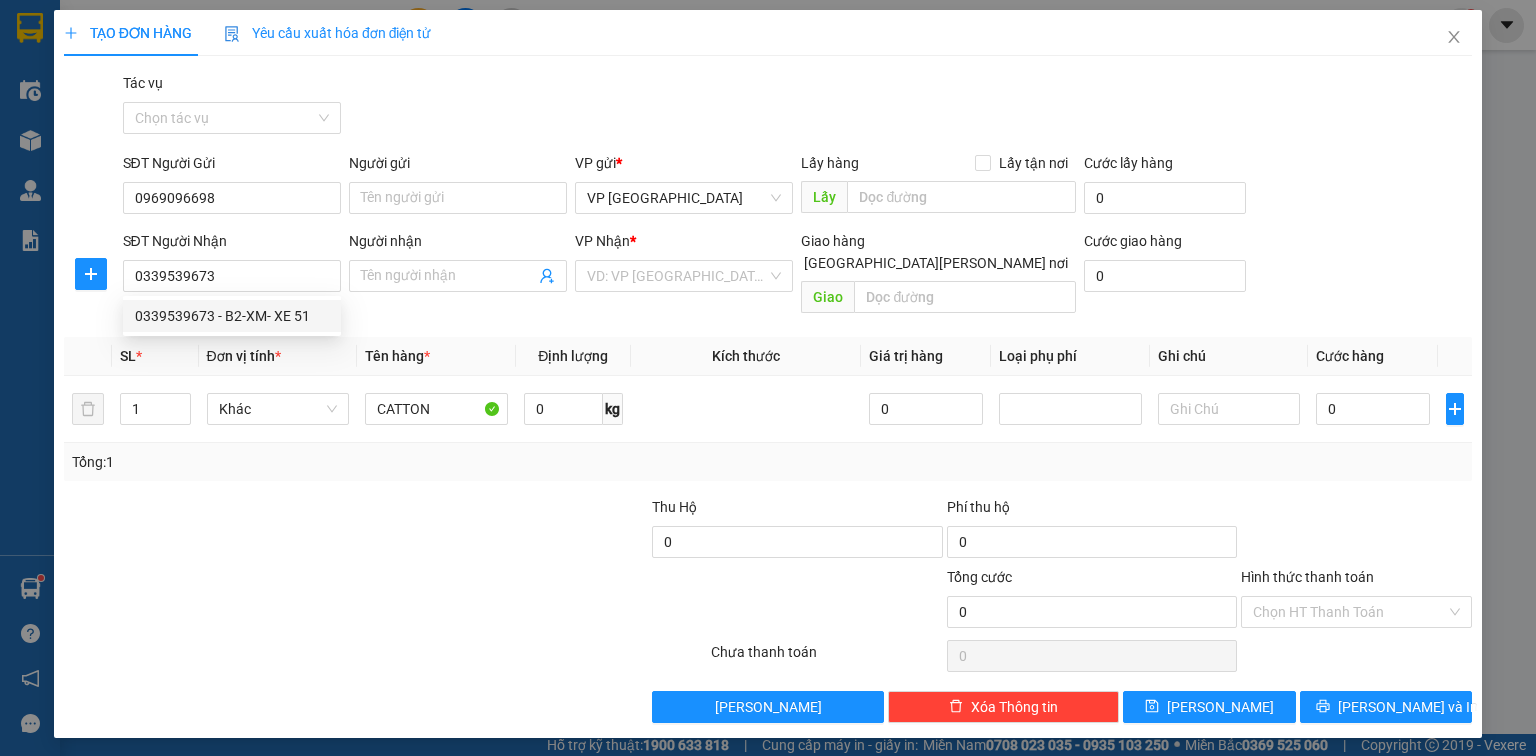 click on "Tổng:  1" at bounding box center (333, 462) 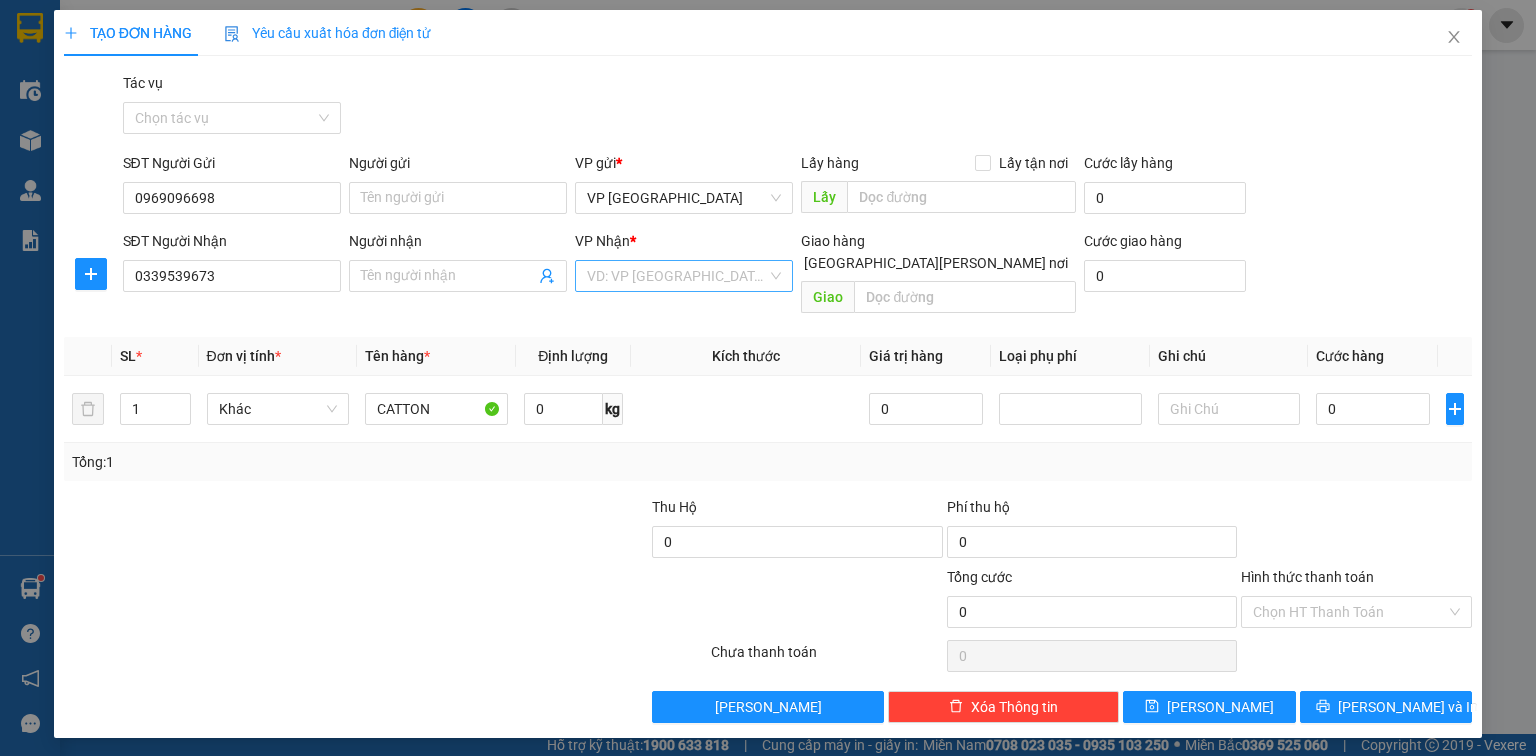 click at bounding box center [677, 276] 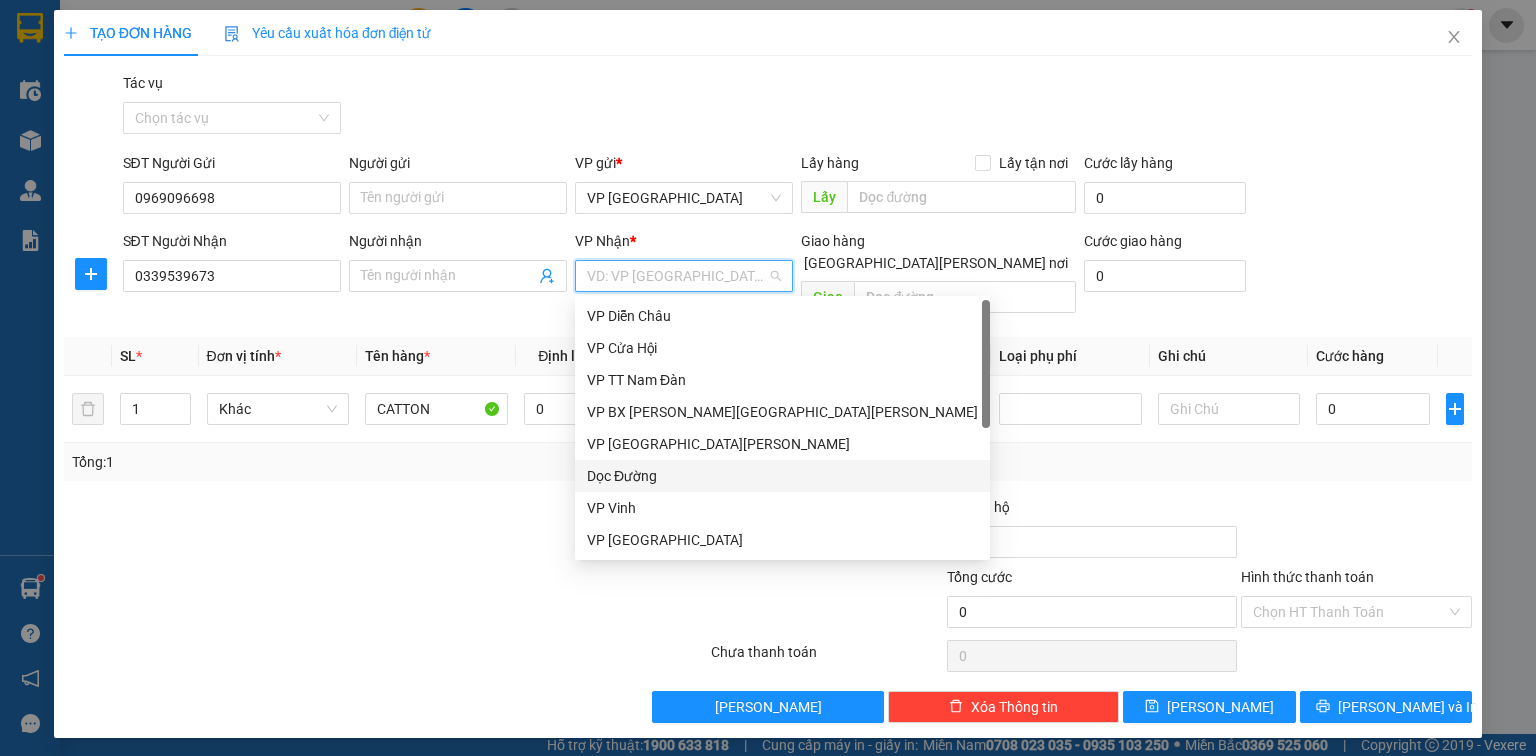 click on "Dọc Đường" at bounding box center (782, 476) 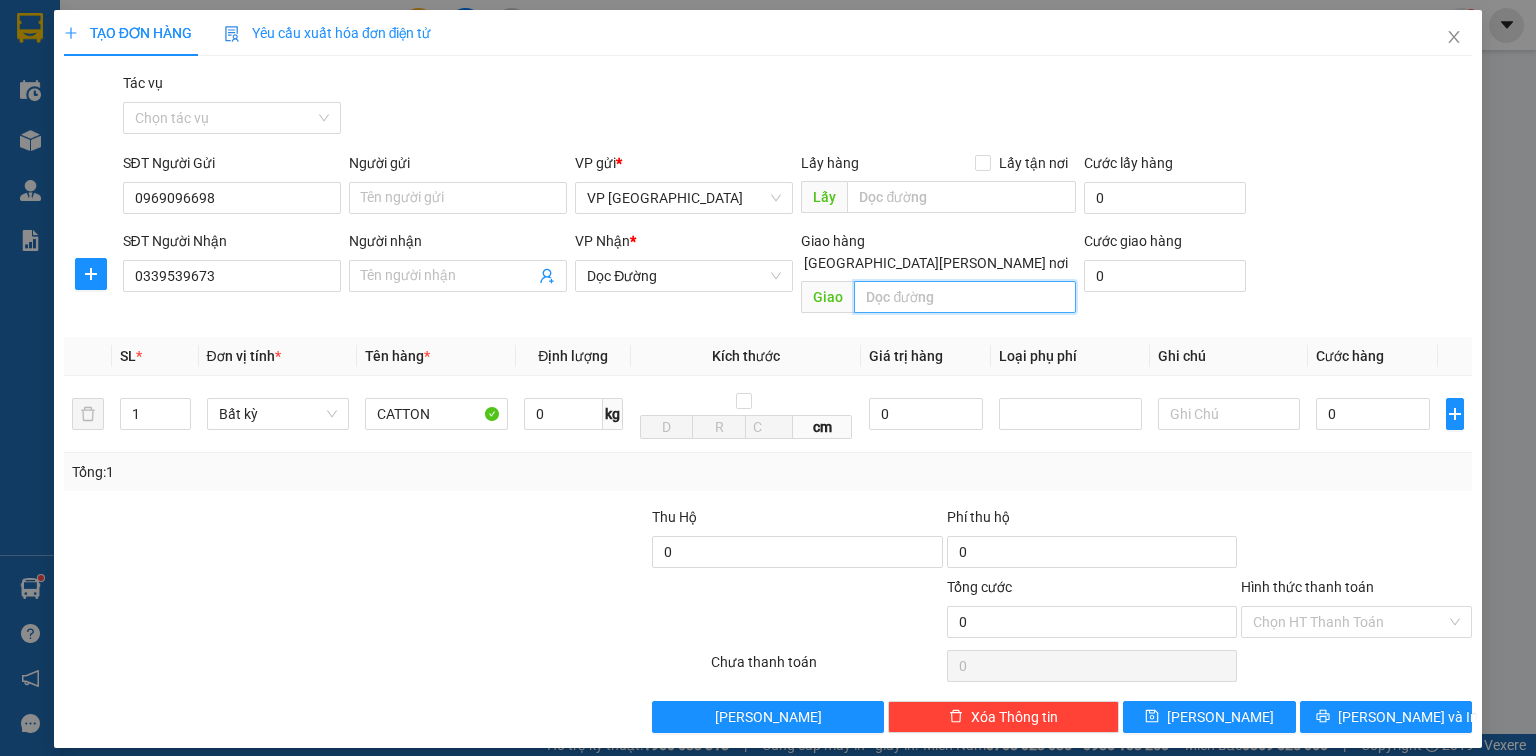 click at bounding box center [965, 297] 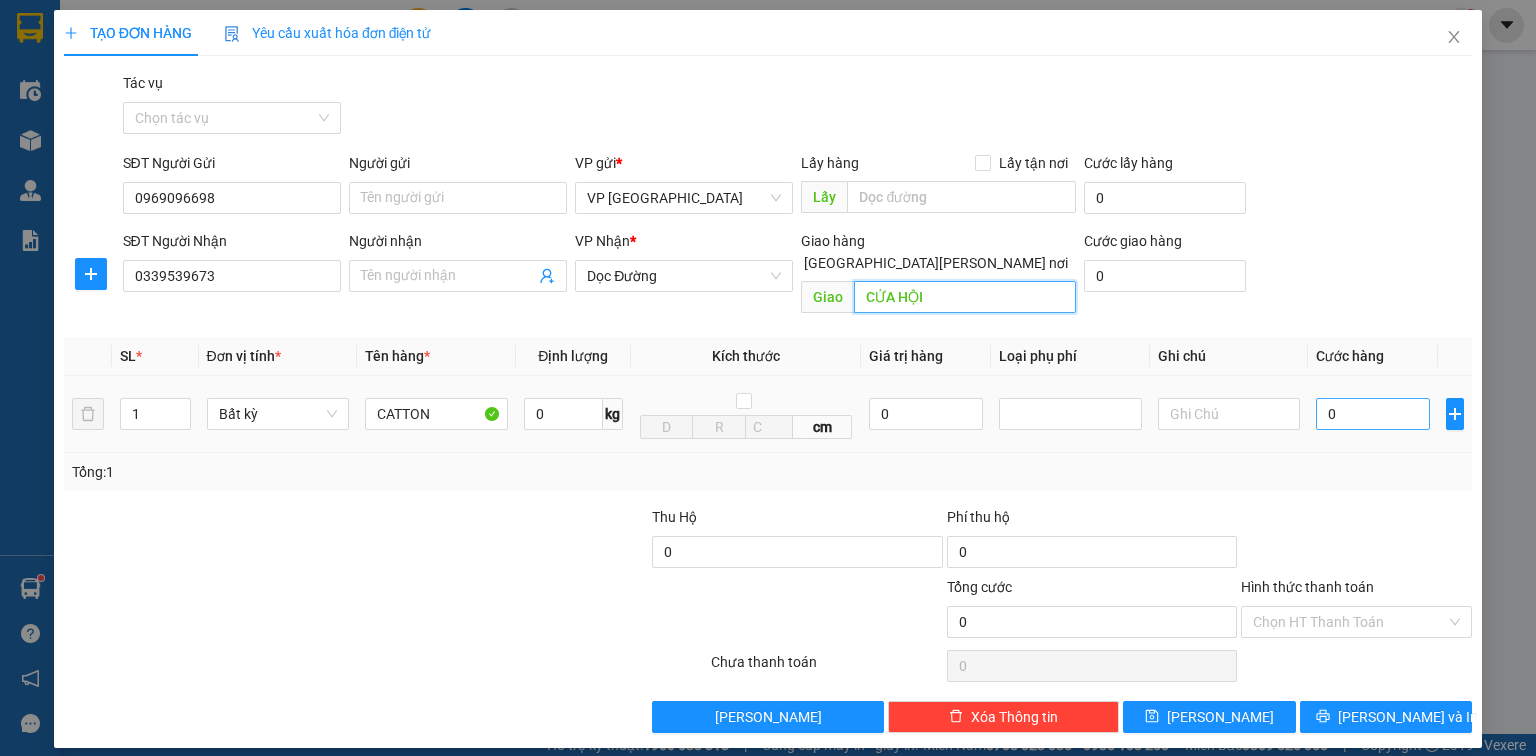 type on "CỬA HỘI" 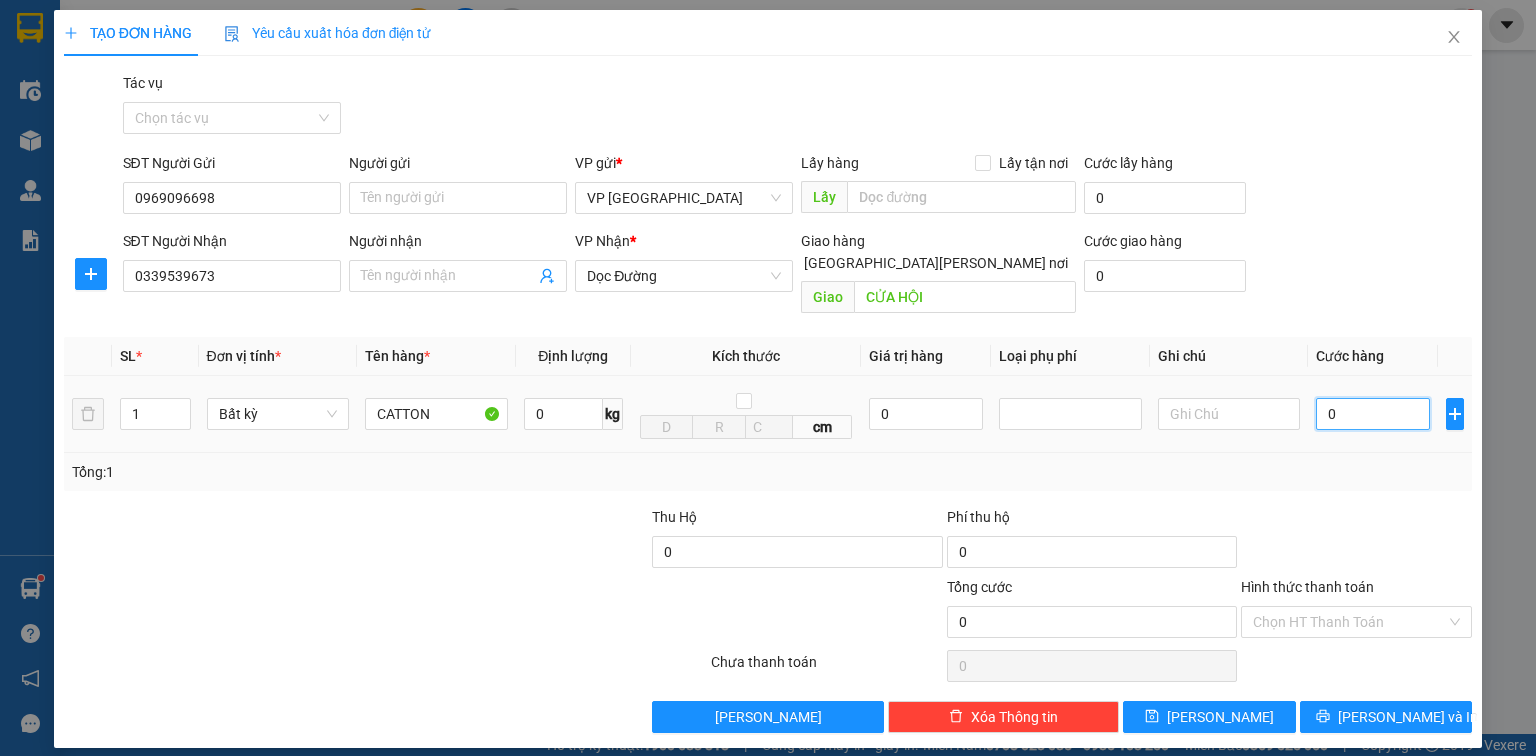 click on "0" at bounding box center (1373, 414) 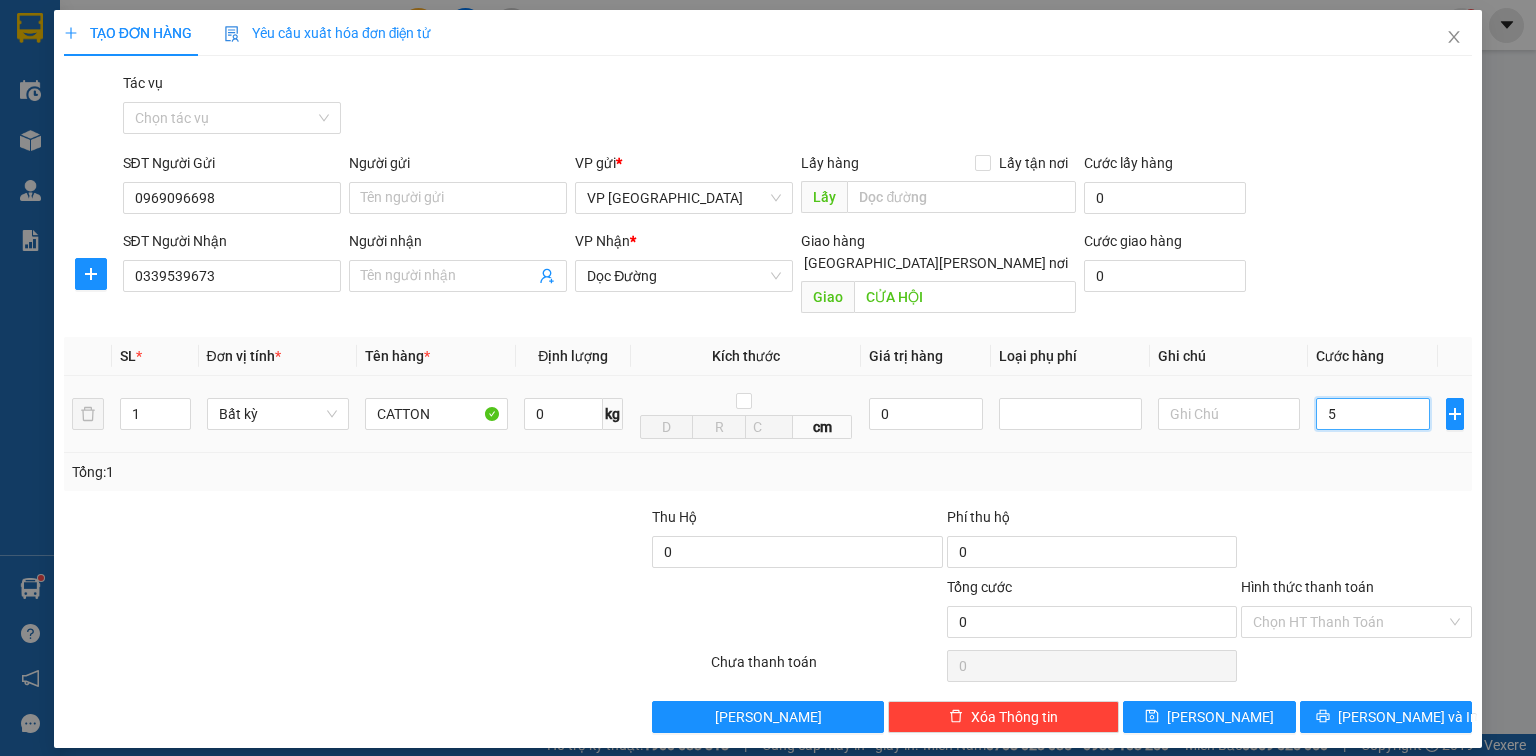 type on "5" 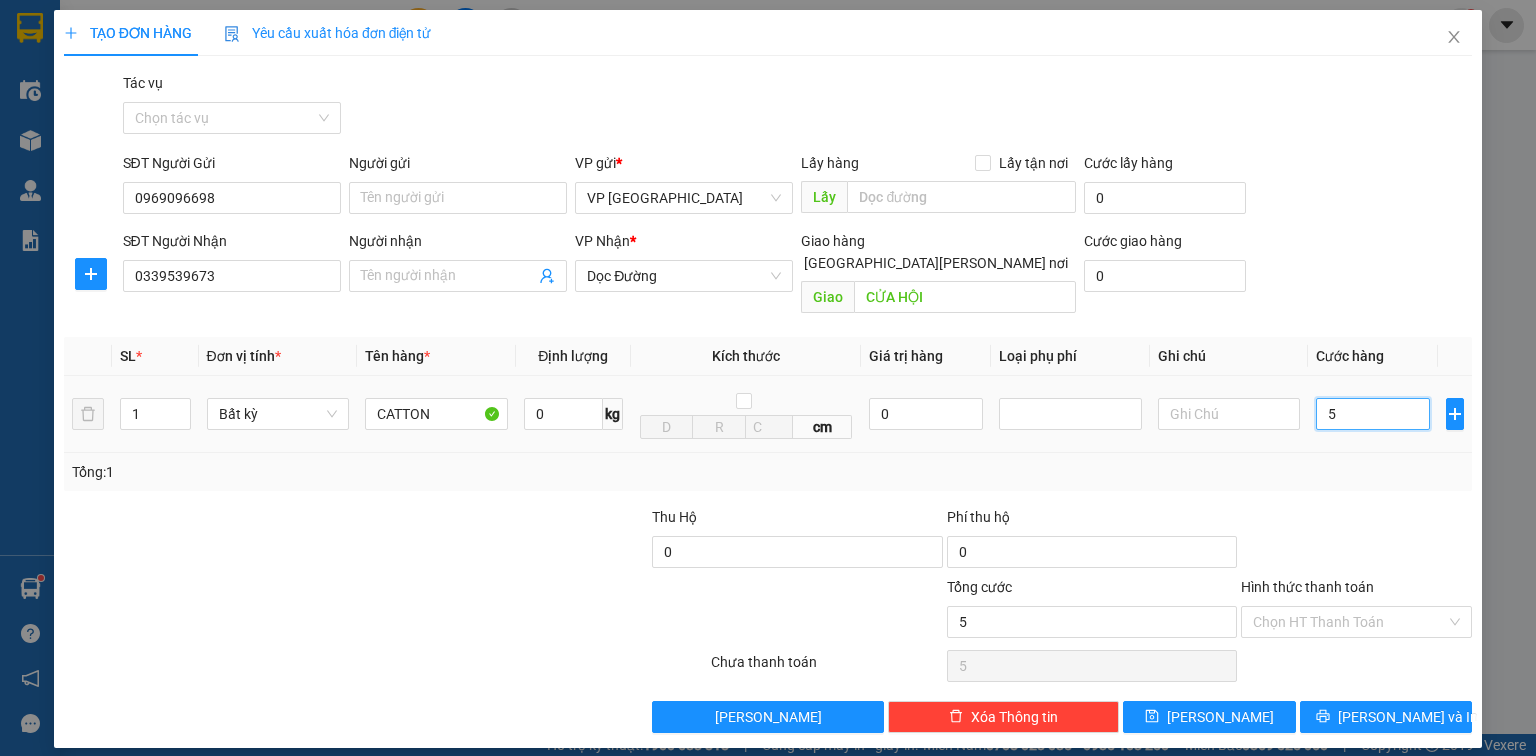 type on "50" 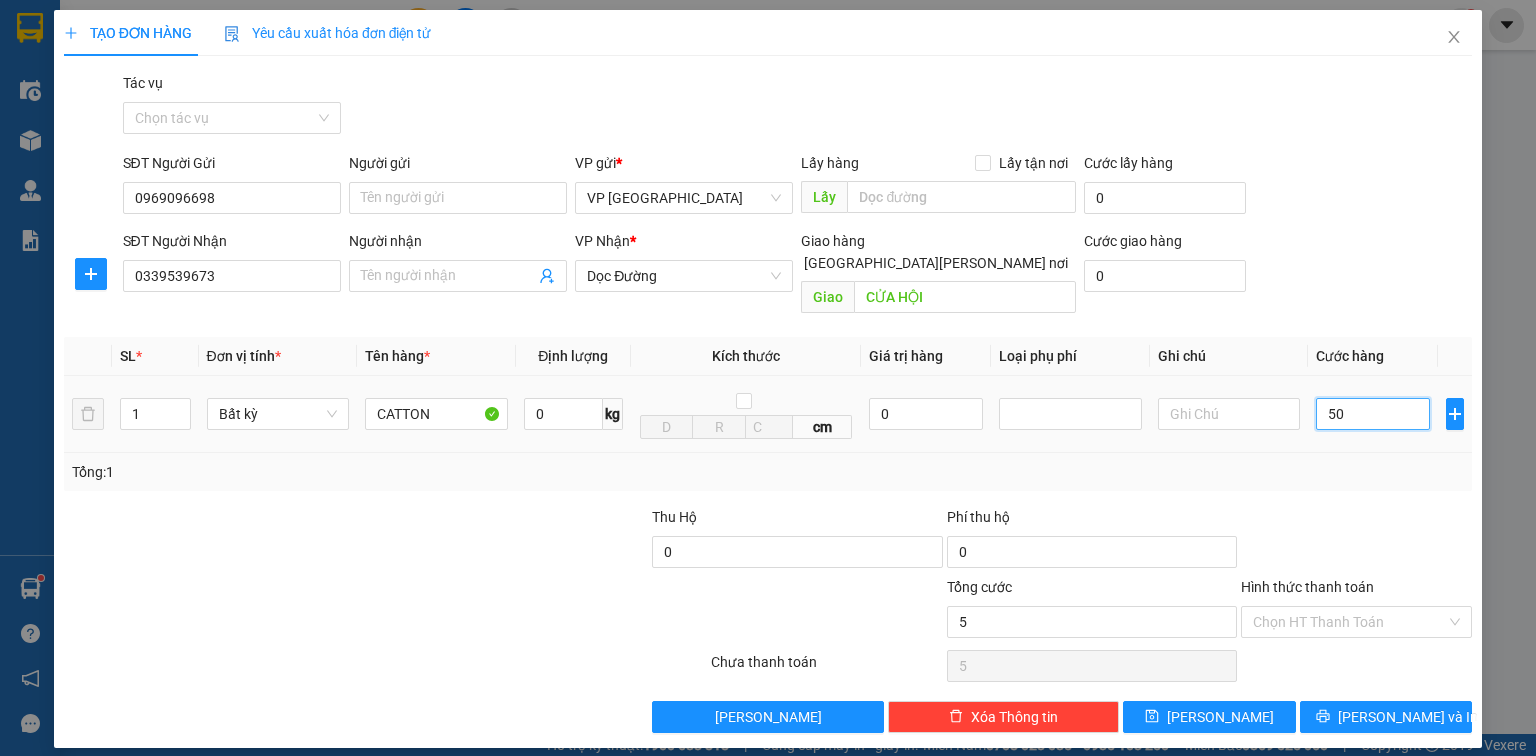 type on "50" 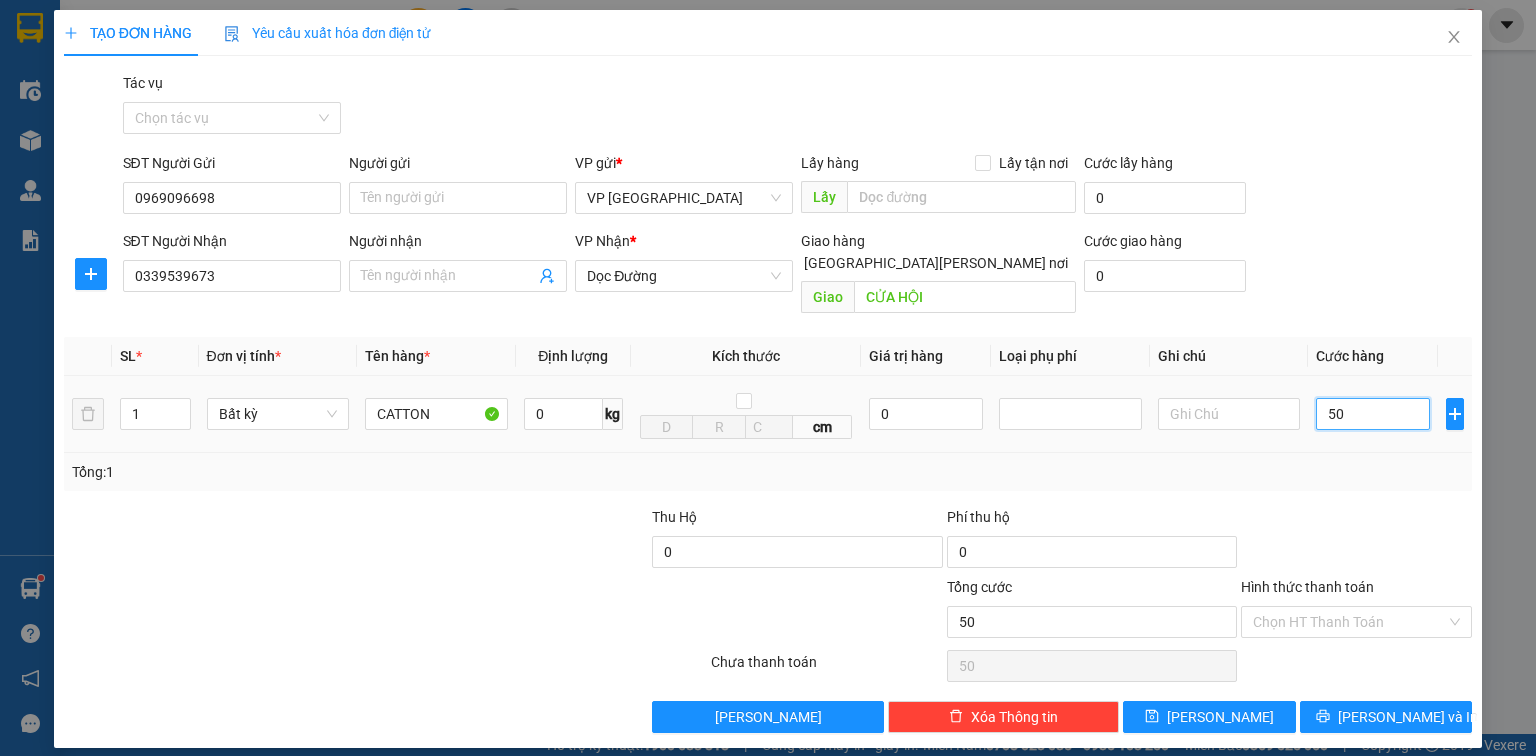 type on "500" 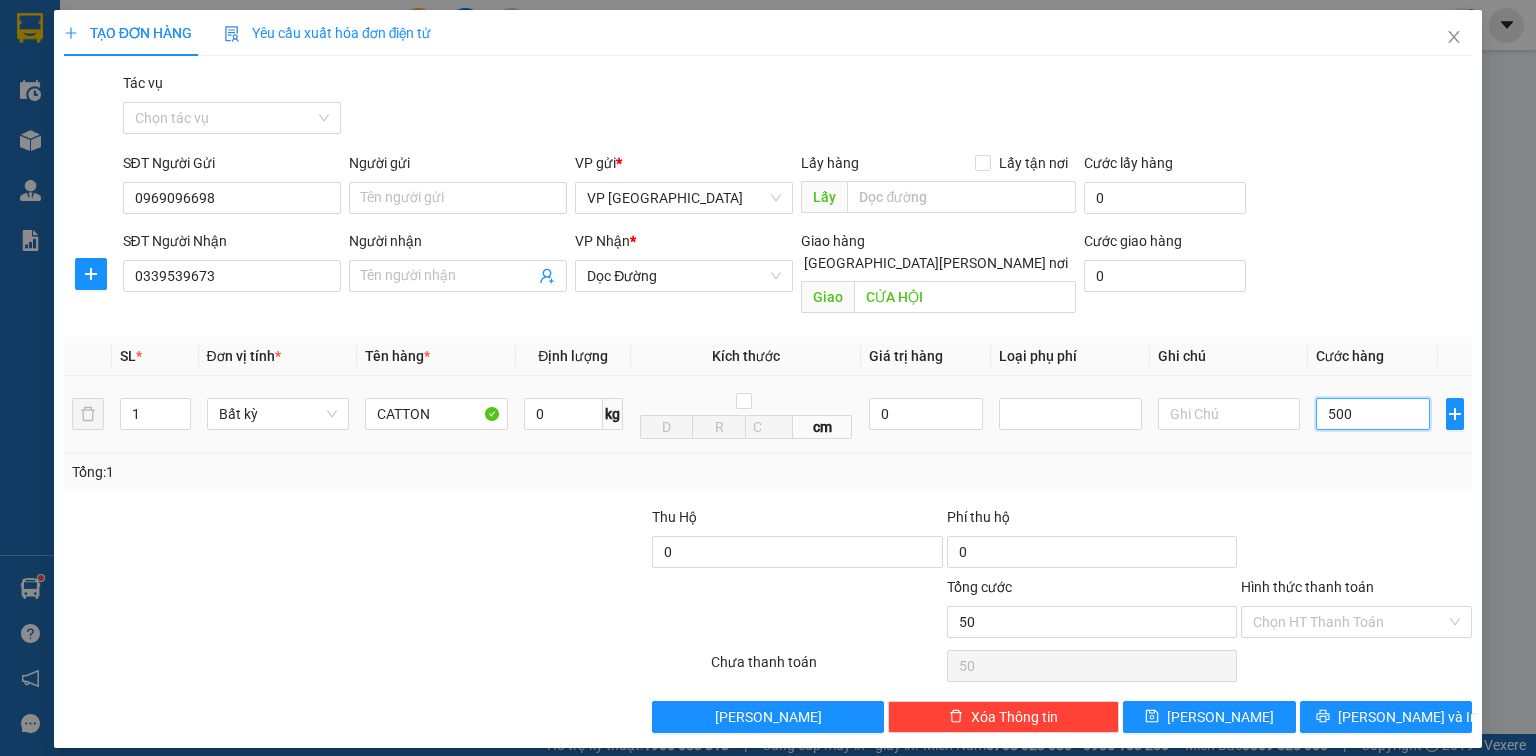 type on "500" 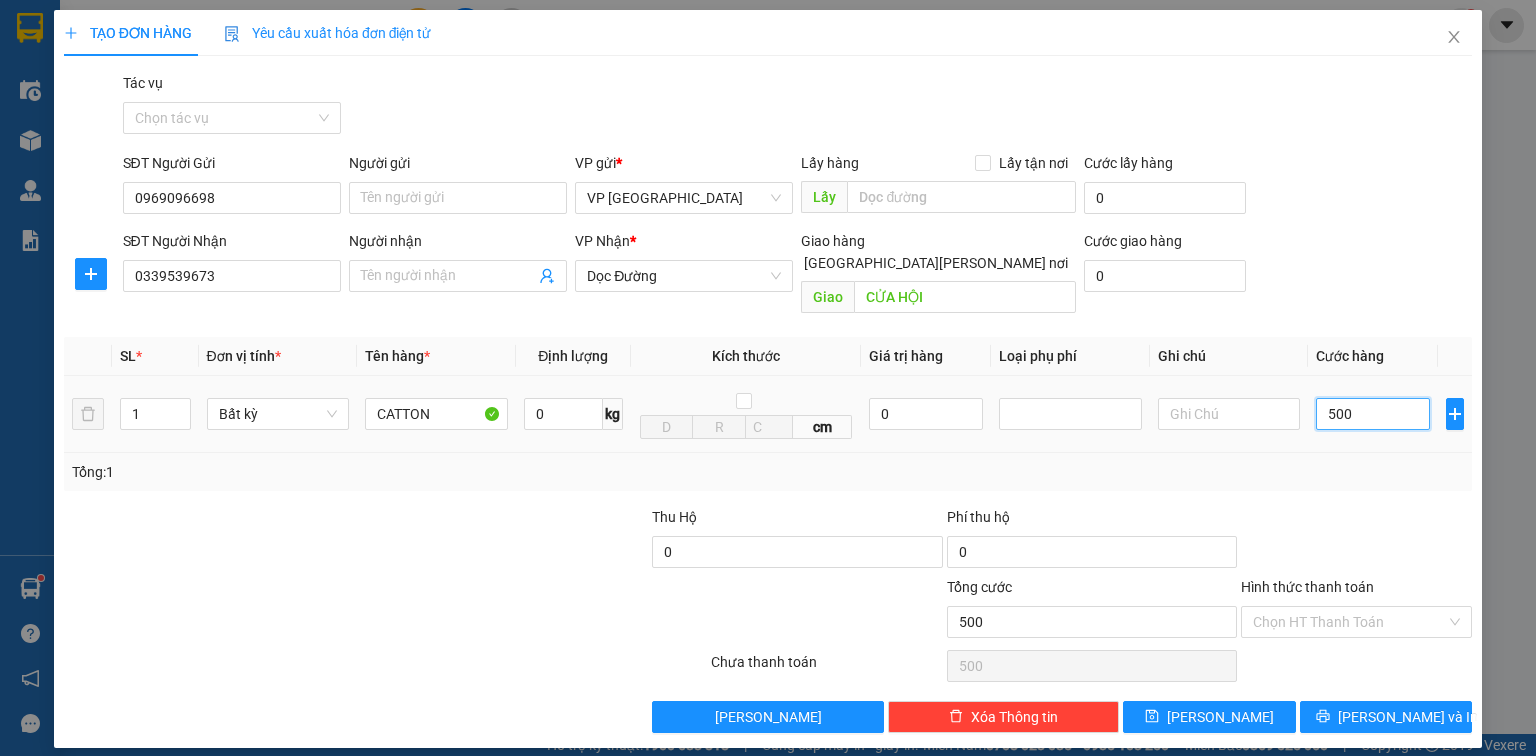 type on "5.000" 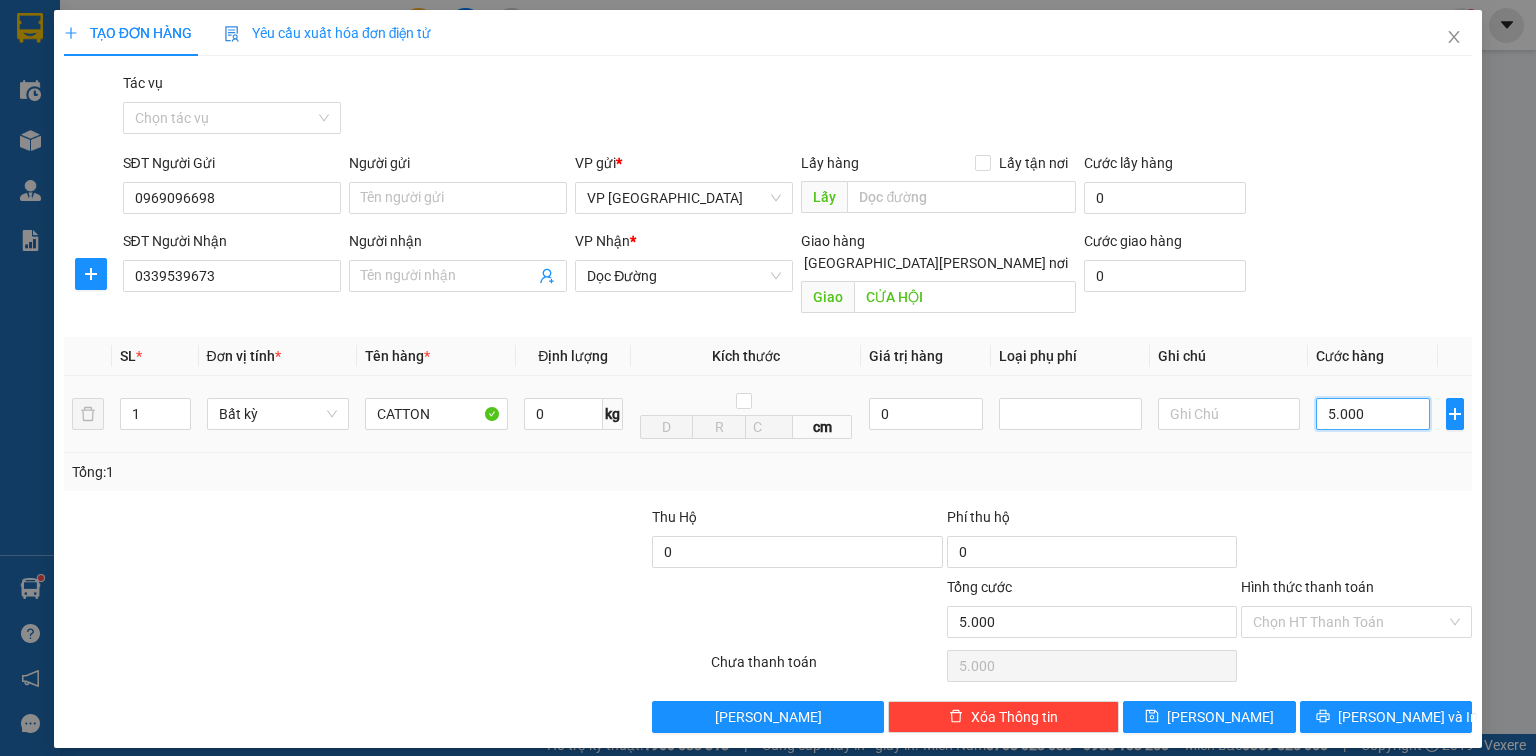 type on "50.000" 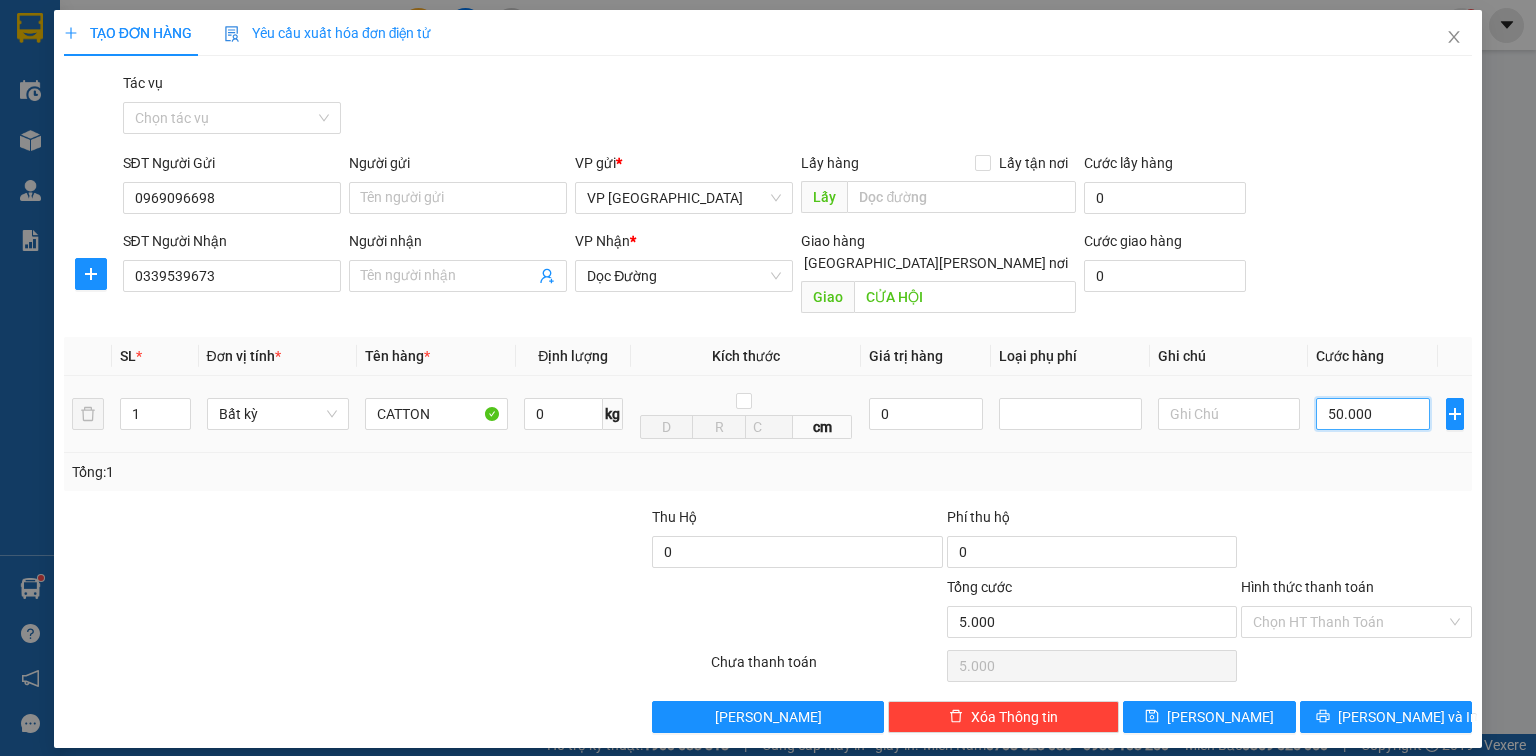 type on "50.000" 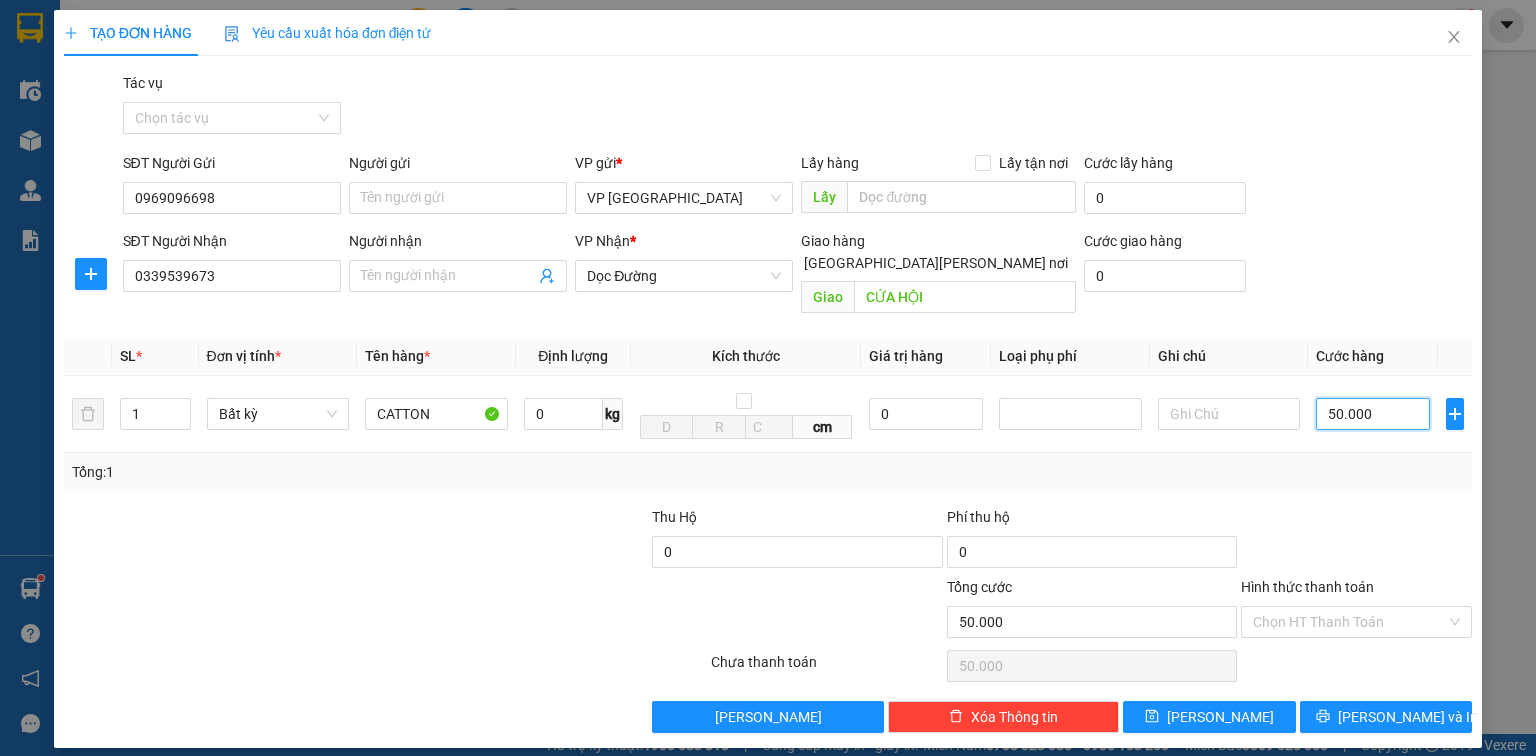 type on "50.000" 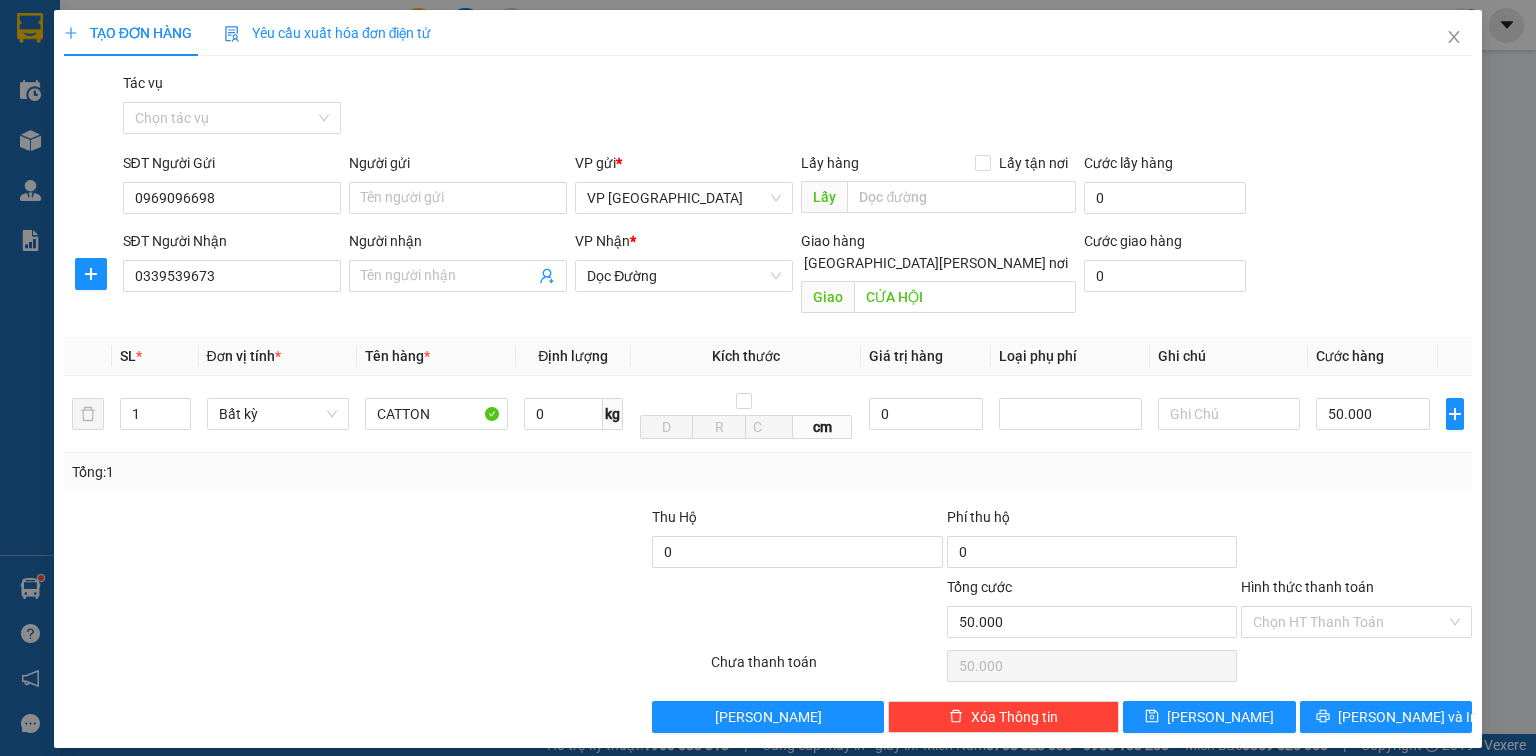 click on "Hình thức thanh toán" at bounding box center [1307, 587] 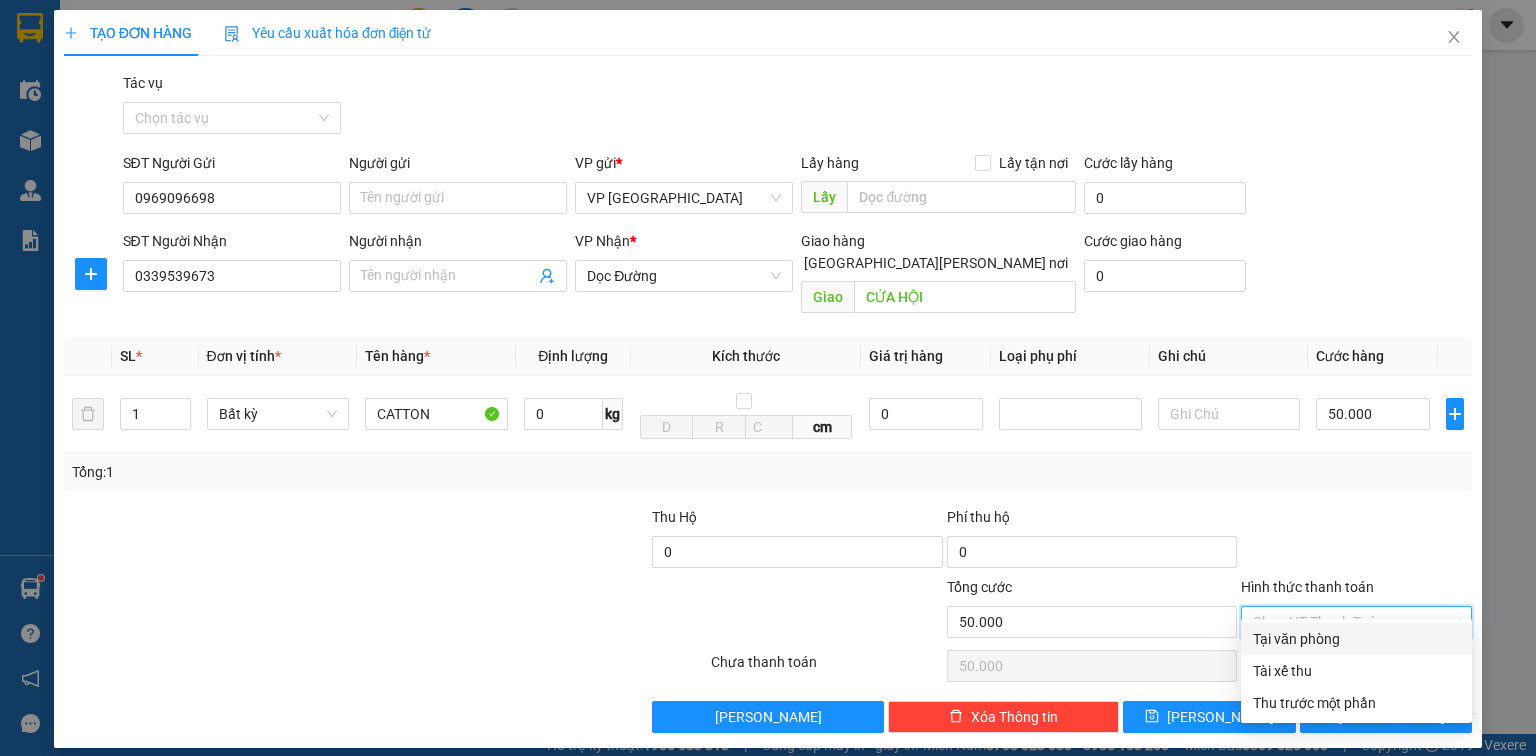 click on "Tại văn phòng" at bounding box center [1356, 639] 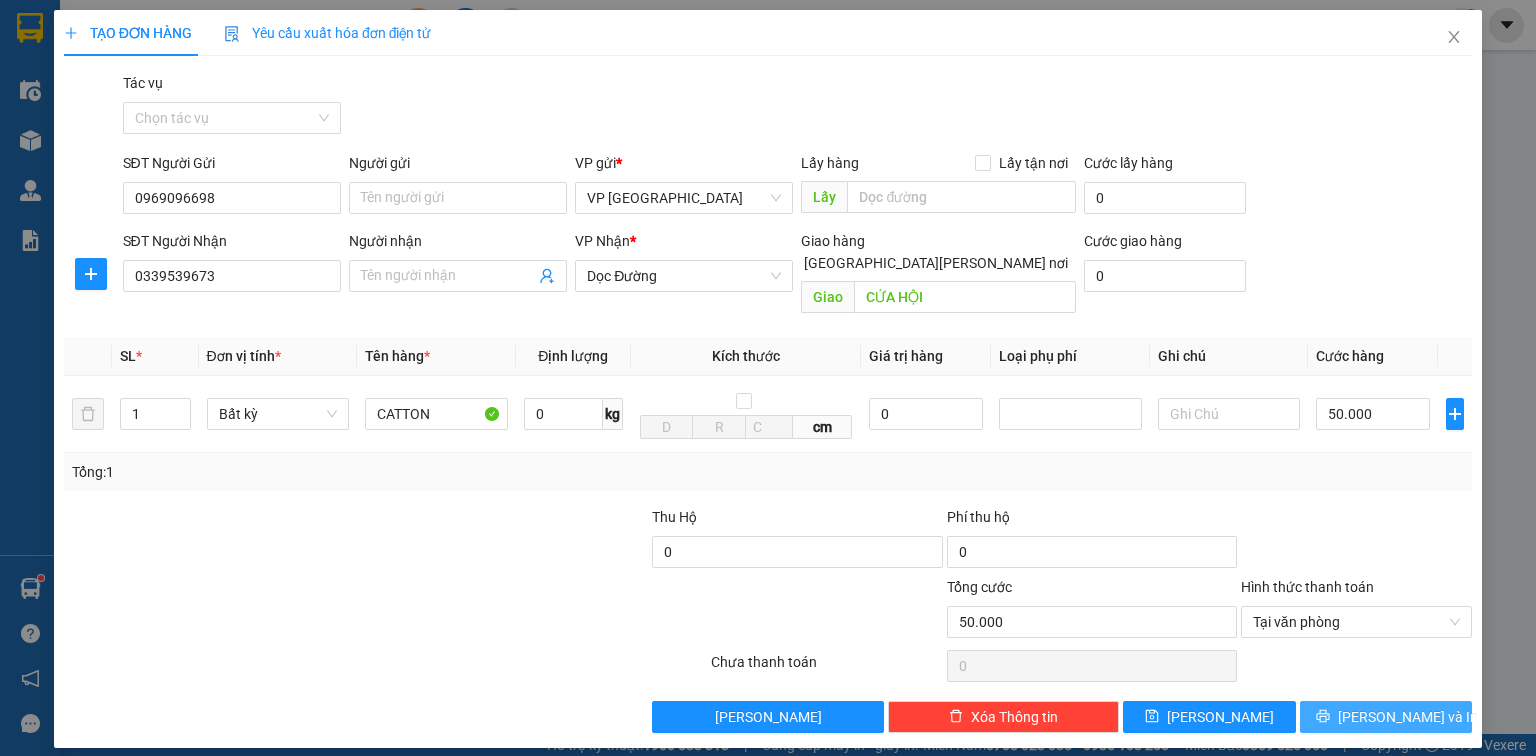 click on "[PERSON_NAME] và In" at bounding box center [1386, 717] 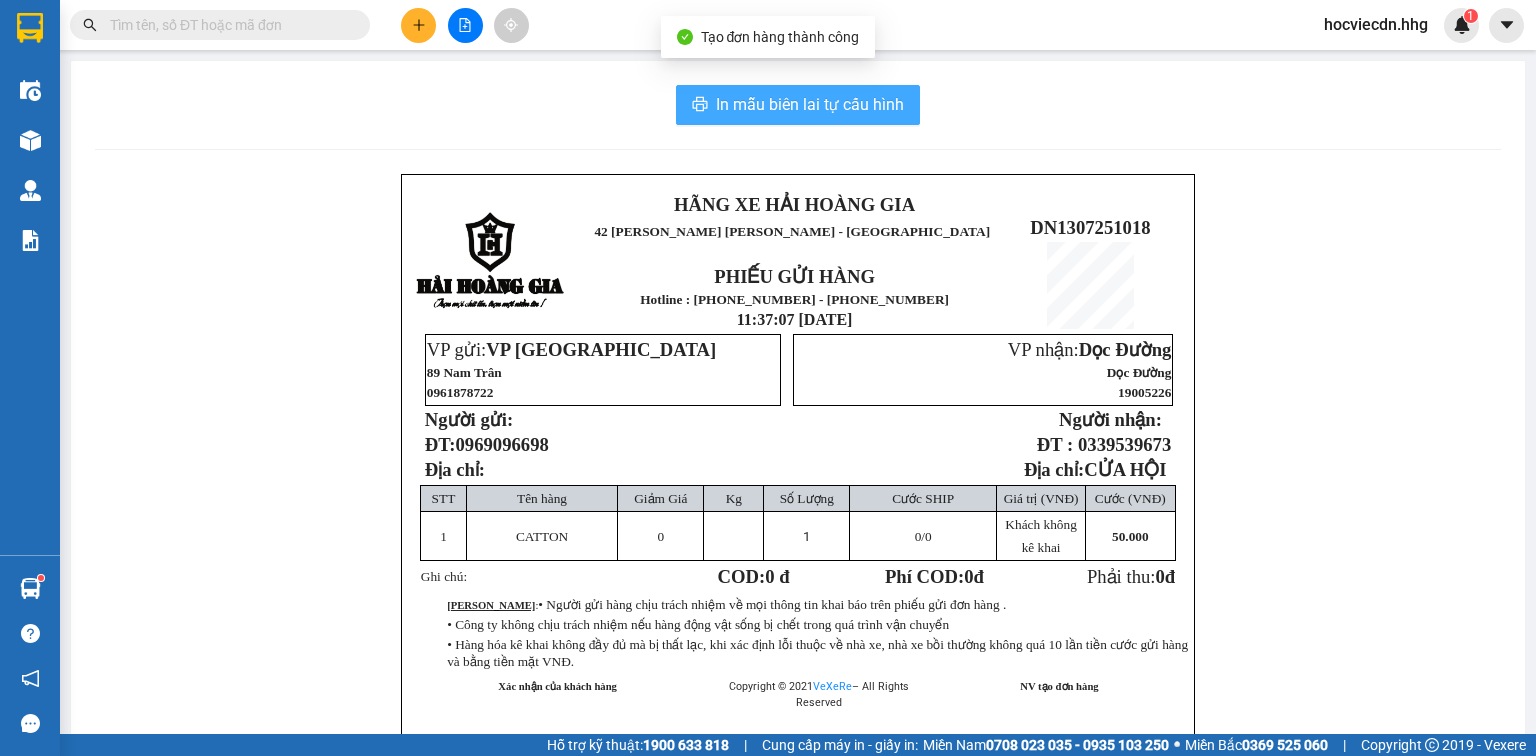 click on "In mẫu biên lai tự cấu hình" at bounding box center (810, 104) 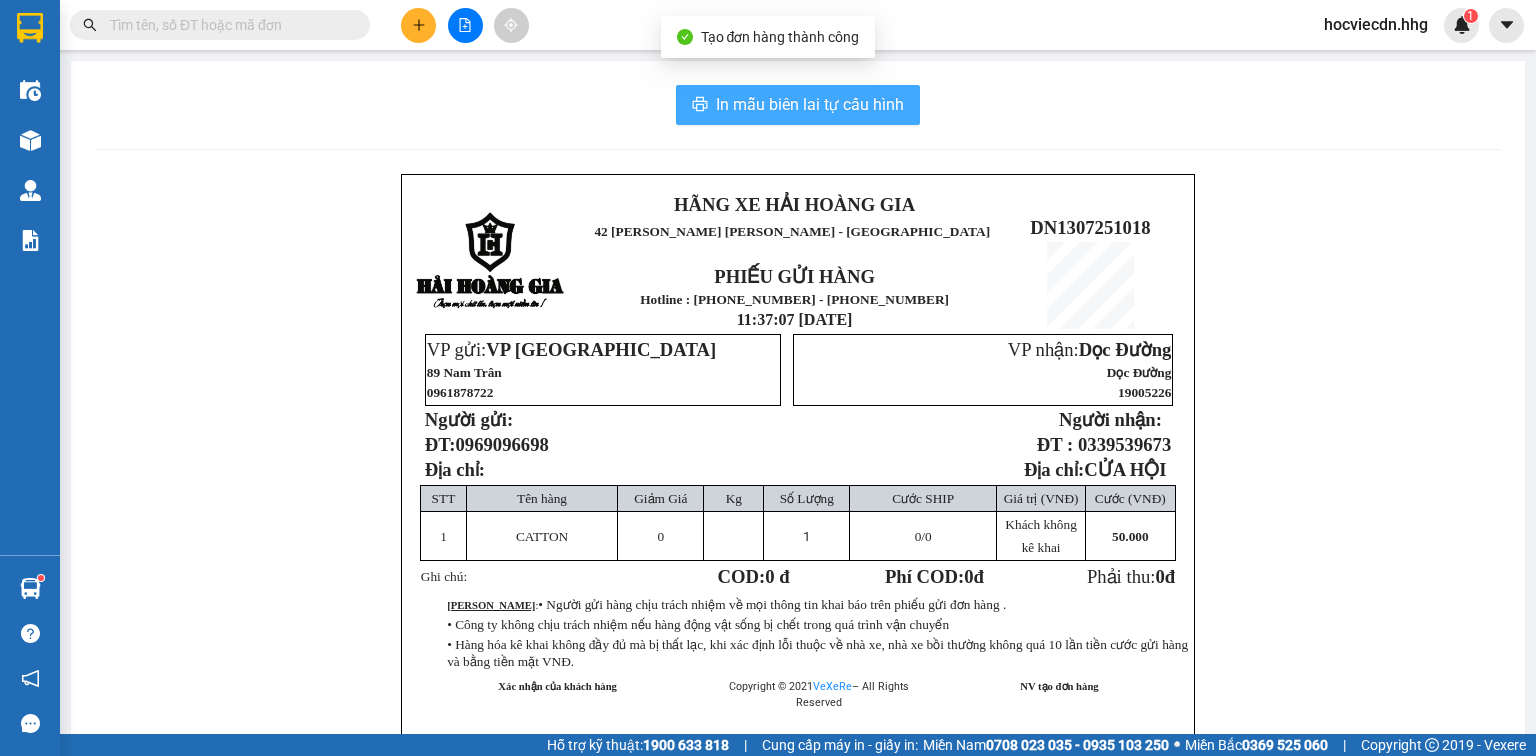 scroll, scrollTop: 0, scrollLeft: 0, axis: both 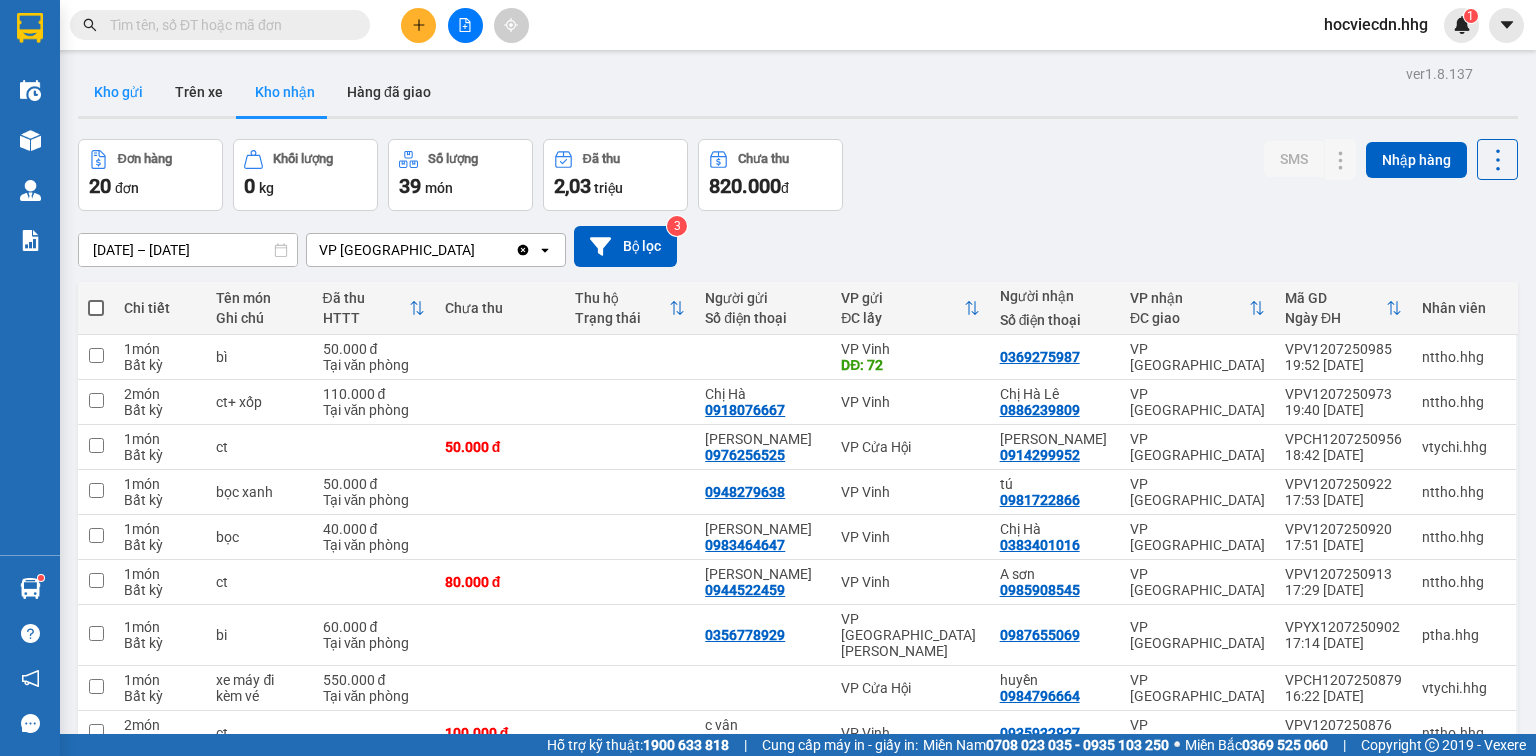 click on "Kho gửi" at bounding box center [118, 92] 